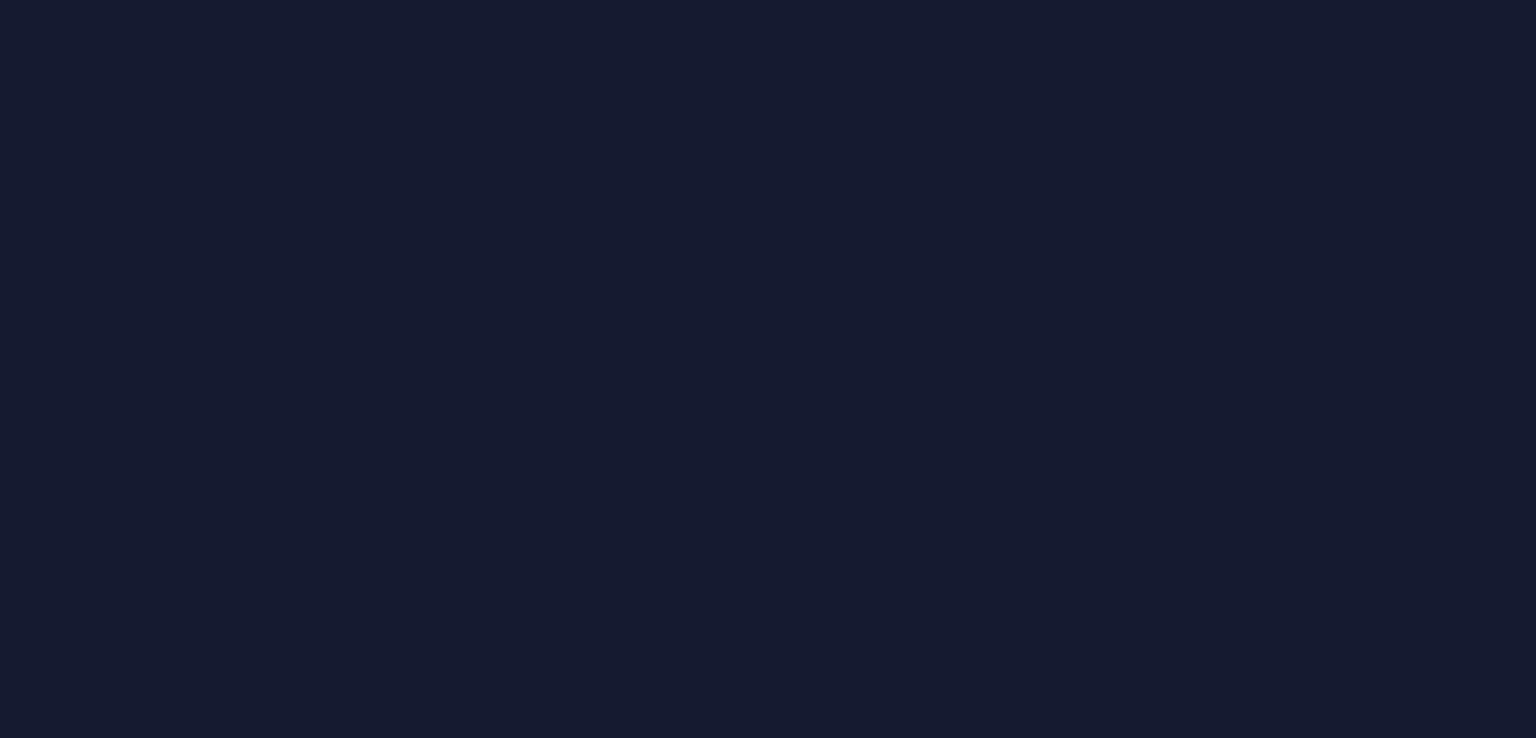 scroll, scrollTop: 0, scrollLeft: 0, axis: both 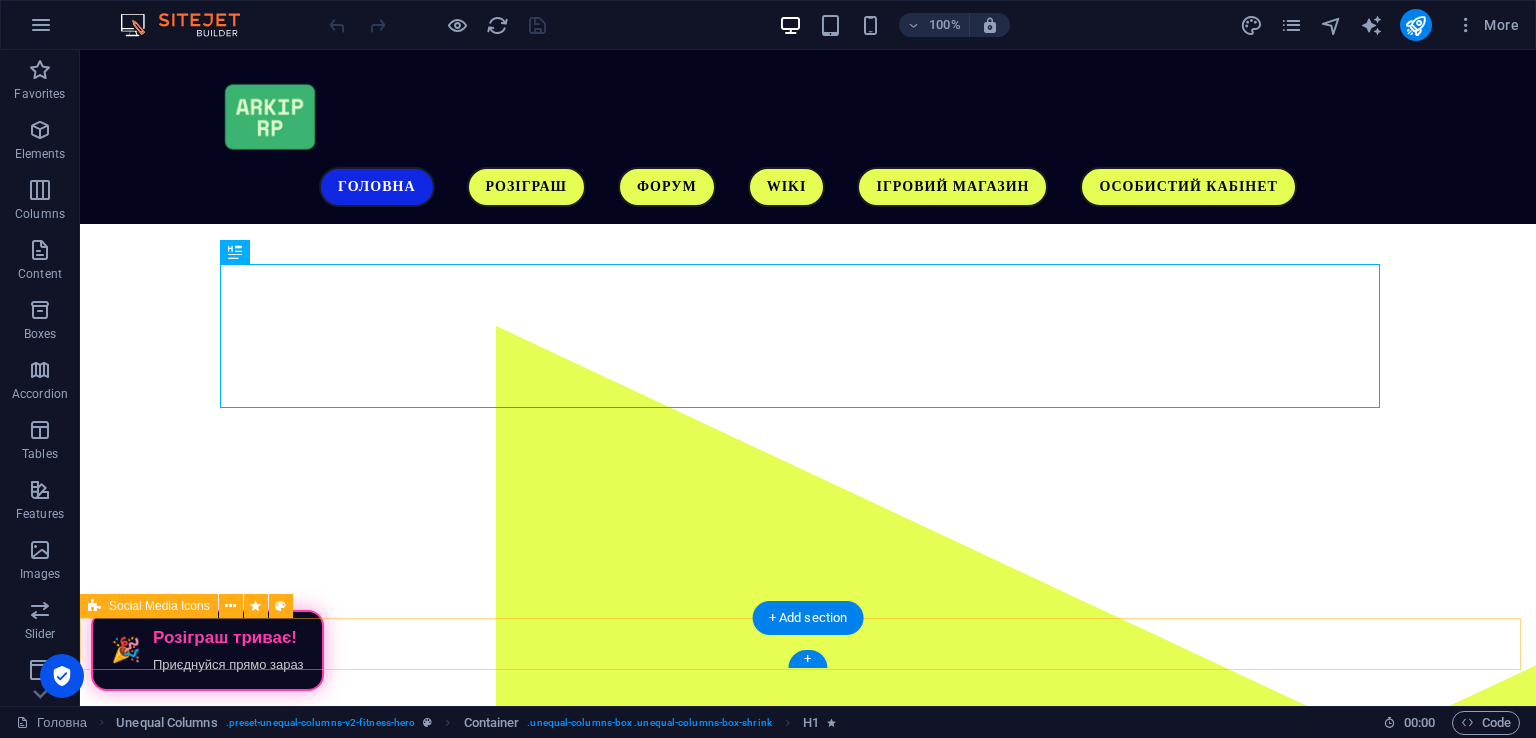 click at bounding box center (808, 1448) 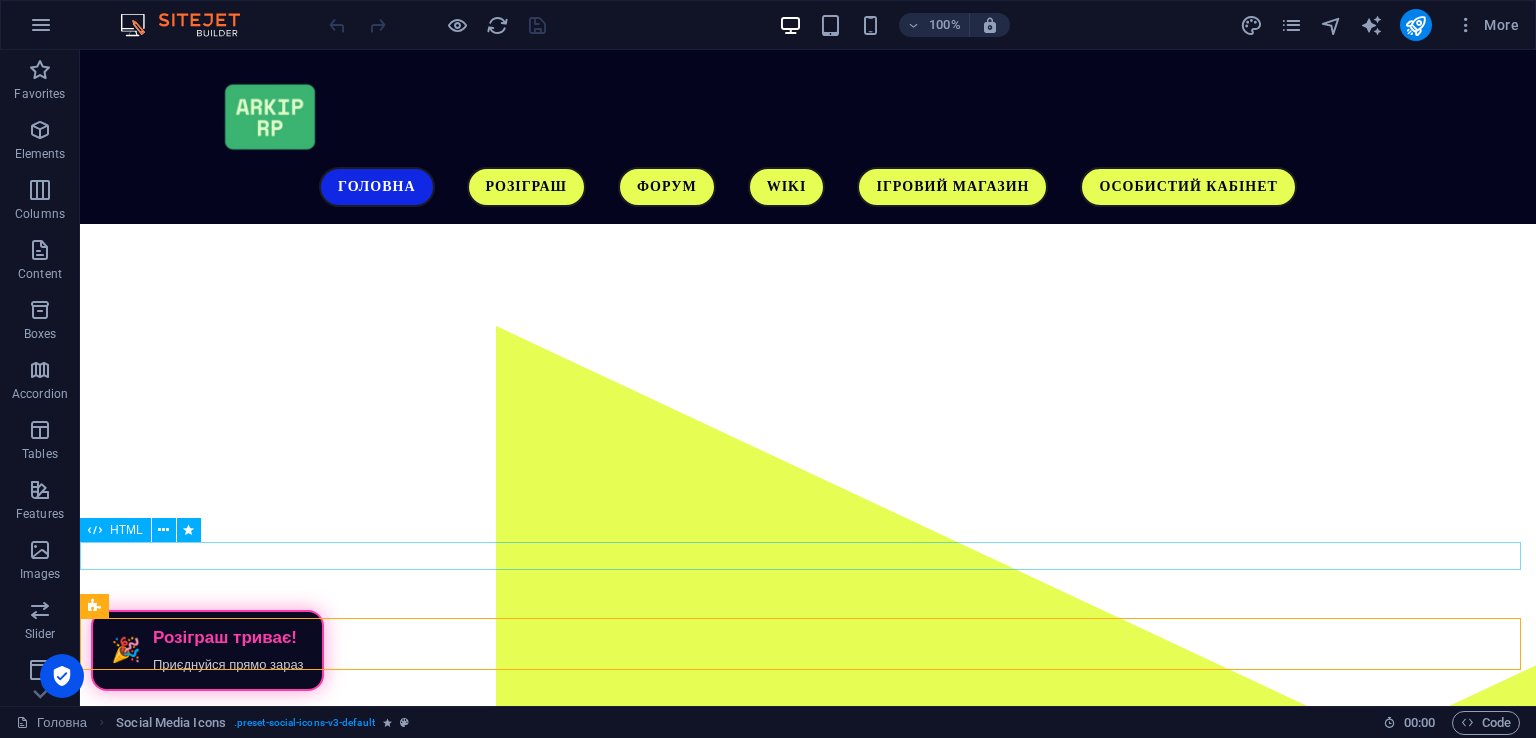 click on "🎉
Розіграш триває!
Приєднуйся прямо зараз" at bounding box center (808, 1261) 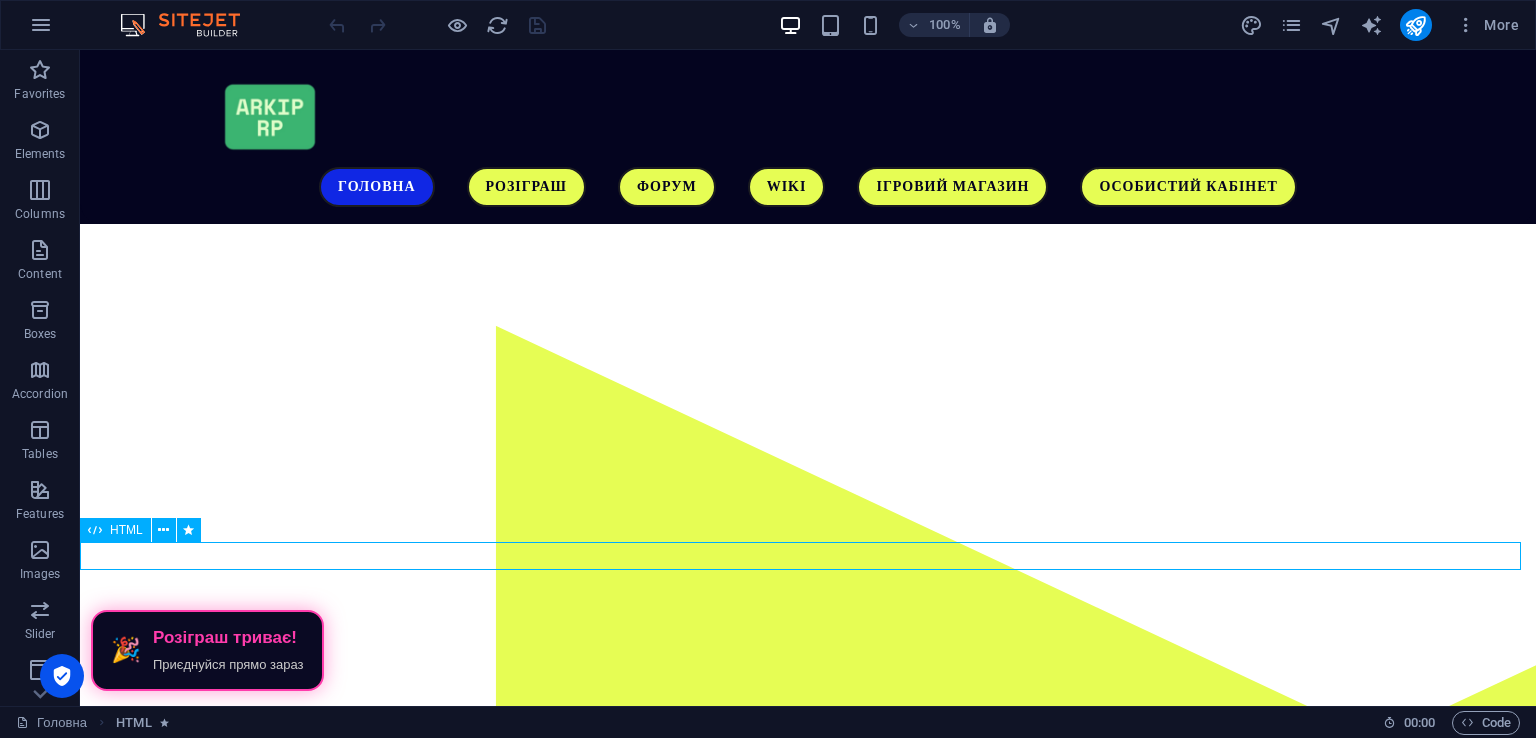 click on "🎉
Розіграш триває!
Приєднуйся прямо зараз" at bounding box center (808, 1261) 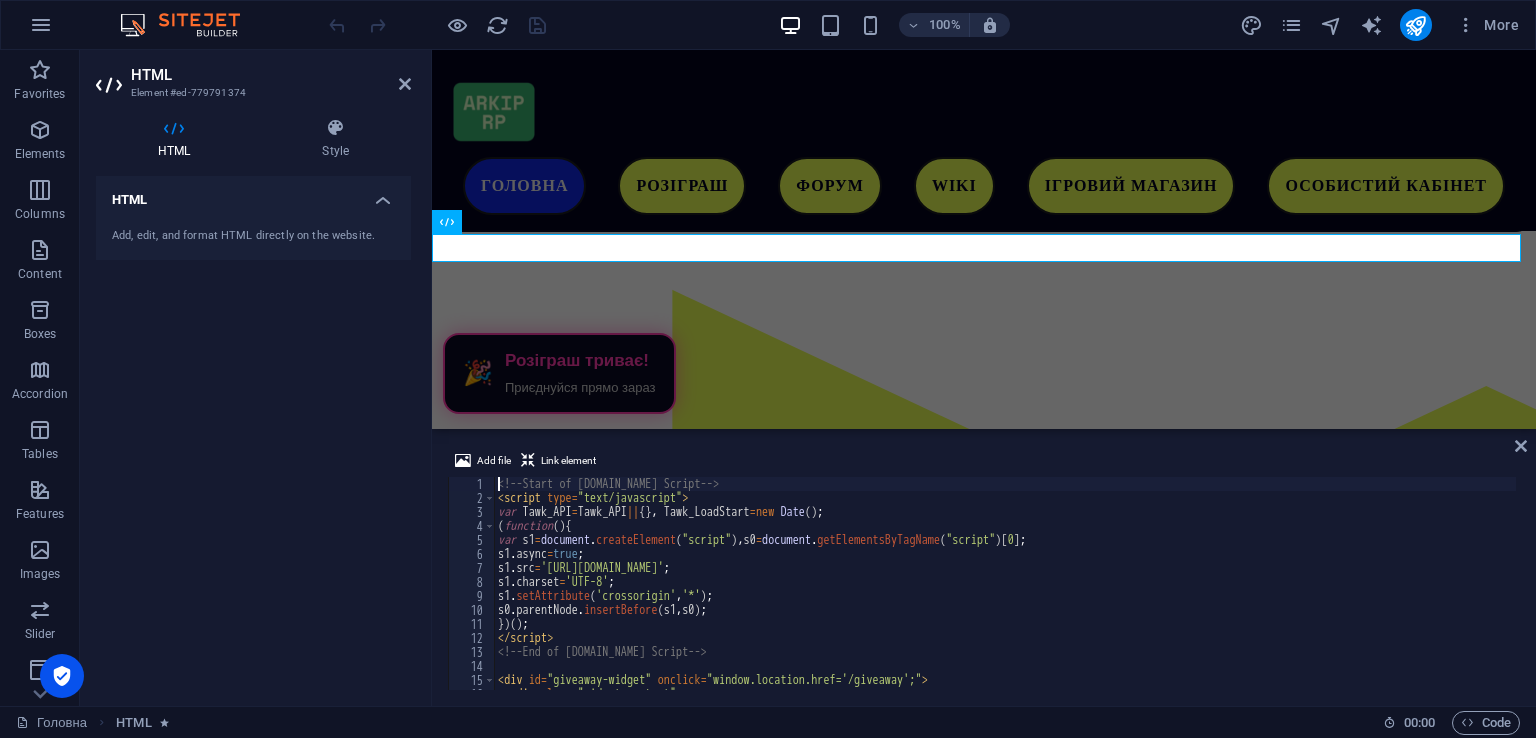 scroll, scrollTop: 356, scrollLeft: 0, axis: vertical 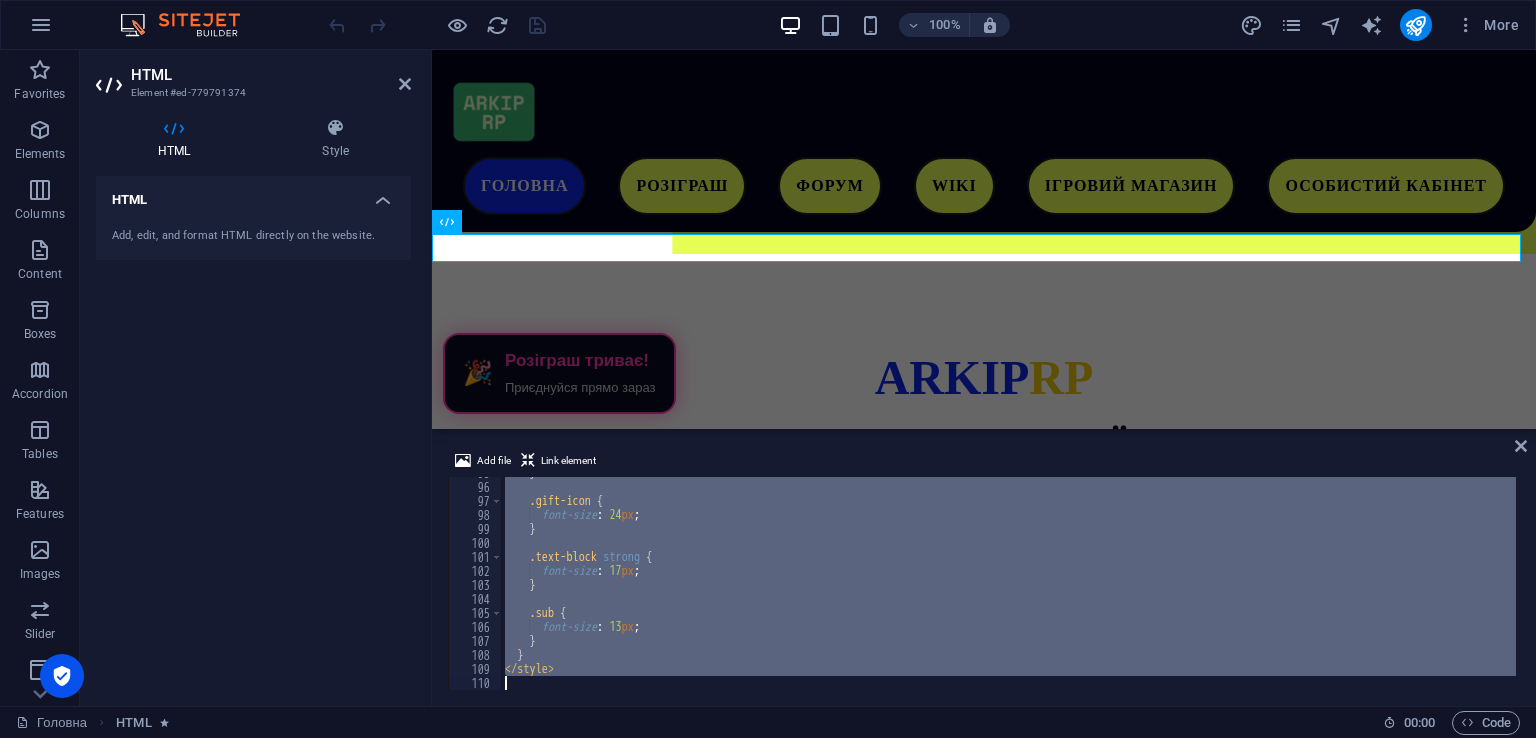 drag, startPoint x: 496, startPoint y: 625, endPoint x: 1008, endPoint y: 776, distance: 533.80237 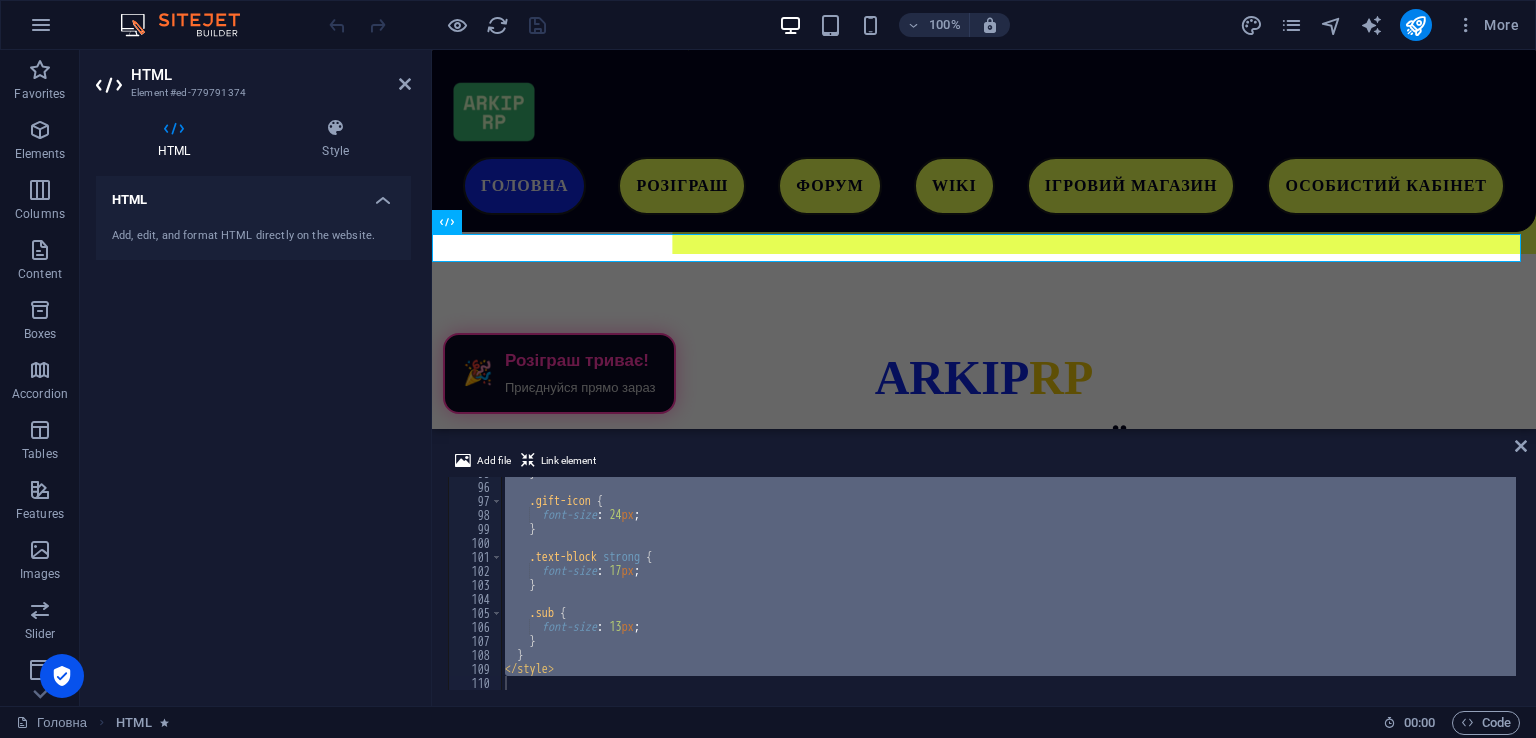 click on "Add file Link element </style> 95 96 97 98 99 100 101 102 103 104 105 106 107 108 109 110      }      .gift-icon   {         font-size :   24 px ;      }      .text-block   strong   {         font-size :   17 px ;      }      .sub   {         font-size :   13 px ;      }    } </ style >     הההההההההההההההההההההההההההההההההההההההההההההההההההההההההההההההההההההההההההההההההההההההההההההההההההההההההההההההההההההההההההההההההההההההההההההההההההההההההההההההההההההההההההההההההההההההההההההההההההההההההההההההההההההההההההההההההההההההההההההההההההההההההההההההה" at bounding box center [984, 569] 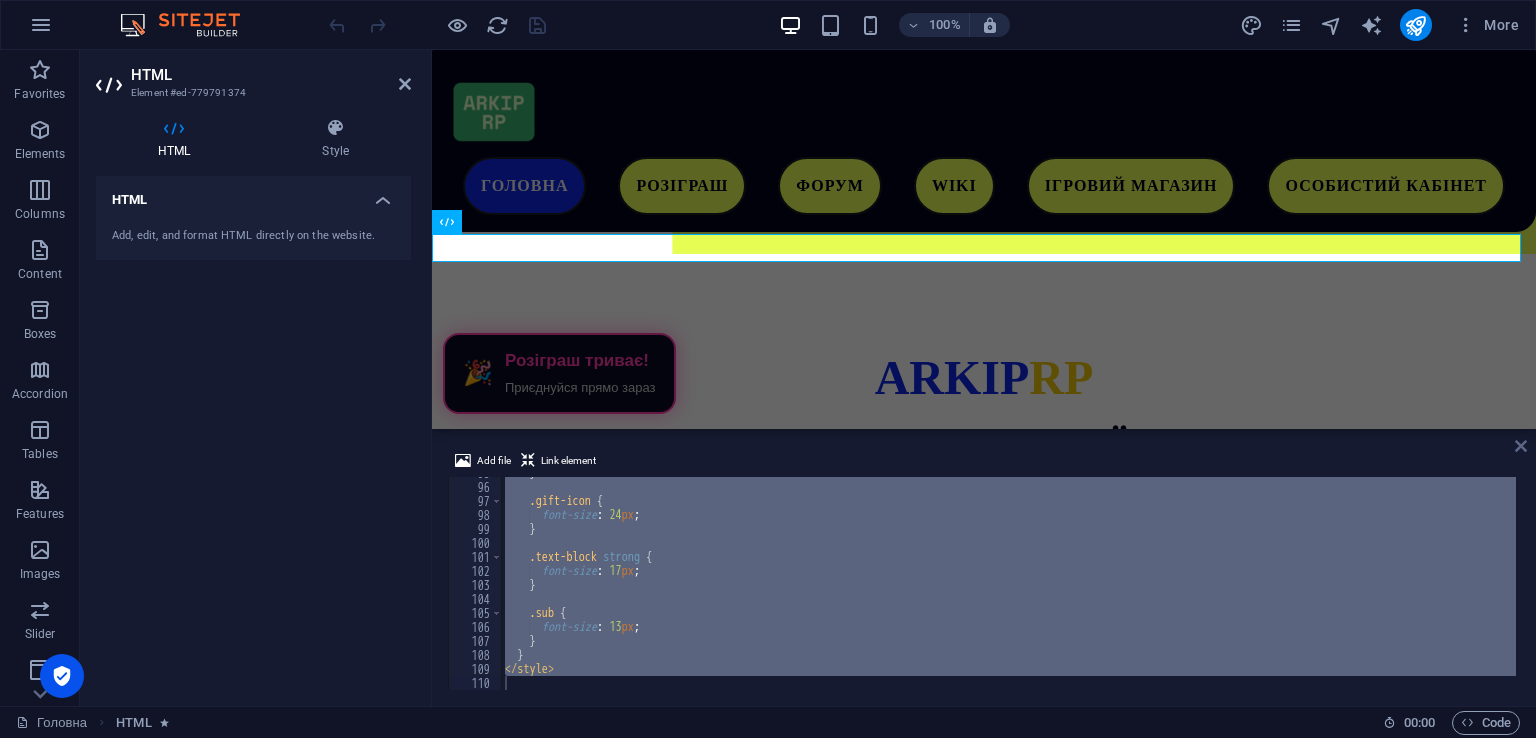 click at bounding box center [1521, 446] 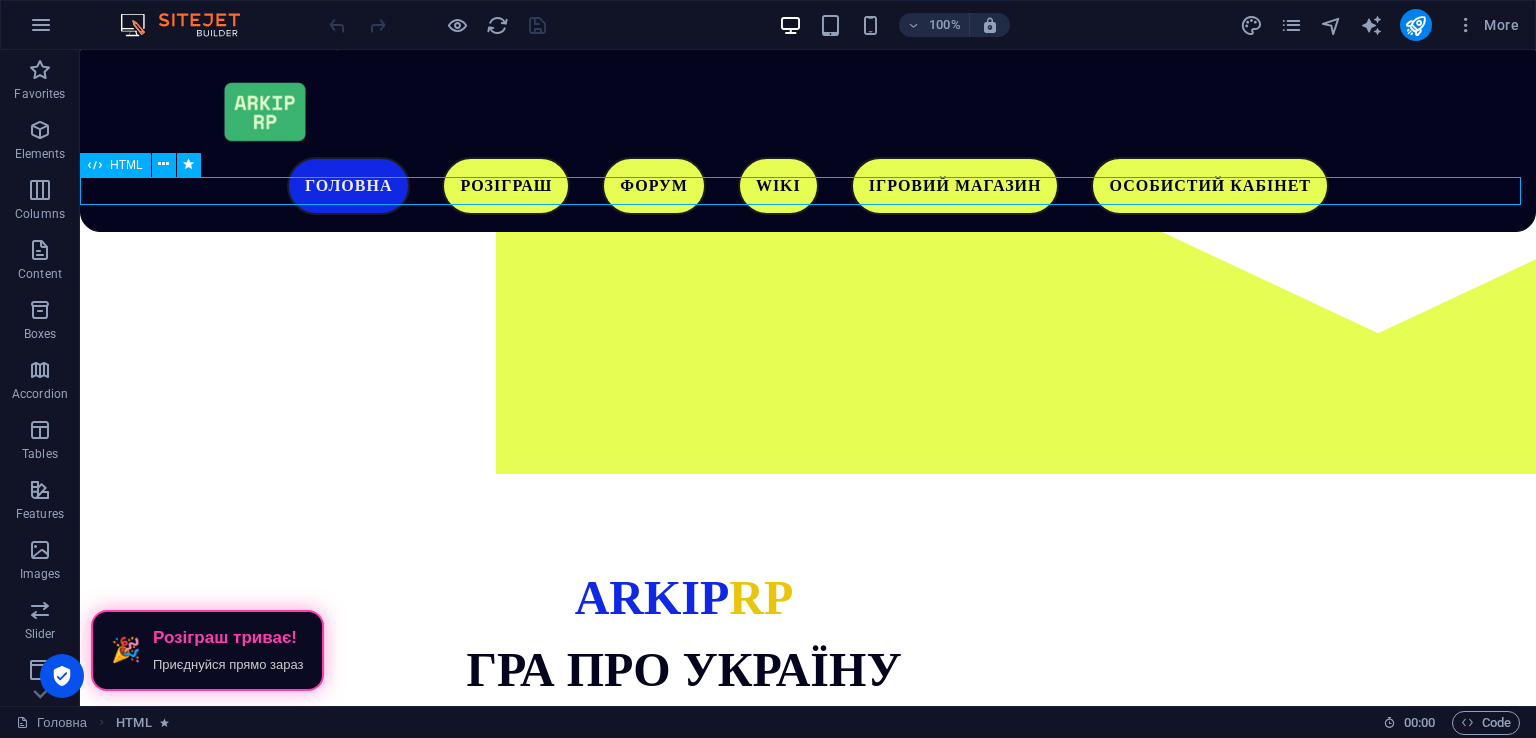 click on "🎉
Розіграш триває!
Приєднуйся прямо зараз" at bounding box center (808, 855) 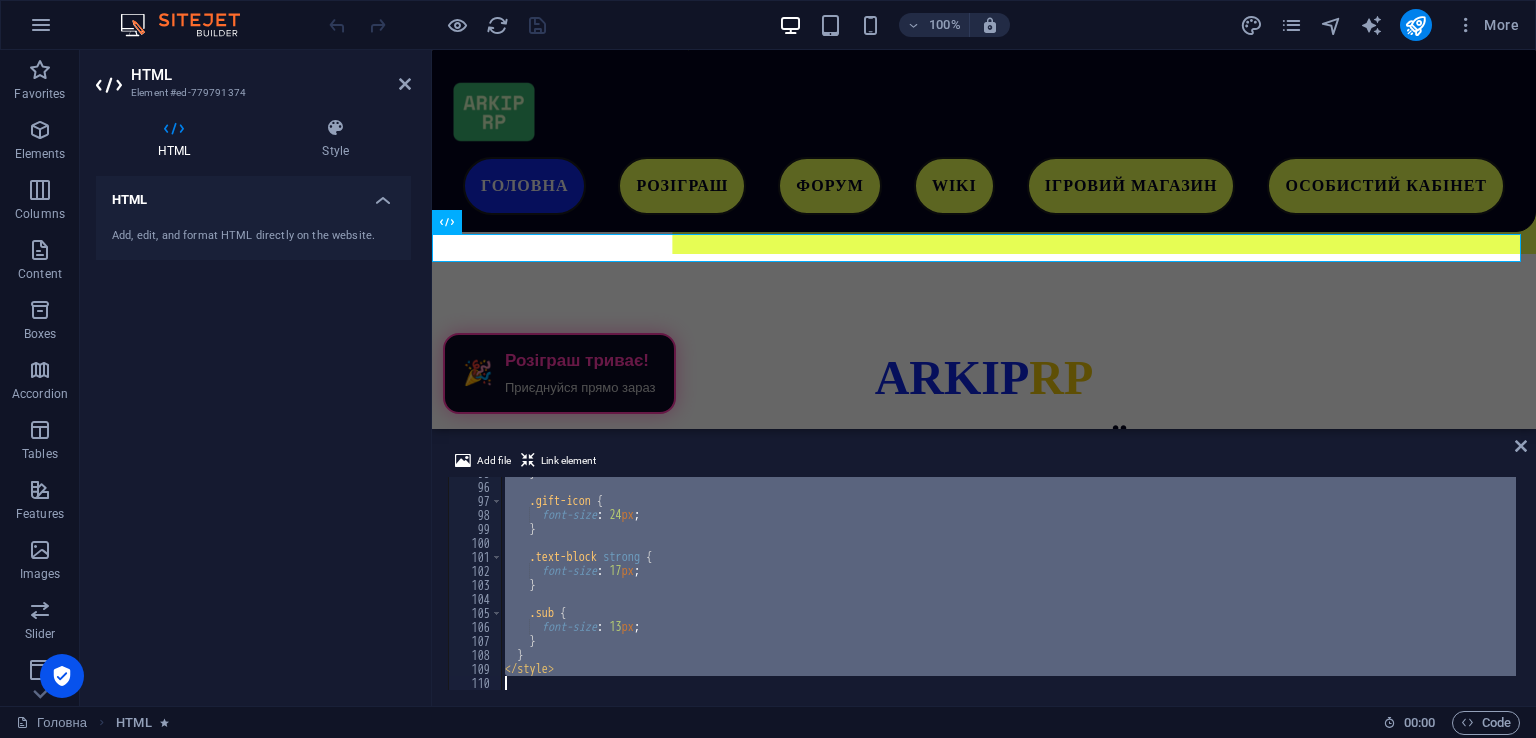 click on "}      .gift-icon   {         font-size :   24 px ;      }      .text-block   strong   {         font-size :   17 px ;      }      .sub   {         font-size :   13 px ;      }    } </ style >" at bounding box center [1008, 583] 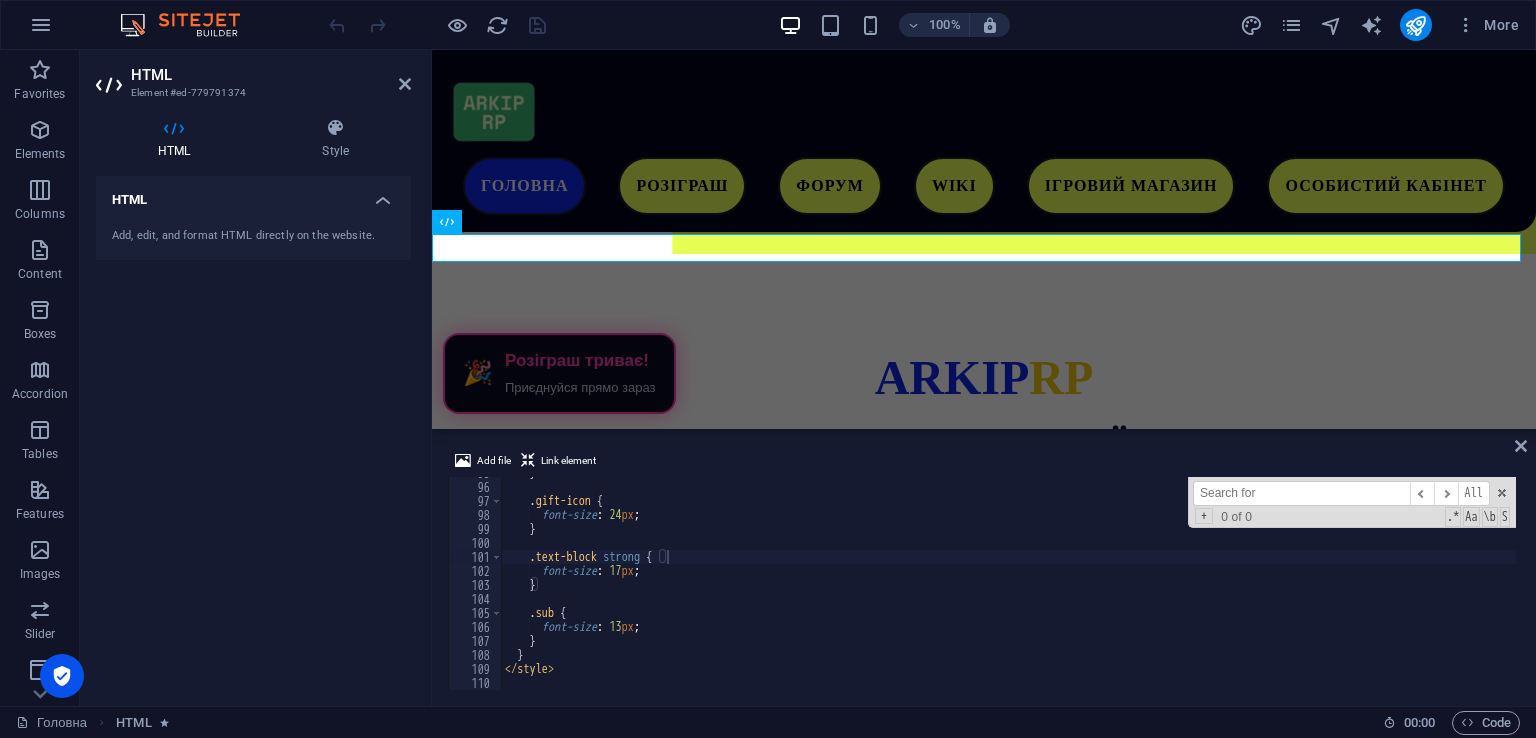 type on "@media (max-width: 600px)" 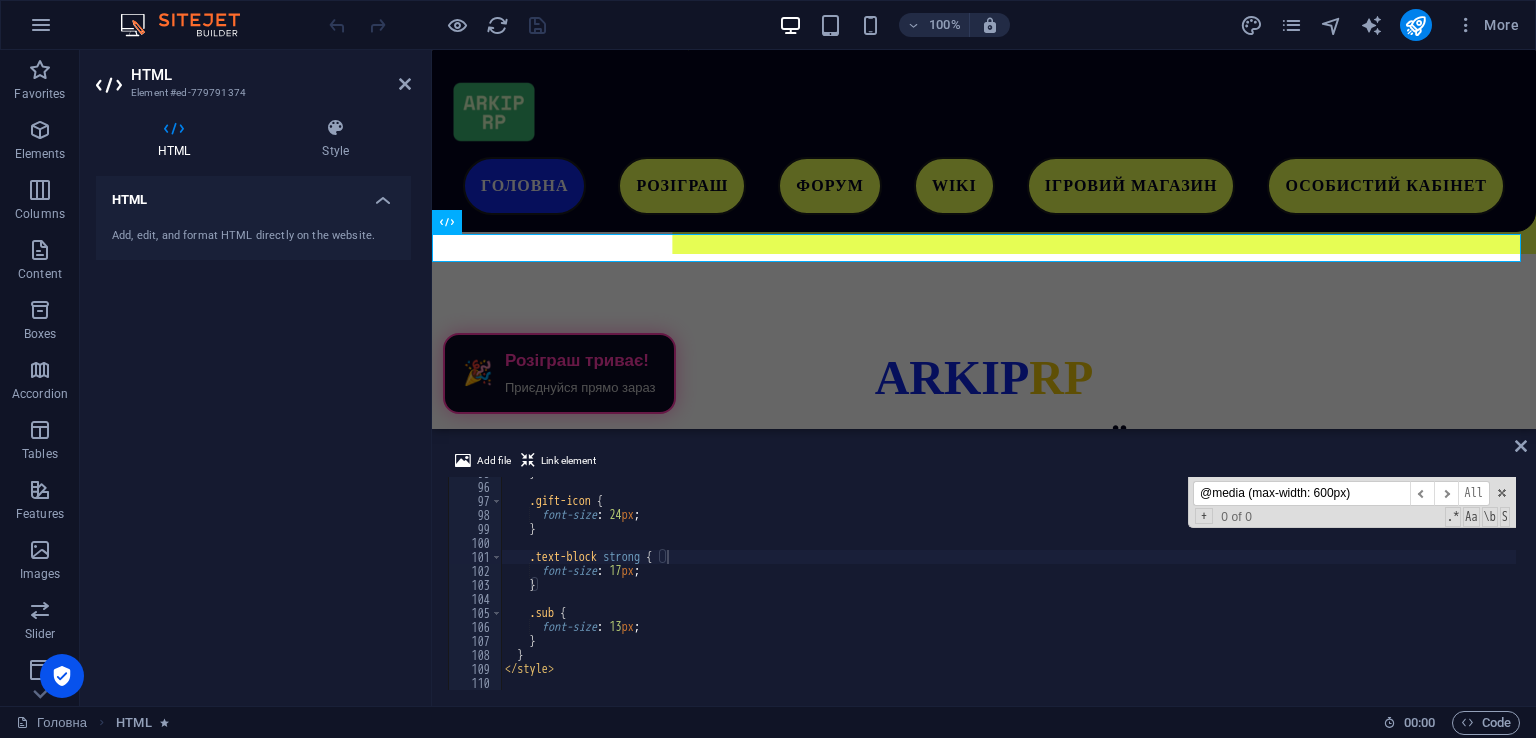 type on "@media (max-width: 600px) {" 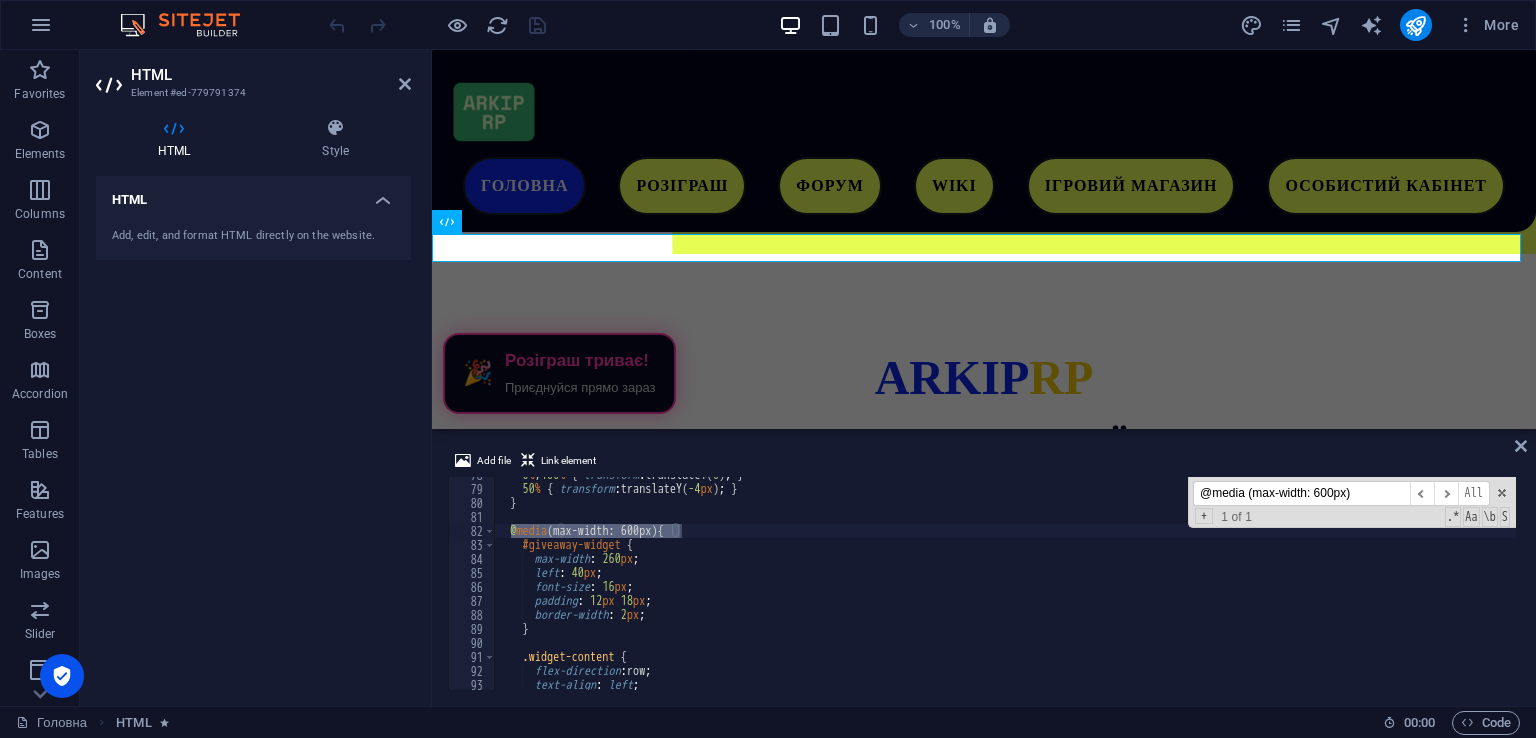 scroll, scrollTop: 1087, scrollLeft: 0, axis: vertical 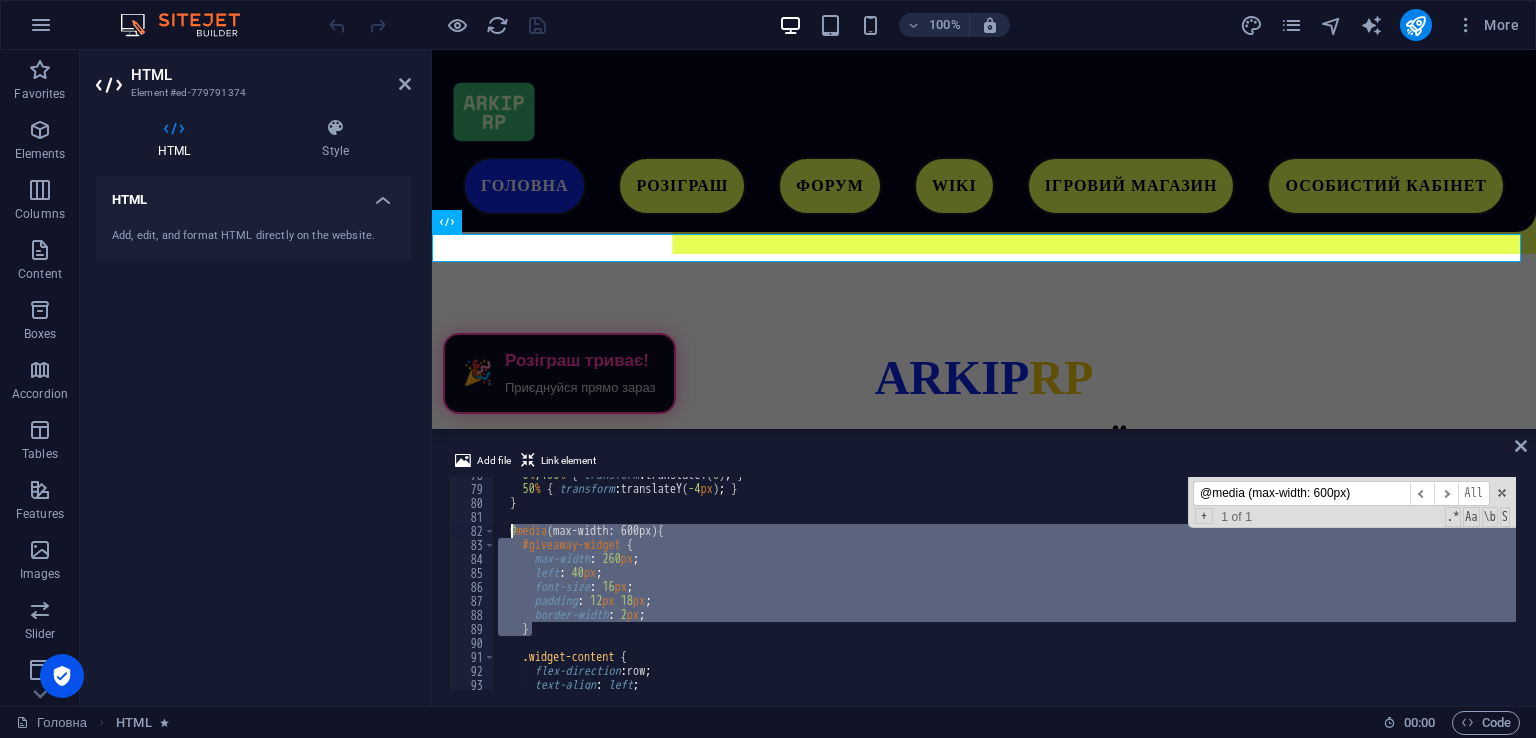 drag, startPoint x: 559, startPoint y: 628, endPoint x: 512, endPoint y: 526, distance: 112.30761 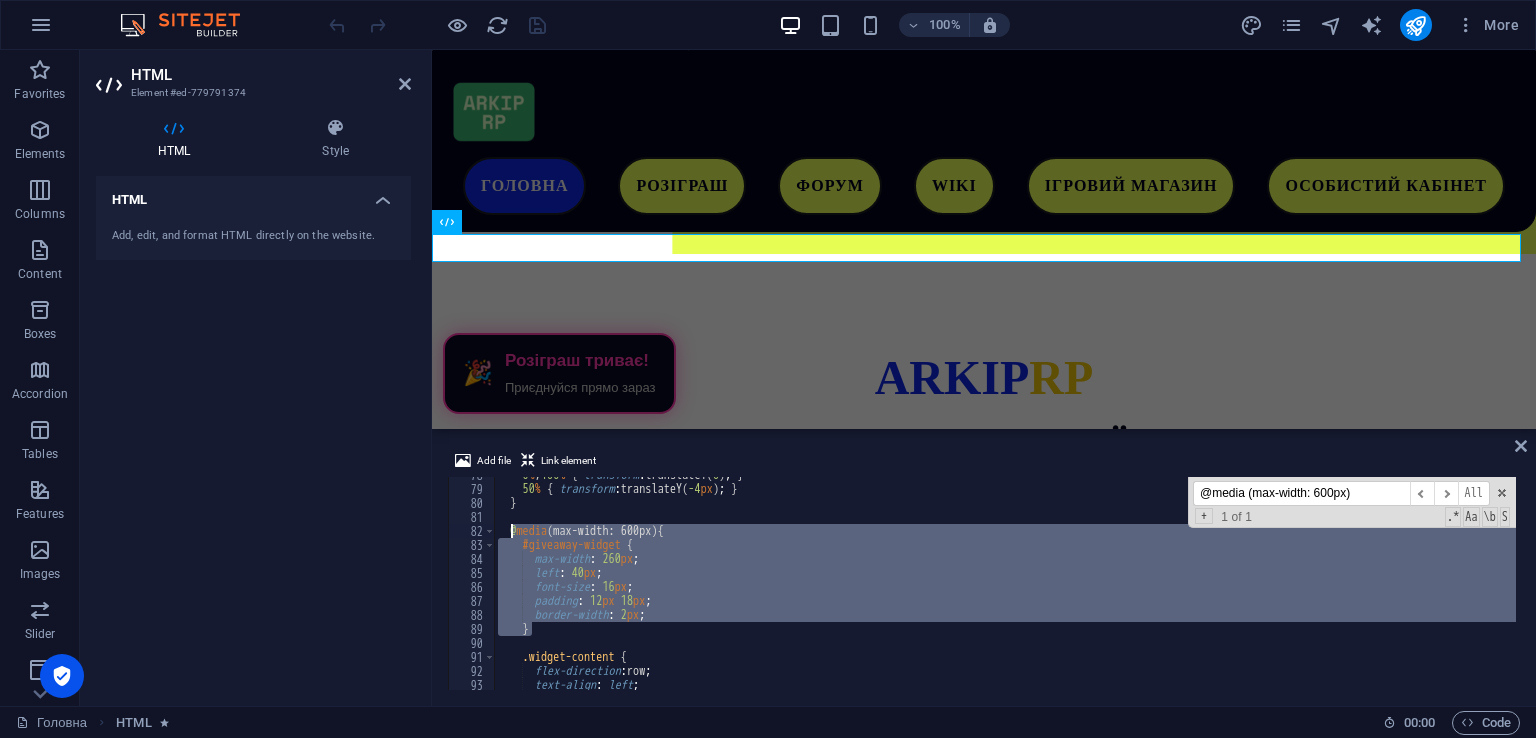 paste 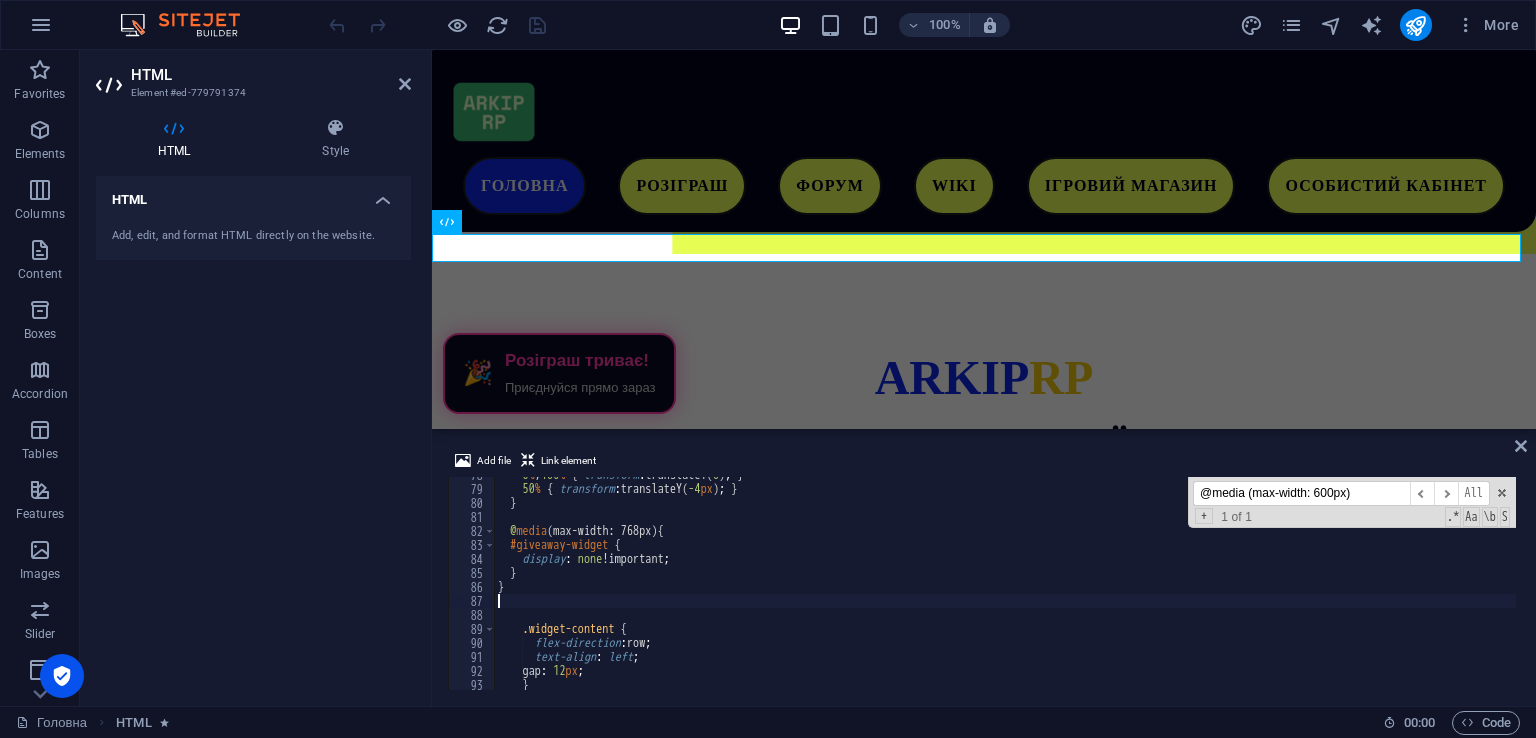 type on "}" 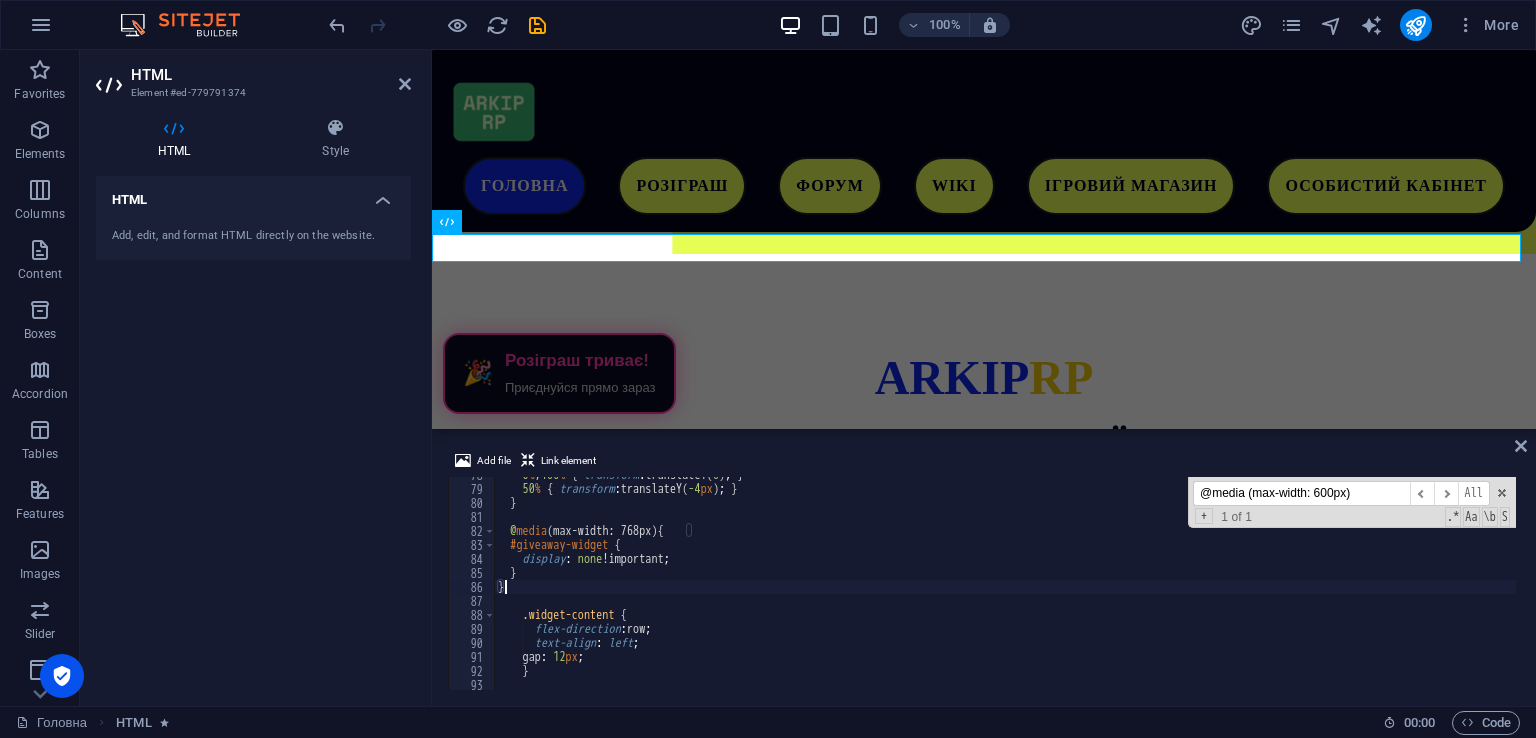 scroll, scrollTop: 1087, scrollLeft: 0, axis: vertical 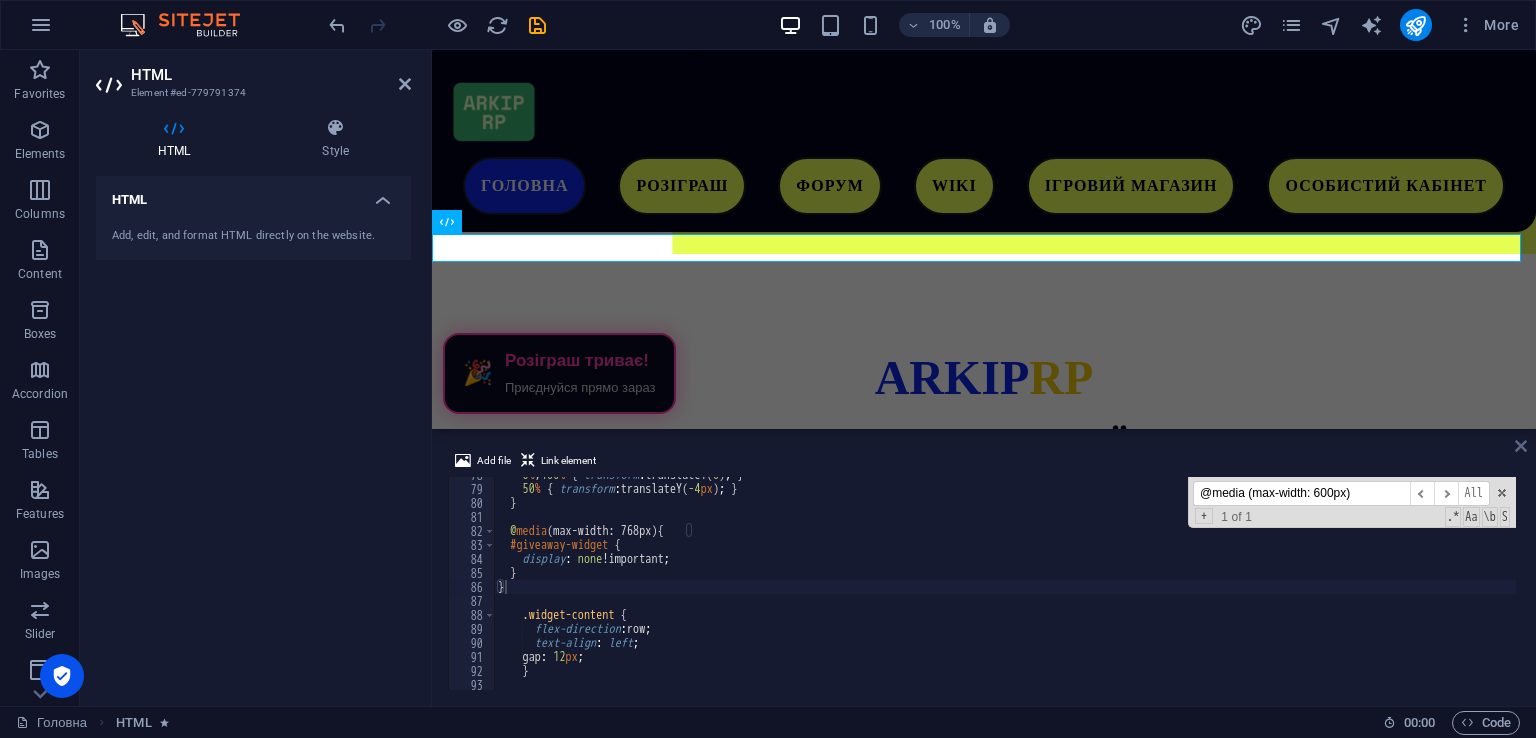 click at bounding box center [1521, 446] 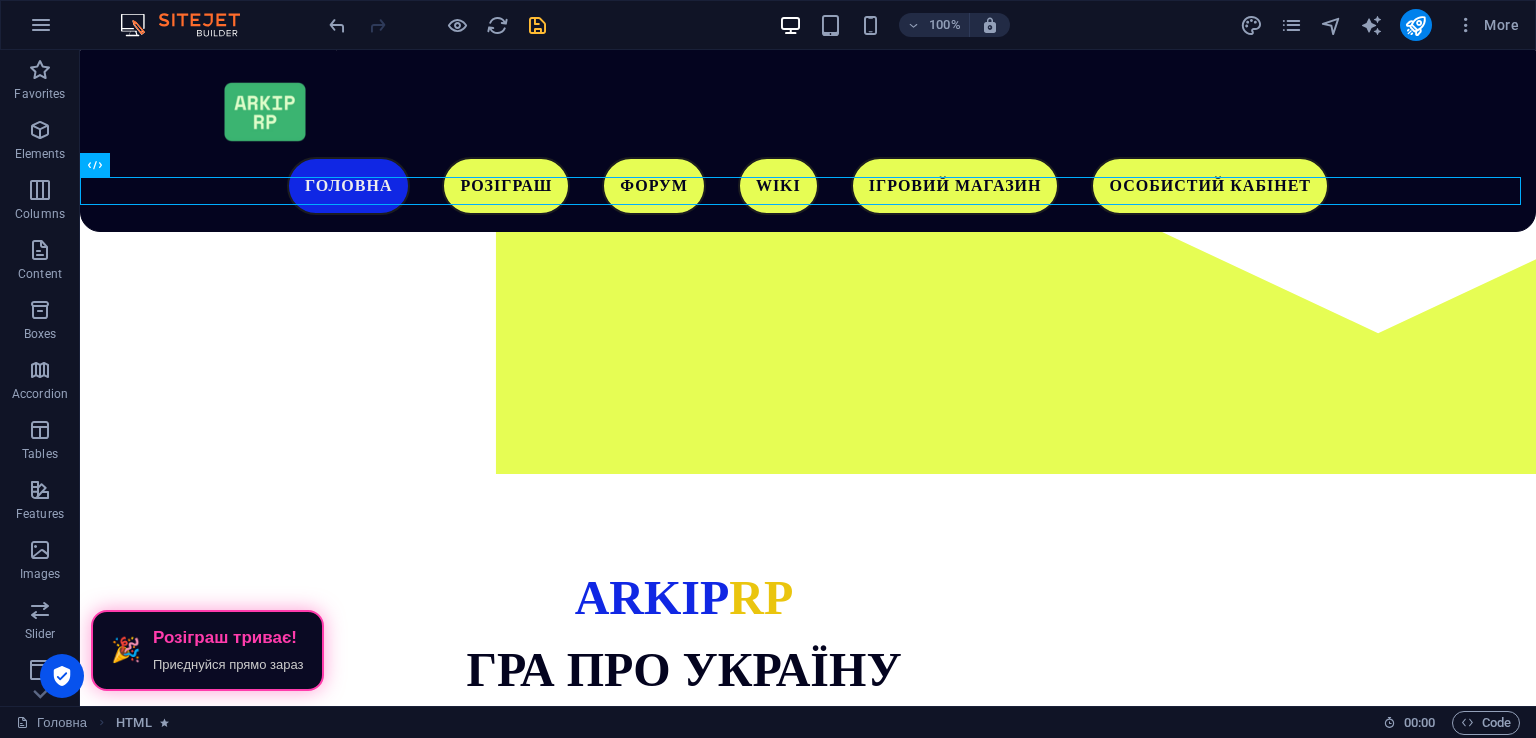 click at bounding box center (537, 25) 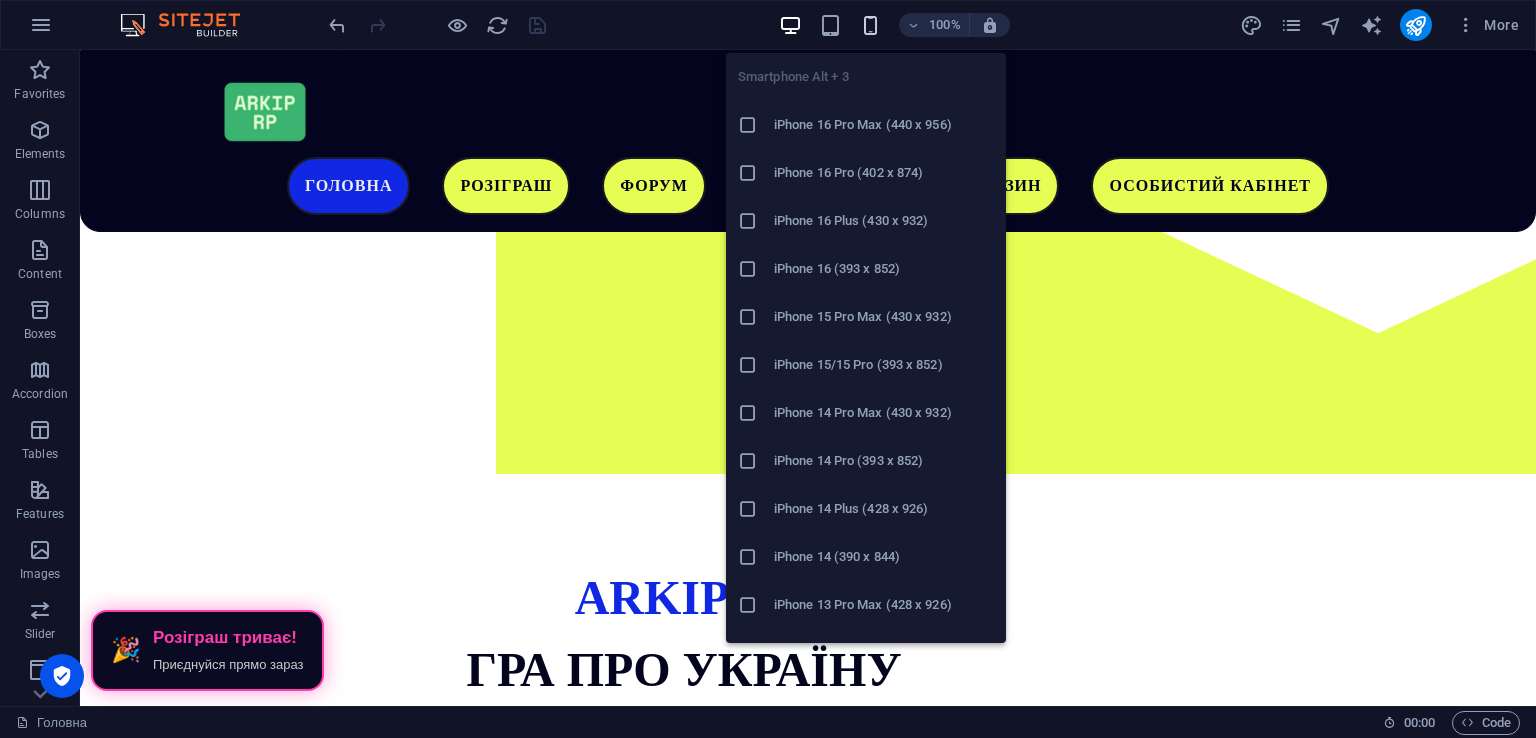 click at bounding box center (870, 25) 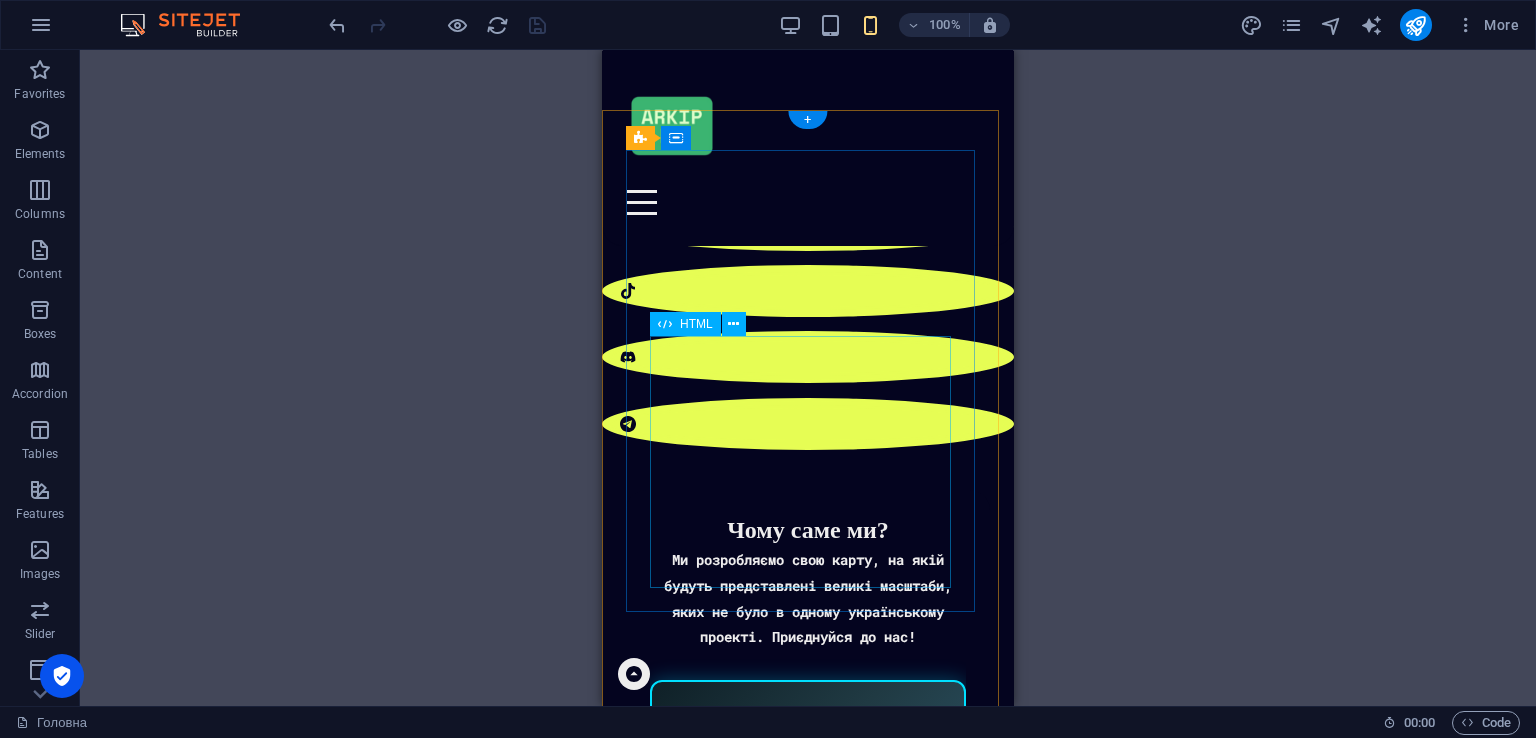 scroll, scrollTop: 0, scrollLeft: 0, axis: both 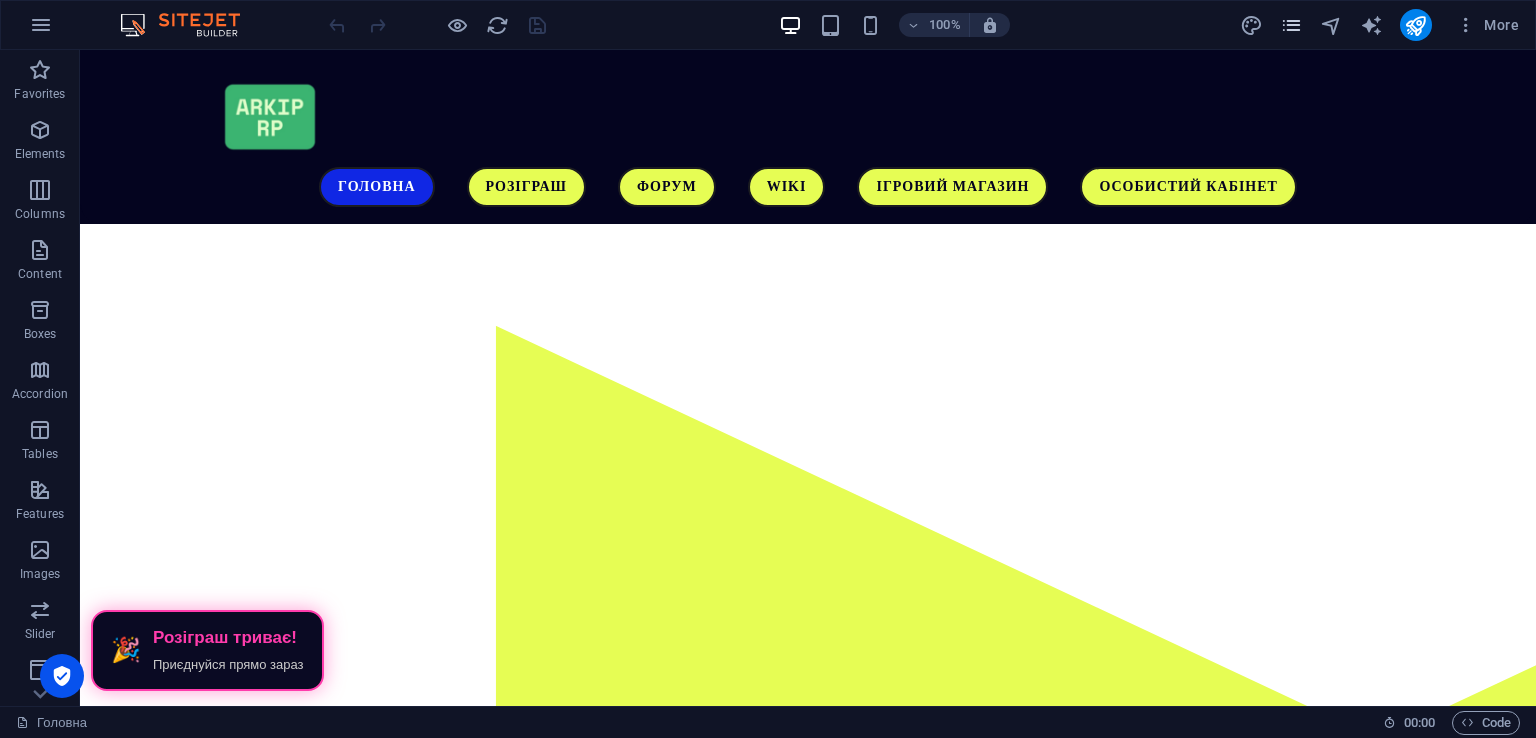 click at bounding box center (1291, 25) 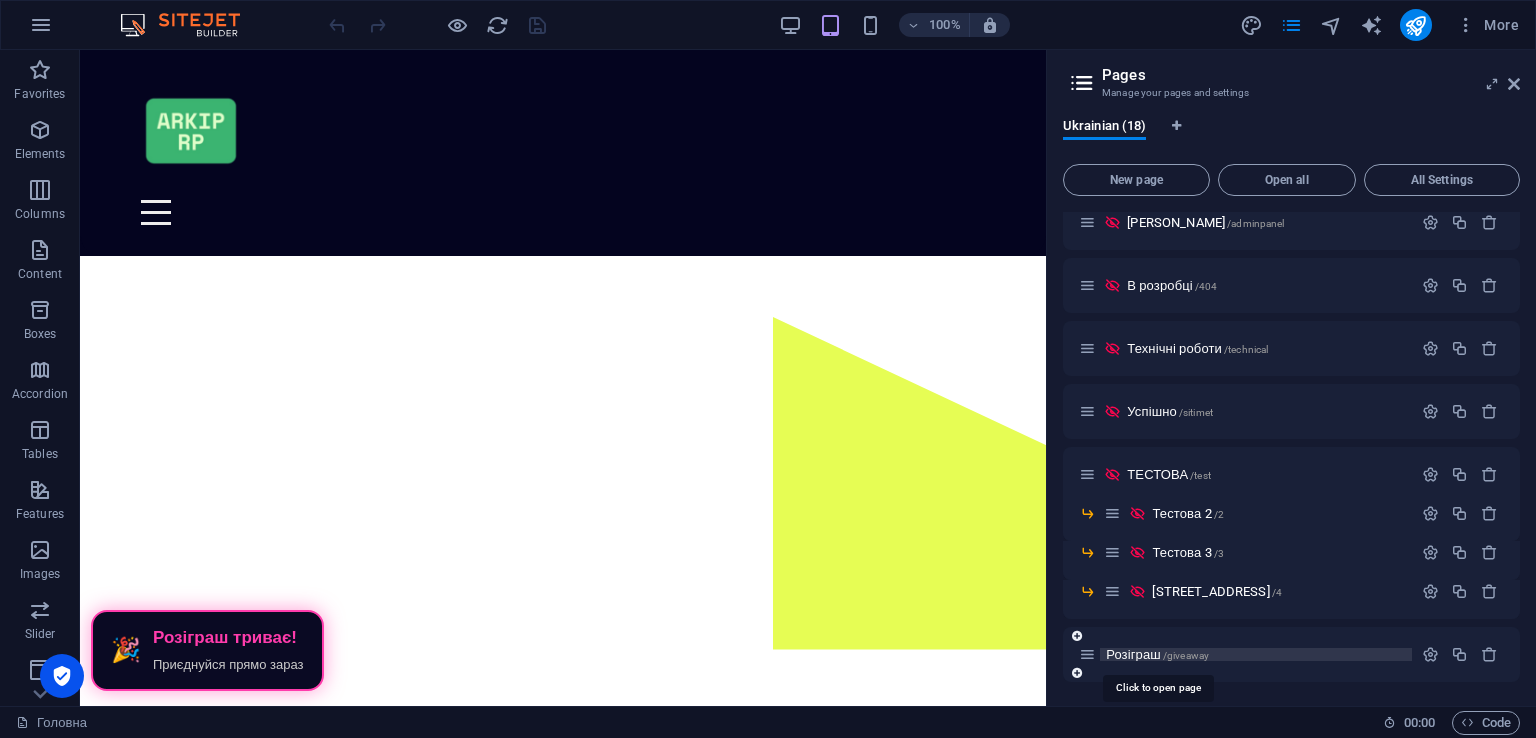 click on "/giveaway" at bounding box center (1186, 655) 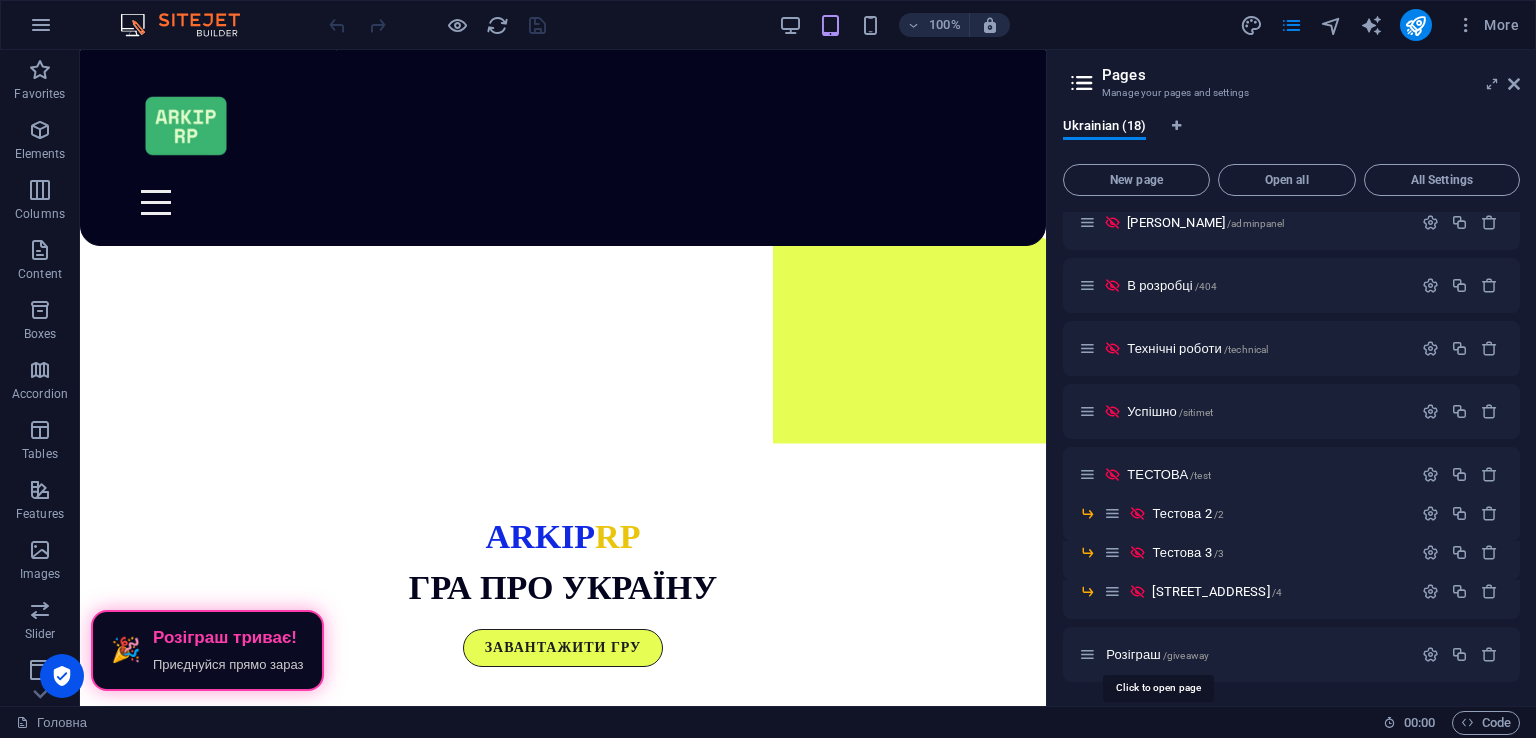 scroll, scrollTop: 533, scrollLeft: 0, axis: vertical 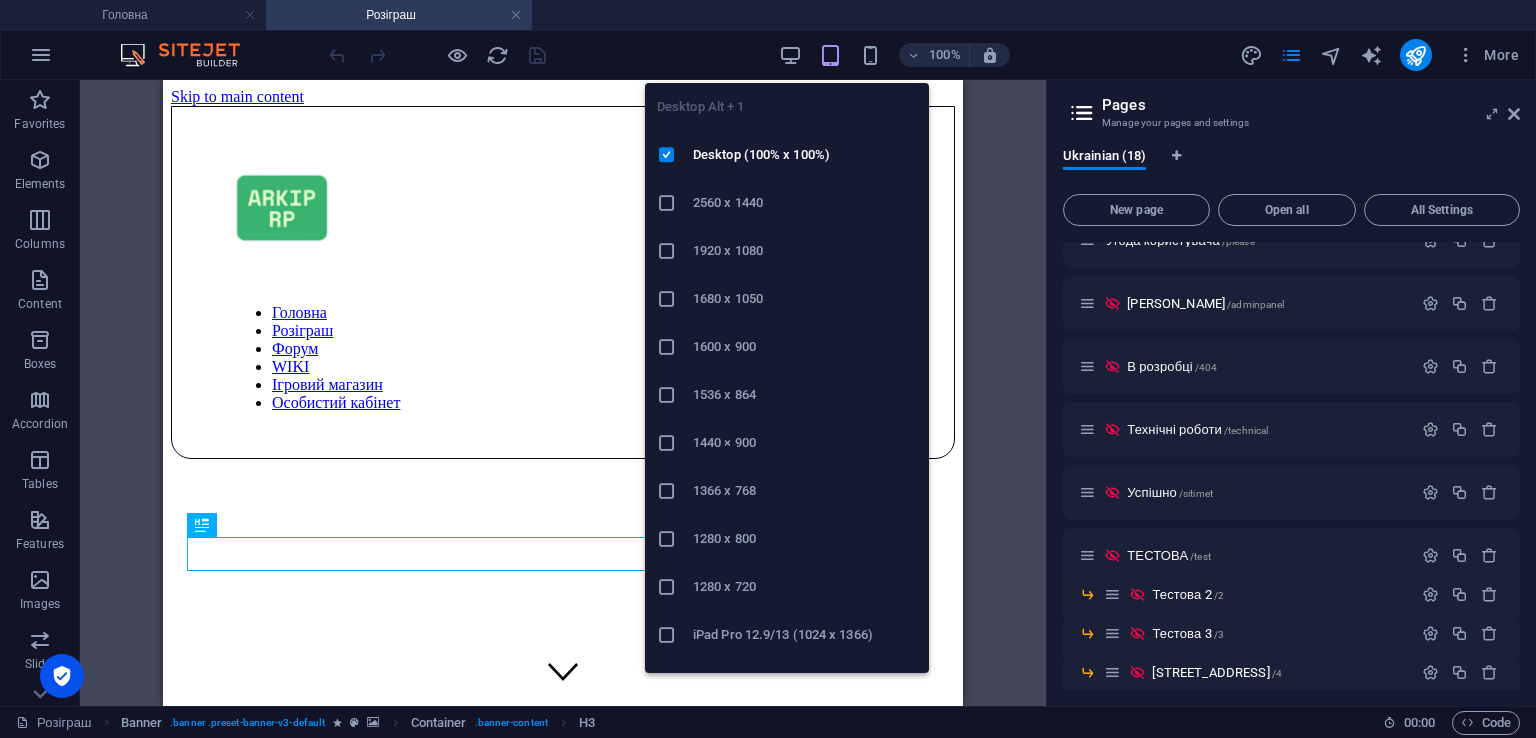 drag, startPoint x: 788, startPoint y: 53, endPoint x: 1067, endPoint y: 86, distance: 280.94482 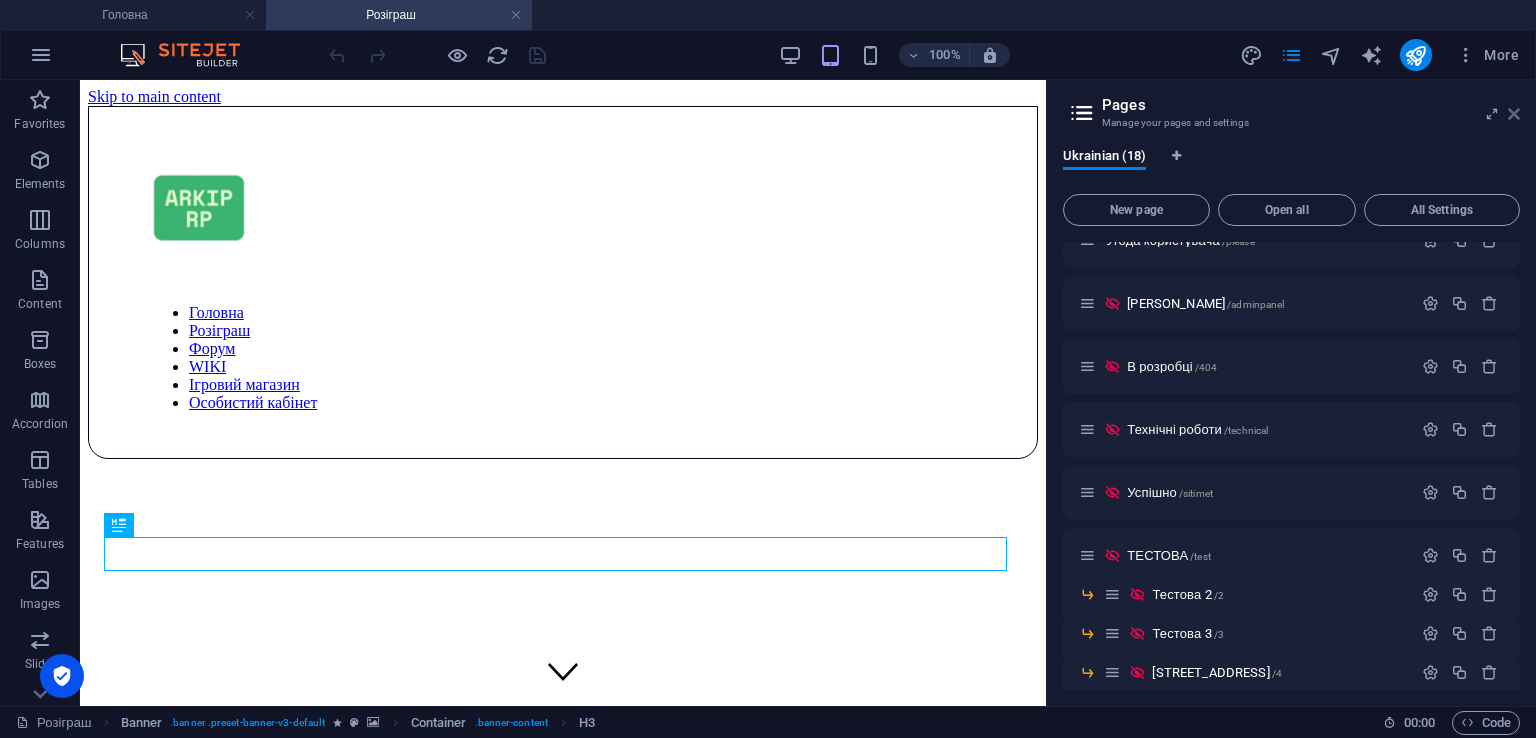 click at bounding box center (1514, 114) 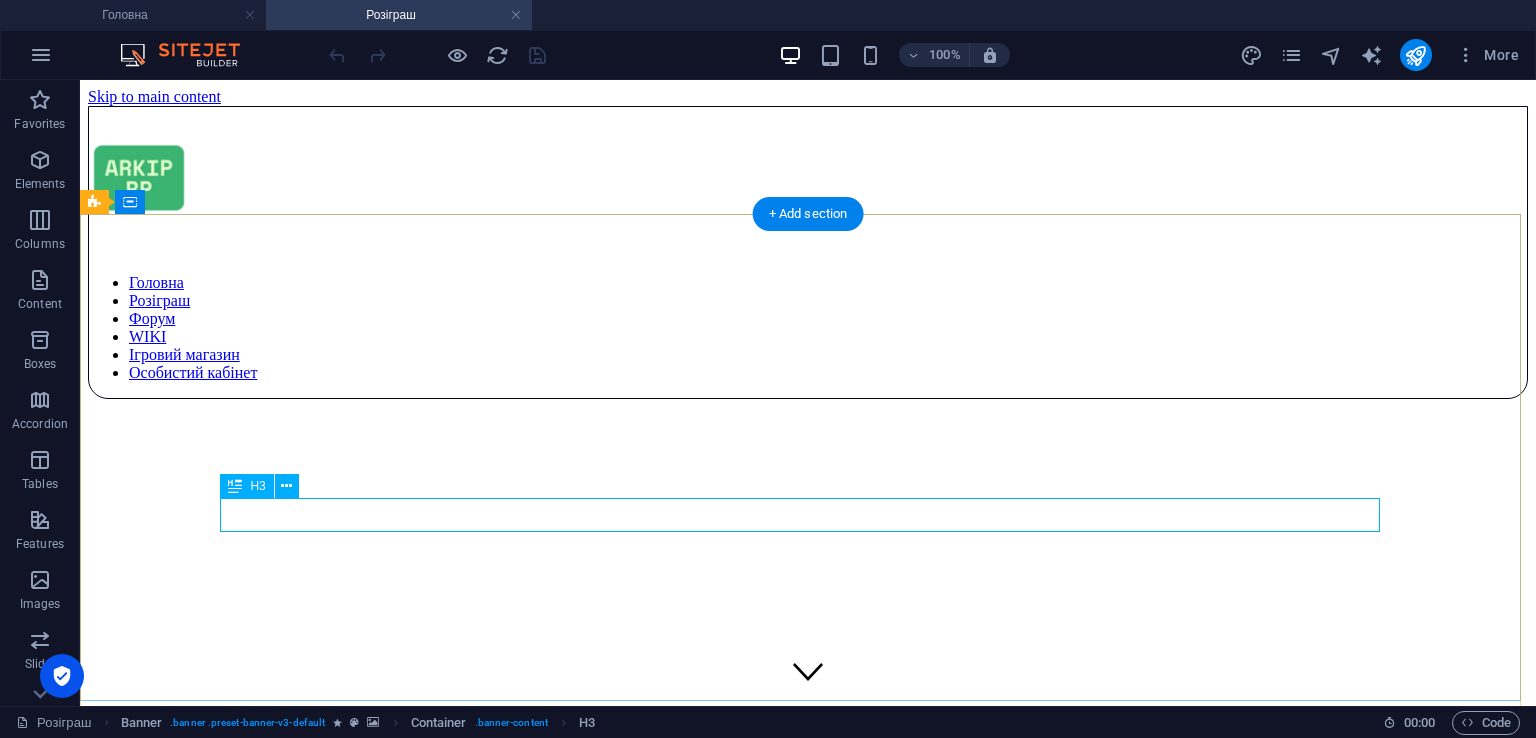 click on "Масштабний розіграш від ARKIP RP" at bounding box center [808, 1166] 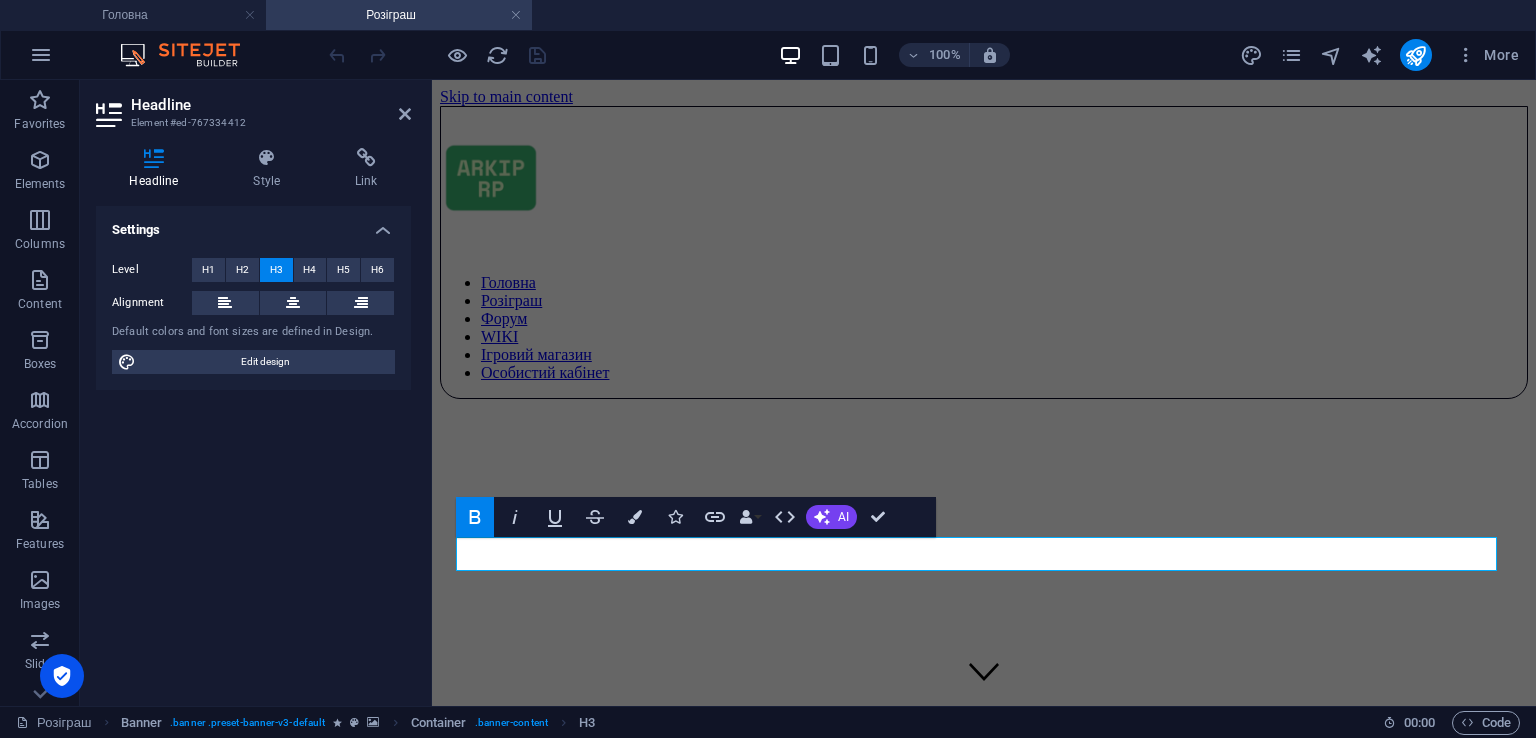click on "100% More" at bounding box center [768, 55] 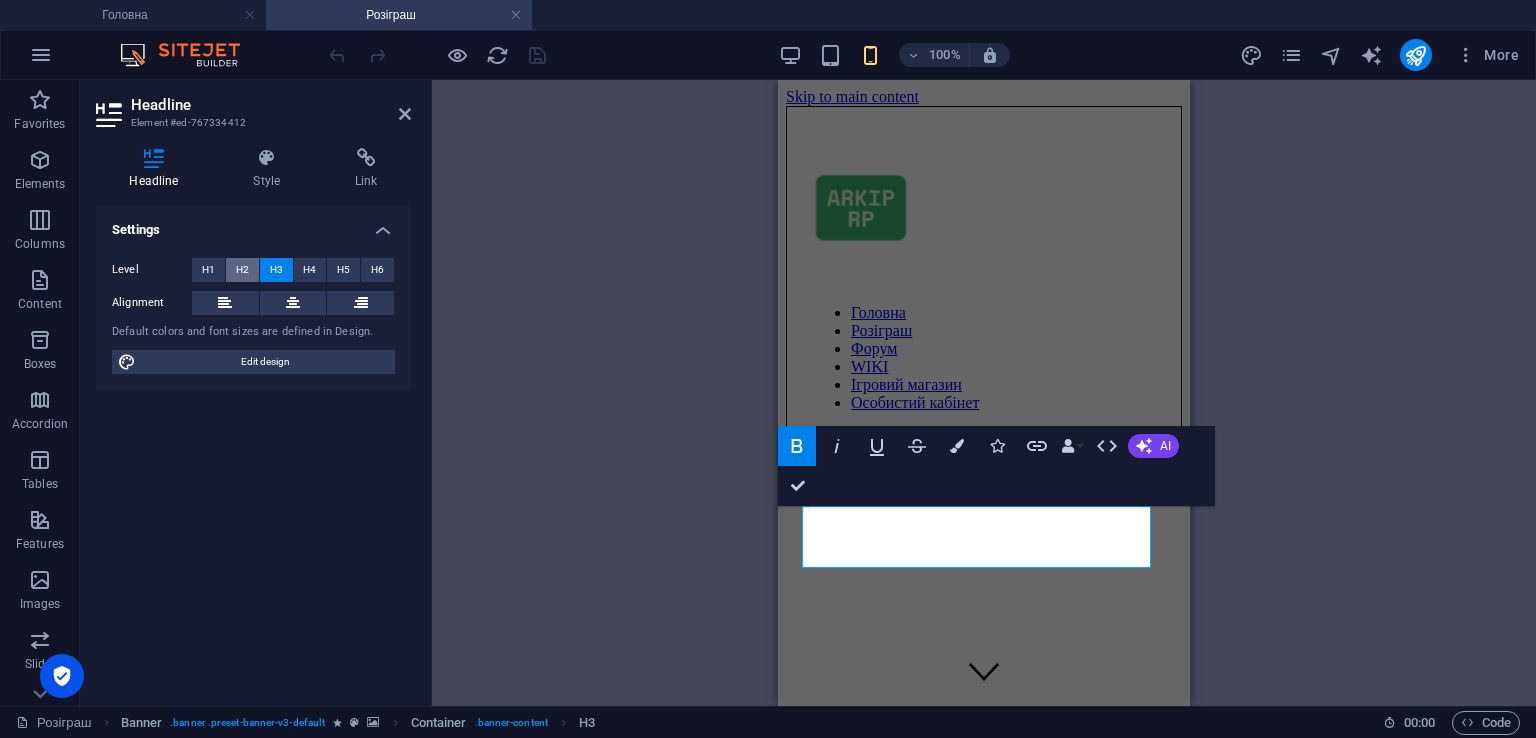 click on "H2" at bounding box center (242, 270) 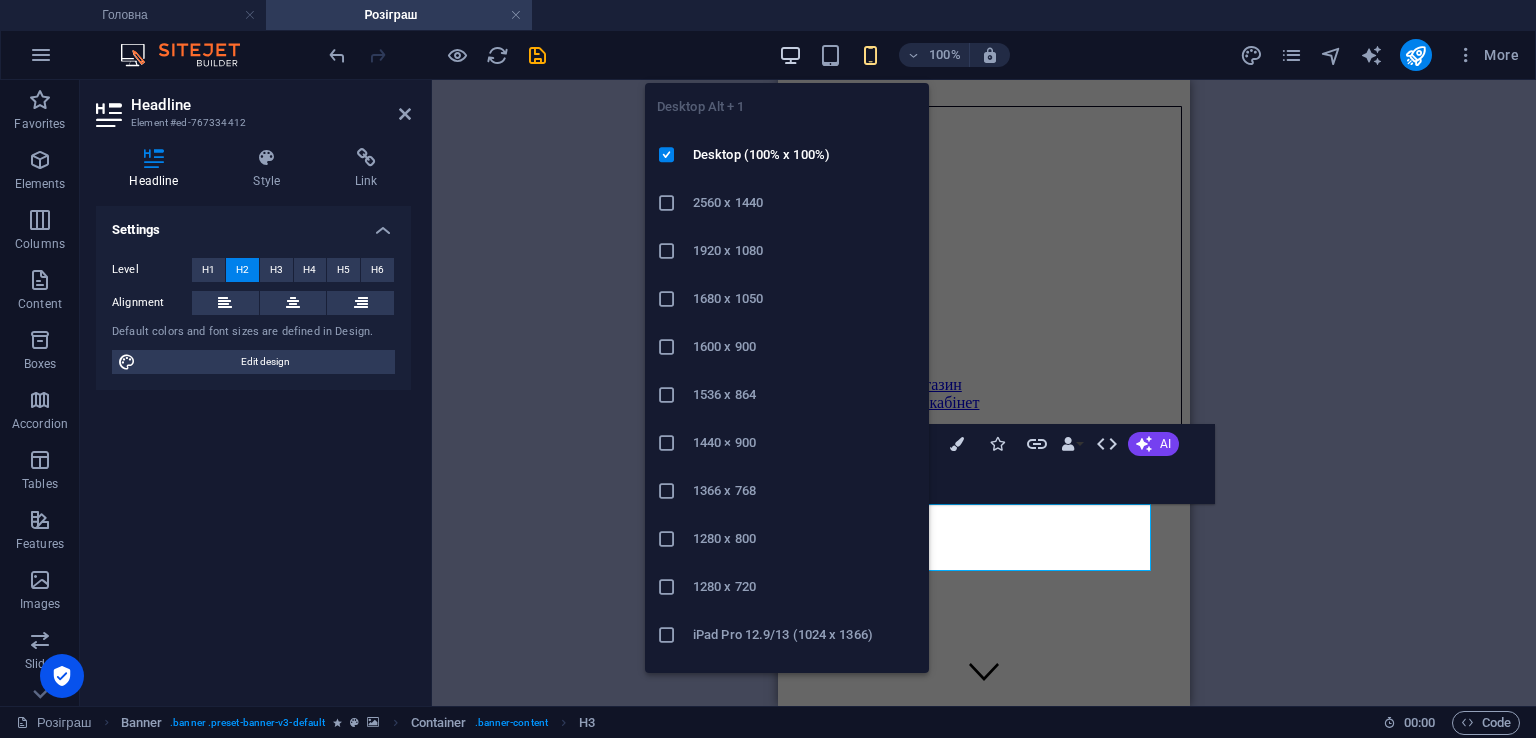 click at bounding box center (790, 55) 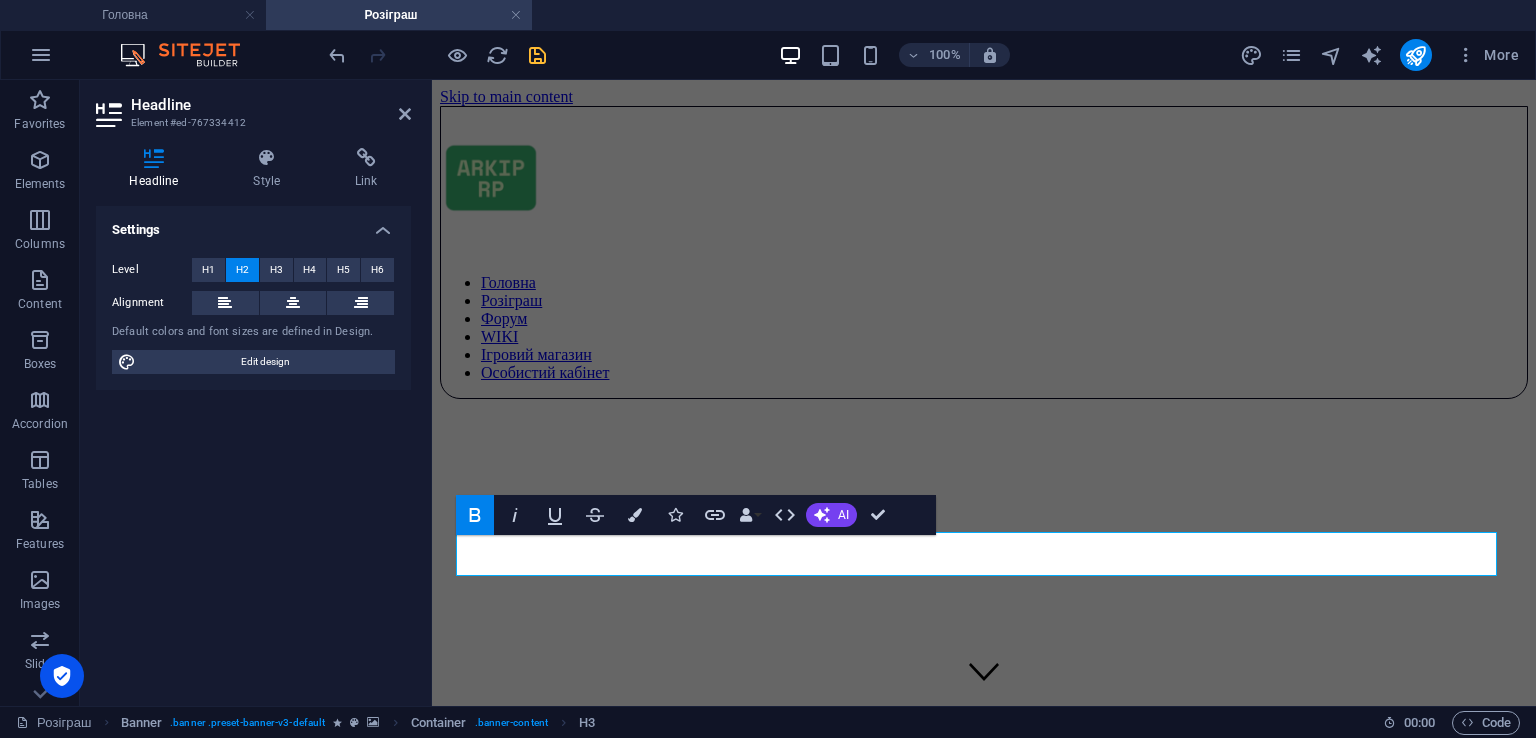 click at bounding box center [537, 55] 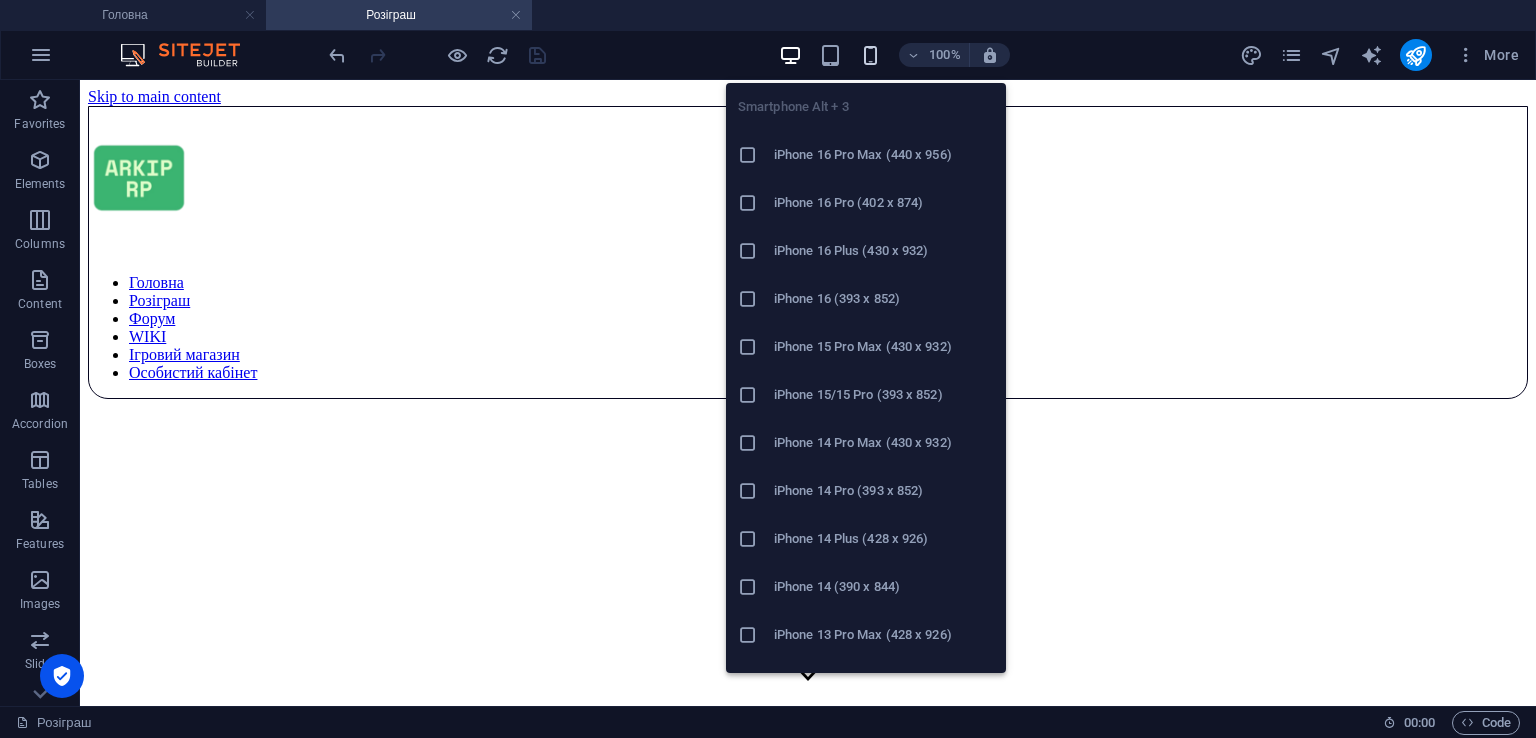 click at bounding box center (870, 55) 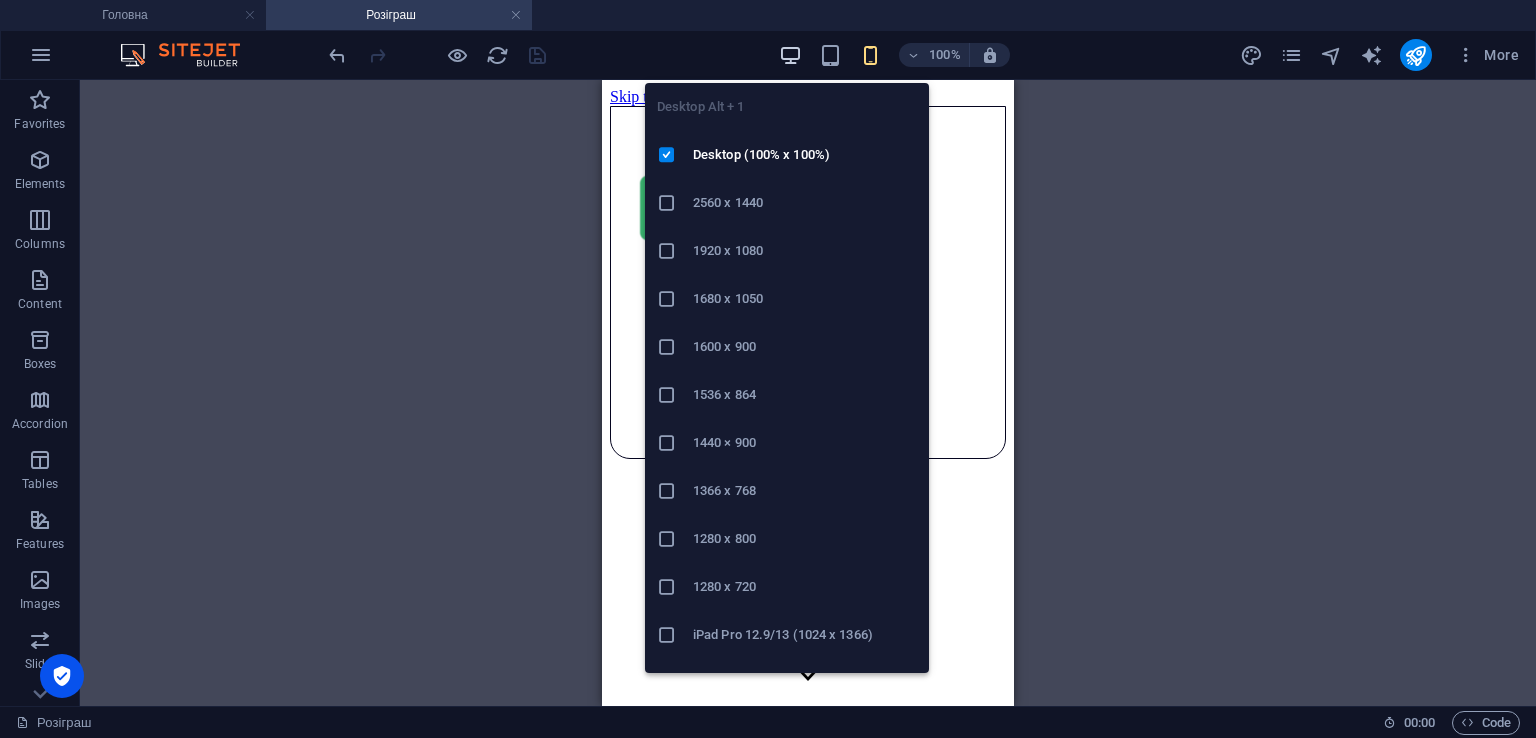 click at bounding box center (790, 55) 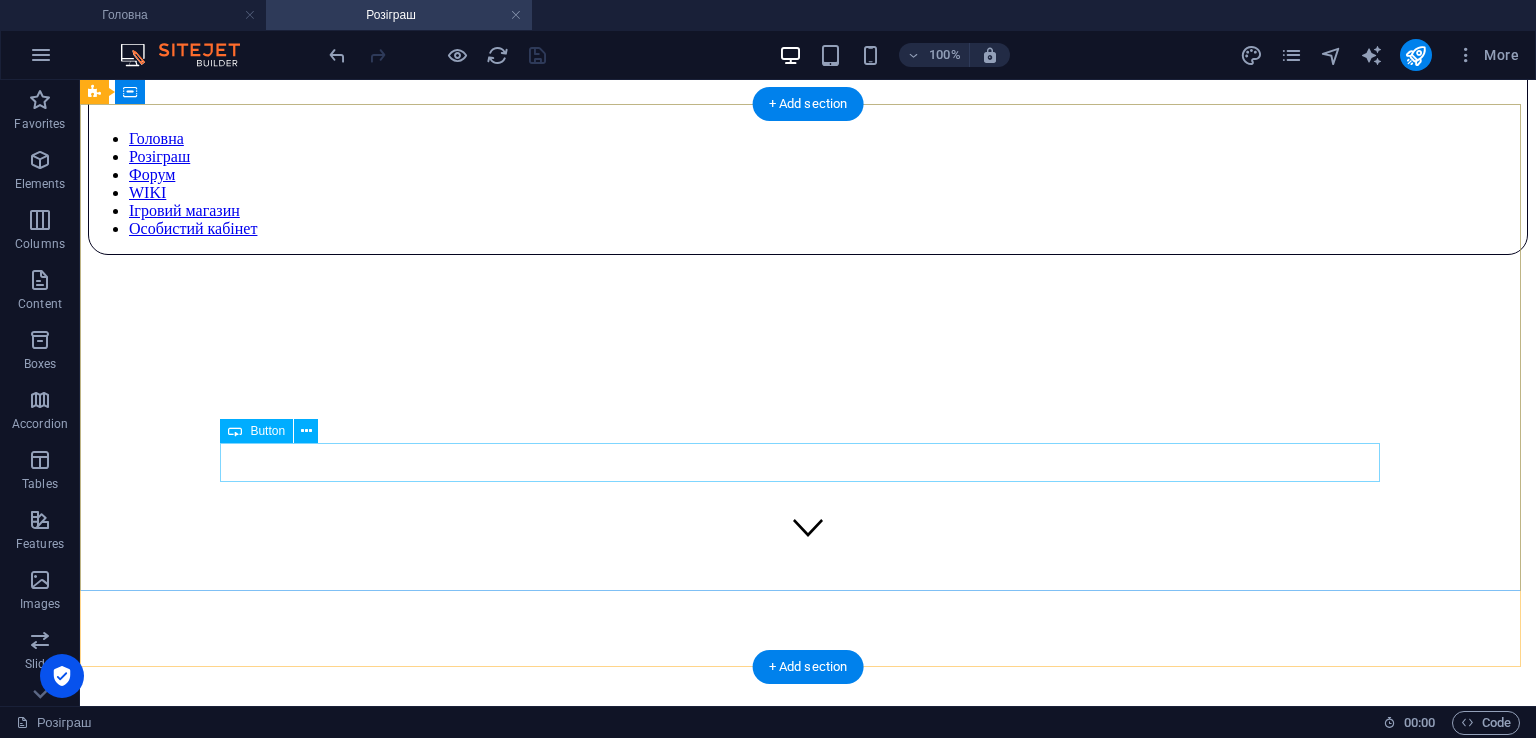 scroll, scrollTop: 100, scrollLeft: 0, axis: vertical 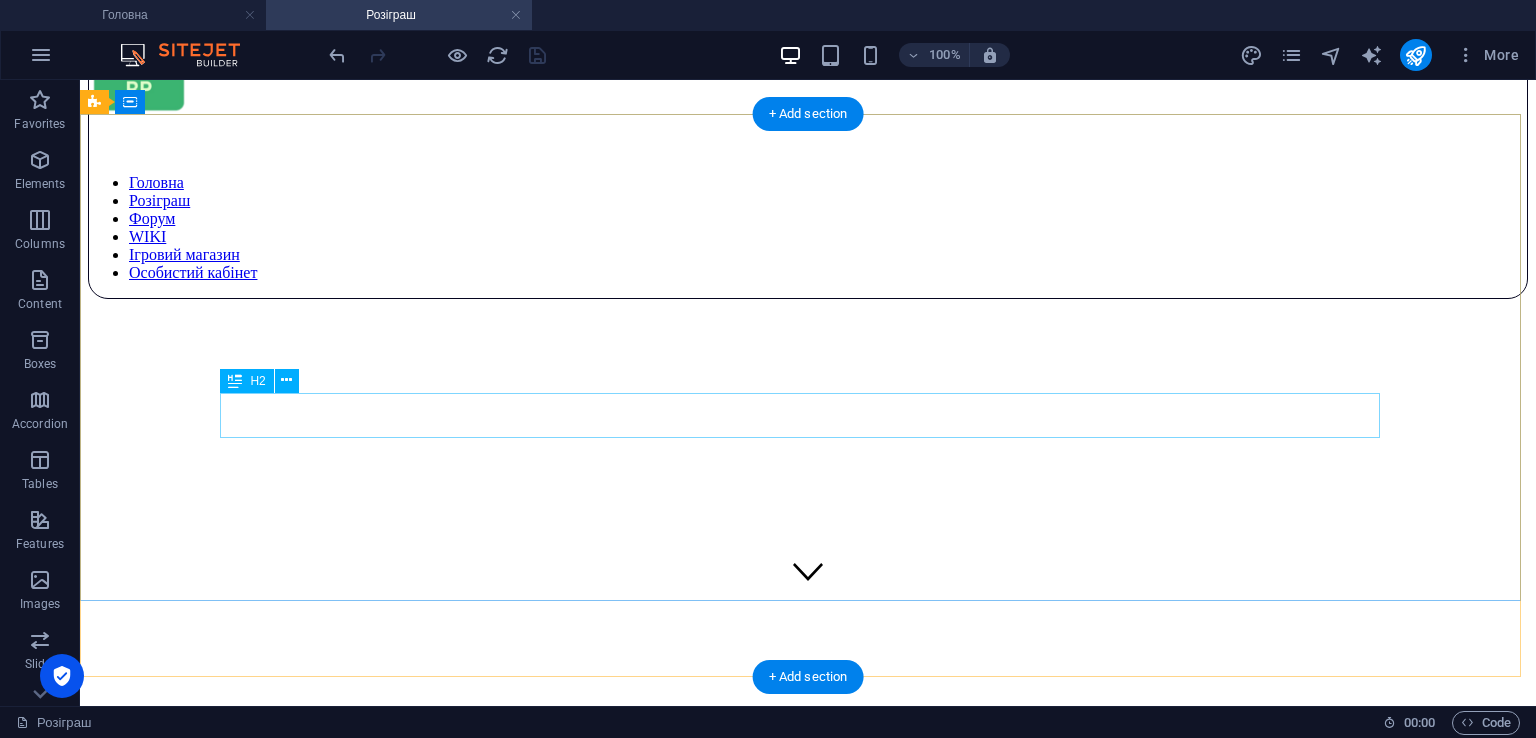 click on "Масштабний розіграш від ARKIP RP" at bounding box center [808, 1069] 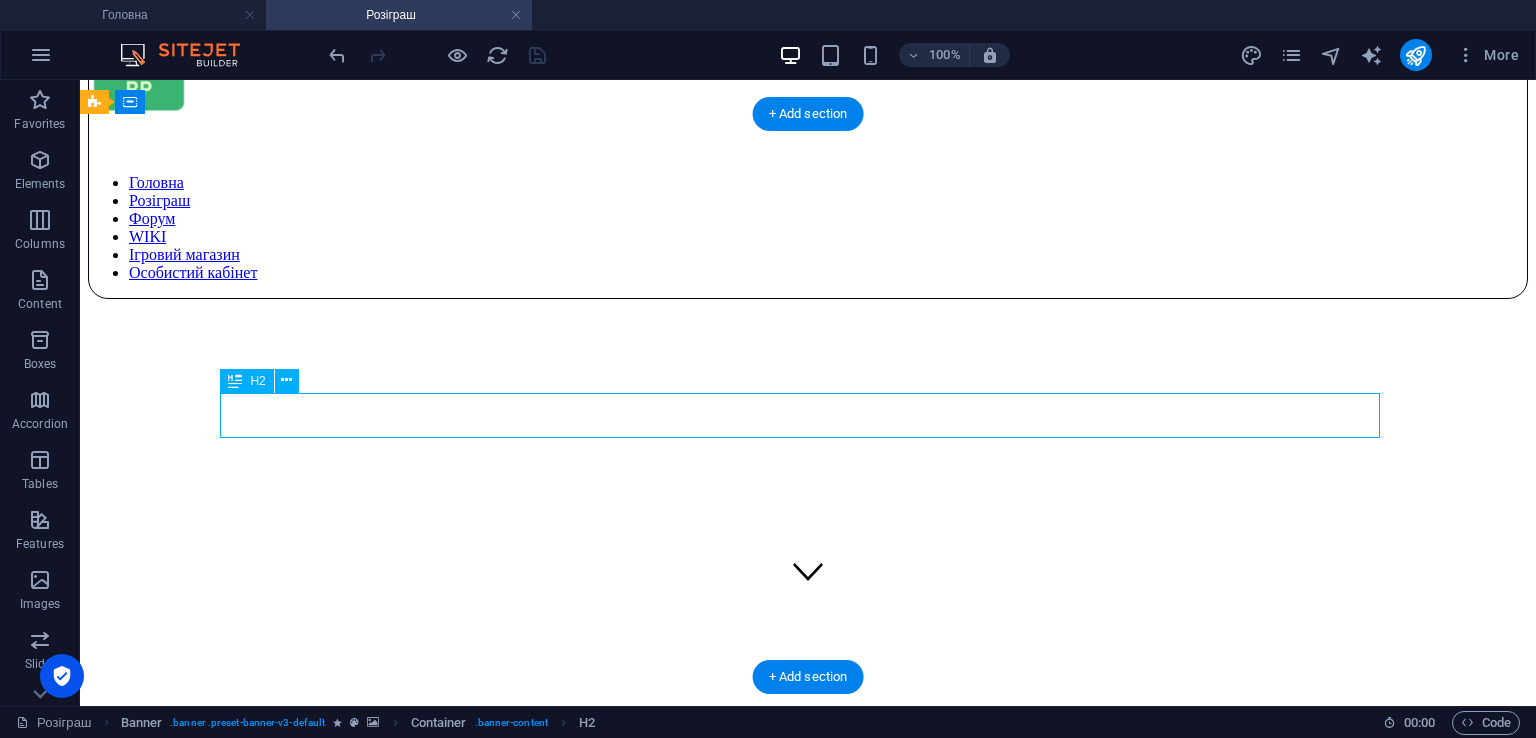 click on "Масштабний розіграш від ARKIP RP" at bounding box center [808, 1069] 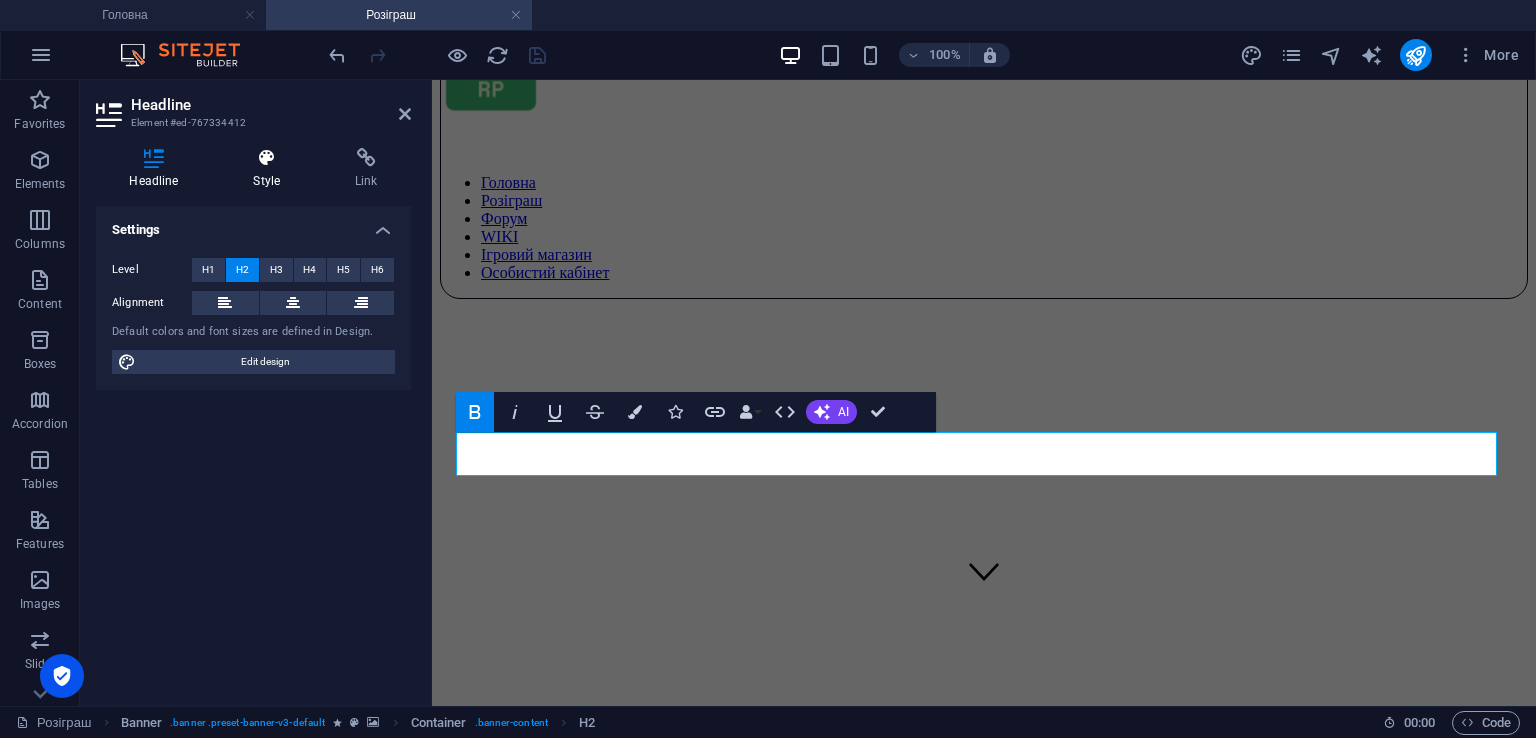 click at bounding box center [267, 158] 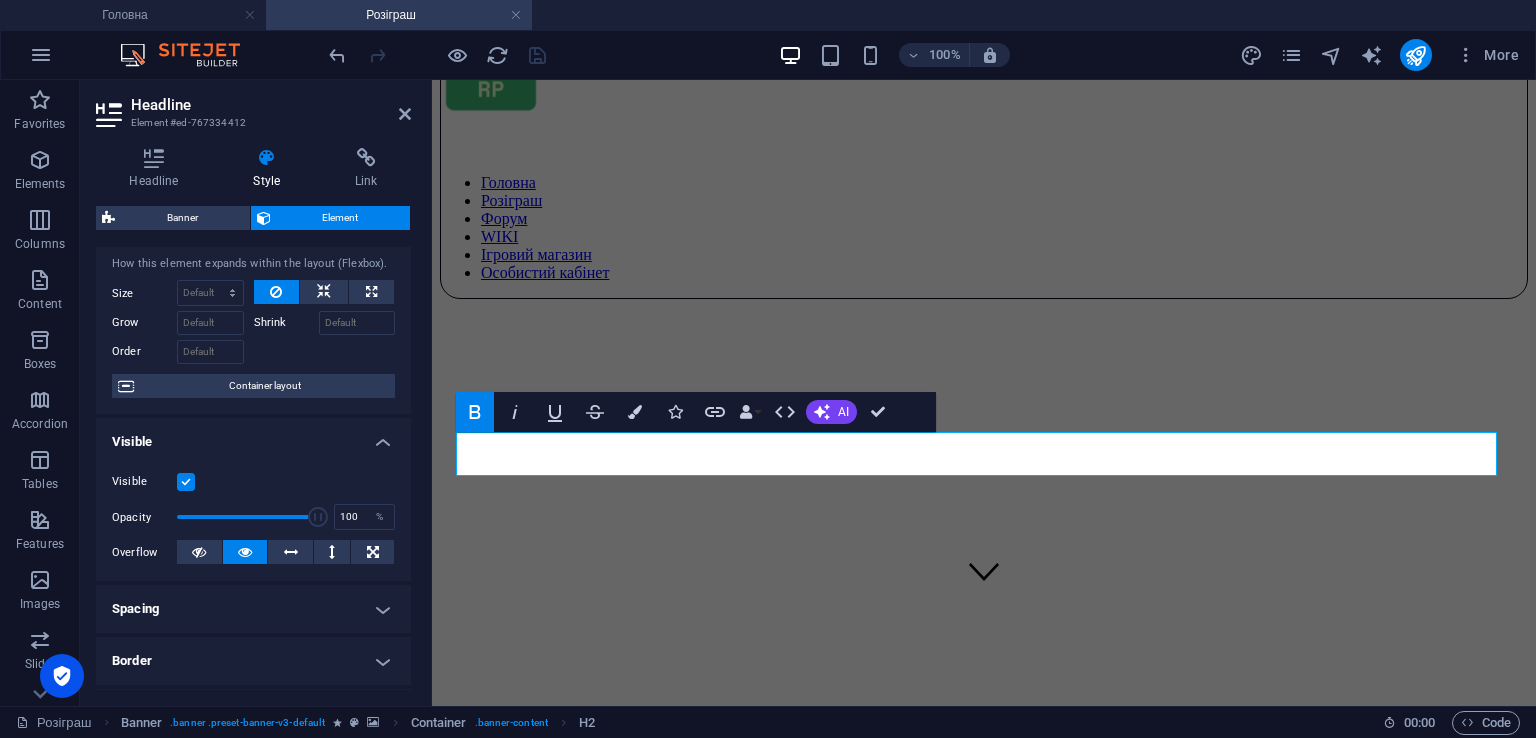scroll, scrollTop: 0, scrollLeft: 0, axis: both 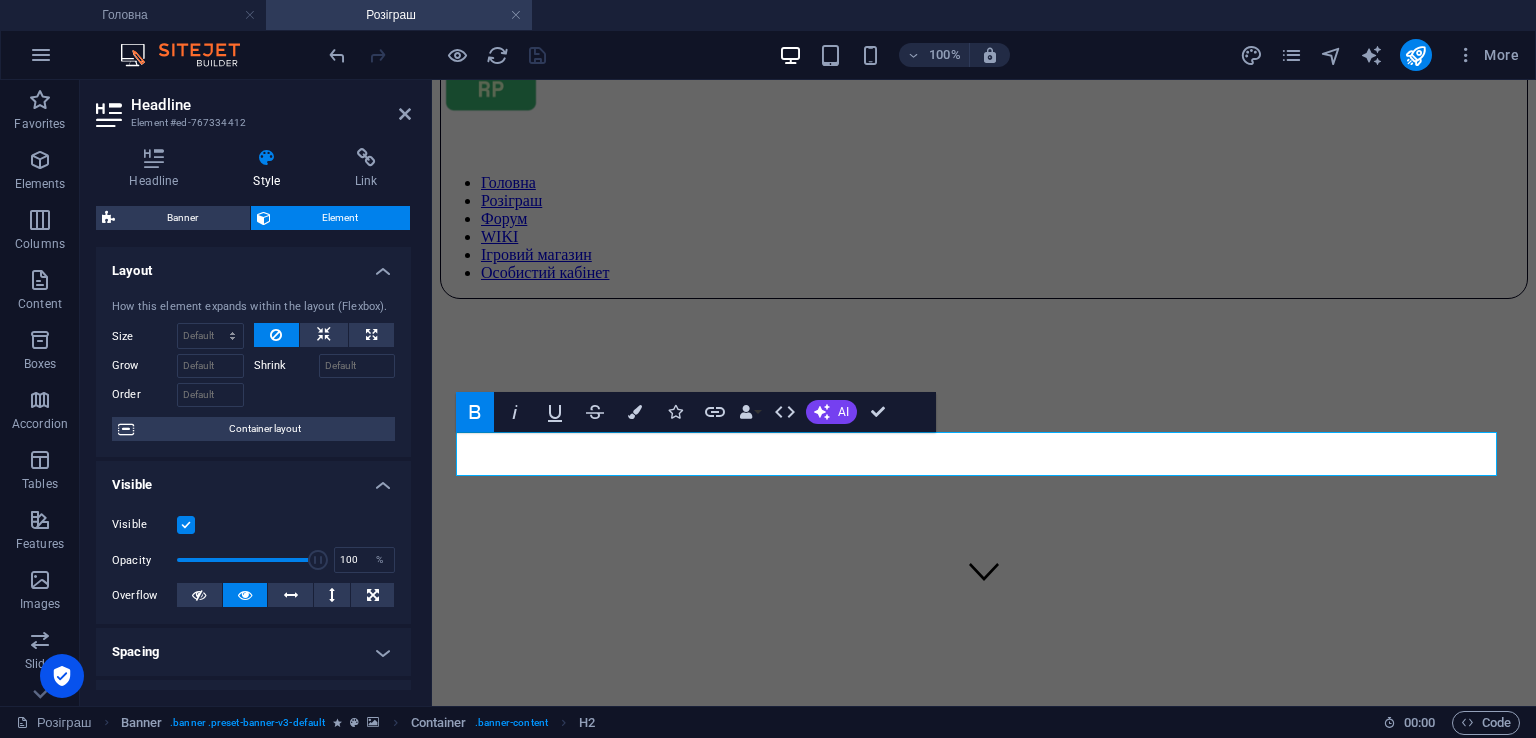 click at bounding box center [186, 525] 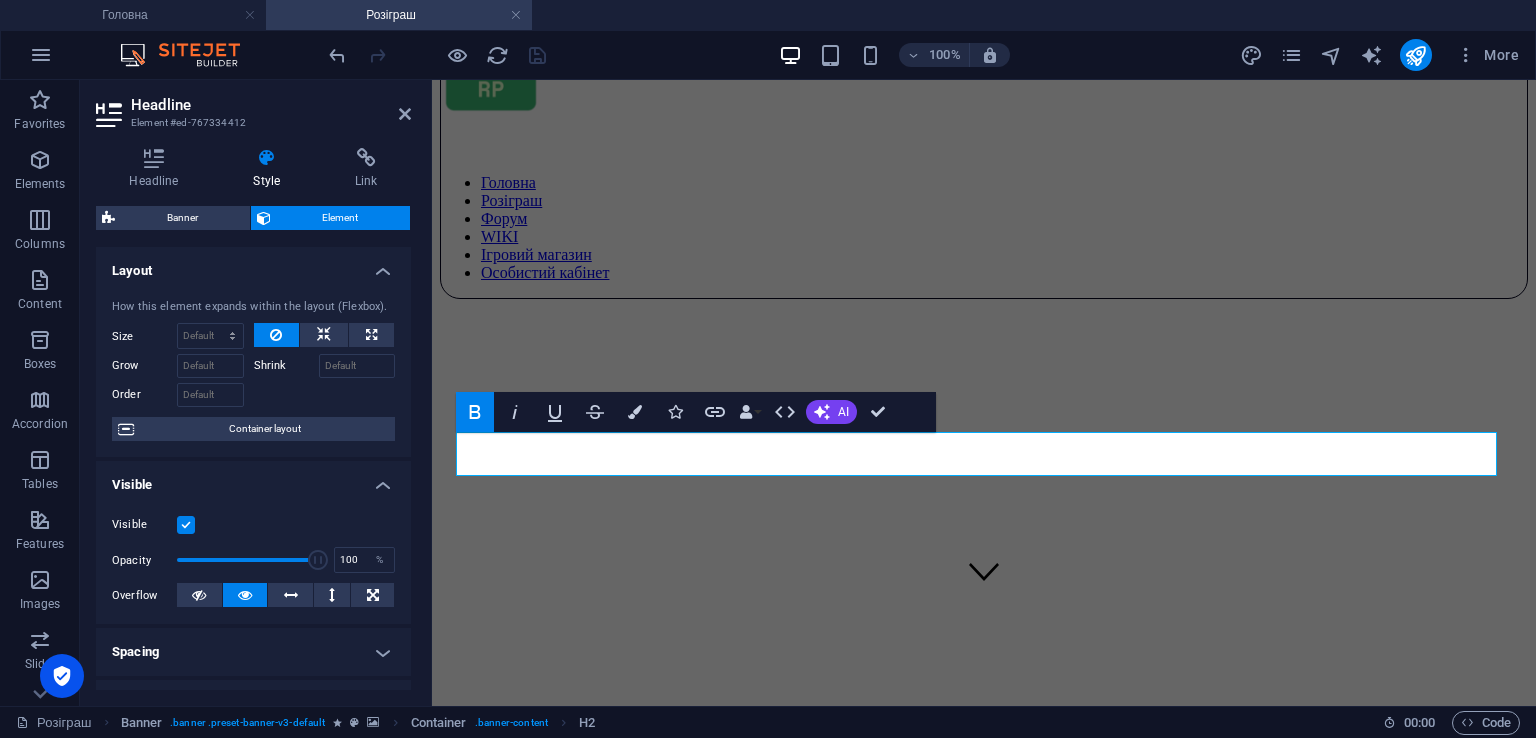 click on "Visible" at bounding box center (0, 0) 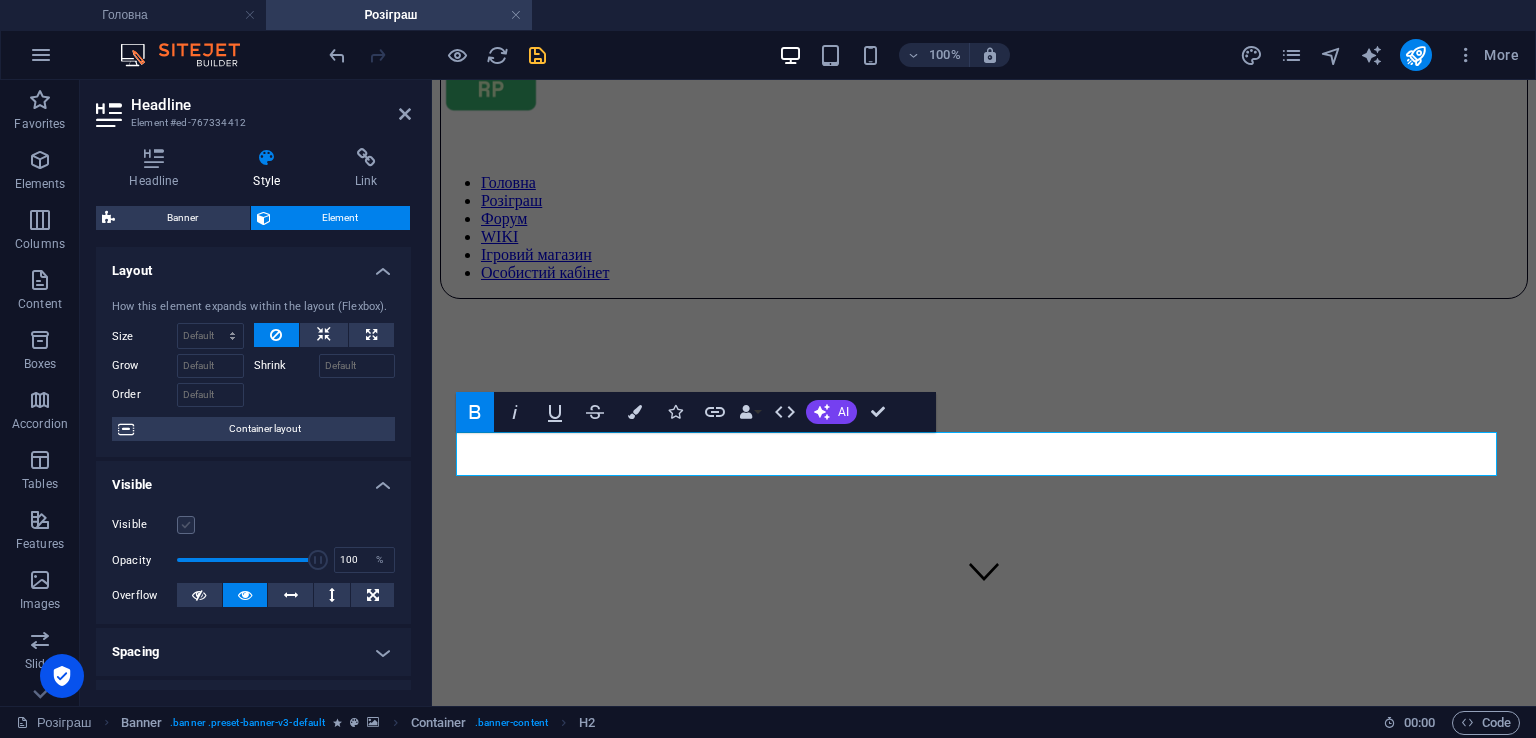 click at bounding box center [186, 525] 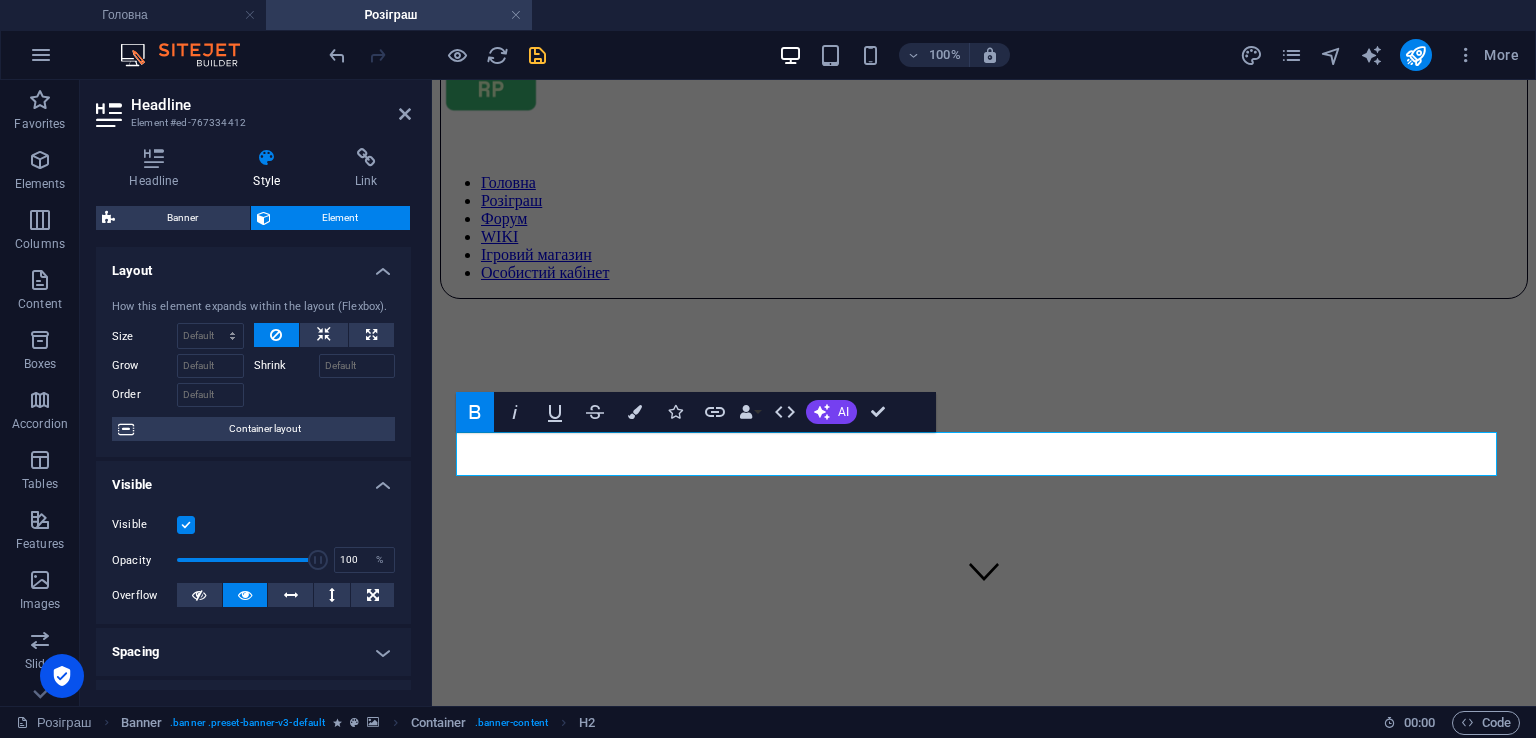click at bounding box center [186, 525] 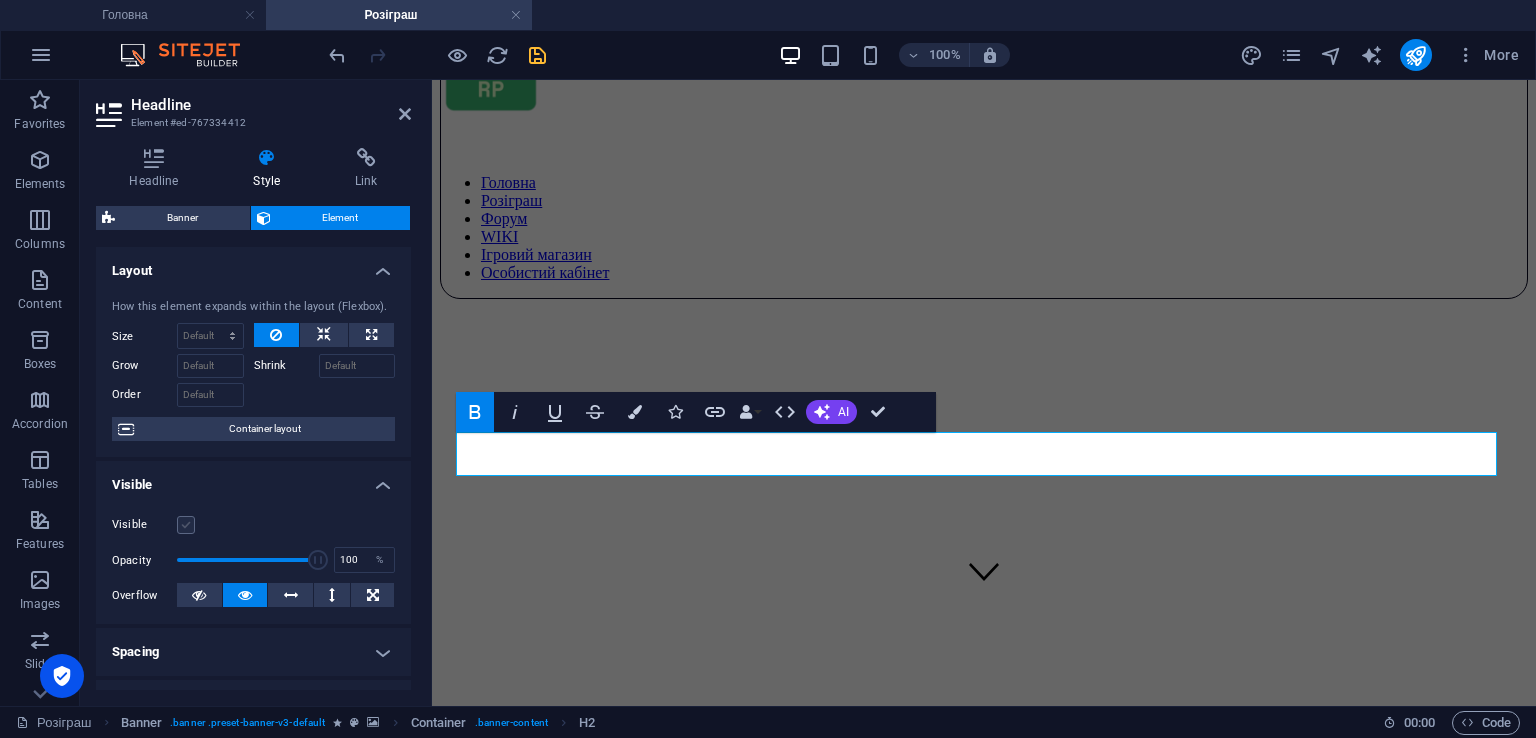 click at bounding box center [186, 525] 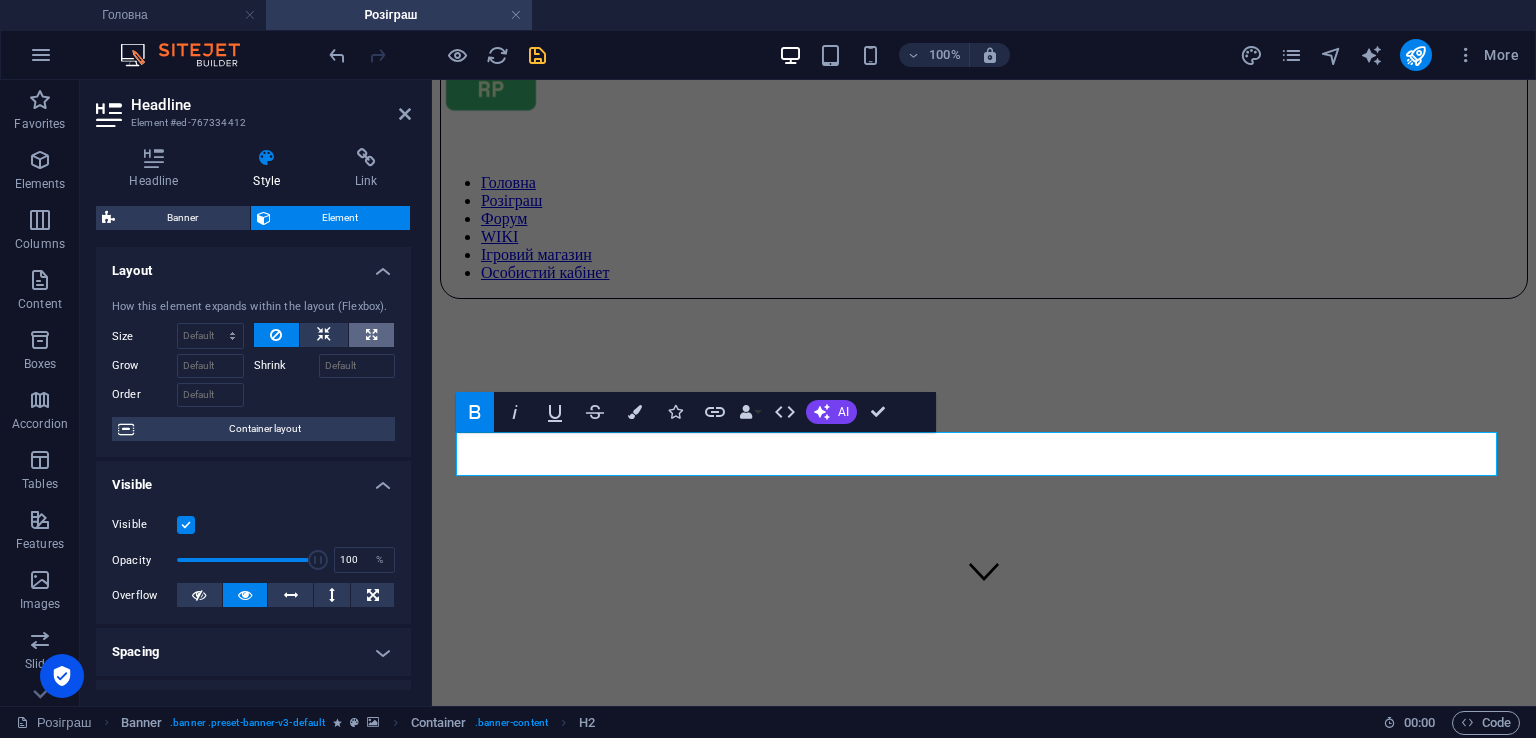 click at bounding box center (371, 335) 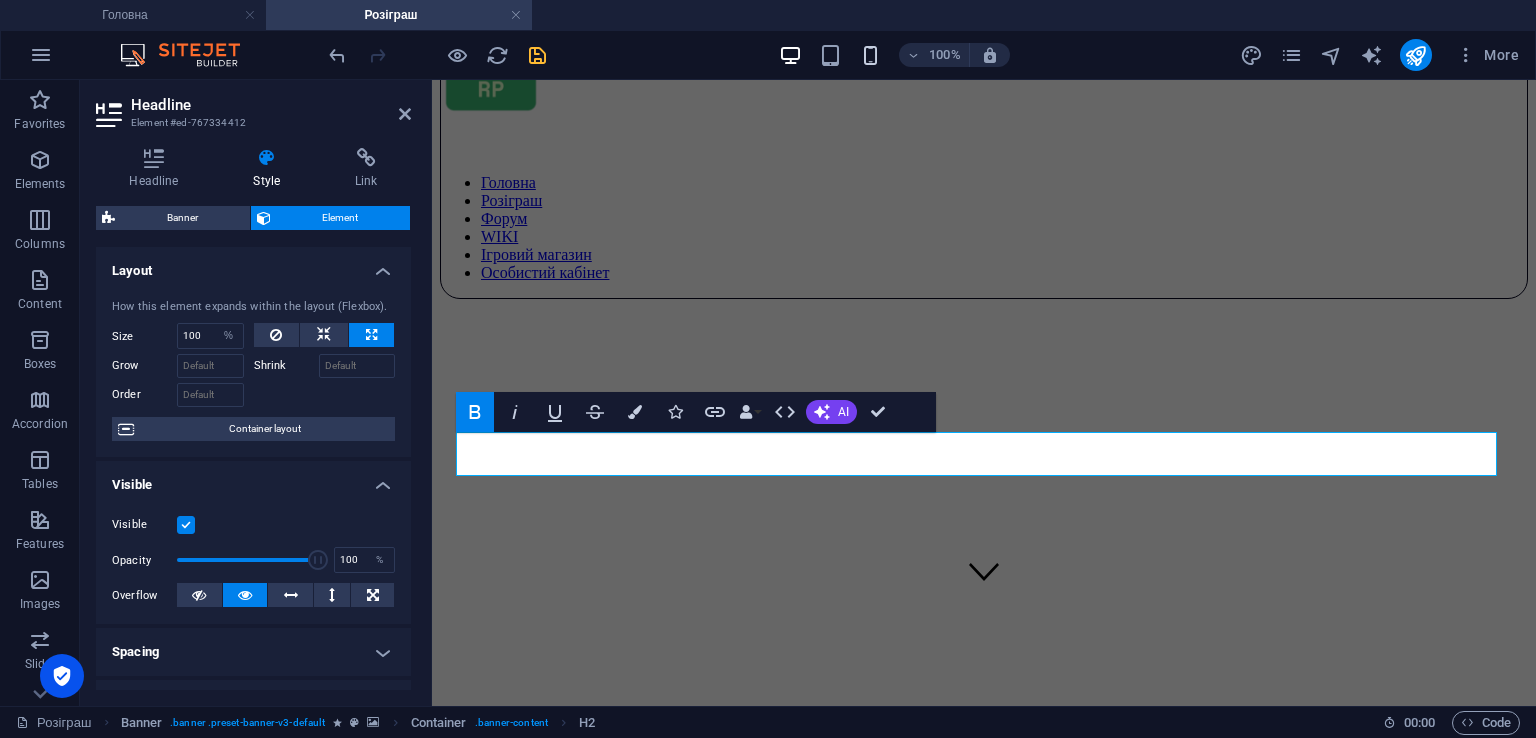 click at bounding box center (870, 55) 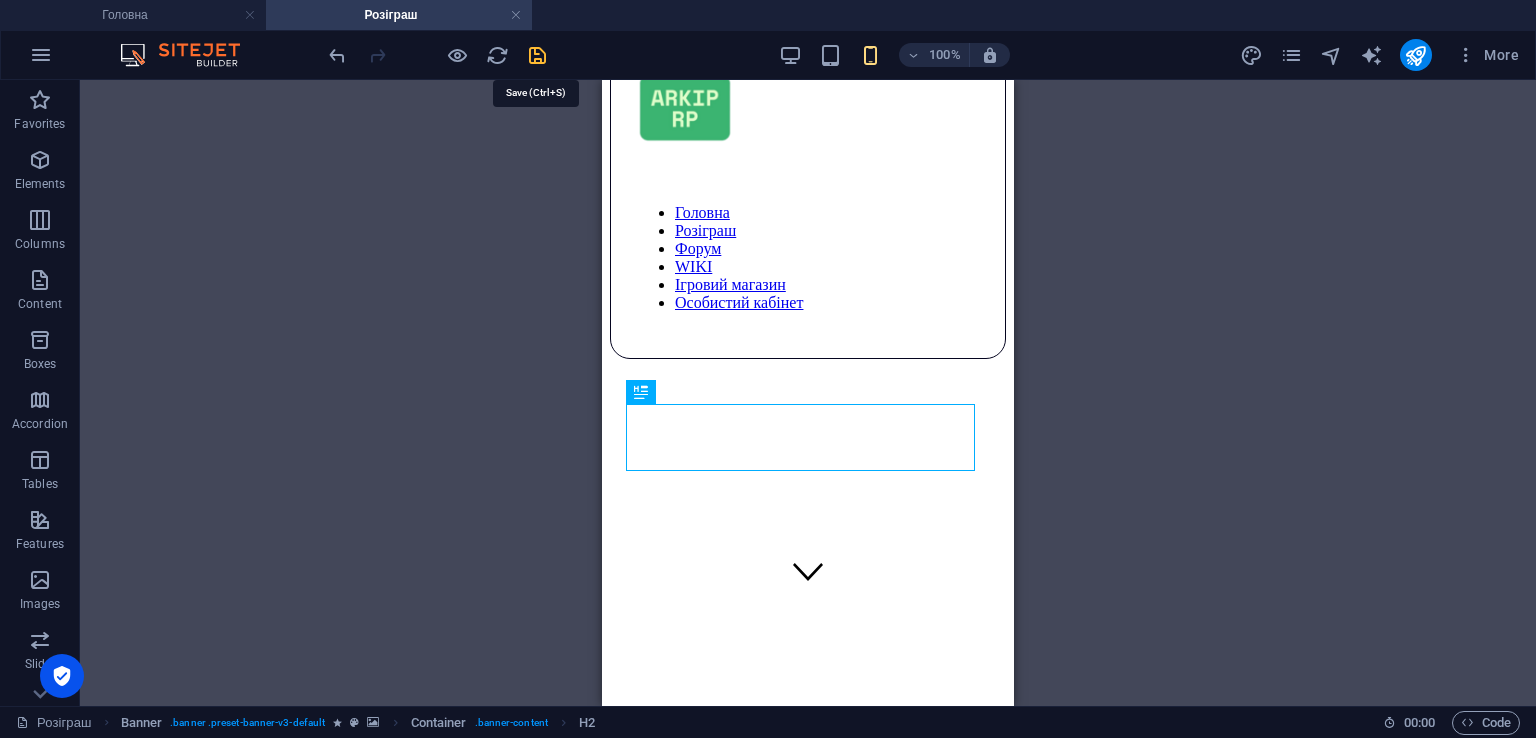click at bounding box center (537, 55) 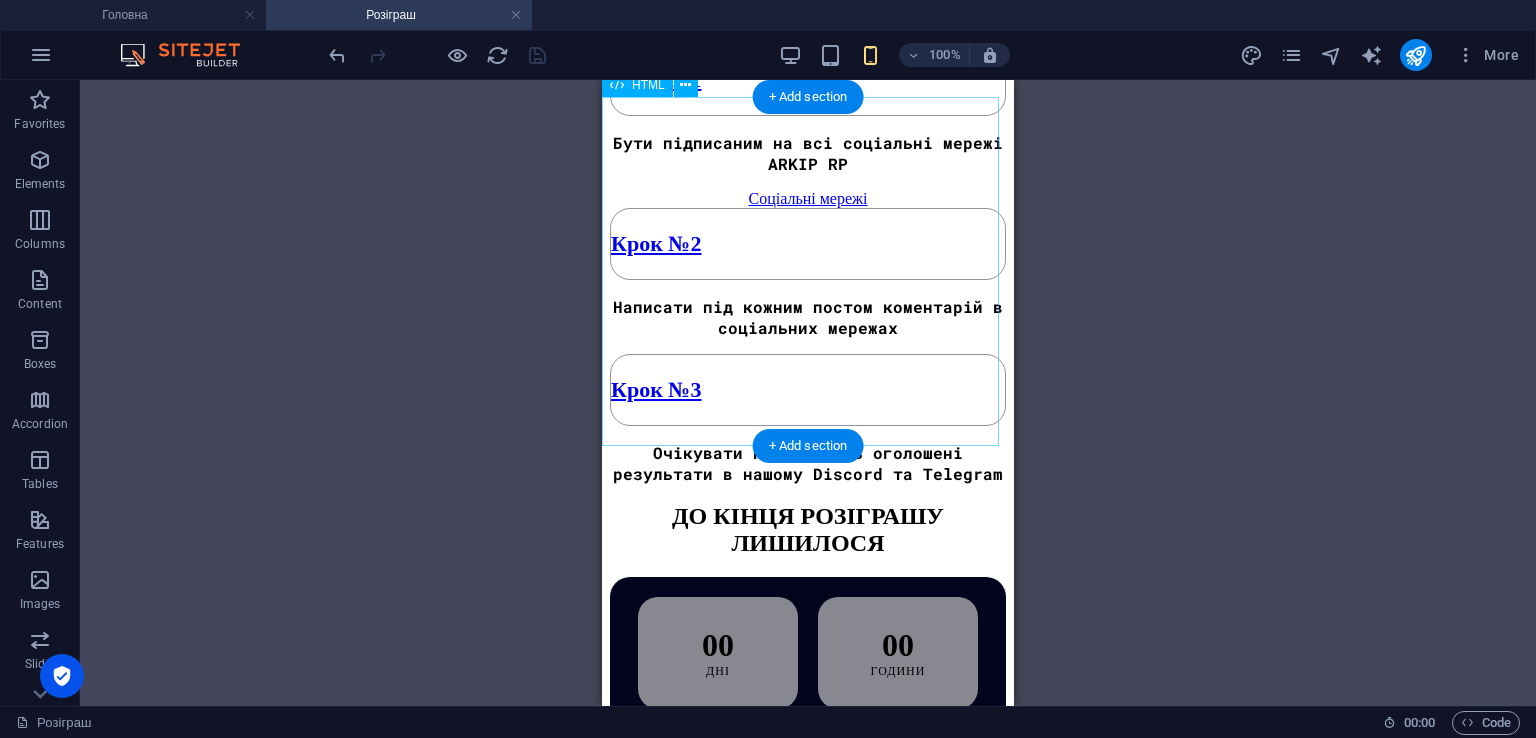 scroll, scrollTop: 1400, scrollLeft: 0, axis: vertical 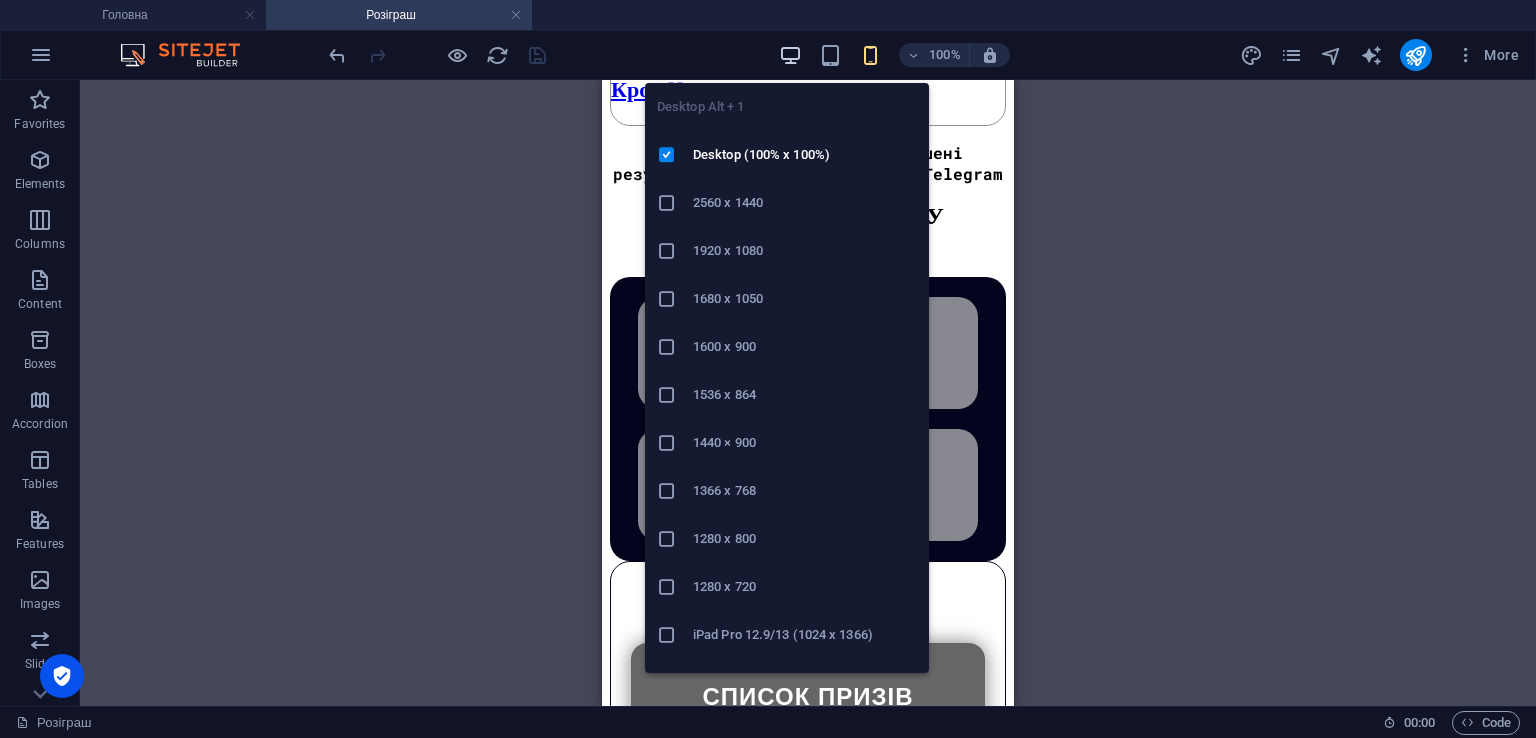 click at bounding box center [790, 55] 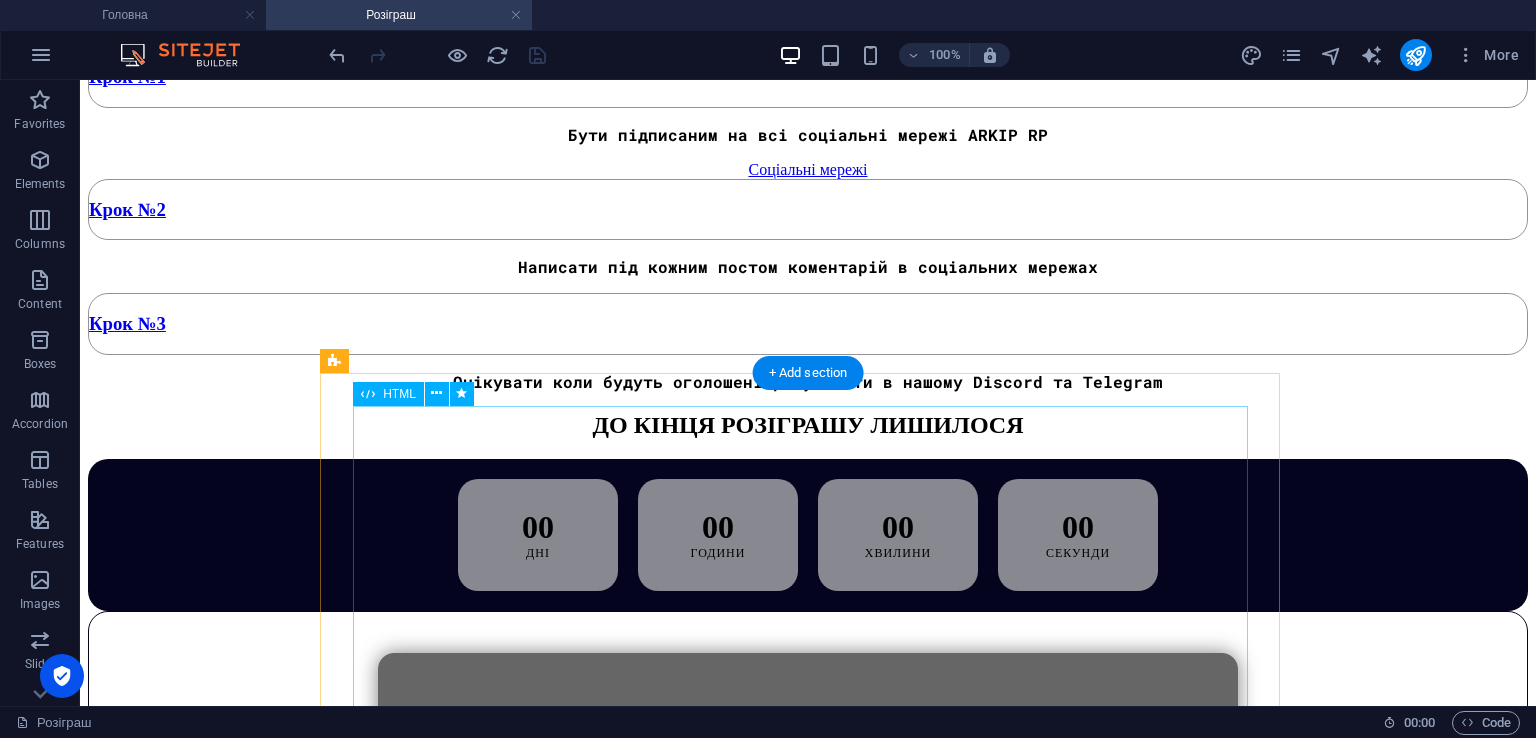 click on "СПИСОК ПРИЗІВ
BMW M5 F90
Кепарік ARKIP
VIP Gold
50000₴
Tesla Model X
Mercedes G63
Lexus LX600
Бронежилет
20000₴
Набір медикаментів
McLaren 720S
100 XP
Чорні окуляри
Audi RS7
25000₴
Бажаємо вам перемоги у розіграші!" at bounding box center [808, 945] 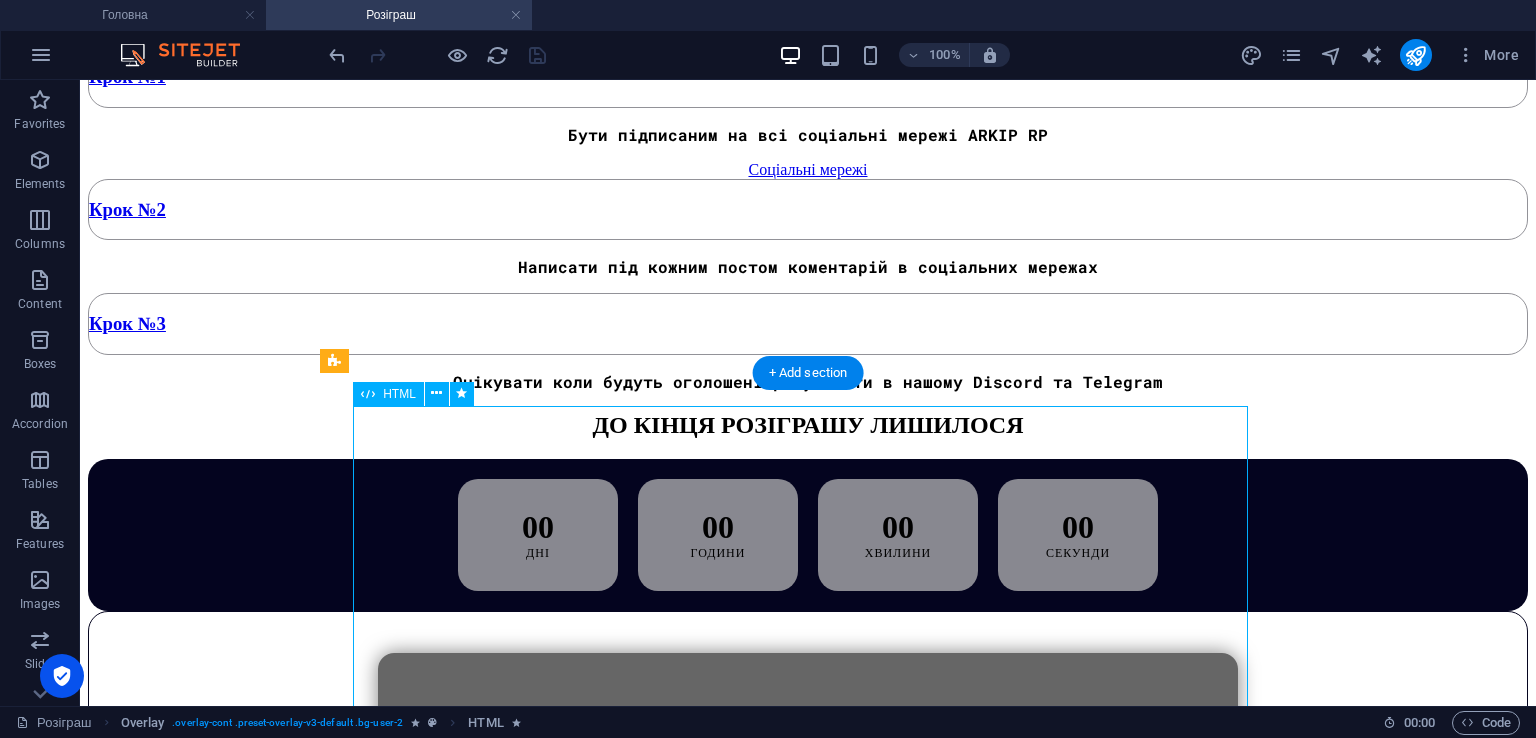 click on "СПИСОК ПРИЗІВ
BMW M5 F90
Кепарік ARKIP
VIP Gold
50000₴
Tesla Model X
Mercedes G63
Lexus LX600
Бронежилет
20000₴
Набір медикаментів
McLaren 720S
100 XP
Чорні окуляри
Audi RS7
25000₴
Бажаємо вам перемоги у розіграші!" at bounding box center [808, 945] 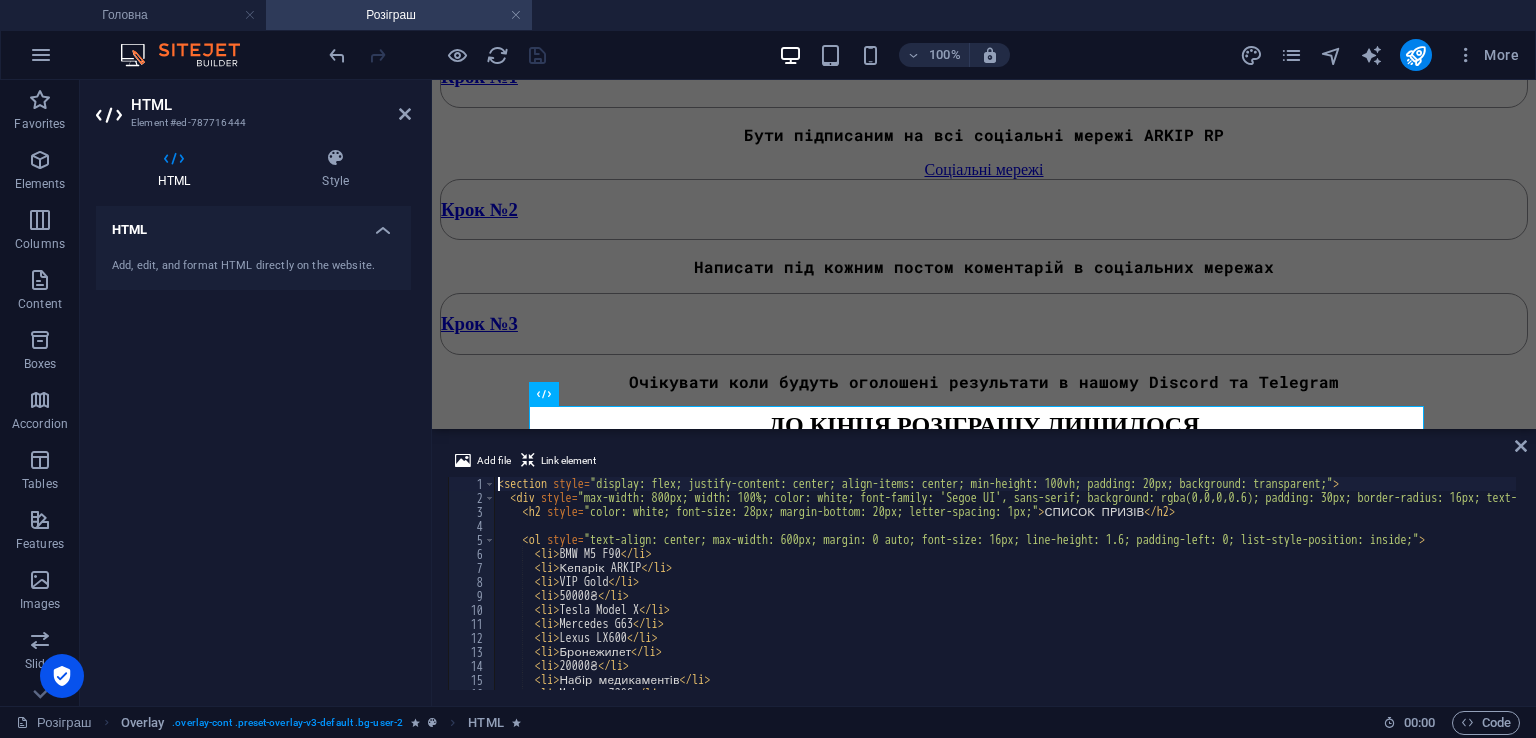 scroll, scrollTop: 1112, scrollLeft: 0, axis: vertical 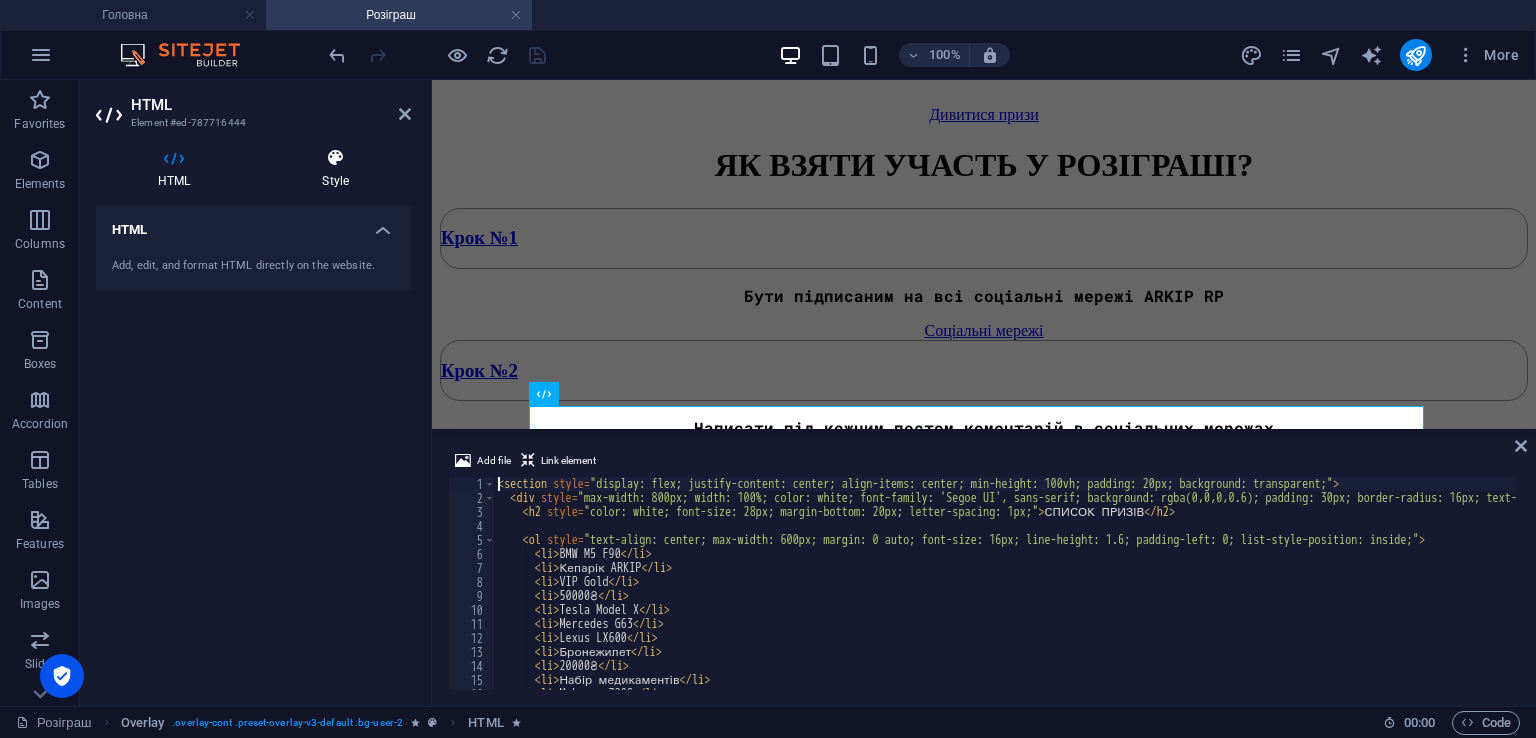 click at bounding box center [335, 158] 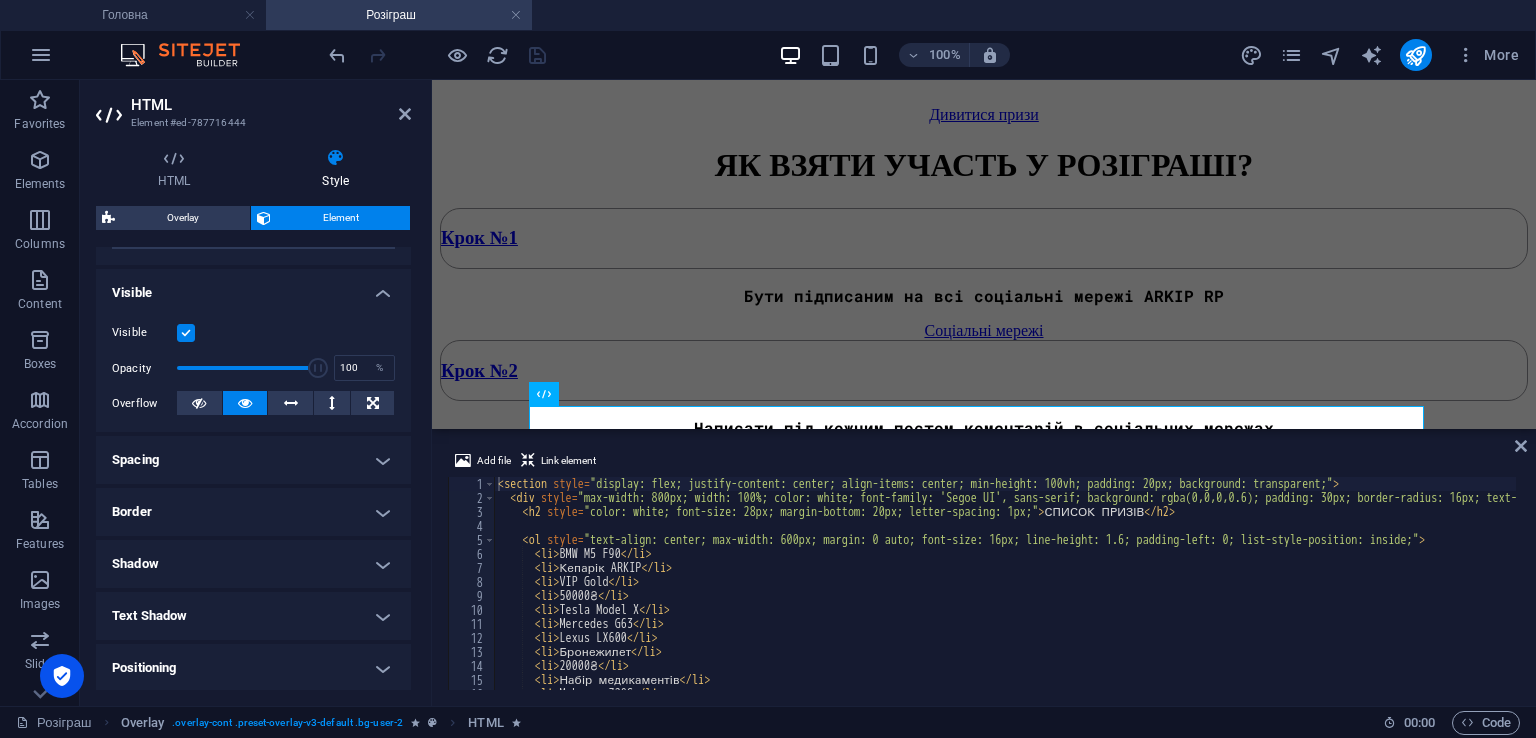 scroll, scrollTop: 300, scrollLeft: 0, axis: vertical 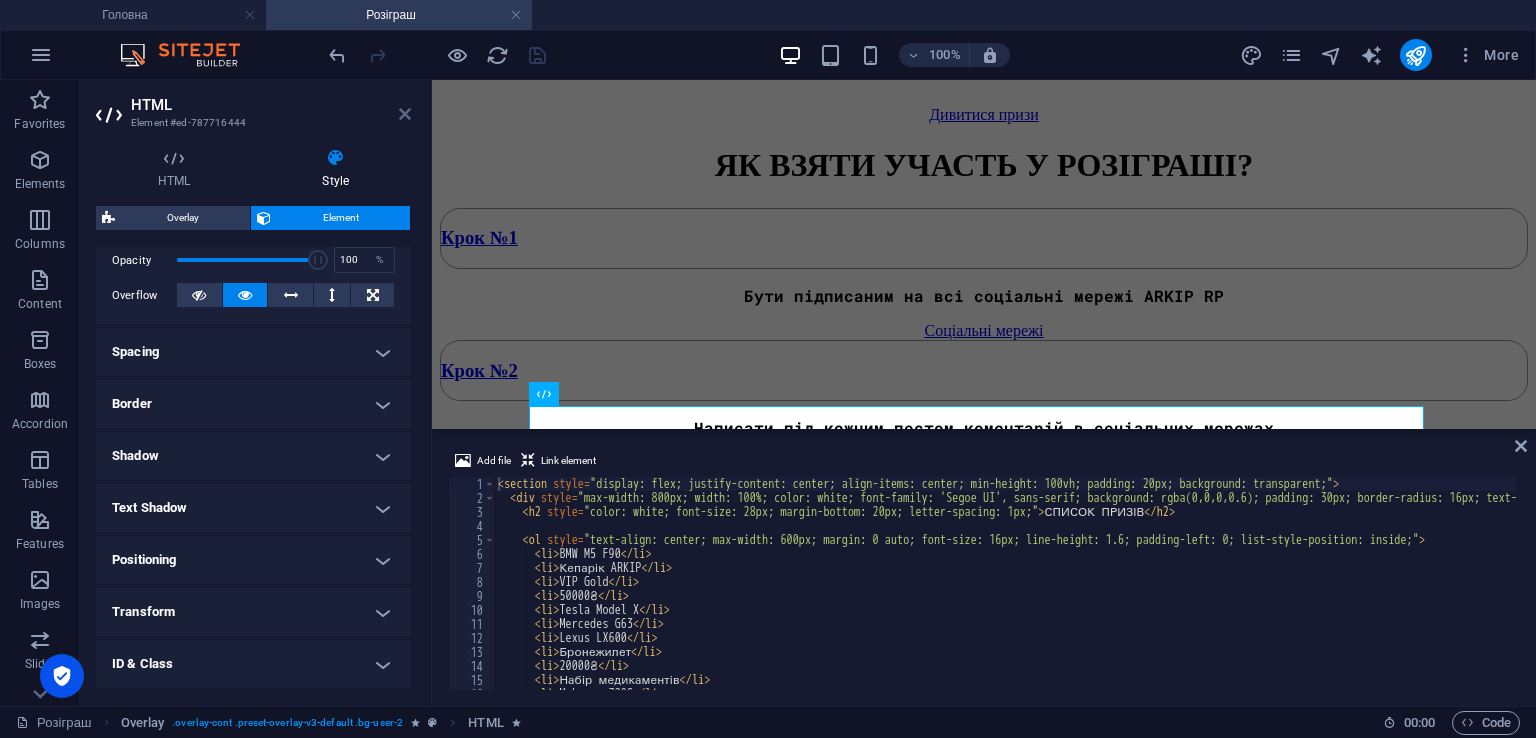 click at bounding box center [405, 114] 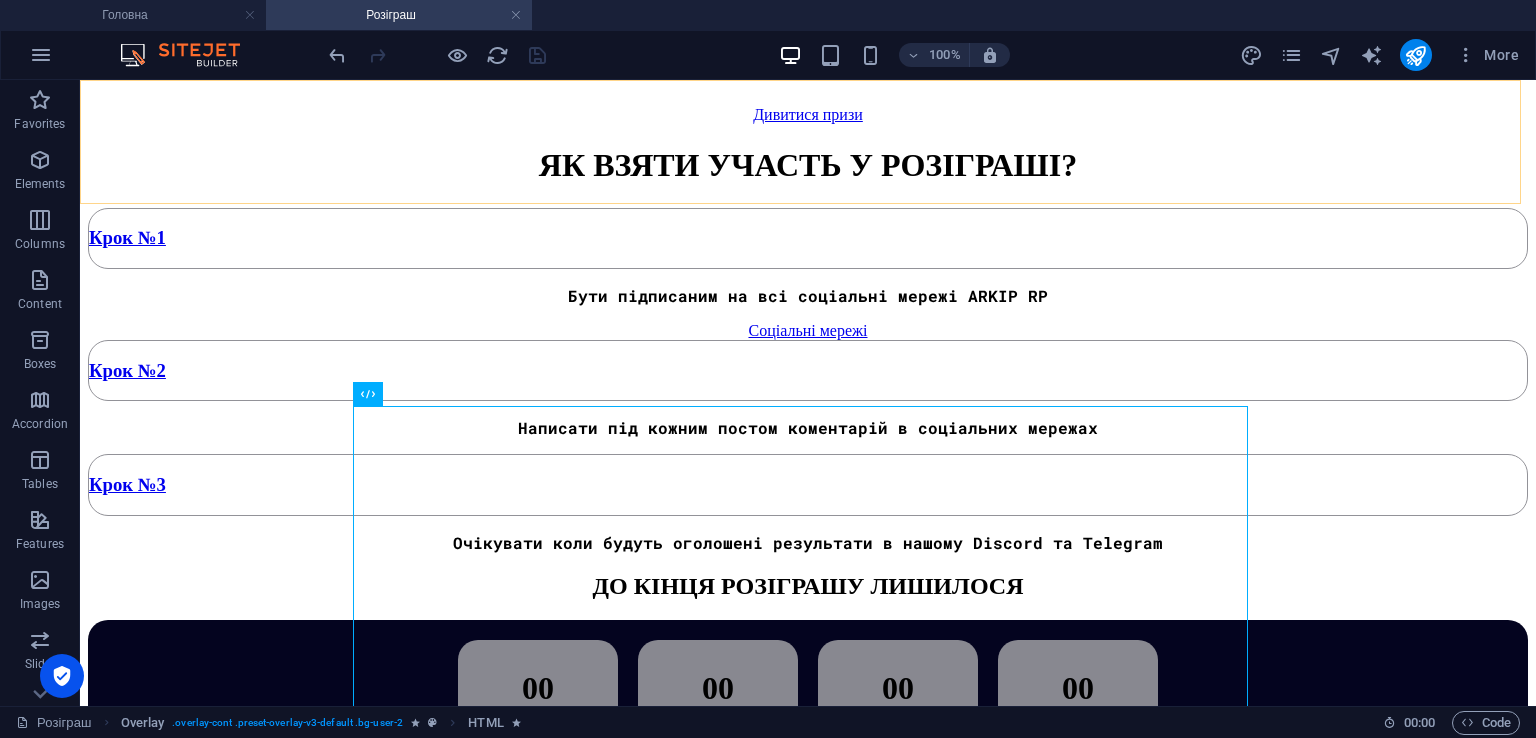 scroll, scrollTop: 1273, scrollLeft: 0, axis: vertical 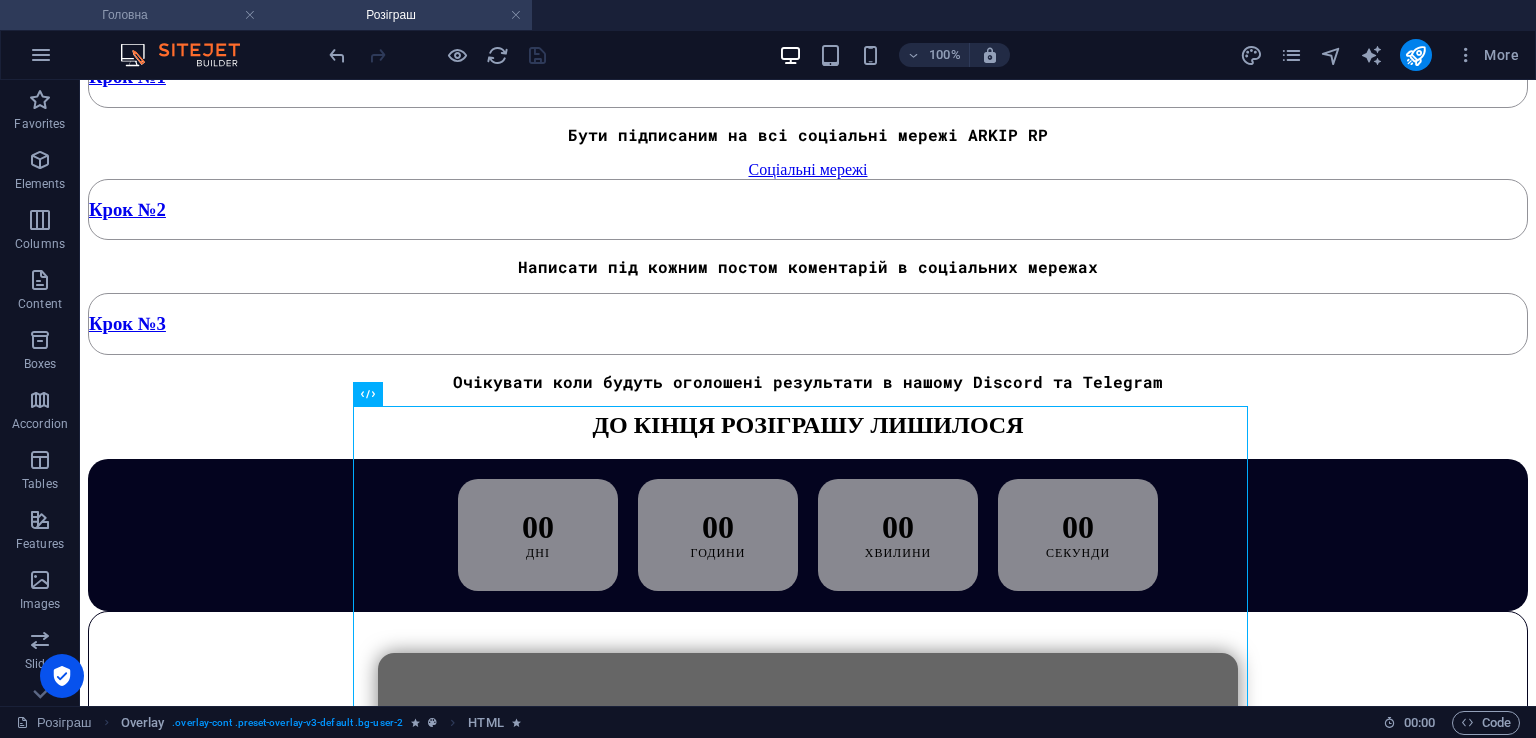 click on "Головна" at bounding box center (133, 15) 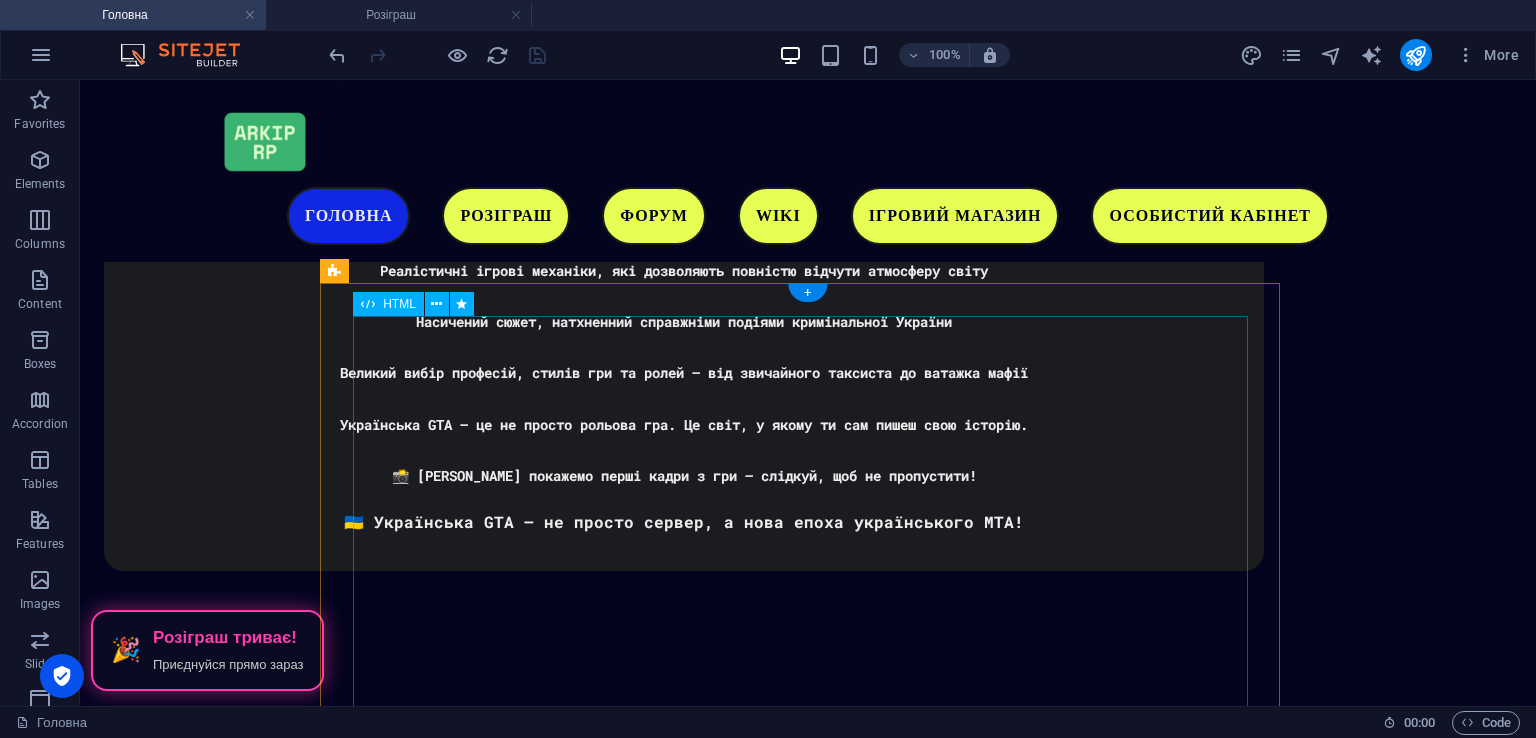 scroll, scrollTop: 4321, scrollLeft: 0, axis: vertical 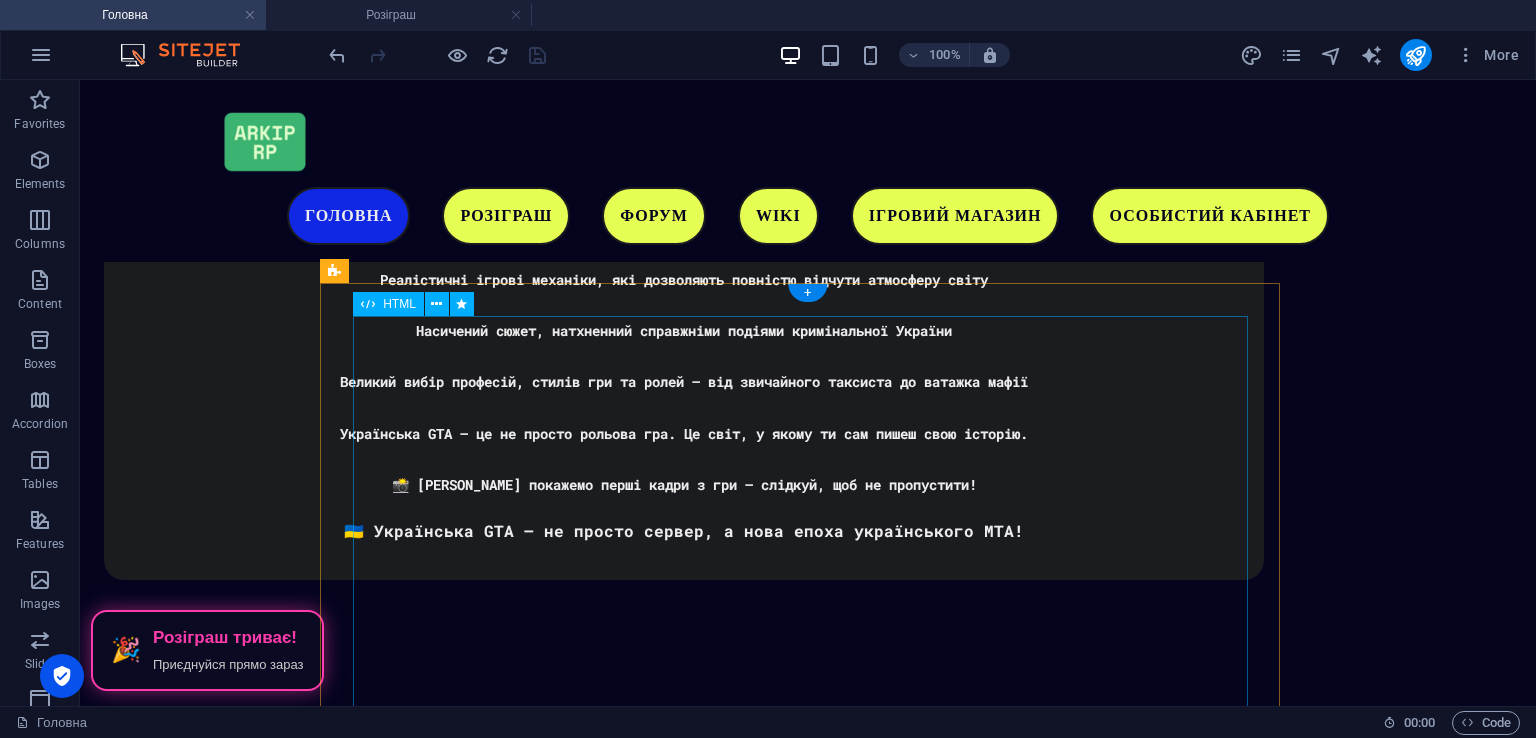 click on "ІНСТРУКЦІЯ ЯК ЗАЙТИ НА СЕРВЕР ARKIP RP
Розархівуйте архів ARKIP RP
Виберіть в папці ARKIP RP та запустіть від імені адміністратора
Очікуйте завантаження та заходу на сервер
Приємної гри на ARKIP RP" at bounding box center (808, 2791) 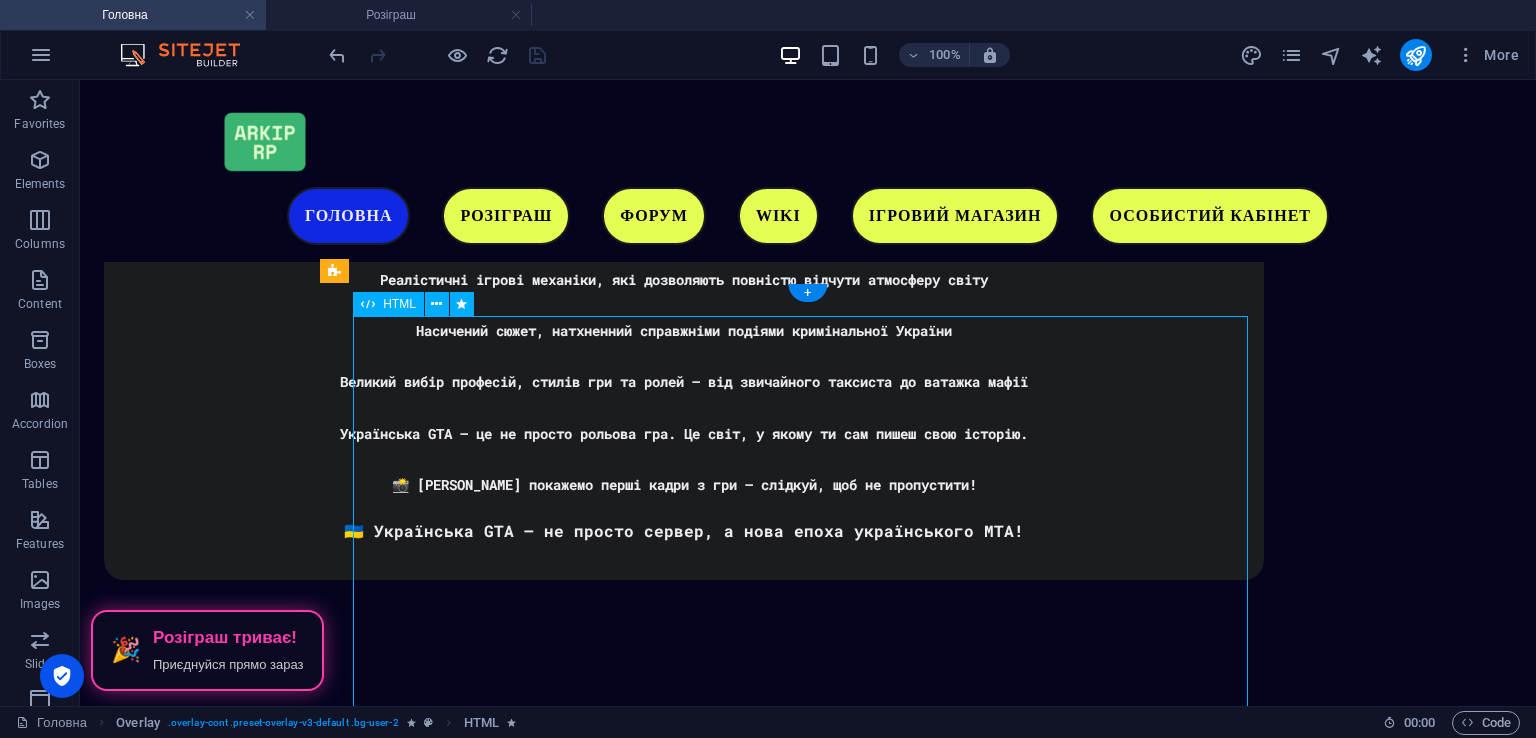 click on "ІНСТРУКЦІЯ ЯК ЗАЙТИ НА СЕРВЕР ARKIP RP
Розархівуйте архів ARKIP RP
Виберіть в папці ARKIP RP та запустіть від імені адміністратора
Очікуйте завантаження та заходу на сервер
Приємної гри на ARKIP RP" at bounding box center (808, 2791) 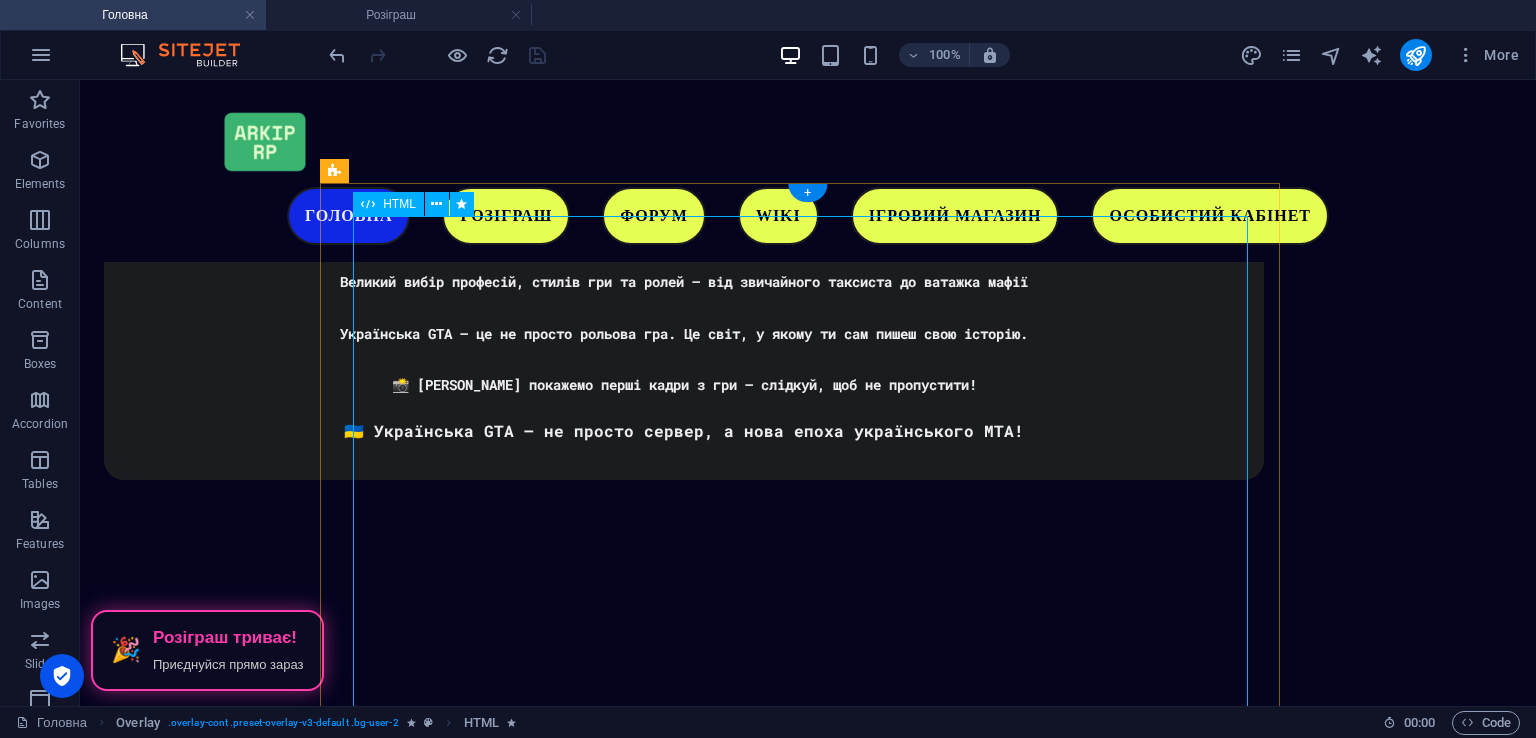 click on "ІНСТРУКЦІЯ ЯК ЗАЙТИ НА СЕРВЕР ARKIP RP
Розархівуйте архів ARKIP RP
Виберіть в папці ARKIP RP та запустіть від імені адміністратора
Очікуйте завантаження та заходу на сервер
Приємної гри на ARKIP RP" at bounding box center (808, 2691) 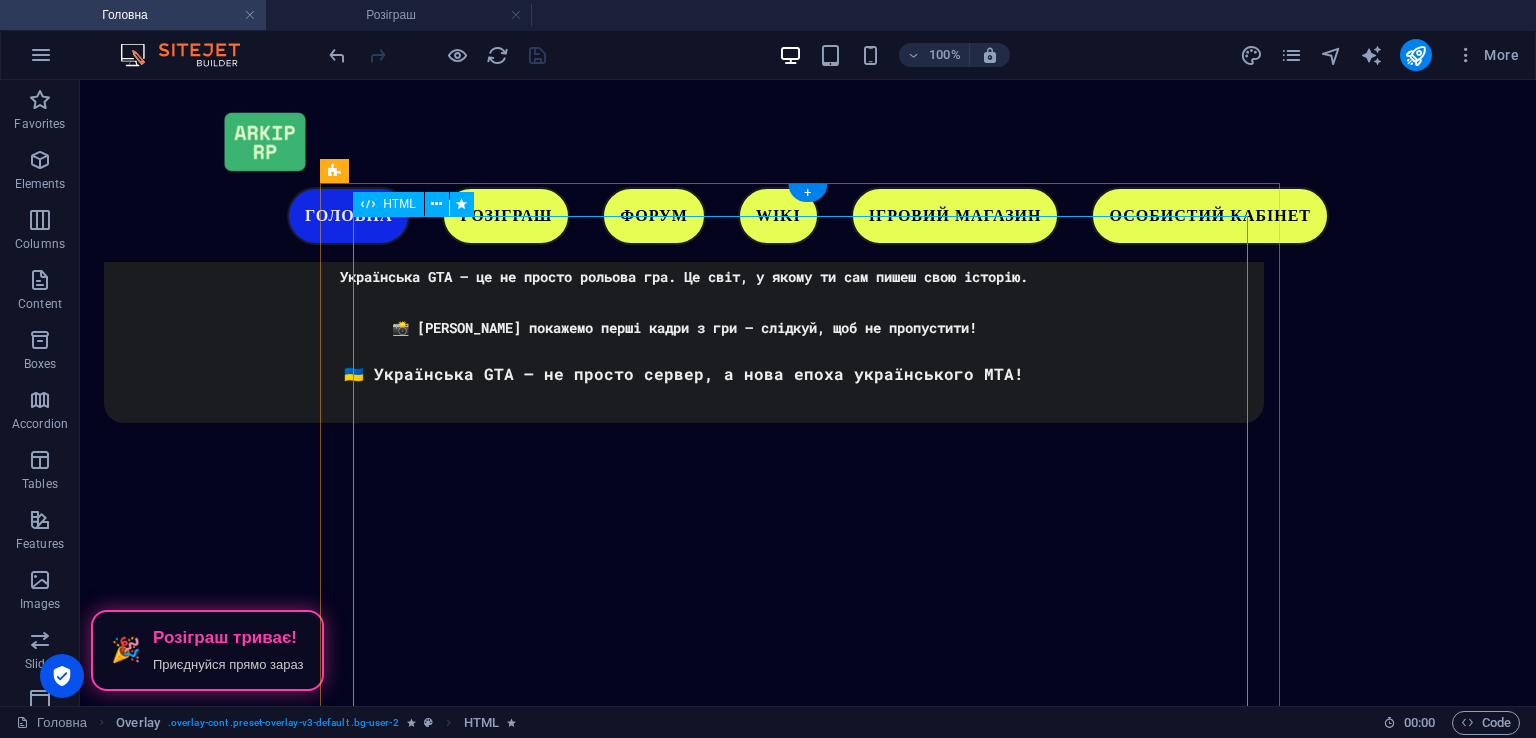 select on "overlay" 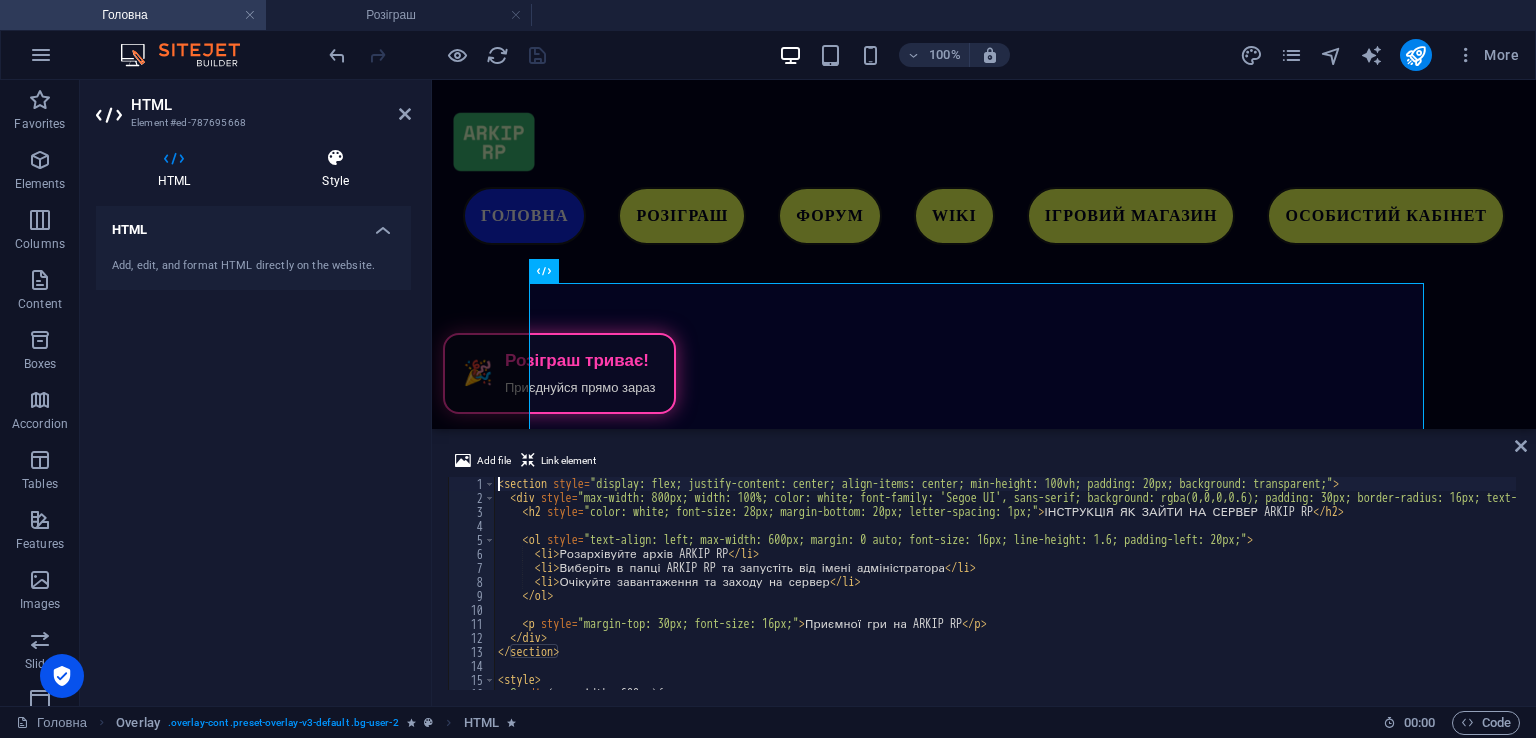 click on "Style" at bounding box center [335, 169] 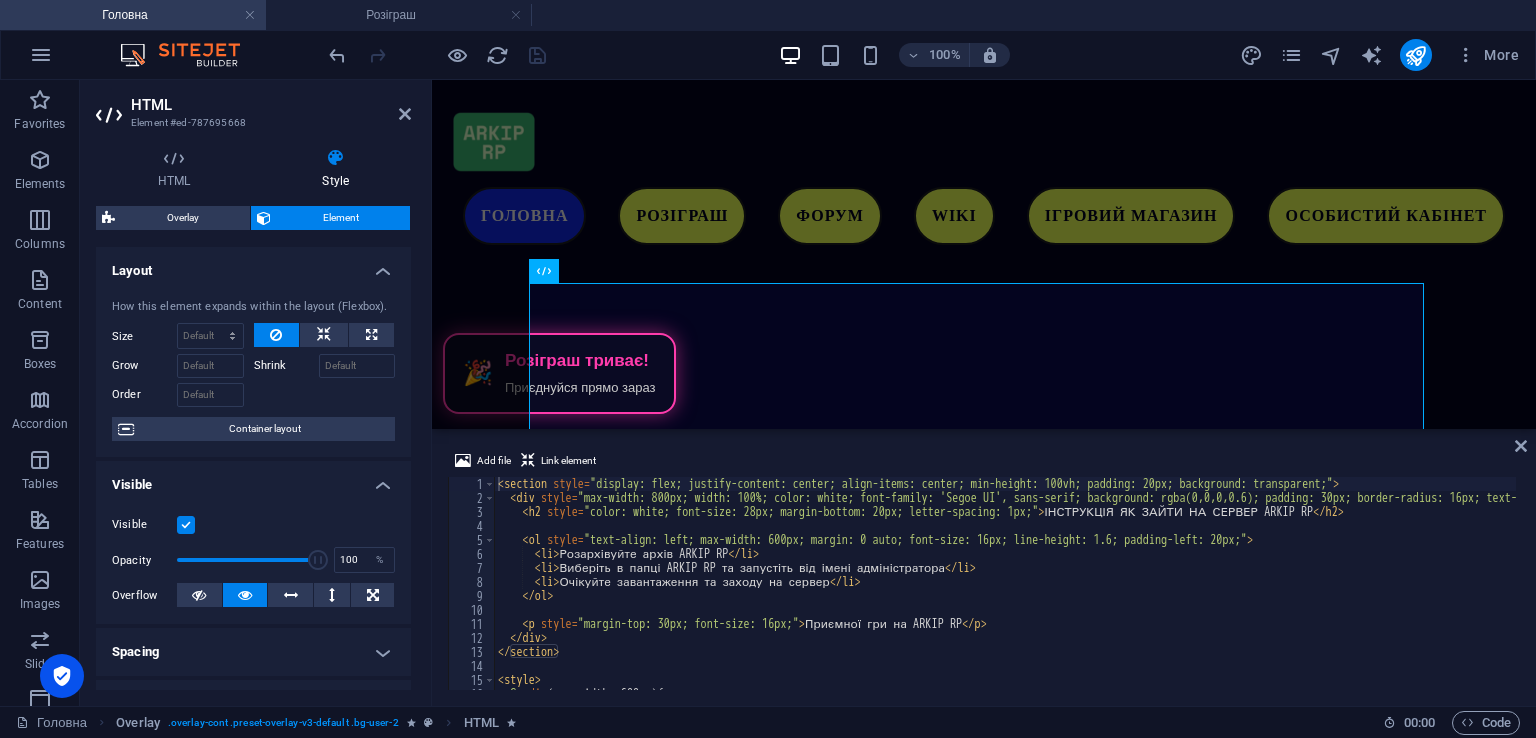 scroll, scrollTop: 401, scrollLeft: 0, axis: vertical 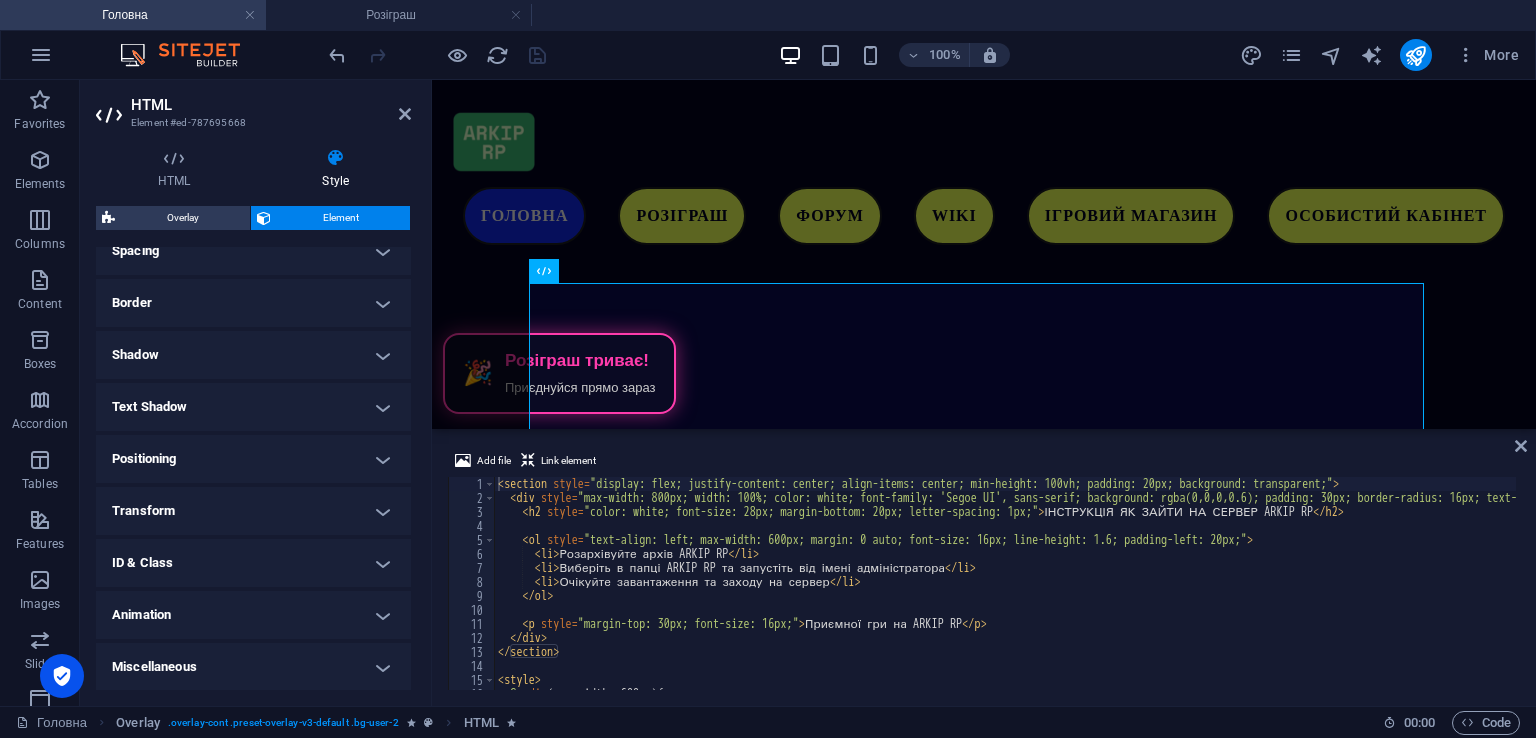 click on "Animation" at bounding box center [253, 615] 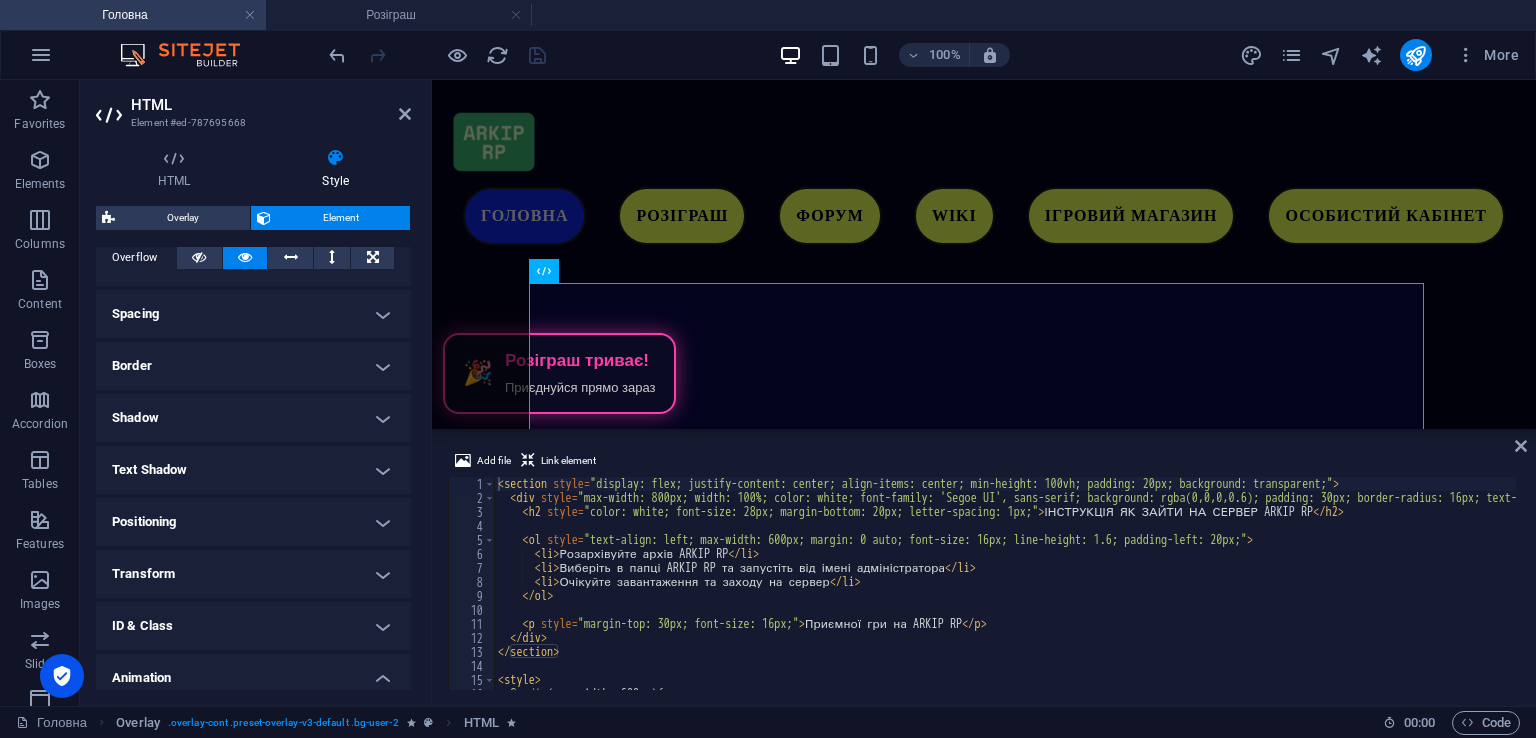 scroll, scrollTop: 192, scrollLeft: 0, axis: vertical 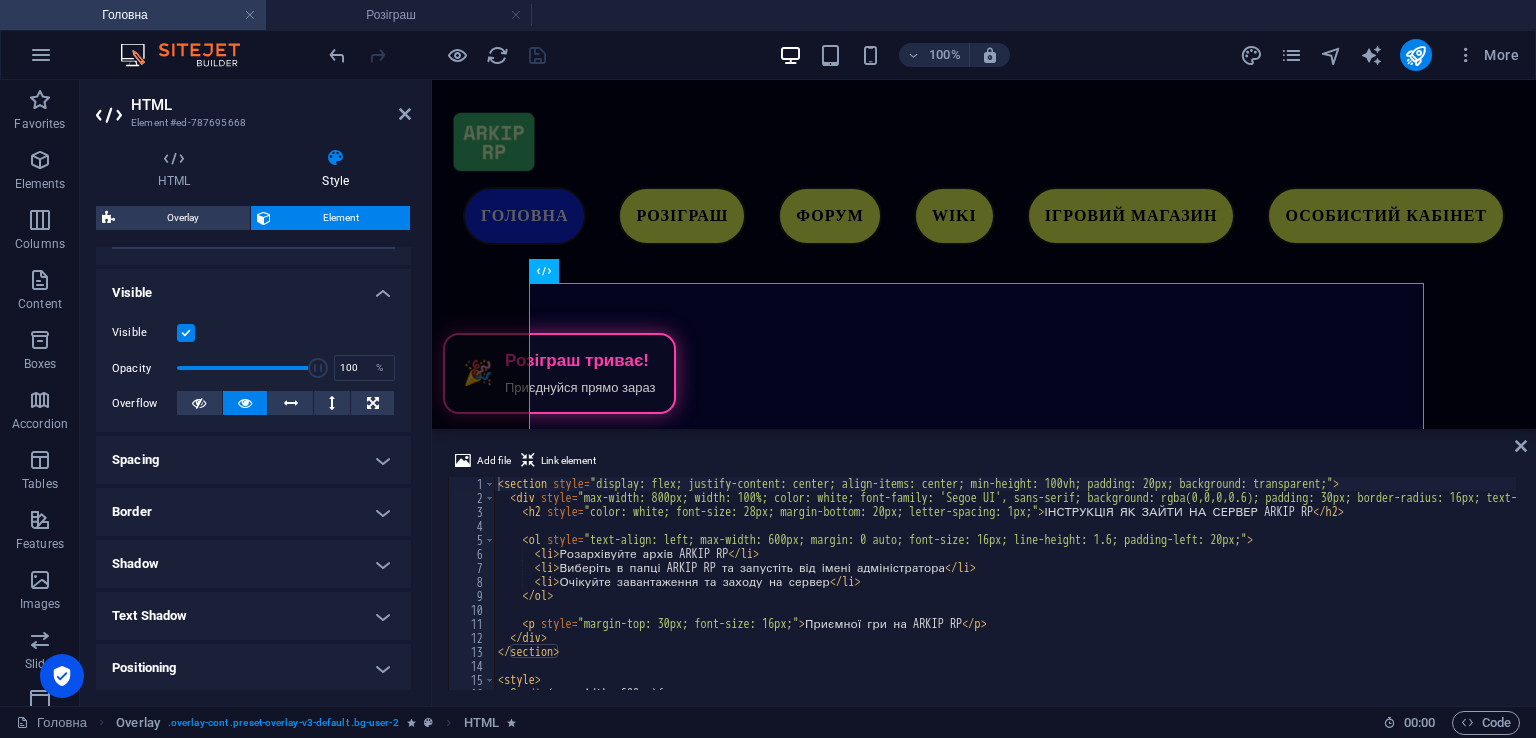 click on "Border" at bounding box center (253, 512) 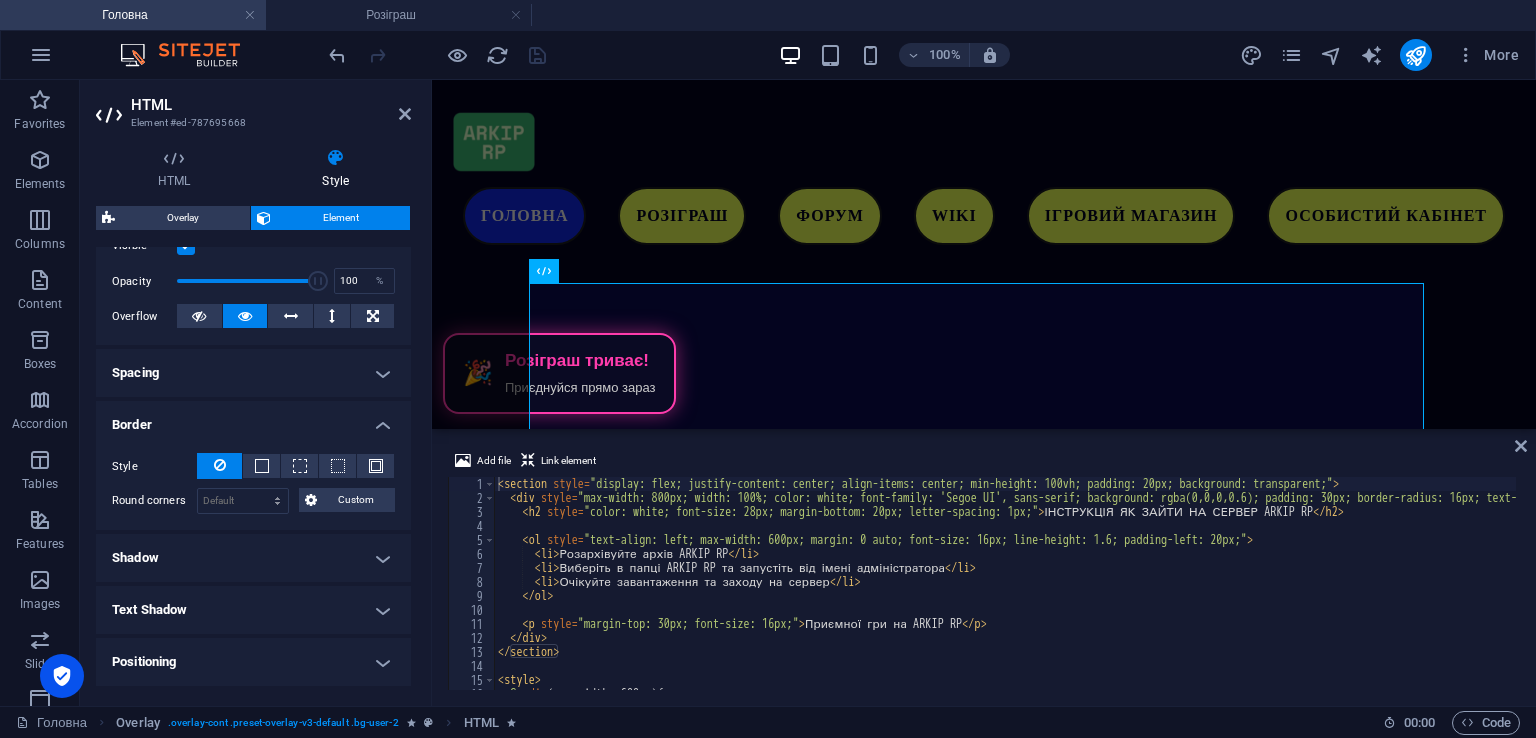 scroll, scrollTop: 392, scrollLeft: 0, axis: vertical 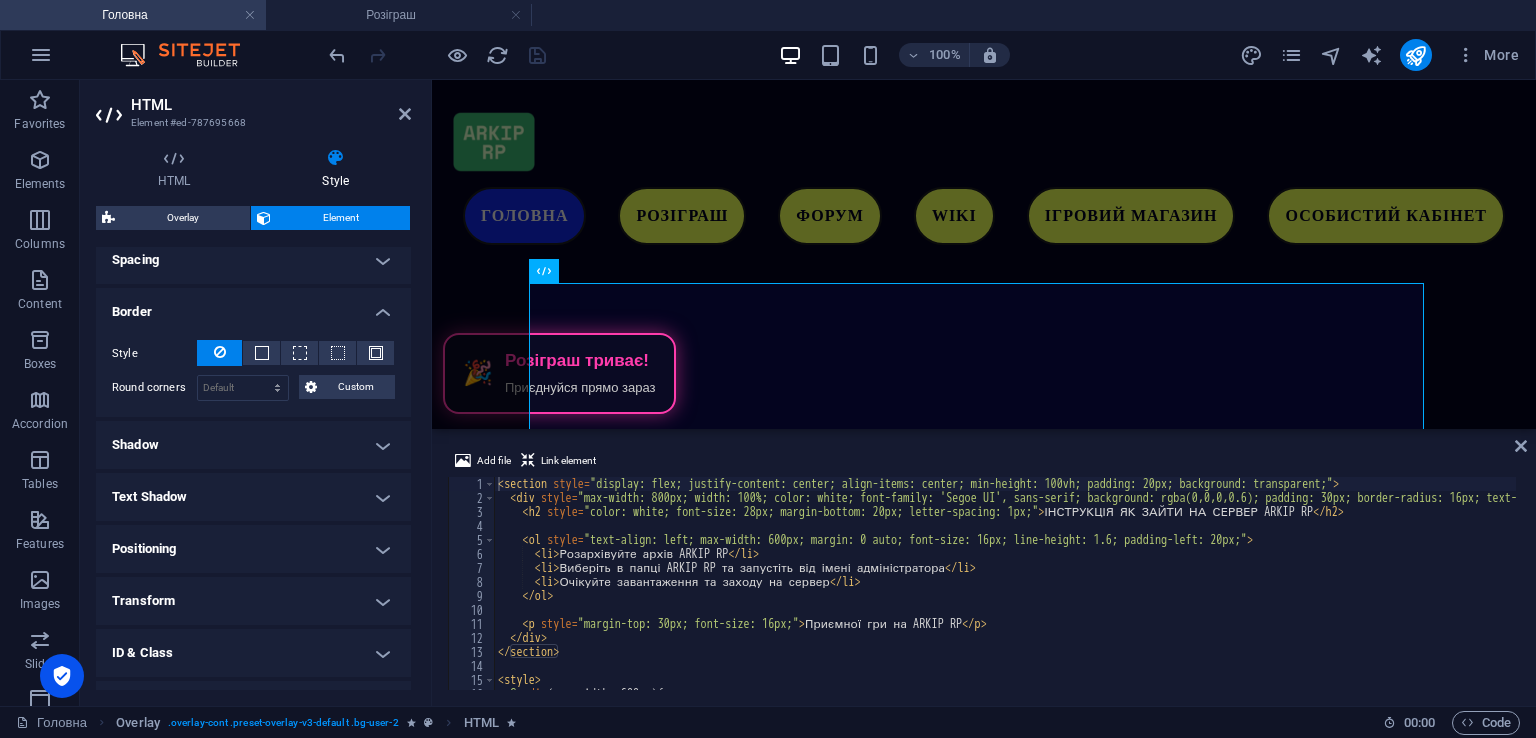 click on "Shadow" at bounding box center [253, 445] 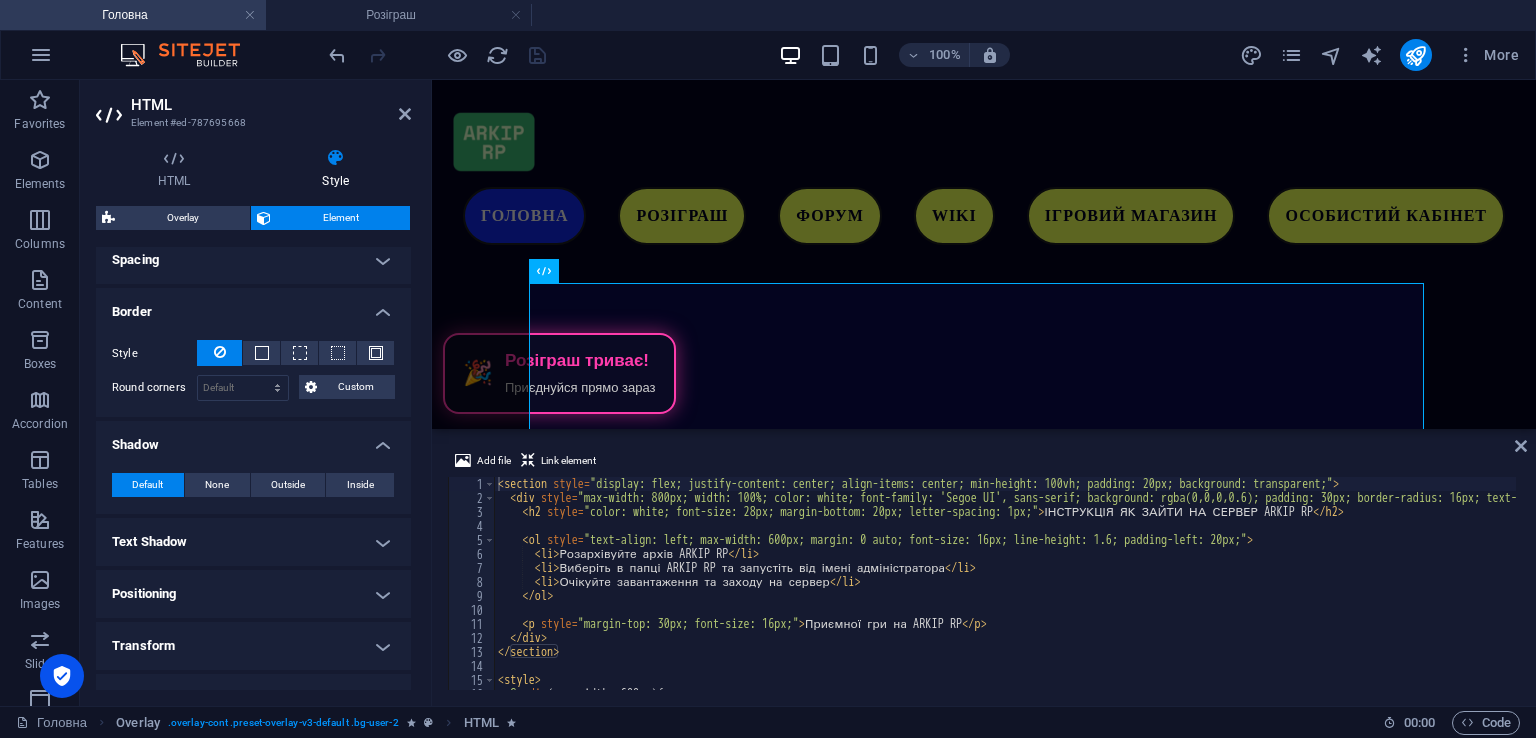 click on "Text Shadow" at bounding box center [253, 542] 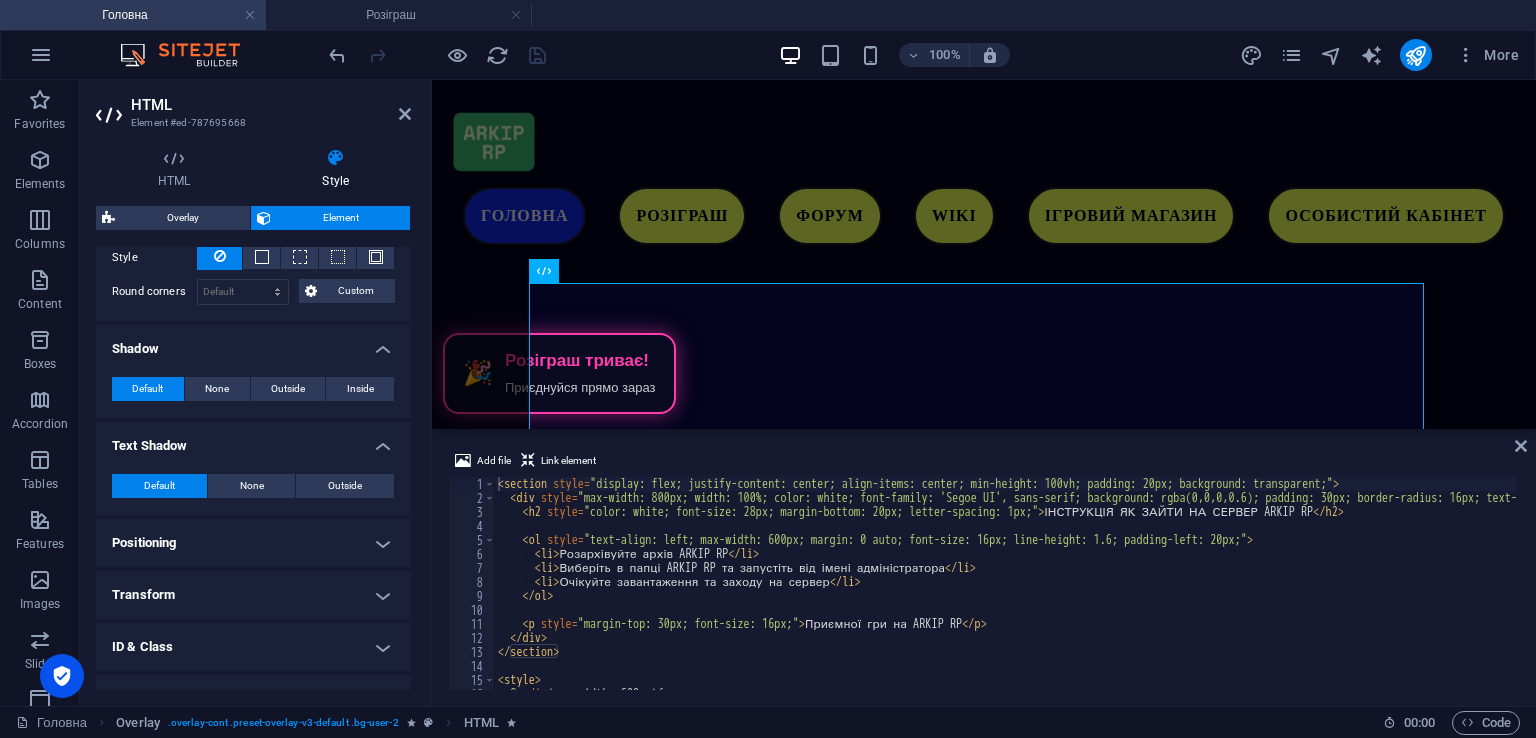 scroll, scrollTop: 592, scrollLeft: 0, axis: vertical 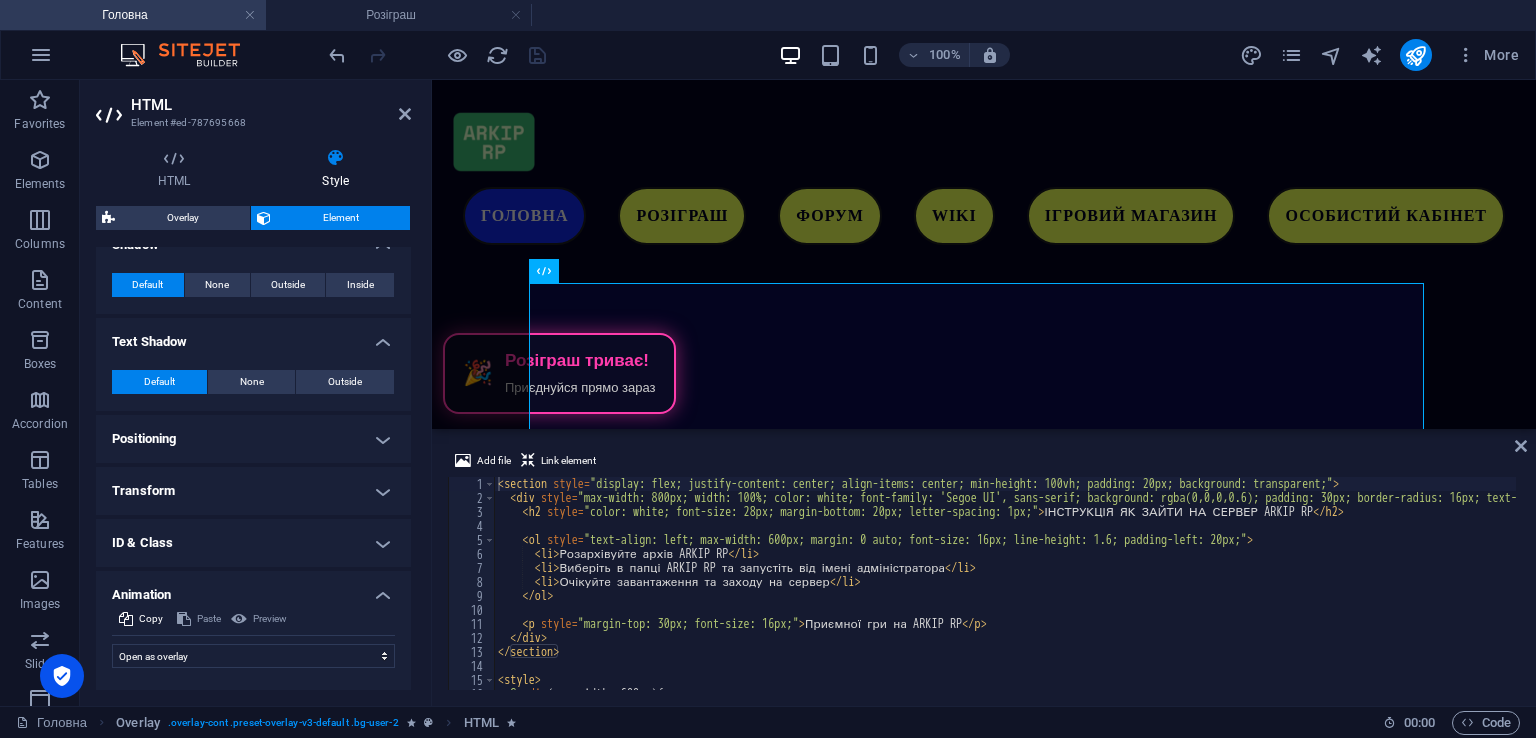 click on "Default None Outside Color X offset 0 px rem vh vw Y offset 0 px rem vh vw Blur 0 px rem % vh vw" at bounding box center (253, 382) 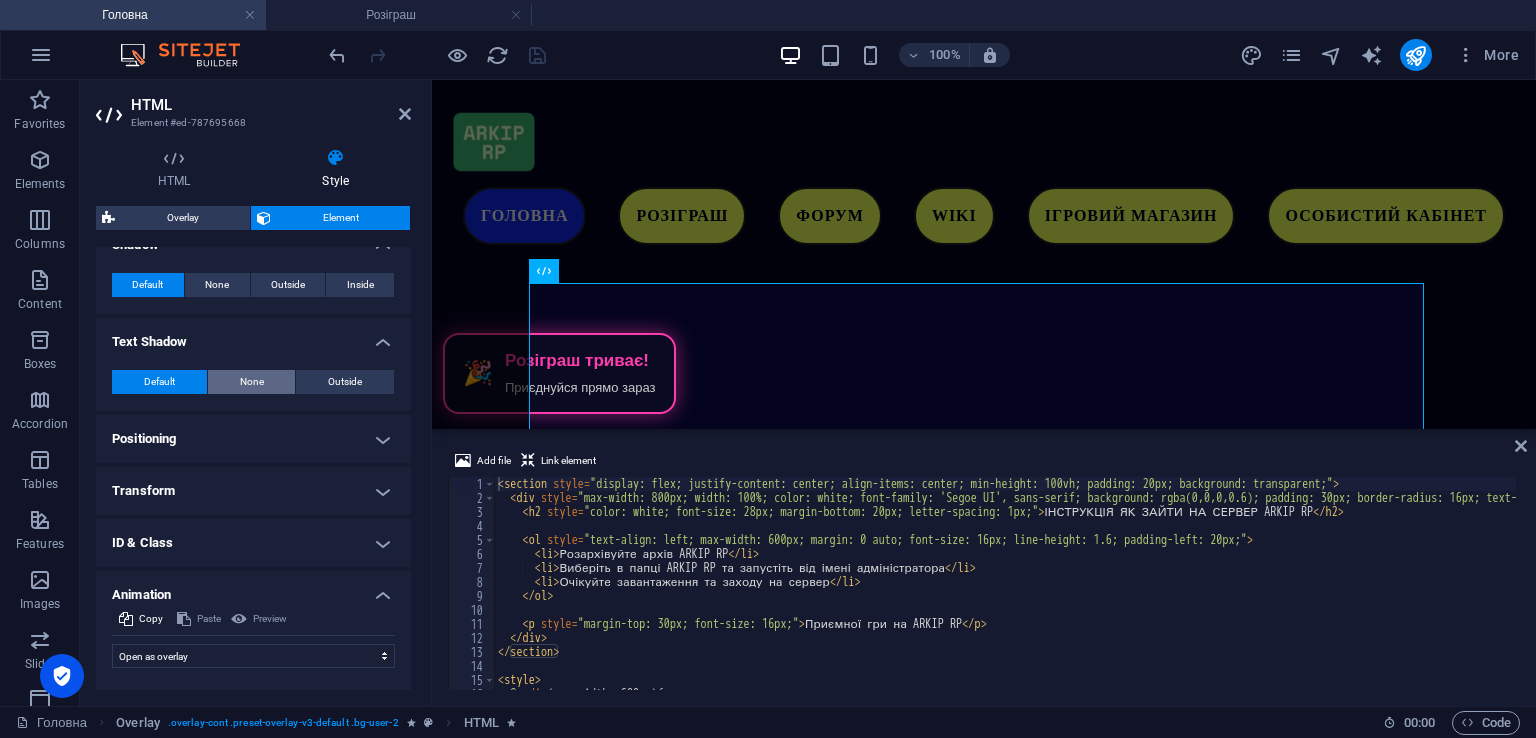 click on "None" at bounding box center [252, 382] 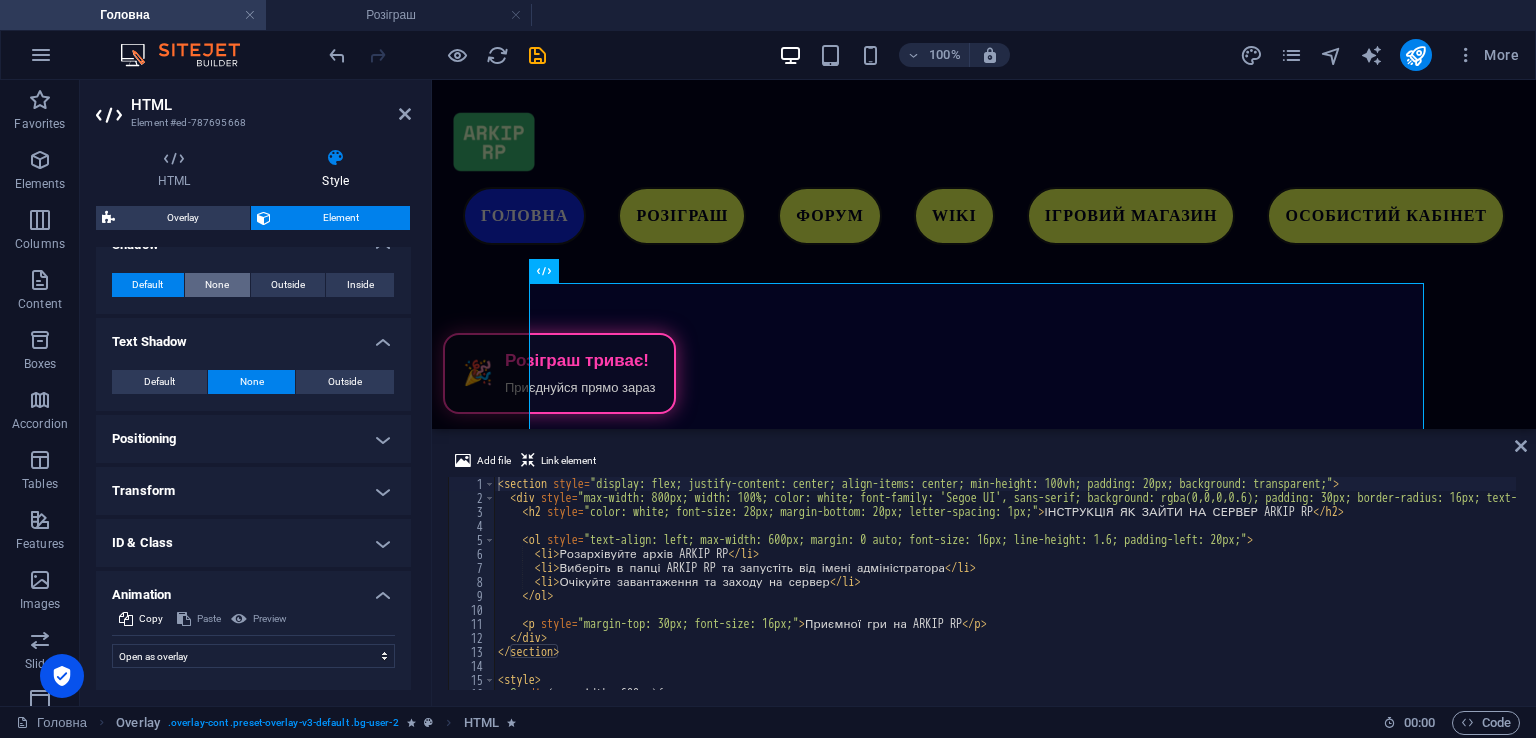 click on "None" at bounding box center [217, 285] 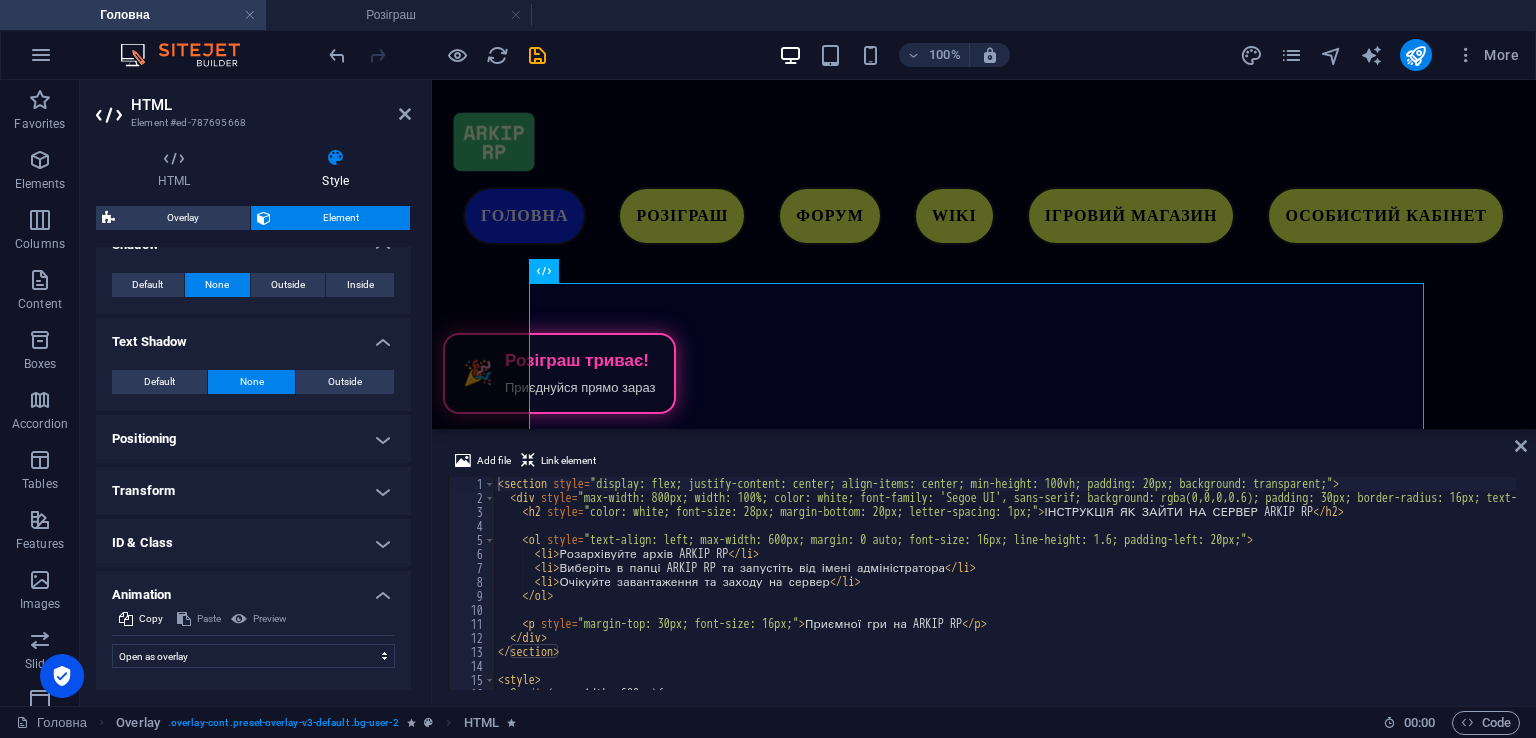 click on "Positioning" at bounding box center [253, 439] 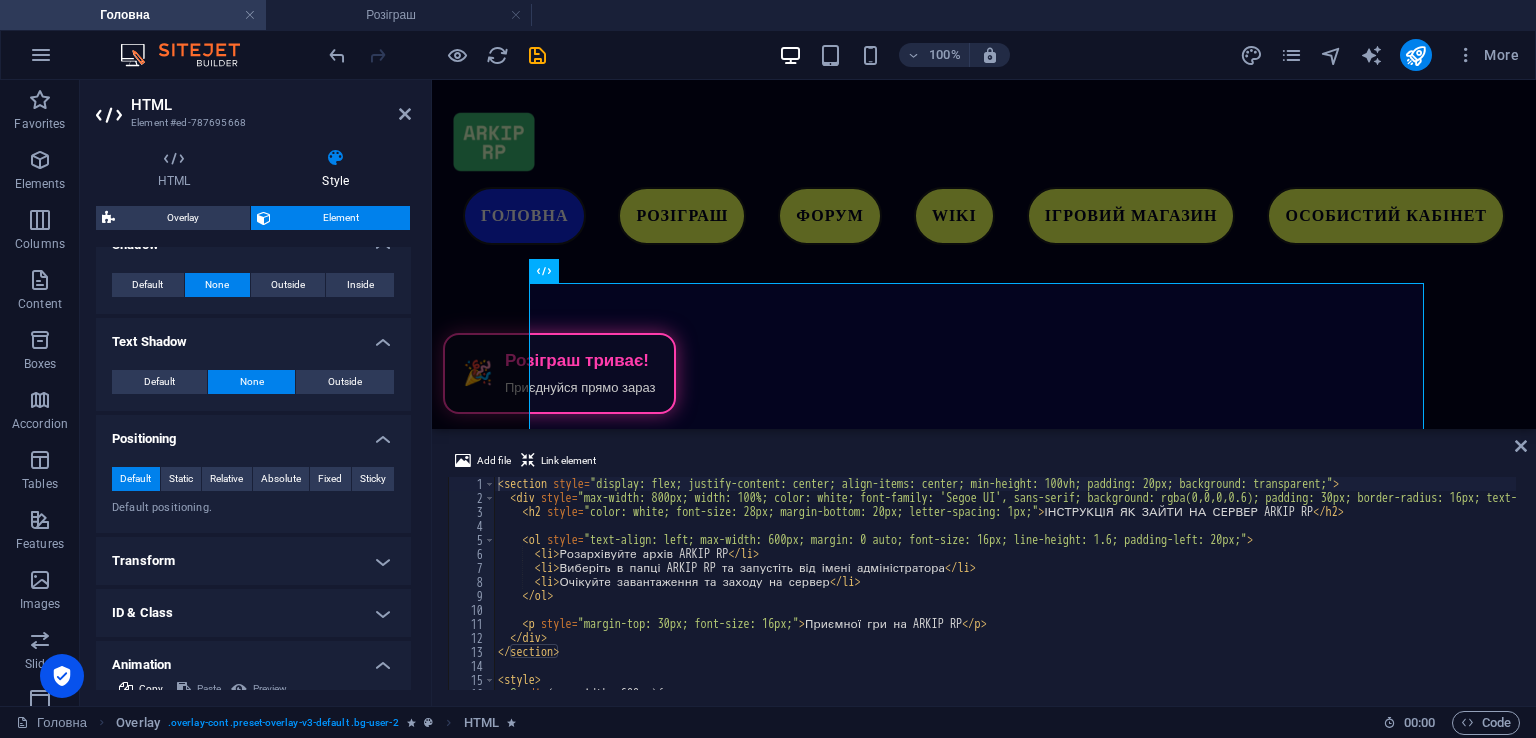 scroll, scrollTop: 792, scrollLeft: 0, axis: vertical 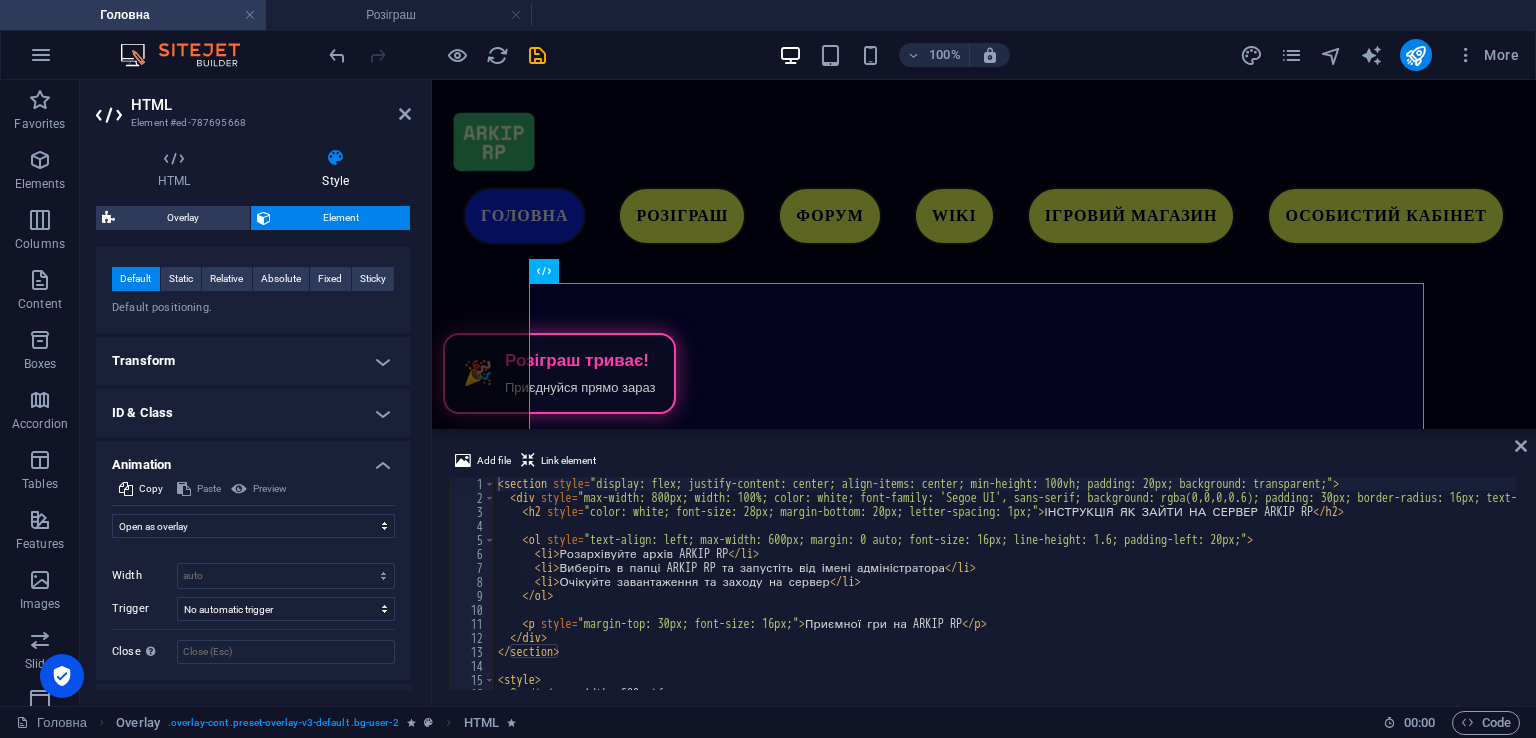 click on "Transform" at bounding box center [253, 361] 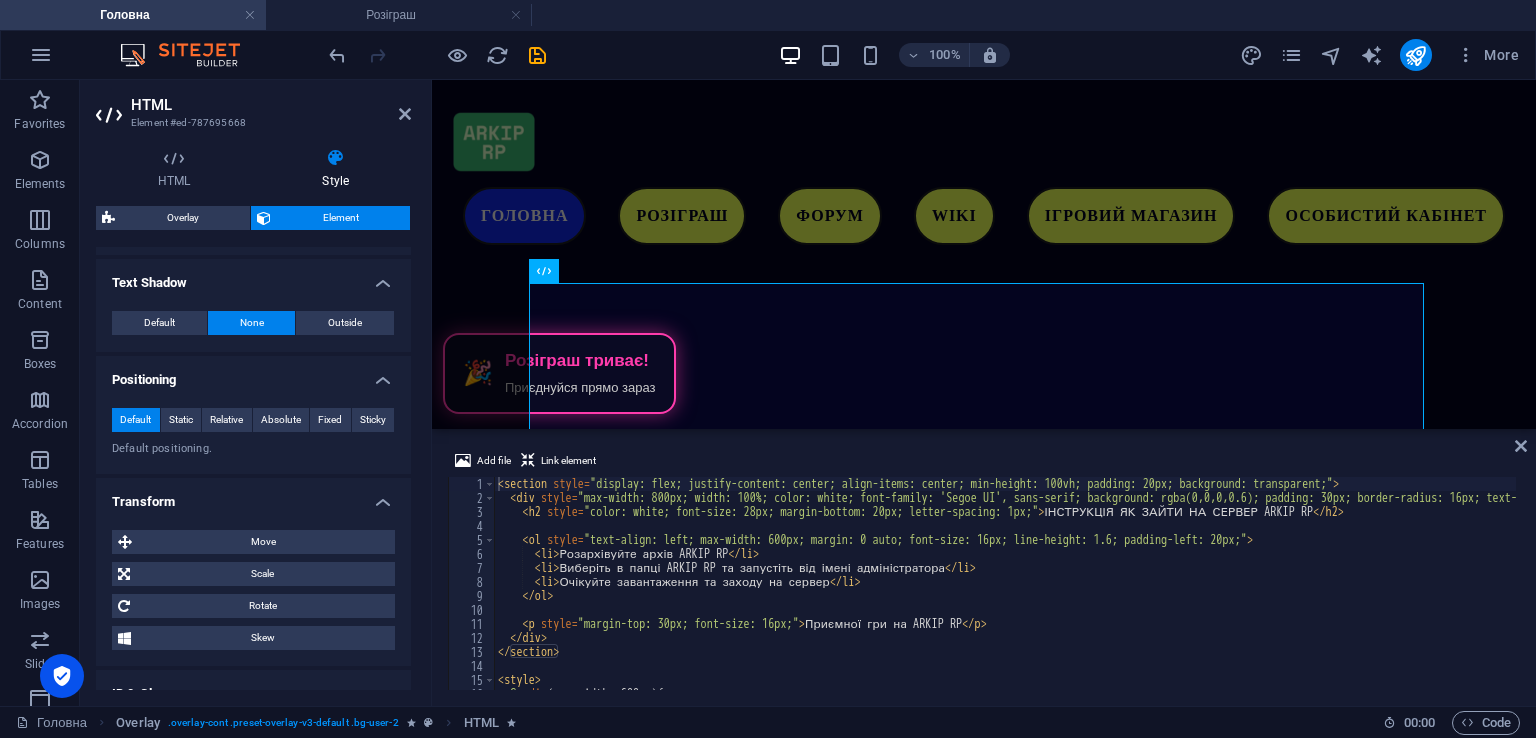 scroll, scrollTop: 592, scrollLeft: 0, axis: vertical 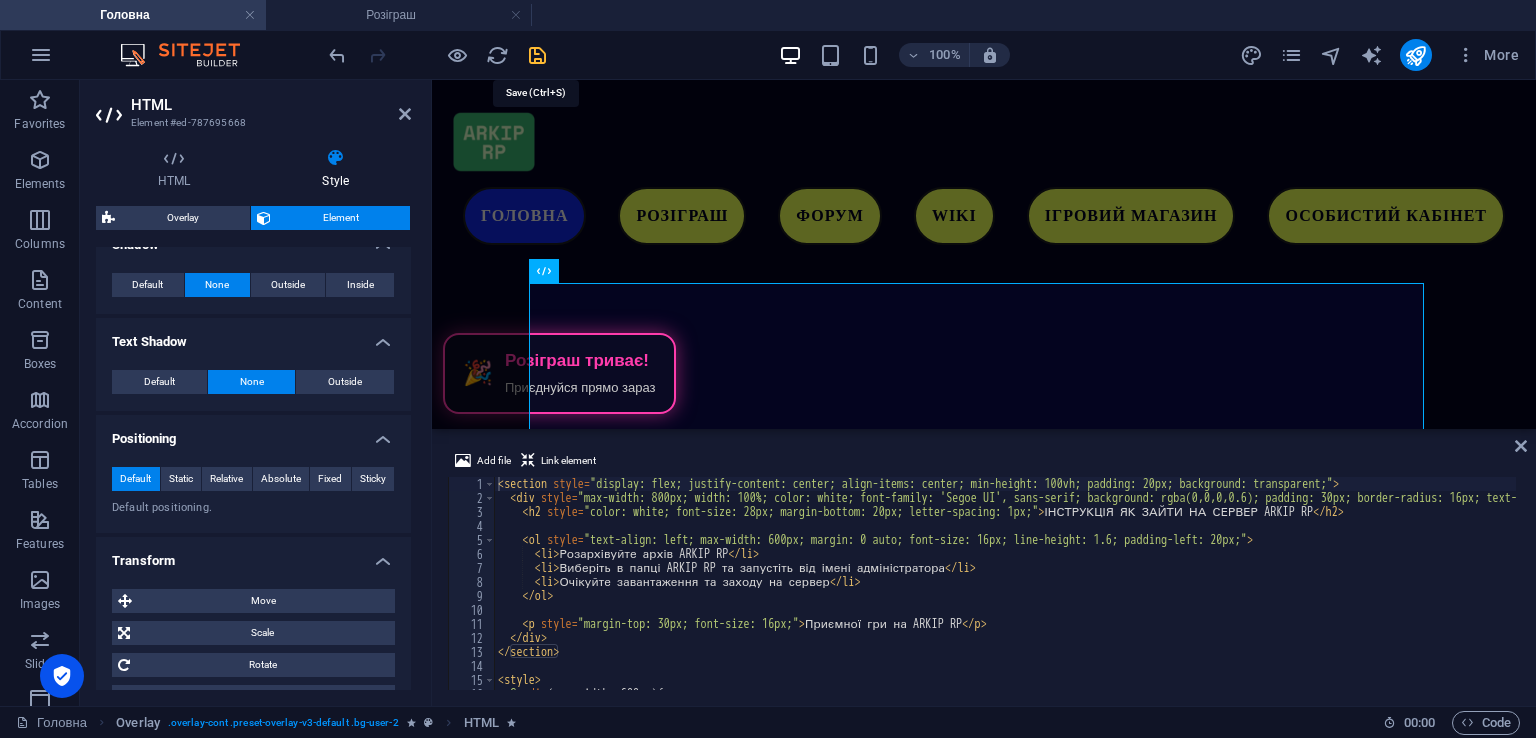 click at bounding box center [537, 55] 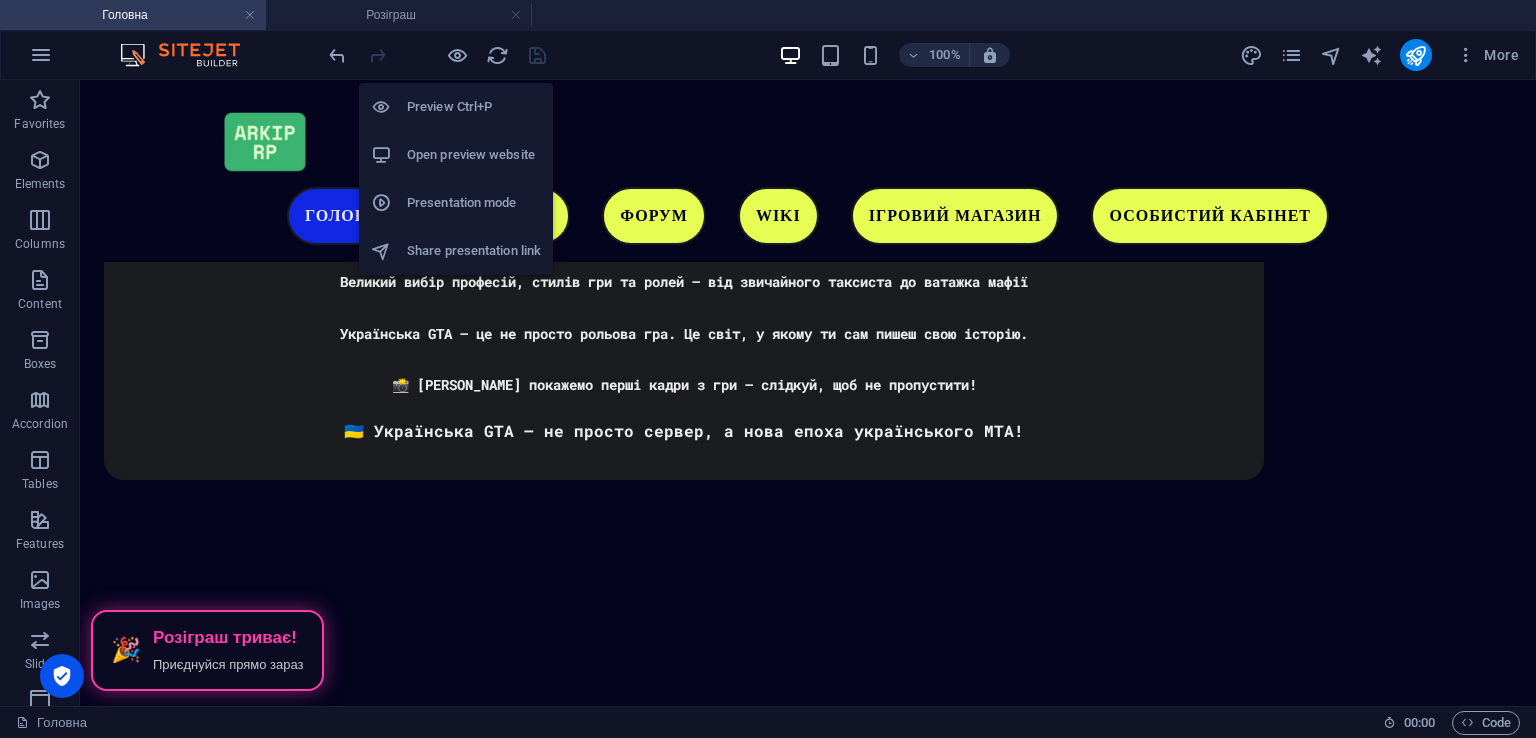click on "Open preview website" at bounding box center [474, 155] 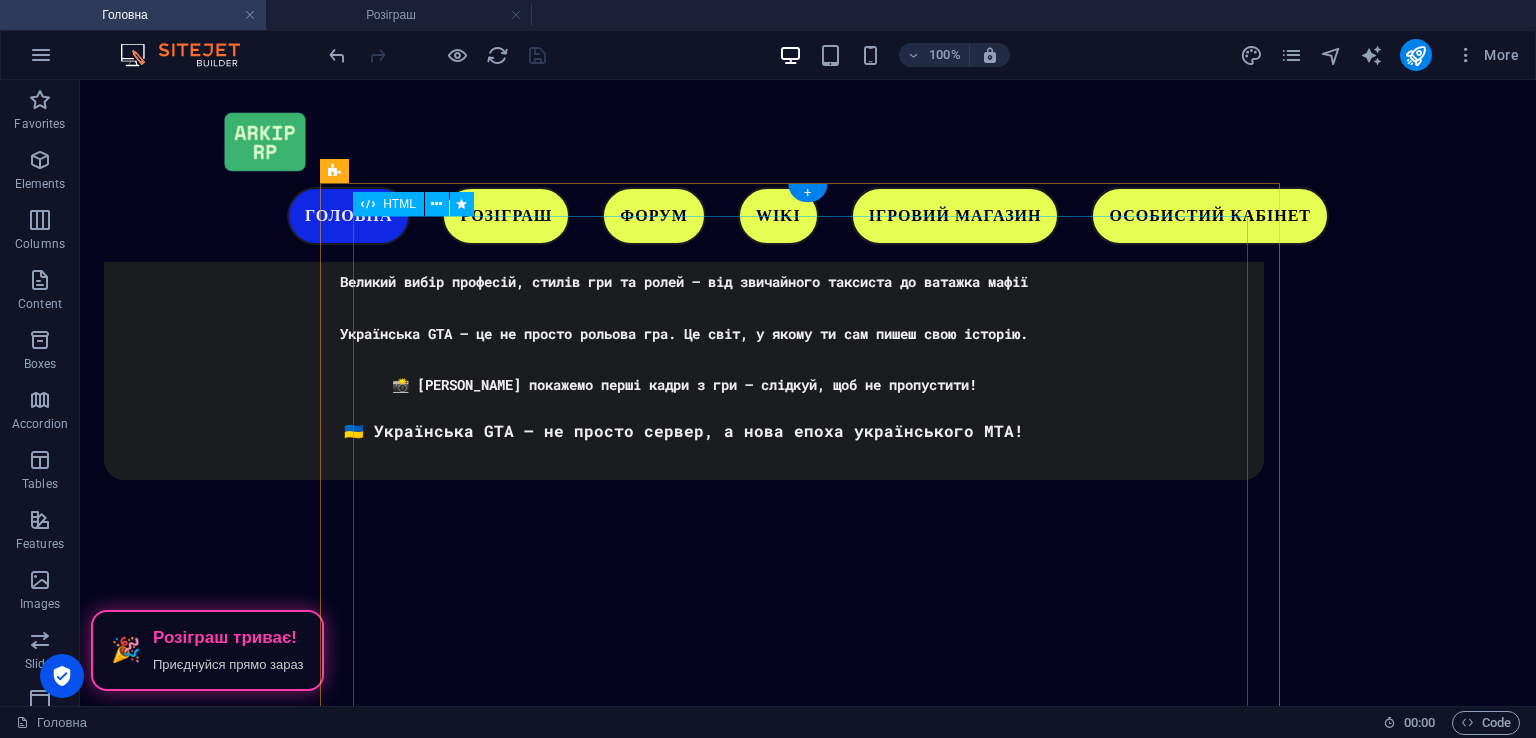 click on "ІНСТРУКЦІЯ ЯК ЗАЙТИ НА СЕРВЕР ARKIP RP
Розархівуйте архів ARKIP RP
Виберіть в папці ARKIP RP та запустіть від імені адміністратора
Очікуйте завантаження та заходу на сервер
Приємної гри на ARKIP RP" at bounding box center (808, 2691) 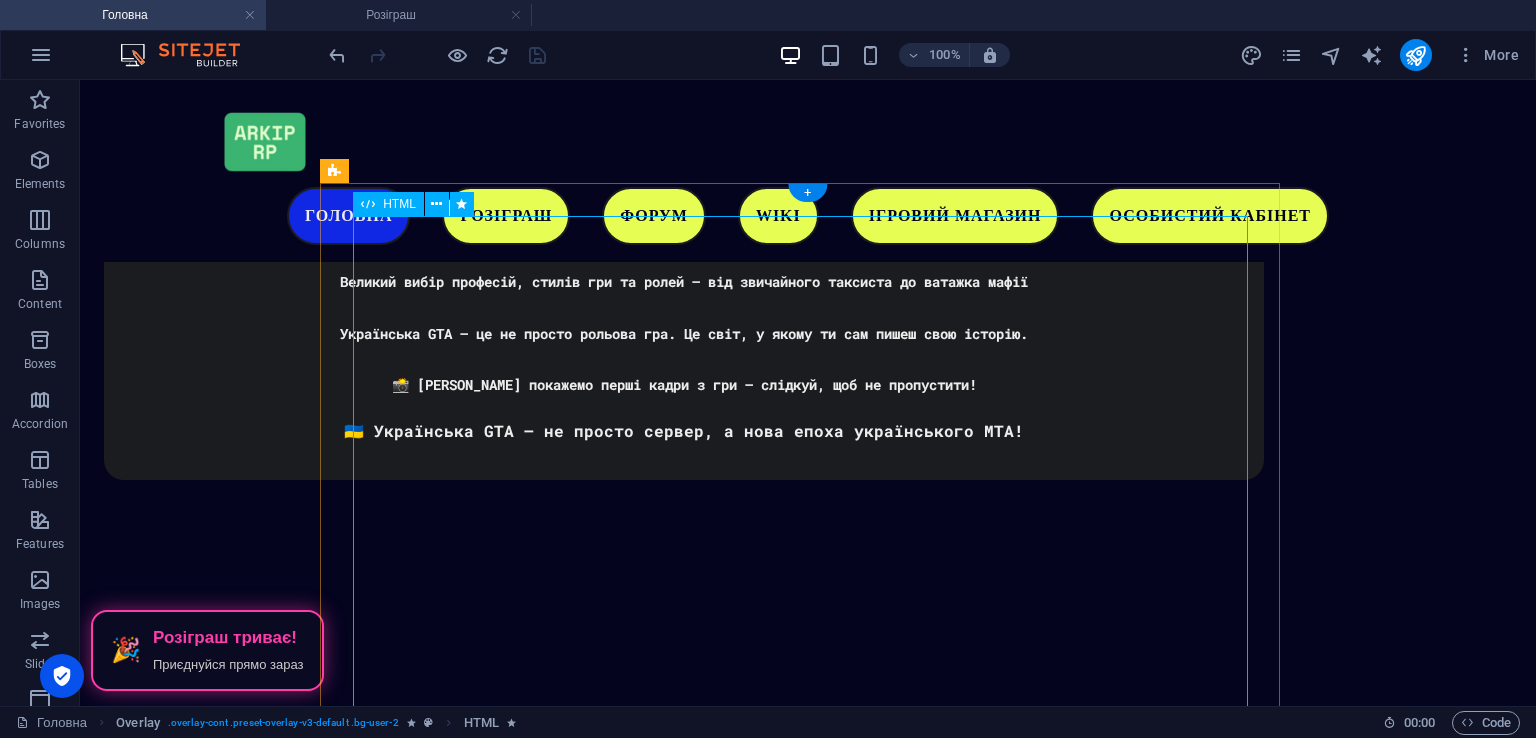 click on "ІНСТРУКЦІЯ ЯК ЗАЙТИ НА СЕРВЕР ARKIP RP
Розархівуйте архів ARKIP RP
Виберіть в папці ARKIP RP та запустіть від імені адміністратора
Очікуйте завантаження та заходу на сервер
Приємної гри на ARKIP RP" at bounding box center [808, 2691] 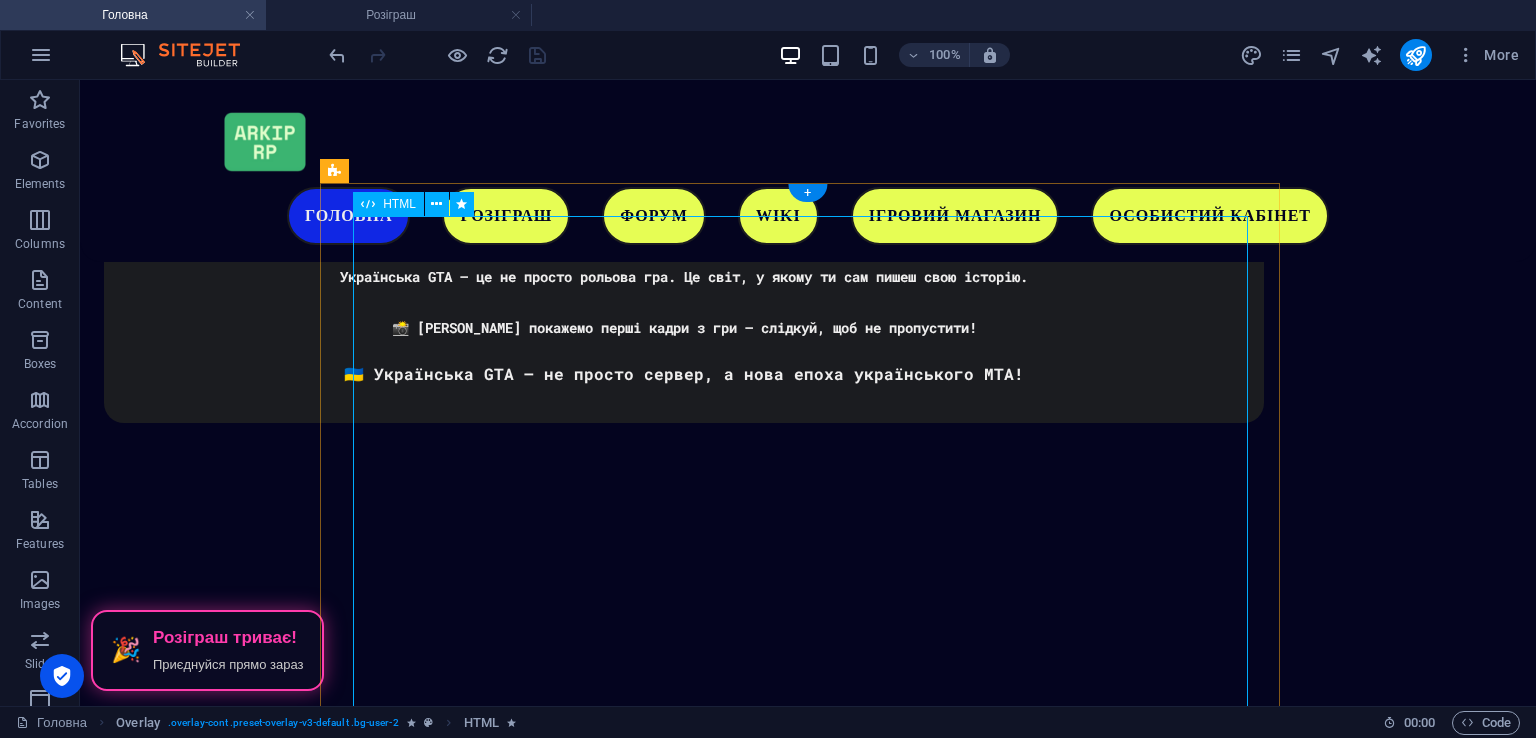 select on "overlay" 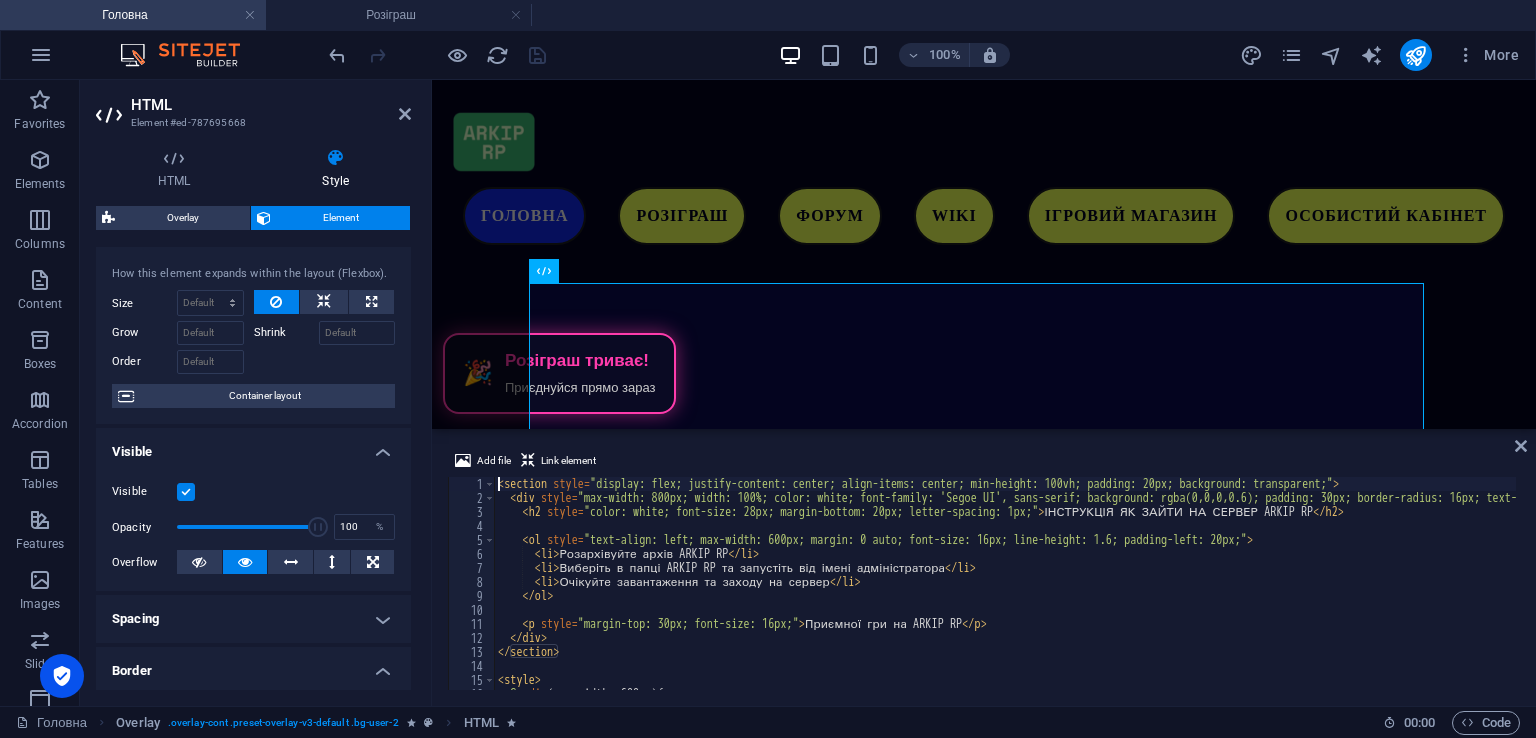 scroll, scrollTop: 0, scrollLeft: 0, axis: both 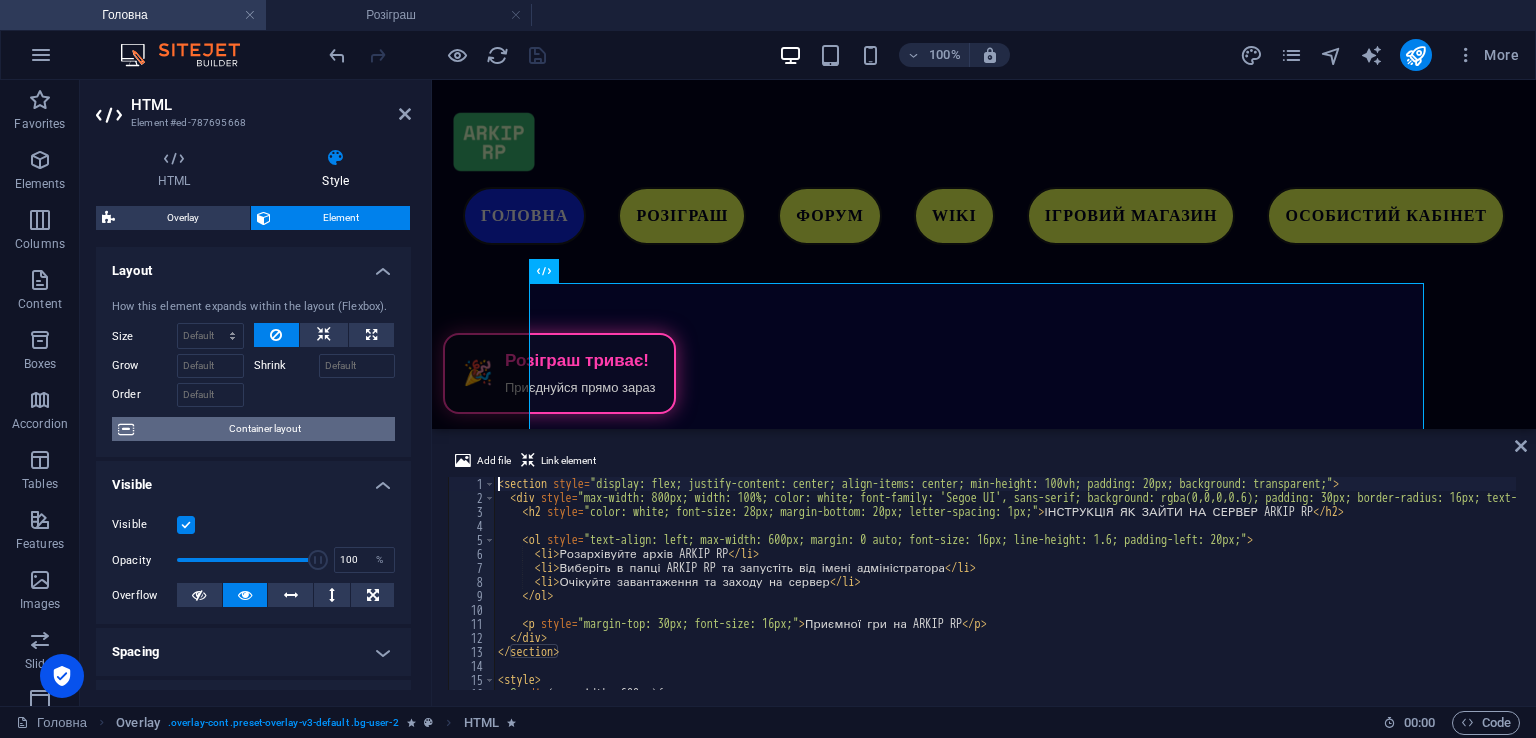 click on "Container layout" at bounding box center [264, 429] 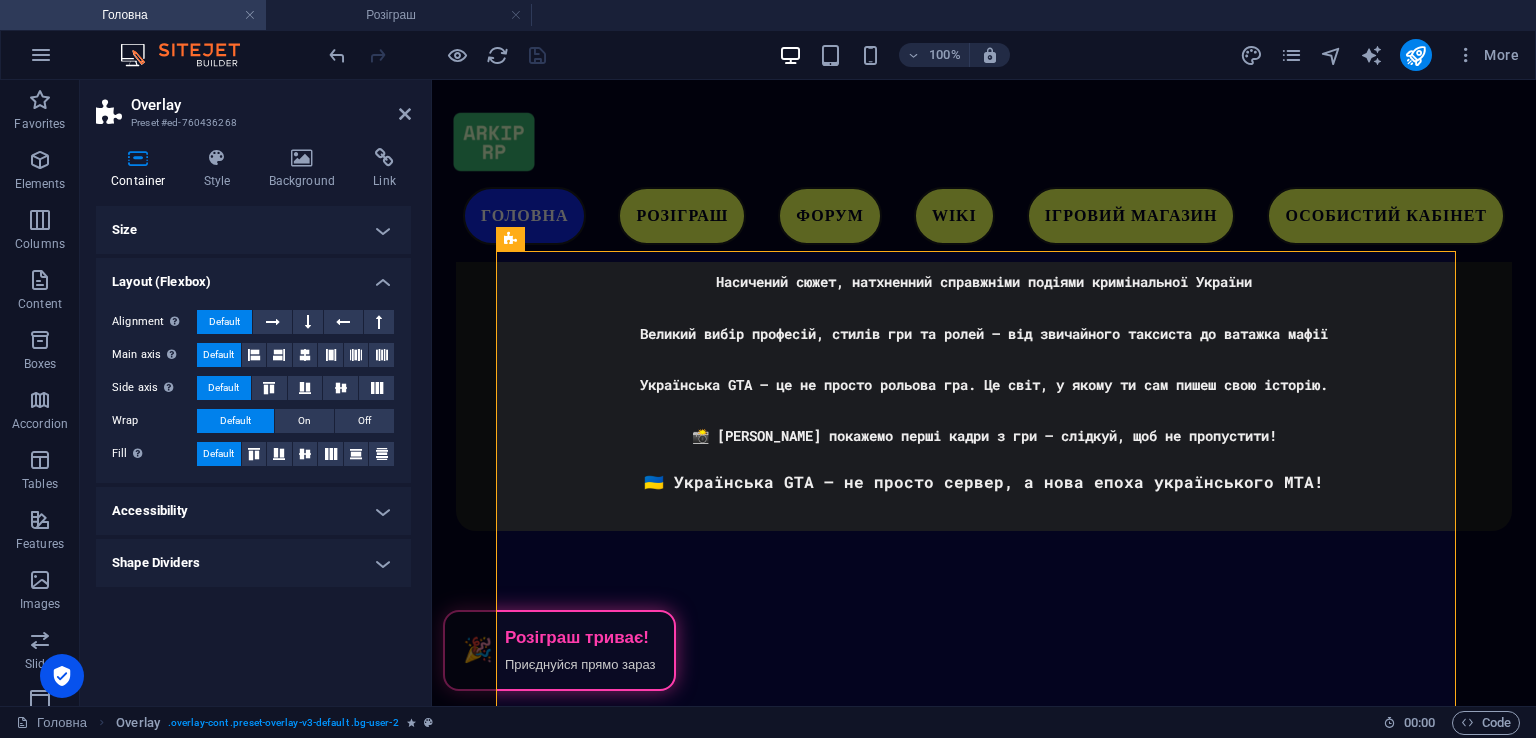 click on "Size" at bounding box center (253, 230) 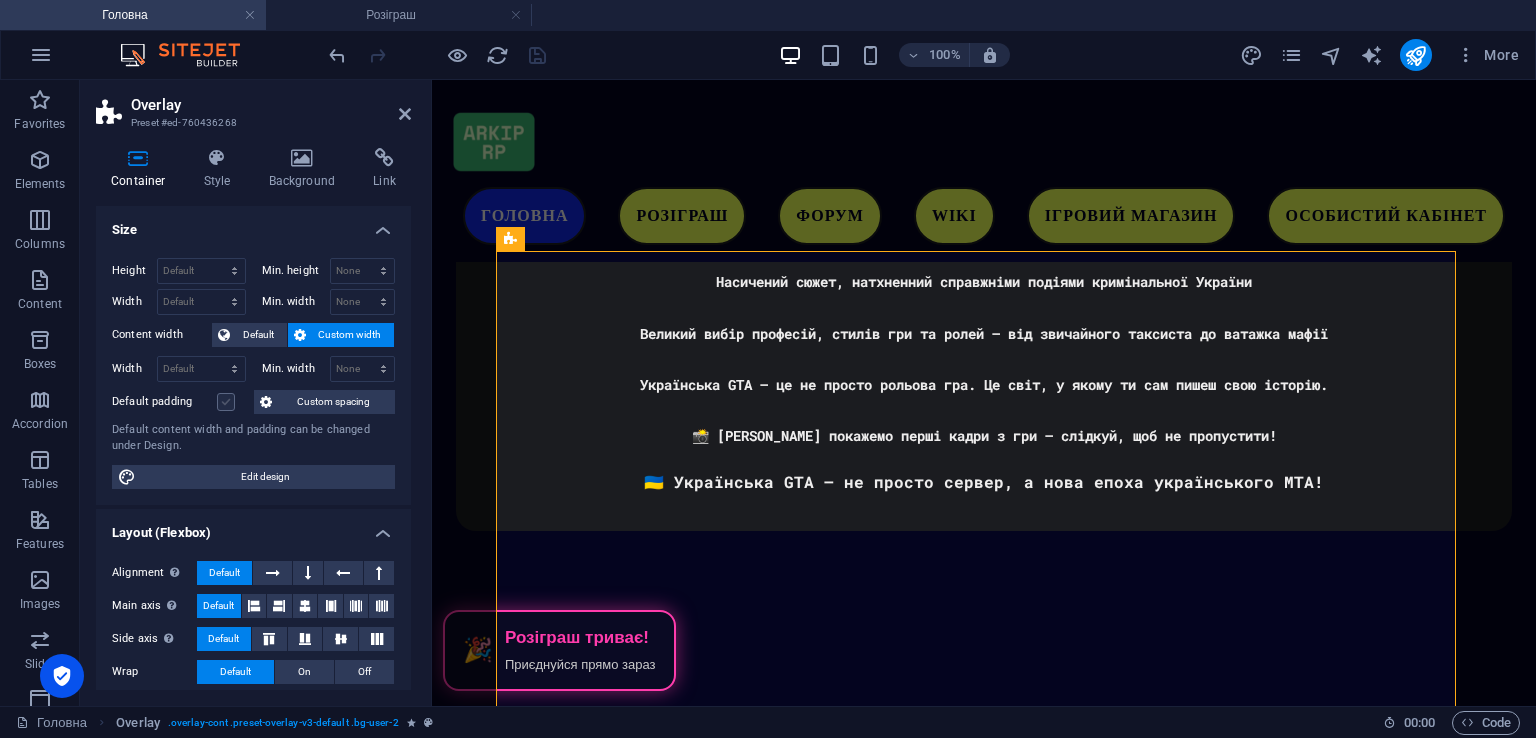 click at bounding box center [226, 402] 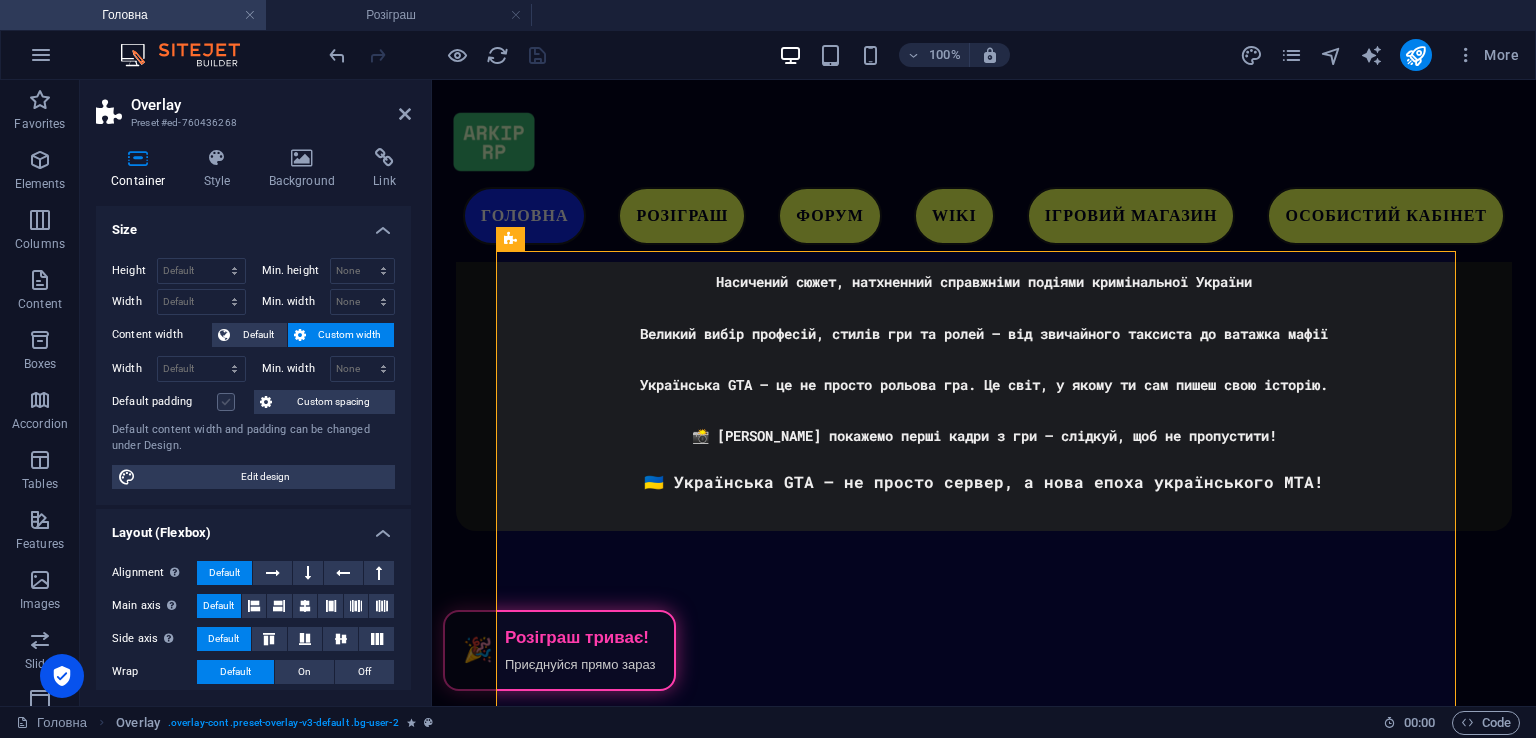 click on "Default padding" at bounding box center [0, 0] 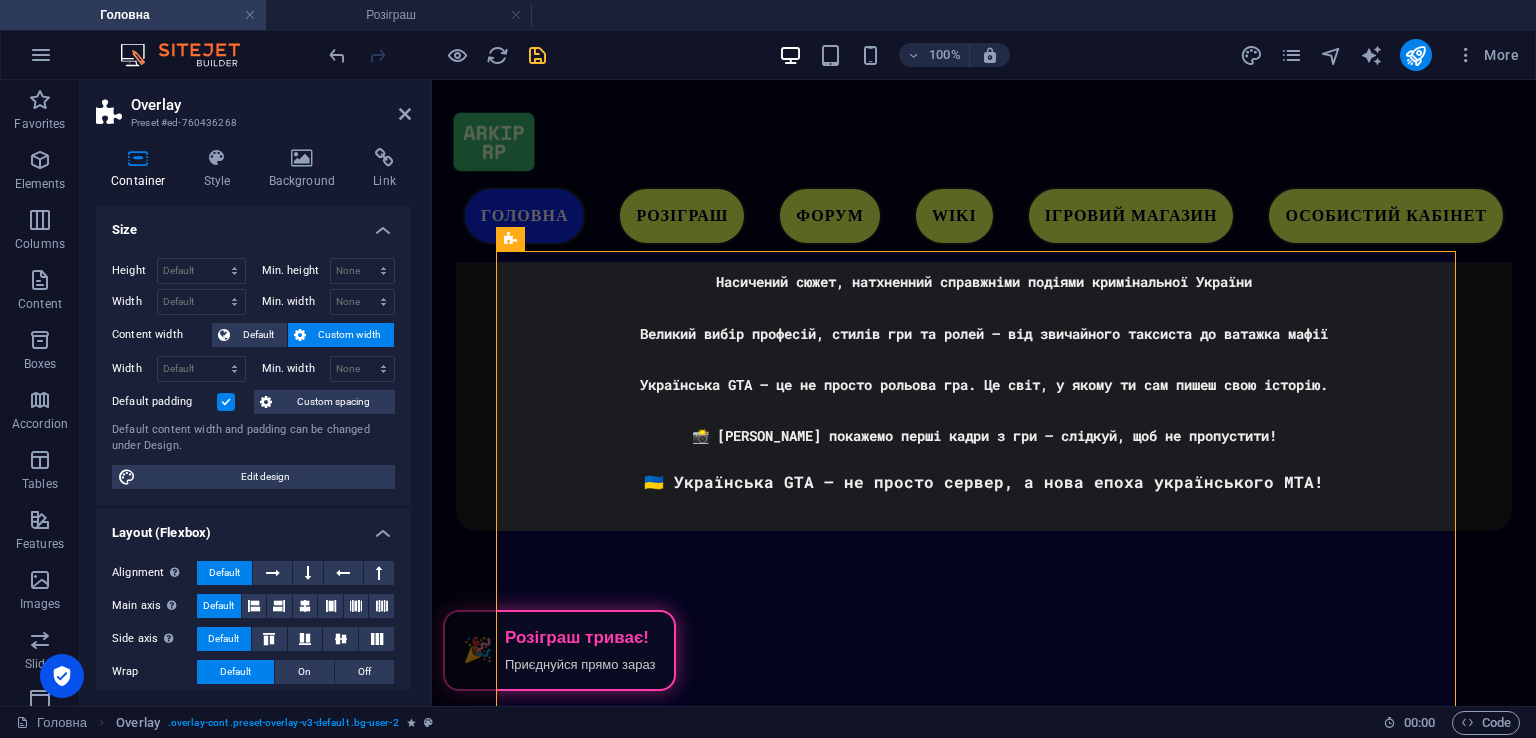 click at bounding box center [226, 402] 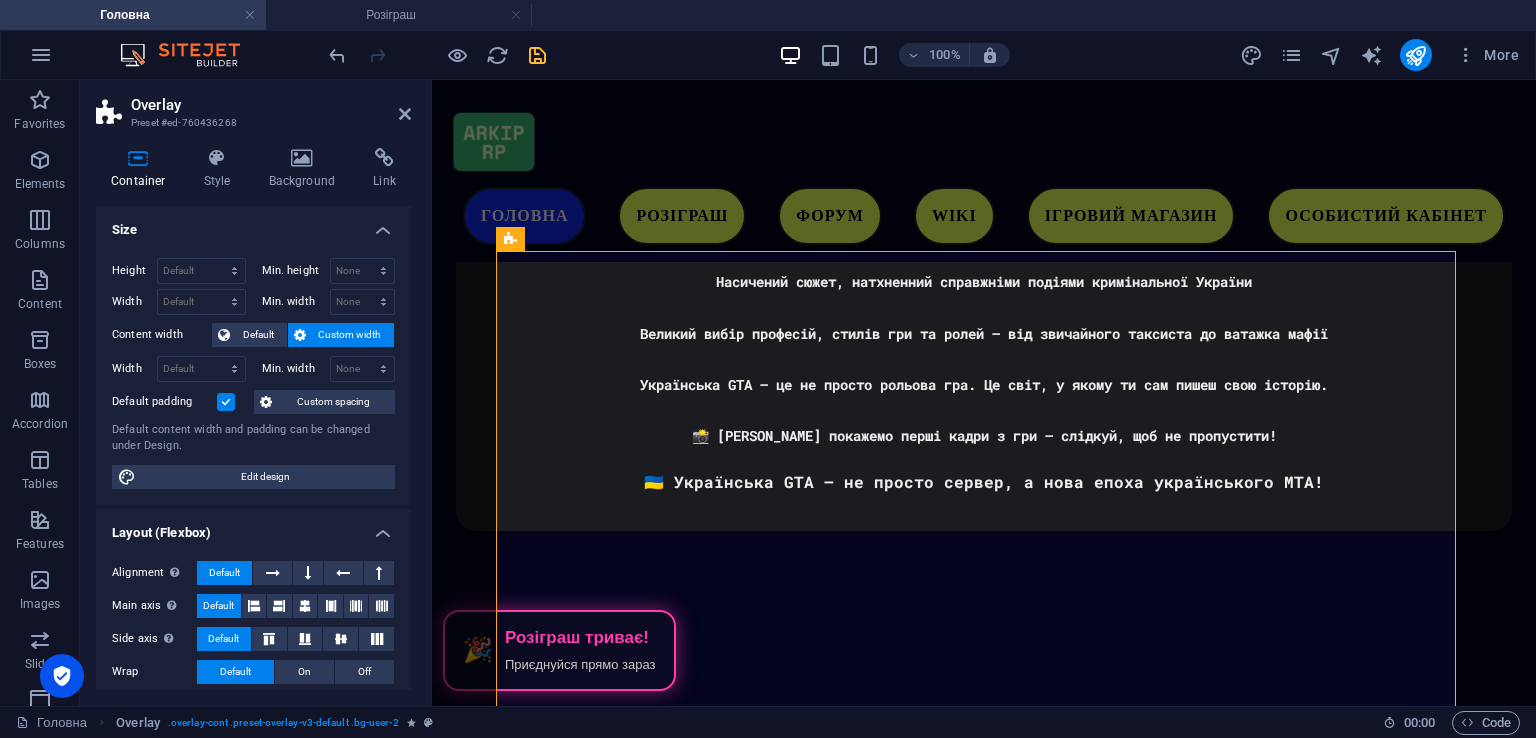 click on "Default padding" at bounding box center [0, 0] 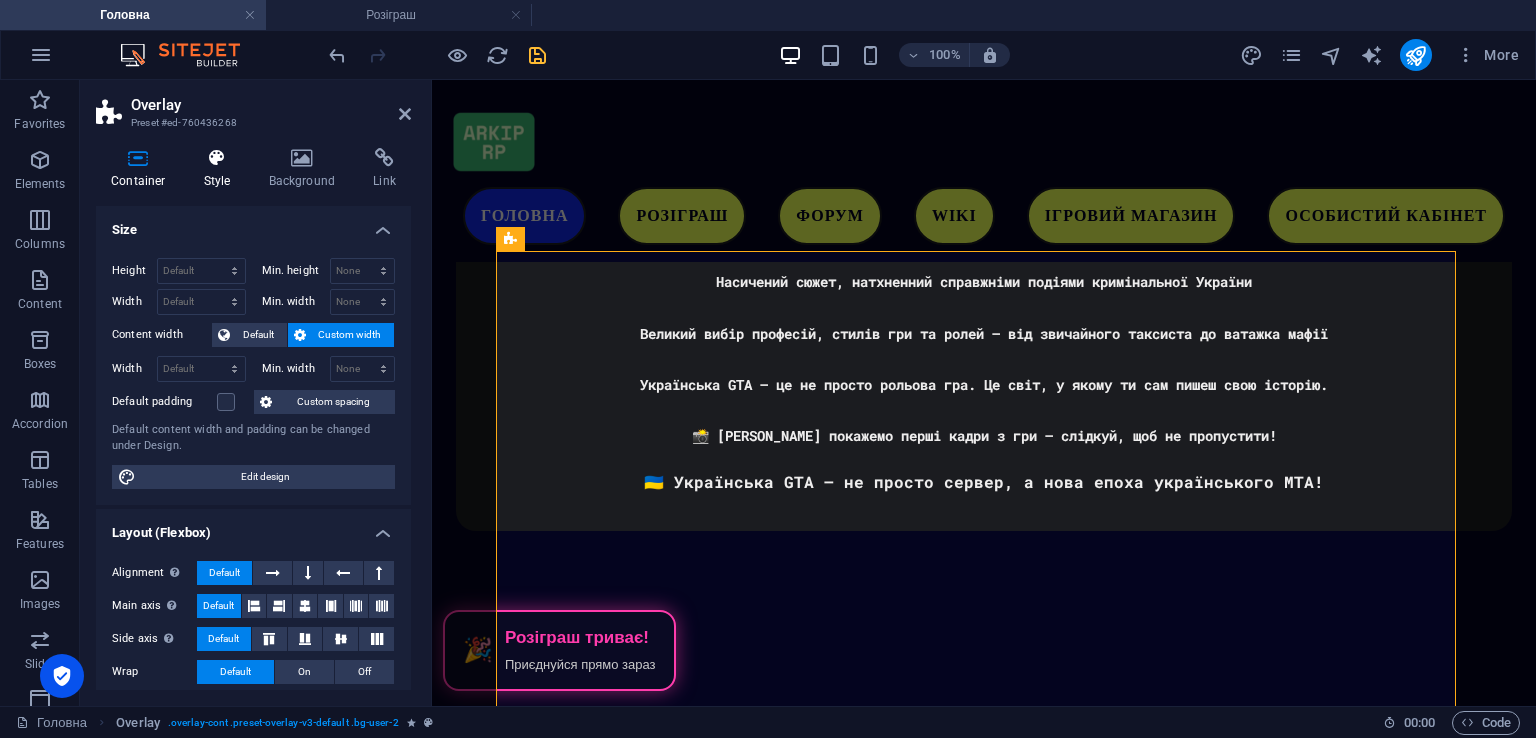 click on "Style" at bounding box center (221, 169) 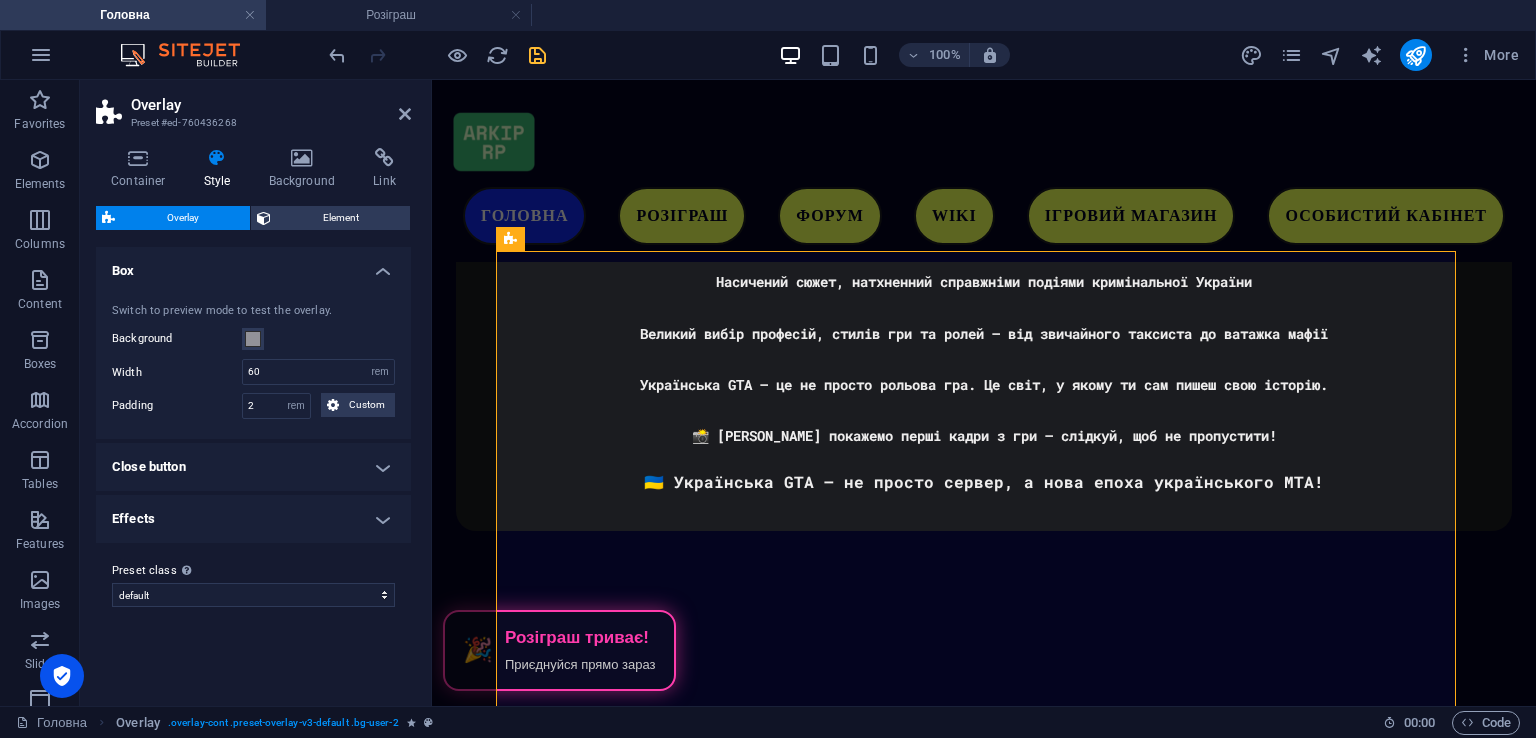 click on "Effects" at bounding box center (253, 519) 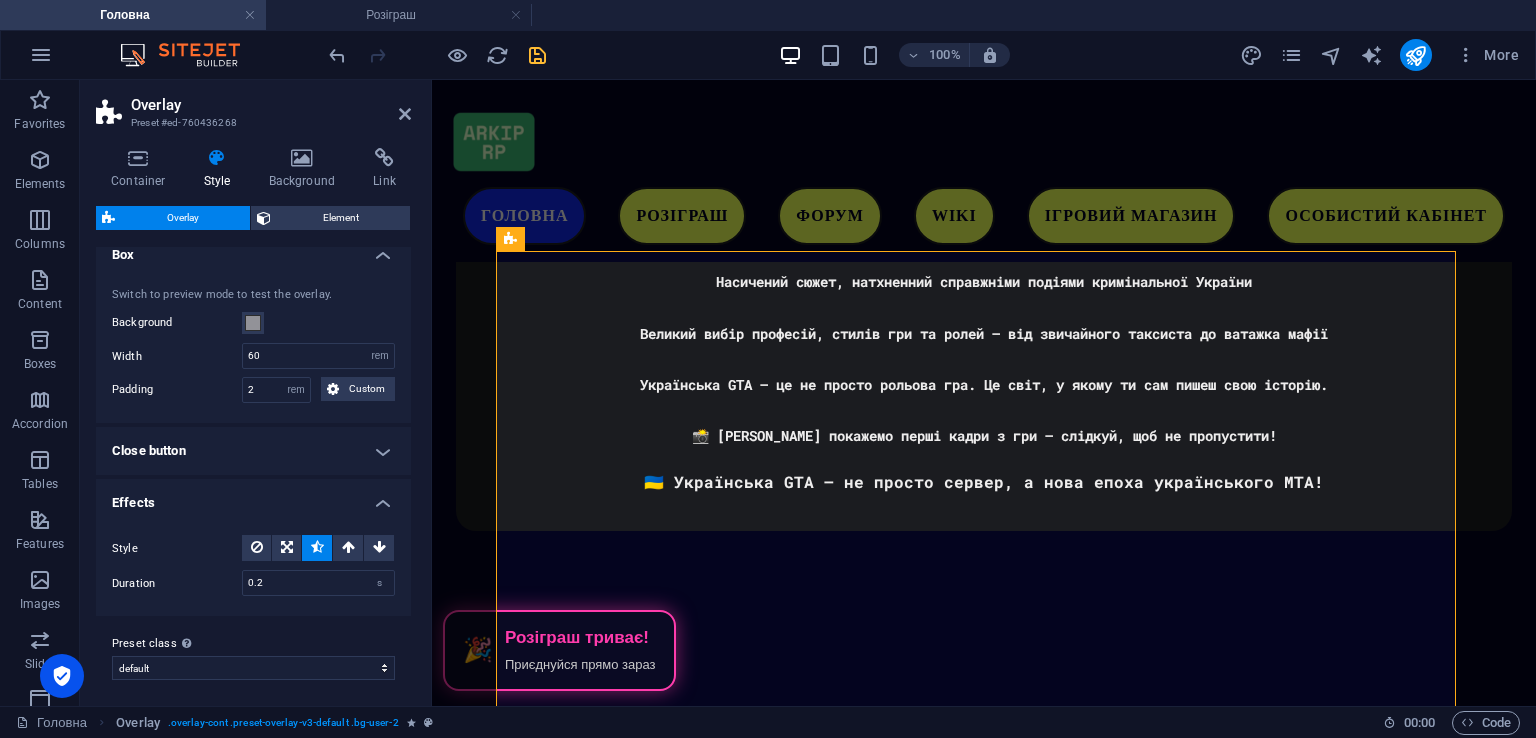 scroll, scrollTop: 20, scrollLeft: 0, axis: vertical 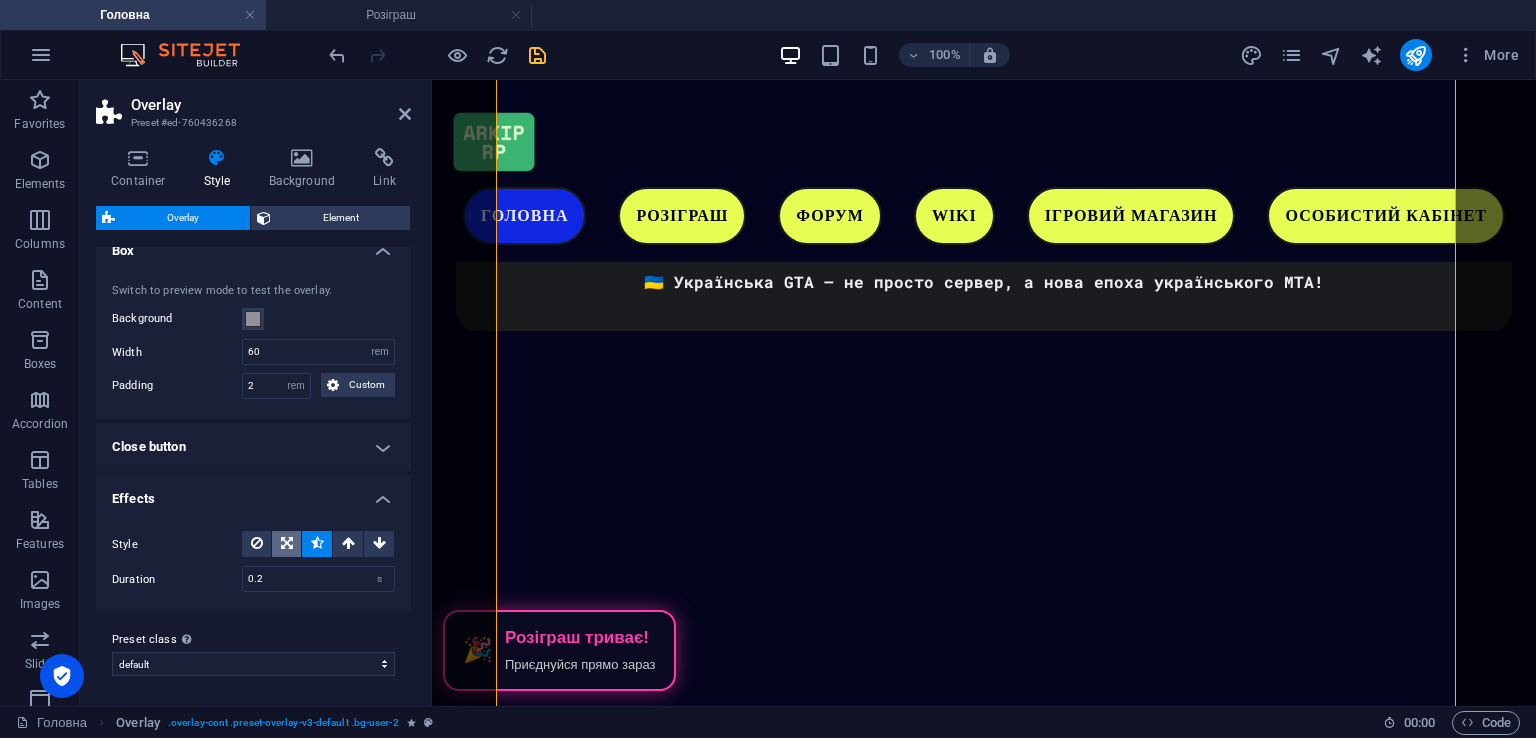 click at bounding box center [287, 543] 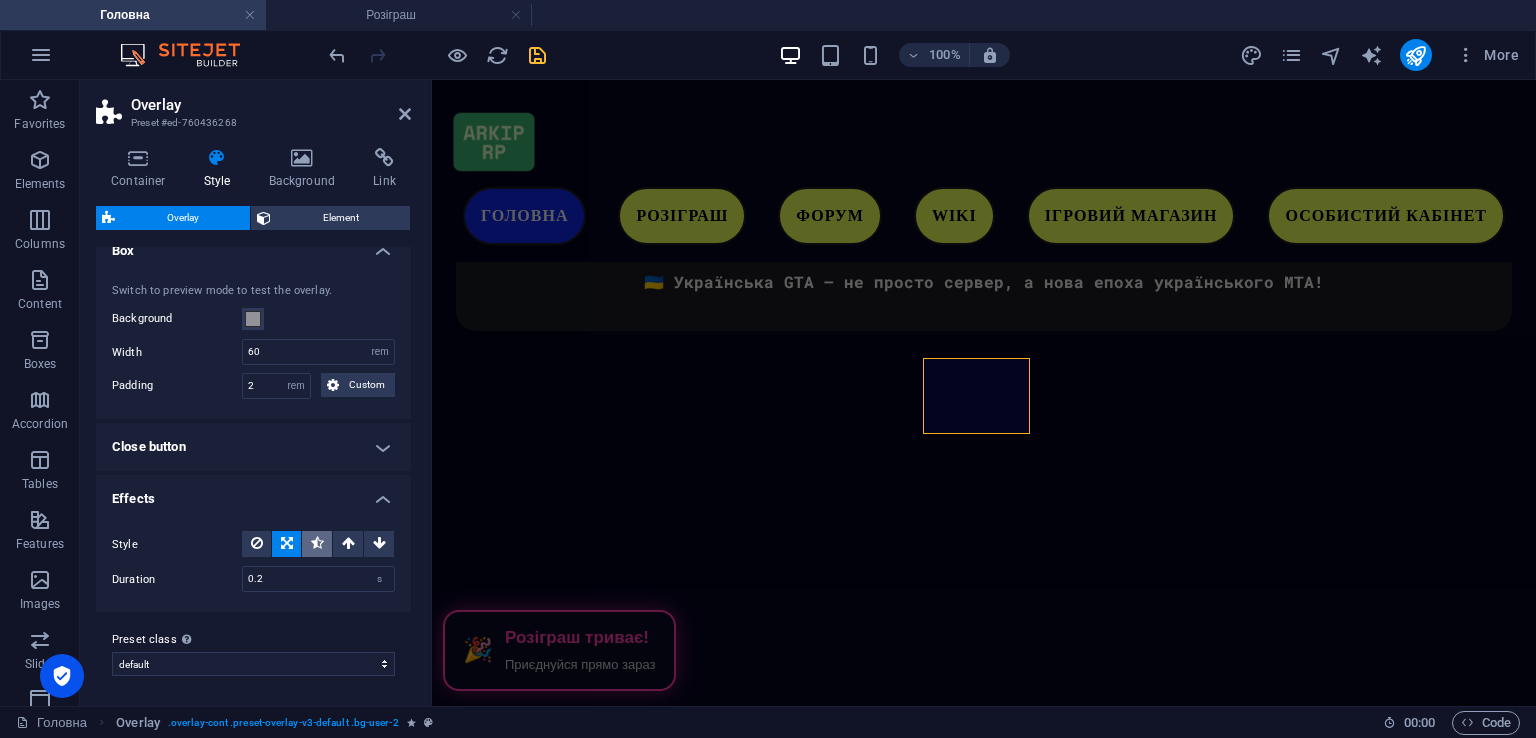 click at bounding box center [317, 544] 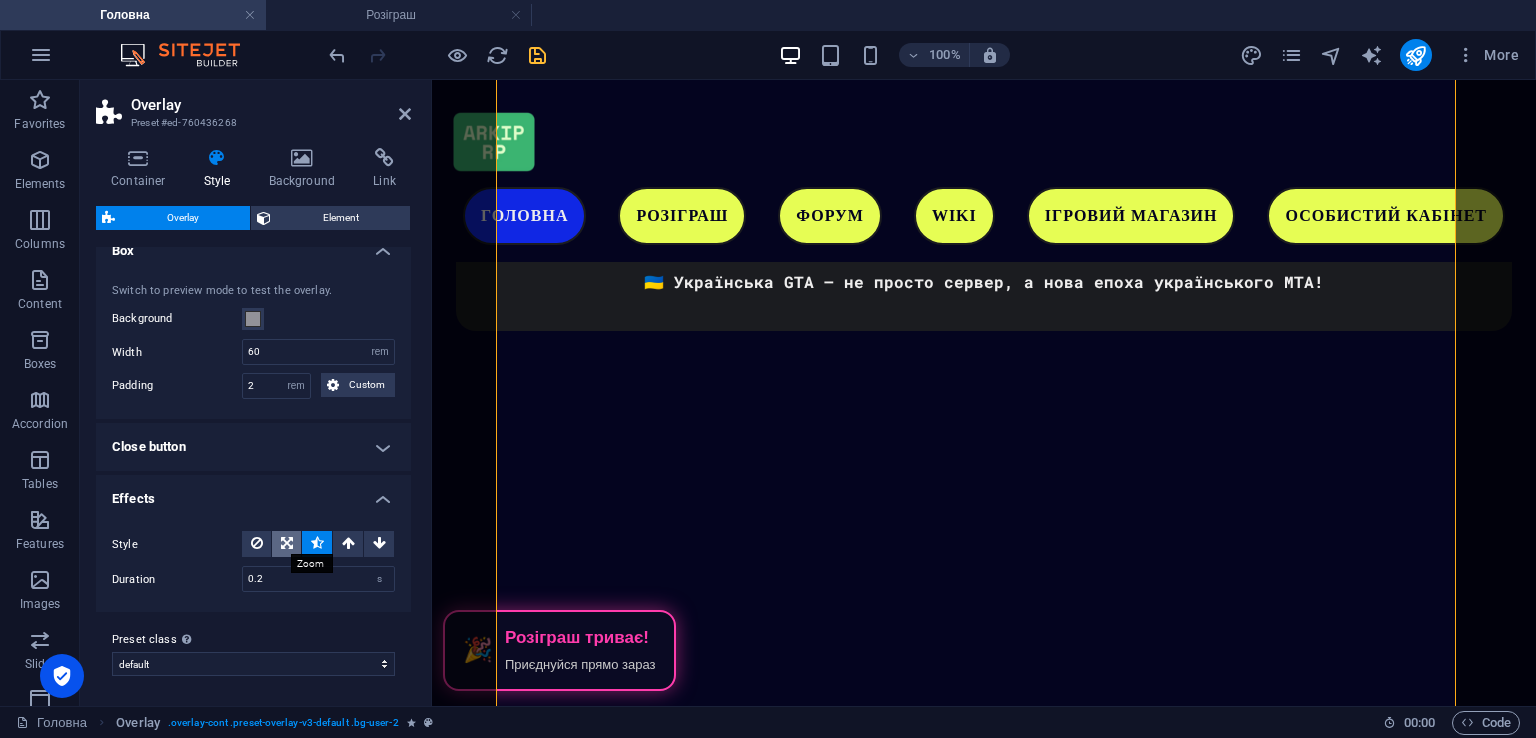 click at bounding box center [287, 543] 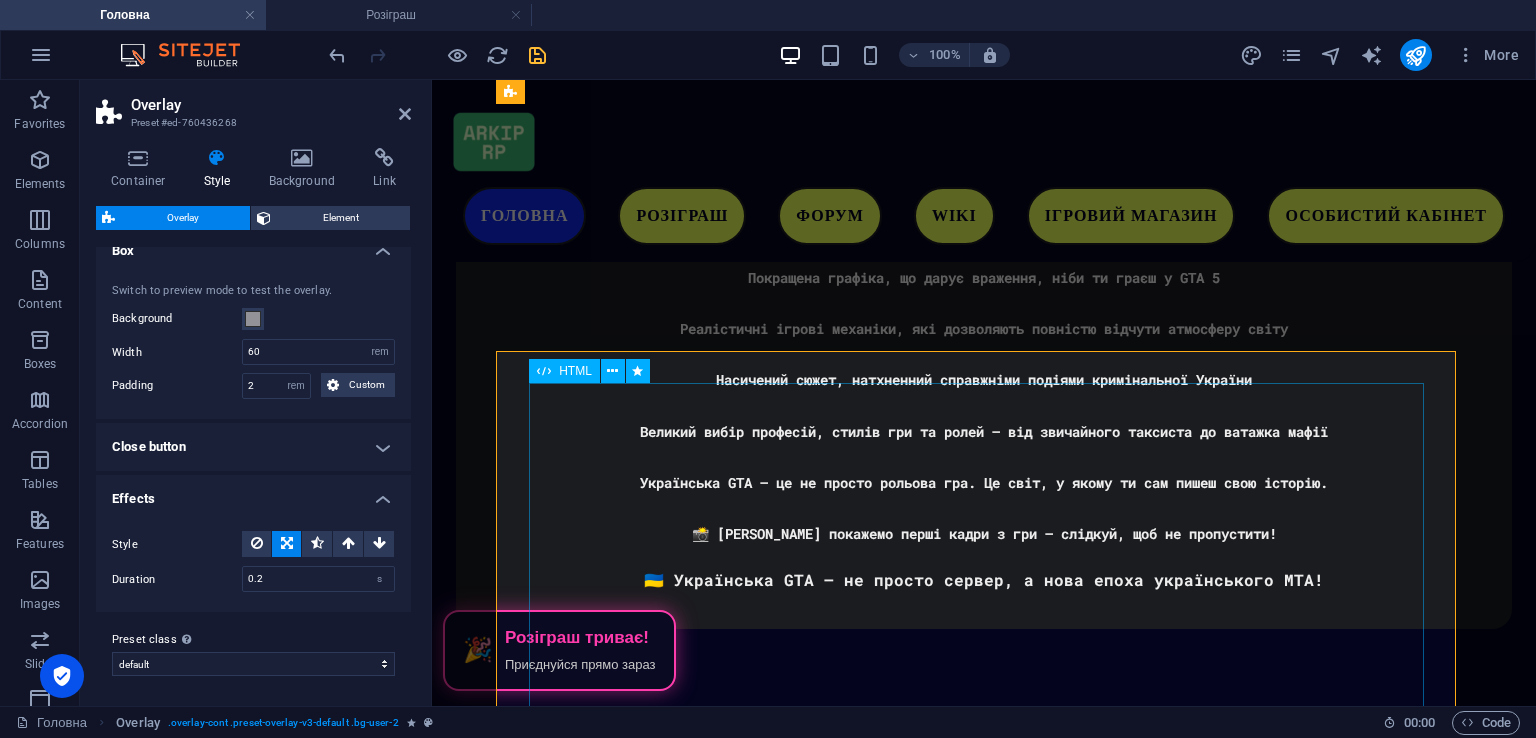 scroll, scrollTop: 4378, scrollLeft: 0, axis: vertical 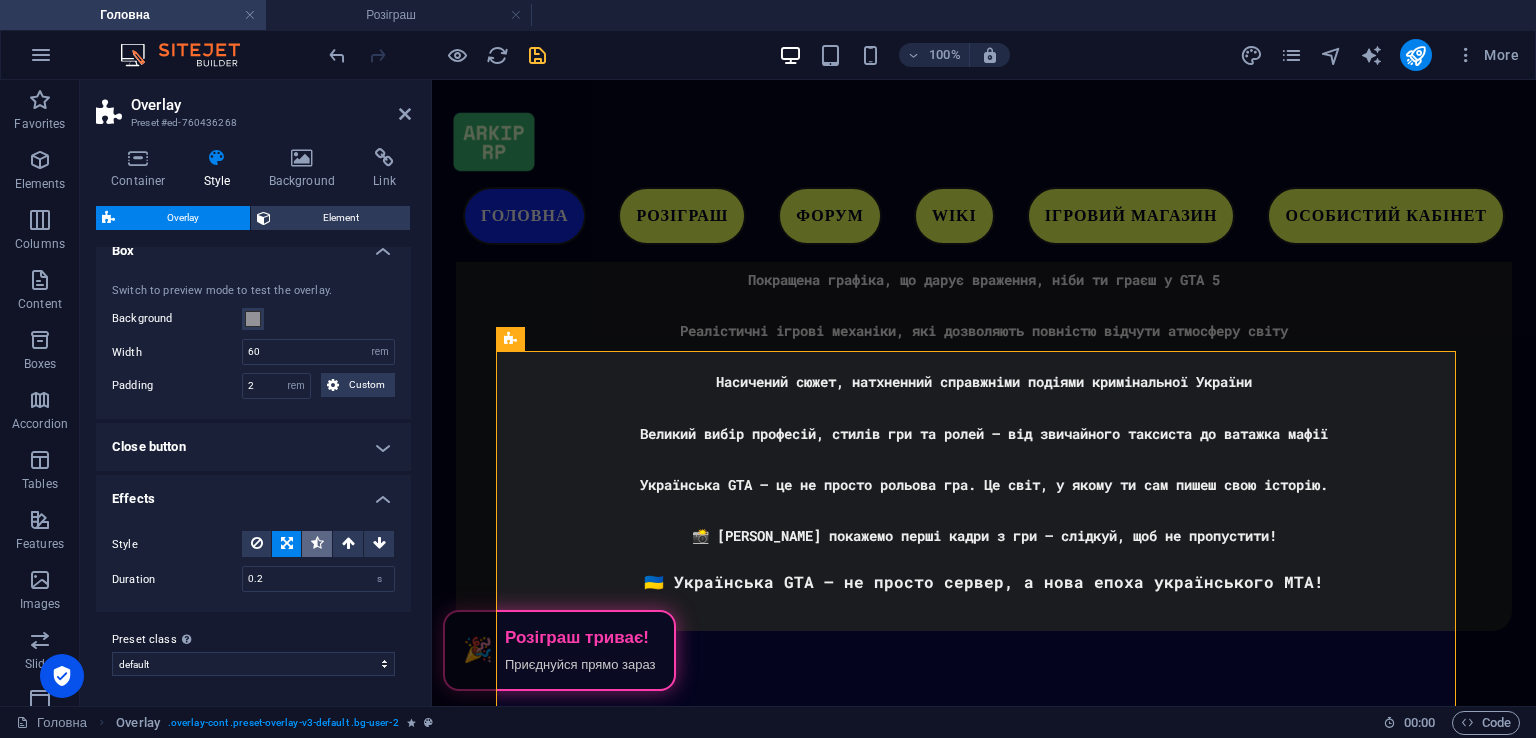 click at bounding box center [317, 543] 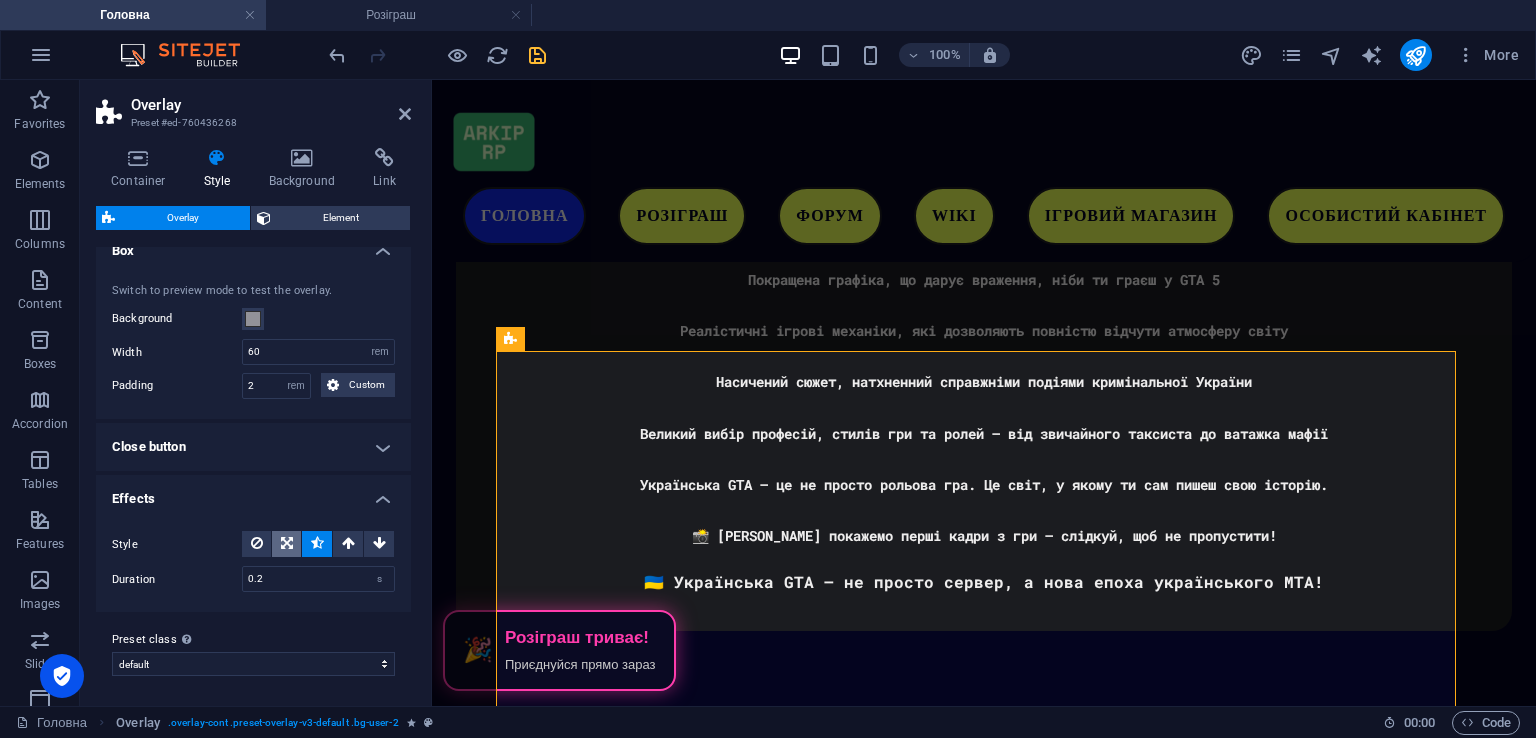click at bounding box center (286, 544) 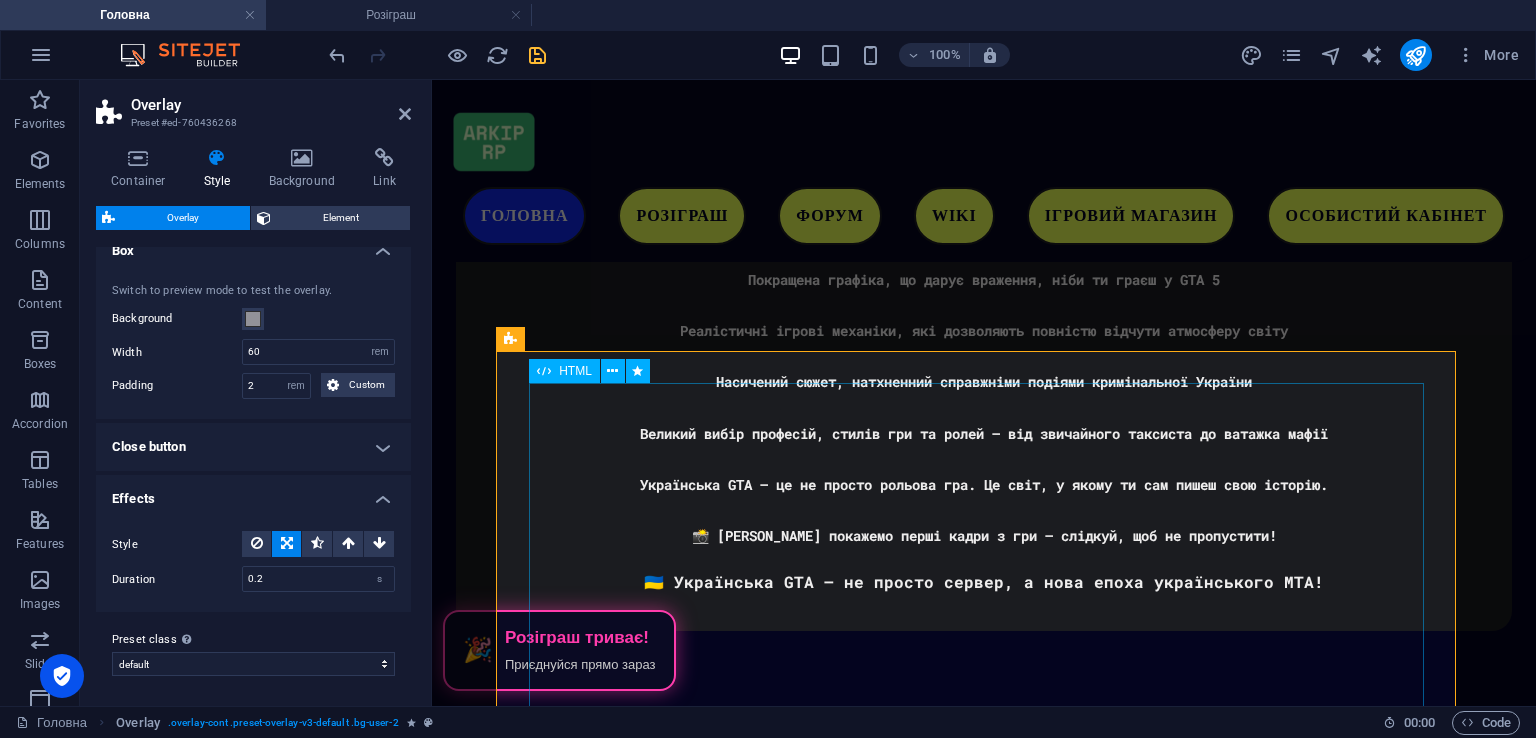 scroll, scrollTop: 4778, scrollLeft: 0, axis: vertical 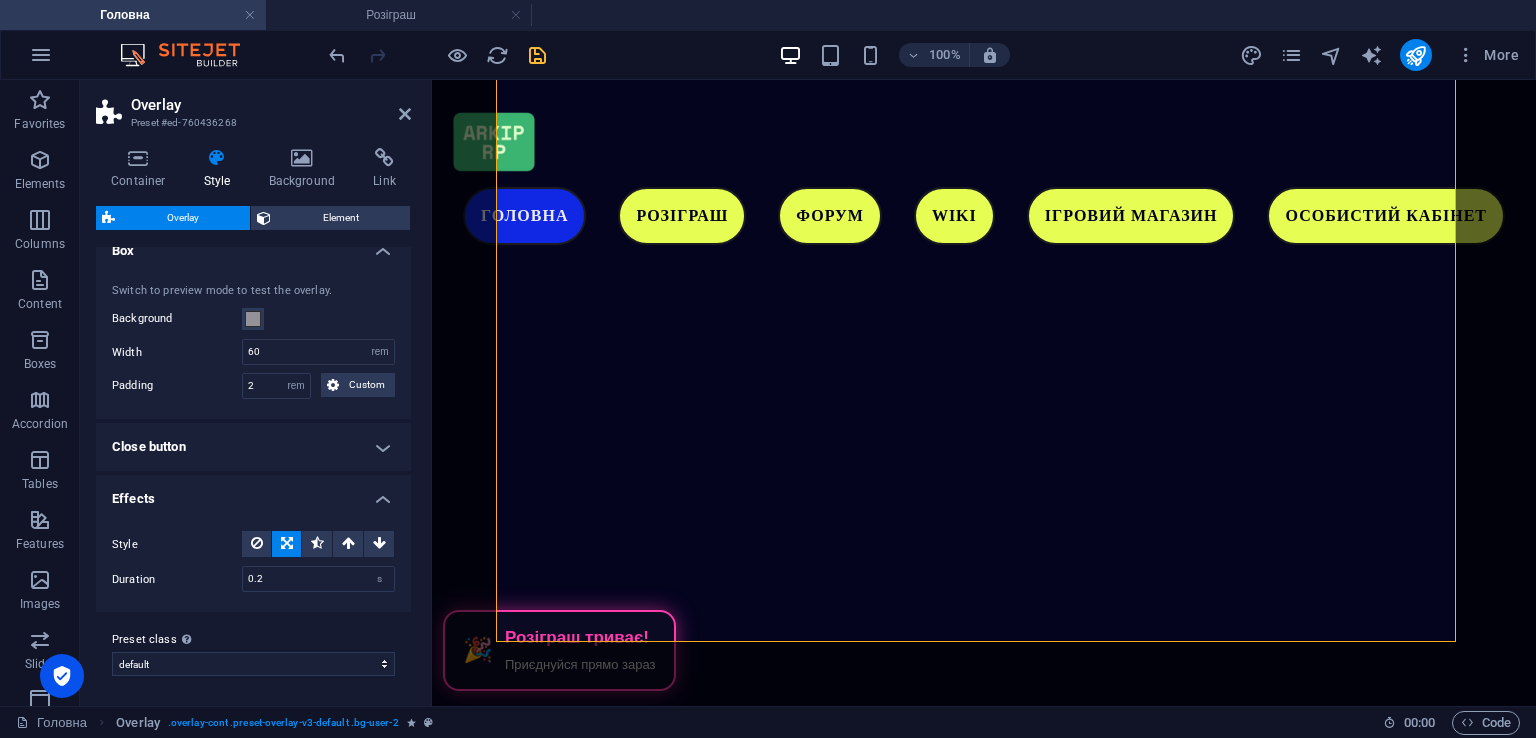 click at bounding box center [537, 55] 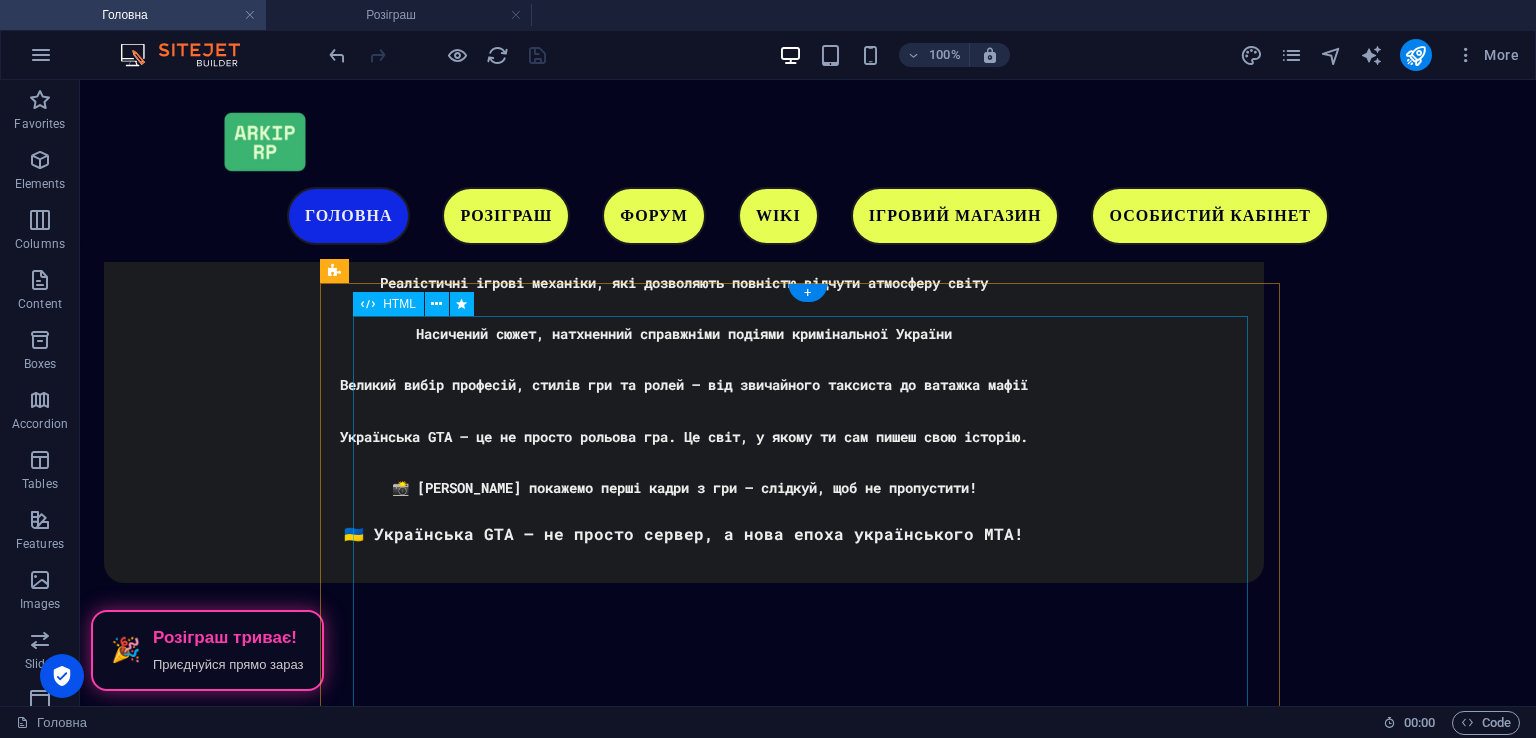 scroll, scrollTop: 4321, scrollLeft: 0, axis: vertical 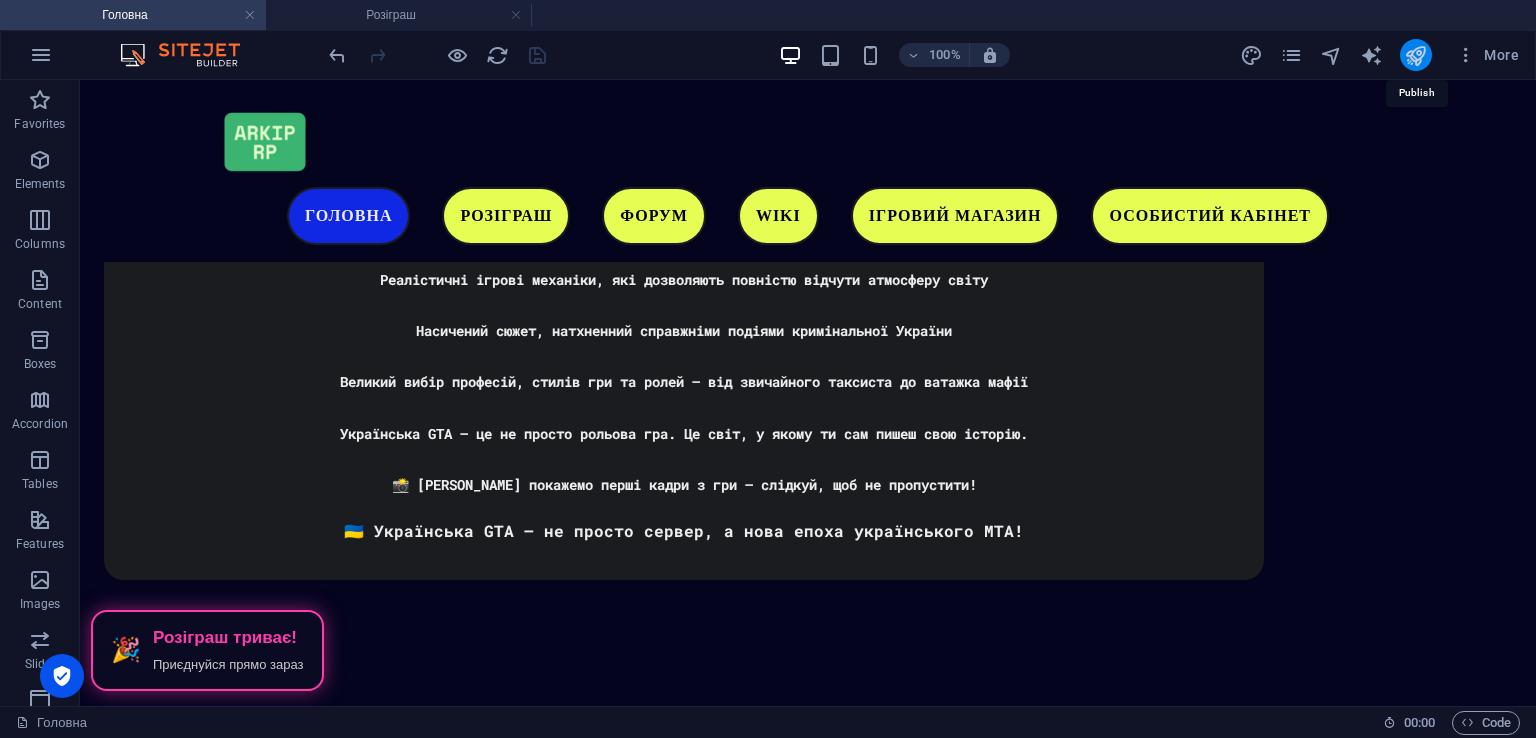 click at bounding box center (1415, 55) 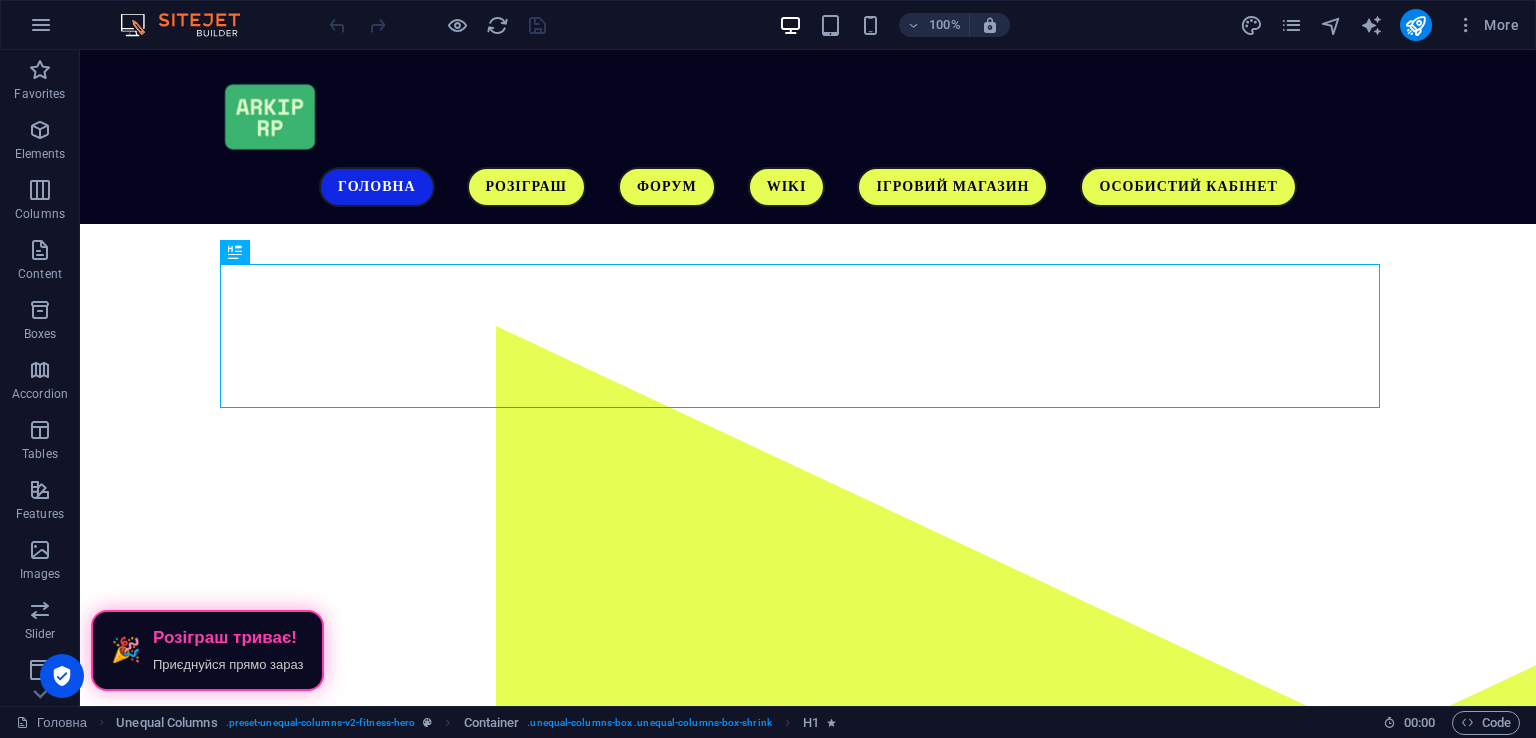 scroll, scrollTop: 0, scrollLeft: 0, axis: both 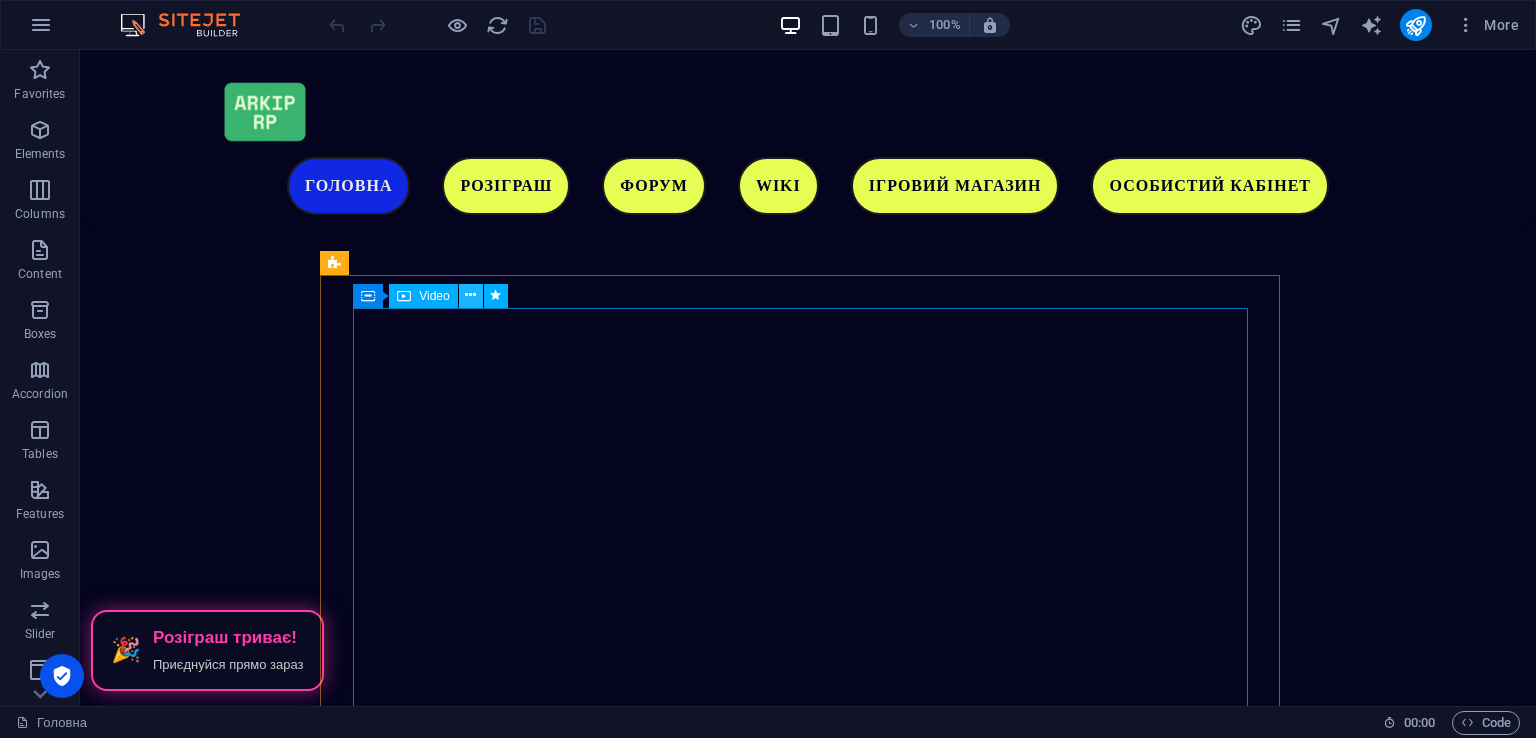 click at bounding box center (470, 295) 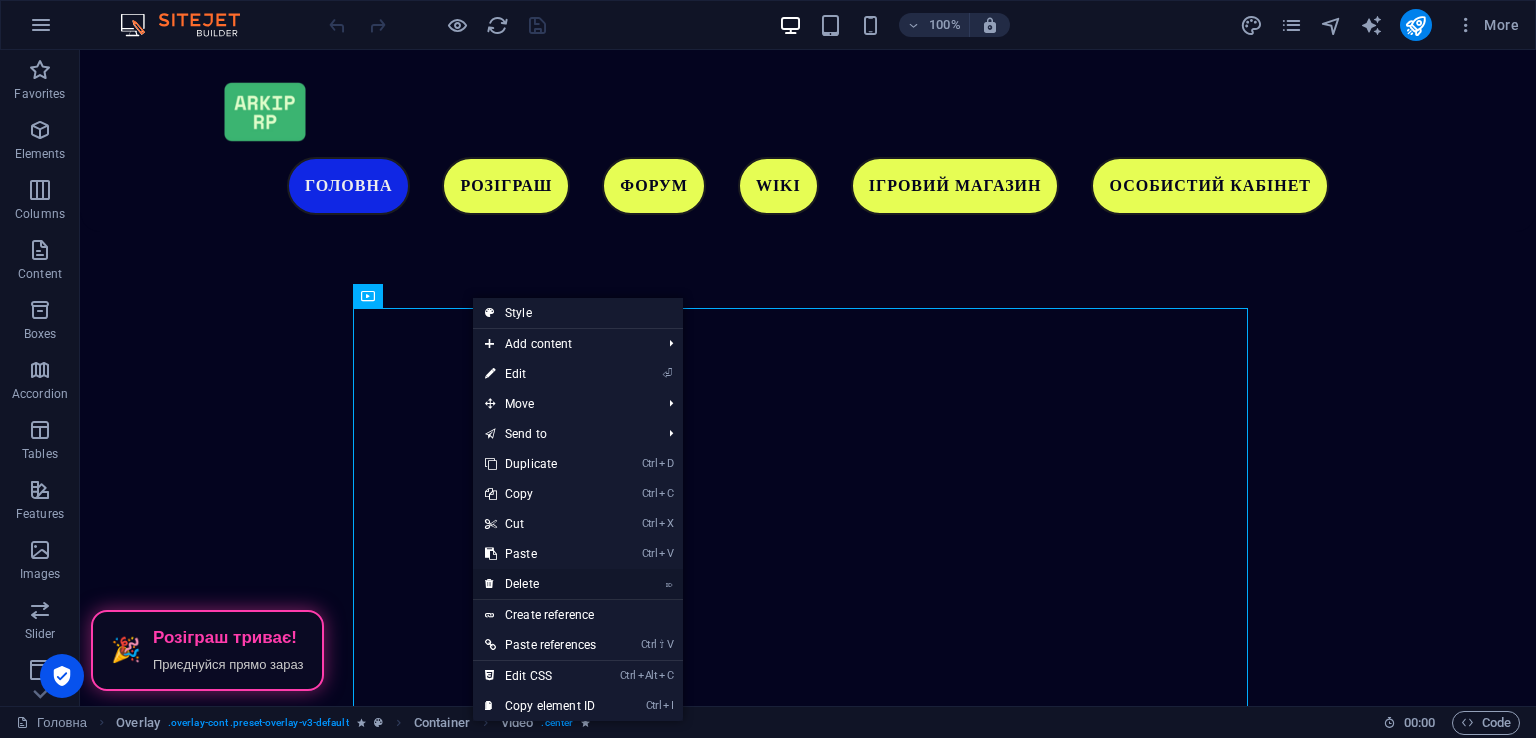 click on "⌦  Delete" at bounding box center (540, 584) 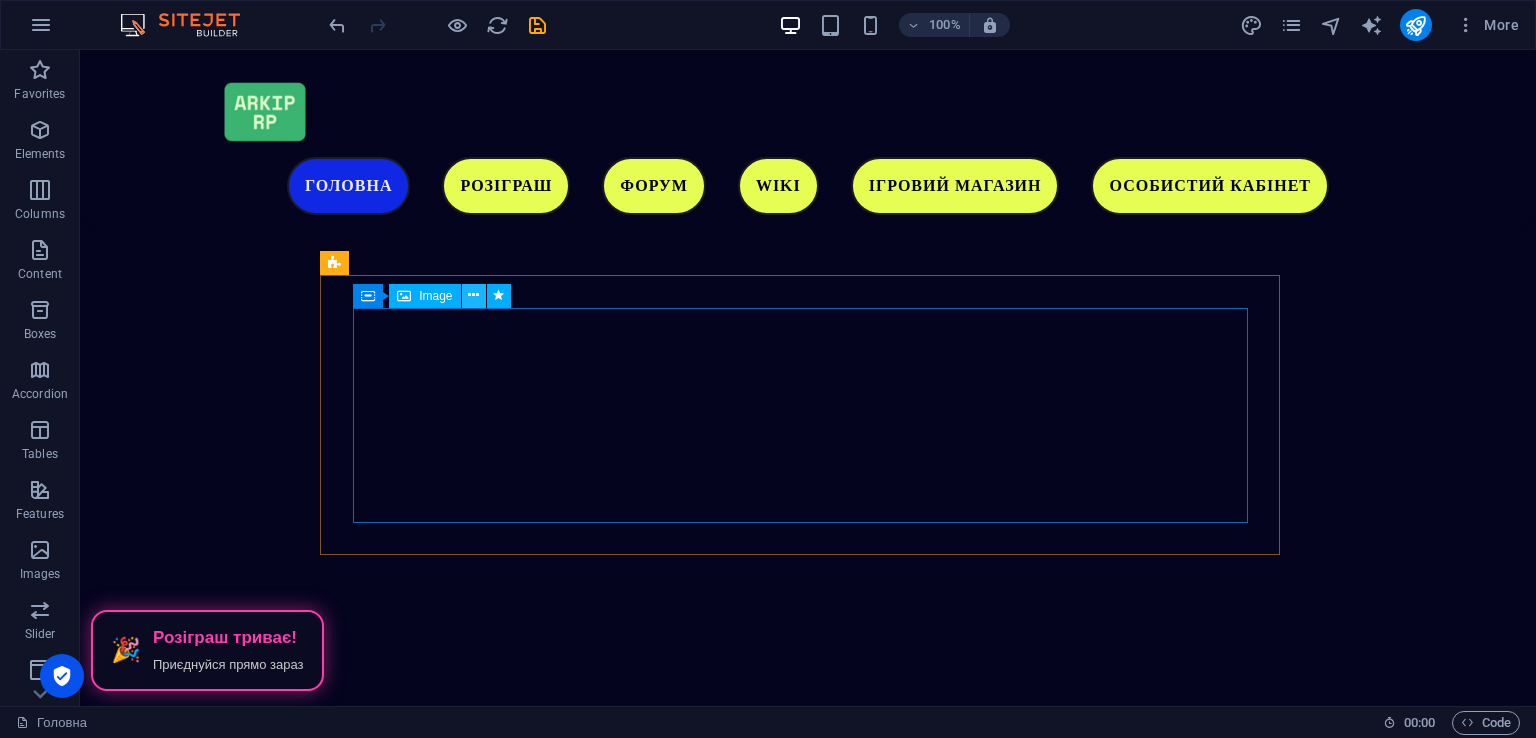 click at bounding box center [474, 296] 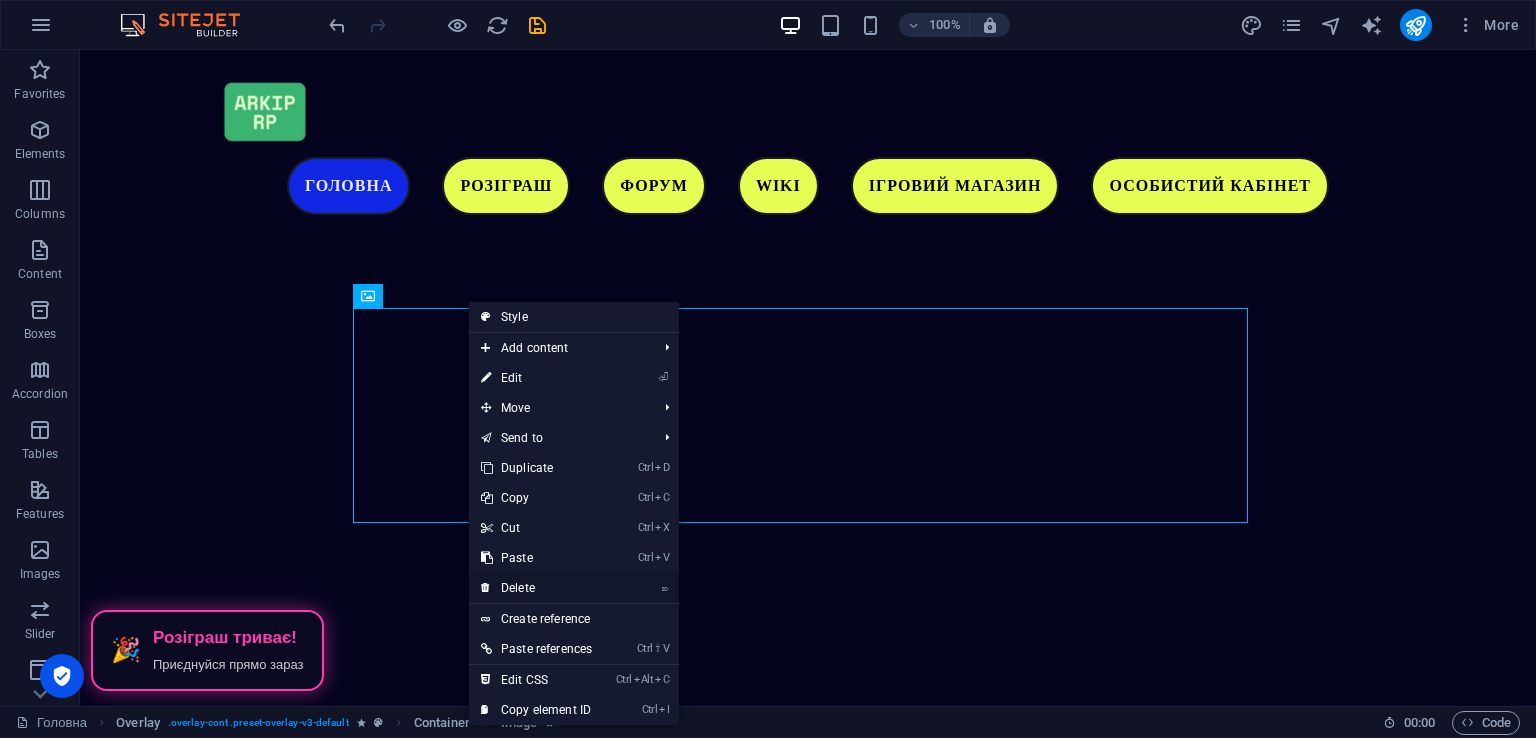 click on "⌦  Delete" at bounding box center (536, 588) 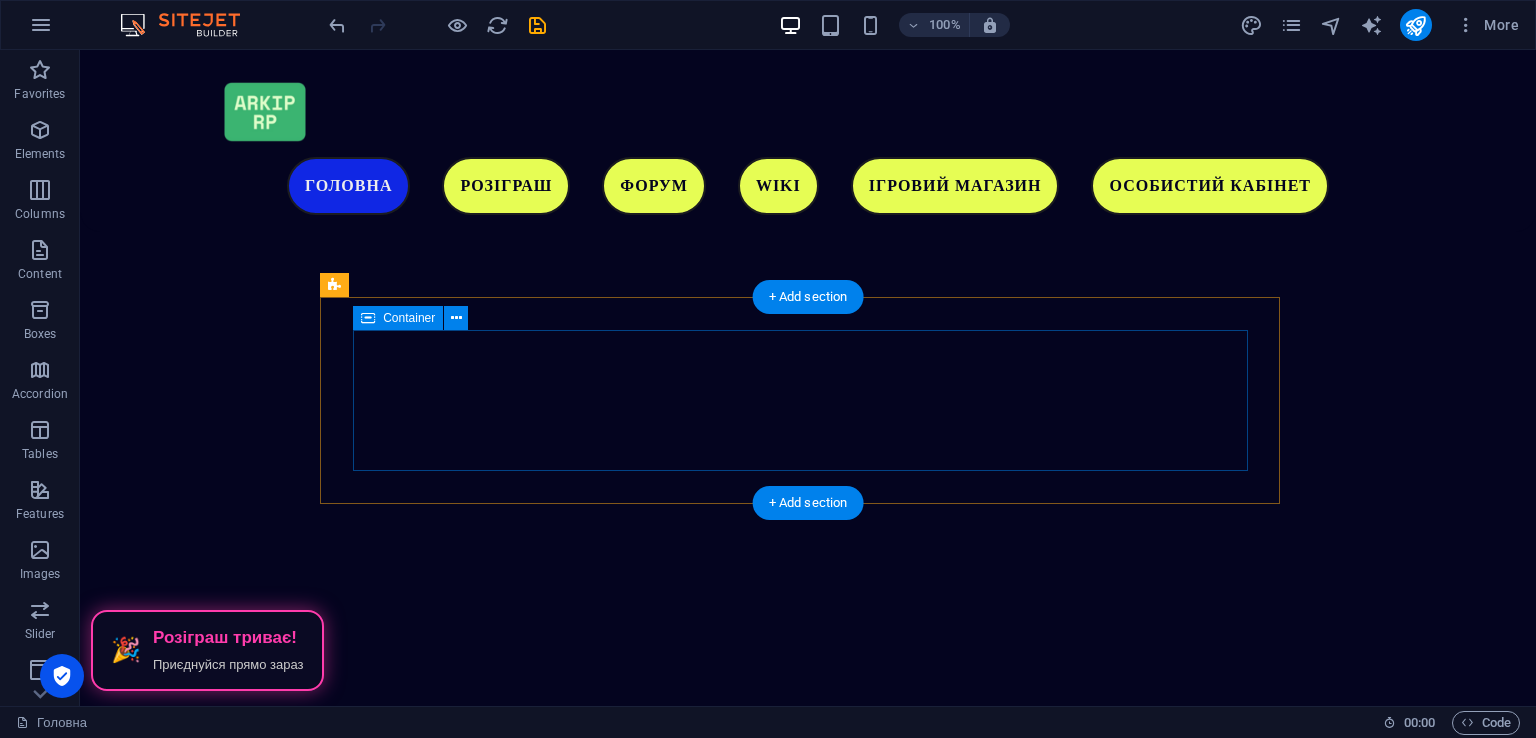click on "Add elements" at bounding box center (749, 2629) 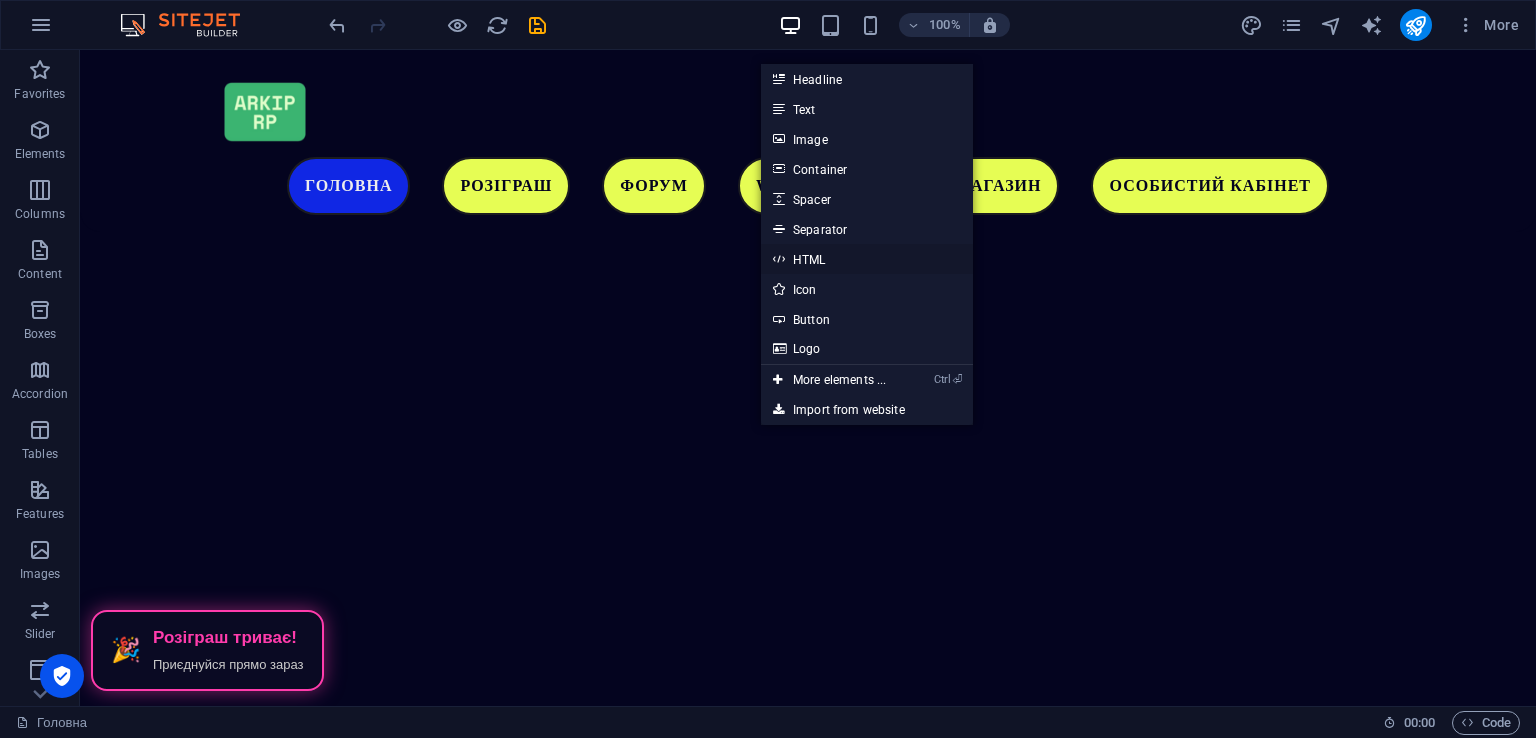 click on "HTML" at bounding box center [867, 259] 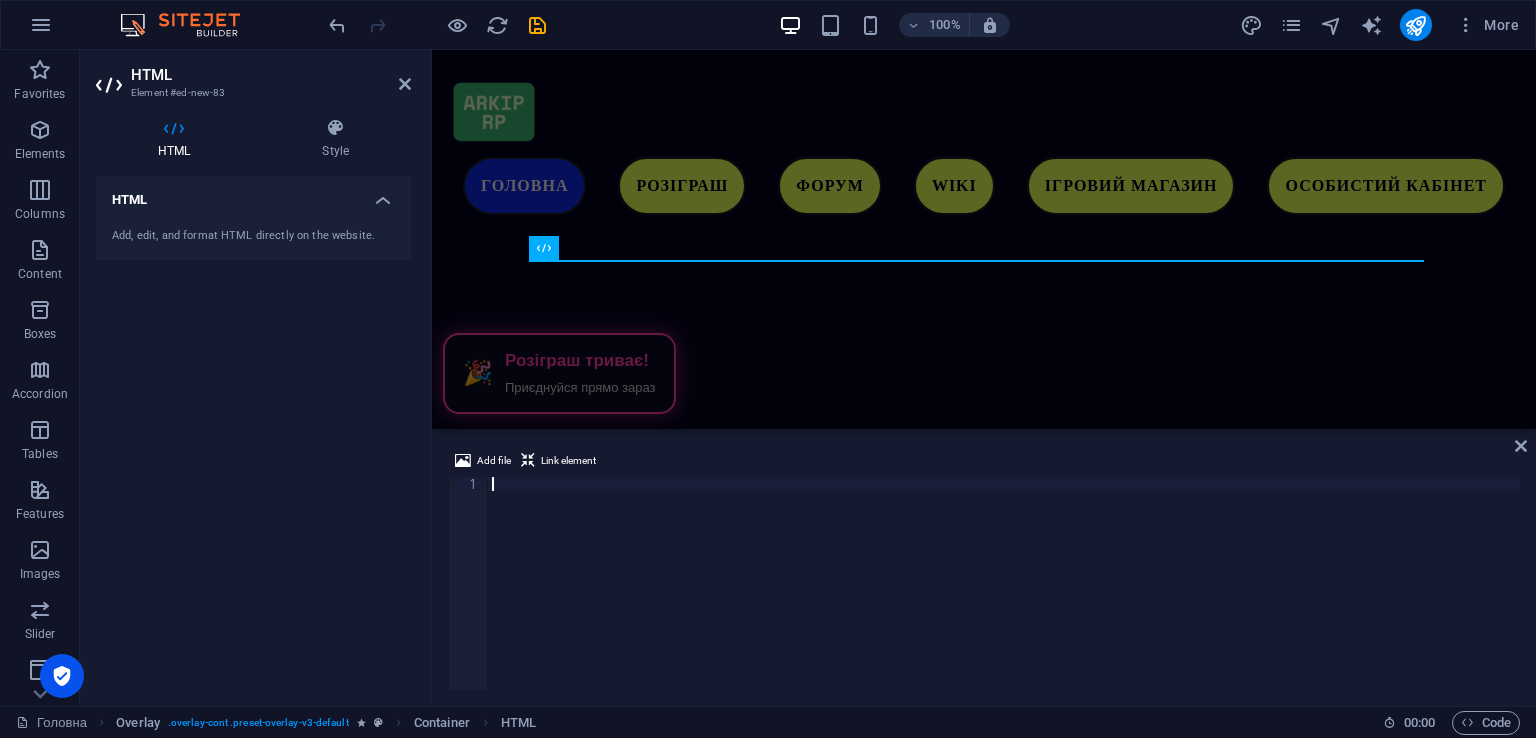 scroll, scrollTop: 164, scrollLeft: 0, axis: vertical 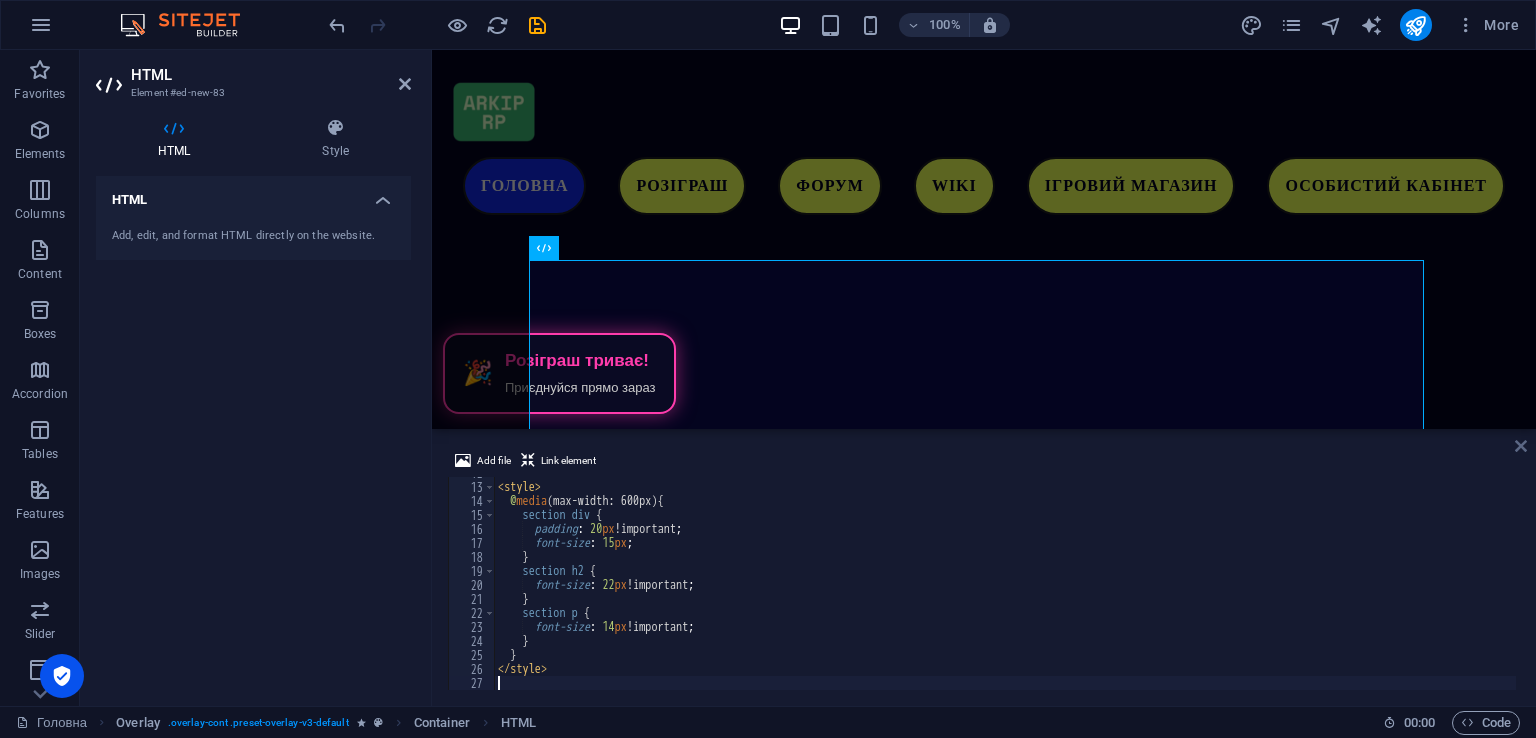 click at bounding box center [1521, 446] 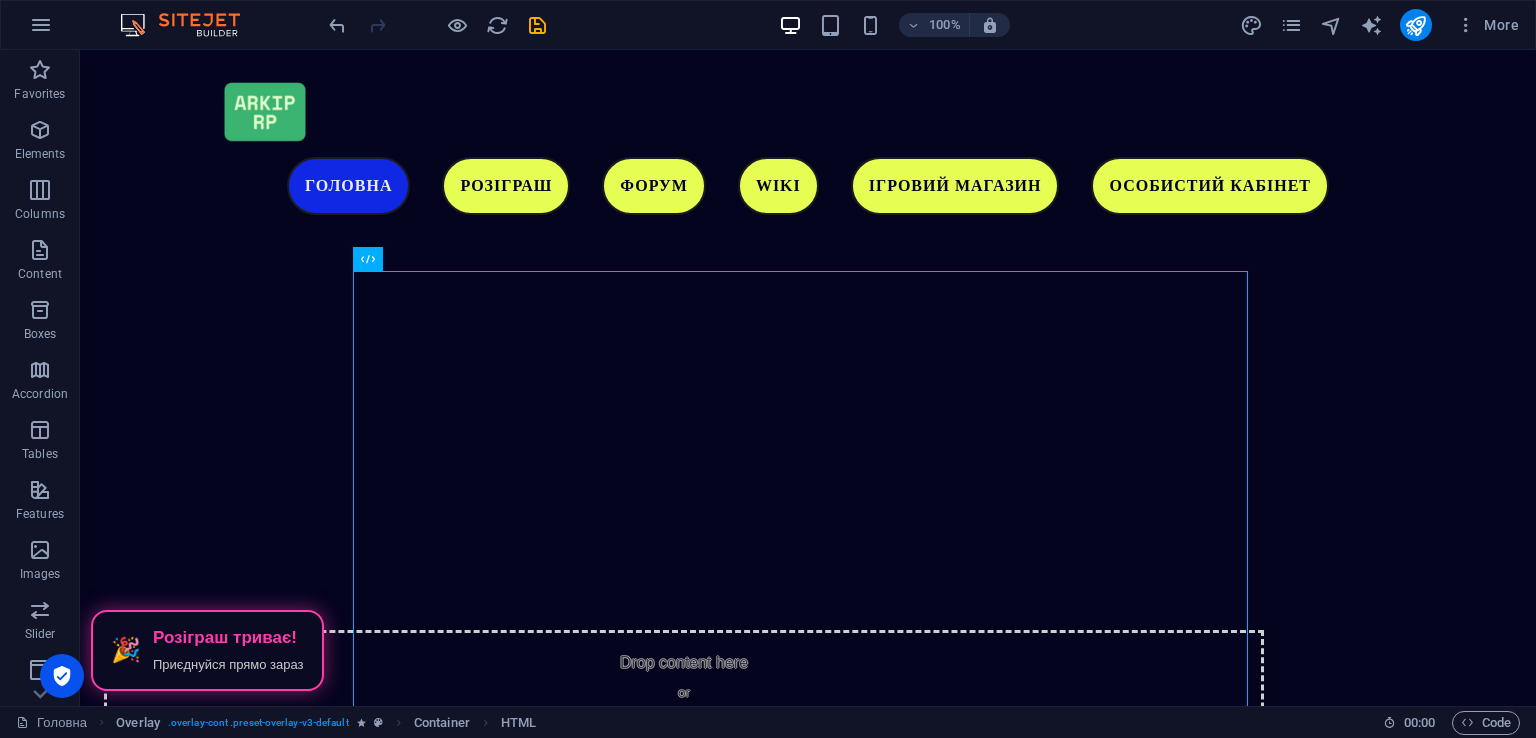 scroll, scrollTop: 5358, scrollLeft: 0, axis: vertical 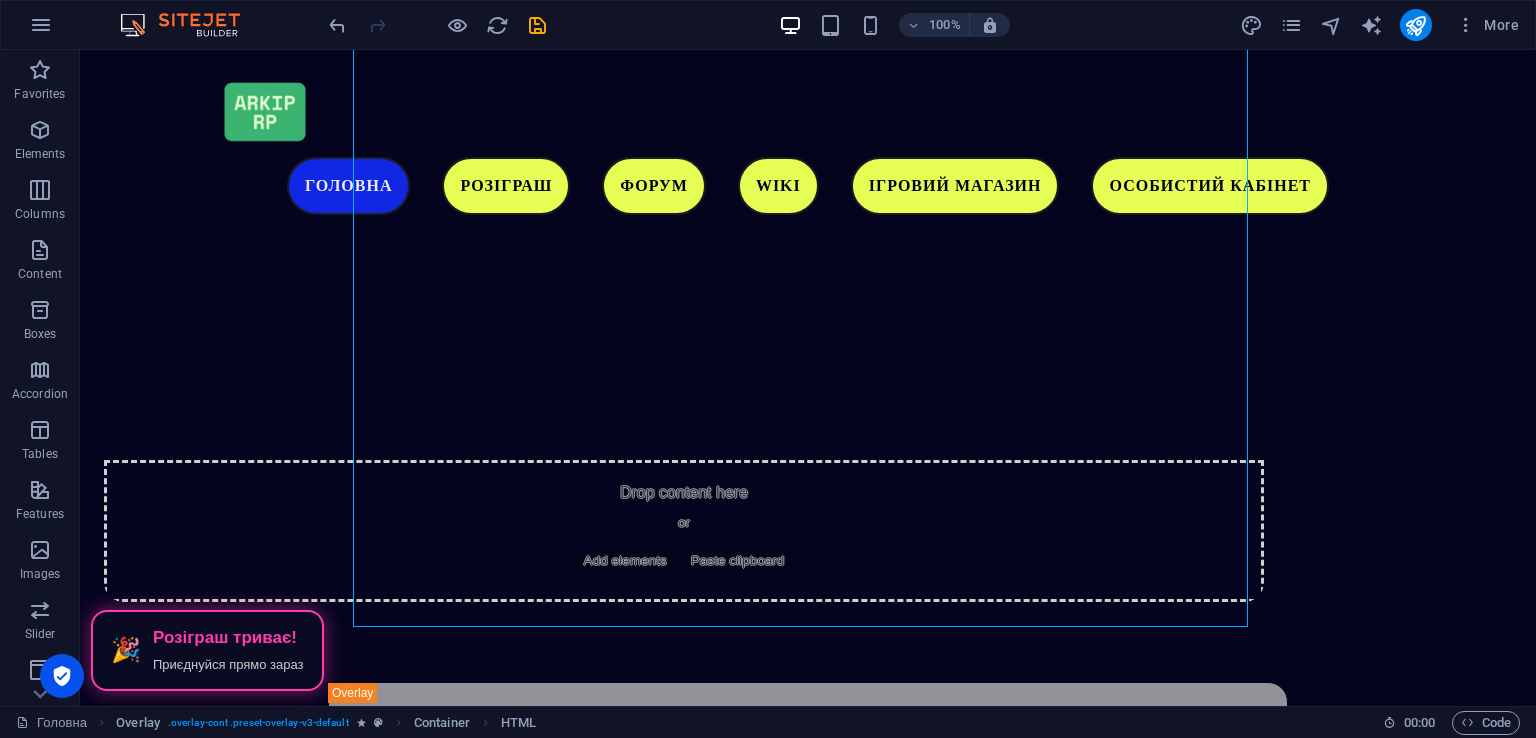 click on "Головна Розіграш Форум WIKI Ігровий магазин Особистий кабінет ARKIP  RP   ГРА ПРО УКРАЇНУ Завантажити гру
🎉
Розіграш триває!
Приєднуйся прямо зараз
Наші соціальні мережі Чому саме ми? Ми розробляємо свою карту, на якій будуть представлені великі масштаби, яких не було в одному українському проекті. Приєднуйся до нас!
Загальний онлайн: ...
Адміністратори в мережі: ...
Drop content here or  Add elements  Paste clipboard 🎁  Промокод для новачків –  #Start  🎁 Ласкаво просимо до гри! 🎮 Для вас ми підготували унікальний промокод  #Start 💰  🛠️   #Start or" at bounding box center [808, -581] 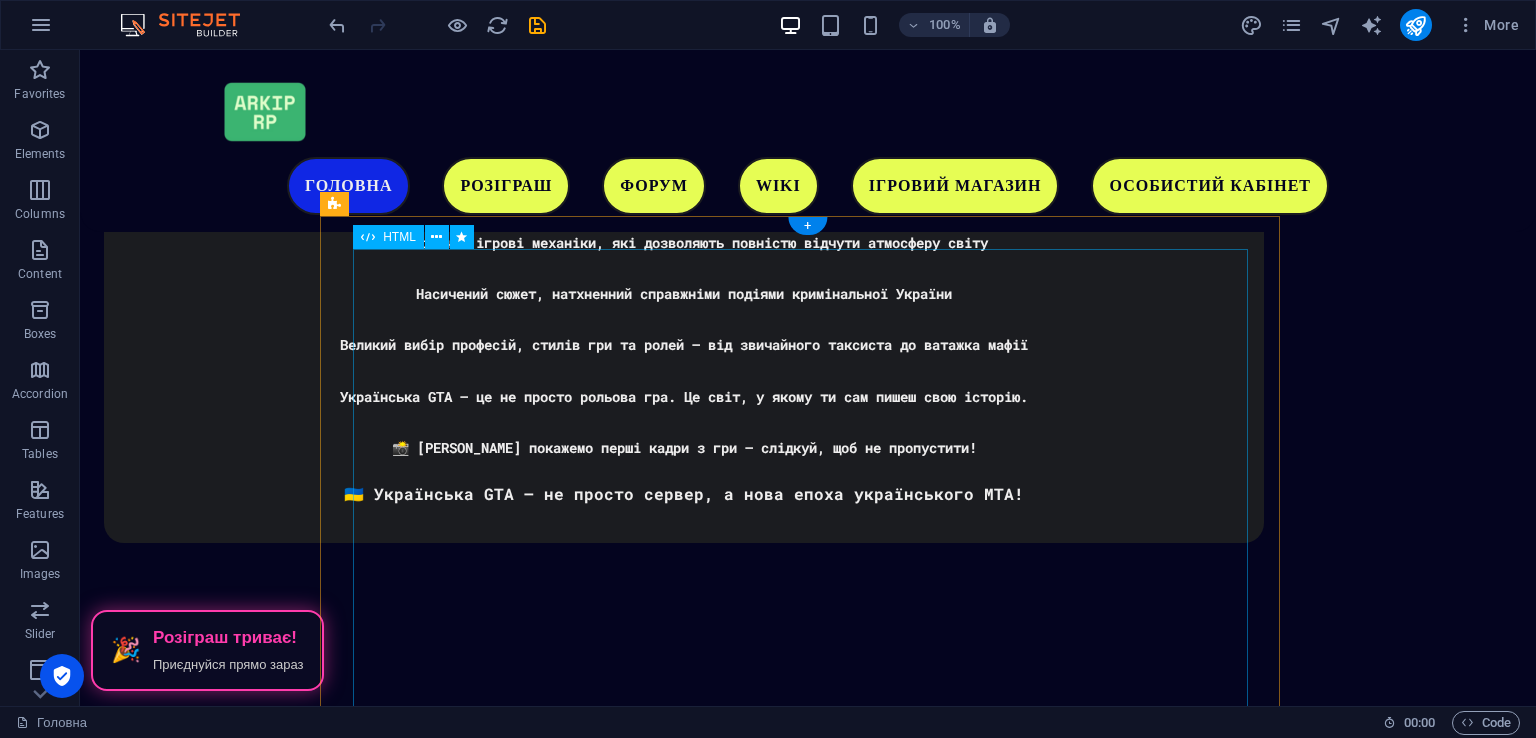 scroll, scrollTop: 4658, scrollLeft: 0, axis: vertical 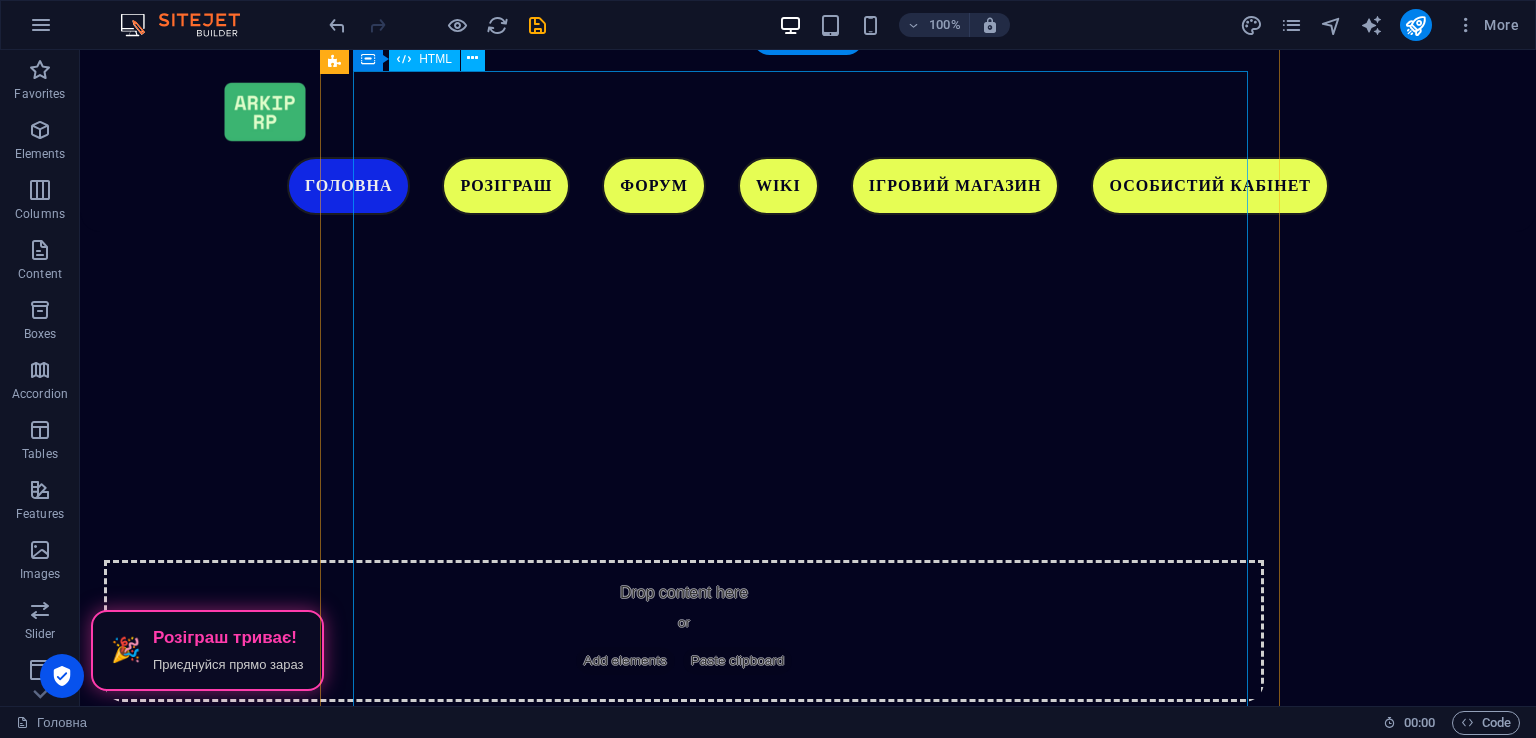 click on "Слідкуйте за виходом гри в Discord сервері ARKIP RP
[URL][DOMAIN_NAME]" at bounding box center (808, 2597) 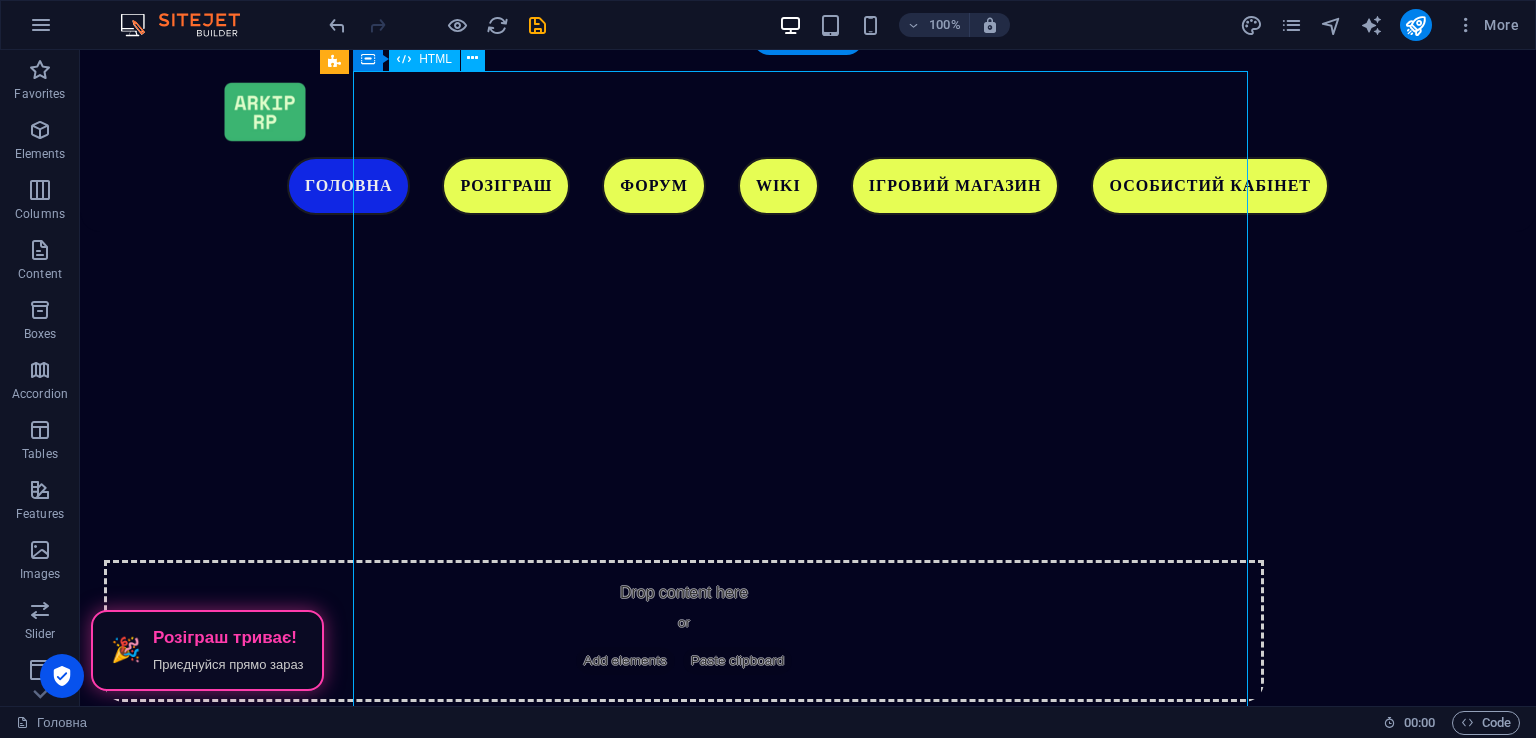 click on "Слідкуйте за виходом гри в Discord сервері ARKIP RP
[URL][DOMAIN_NAME]" at bounding box center [808, 2597] 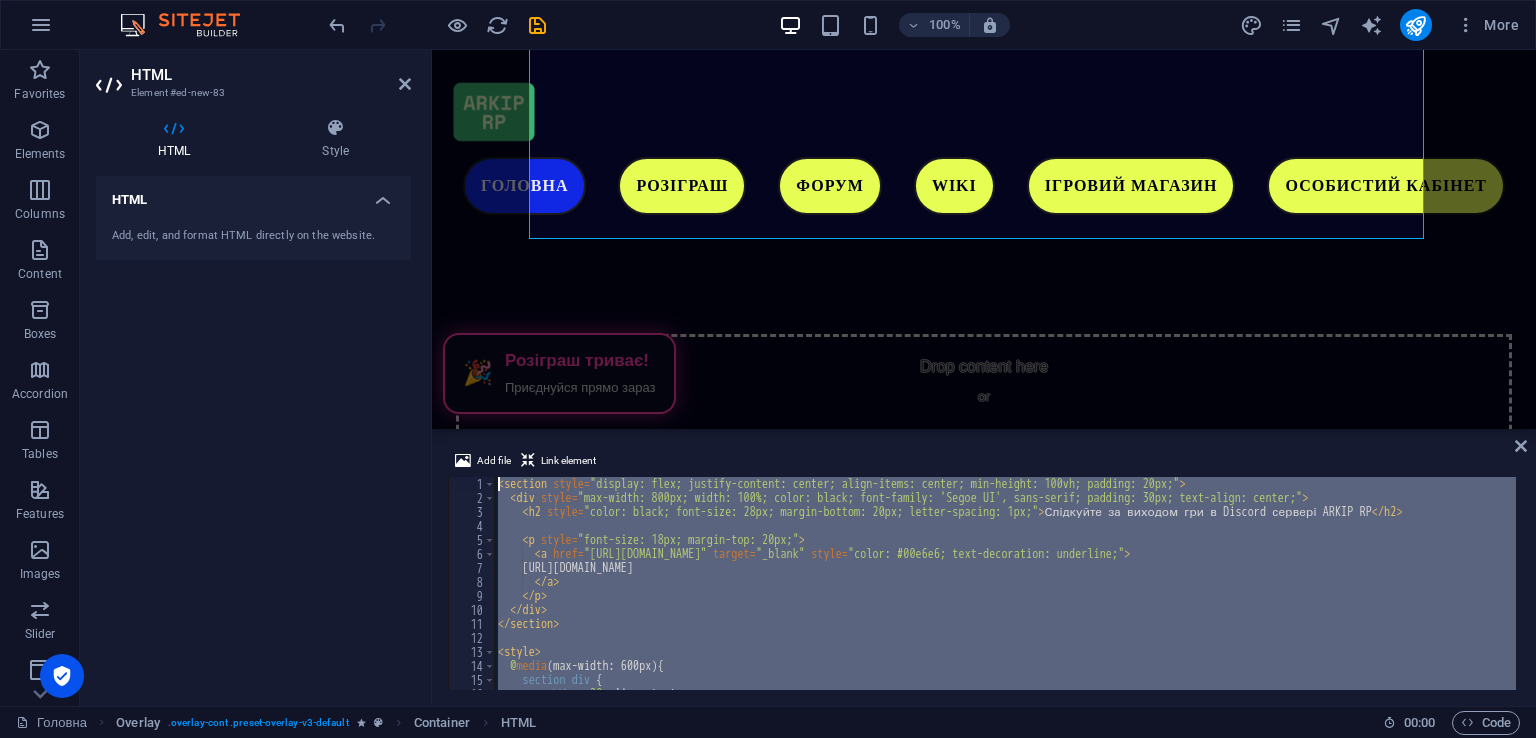 scroll, scrollTop: 0, scrollLeft: 0, axis: both 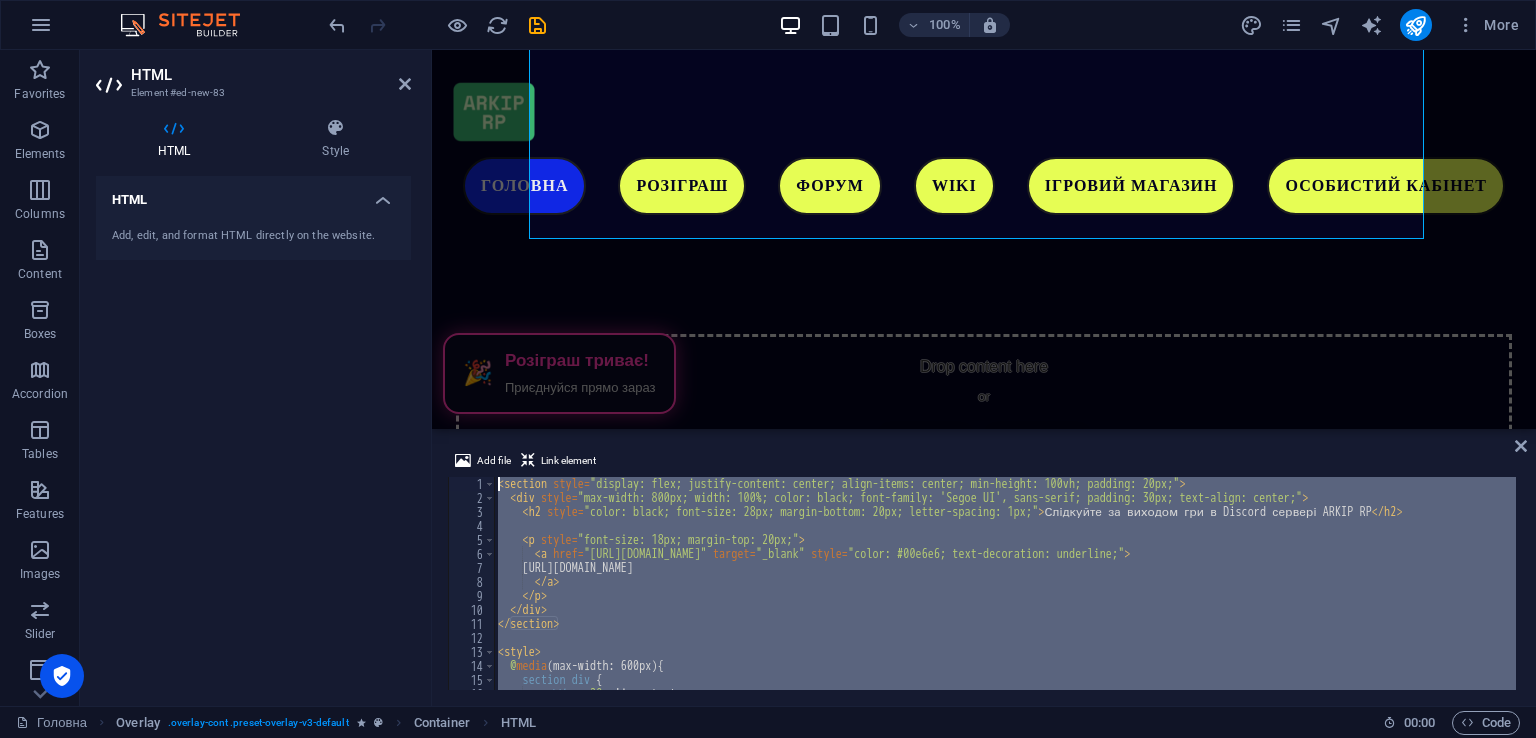 drag, startPoint x: 542, startPoint y: 678, endPoint x: 233, endPoint y: 197, distance: 571.701 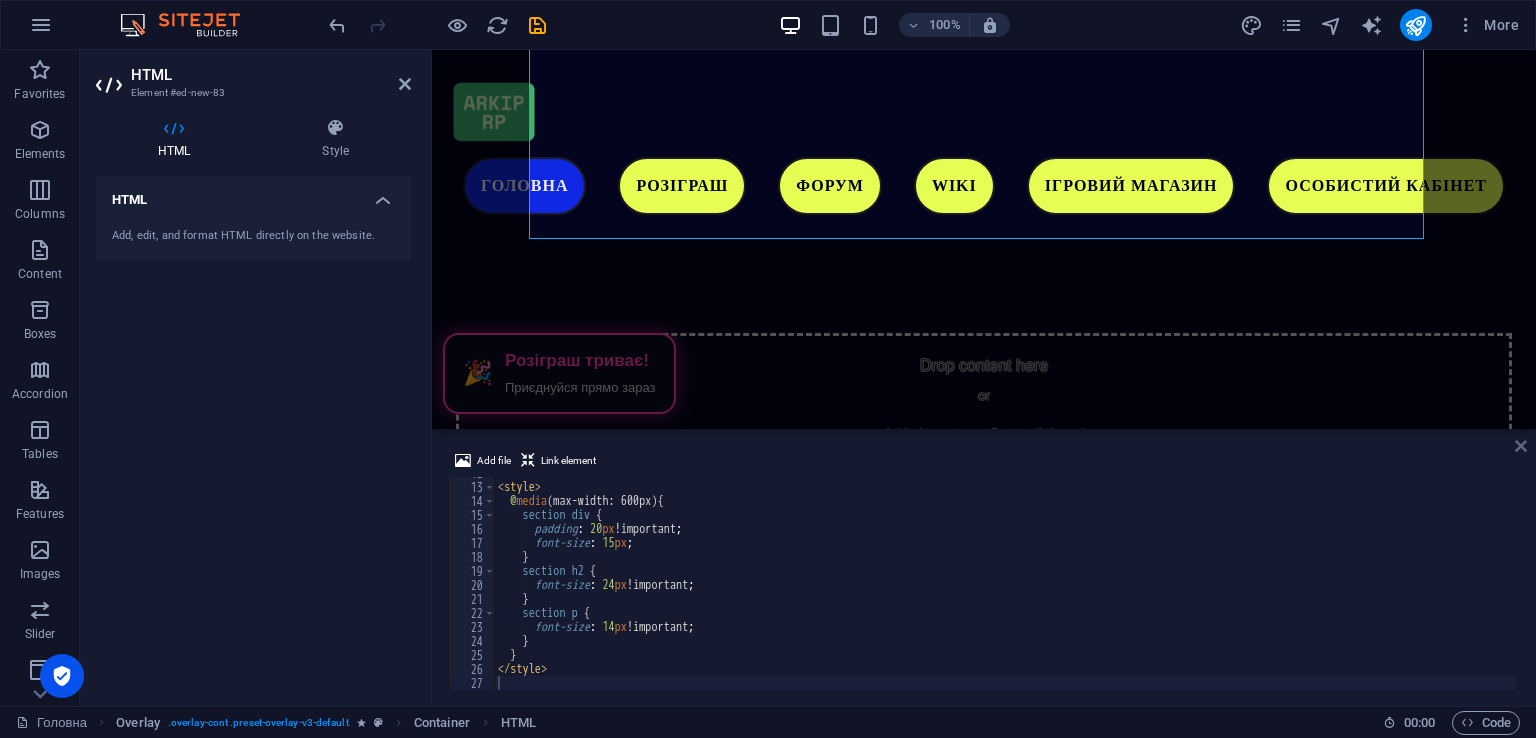click at bounding box center (1521, 446) 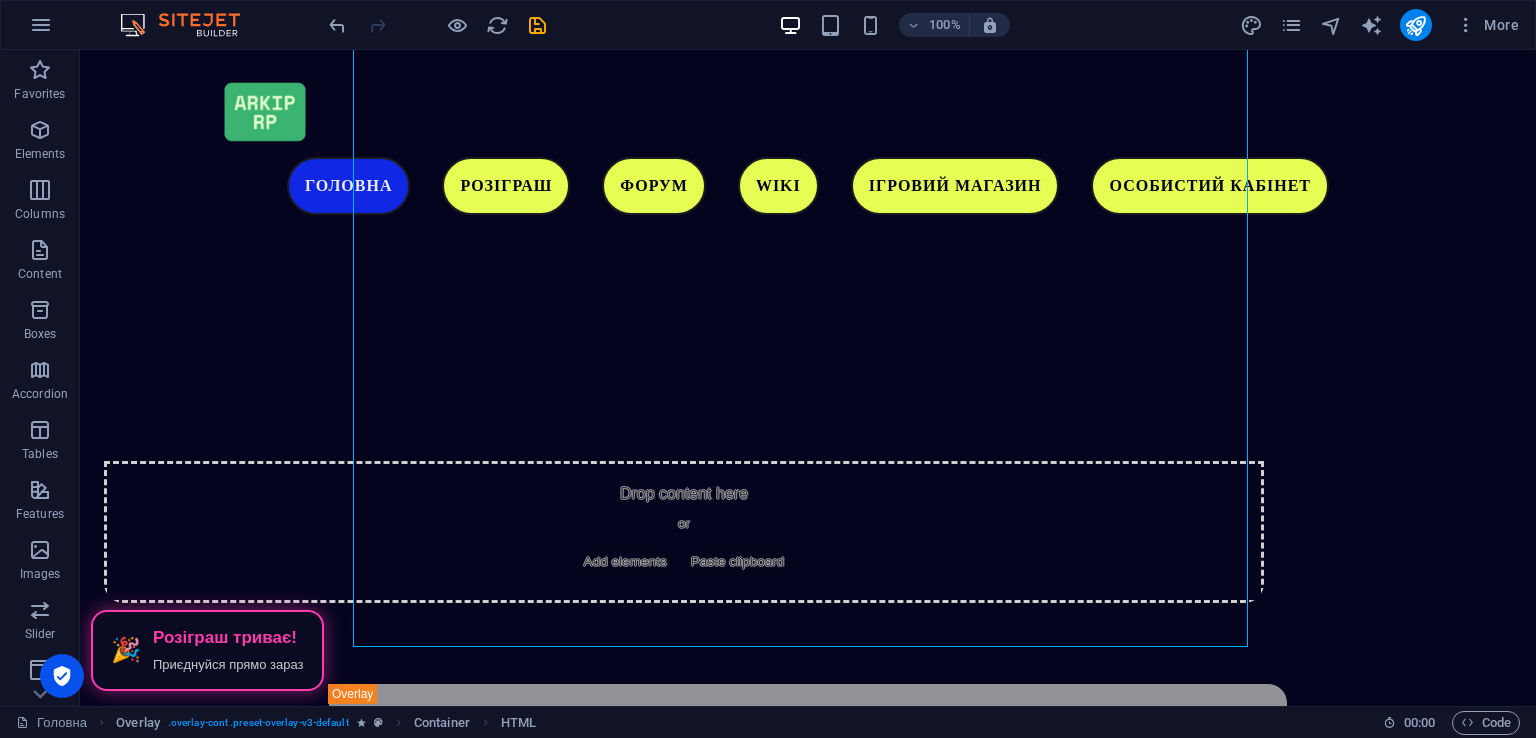 scroll, scrollTop: 5358, scrollLeft: 0, axis: vertical 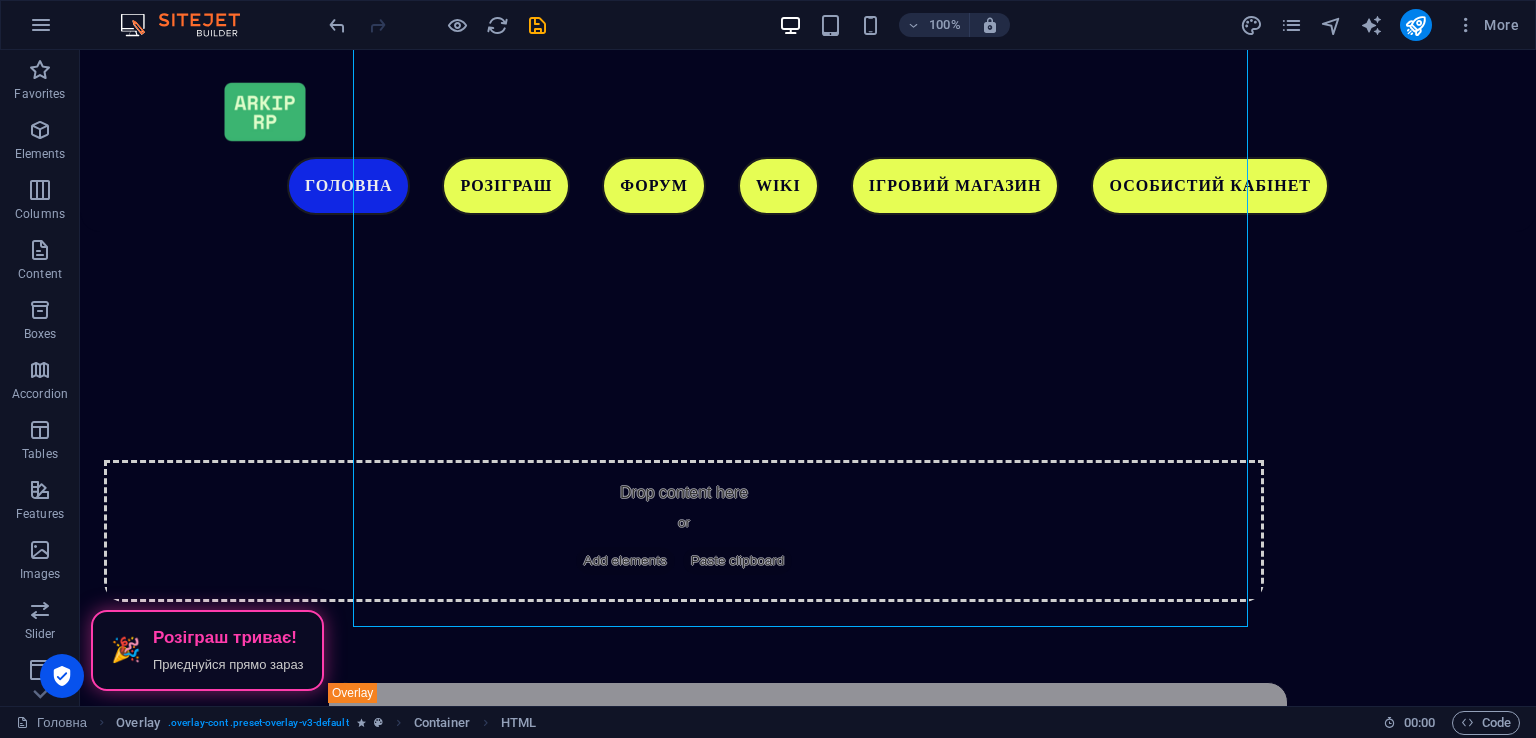 click on "Головна Розіграш Форум WIKI Ігровий магазин Особистий кабінет ARKIP  RP   ГРА ПРО УКРАЇНУ Завантажити гру
🎉
Розіграш триває!
Приєднуйся прямо зараз
Наші соціальні мережі Чому саме ми? Ми розробляємо свою карту, на якій будуть представлені великі масштаби, яких не було в одному українському проекті. Приєднуйся до нас!
Загальний онлайн: ...
Адміністратори в мережі: ...
Drop content here or  Add elements  Paste clipboard 🎁  Промокод для новачків –  #Start  🎁 Ласкаво просимо до гри! 🎮 Для вас ми підготували унікальний промокод  #Start 💰  🛠️   #Start or" at bounding box center (808, -581) 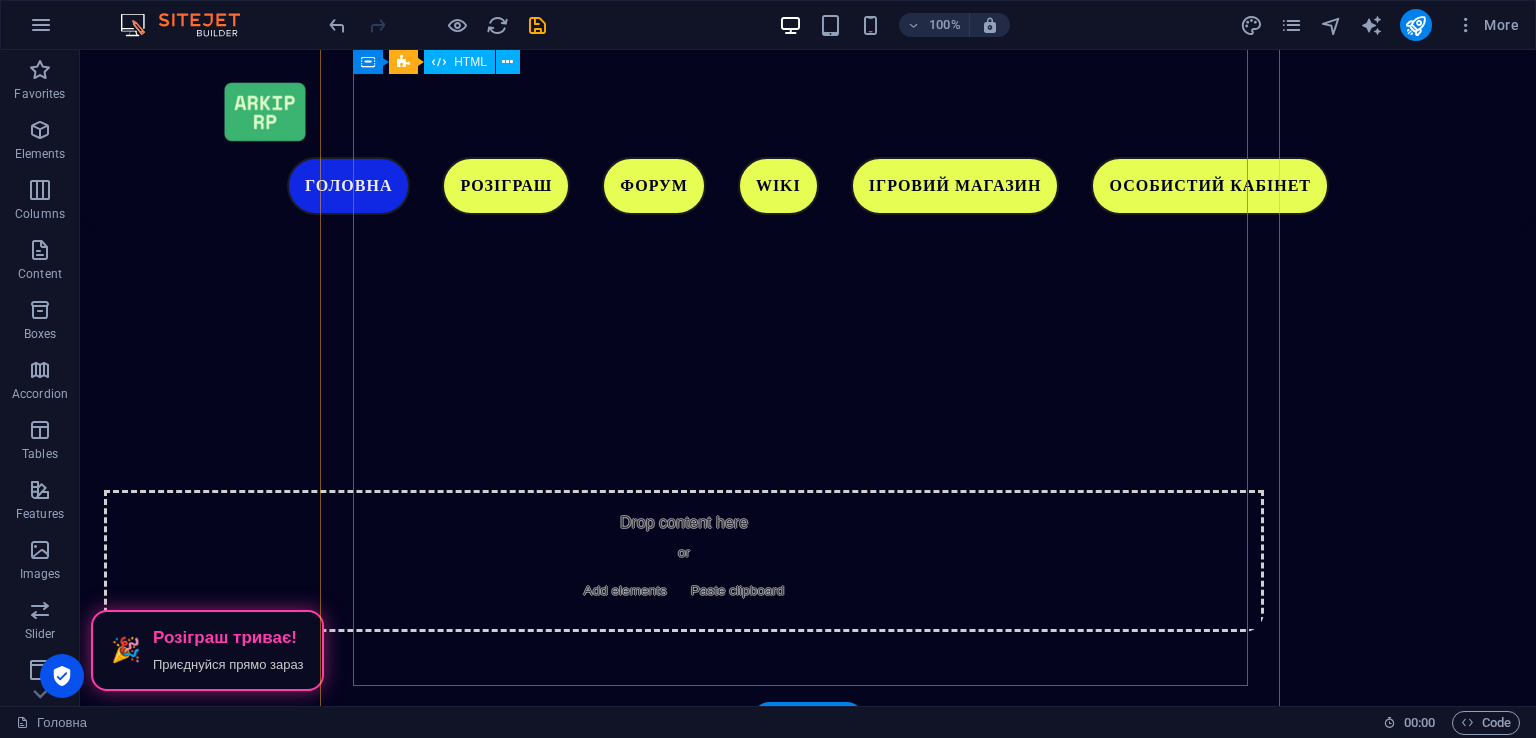 scroll, scrollTop: 5258, scrollLeft: 0, axis: vertical 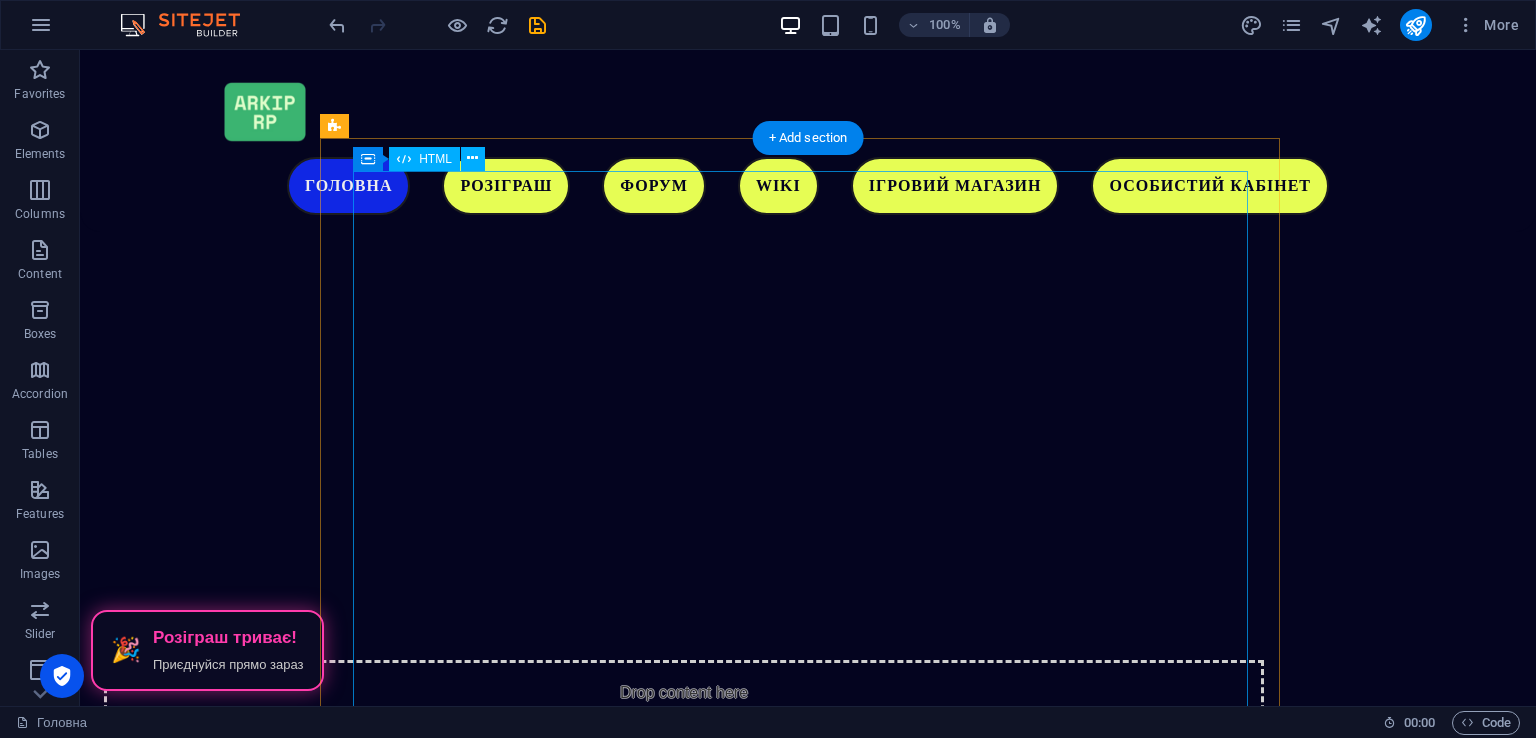 click on "Слідкуйте за виходом гри в Discord сервері ARKIP RP
[URL][DOMAIN_NAME]" at bounding box center (808, 2697) 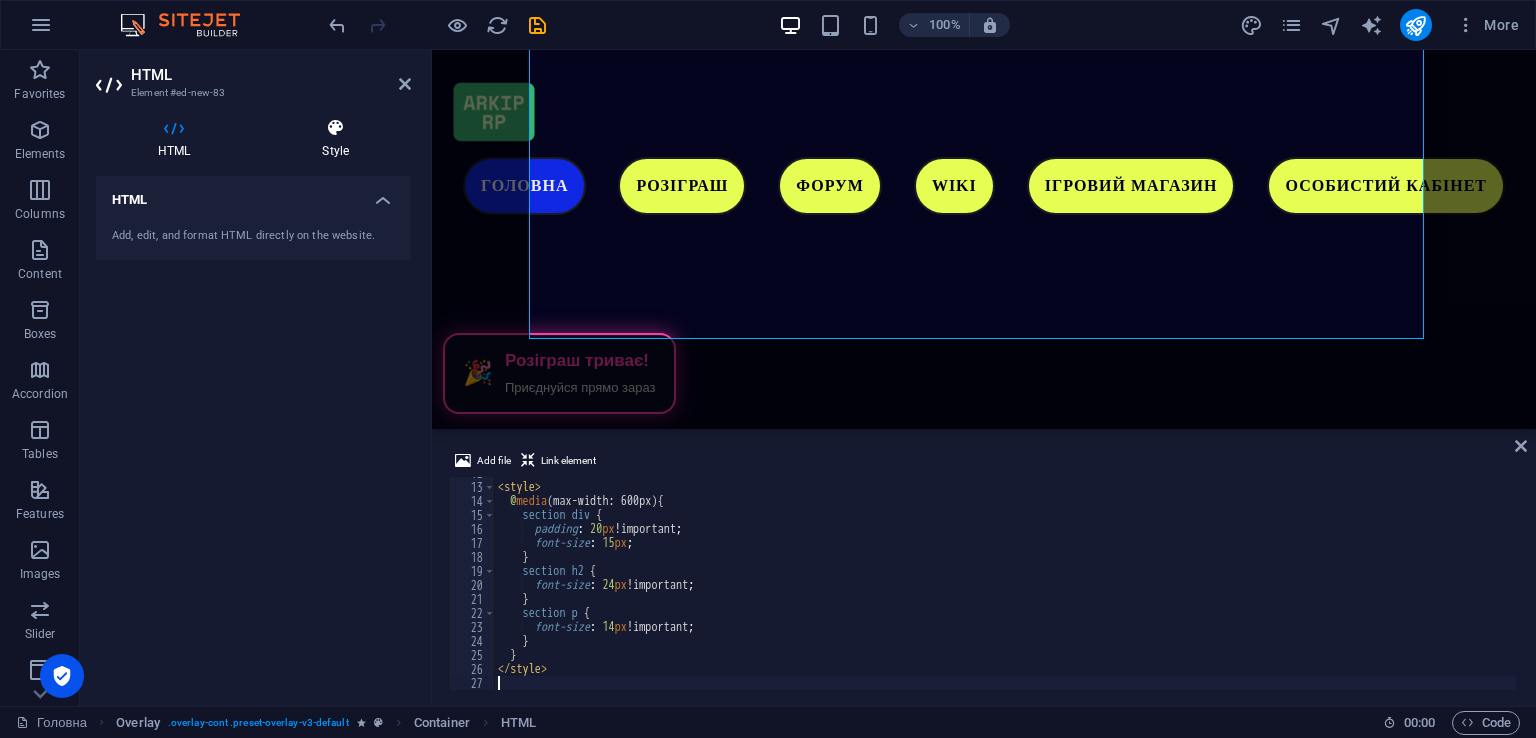 click at bounding box center (335, 128) 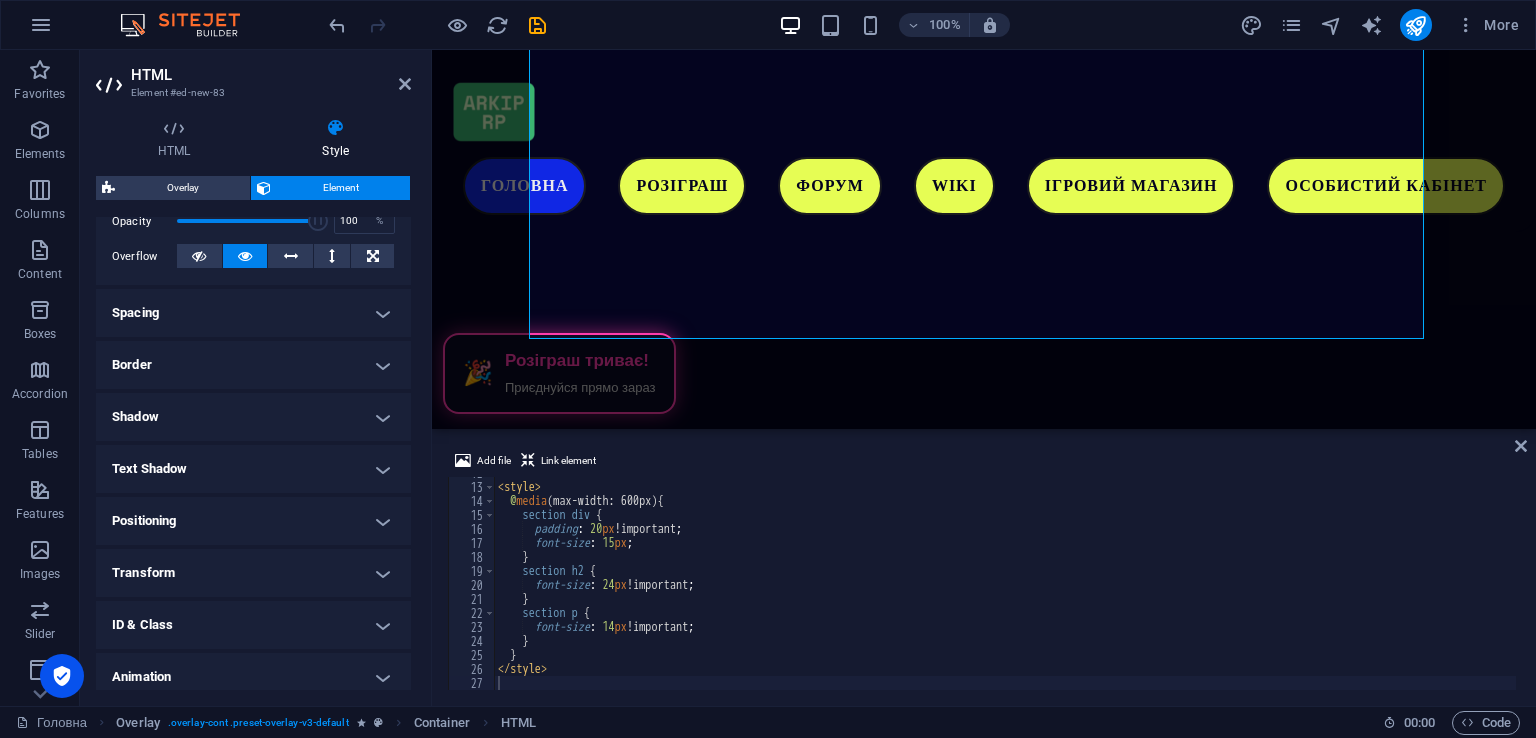 scroll, scrollTop: 372, scrollLeft: 0, axis: vertical 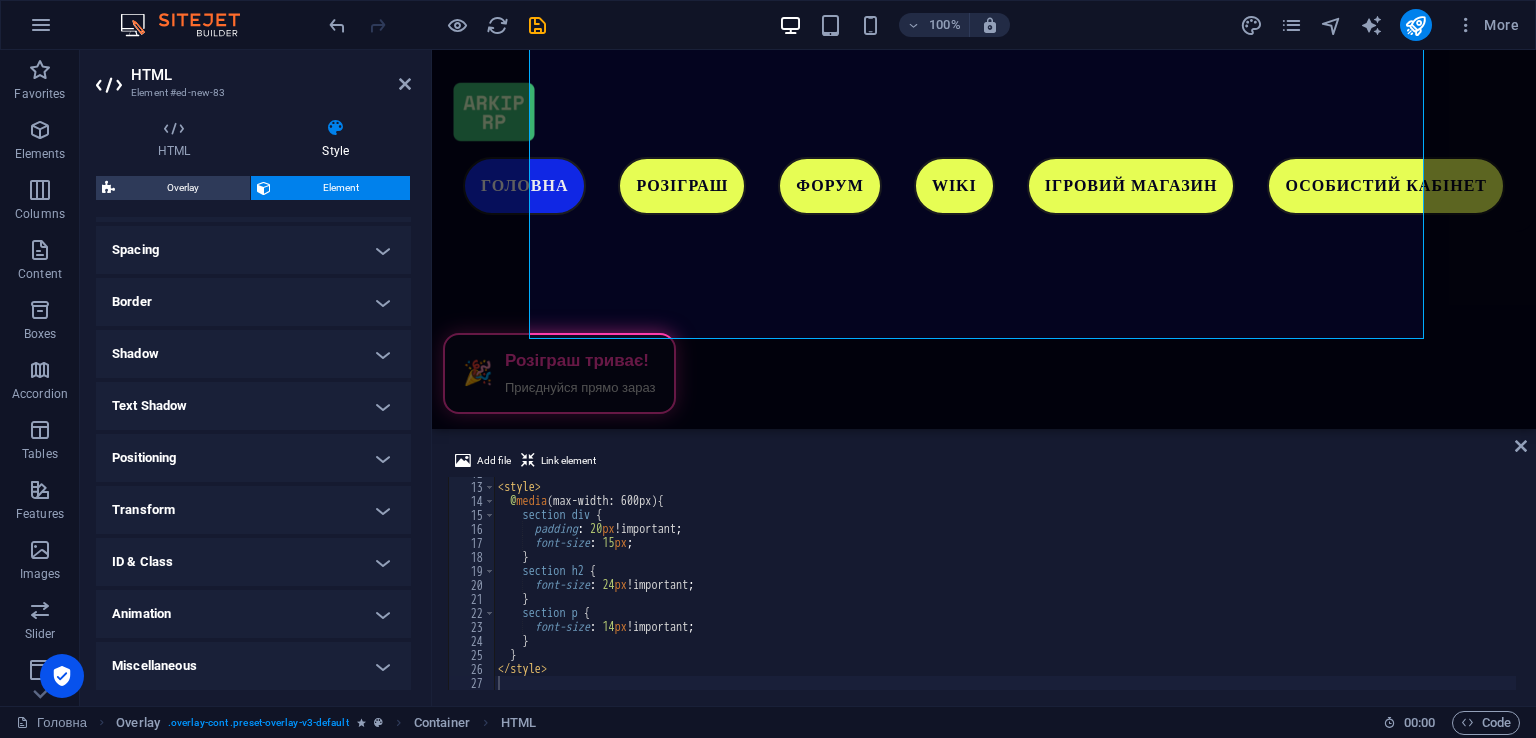 click on "Animation" at bounding box center (253, 614) 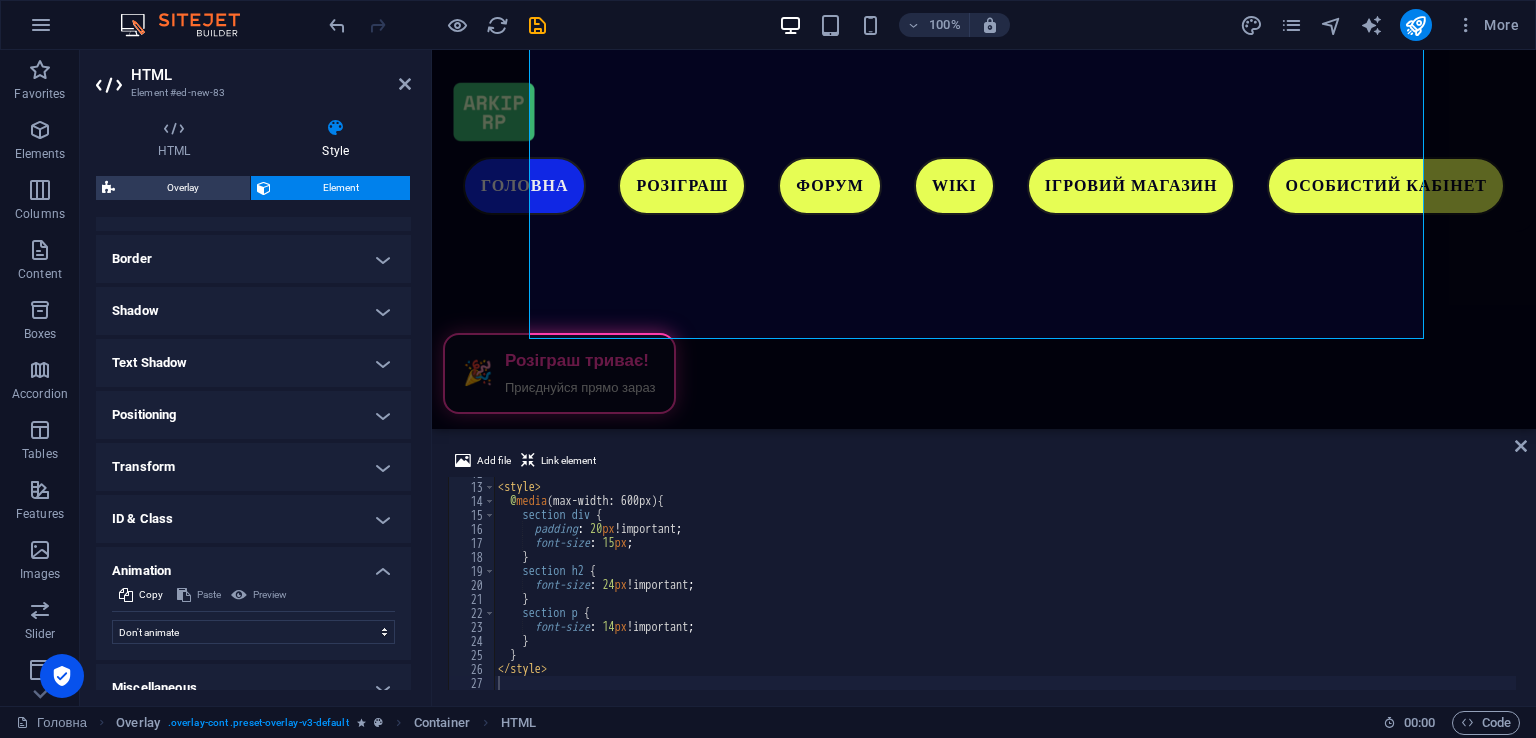 scroll, scrollTop: 436, scrollLeft: 0, axis: vertical 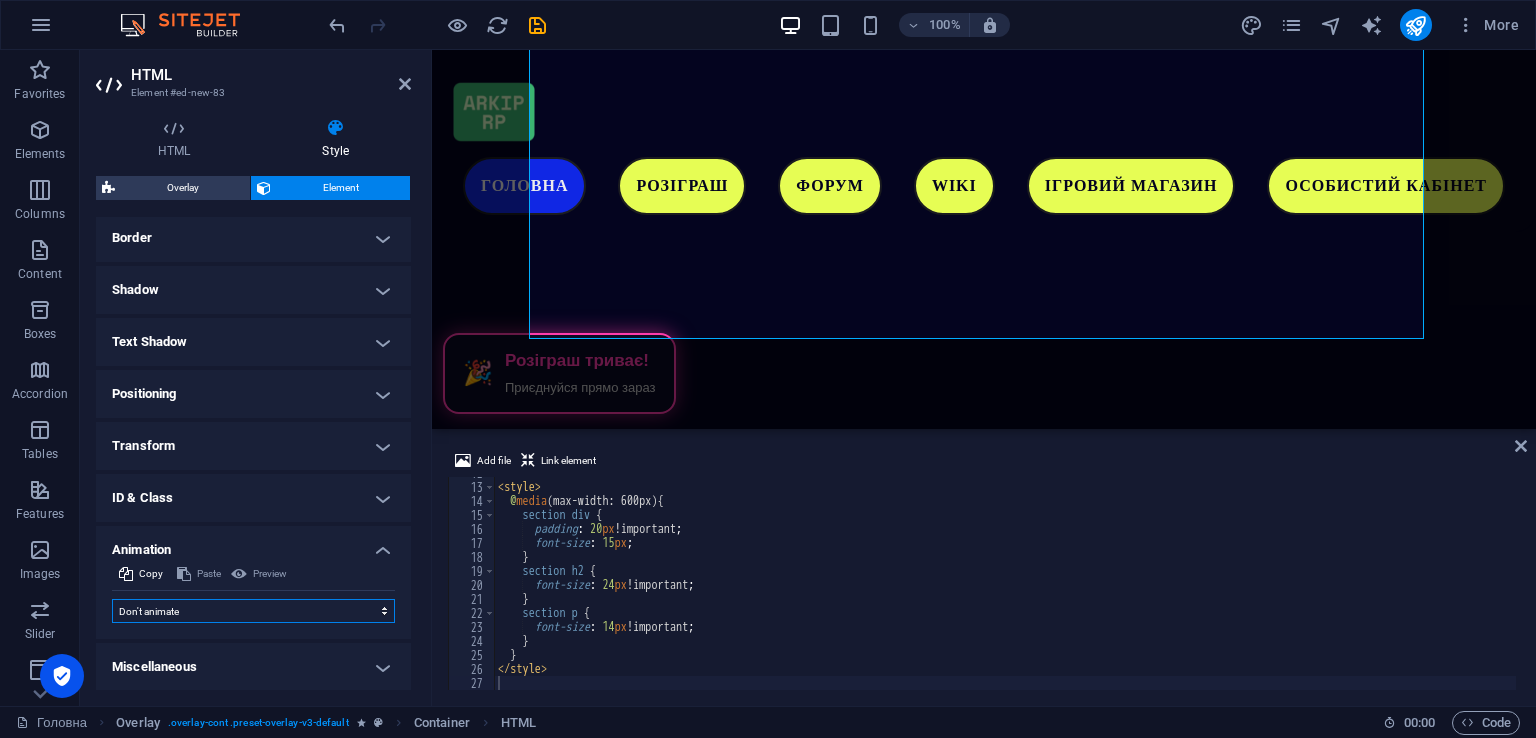 click on "Don't animate Show / Hide Slide up/down Zoom in/out Slide left to right Slide right to left Slide top to bottom Slide bottom to top Pulse Blink Open as overlay" at bounding box center (253, 611) 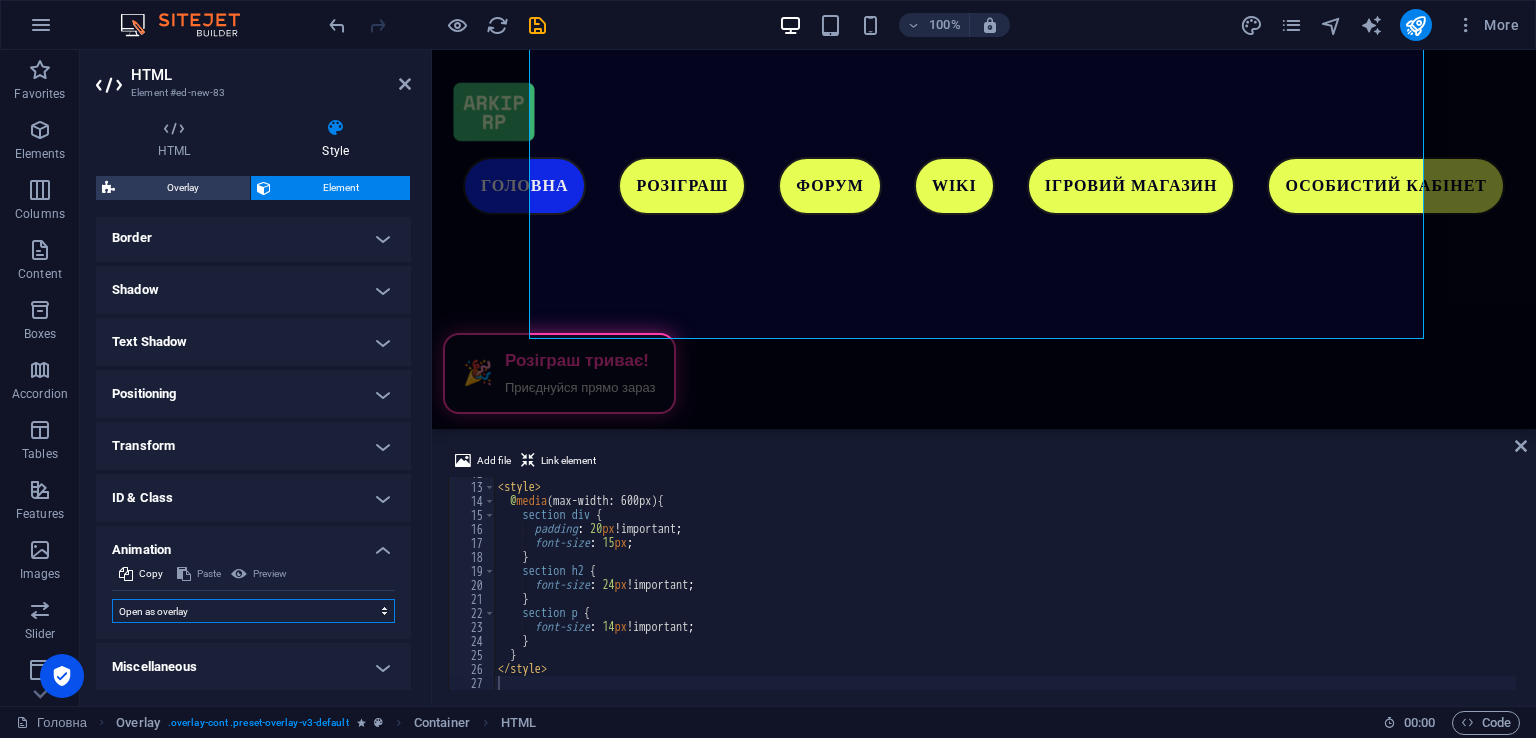 click on "Don't animate Show / Hide Slide up/down Zoom in/out Slide left to right Slide right to left Slide top to bottom Slide bottom to top Pulse Blink Open as overlay" at bounding box center [253, 611] 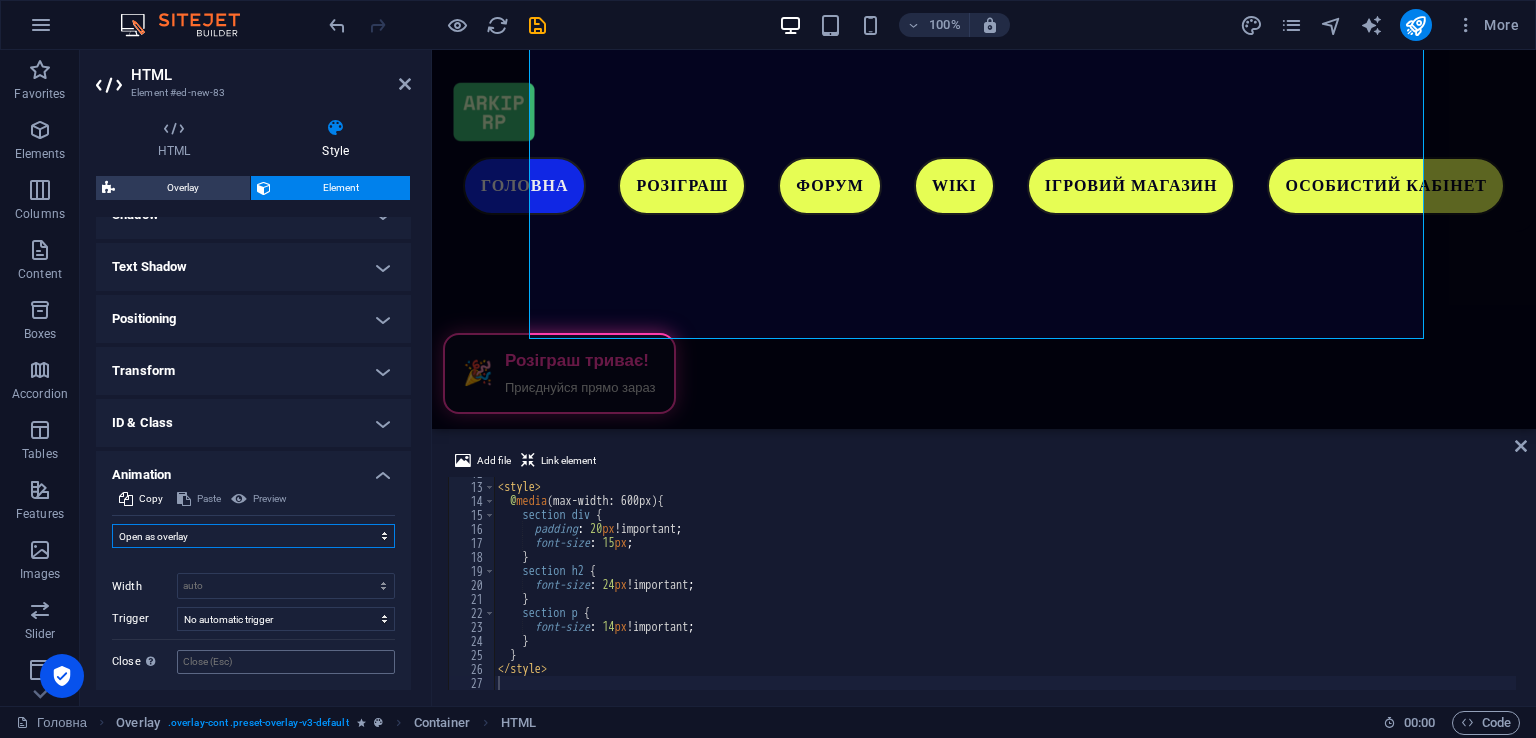 scroll, scrollTop: 562, scrollLeft: 0, axis: vertical 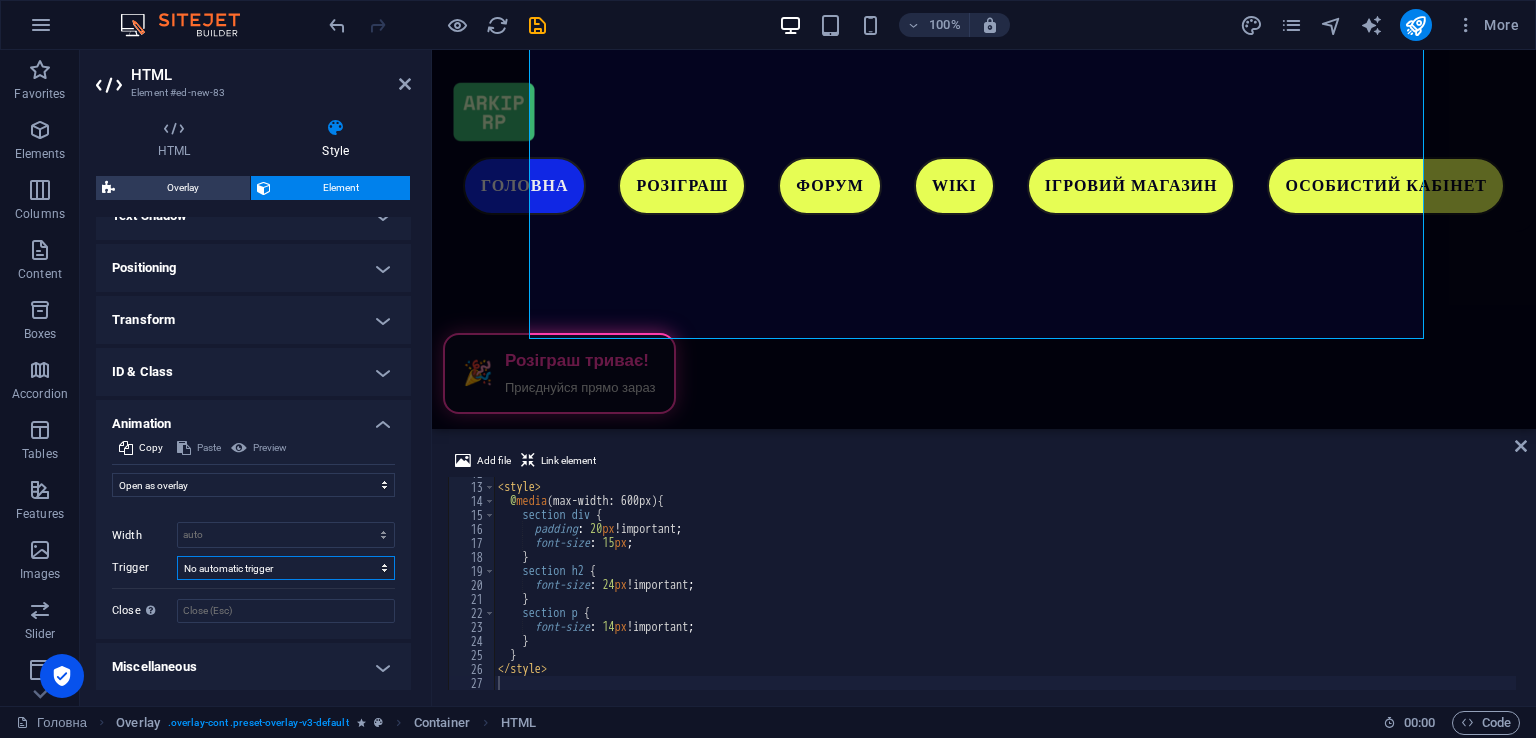 click on "No automatic trigger On page load Element scrolled into view" at bounding box center [286, 568] 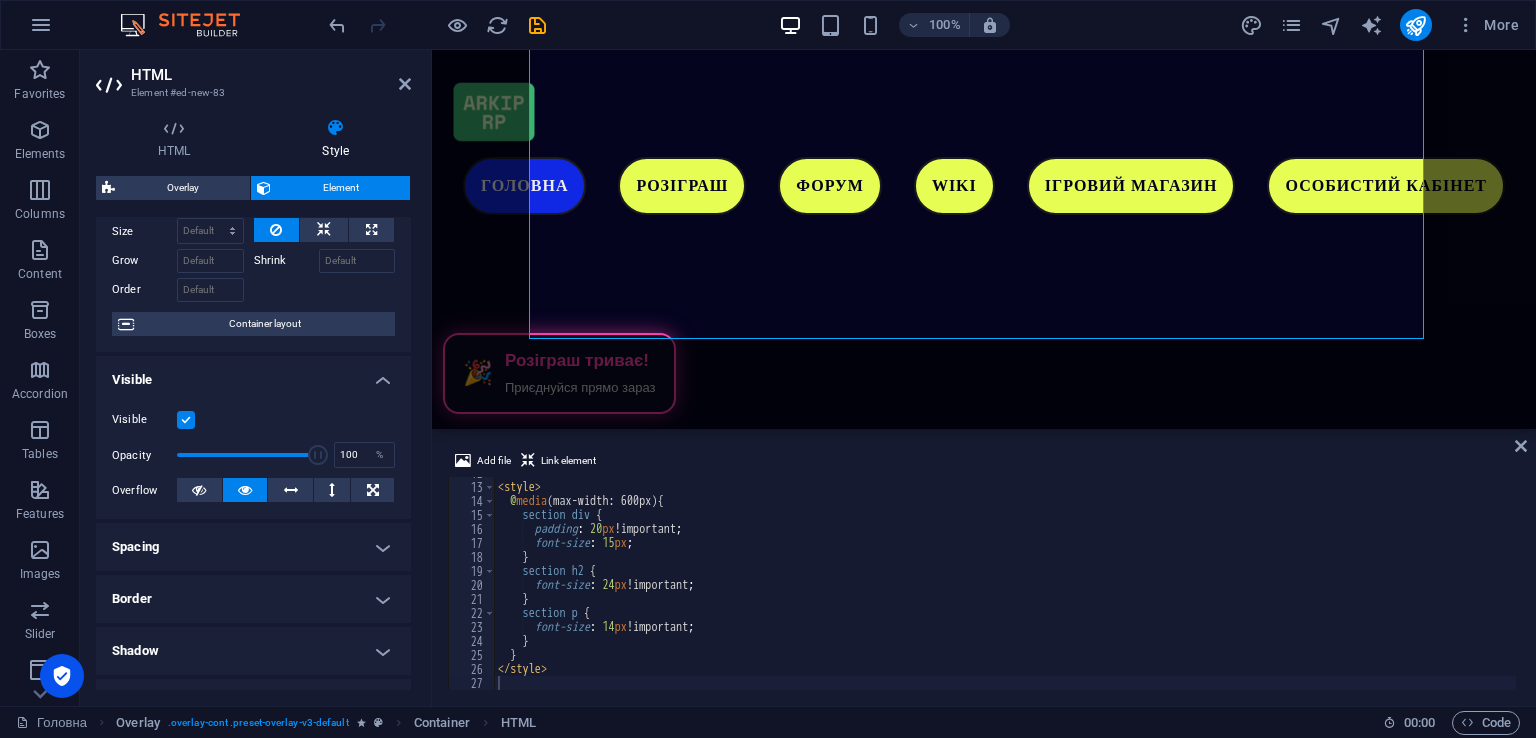 scroll, scrollTop: 0, scrollLeft: 0, axis: both 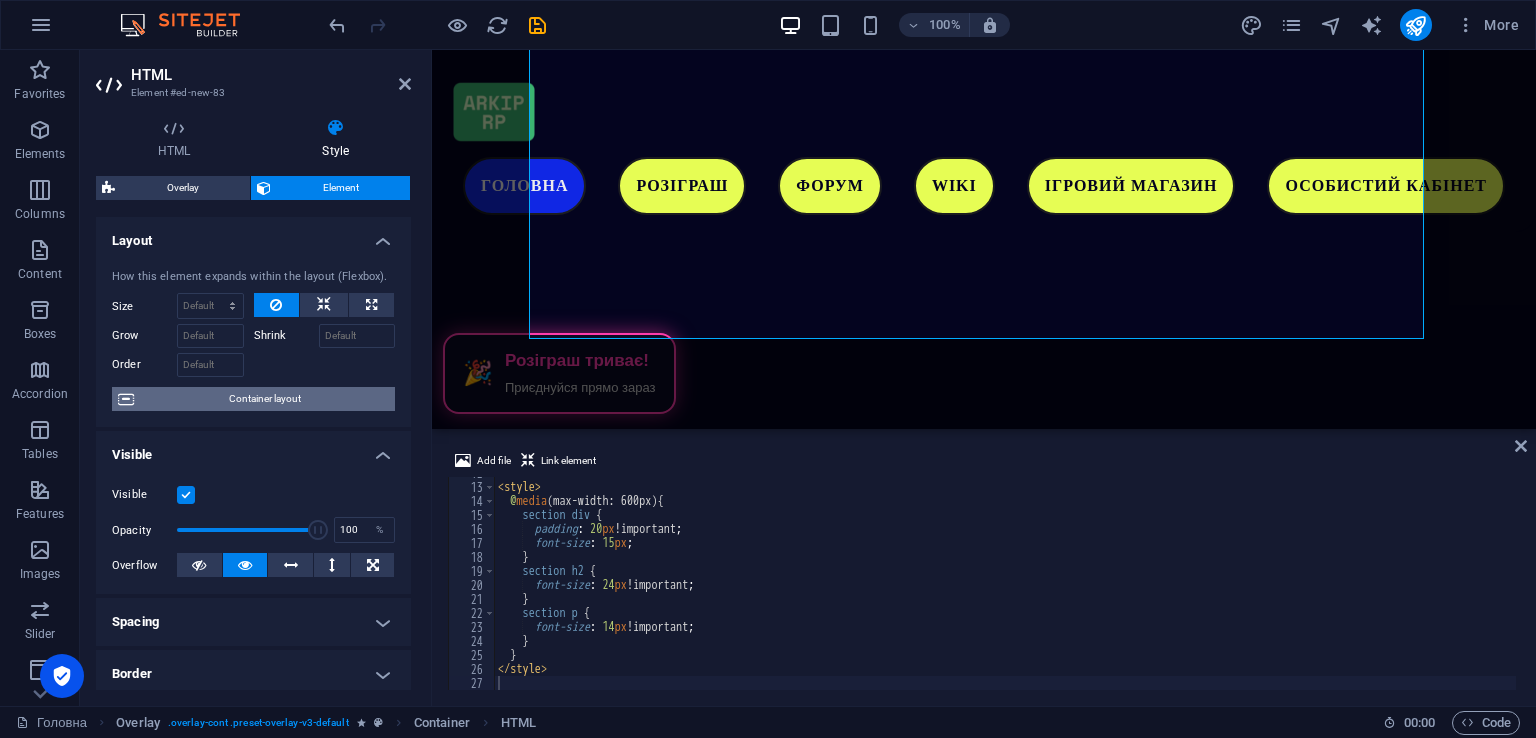 click on "Container layout" at bounding box center (264, 399) 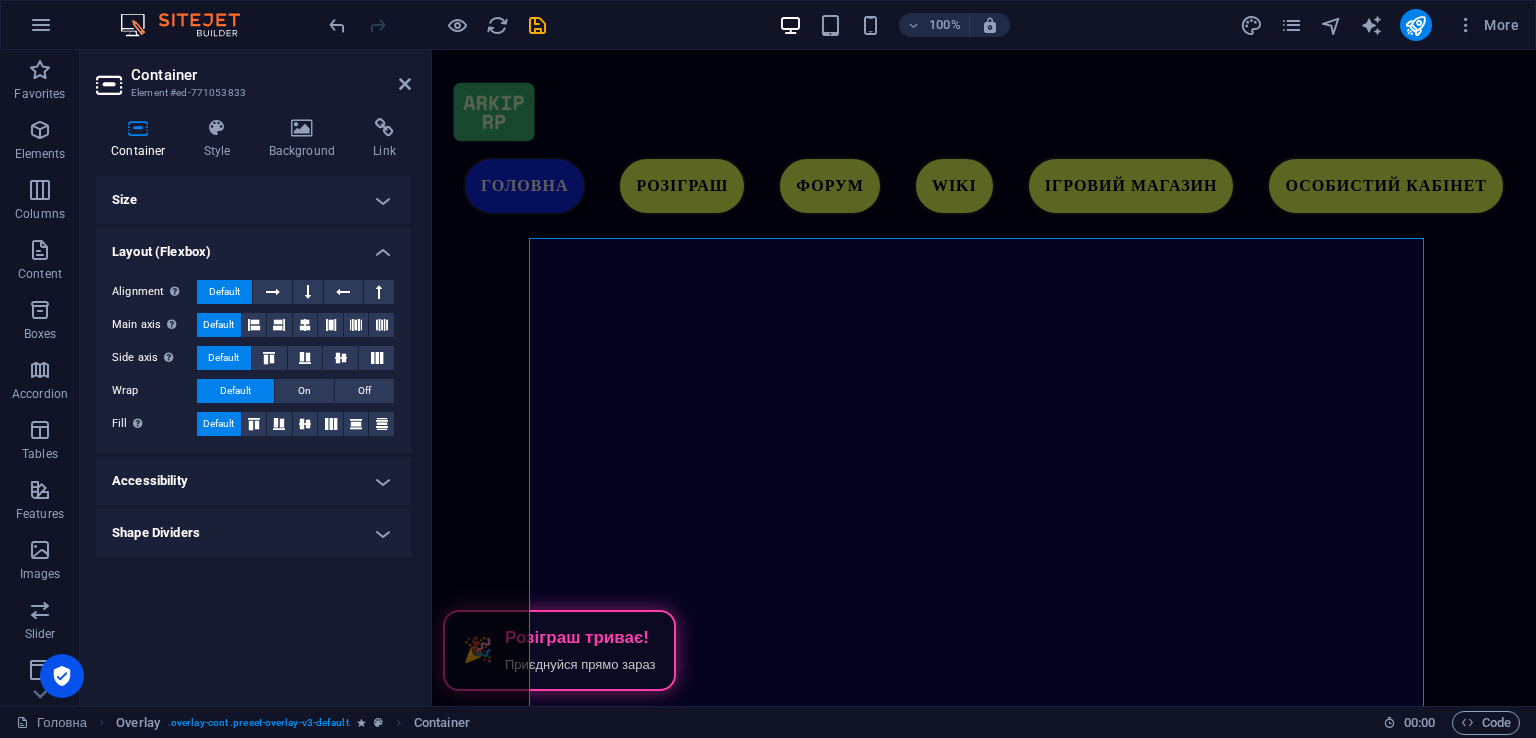 click on "Size" at bounding box center [253, 200] 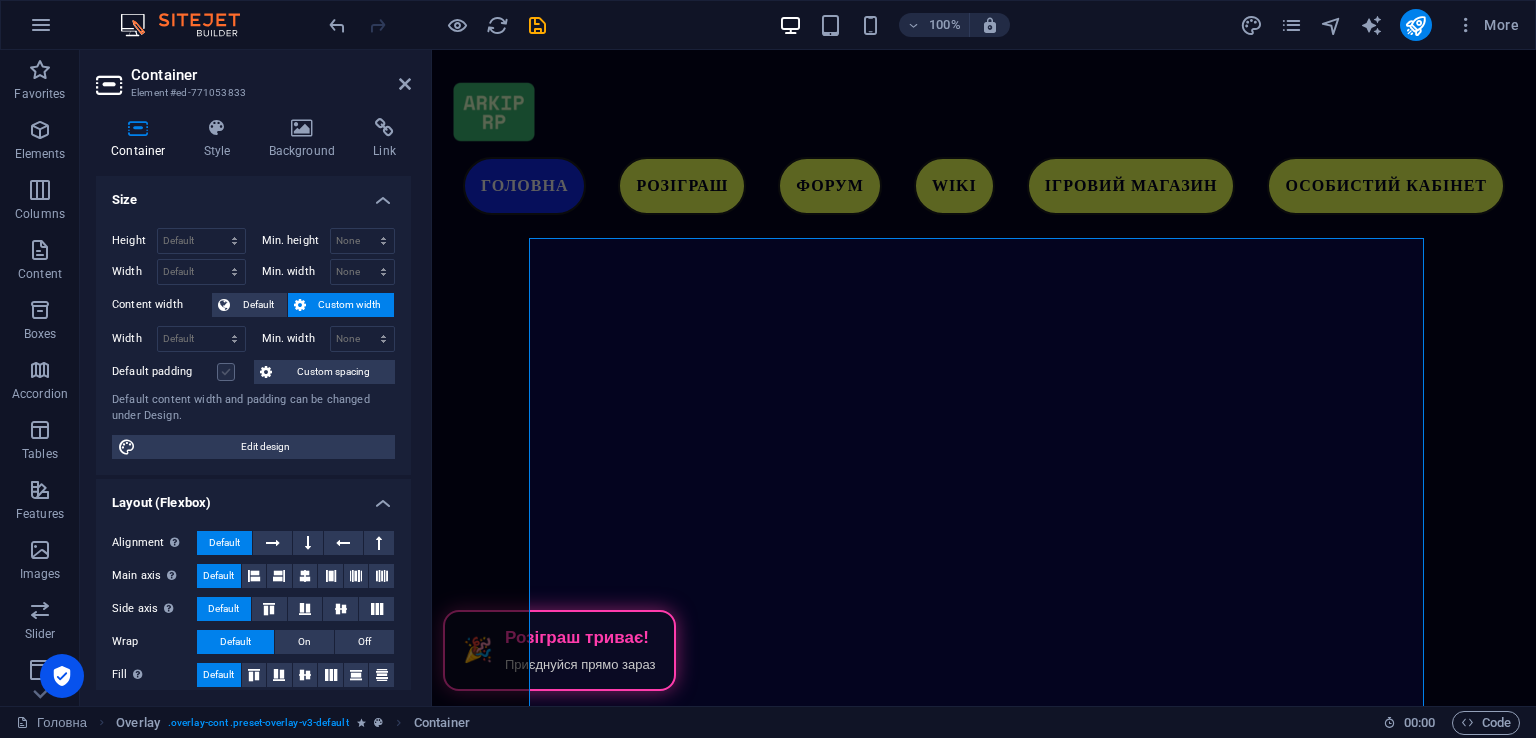 click at bounding box center (226, 372) 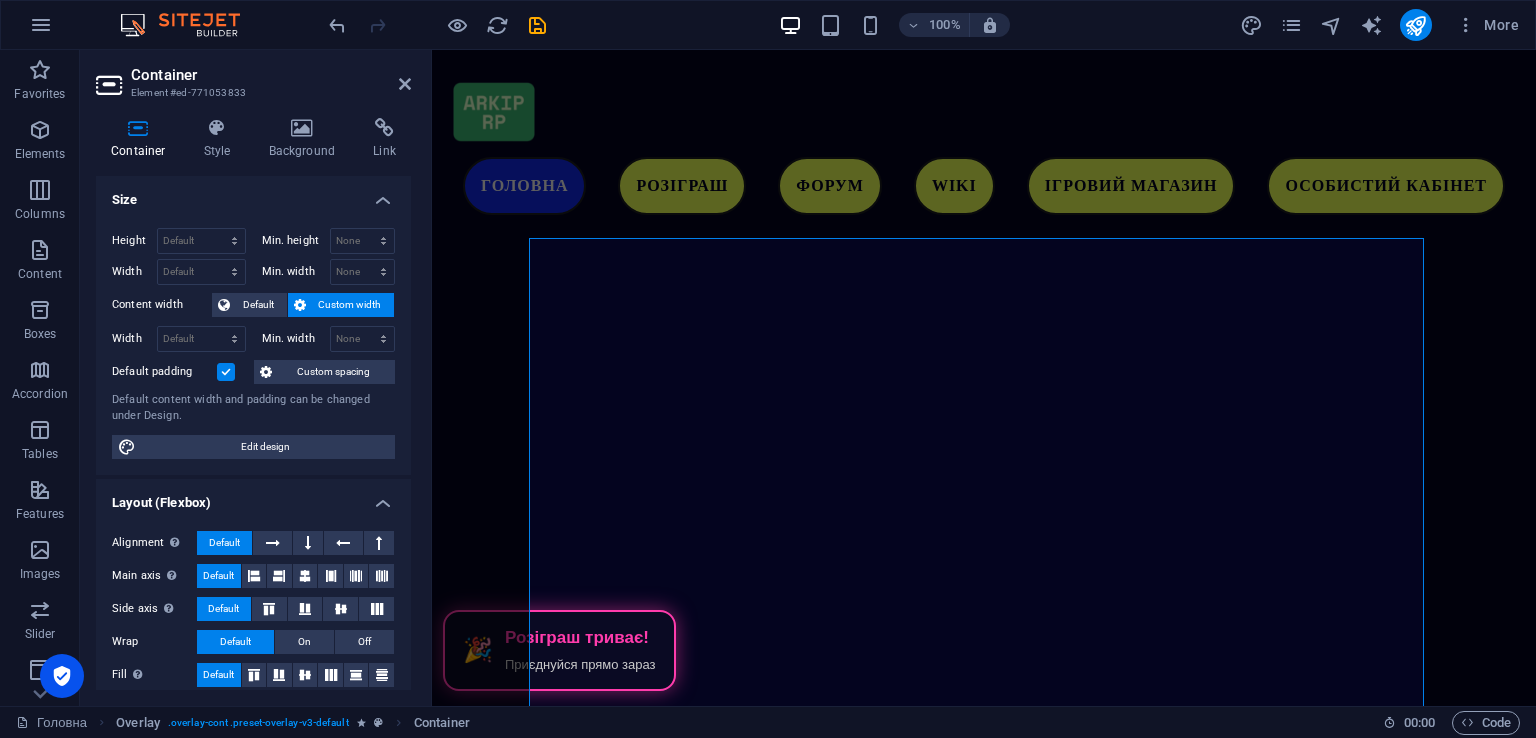 click at bounding box center (226, 372) 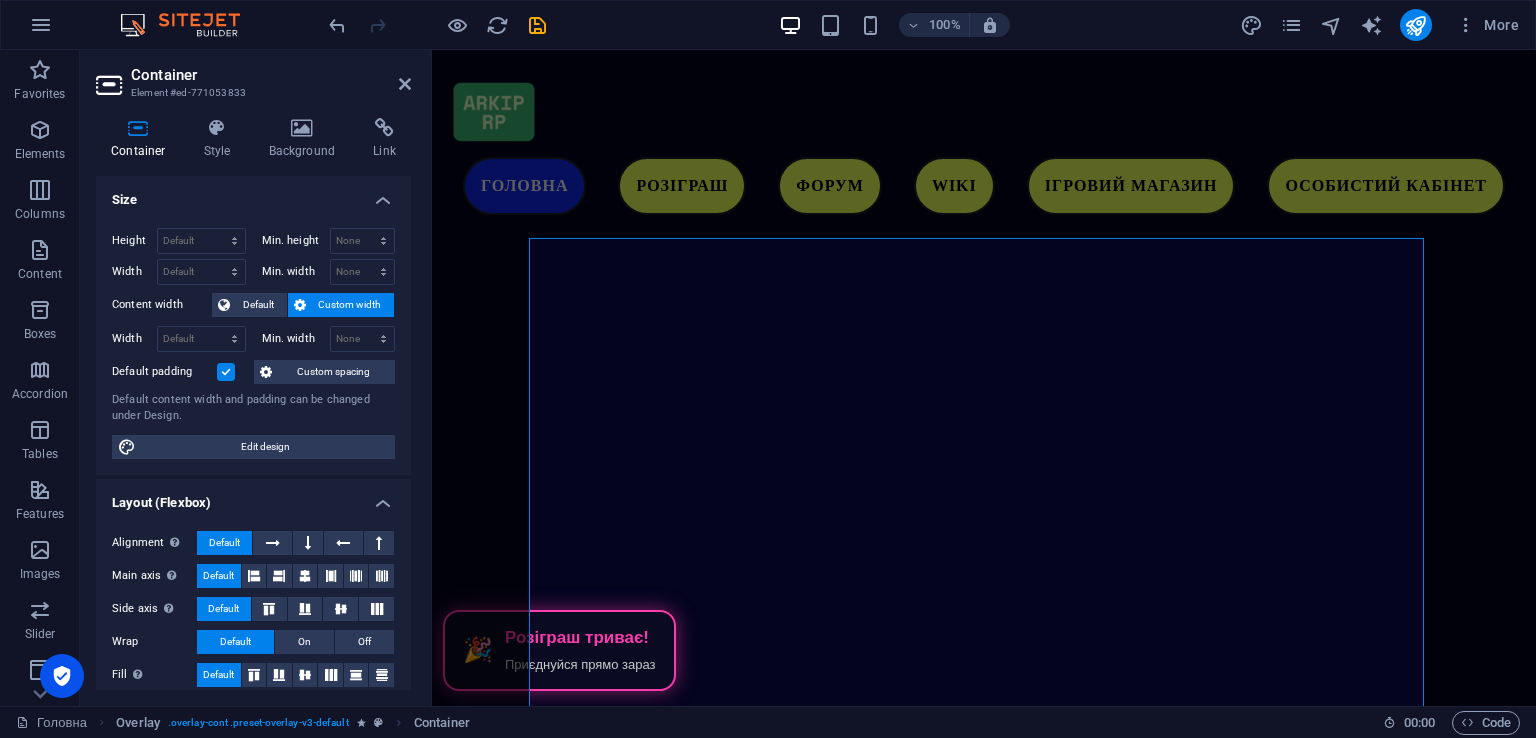 click on "Default padding" at bounding box center [0, 0] 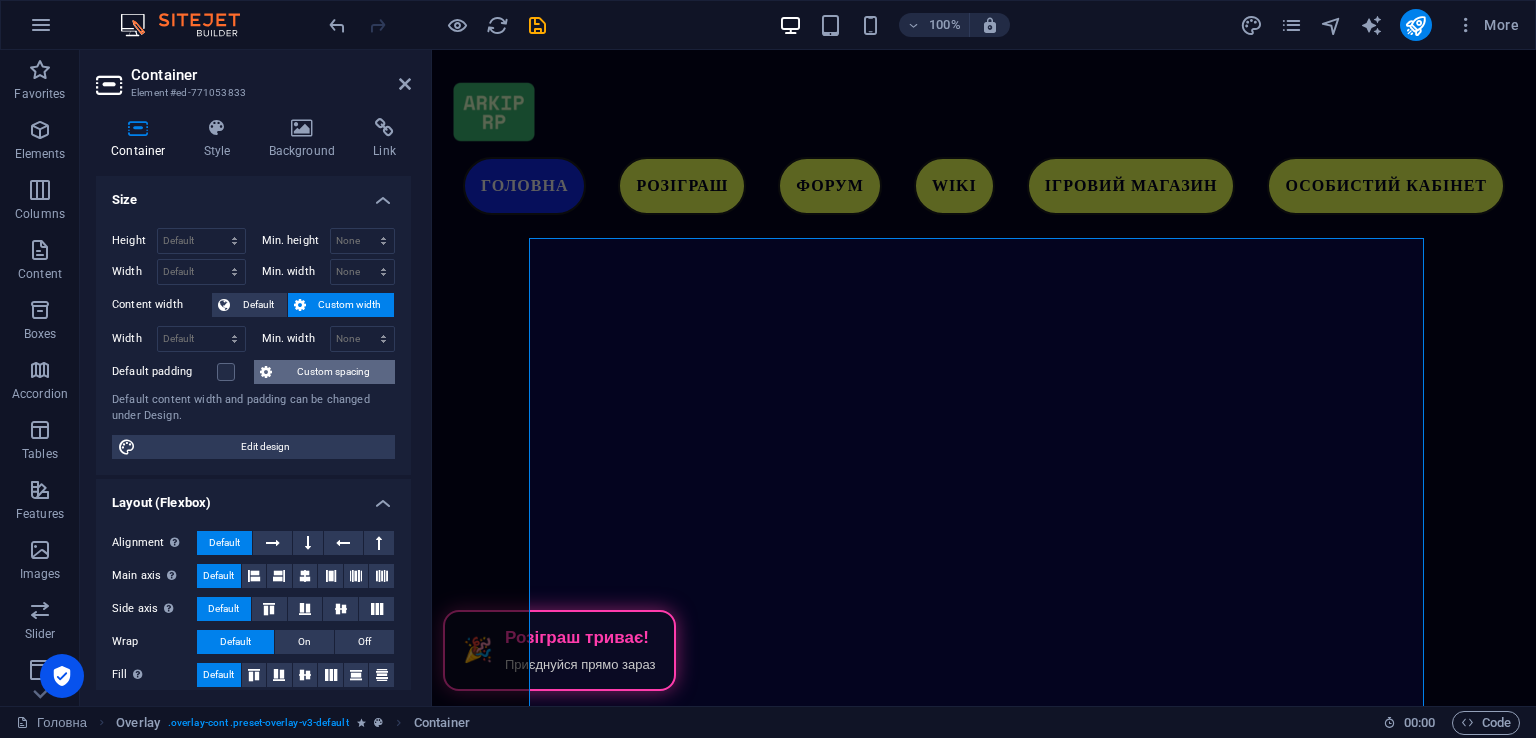 click on "Custom spacing" at bounding box center [333, 372] 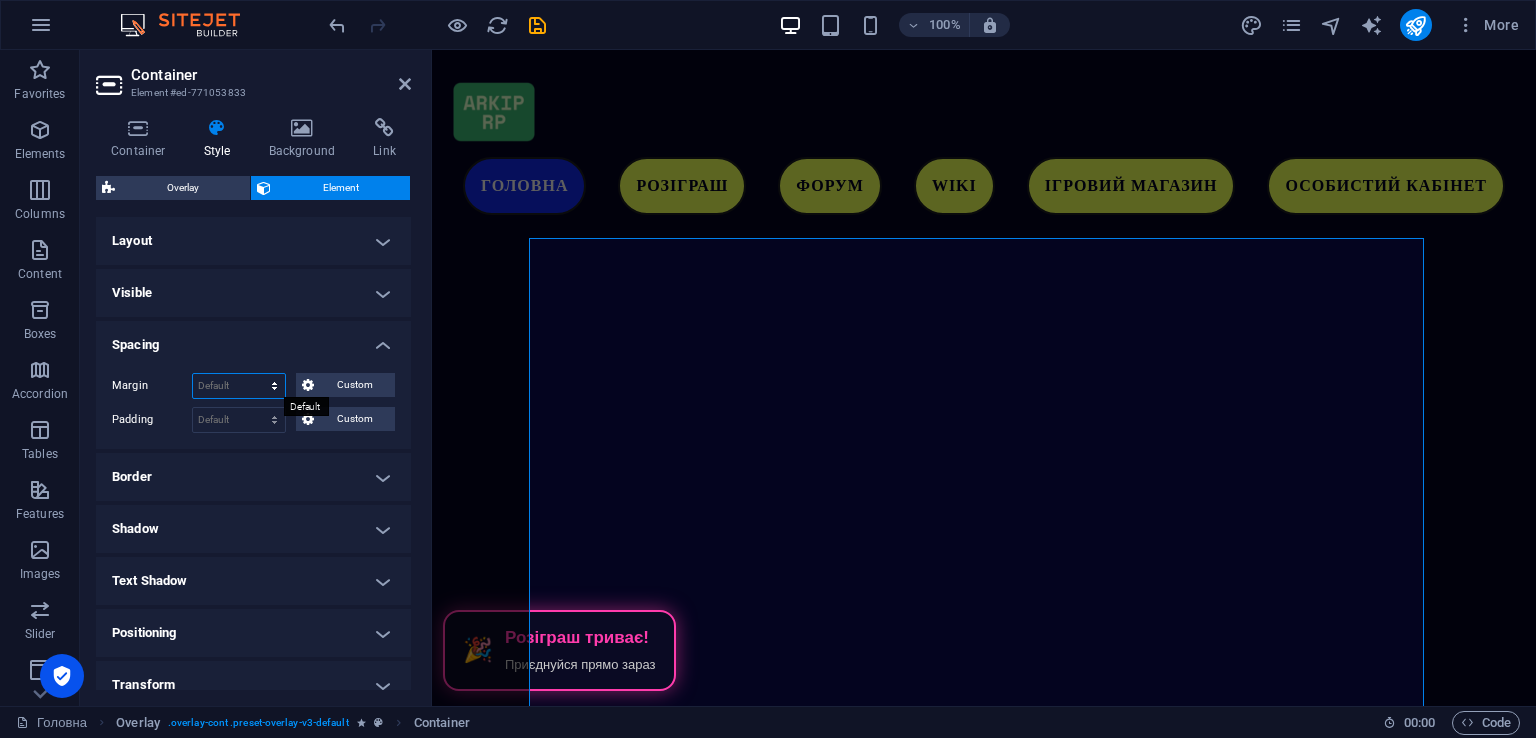 click on "Default auto px % rem vw vh Custom" at bounding box center [239, 386] 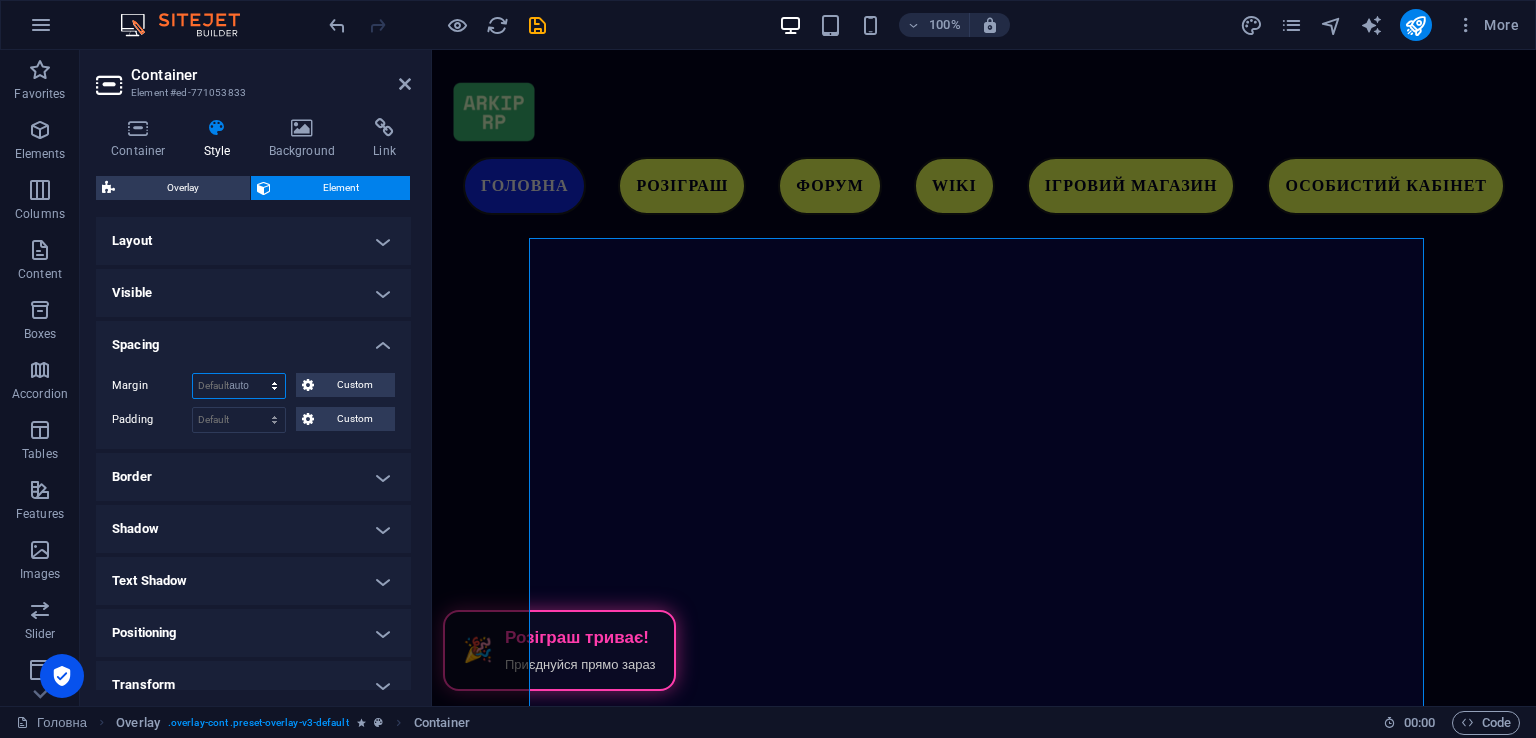 click on "Default auto px % rem vw vh Custom" at bounding box center (239, 386) 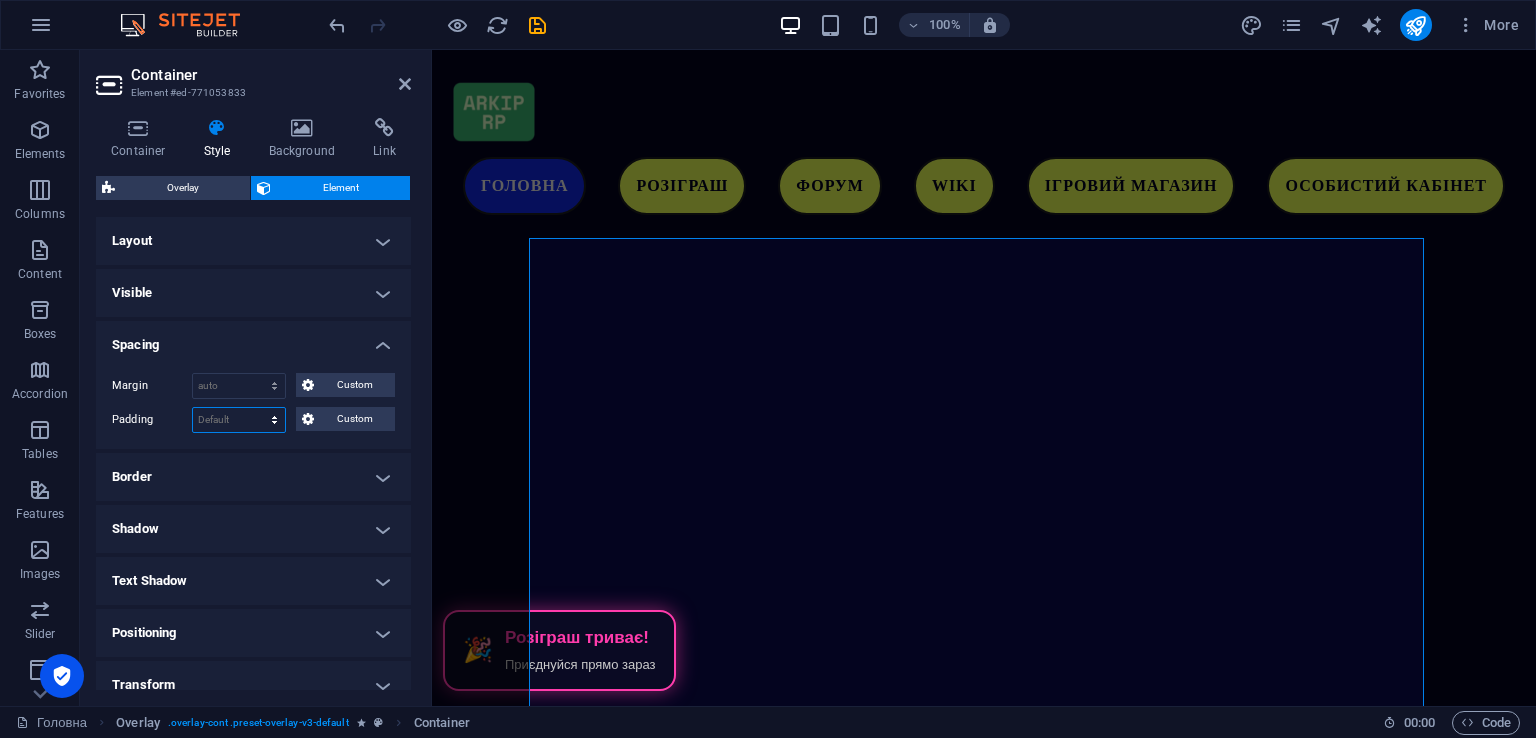 drag, startPoint x: 248, startPoint y: 414, endPoint x: 248, endPoint y: 429, distance: 15 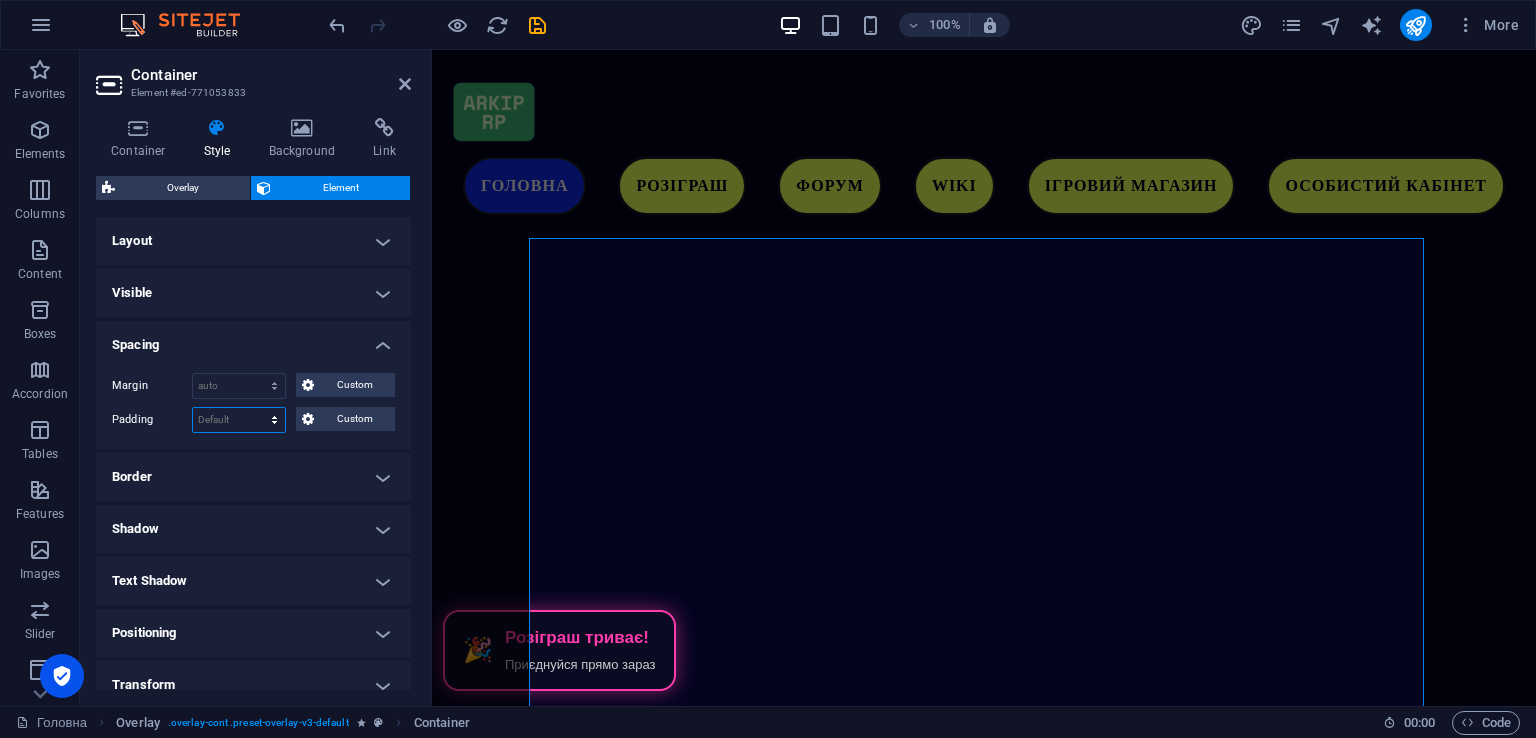 click on "Default px rem % vh vw Custom" at bounding box center (239, 420) 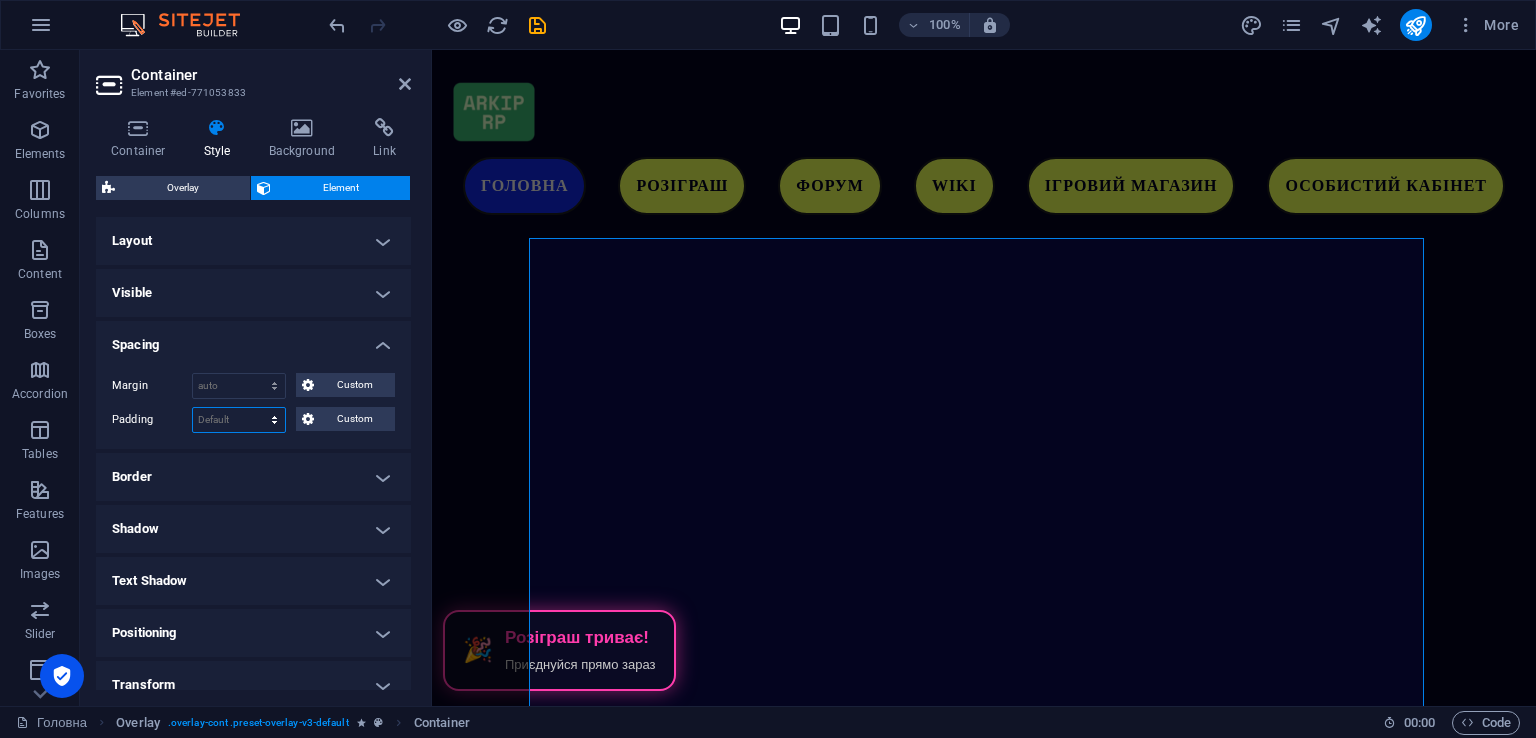 select on "px" 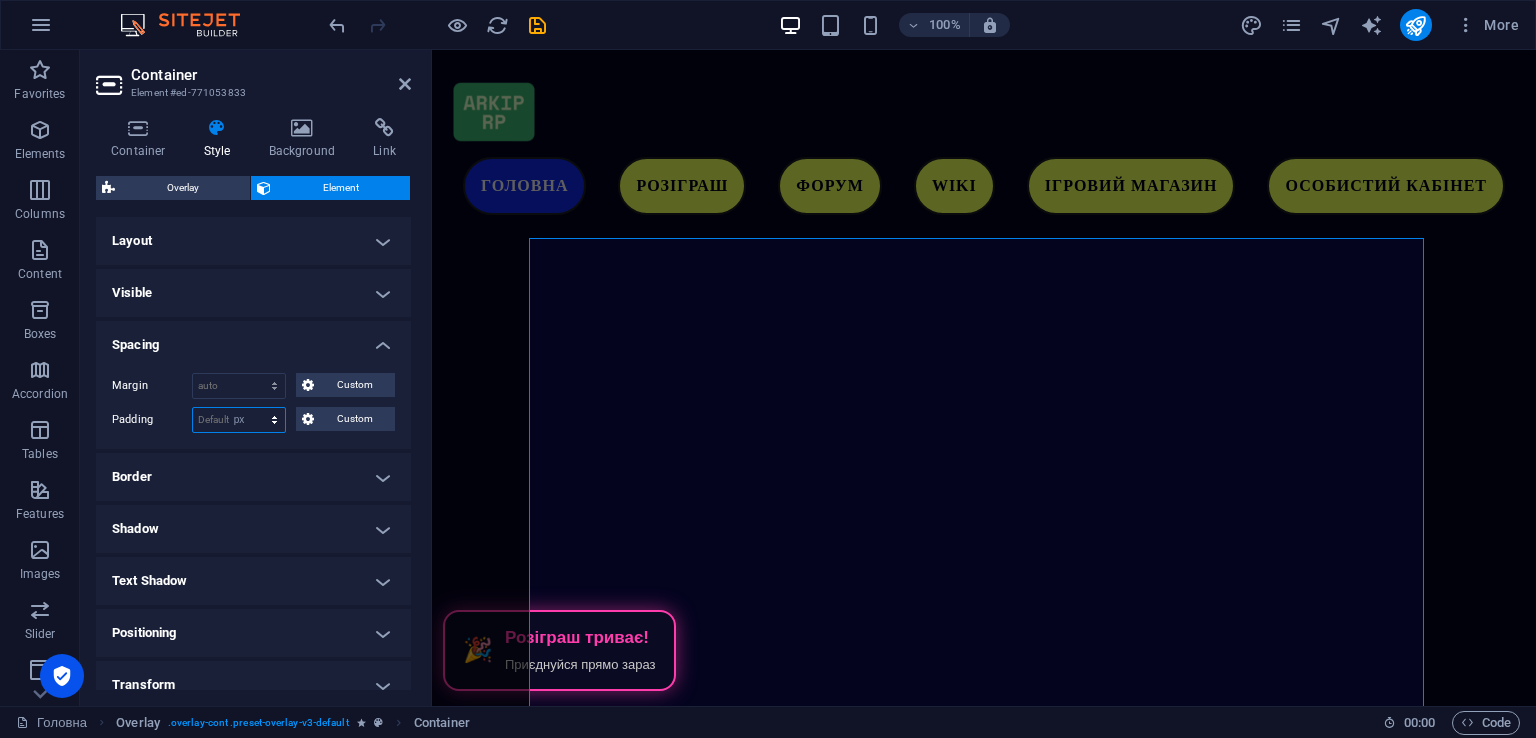 click on "Default px rem % vh vw Custom" at bounding box center (239, 420) 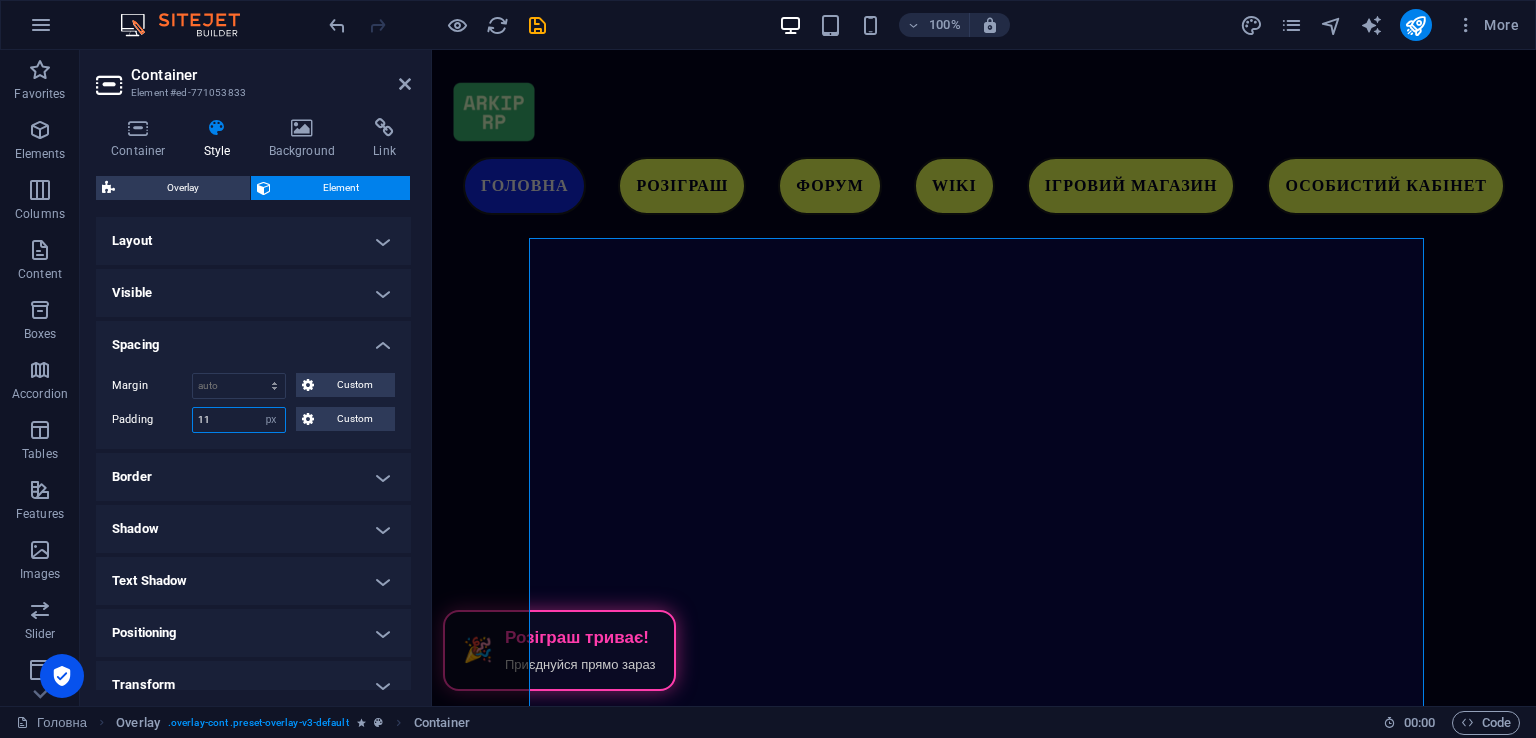 type on "11" 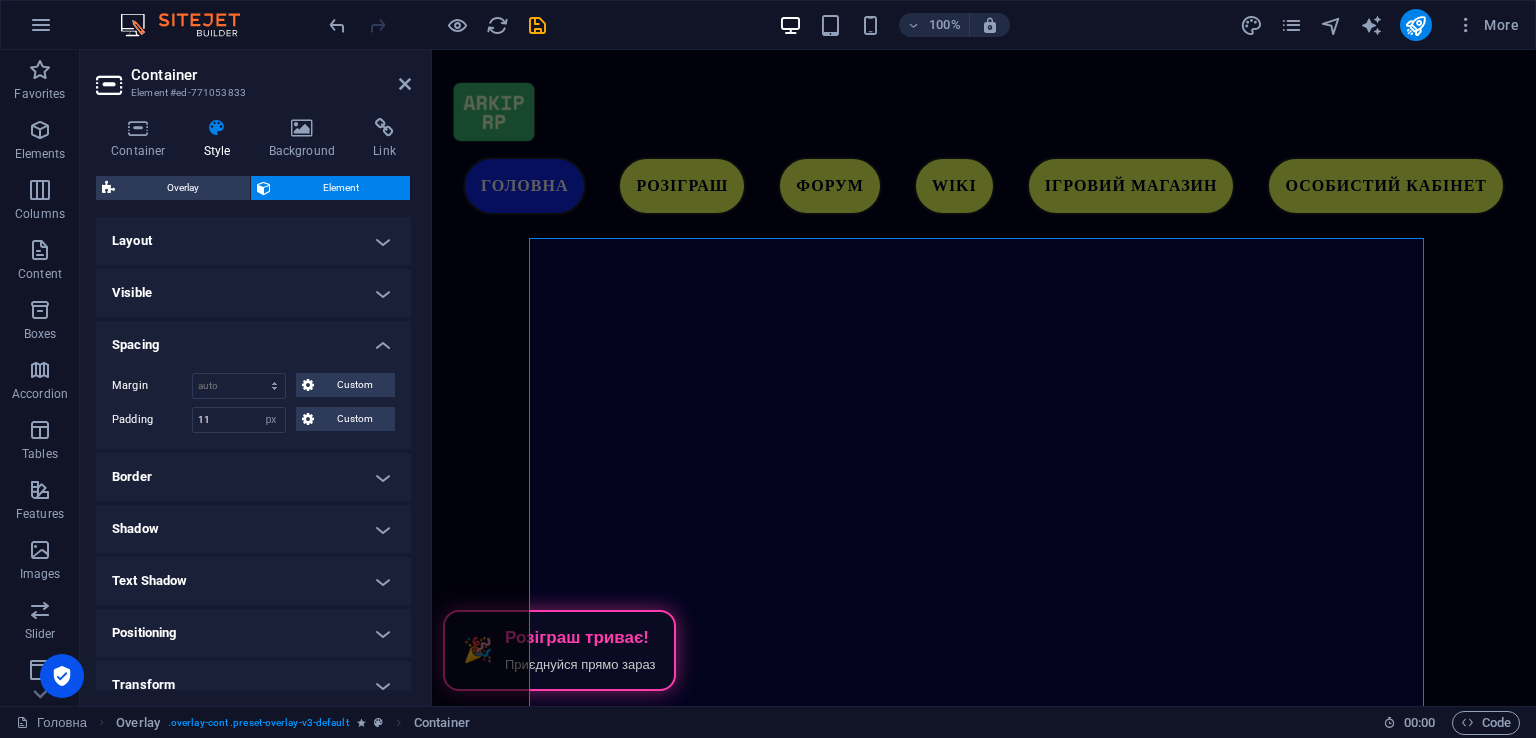 click on "Padding" at bounding box center [152, 420] 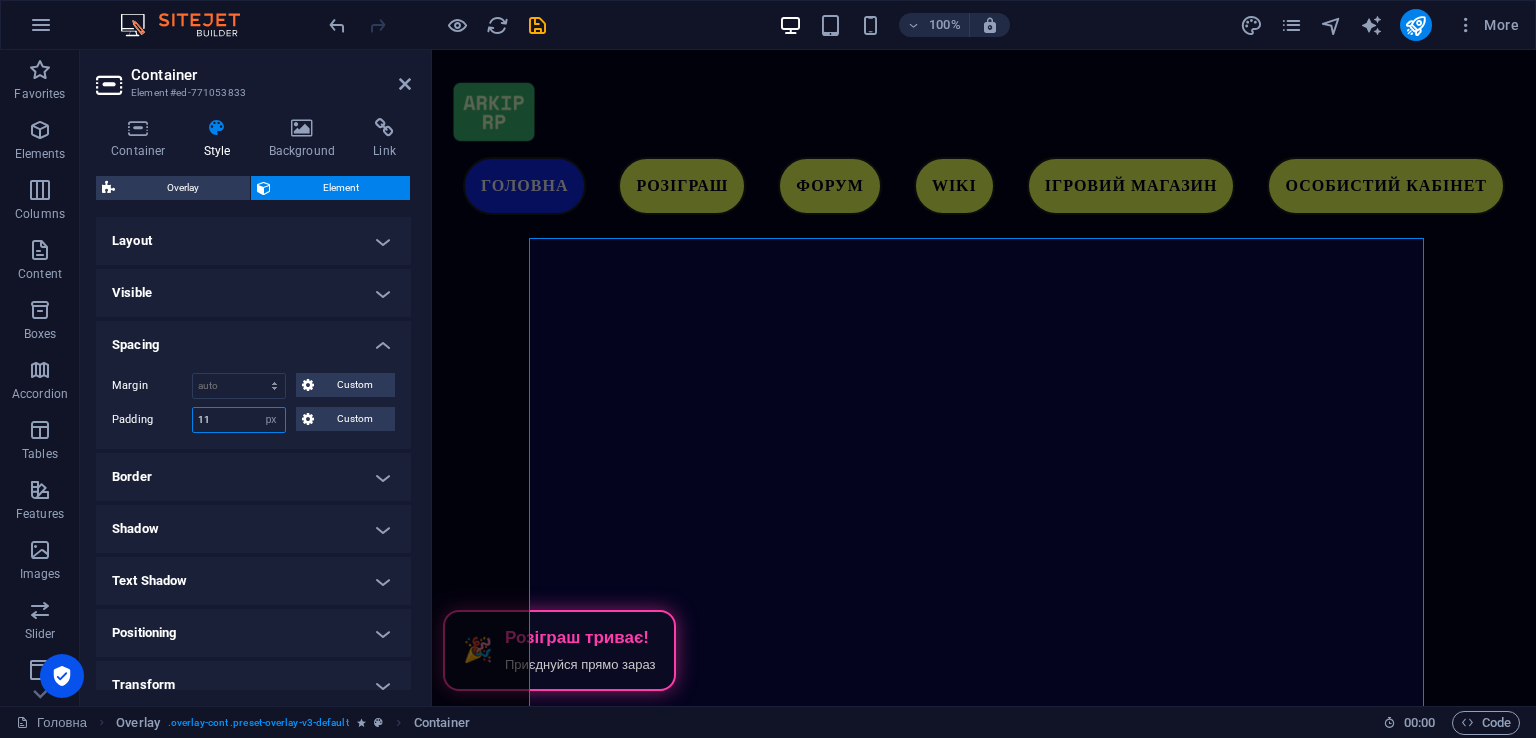 drag, startPoint x: 213, startPoint y: 425, endPoint x: 171, endPoint y: 420, distance: 42.296574 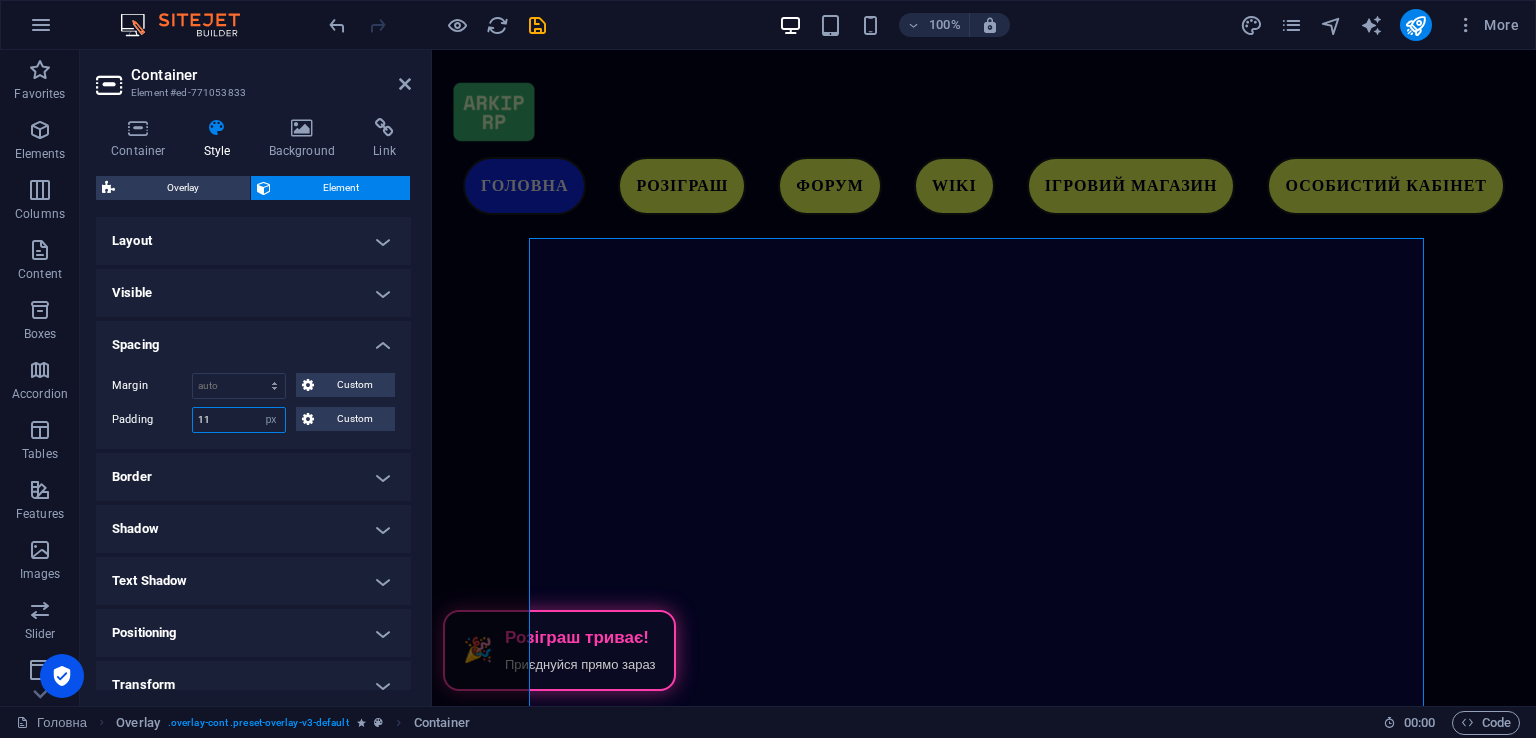 click on "Padding 11 Default px rem % vh vw Custom Custom" at bounding box center (253, 420) 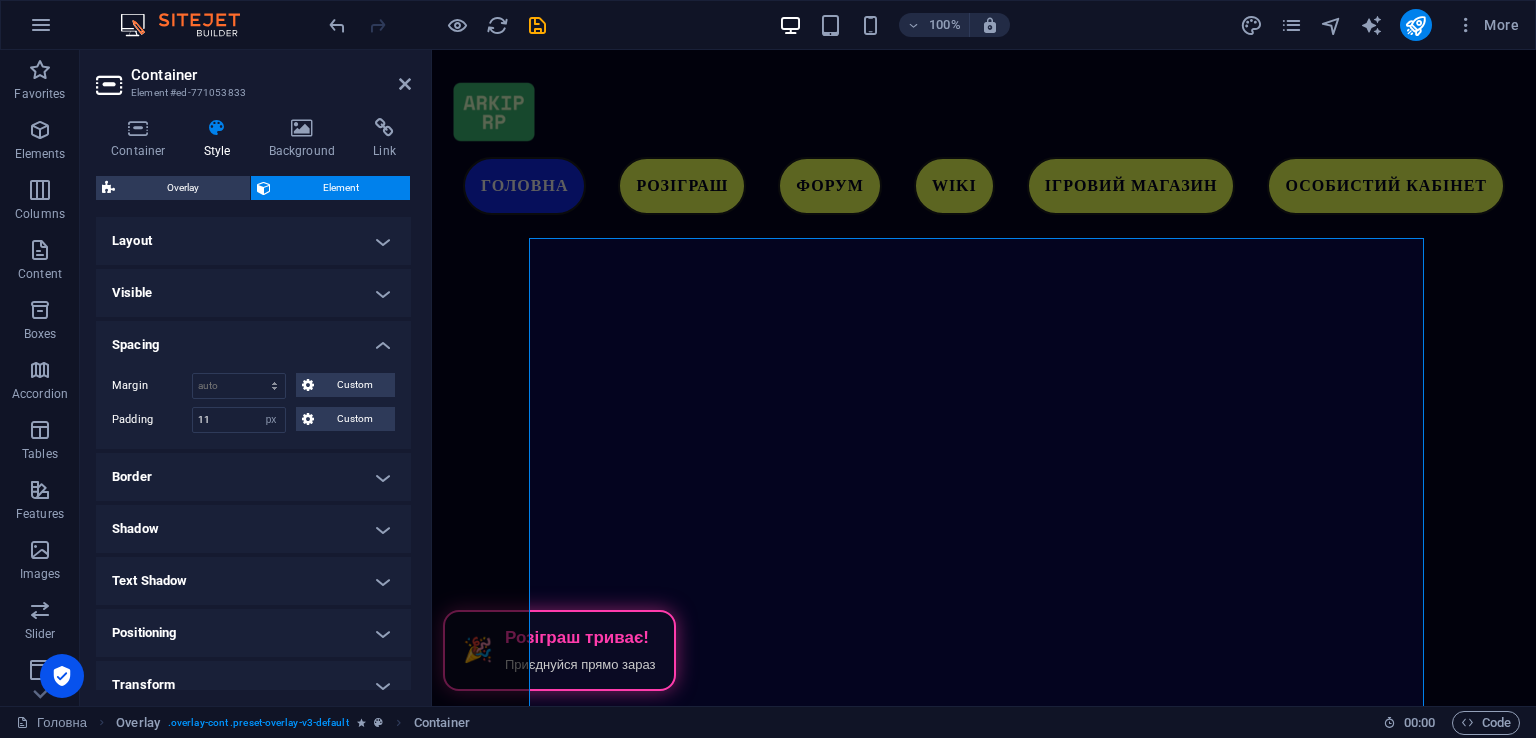 click on "Margin Default auto px % rem vw vh Custom Custom auto px % rem vw vh auto px % rem vw vh auto px % rem vw vh auto px % rem vw vh Padding 11 Default px rem % vh vw Custom Custom 11 px rem % vh vw 11 px rem % vh vw 11 px rem % vh vw 11 px rem % vh vw" at bounding box center (253, 403) 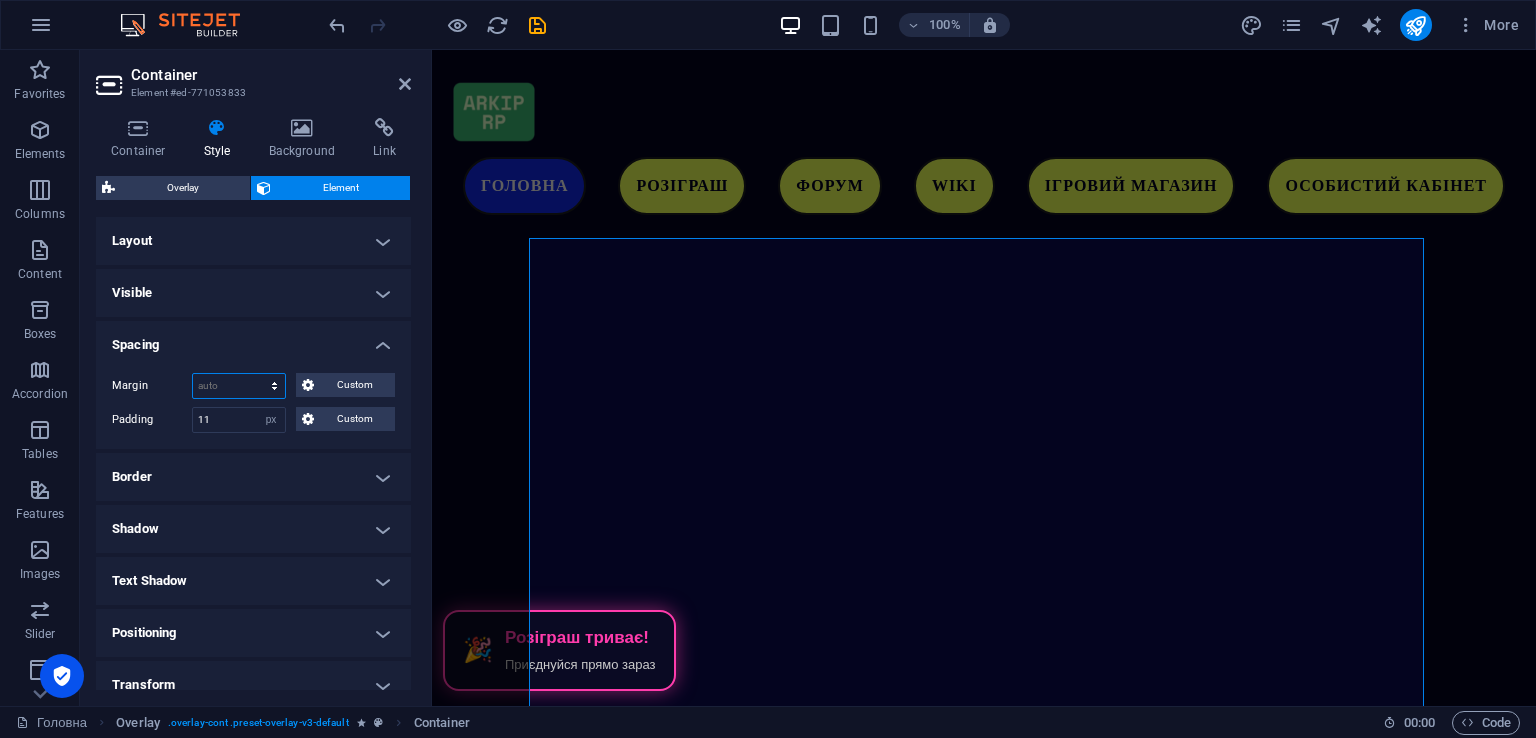 click on "Default auto px % rem vw vh Custom" at bounding box center [239, 386] 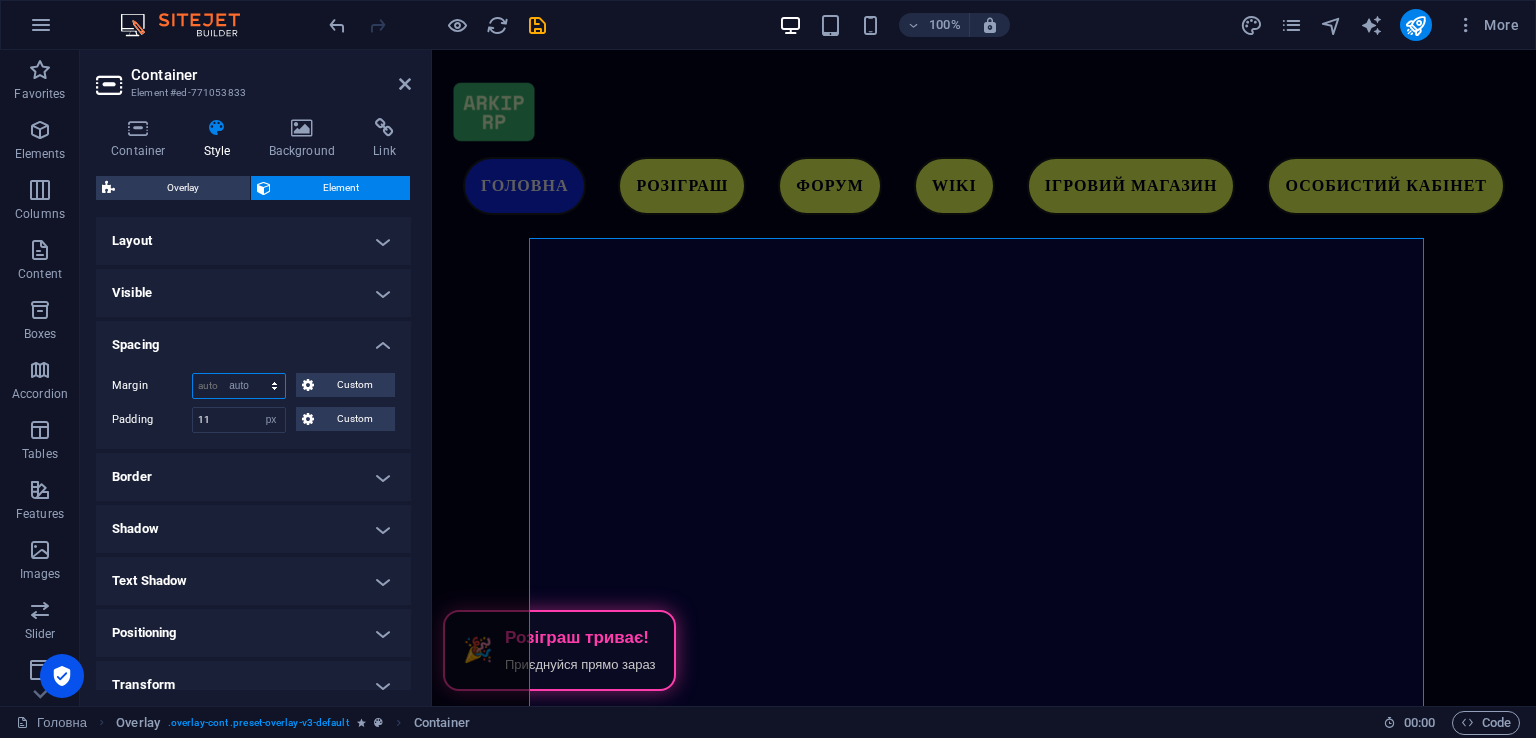 click on "Default auto px % rem vw vh Custom" at bounding box center [239, 386] 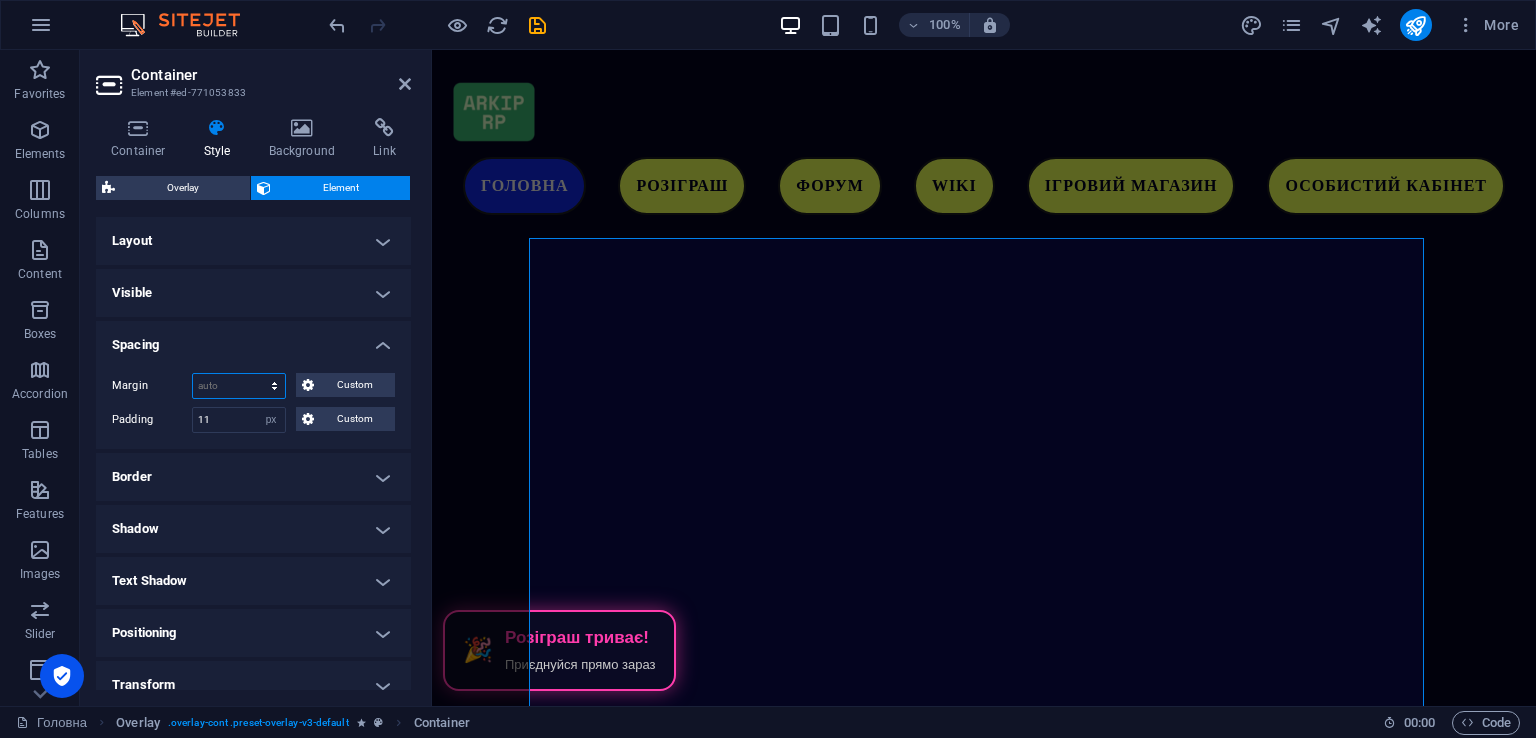click on "Default auto px % rem vw vh Custom" at bounding box center [239, 386] 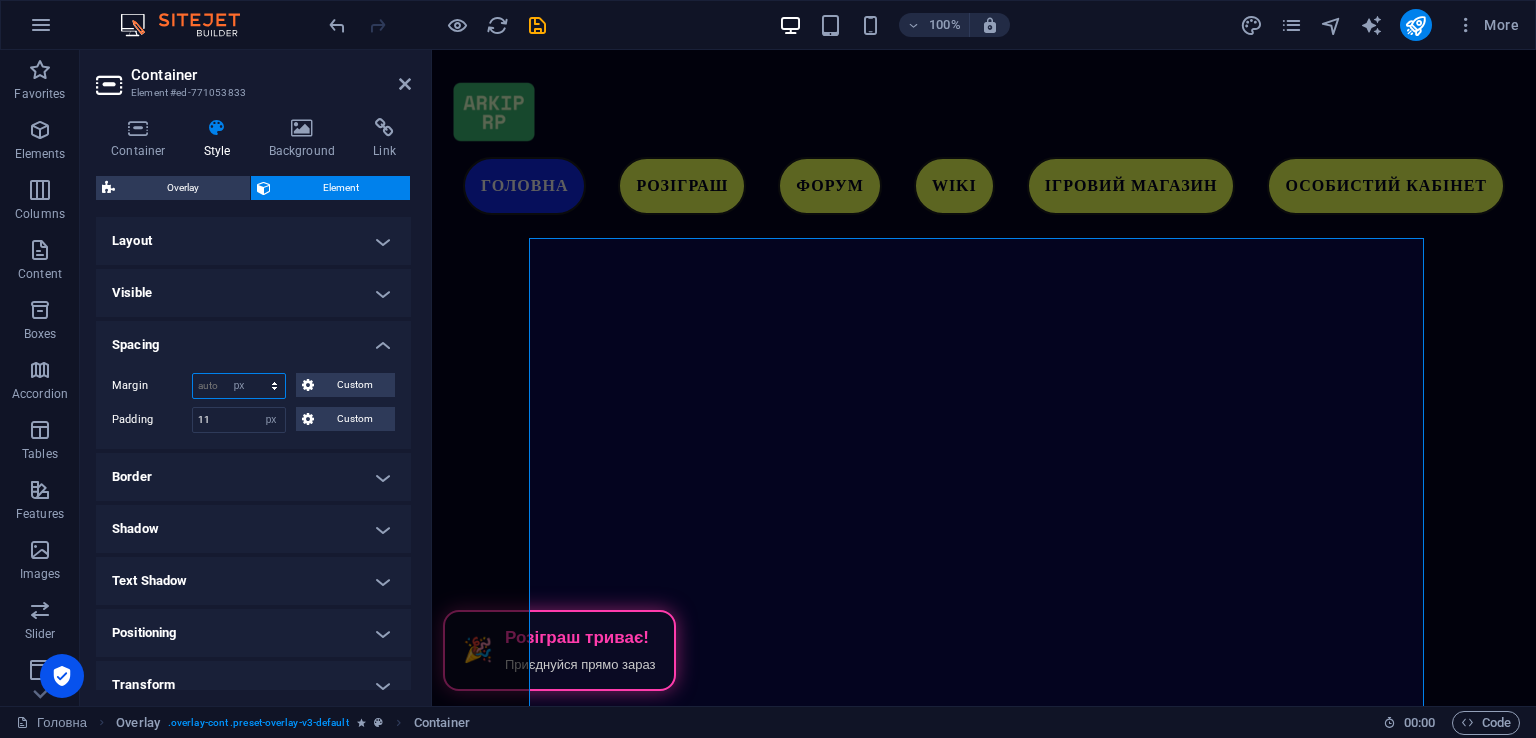 click on "Default auto px % rem vw vh Custom" at bounding box center (239, 386) 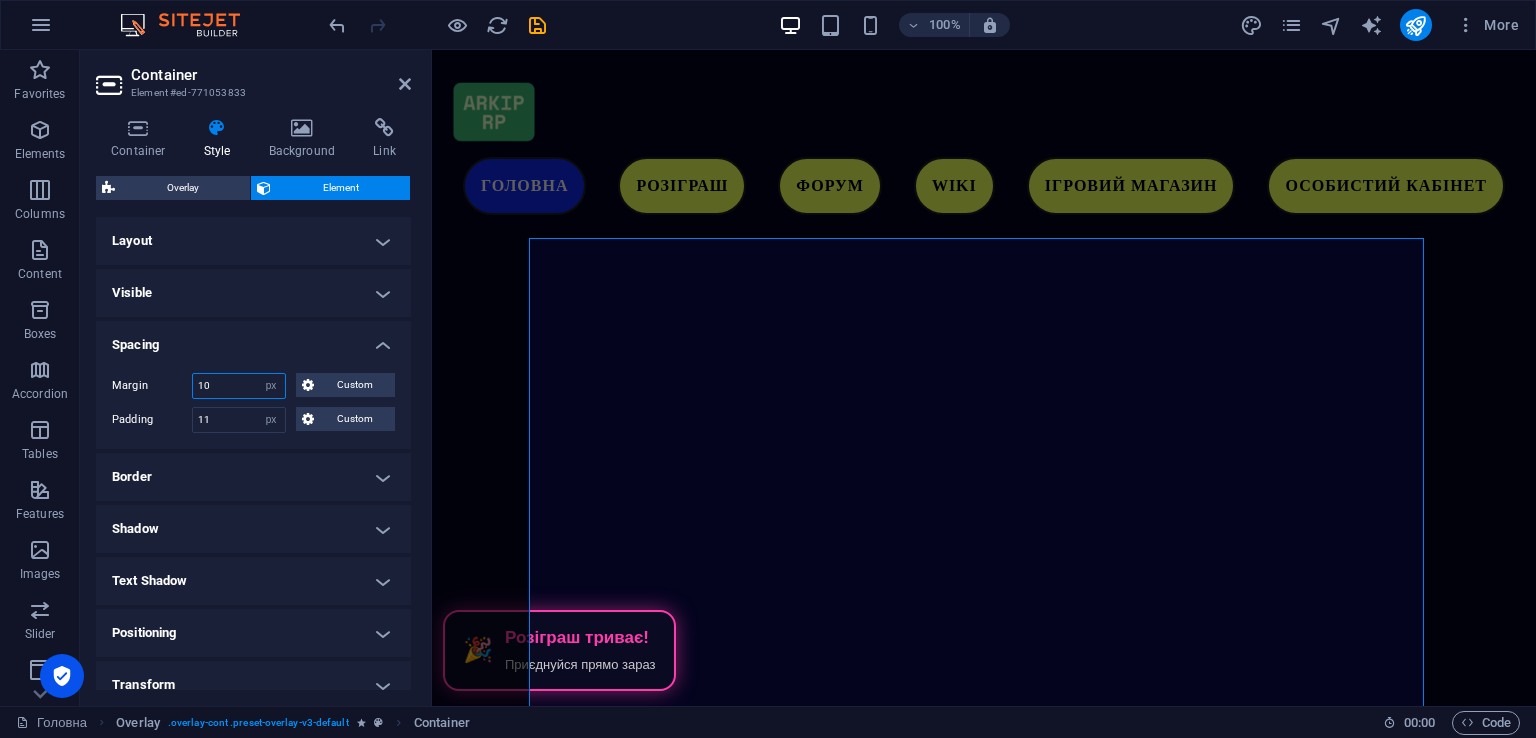 type on "10" 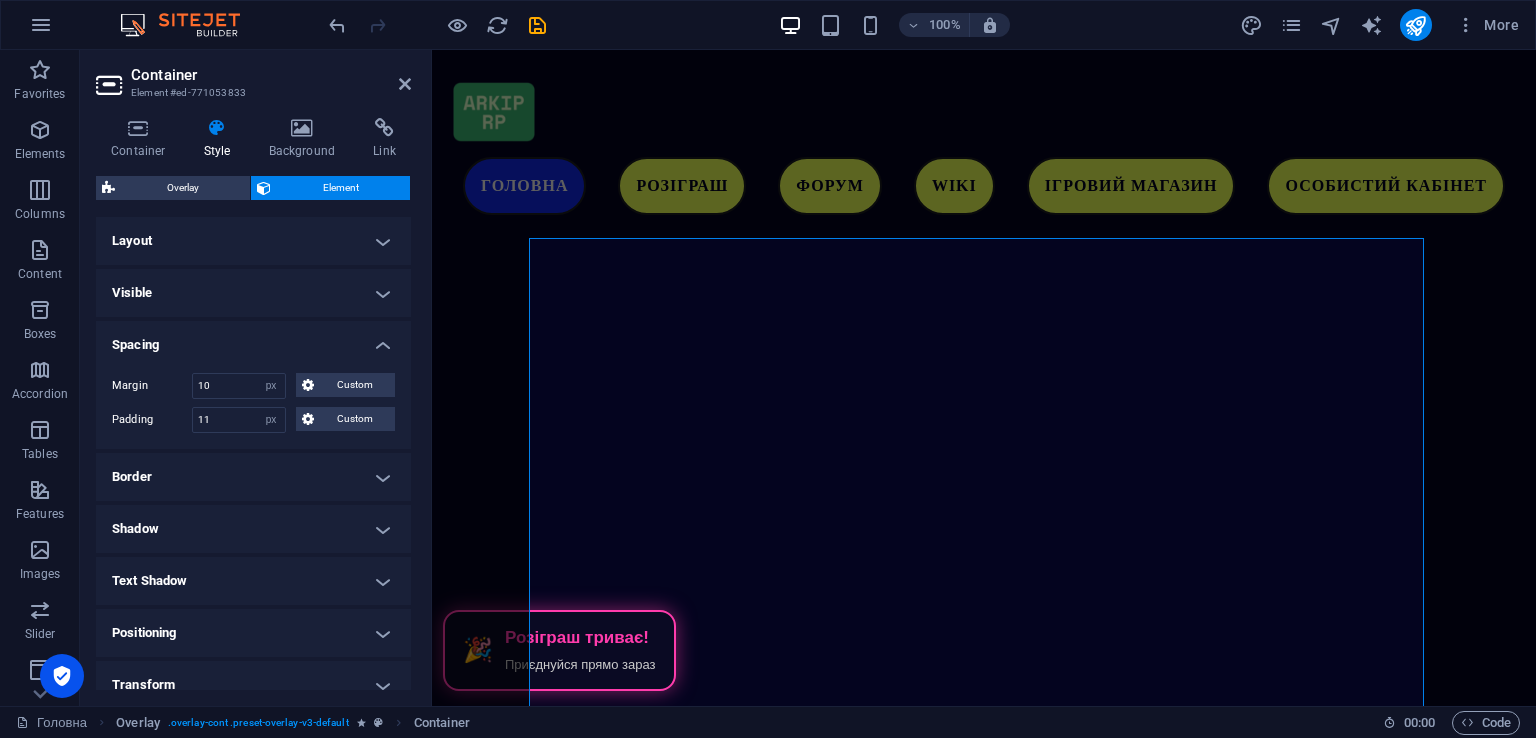 click on "Margin" at bounding box center (152, 386) 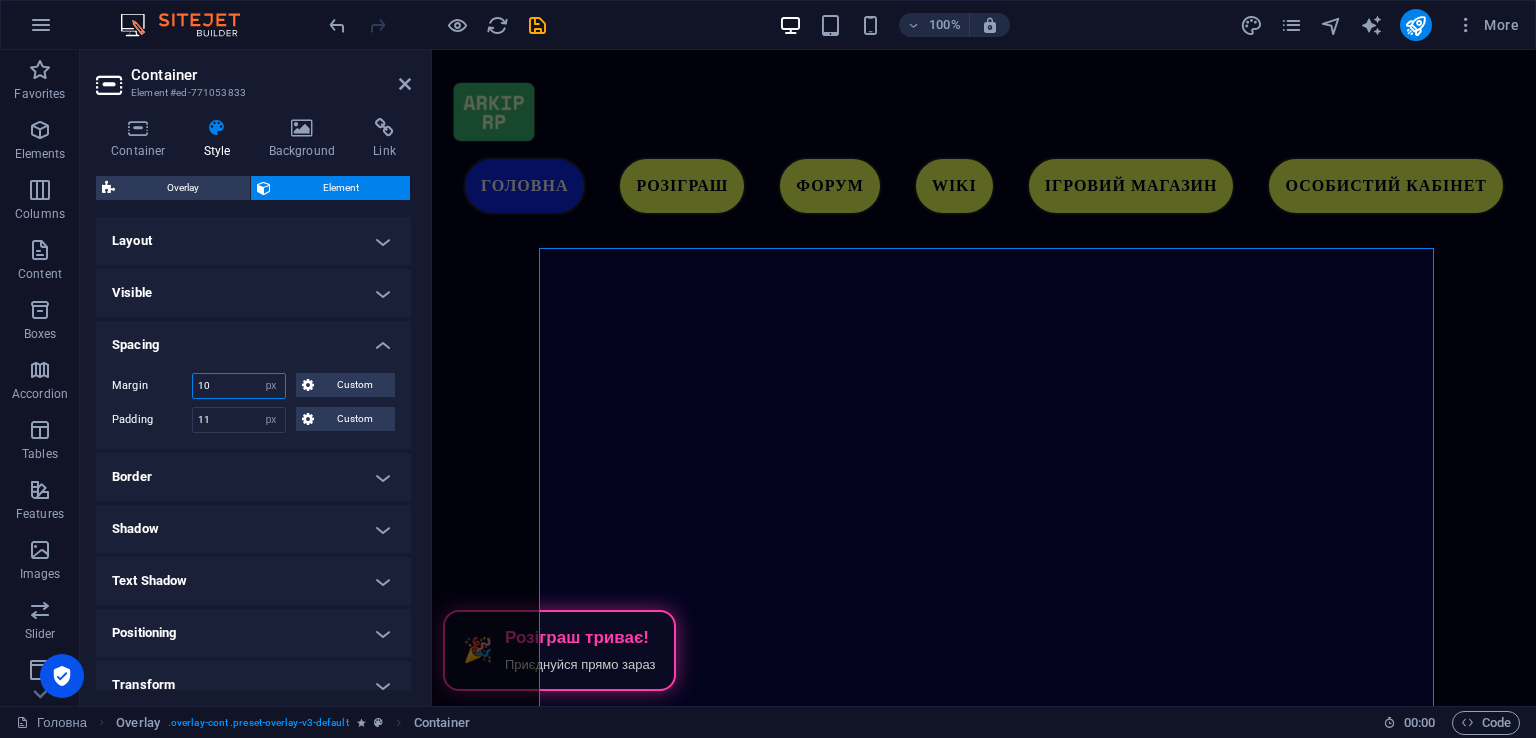 drag, startPoint x: 227, startPoint y: 394, endPoint x: 160, endPoint y: 379, distance: 68.65858 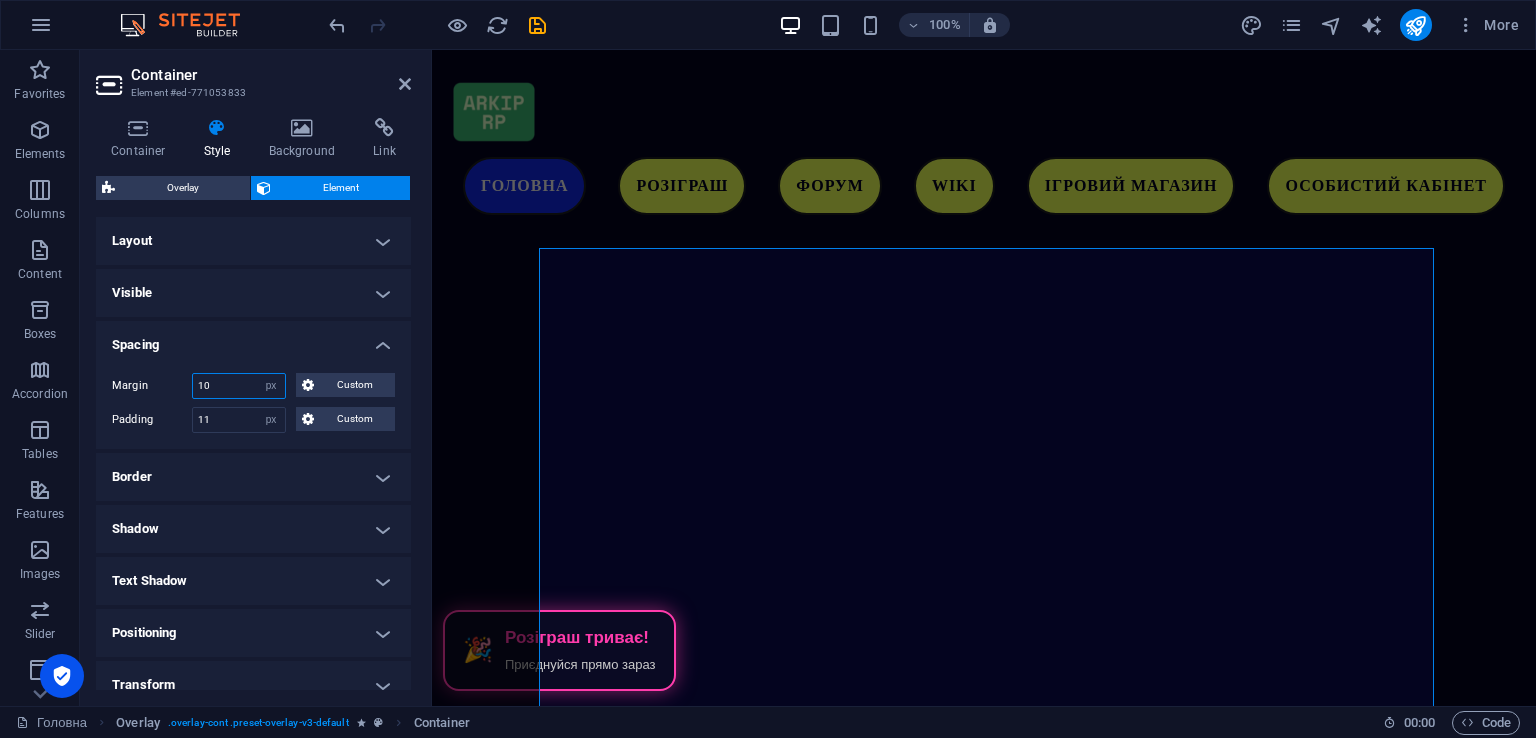 click on "Margin 10 Default auto px % rem vw vh Custom Custom" at bounding box center [253, 386] 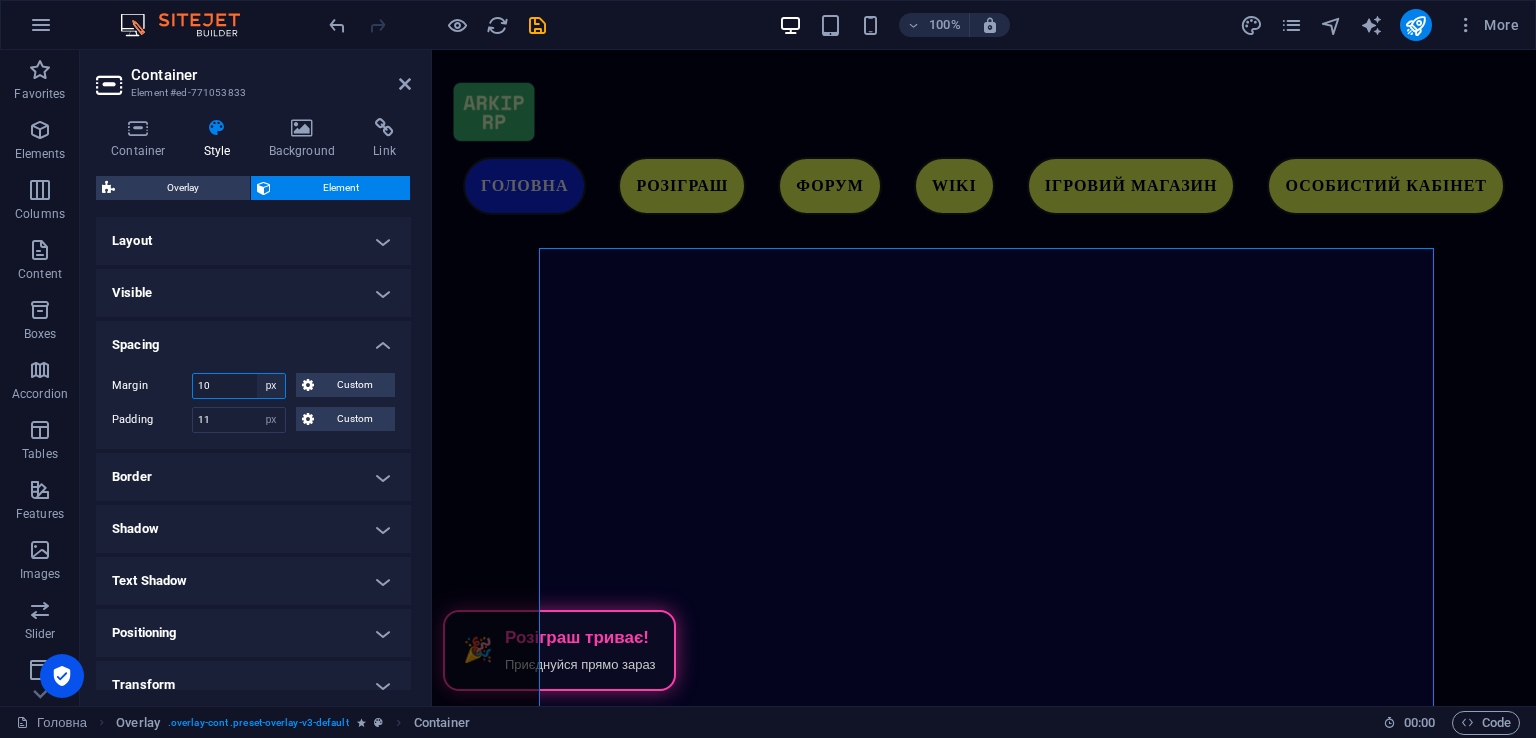 click on "Default auto px % rem vw vh Custom" at bounding box center (271, 386) 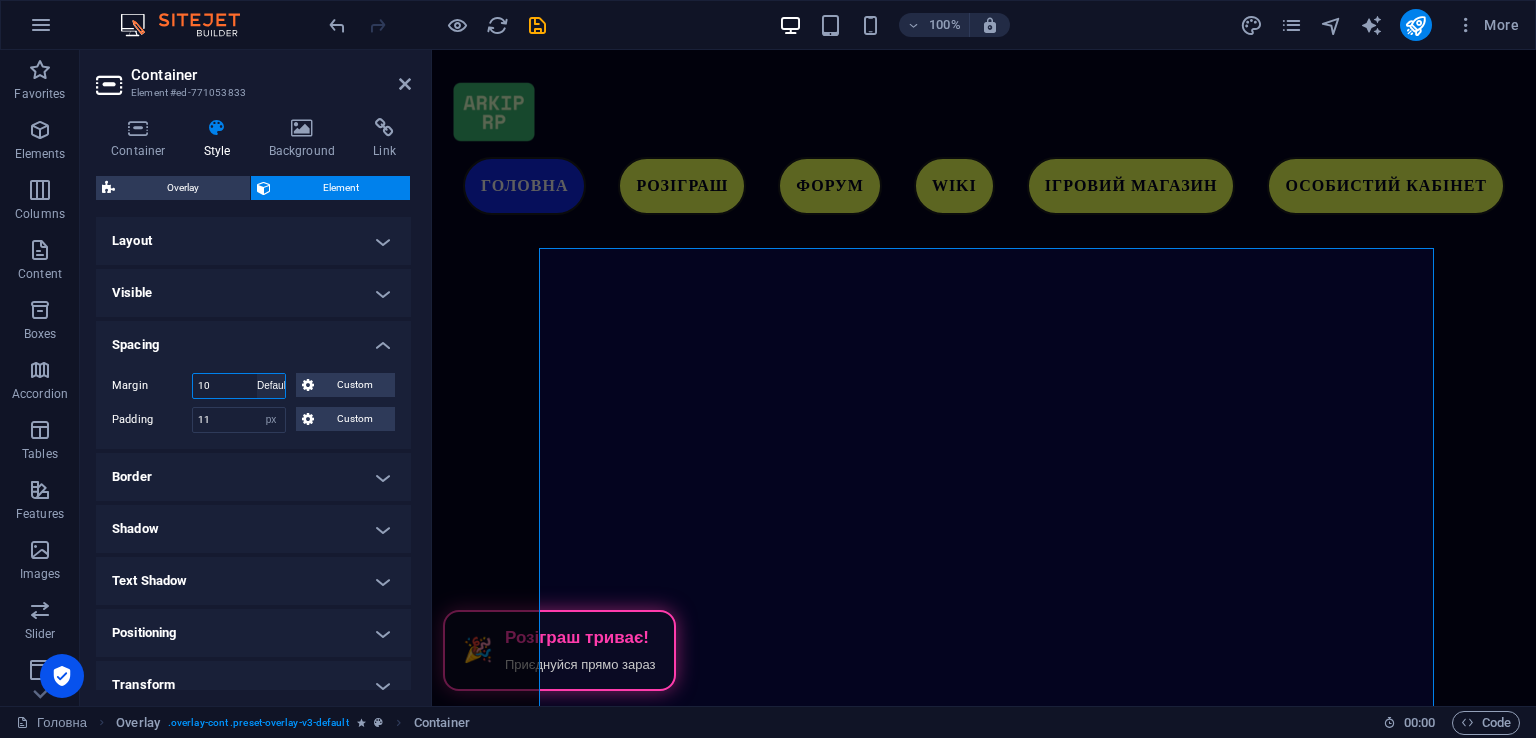 click on "Default auto px % rem vw vh Custom" at bounding box center [271, 386] 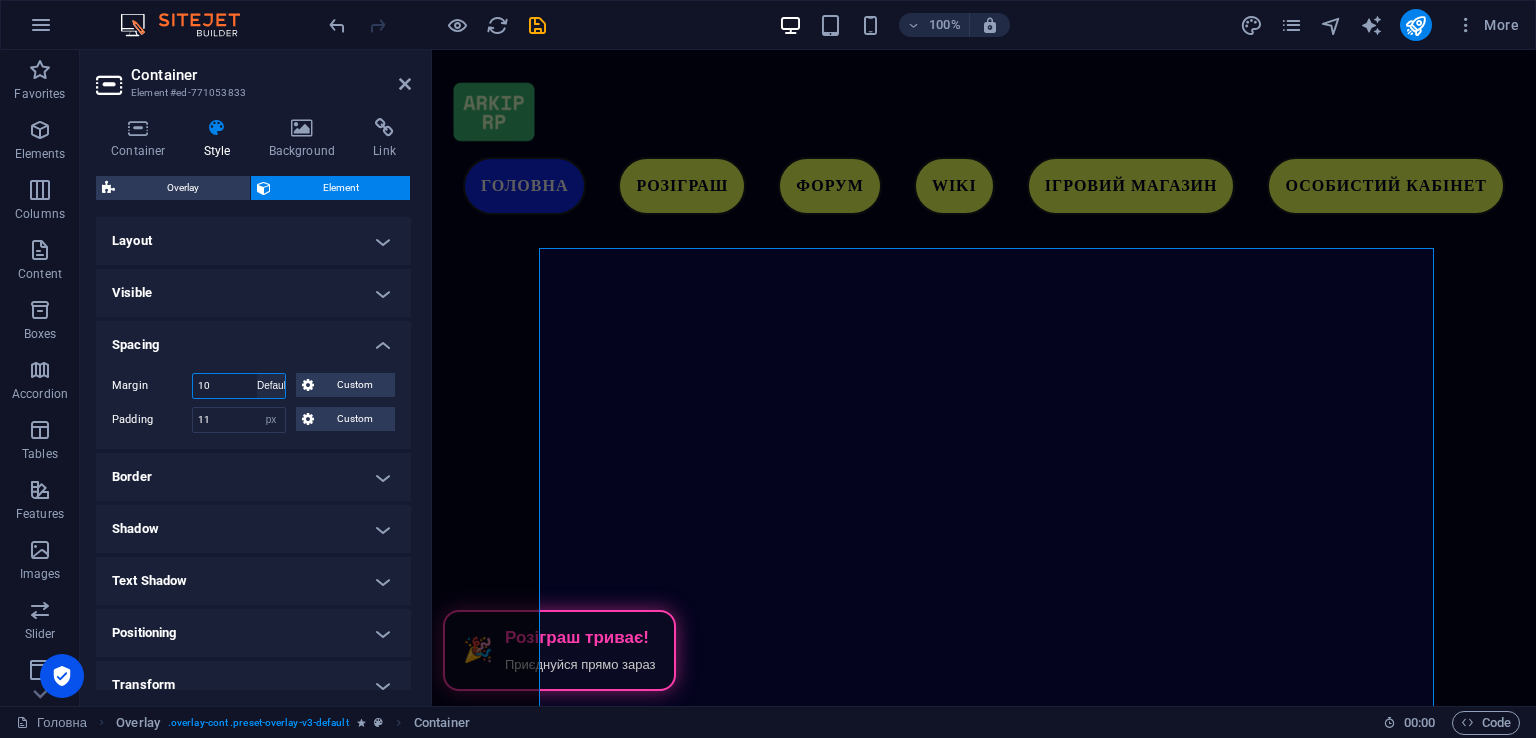 type 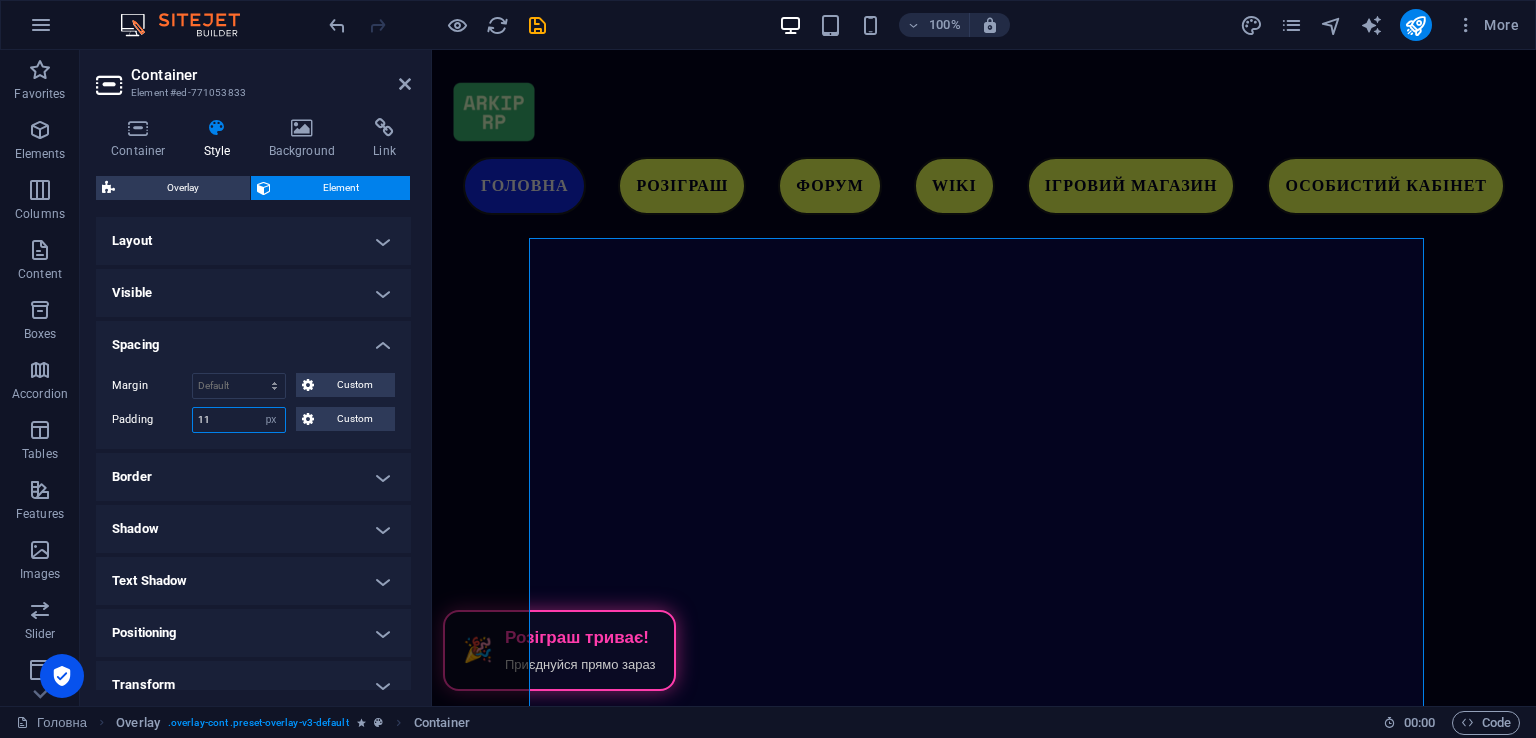 drag, startPoint x: 223, startPoint y: 414, endPoint x: 152, endPoint y: 404, distance: 71.70077 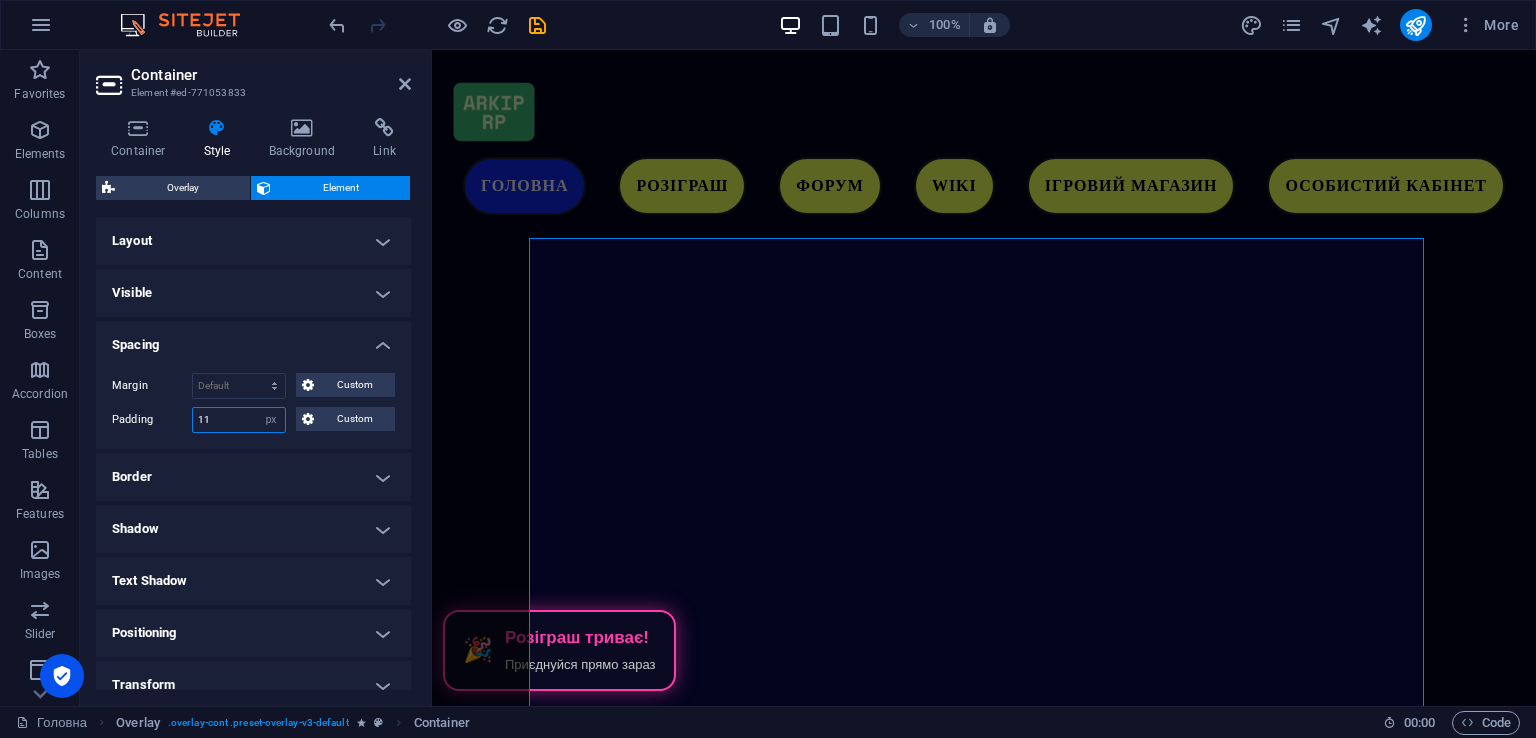 click on "Margin Default auto px % rem vw vh Custom Custom auto px % rem vw vh auto px % rem vw vh auto px % rem vw vh auto px % rem vw vh Padding 11 Default px rem % vh vw Custom Custom 11 px rem % vh vw 11 px rem % vh vw 11 px rem % vh vw 11 px rem % vh vw" at bounding box center (253, 403) 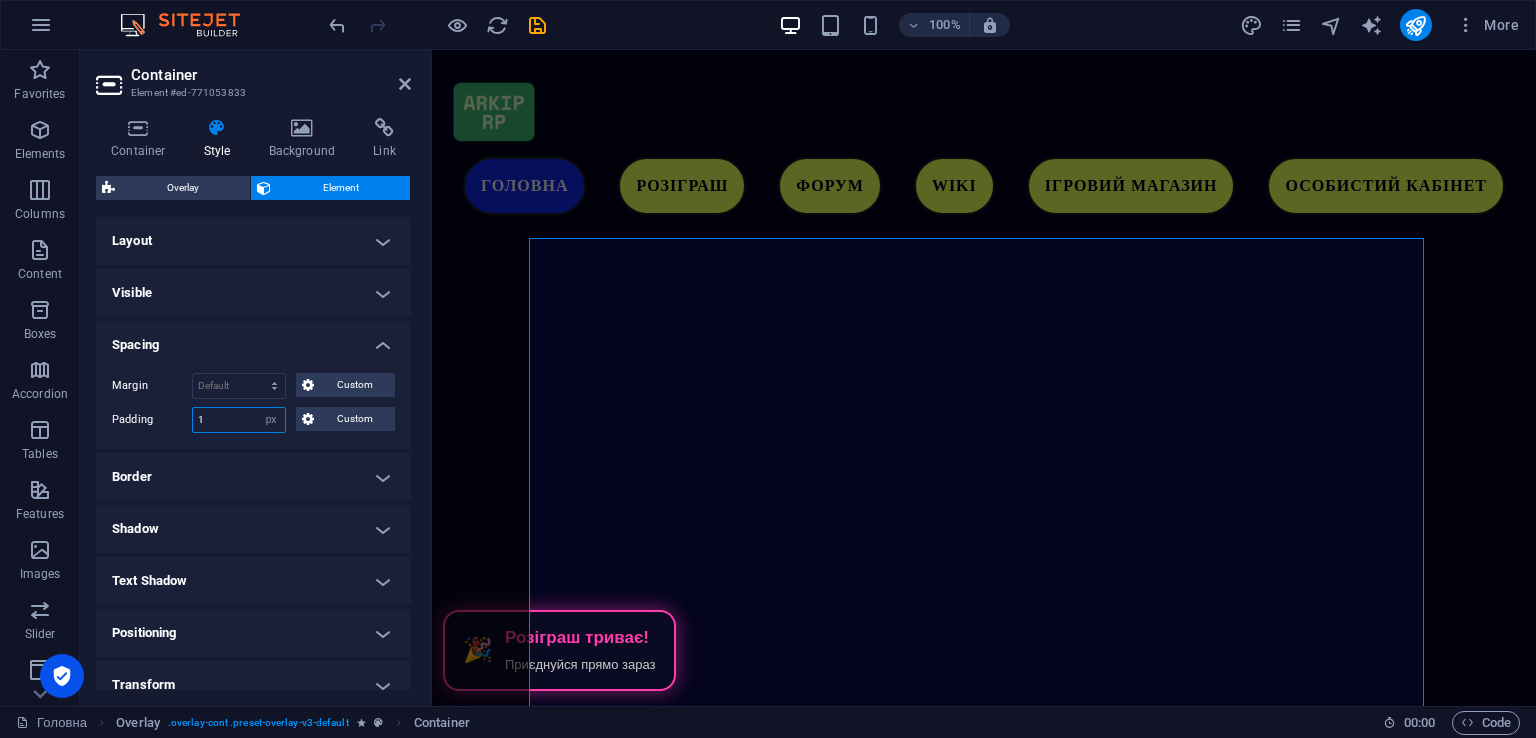 type on "1" 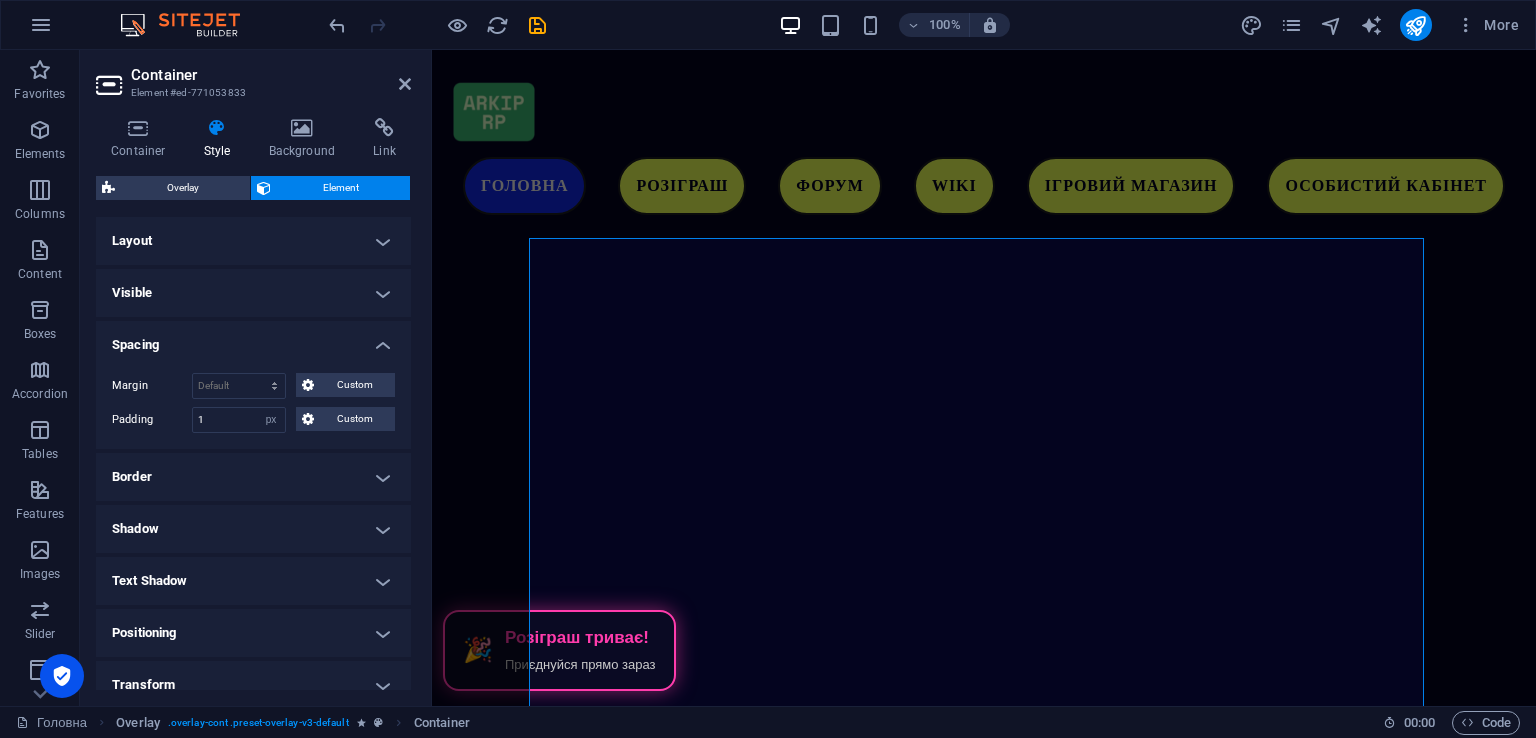 click on "Padding" at bounding box center [152, 420] 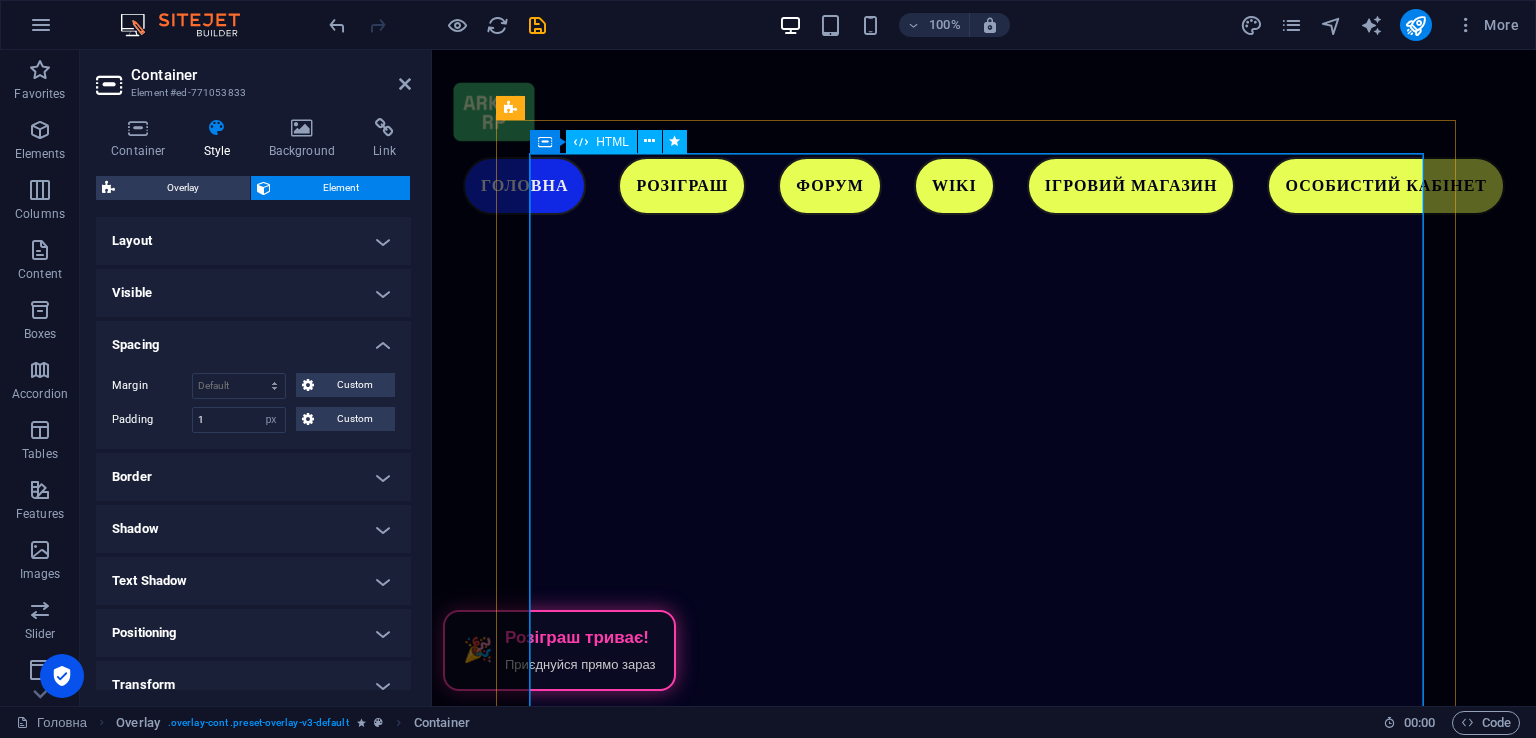 scroll, scrollTop: 5115, scrollLeft: 0, axis: vertical 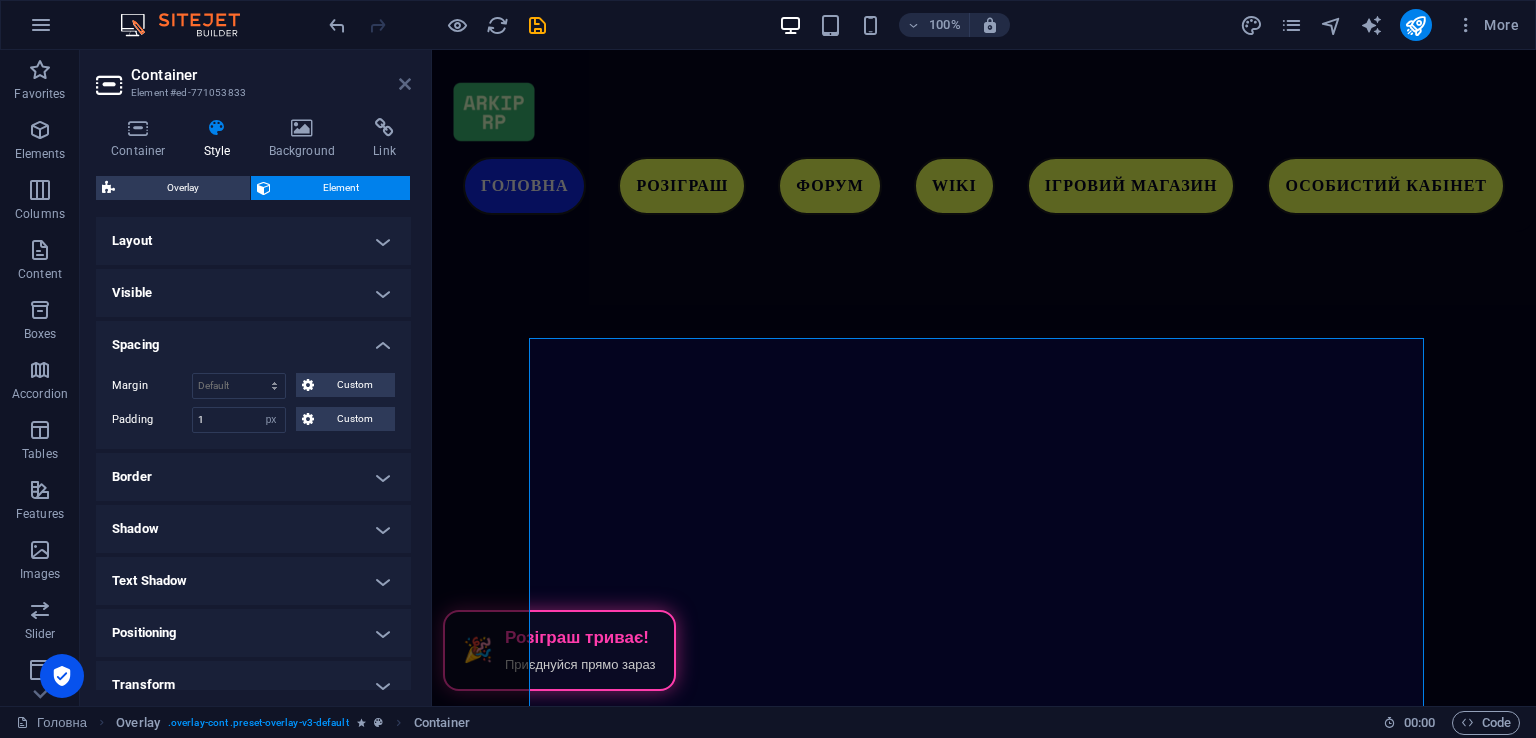 click at bounding box center (405, 84) 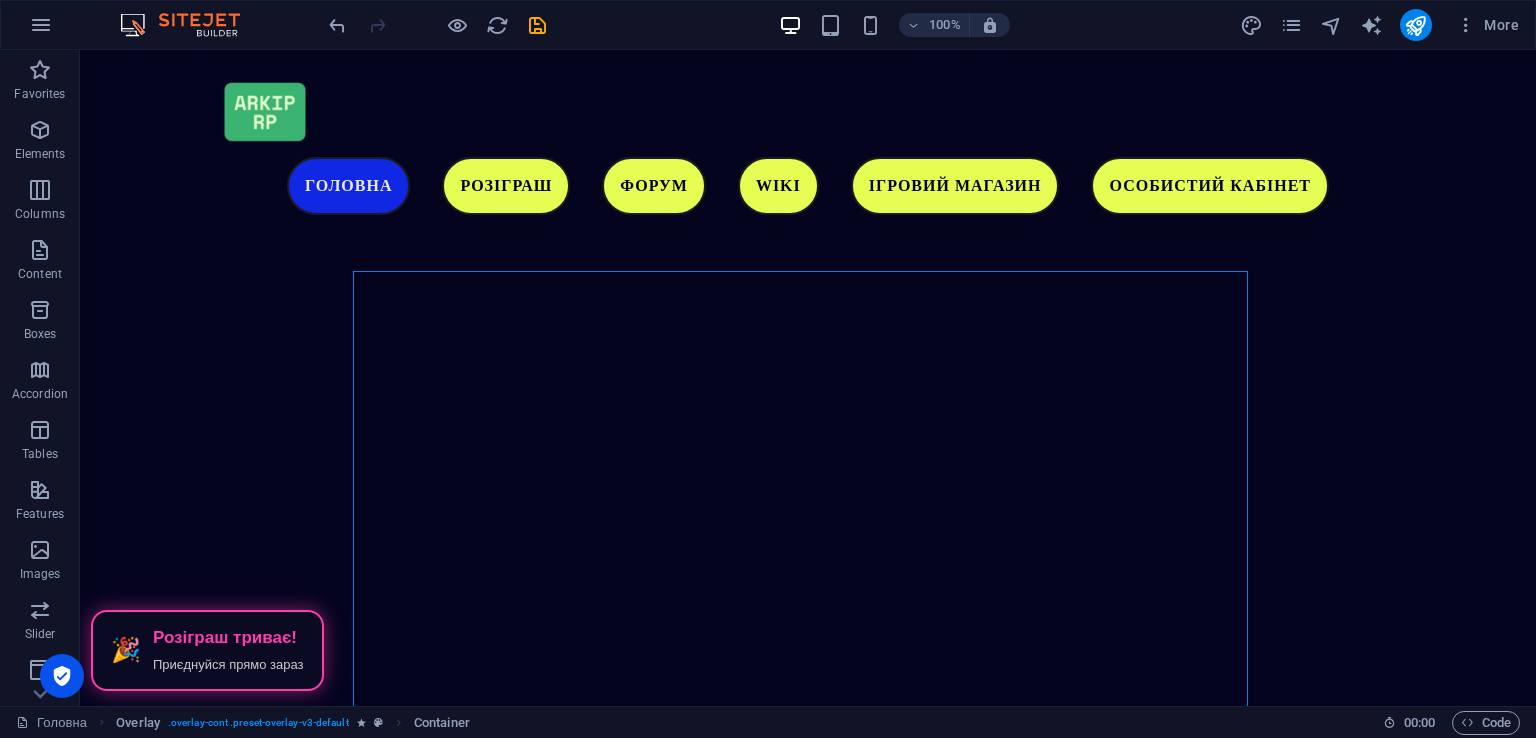 click on "Головна Розіграш Форум WIKI Ігровий магазин Особистий кабінет ARKIP  RP   ГРА ПРО УКРАЇНУ Завантажити гру
🎉
Розіграш триває!
Приєднуйся прямо зараз
Наші соціальні мережі Чому саме ми? Ми розробляємо свою карту, на якій будуть представлені великі масштаби, яких не було в одному українському проекті. Приєднуйся до нас!
Загальний онлайн: ...
Адміністратори в мережі: ...
Drop content here or  Add elements  Paste clipboard 🎁  Промокод для новачків –  #Start  🎁 Ласкаво просимо до гри! 🎮 Для вас ми підготували унікальний промокод  #Start 💰  🛠️   #Start or" at bounding box center [808, -280] 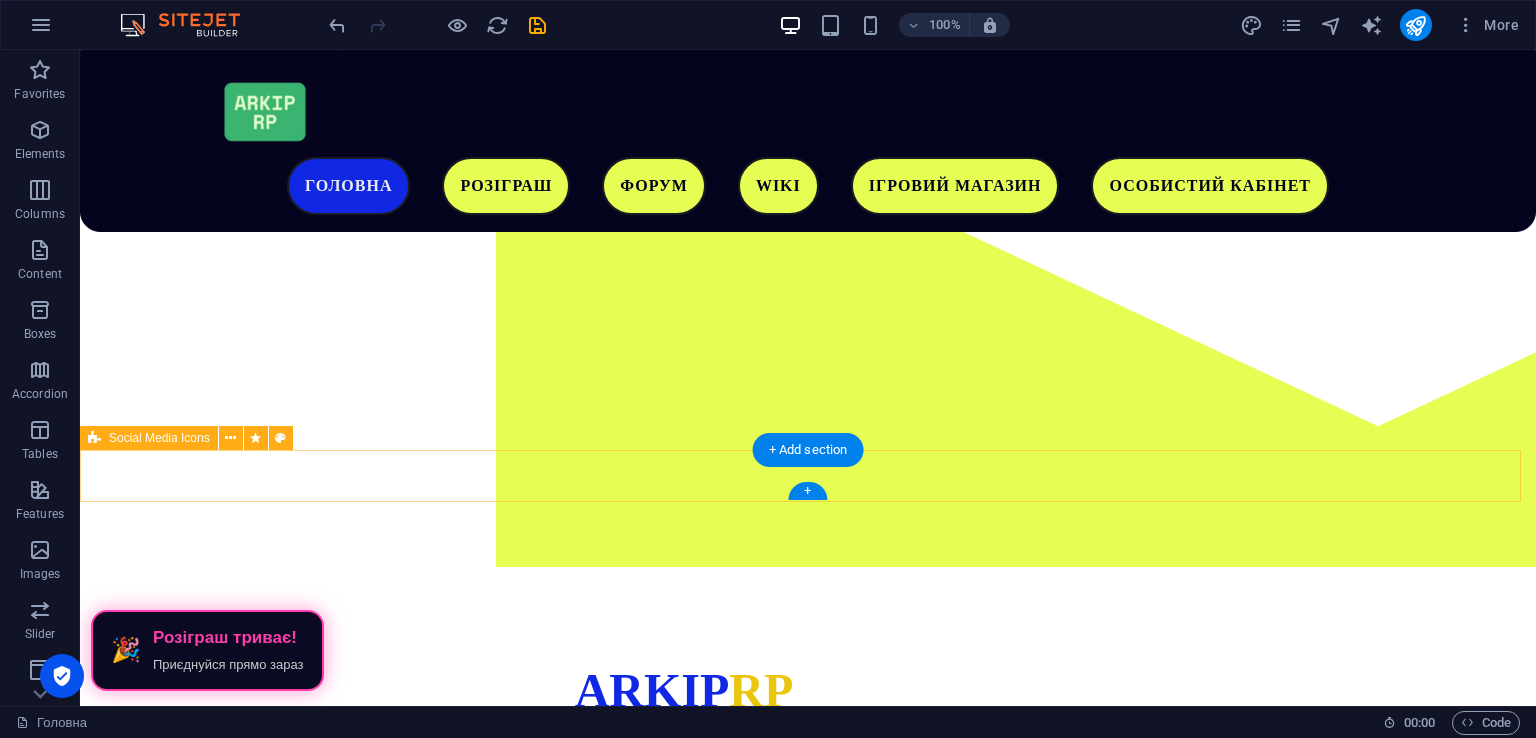 scroll, scrollTop: 158, scrollLeft: 0, axis: vertical 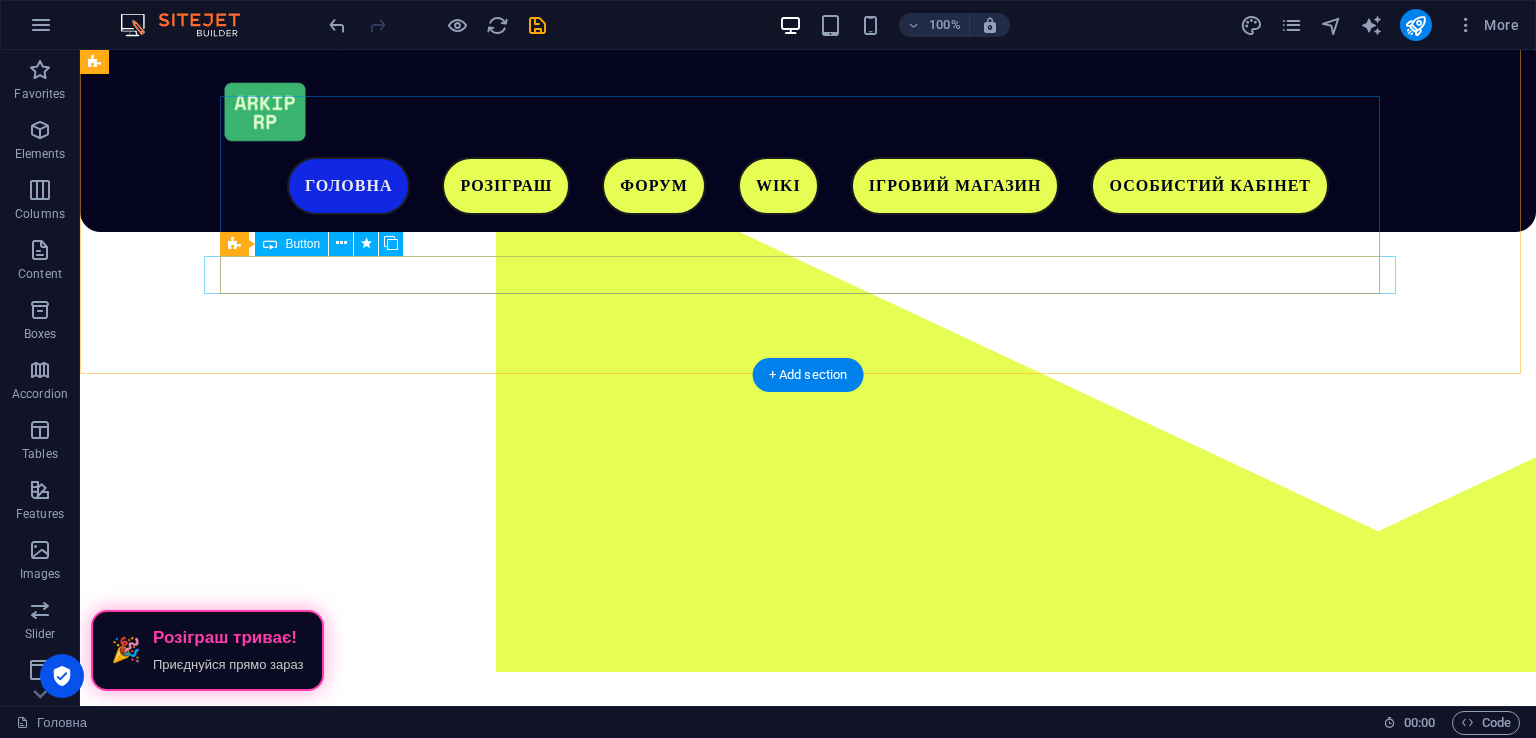 click on "Завантажити гру" at bounding box center (684, 940) 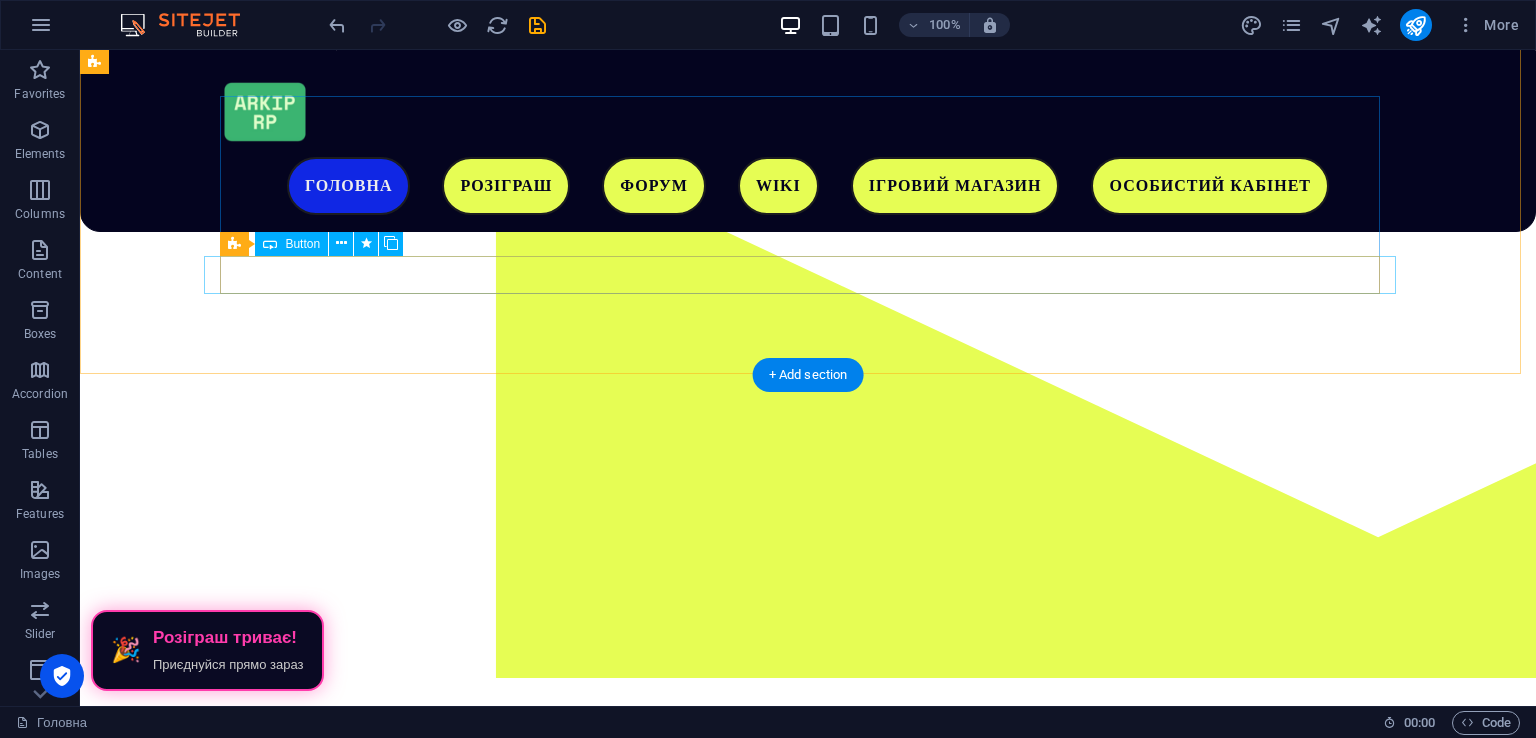 select on "px" 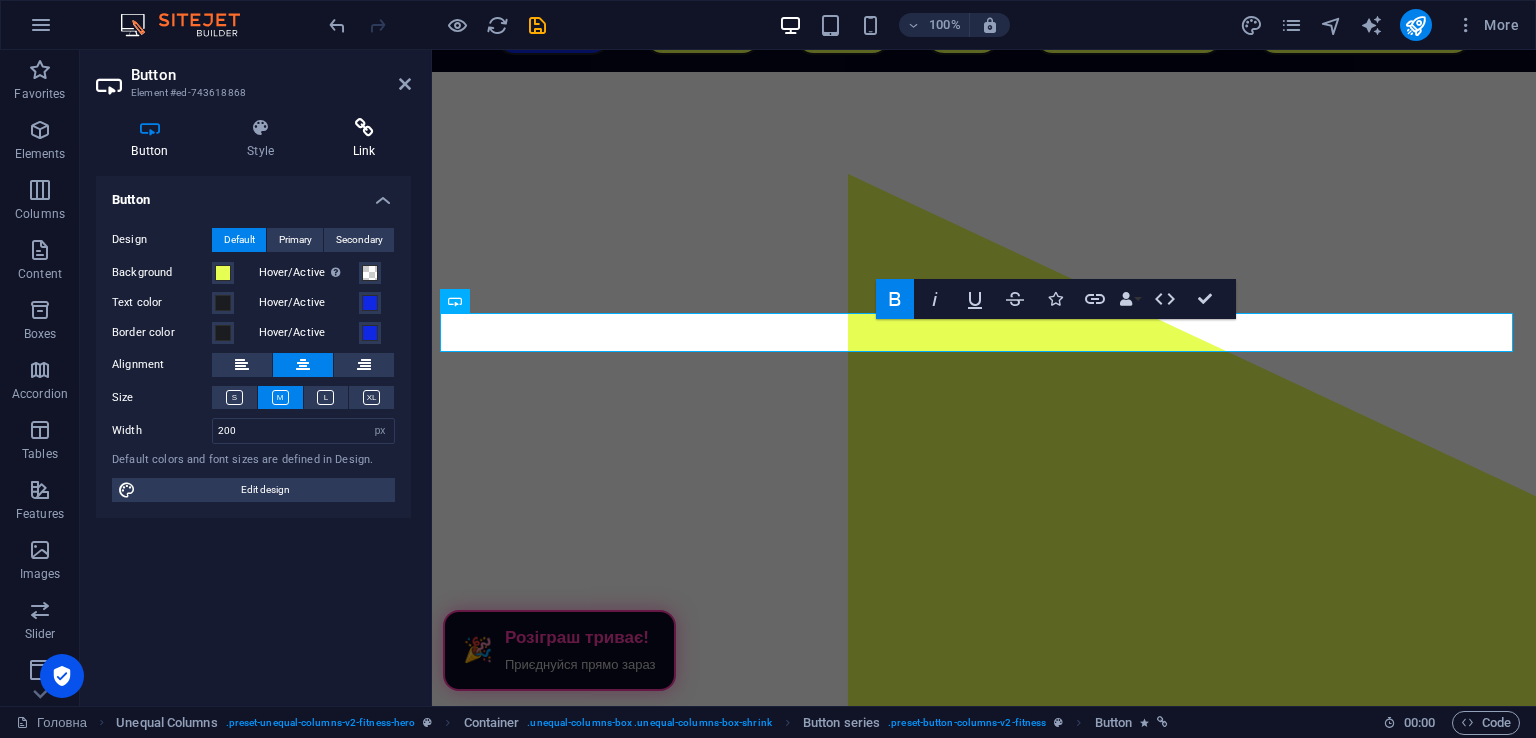 scroll, scrollTop: 149, scrollLeft: 0, axis: vertical 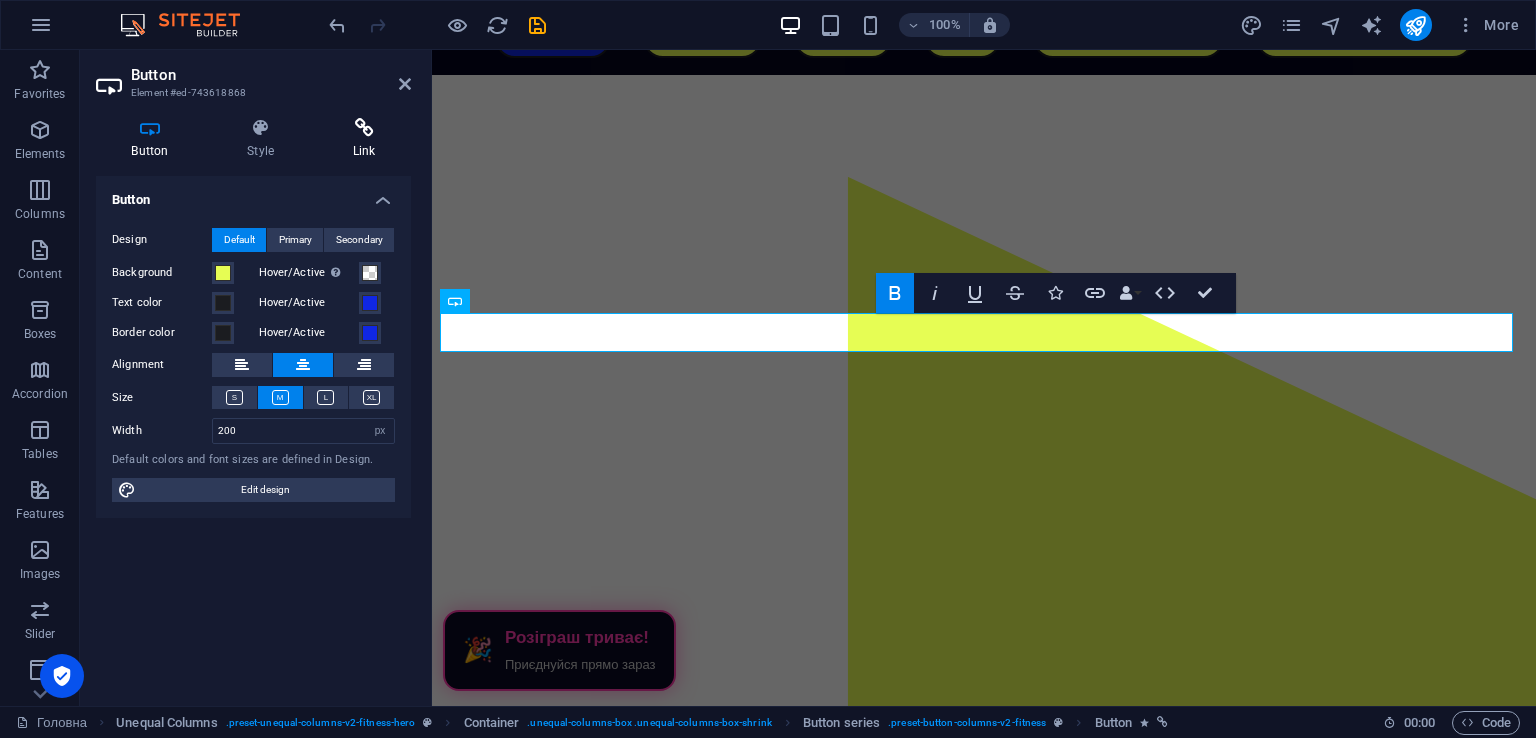 click at bounding box center (364, 128) 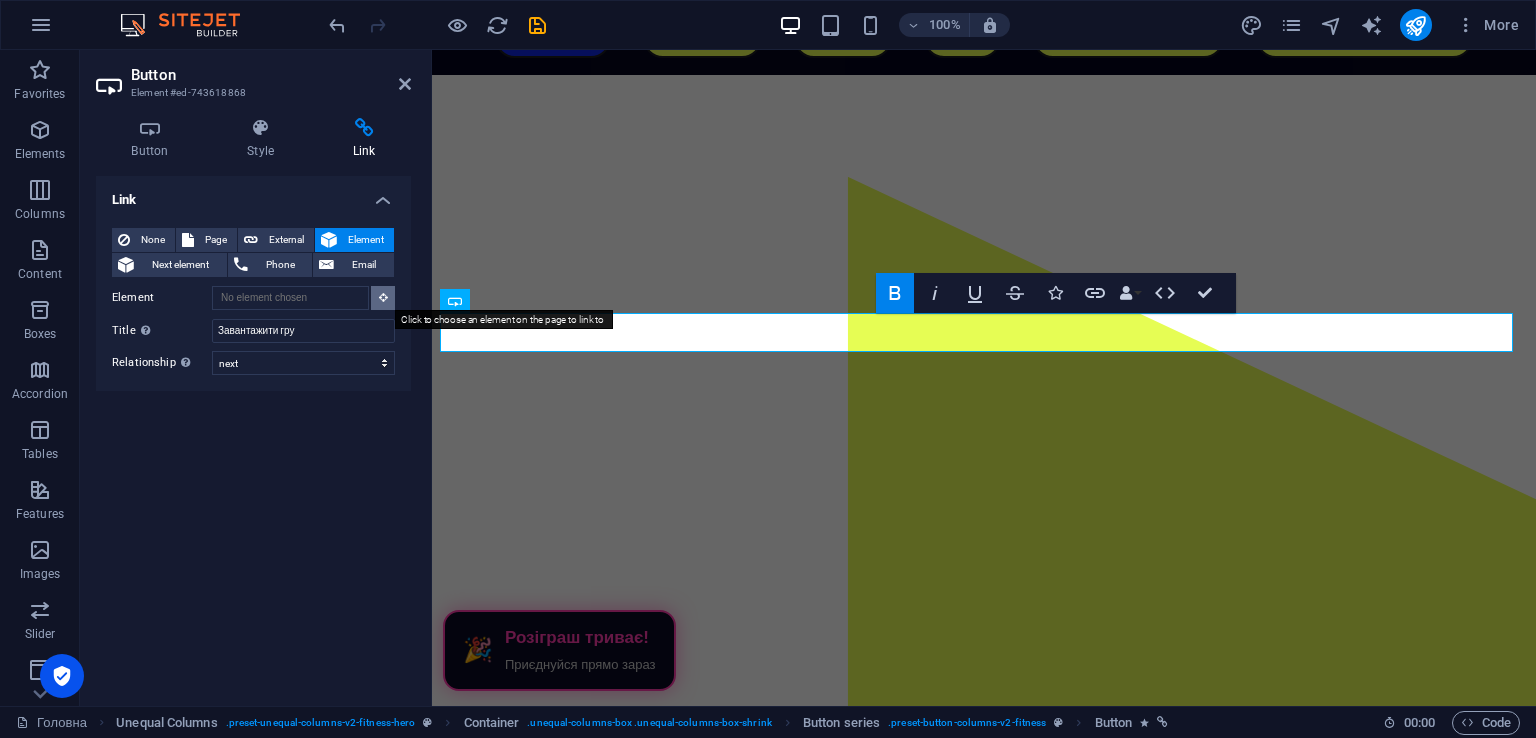 click at bounding box center (383, 298) 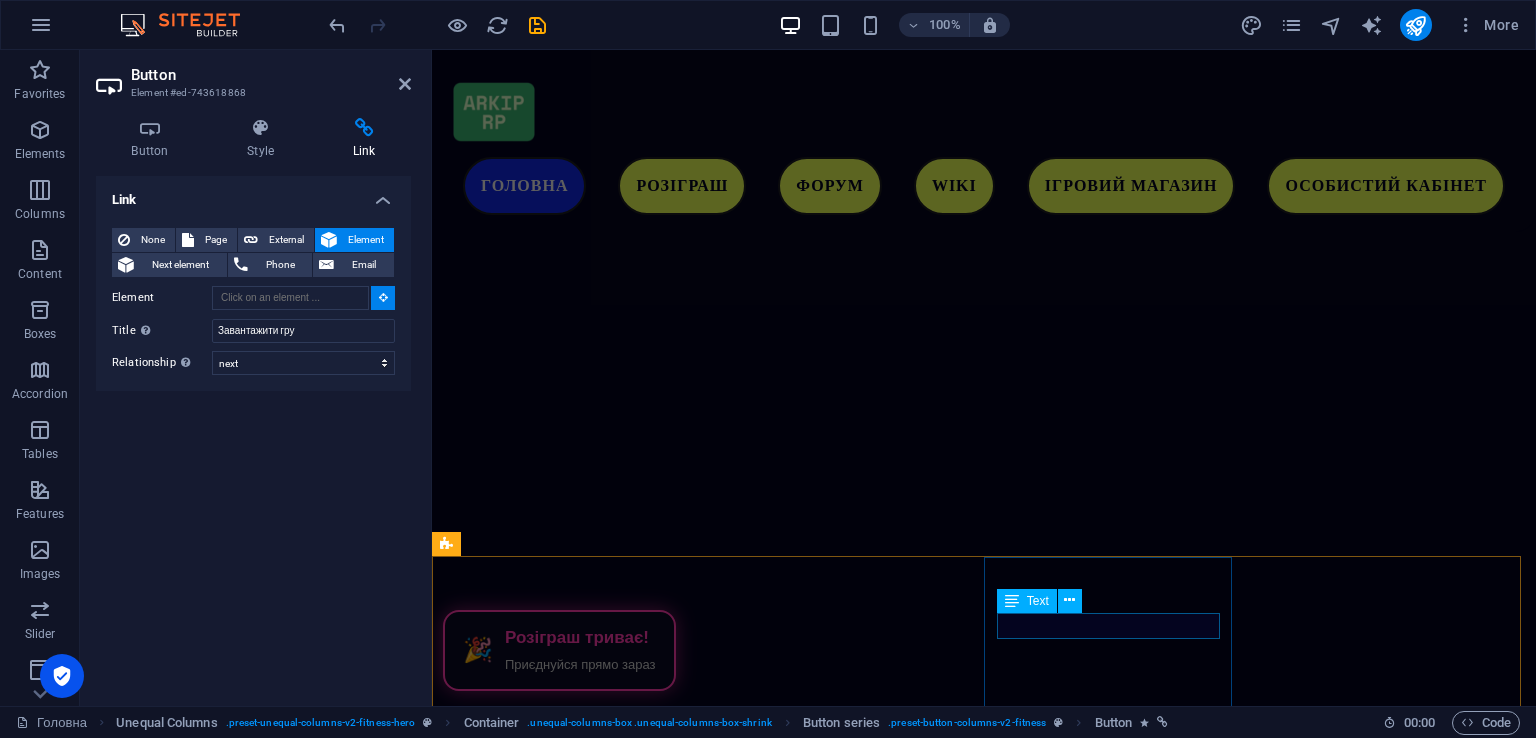 scroll, scrollTop: 5137, scrollLeft: 0, axis: vertical 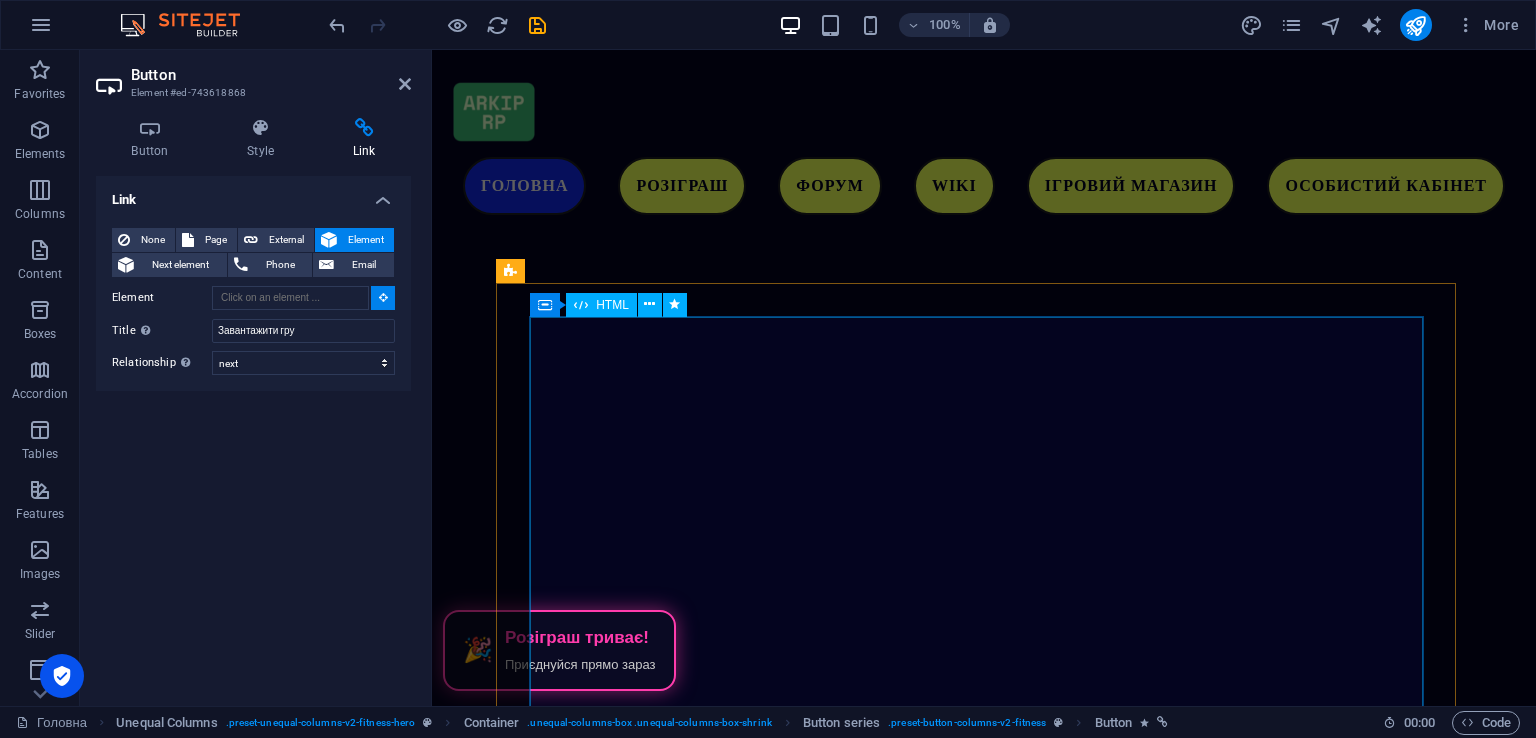 click on "Слідкуйте за виходом гри в Discord сервері ARKIP RP
[URL][DOMAIN_NAME]" at bounding box center (984, 2882) 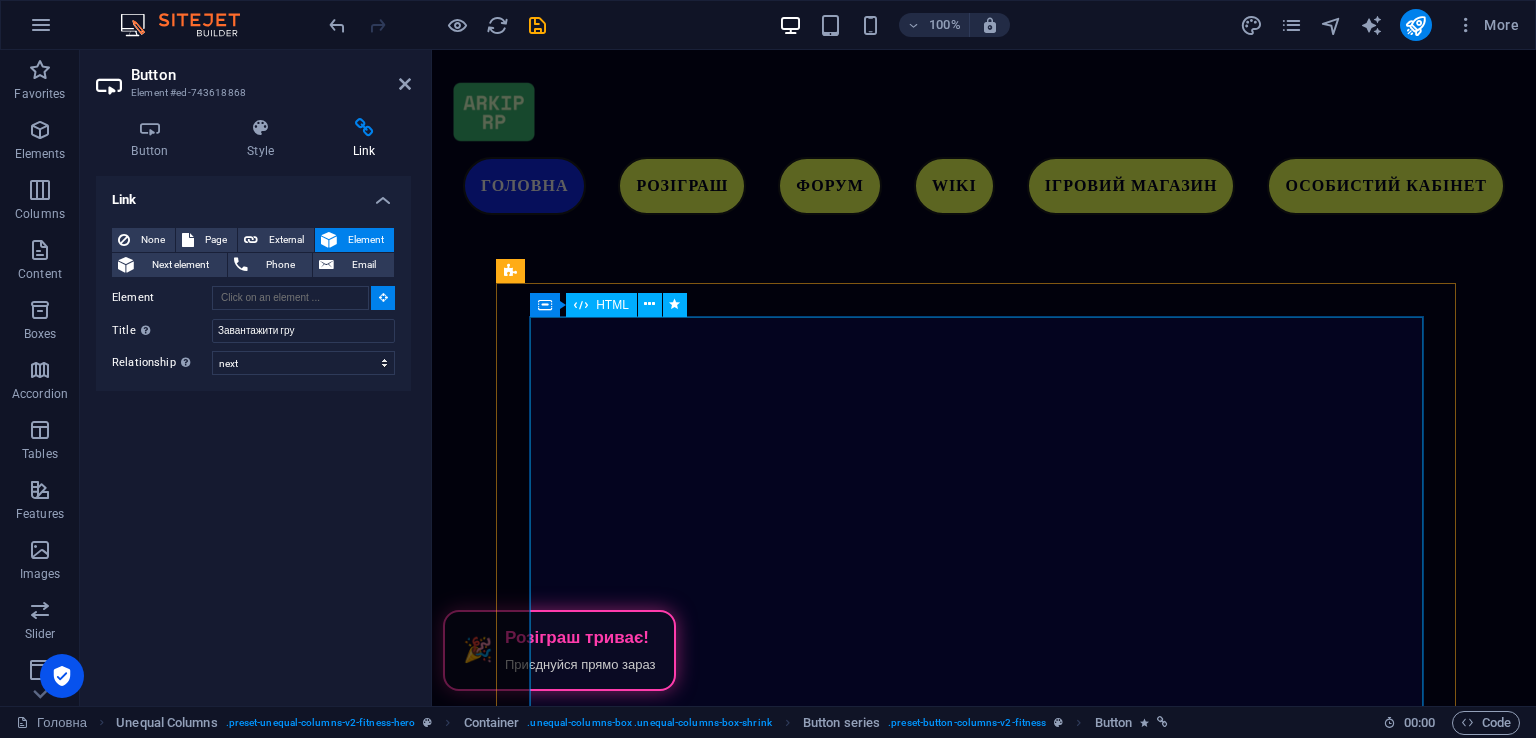 type on "#ed-new-83" 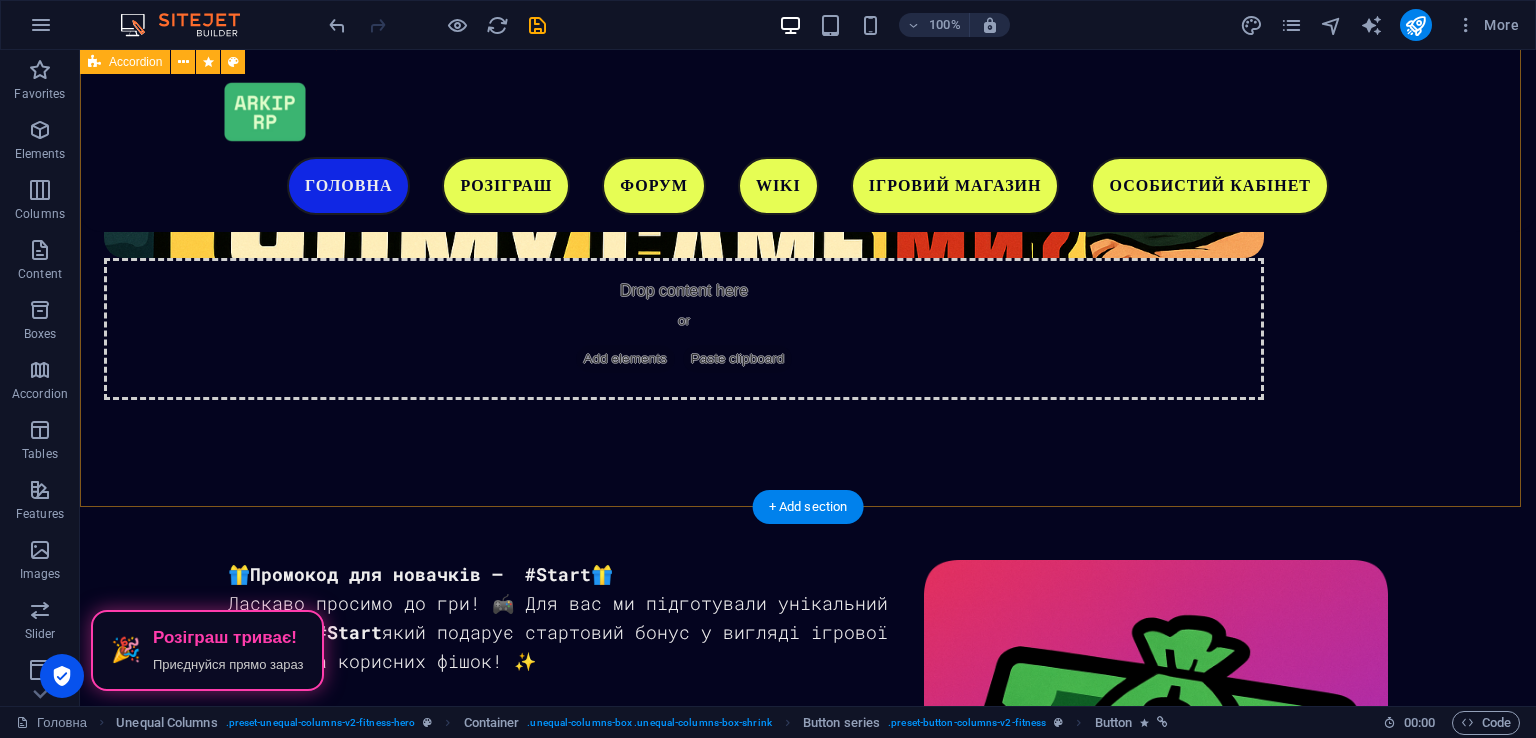 scroll, scrollTop: 1804, scrollLeft: 0, axis: vertical 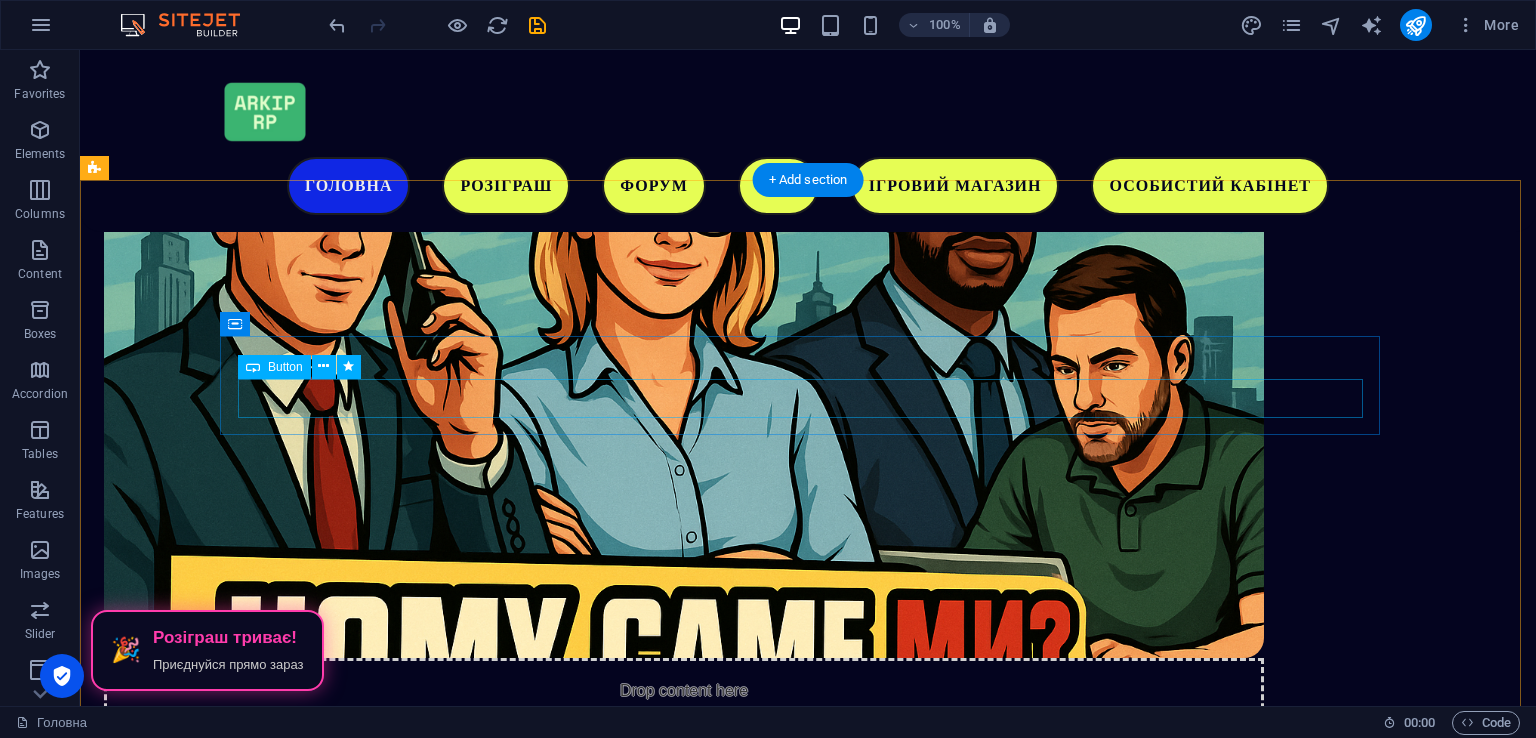 click on "Завантажити гру" at bounding box center [684, 1811] 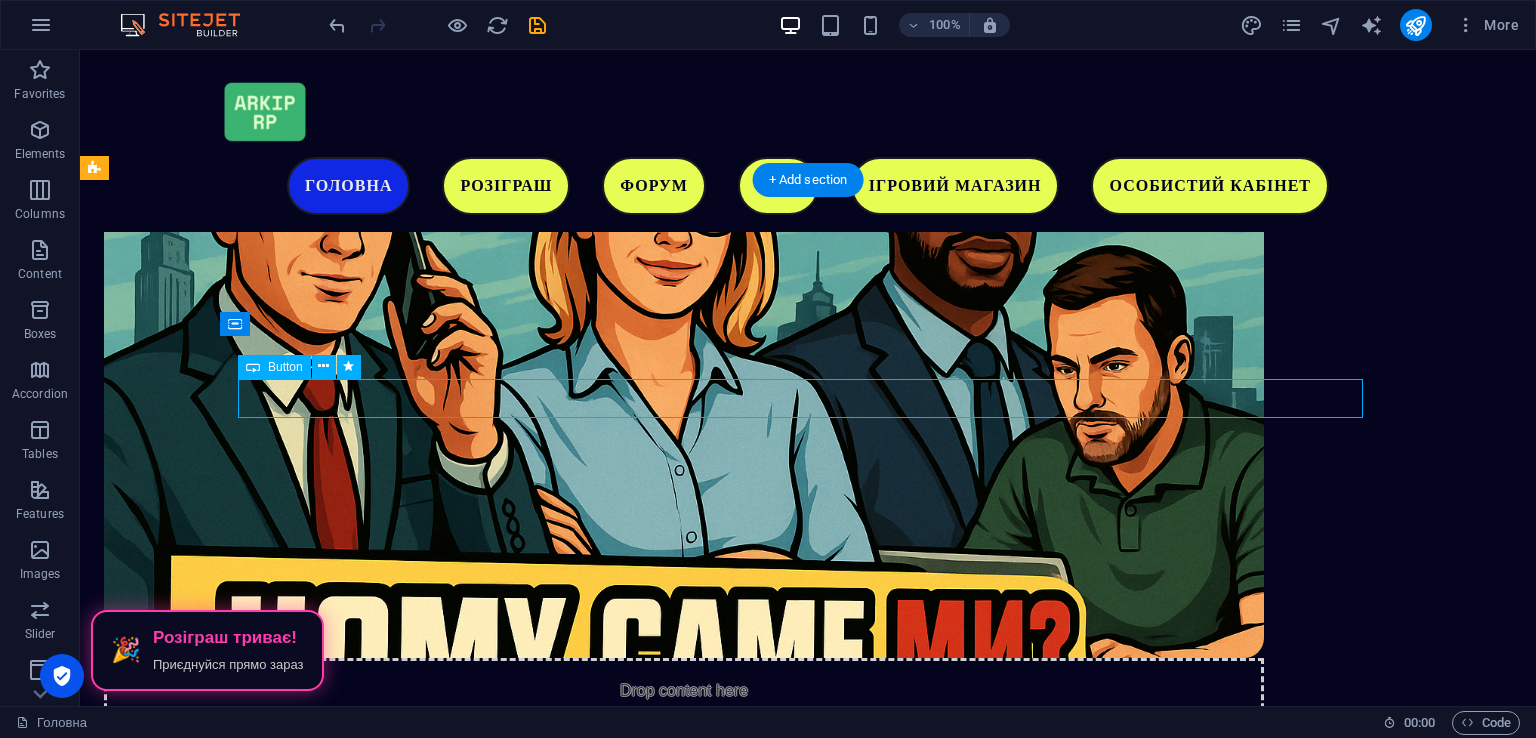 click on "Завантажити гру" at bounding box center [684, 1811] 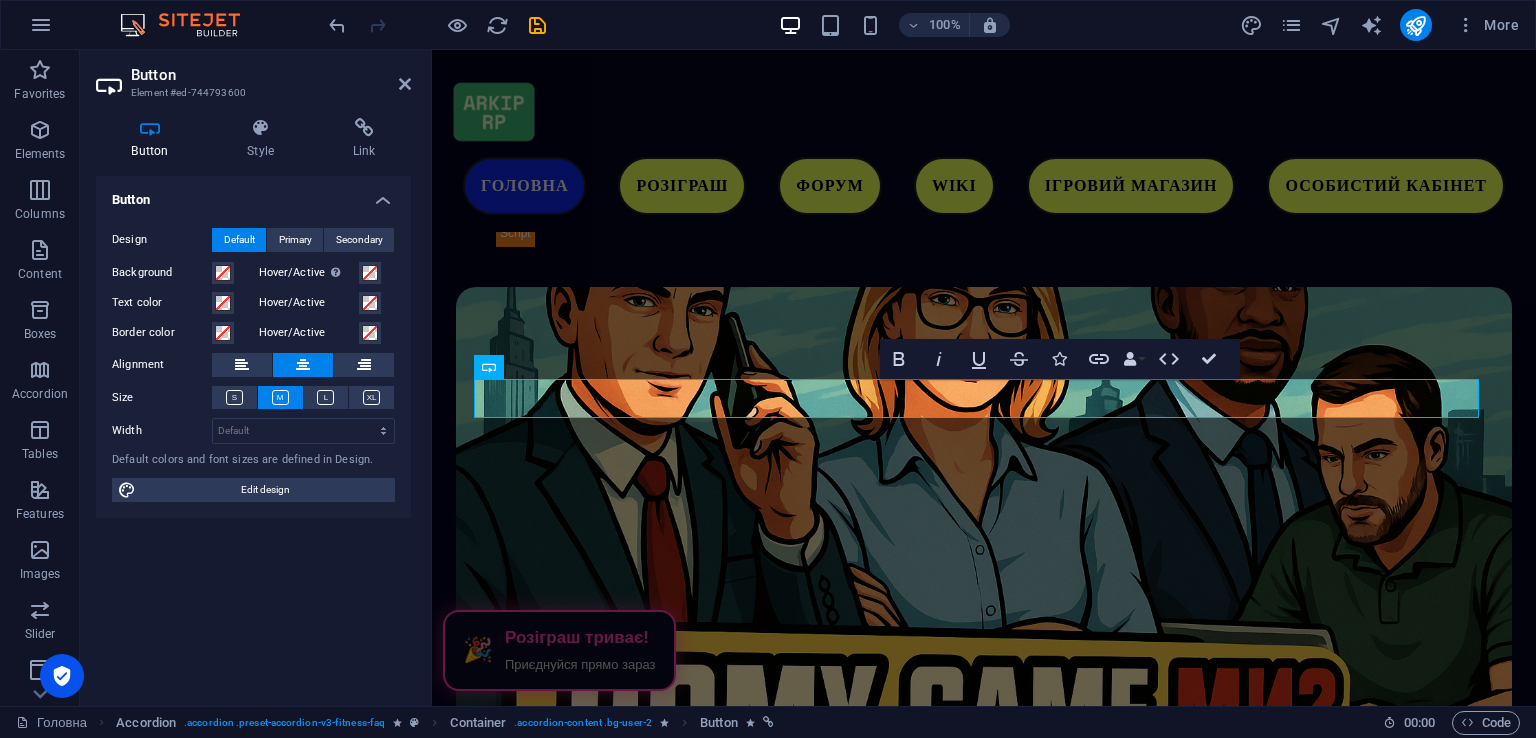 scroll, scrollTop: 1860, scrollLeft: 0, axis: vertical 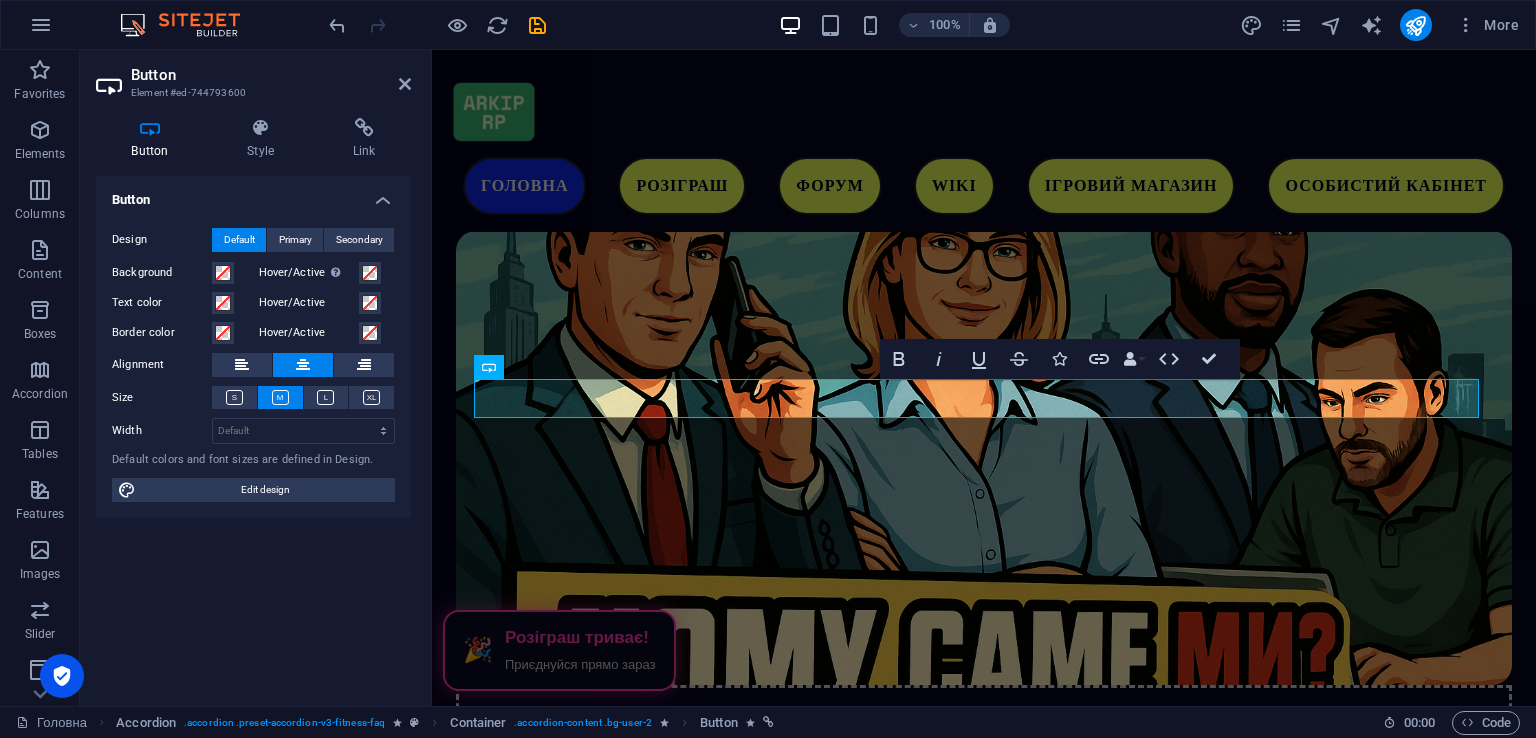 click on "Button Style Link Button Design Default Primary Secondary Background Hover/Active Switch to preview mode to test the active/hover state Text color Hover/Active Border color Hover/Active Alignment Size Width Default px rem % em vh vw Default colors and font sizes are defined in Design. Edit design Accordion Element Layout How this element expands within the layout (Flexbox). Size Default auto px % 1/1 1/2 1/3 1/4 1/5 1/6 1/7 1/8 1/9 1/10 Grow Shrink Order Container layout Visible Visible Opacity 100 % Overflow Spacing Margin Default auto px % rem vw vh Custom Custom auto px % rem vw vh auto px % rem vw vh auto px % rem vw vh auto px % rem vw vh Padding Default px rem % vh vw Custom Custom px rem % vh vw px rem % vh vw px rem % vh vw px rem % vh vw Border Style              - Width 1 auto px rem % vh vw Custom Custom 1 auto px rem % vh vw 1 auto px rem % vh vw 1 auto px rem % vh vw 1 auto px rem % vh vw  - Color Round corners Default px rem % vh vw Custom Custom px rem % vh vw px rem % vh vw px rem %" at bounding box center (253, 404) 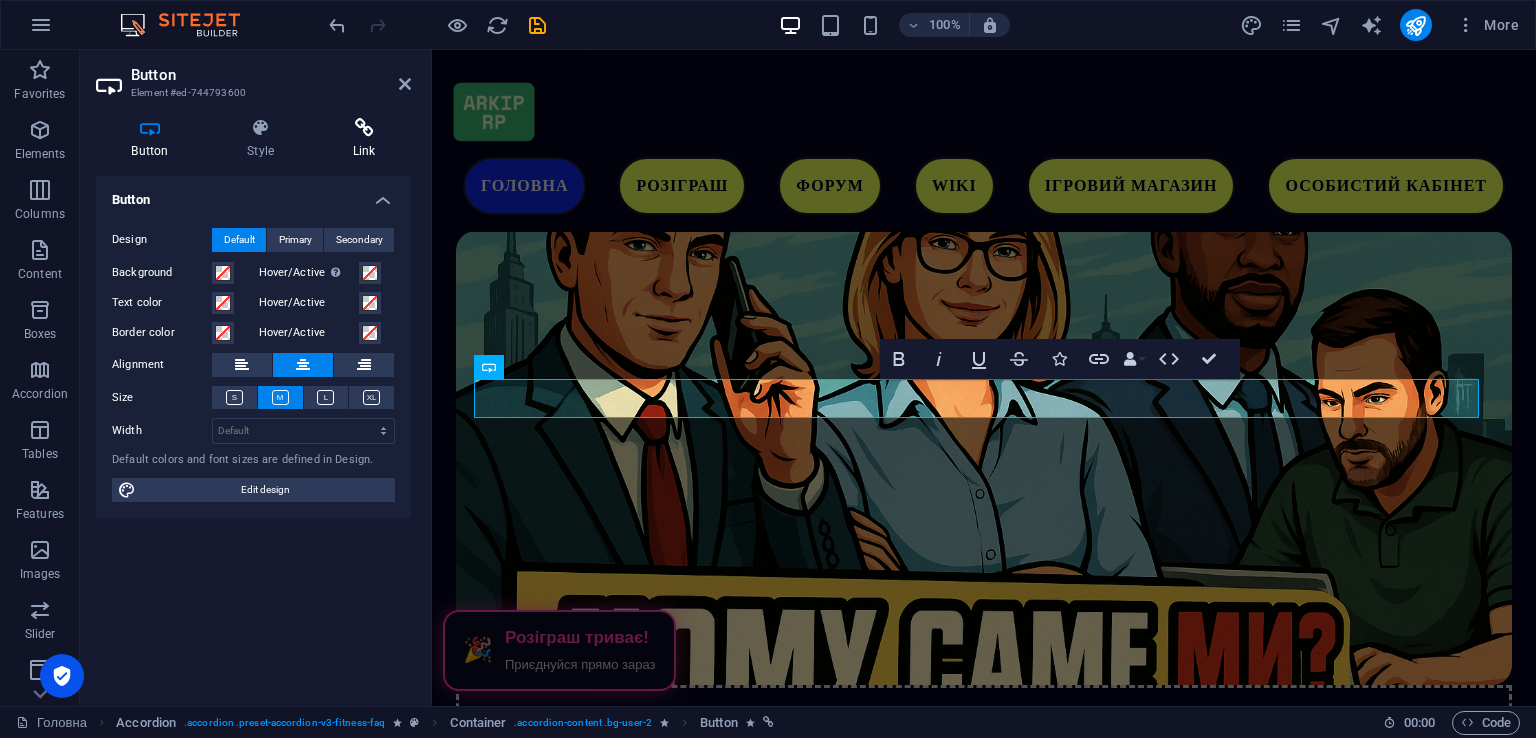 click at bounding box center [364, 128] 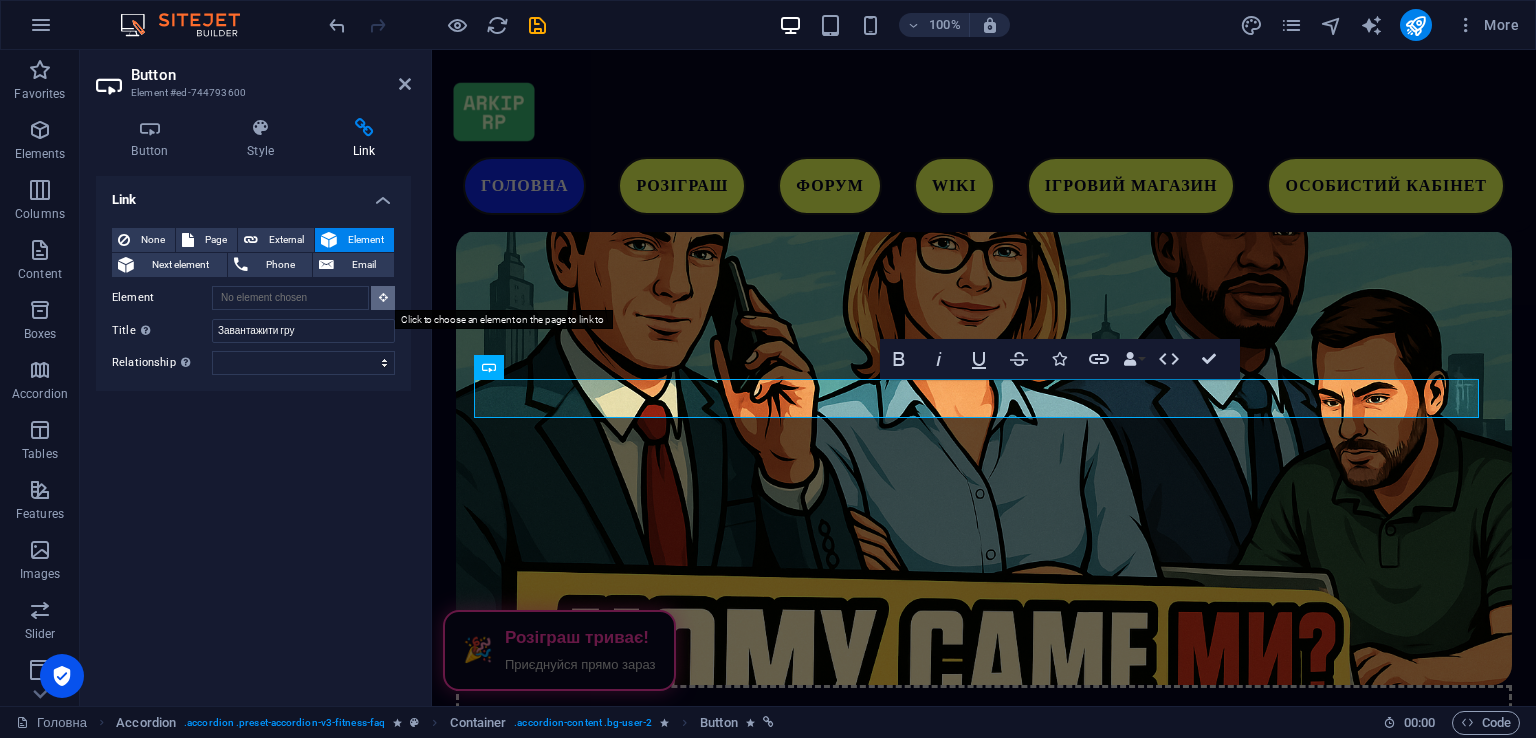 click at bounding box center (383, 297) 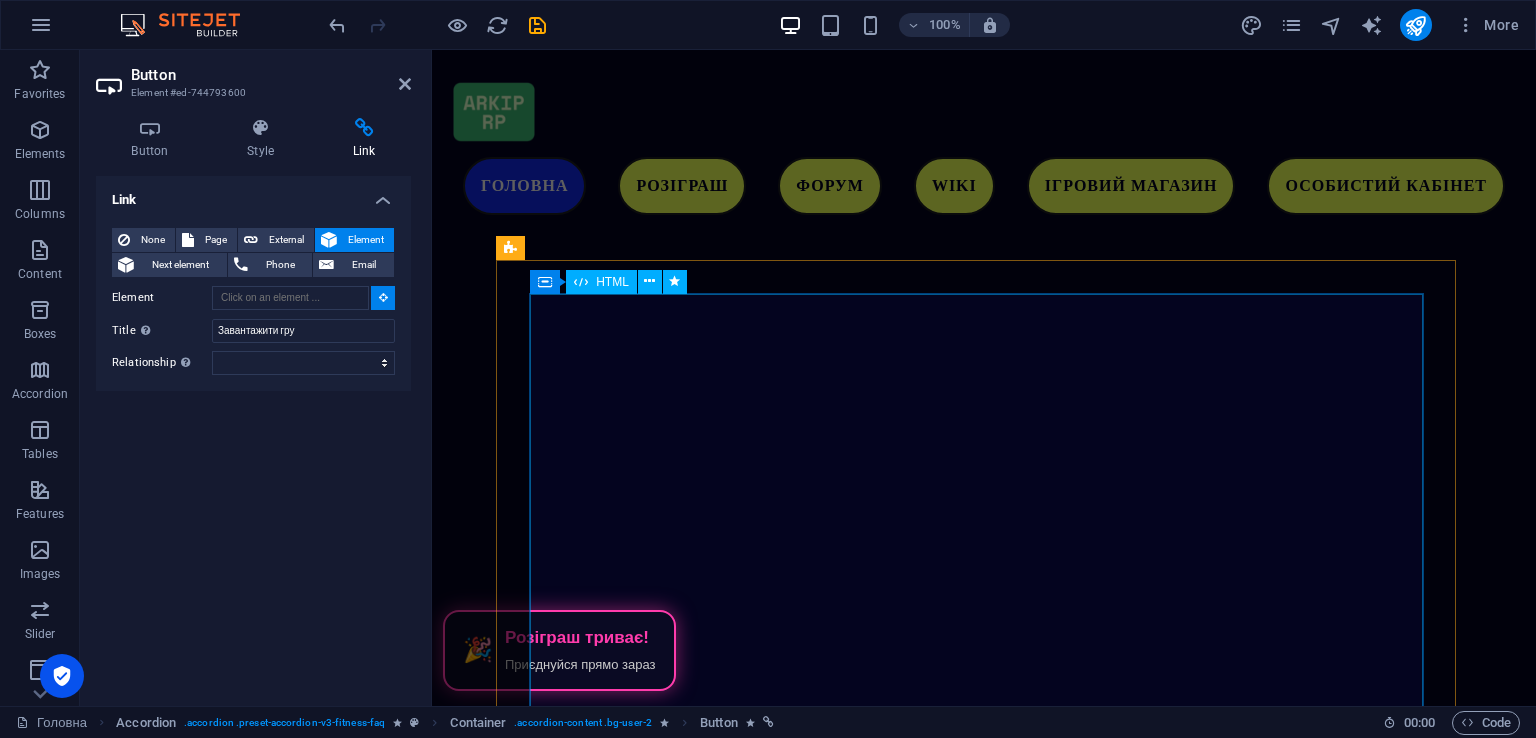 scroll, scrollTop: 5160, scrollLeft: 0, axis: vertical 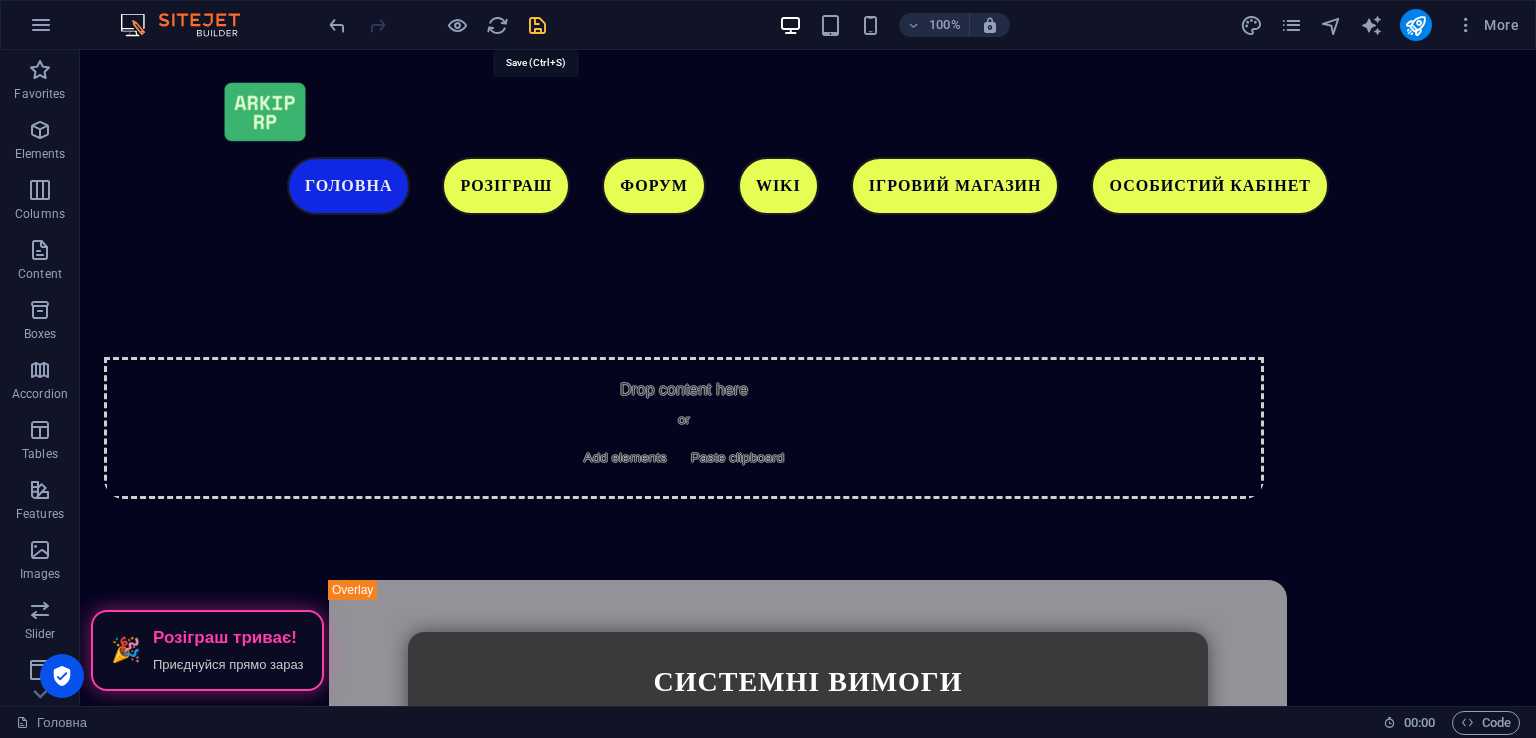 click at bounding box center [537, 25] 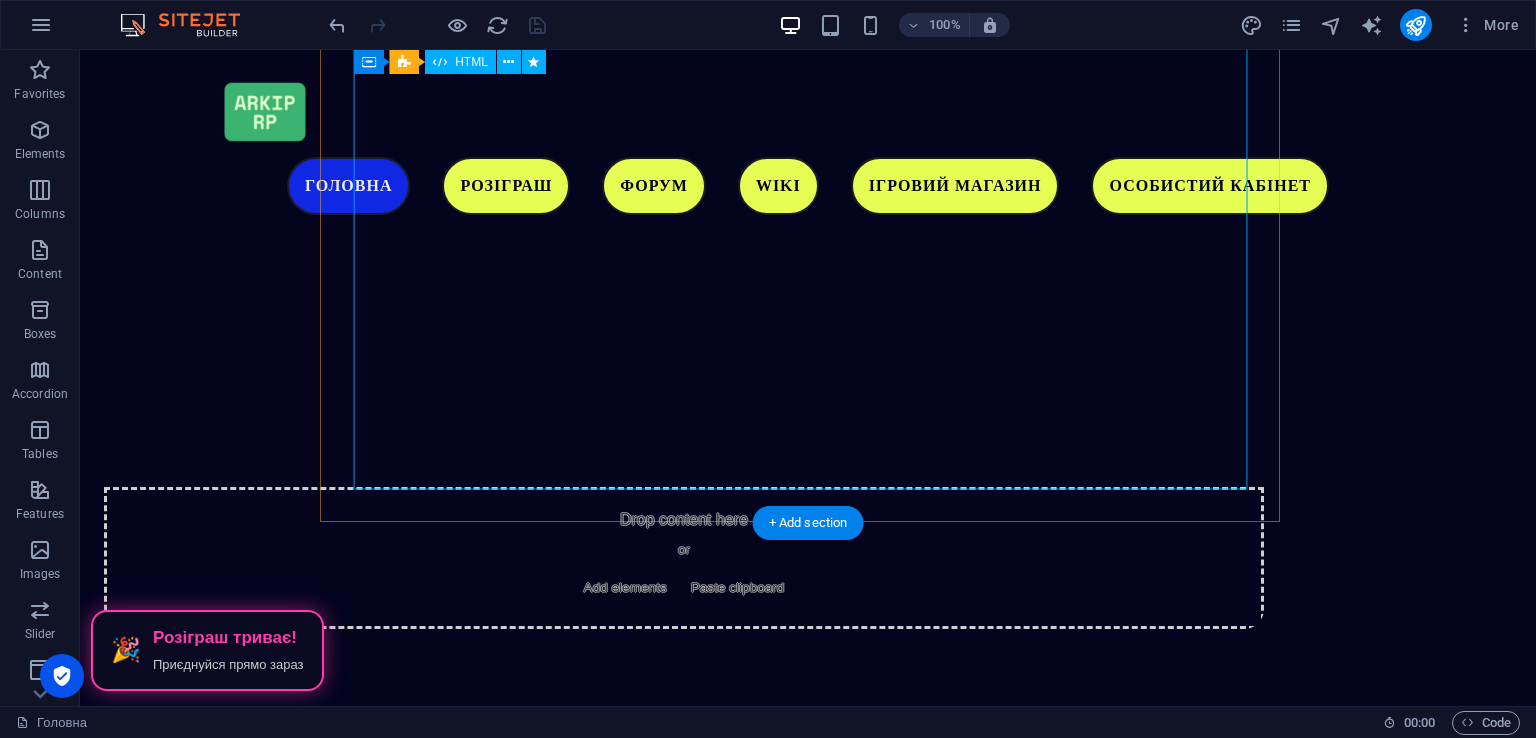 scroll, scrollTop: 5216, scrollLeft: 0, axis: vertical 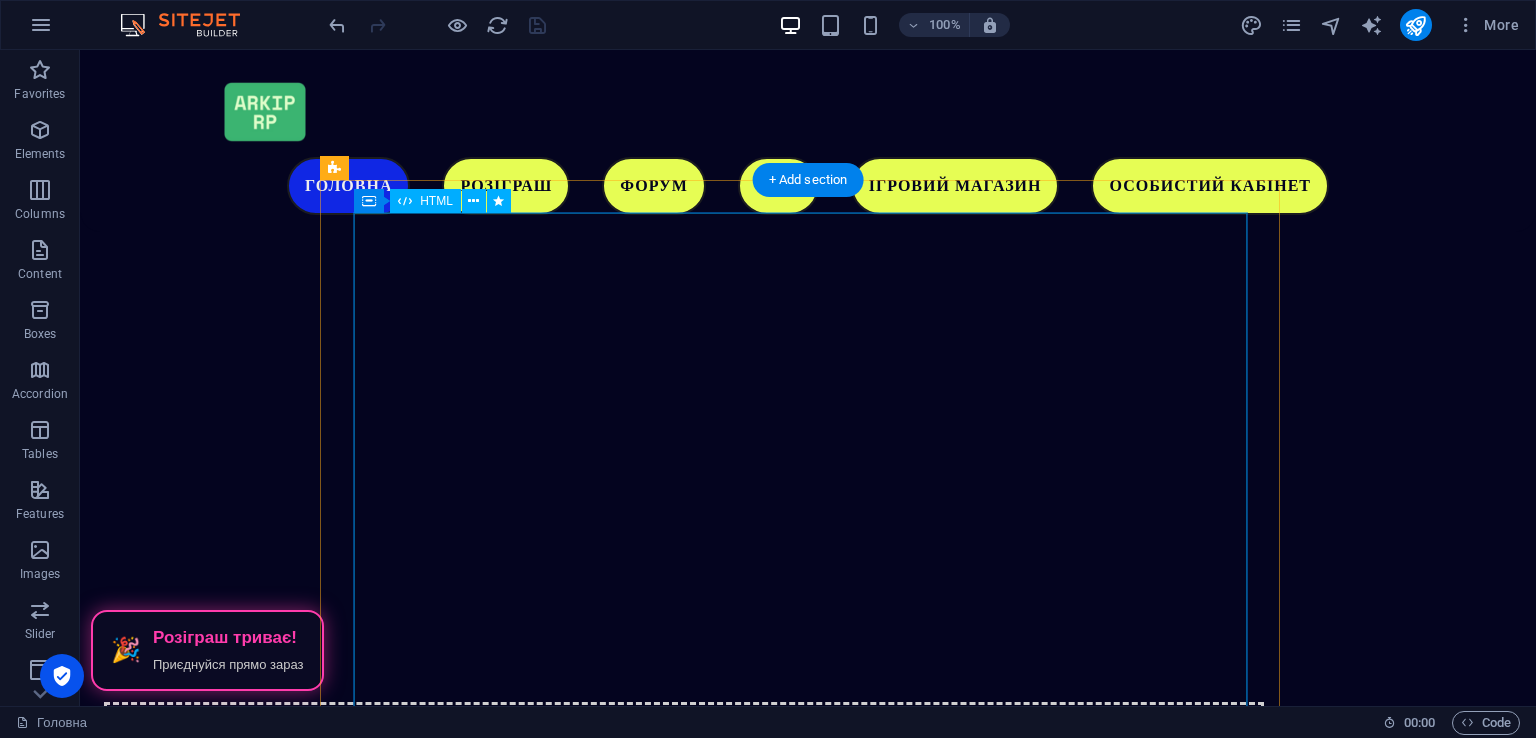 click on "Слідкуйте за виходом гри в Discord сервері ARKIP RP
[URL][DOMAIN_NAME]" at bounding box center [808, 2740] 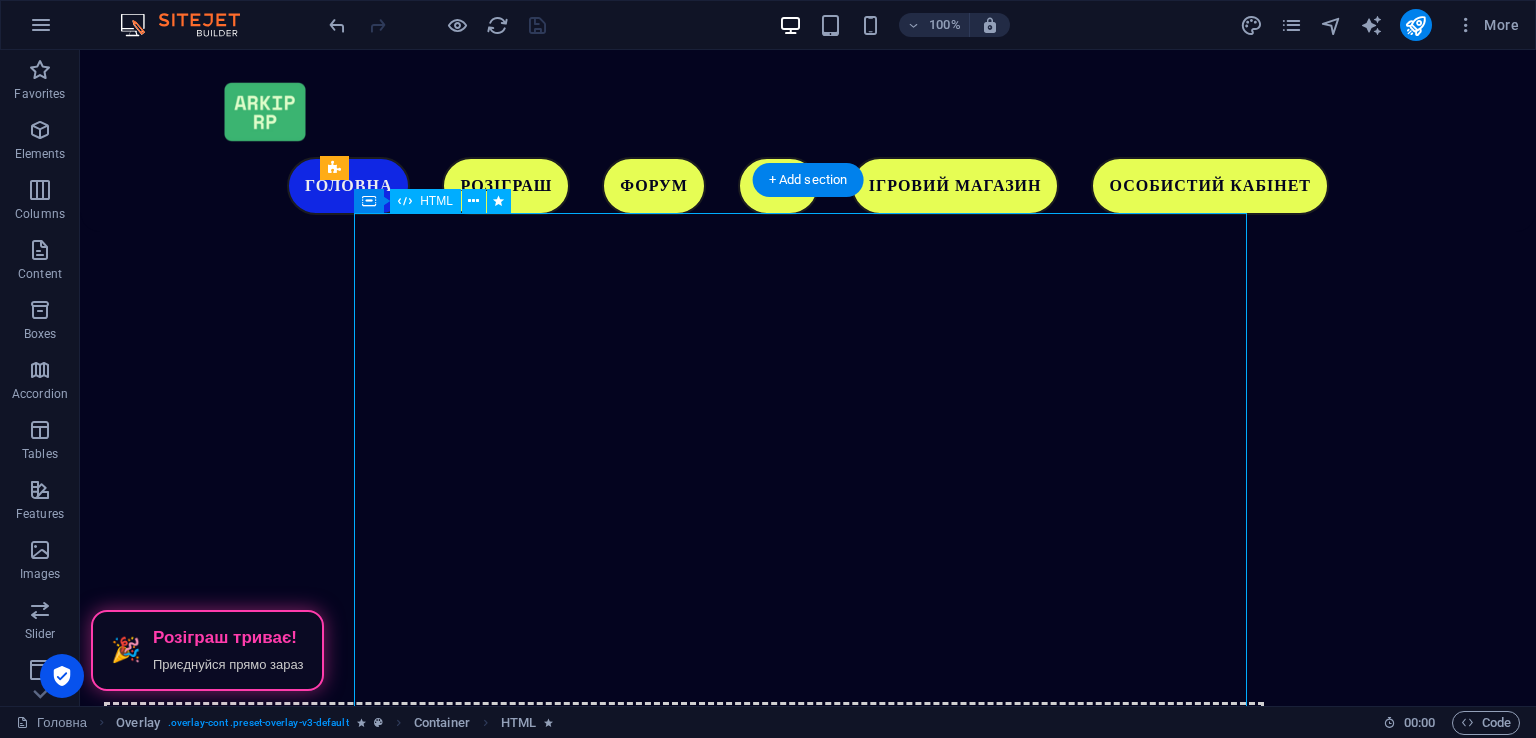 click on "Слідкуйте за виходом гри в Discord сервері ARKIP RP
[URL][DOMAIN_NAME]" at bounding box center (808, 2740) 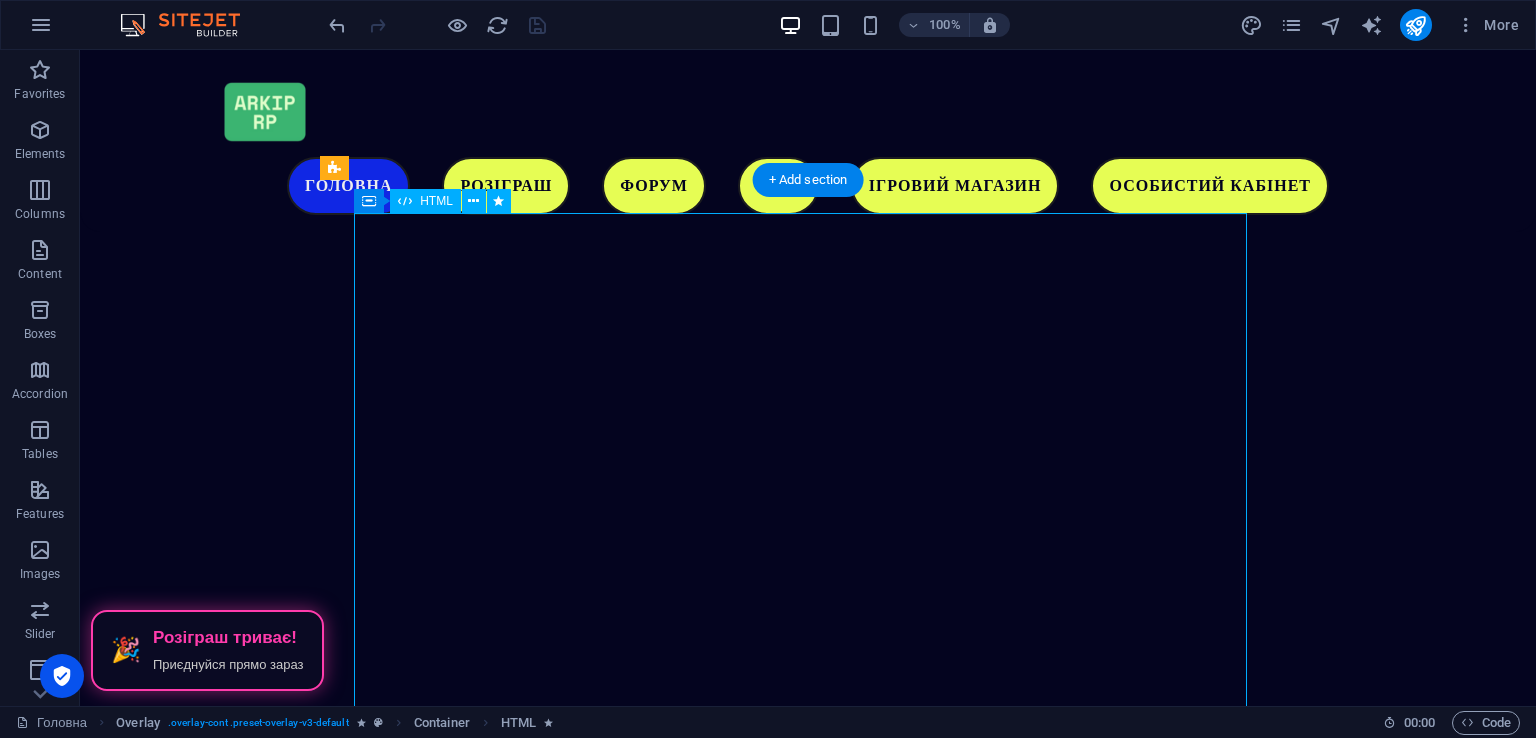 scroll, scrollTop: 5173, scrollLeft: 0, axis: vertical 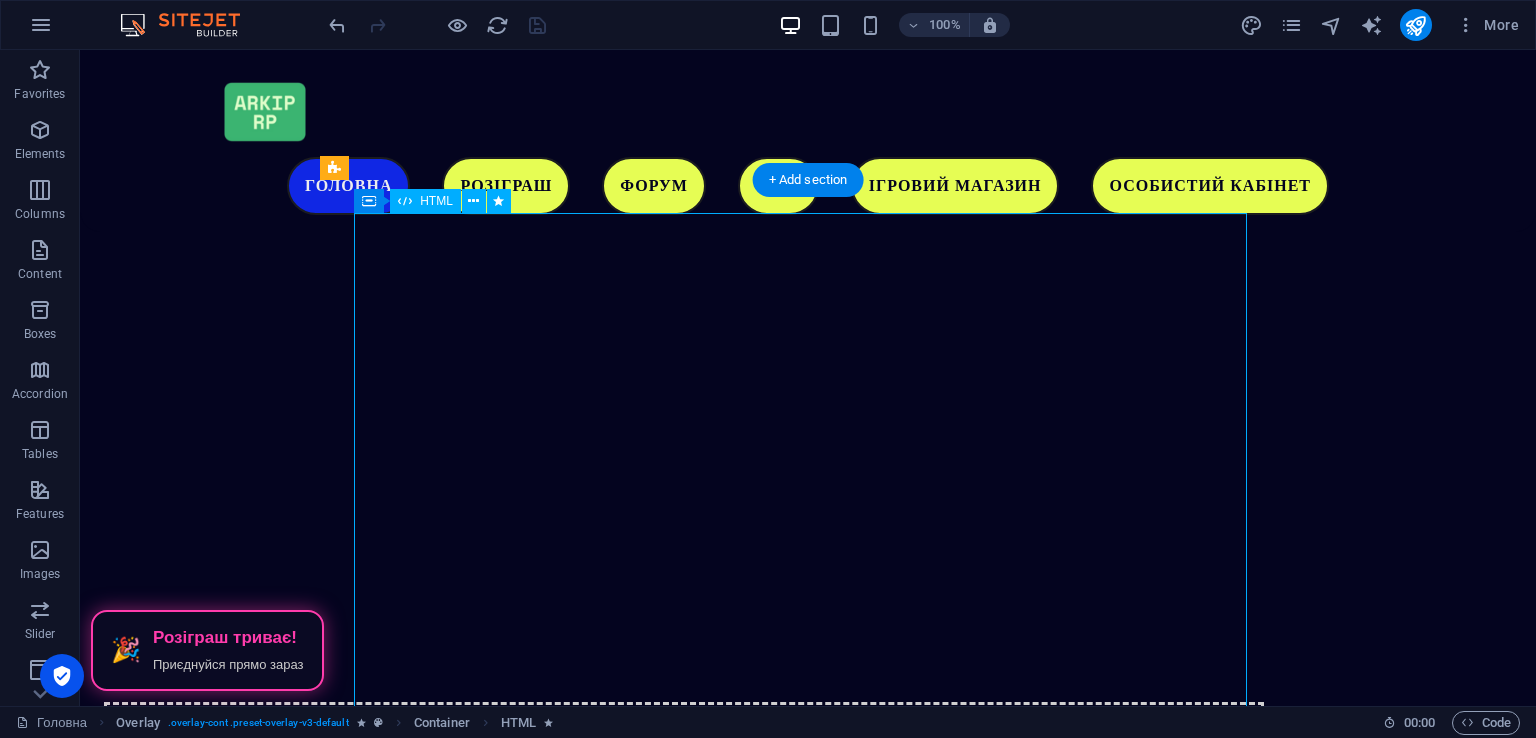select on "overlay" 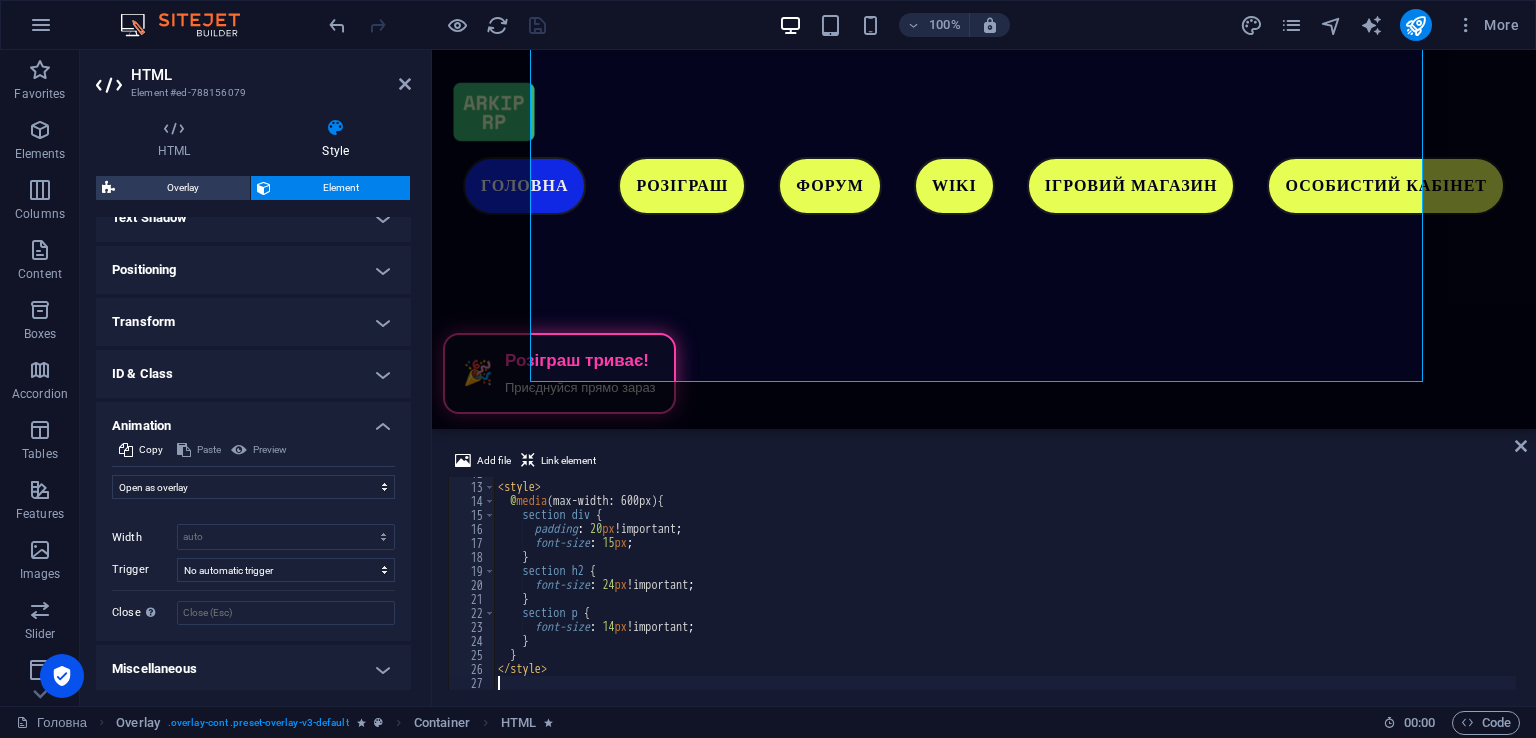 scroll, scrollTop: 562, scrollLeft: 0, axis: vertical 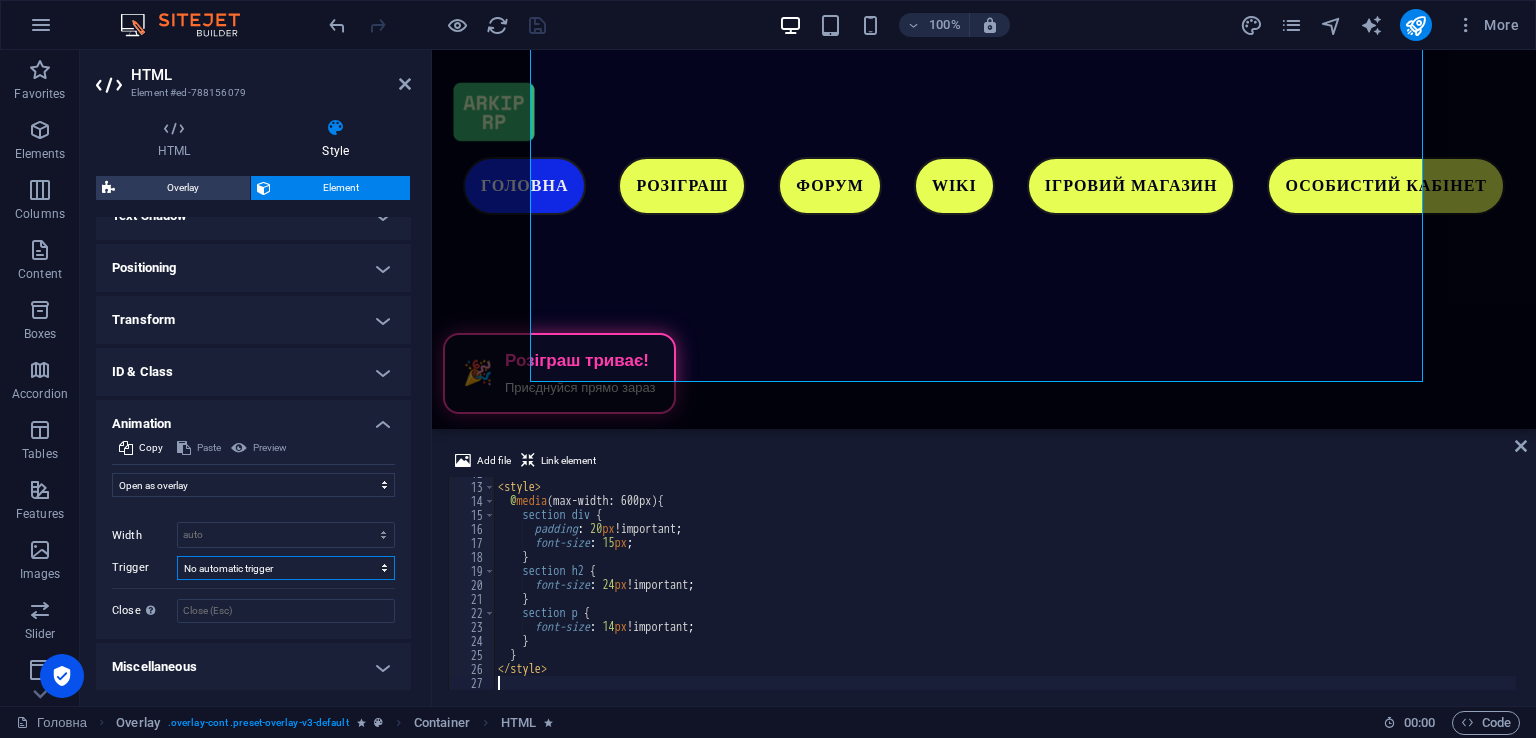 click on "No automatic trigger On page load Element scrolled into view" at bounding box center (286, 568) 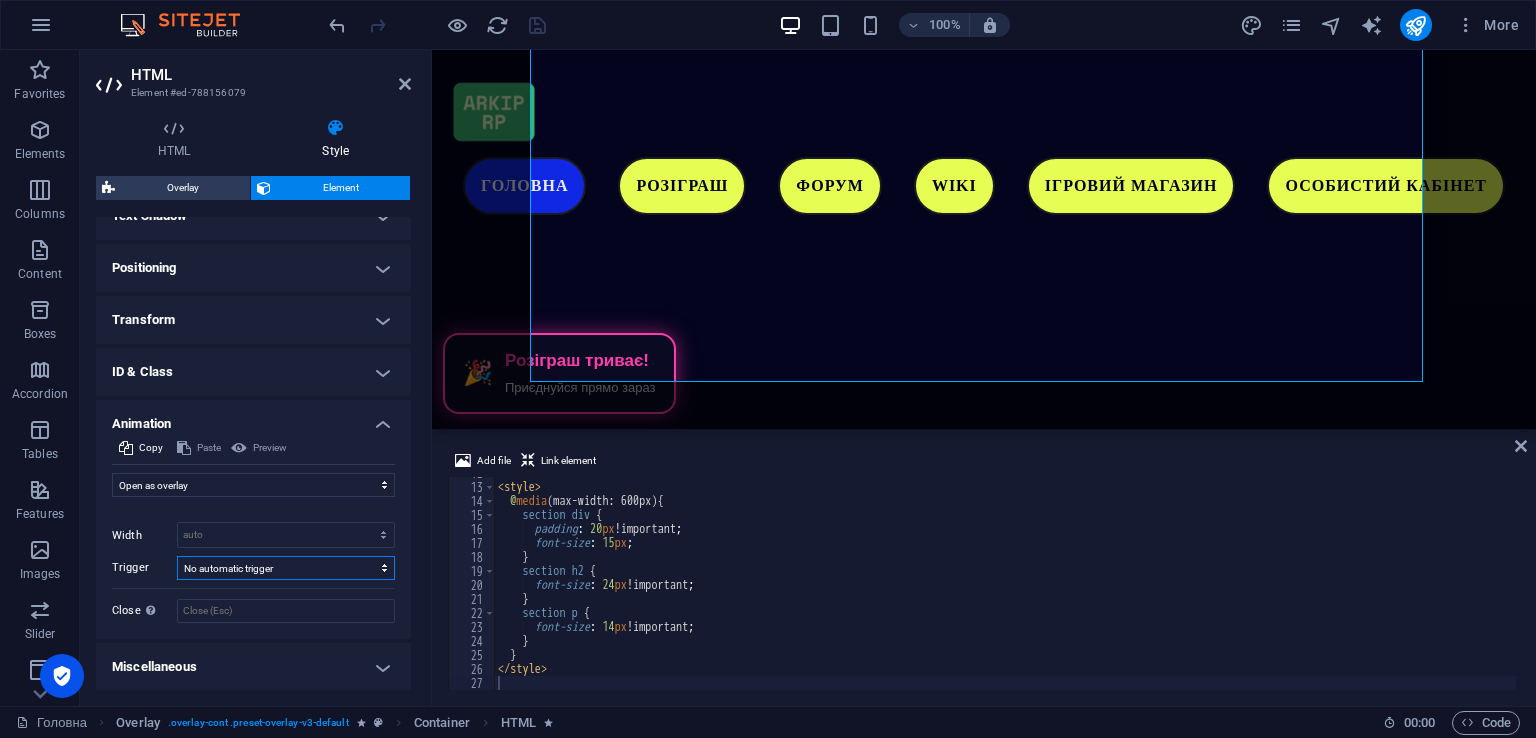 click on "No automatic trigger On page load Element scrolled into view" at bounding box center [286, 568] 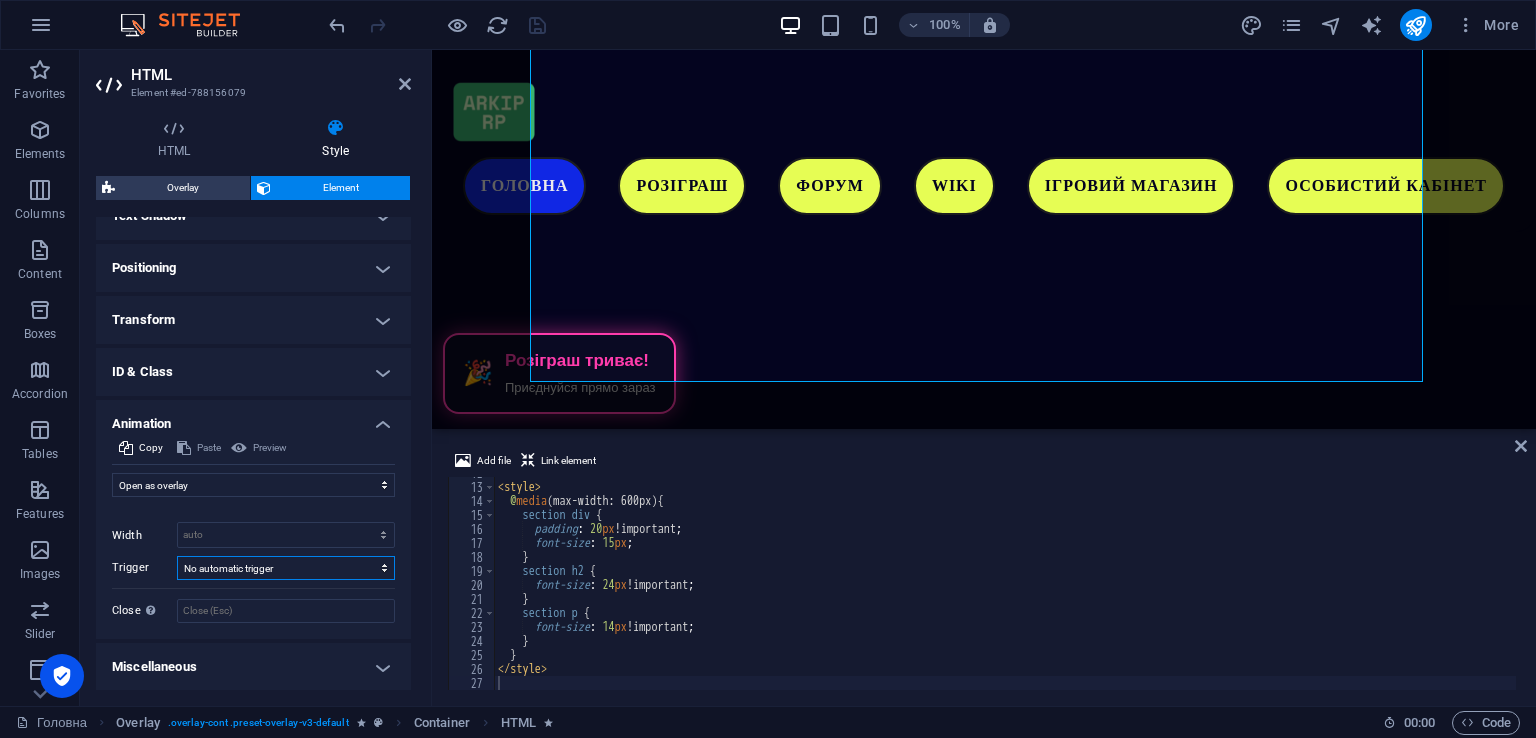 scroll, scrollTop: 168, scrollLeft: 0, axis: vertical 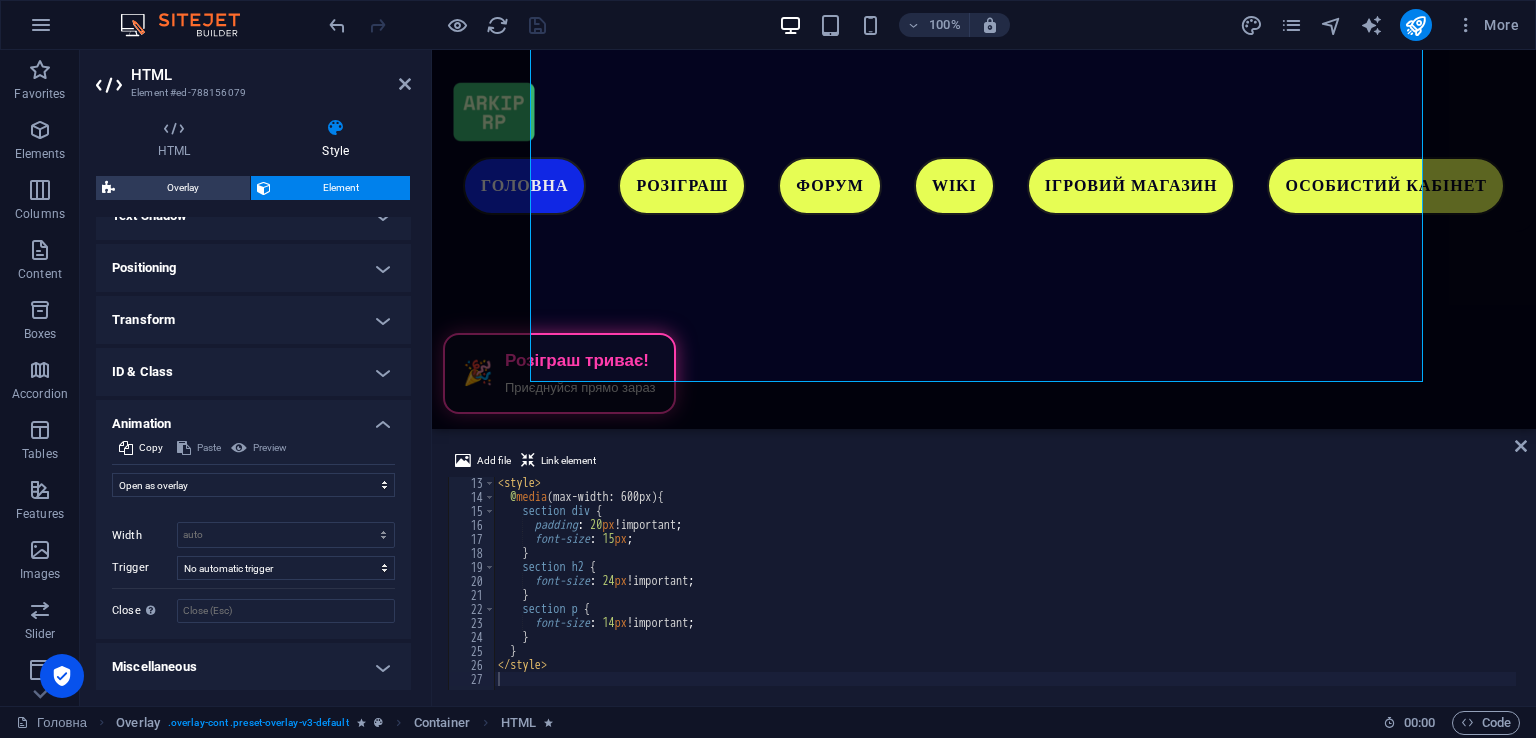 click on "Miscellaneous" at bounding box center [253, 667] 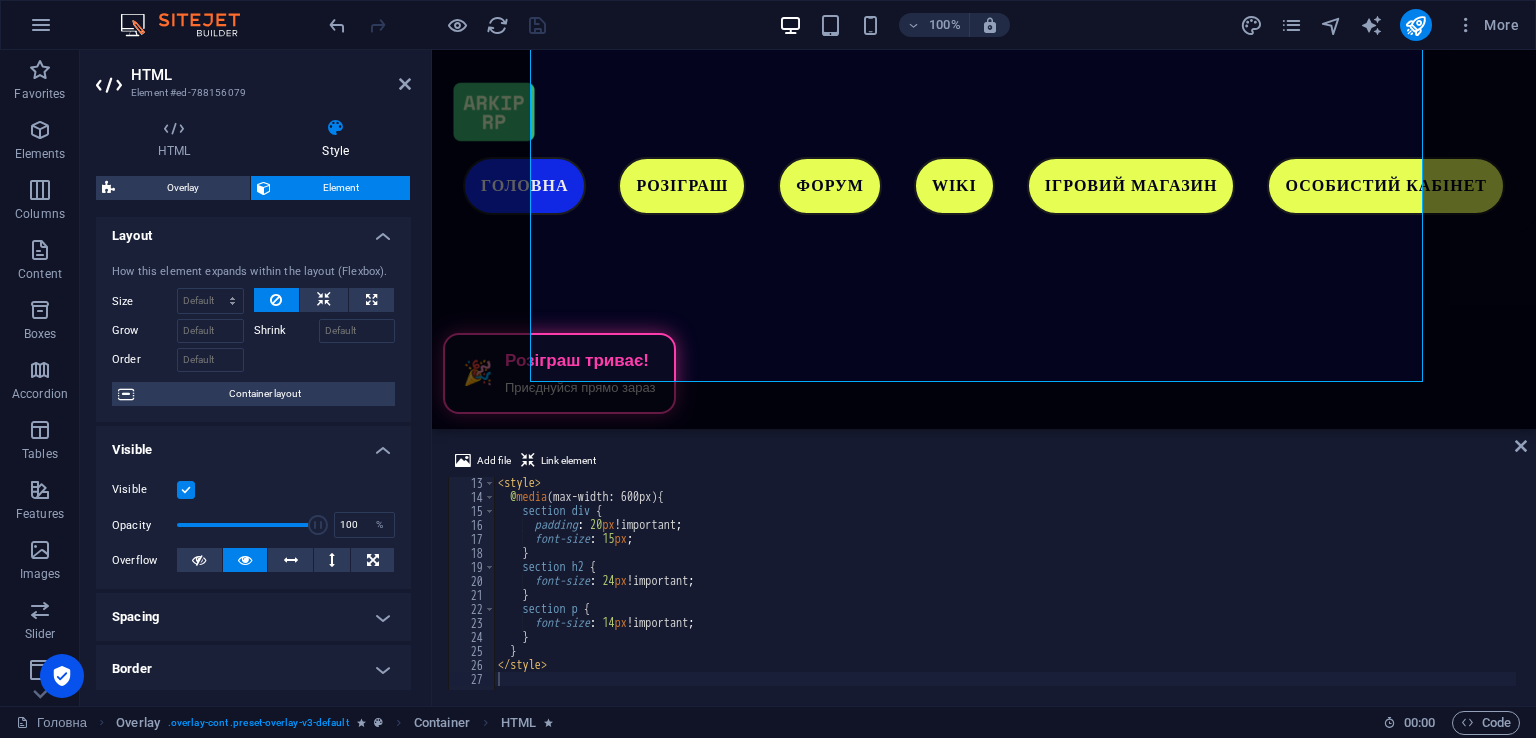 scroll, scrollTop: 0, scrollLeft: 0, axis: both 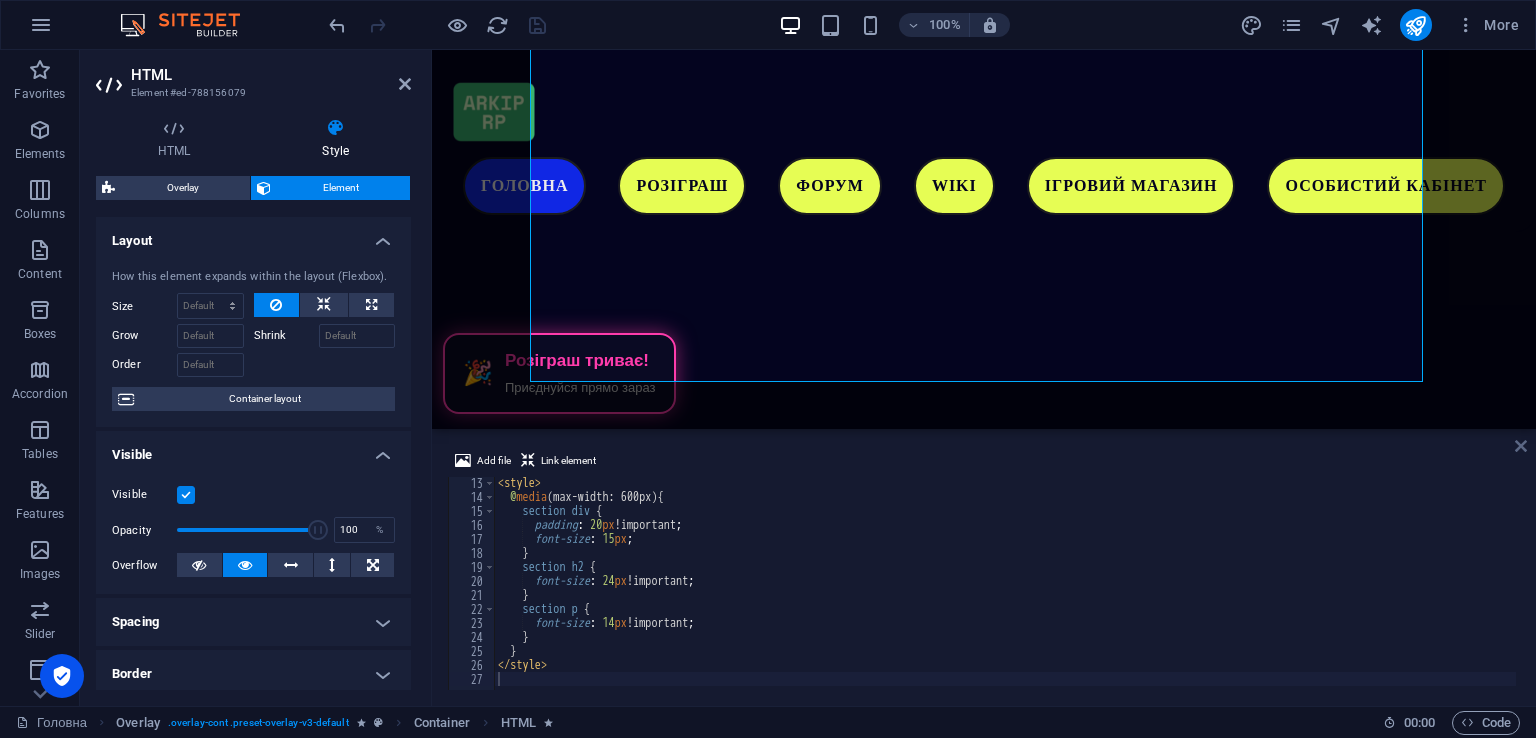 click at bounding box center [1521, 446] 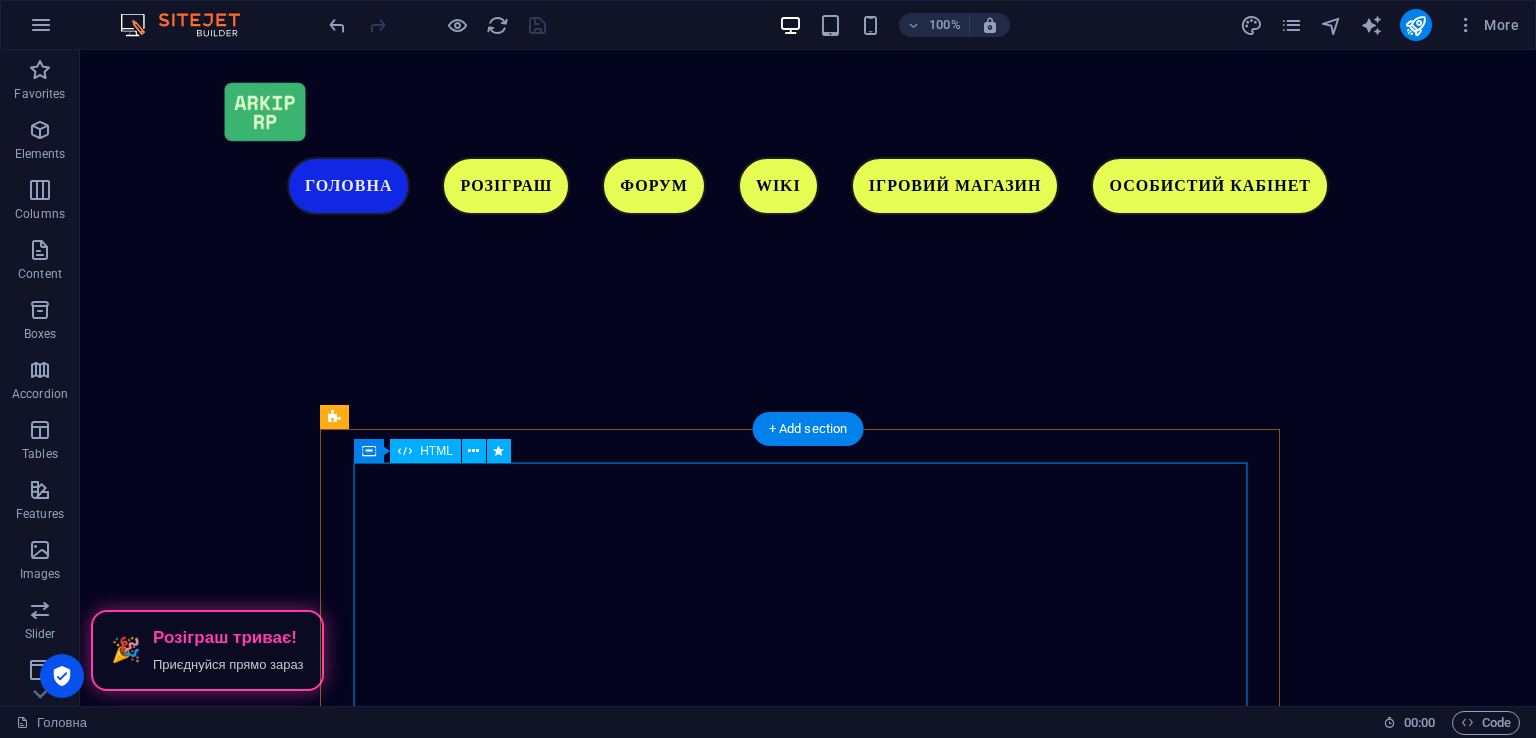 scroll, scrollTop: 4916, scrollLeft: 0, axis: vertical 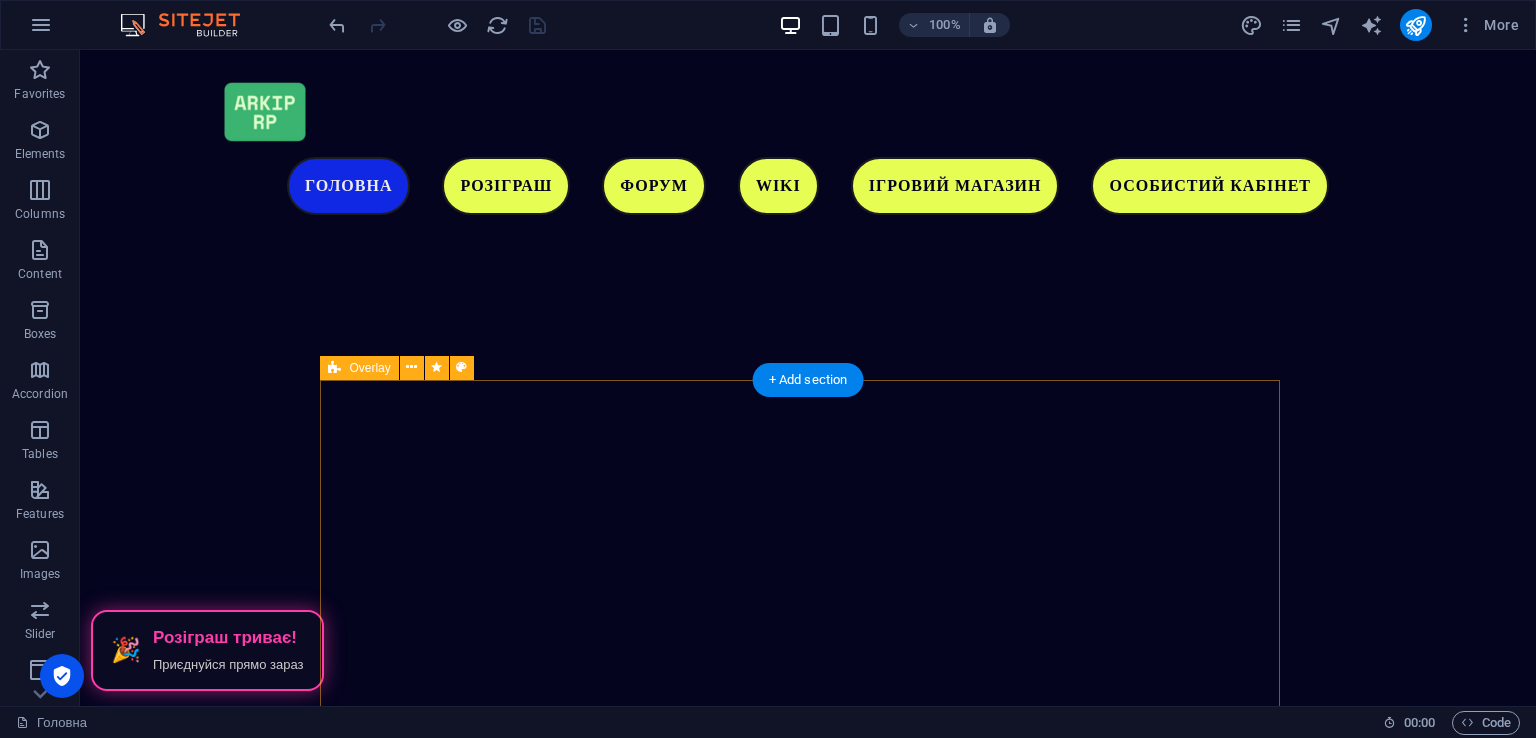 click on "Слідкуйте за виходом гри в Discord сервері ARKIP RP
[URL][DOMAIN_NAME]" at bounding box center (808, 2940) 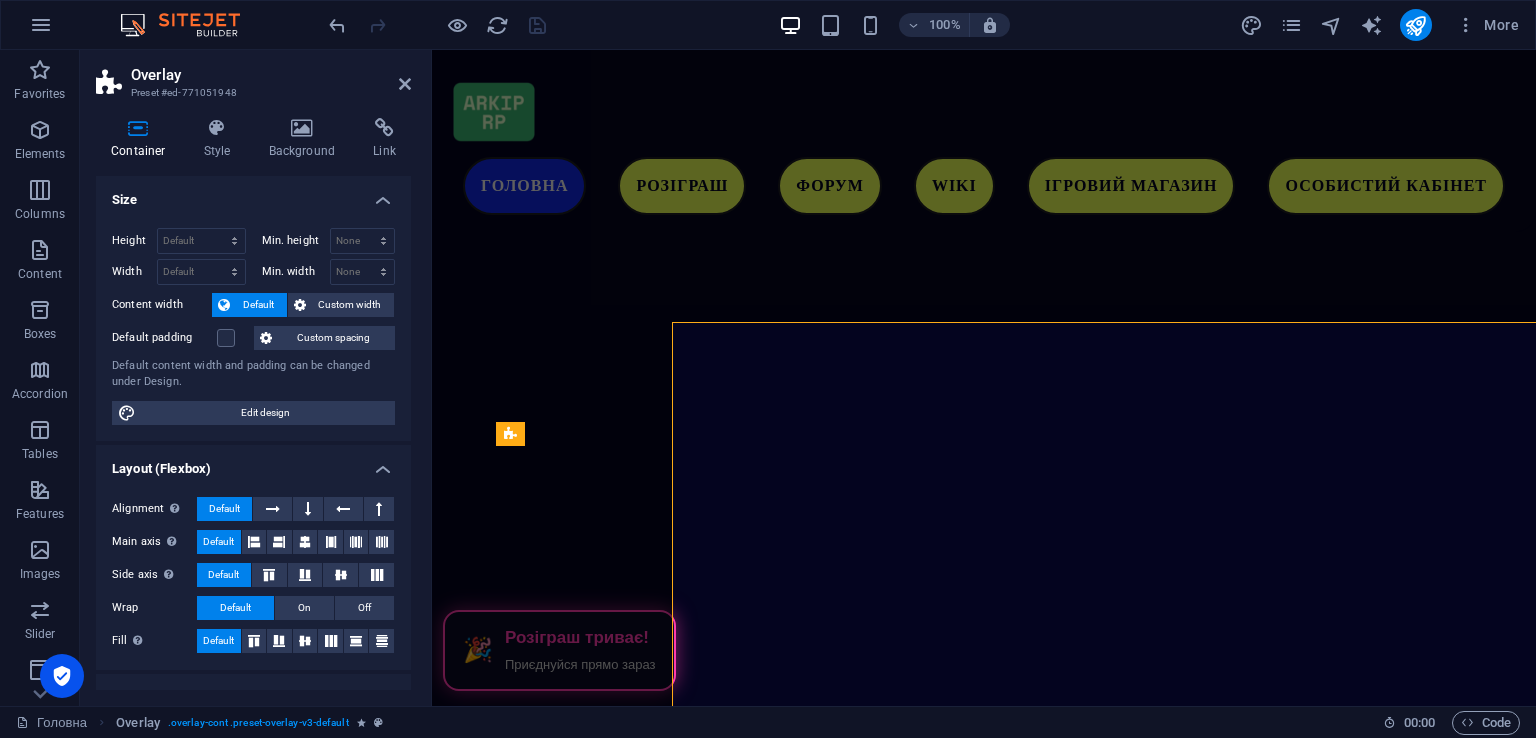 scroll, scrollTop: 4974, scrollLeft: 0, axis: vertical 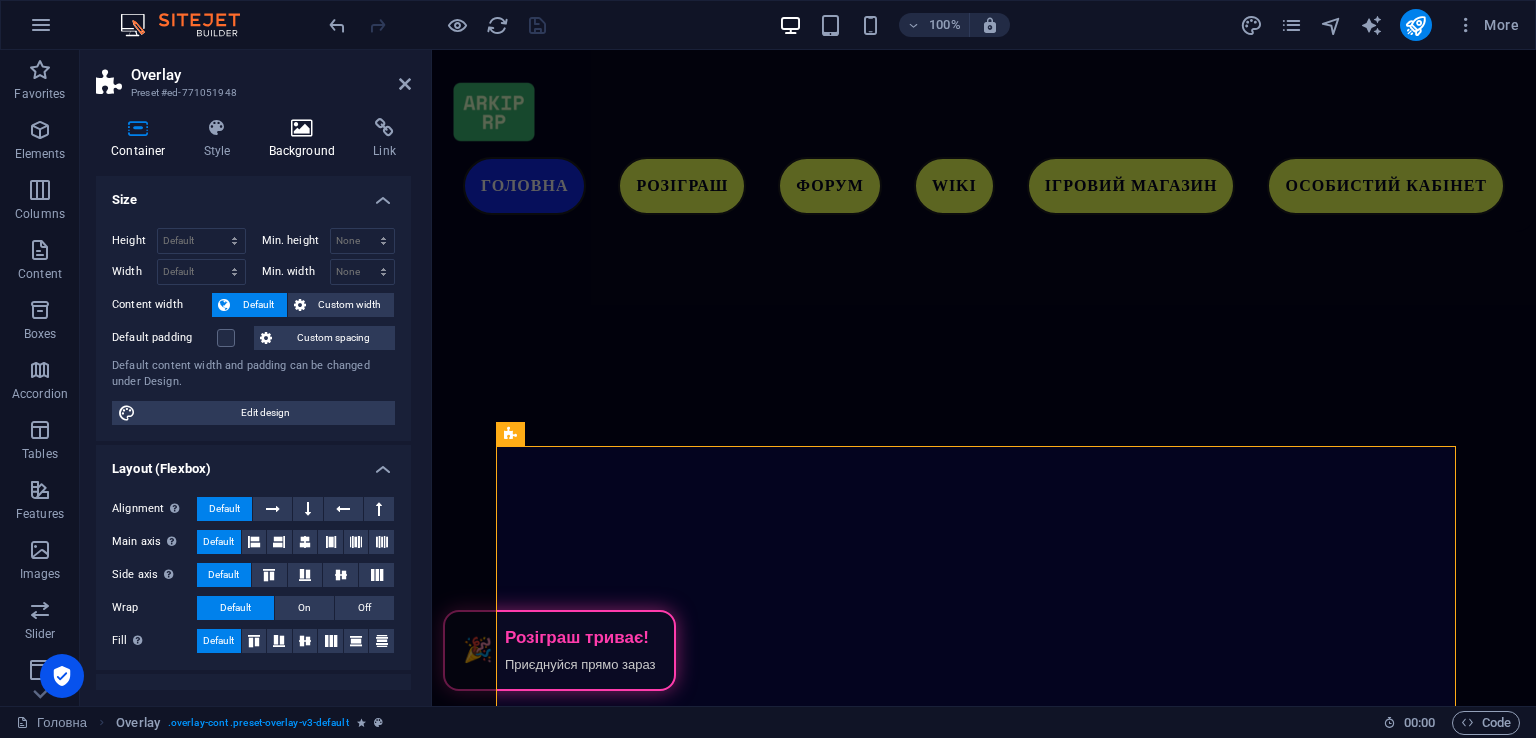 click on "Background" at bounding box center [306, 139] 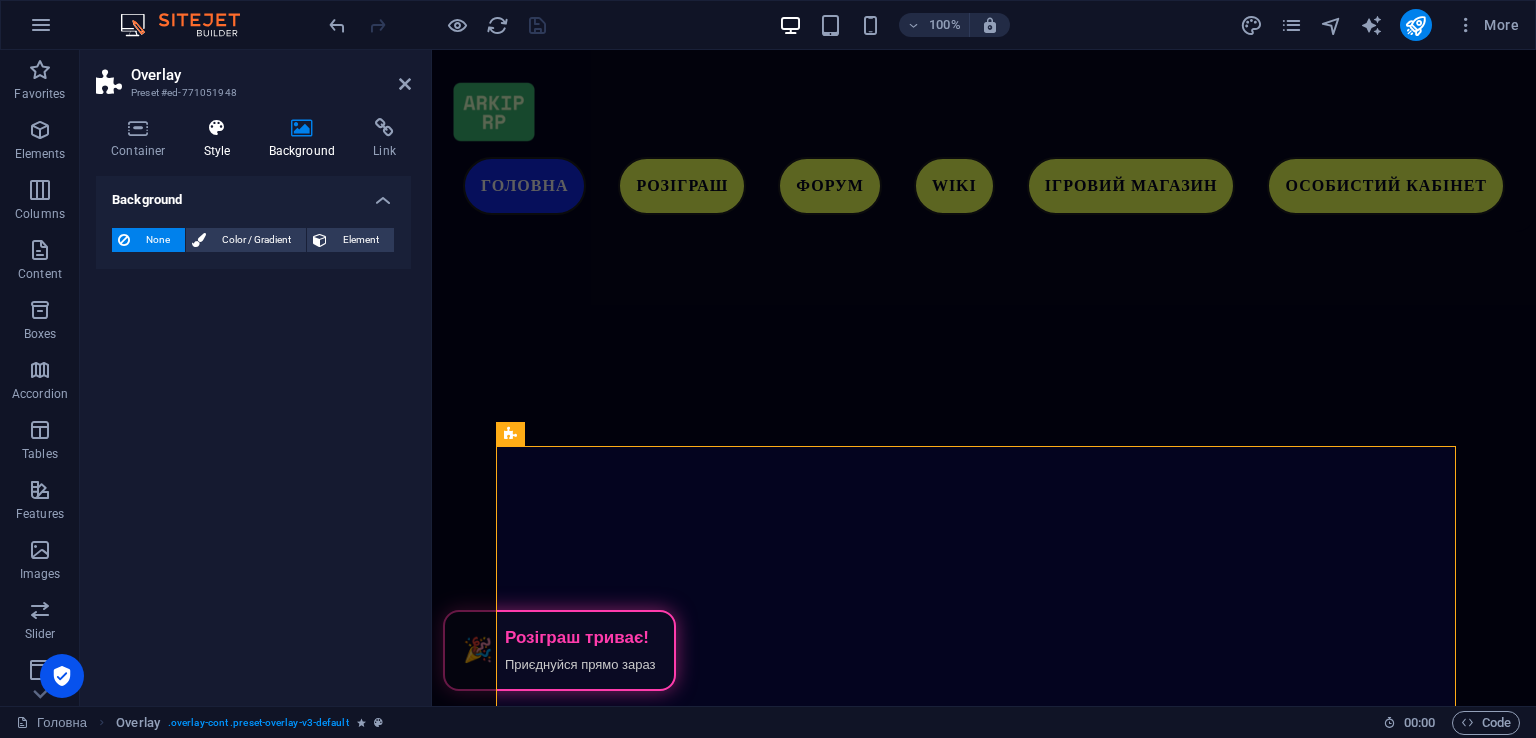 click on "Style" at bounding box center (221, 139) 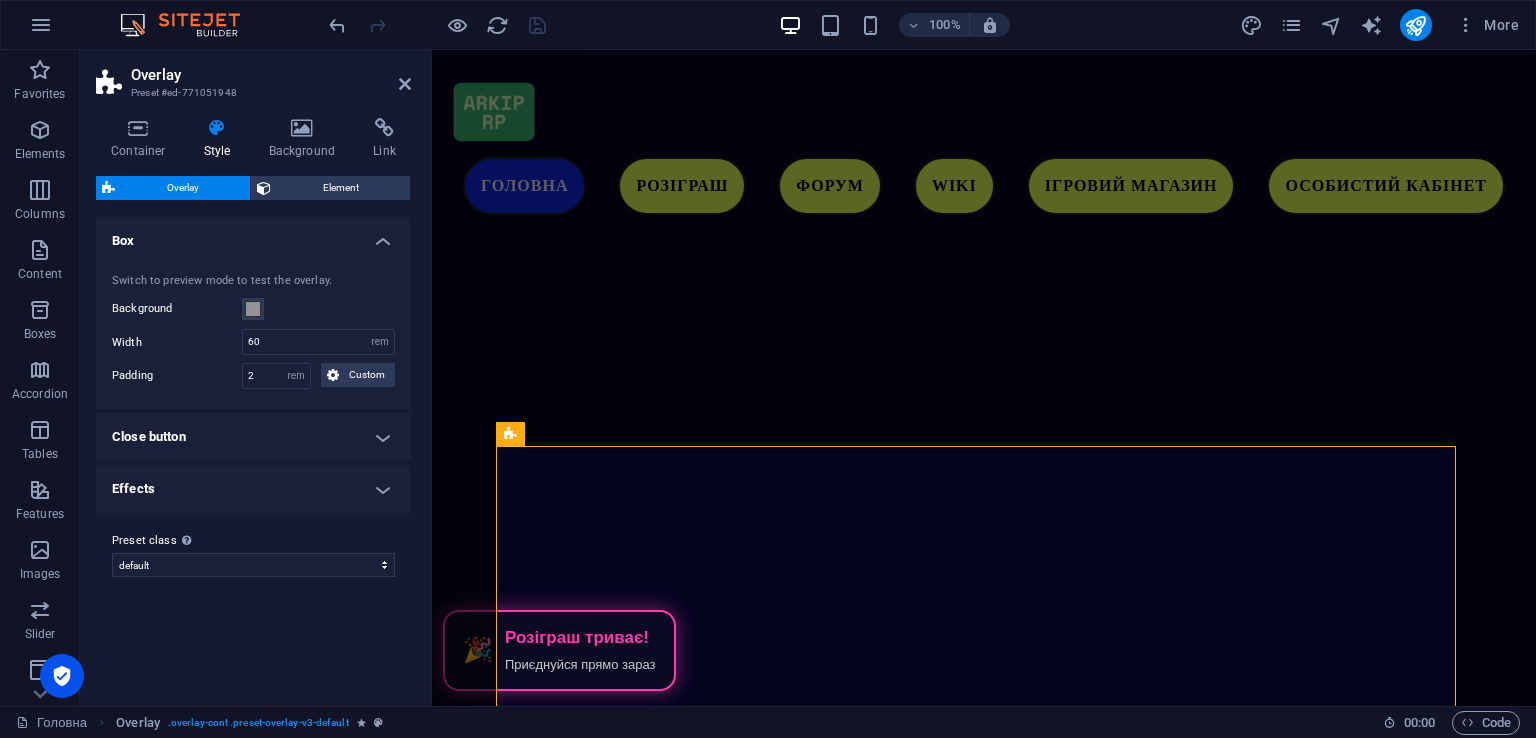 click on "Overlay Element Layout How this element expands within the layout (Flexbox). Size Default auto px % 1/1 1/2 1/3 1/4 1/5 1/6 1/7 1/8 1/9 1/10 Grow Shrink Order Container layout Visible Visible Opacity 100 % Overflow Spacing Margin Default auto px % rem vw vh Custom Custom auto px % rem vw vh 0 auto px % rem vw vh 0 auto px % rem vw vh auto px % rem vw vh Padding Default px rem % vh vw Custom Custom px rem % vh vw px rem % vh vw px rem % vh vw px rem % vh vw Border Style              - Width 1 auto px rem % vh vw Custom Custom 1 auto px rem % vh vw 1 auto px rem % vh vw 1 auto px rem % vh vw 1 auto px rem % vh vw  - Color Round corners For background overlay and background images, the overflow must be hidden so that the round corners are visible 20 Default px rem % vh vw Custom Custom 20 px rem % vh vw 20 px rem % vh vw 20 px rem % vh vw 20 px rem % vh vw Shadow Default None Outside Inside Color X offset 0 px rem vh vw Y offset 0 px rem vh vw Blur 0 px rem % vh vw Spread 0 px rem vh vw Text Shadow 0 0" at bounding box center (253, 433) 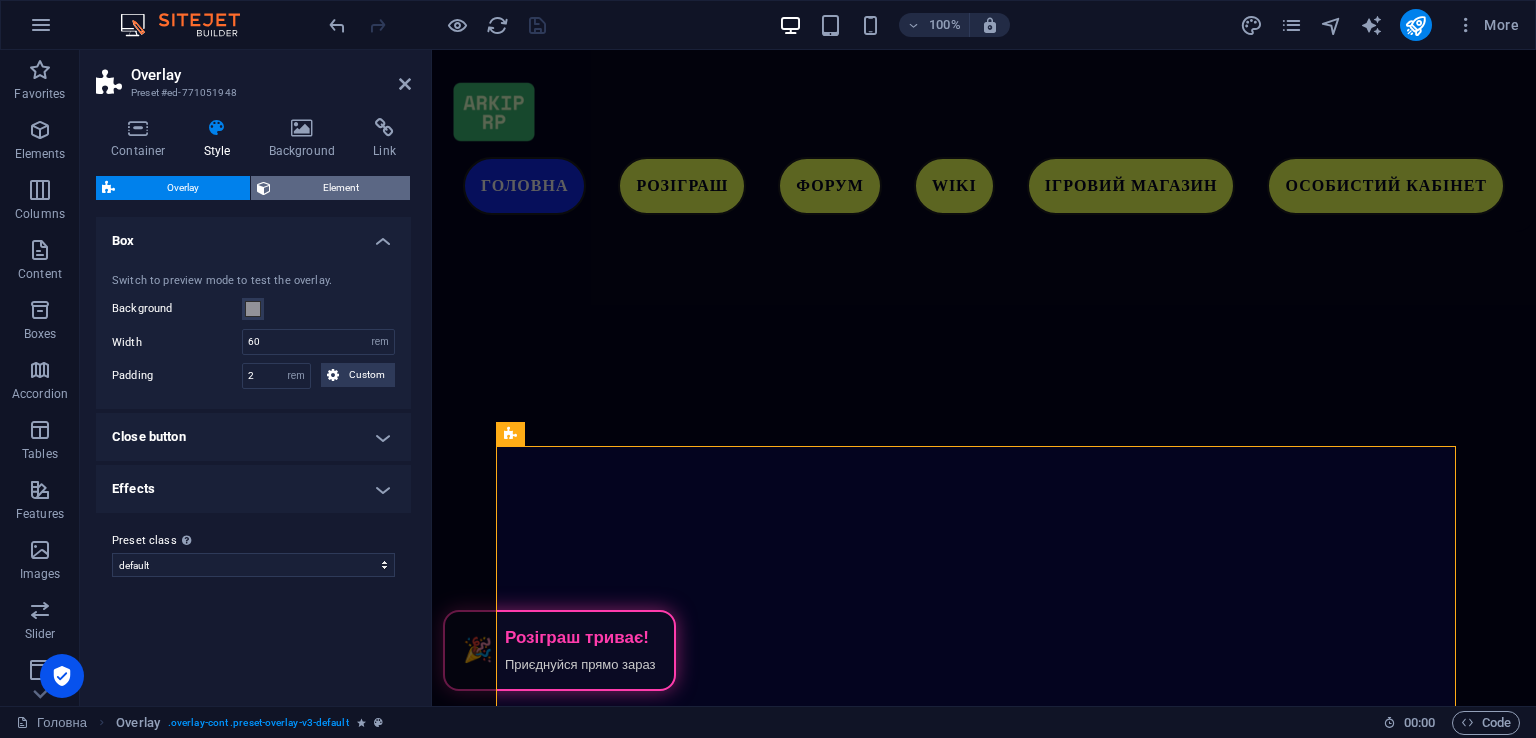 click on "Element" at bounding box center [340, 188] 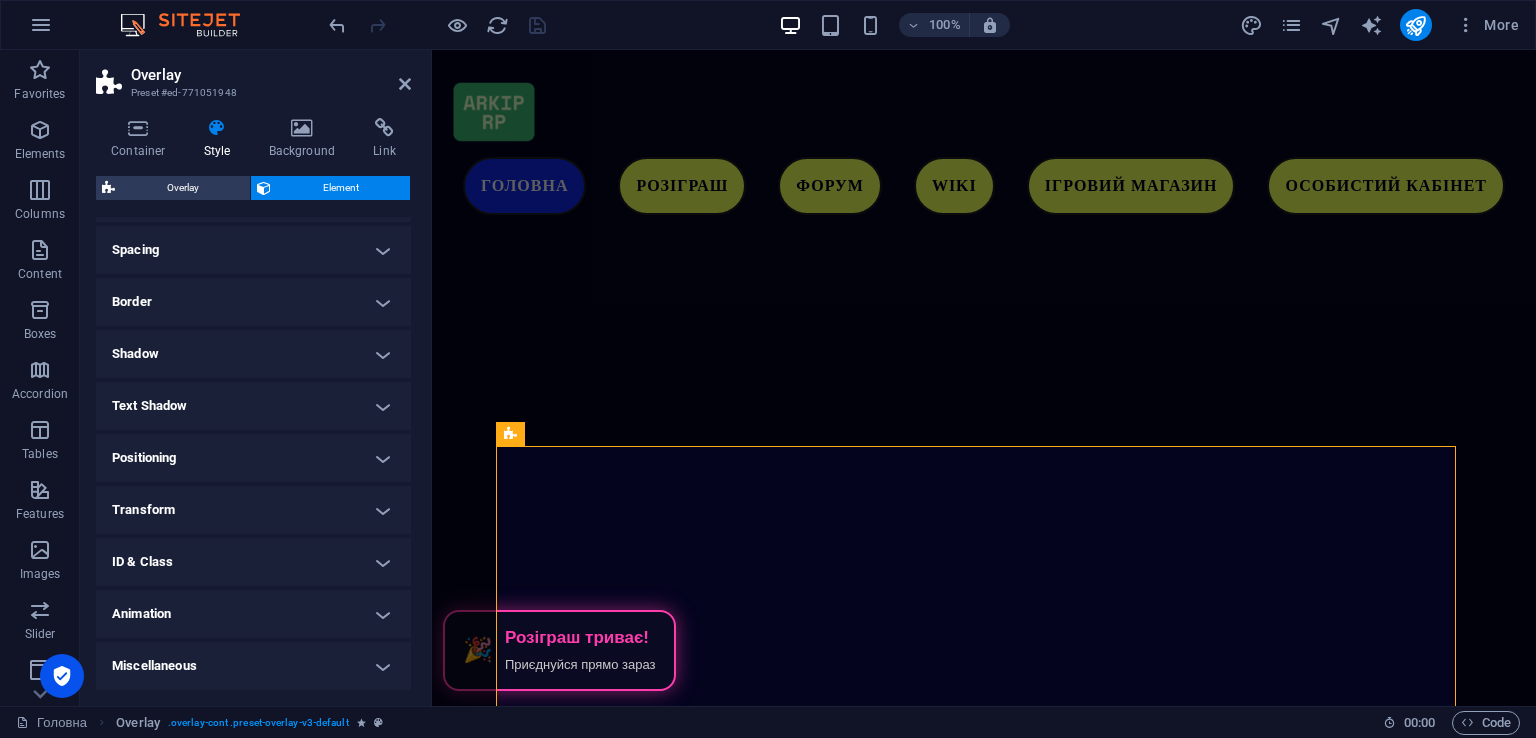 click on "Animation" at bounding box center (253, 614) 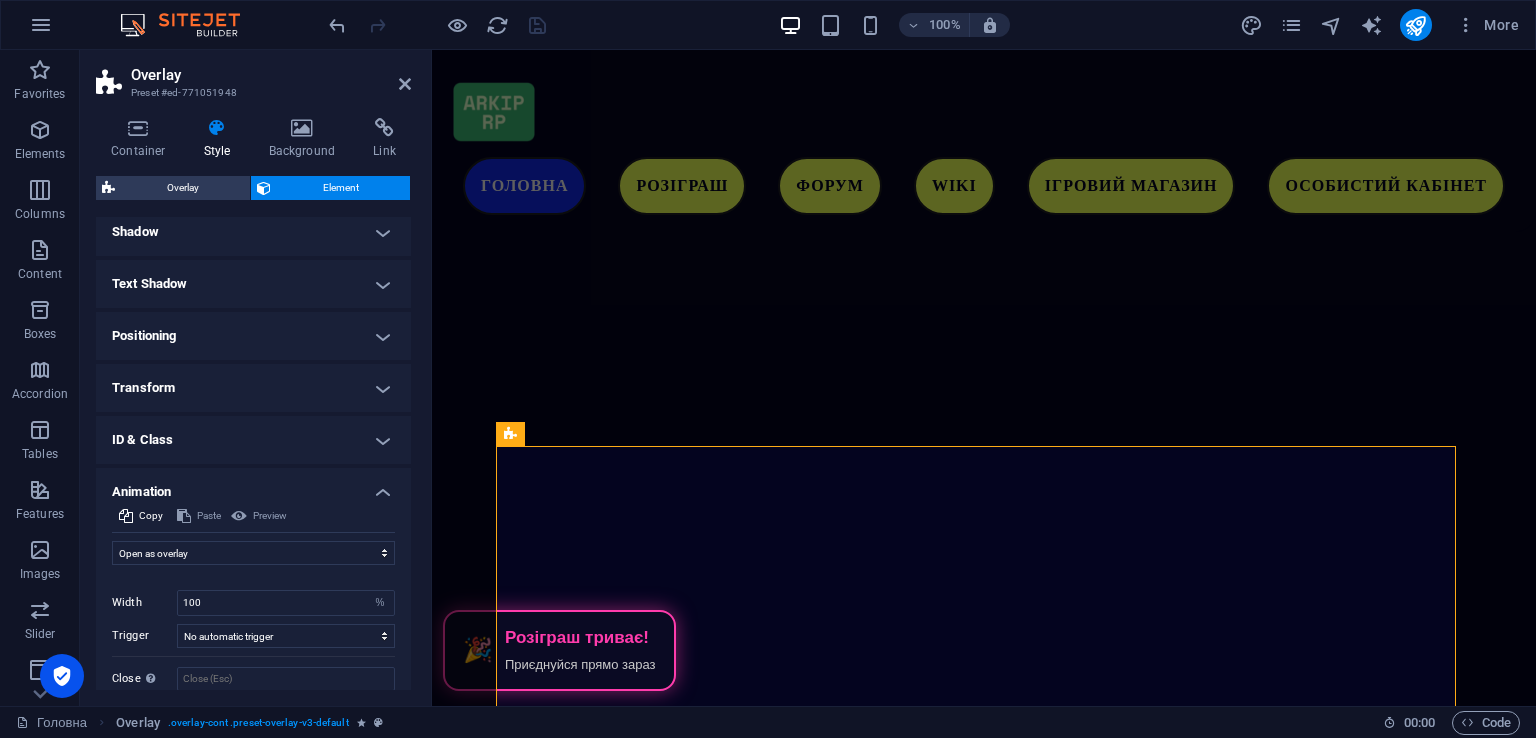 scroll, scrollTop: 352, scrollLeft: 0, axis: vertical 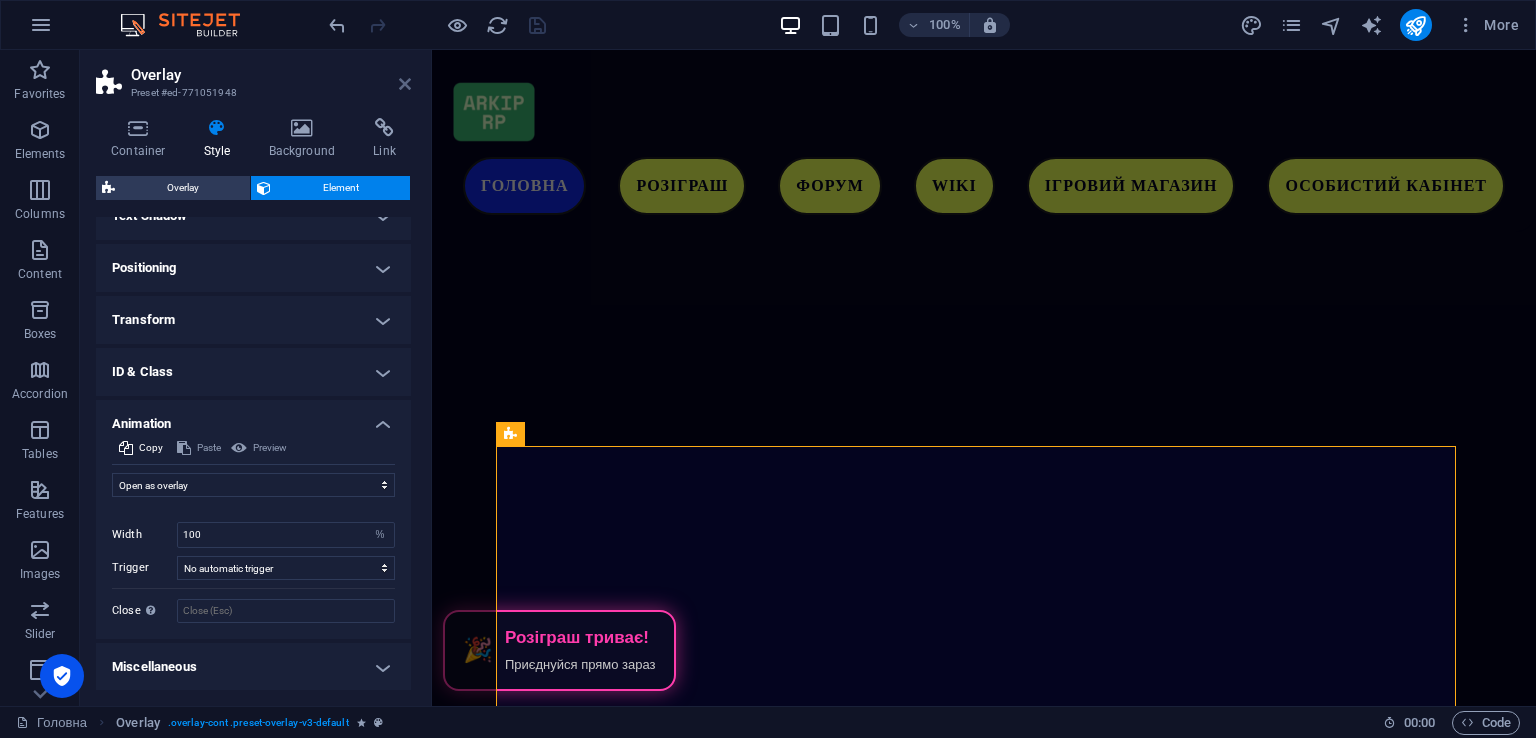 click at bounding box center [405, 84] 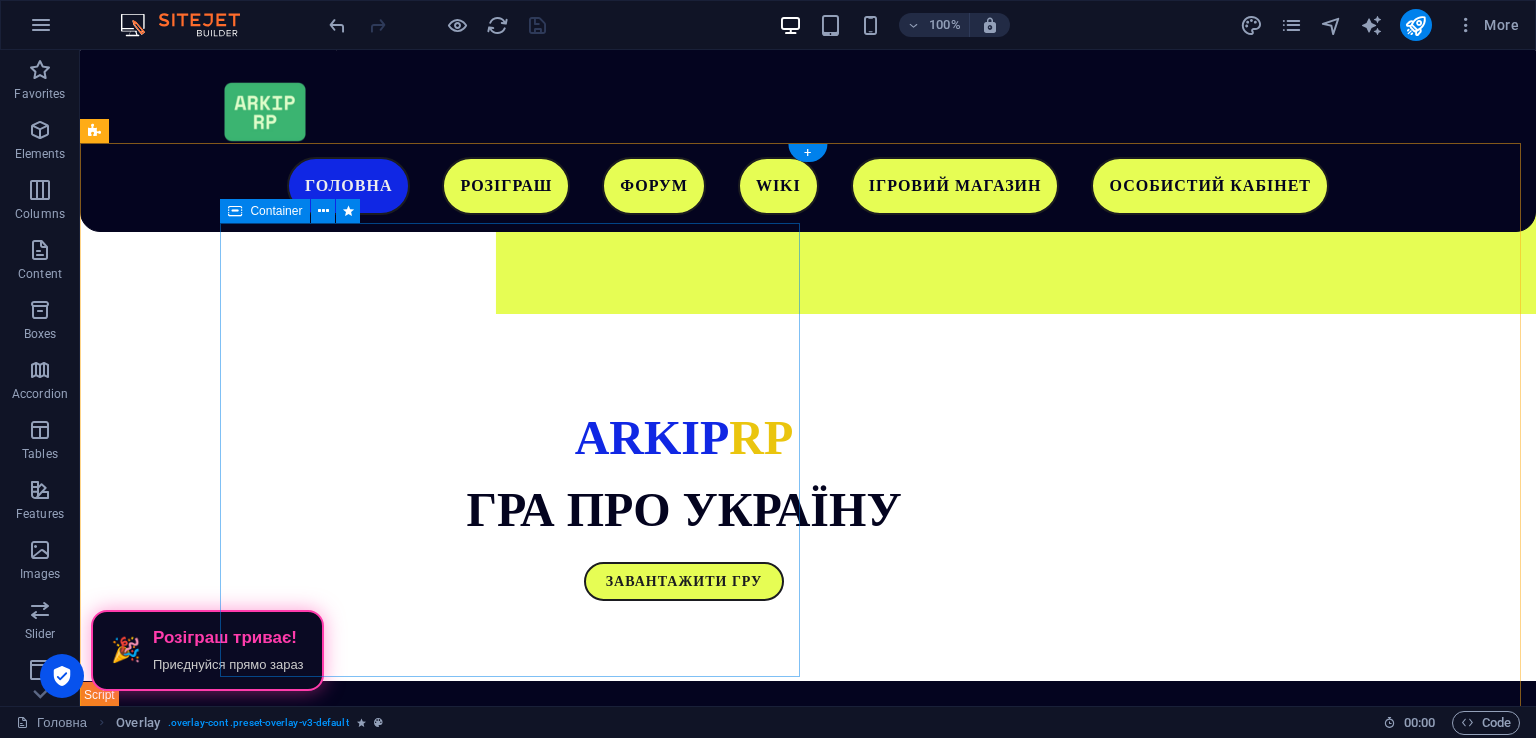 scroll, scrollTop: 0, scrollLeft: 0, axis: both 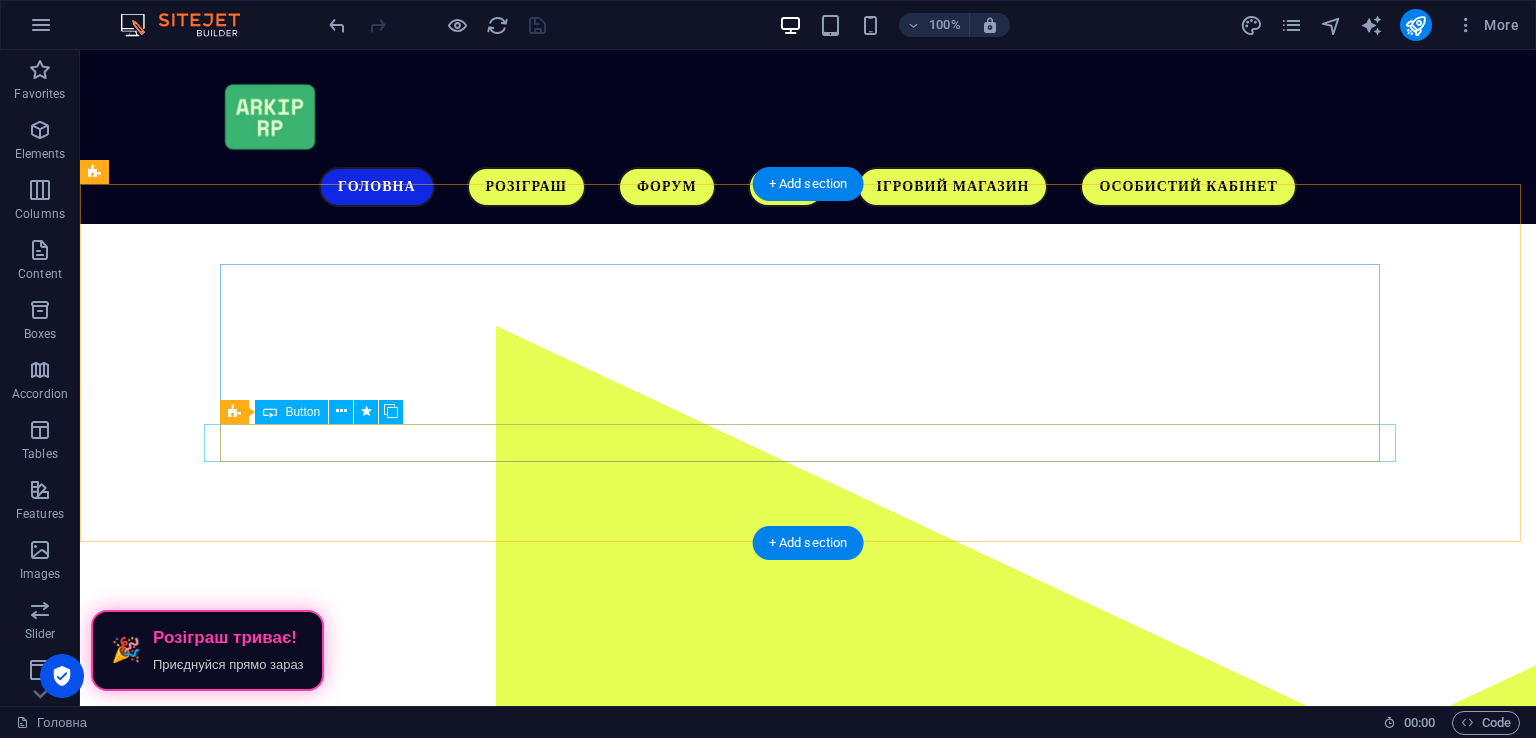click on "Завантажити гру" at bounding box center [684, 1147] 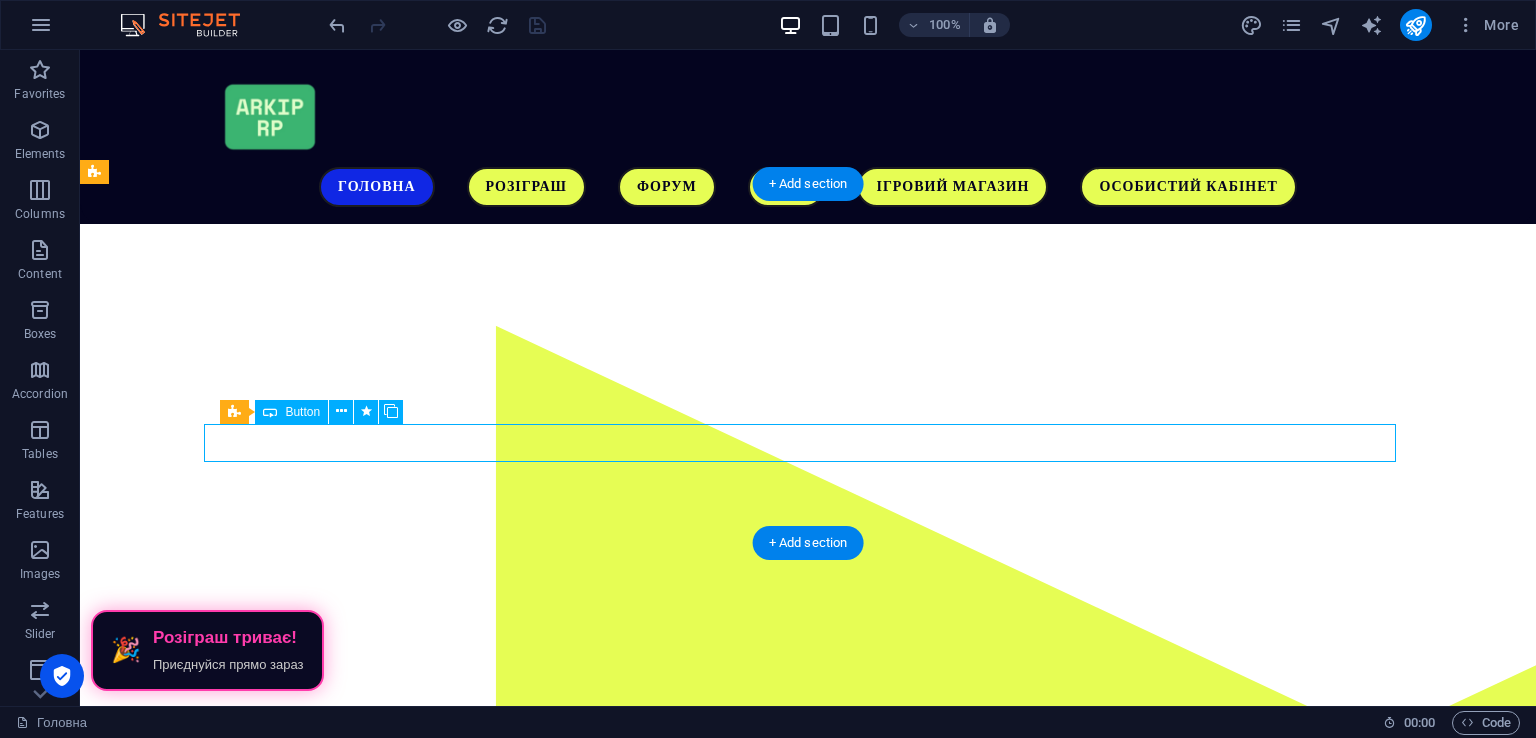 click on "Завантажити гру" at bounding box center (684, 1147) 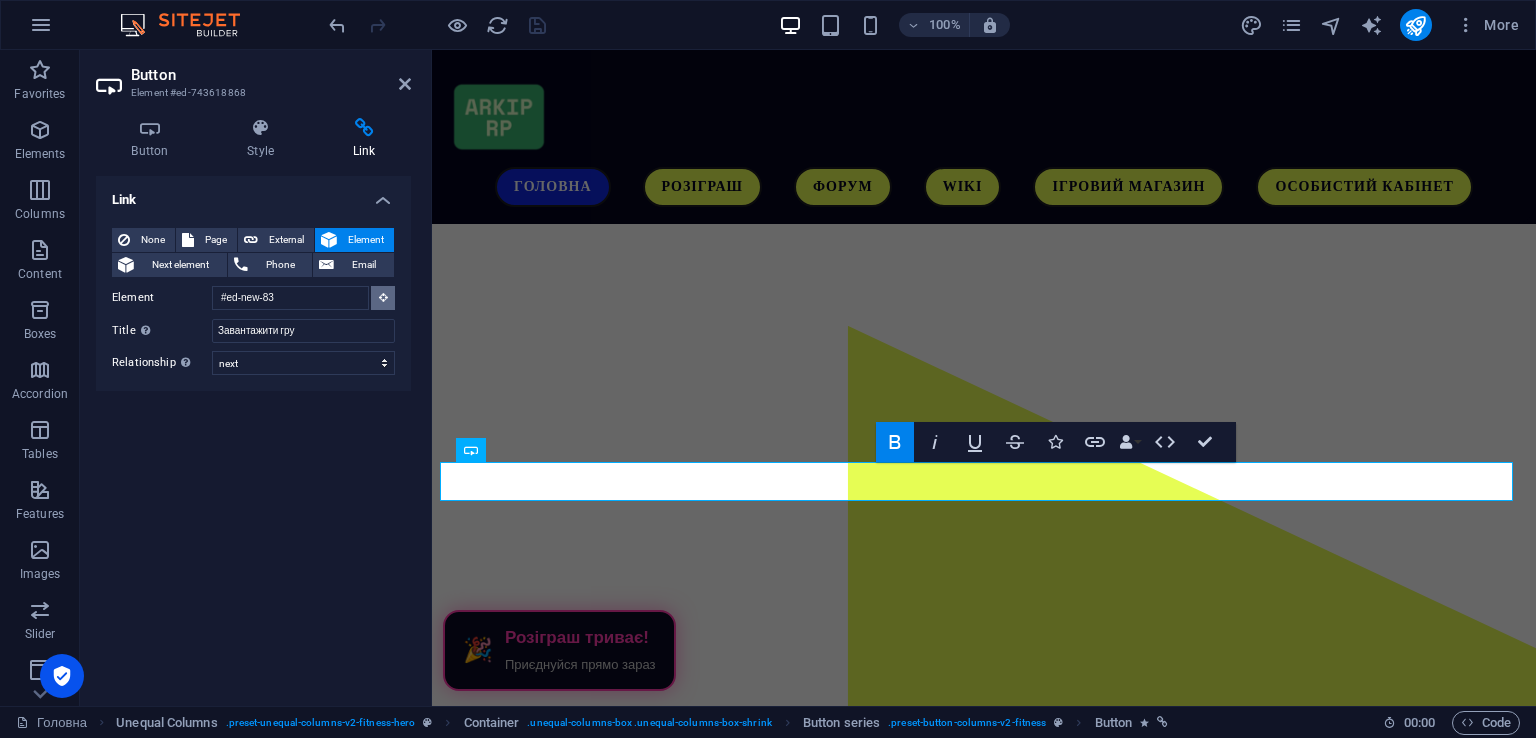 click at bounding box center [383, 298] 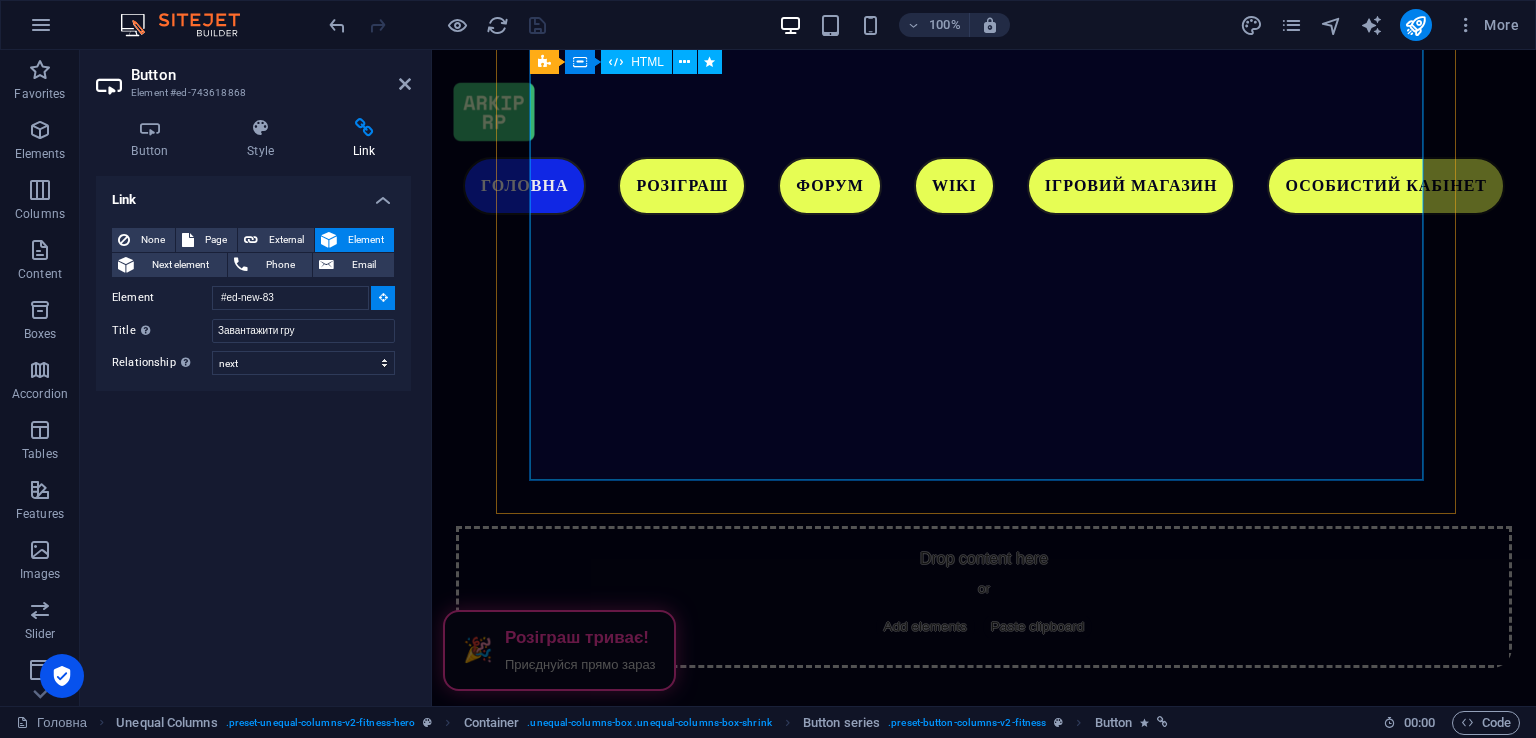 scroll, scrollTop: 5337, scrollLeft: 0, axis: vertical 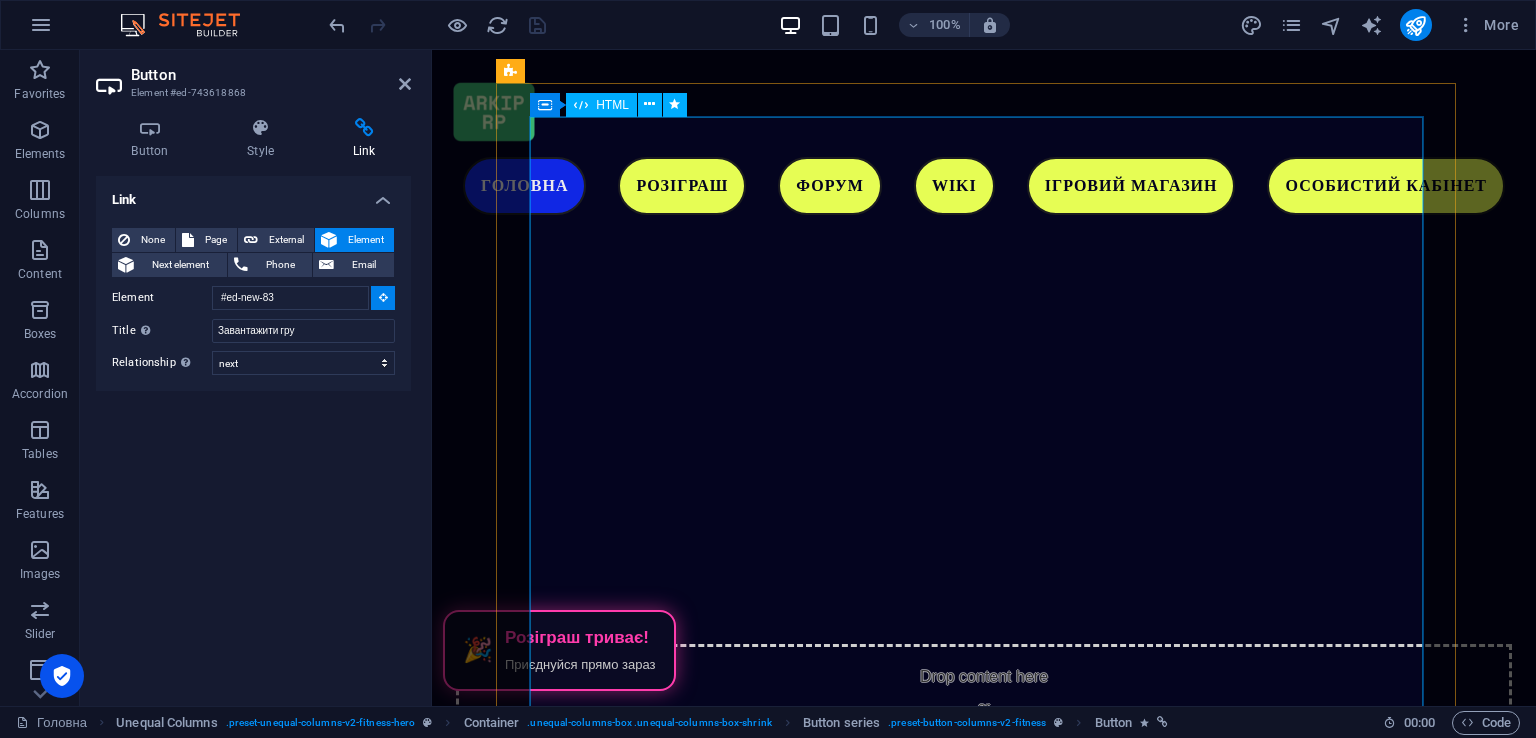 click on "Слідкуйте за виходом гри в Discord сервері ARKIP RP
[URL][DOMAIN_NAME]" at bounding box center [984, 2682] 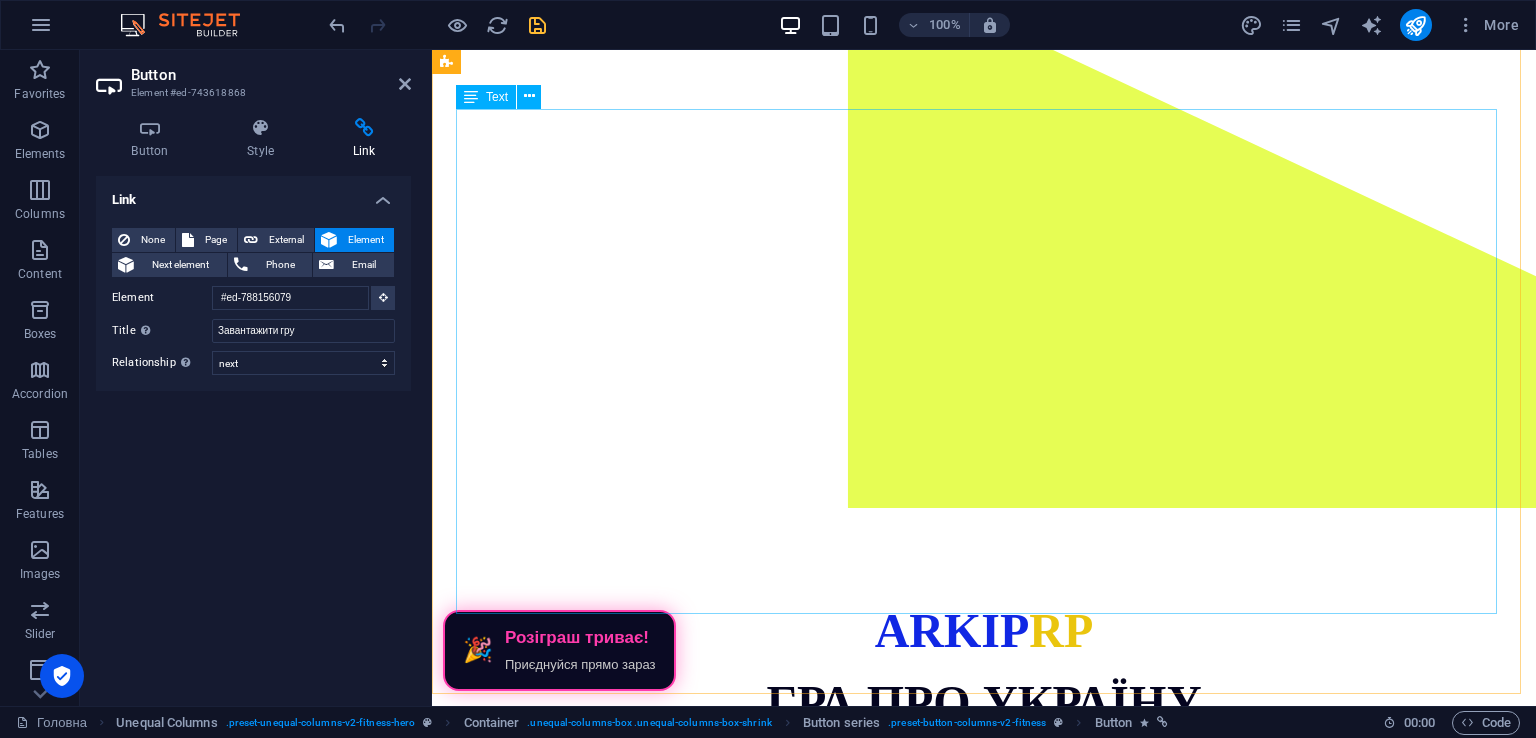 scroll, scrollTop: 112, scrollLeft: 0, axis: vertical 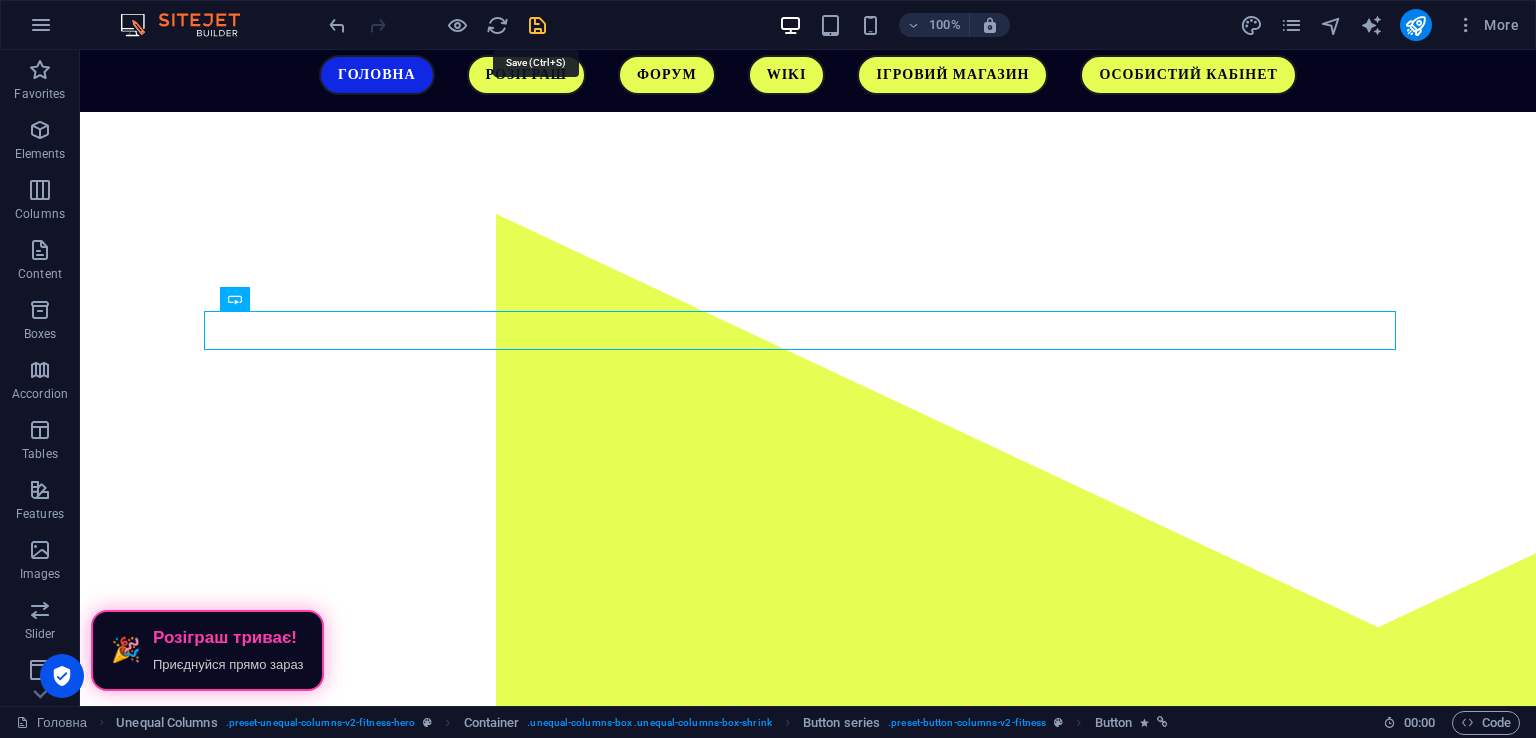 click at bounding box center (537, 25) 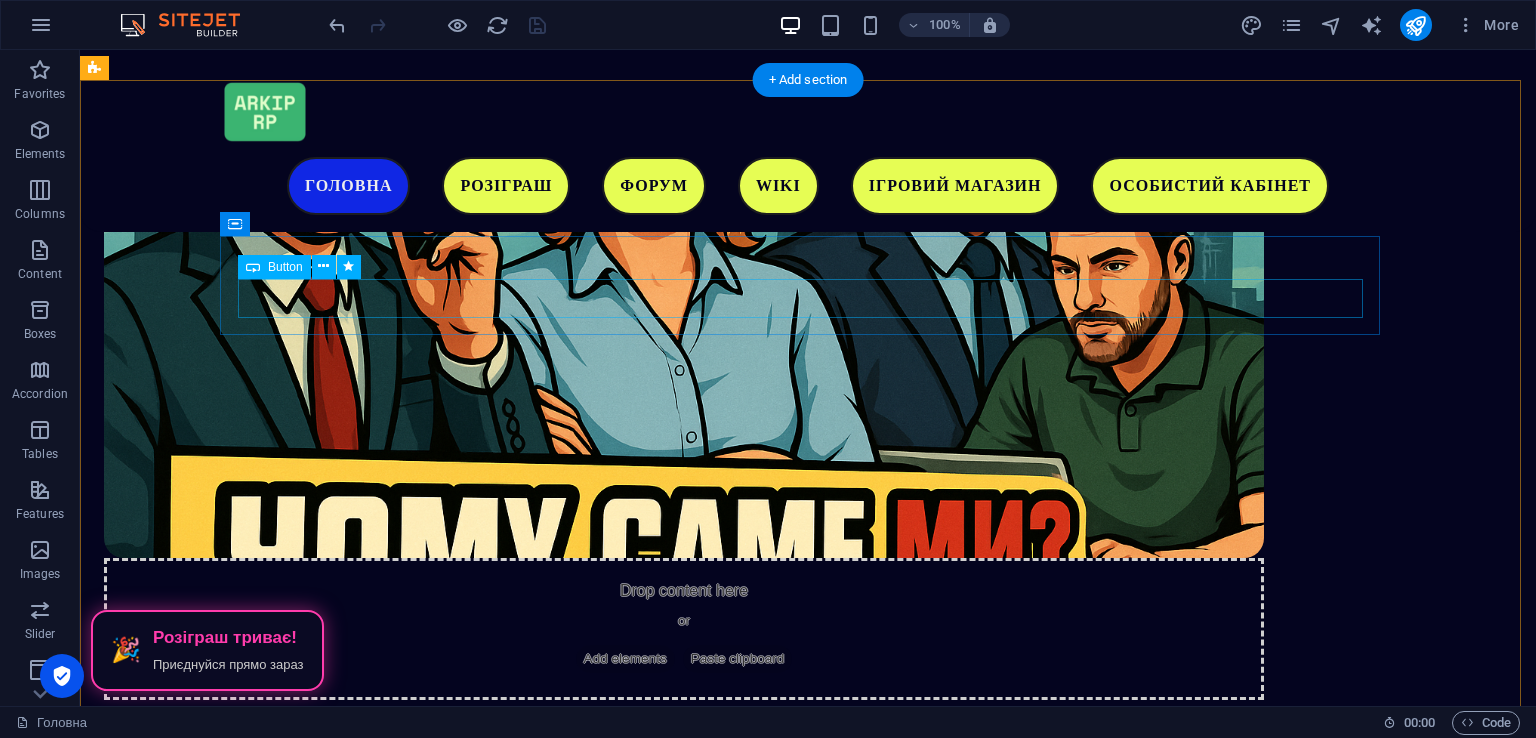 click on "Завантажити гру" at bounding box center [684, 1711] 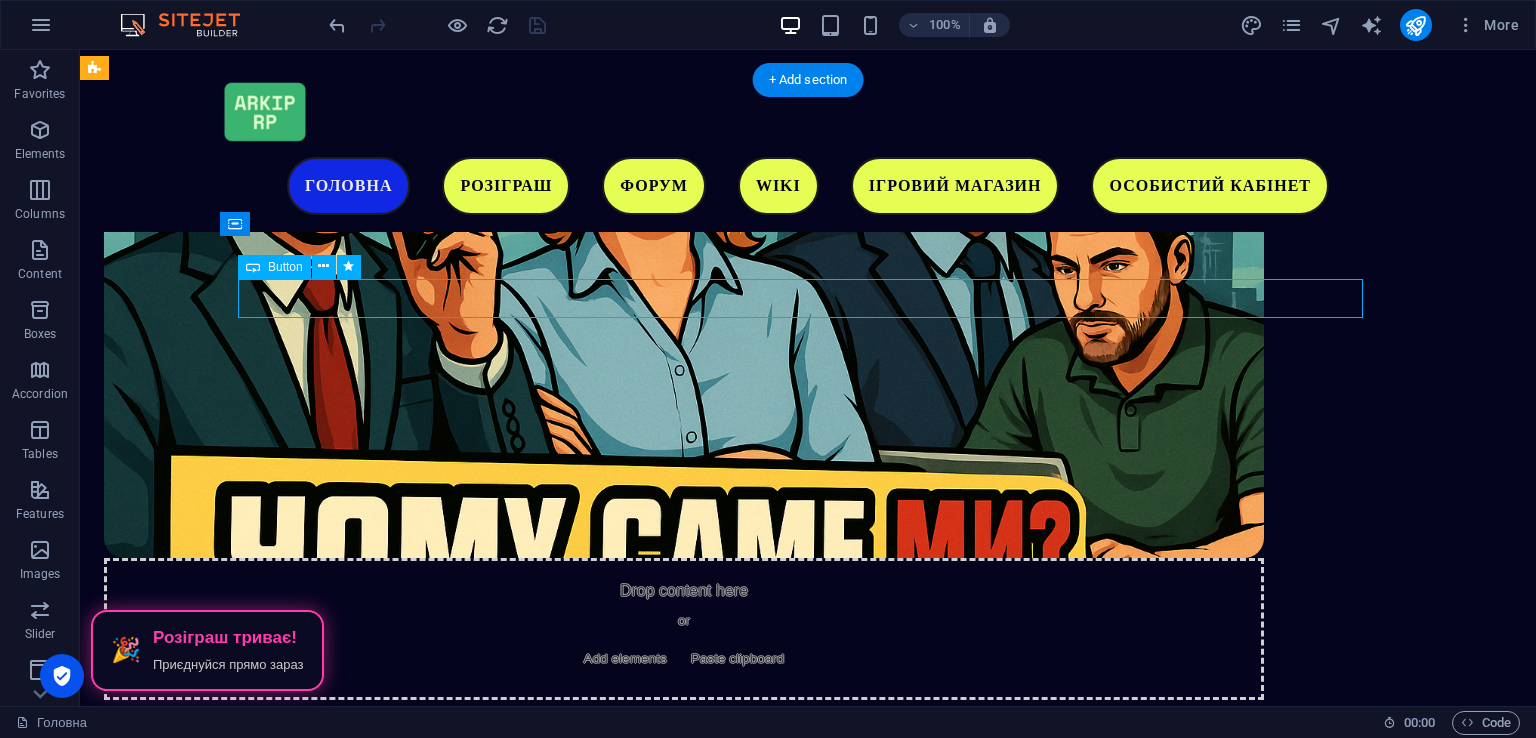 click on "Завантажити гру" at bounding box center [684, 1711] 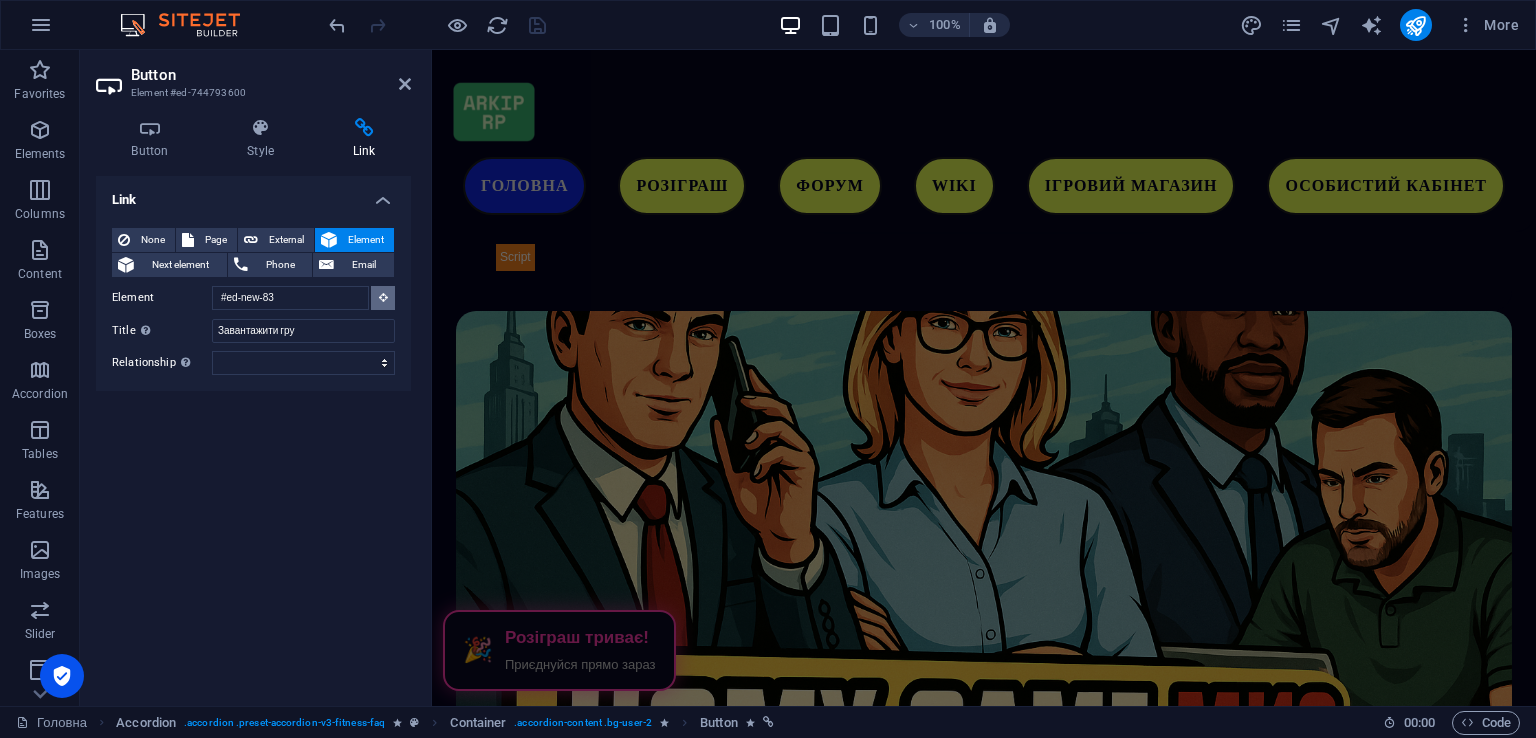 click at bounding box center [383, 297] 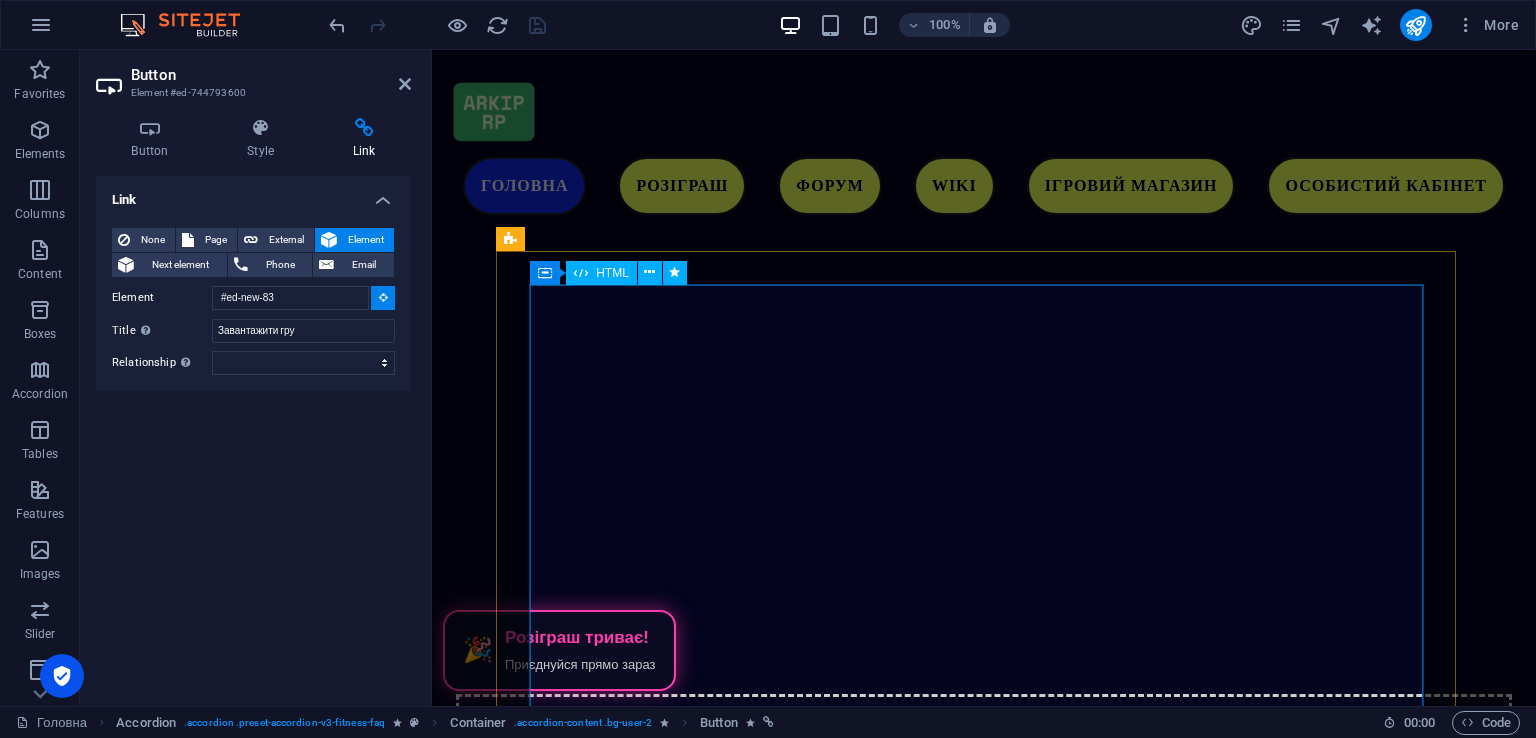 scroll, scrollTop: 5380, scrollLeft: 0, axis: vertical 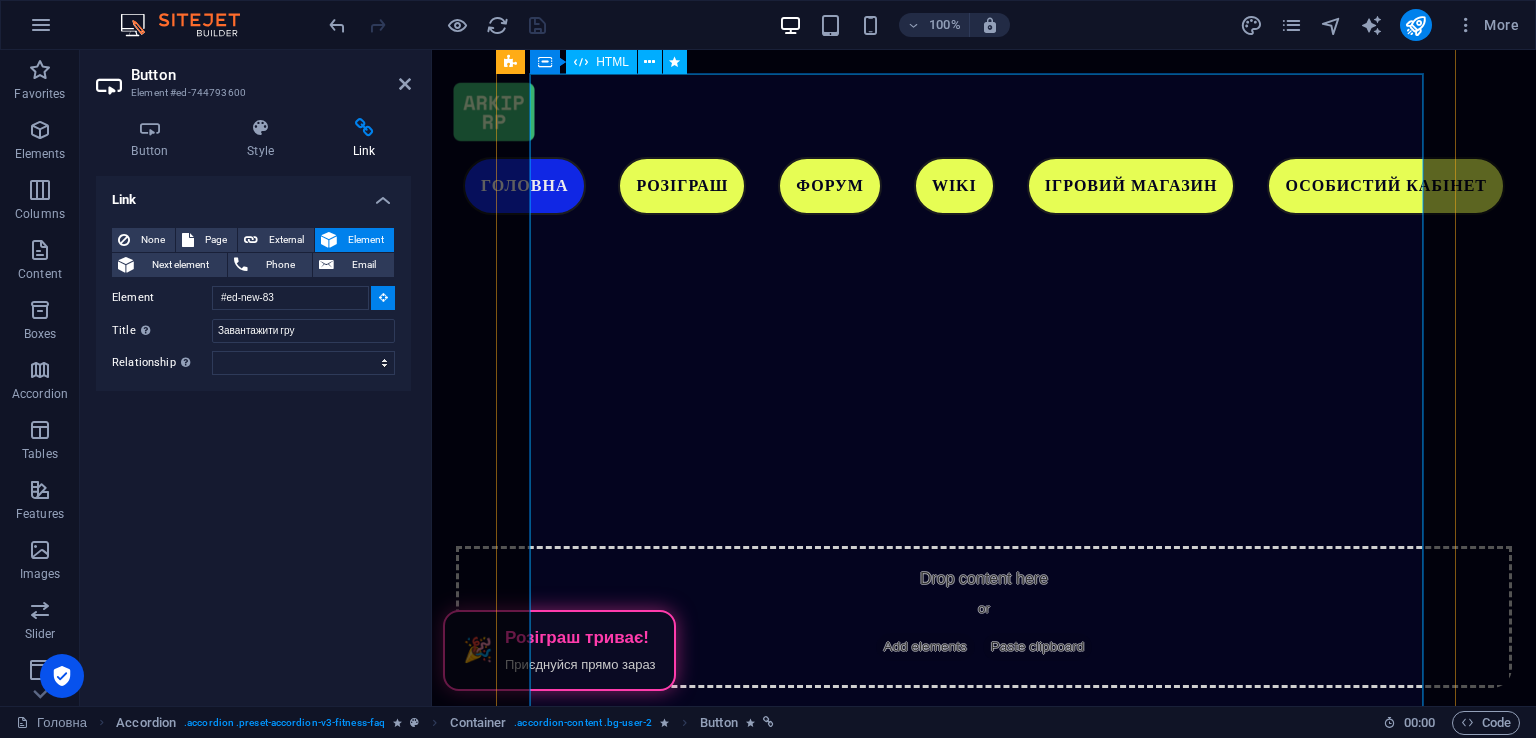 click on "Слідкуйте за виходом гри в Discord сервері ARKIP RP
[URL][DOMAIN_NAME]" at bounding box center (984, 2584) 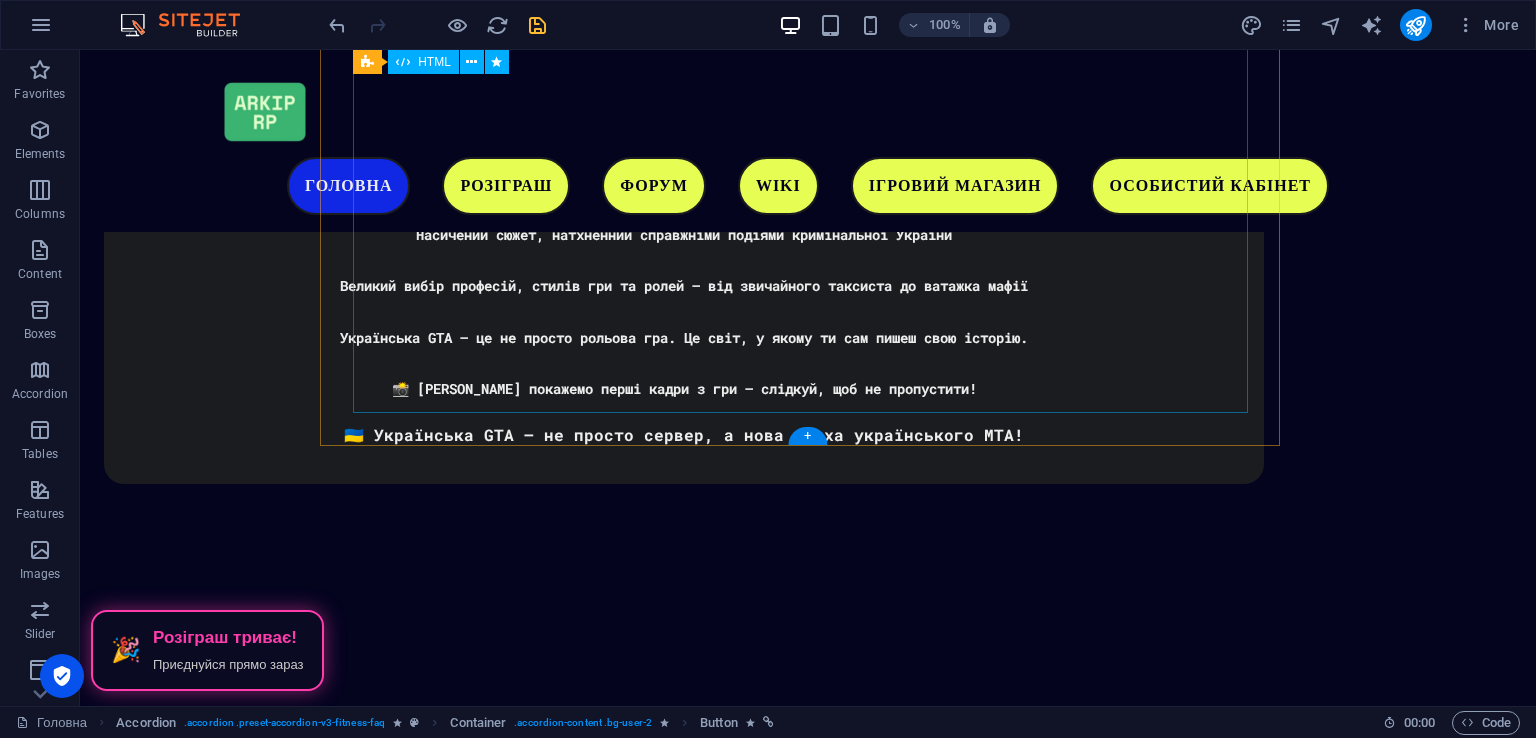 scroll, scrollTop: 4524, scrollLeft: 0, axis: vertical 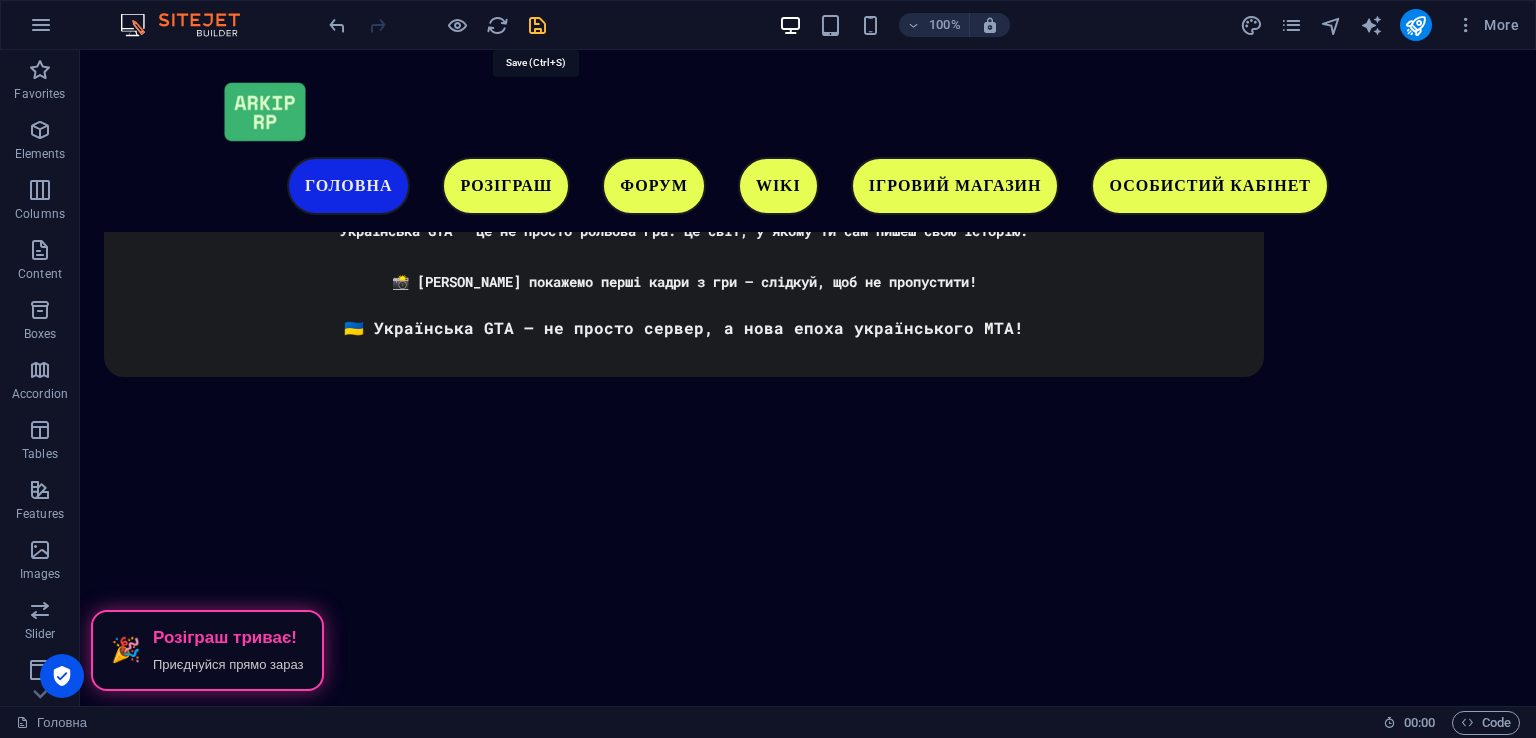click at bounding box center [537, 25] 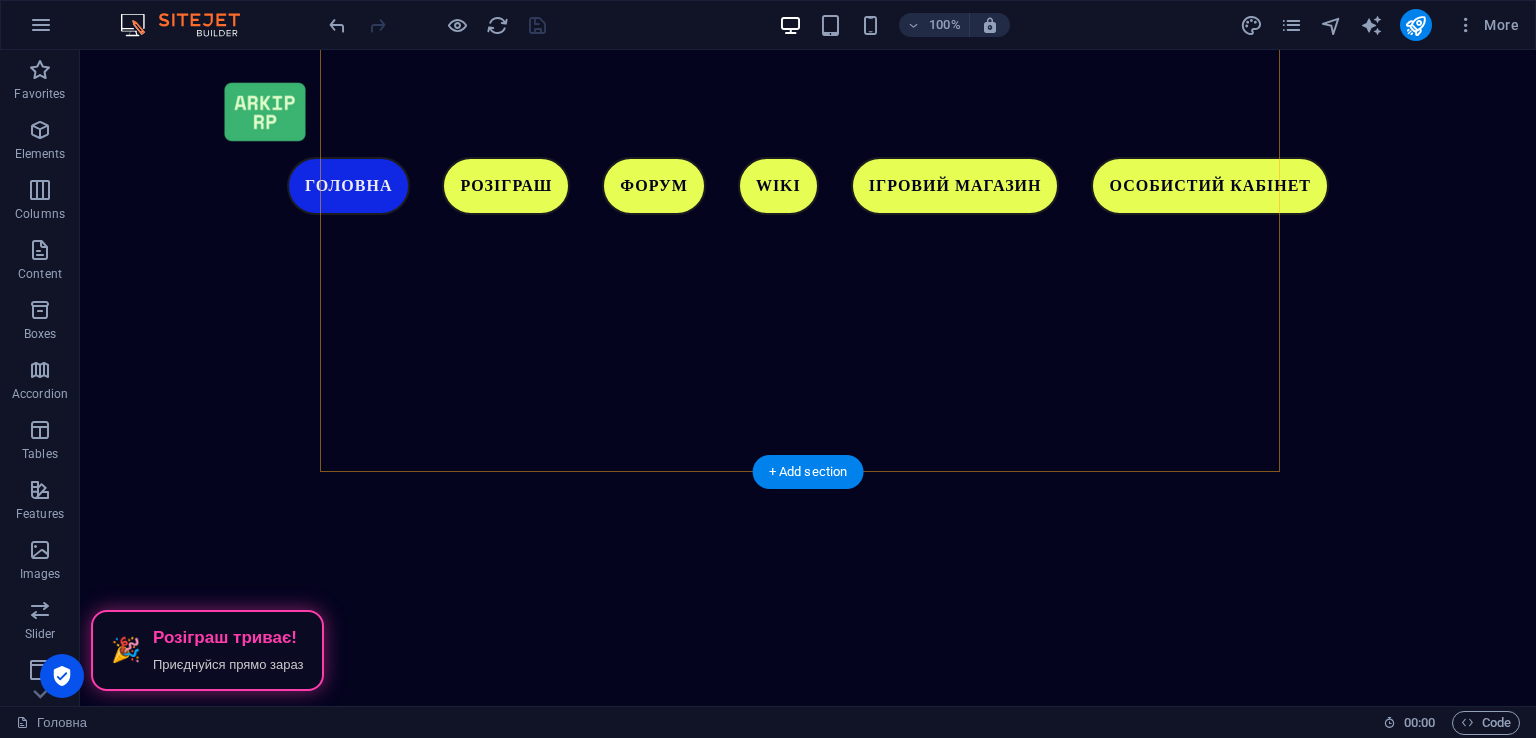 scroll, scrollTop: 5124, scrollLeft: 0, axis: vertical 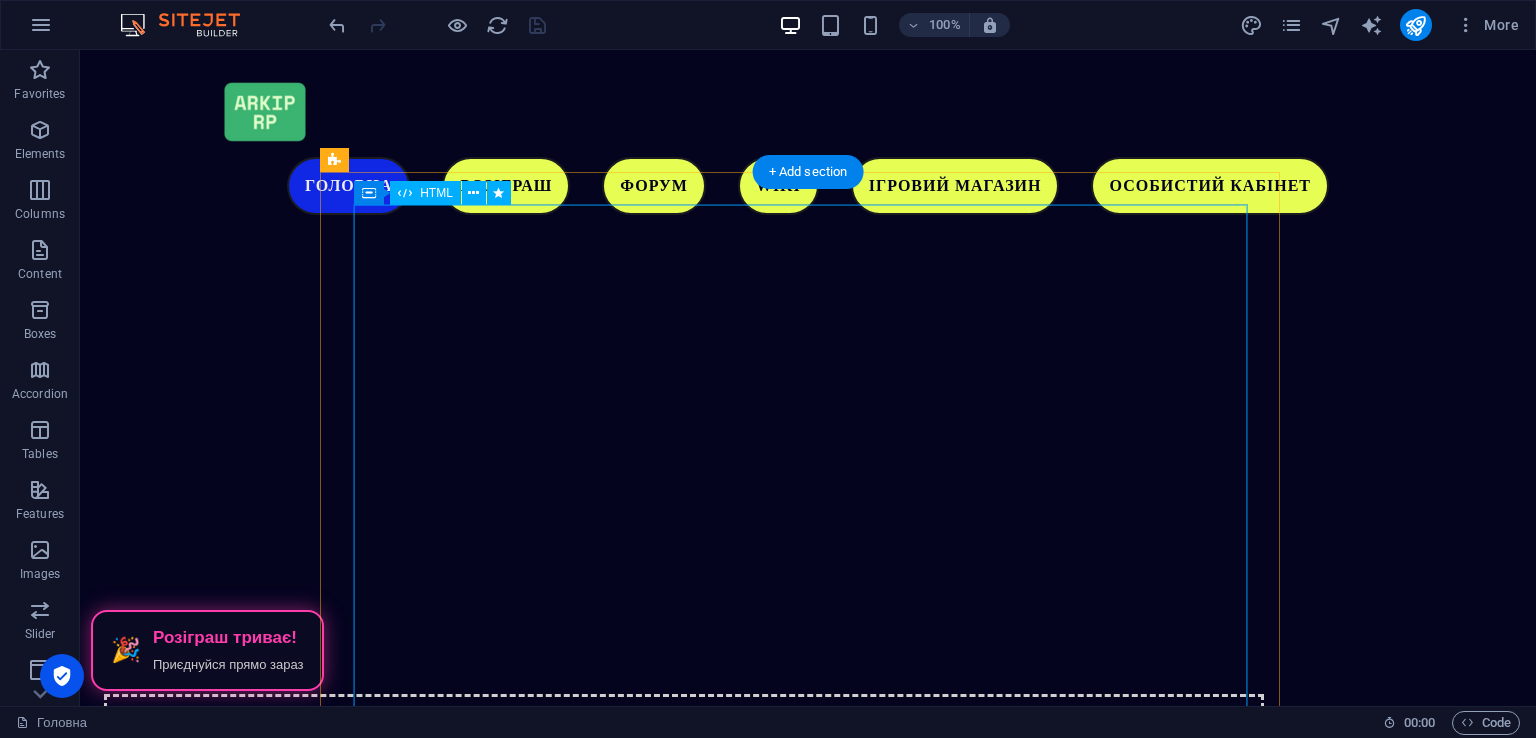 click on "Слідкуйте за виходом гри в Discord сервері ARKIP RP
[URL][DOMAIN_NAME]" at bounding box center (808, 2732) 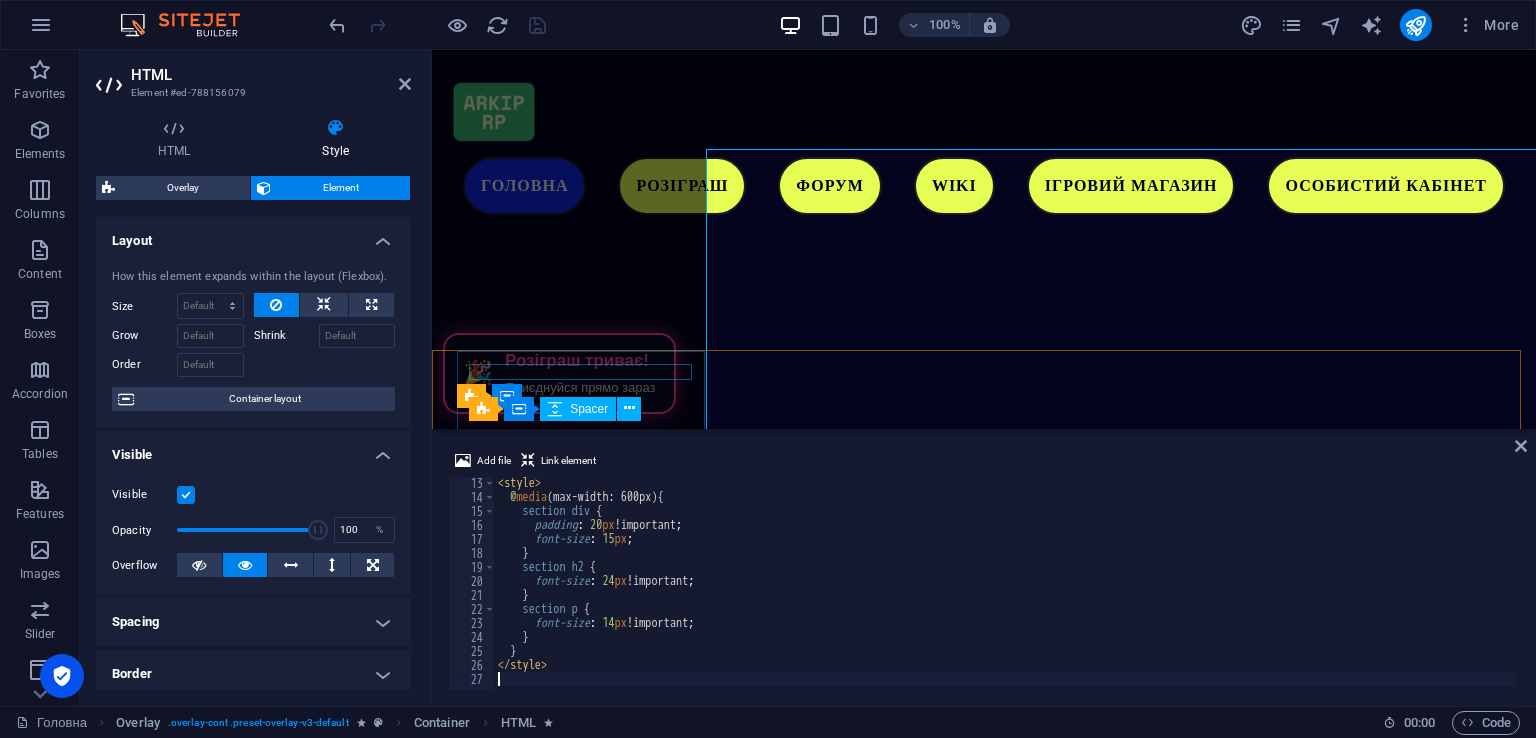 scroll, scrollTop: 5181, scrollLeft: 0, axis: vertical 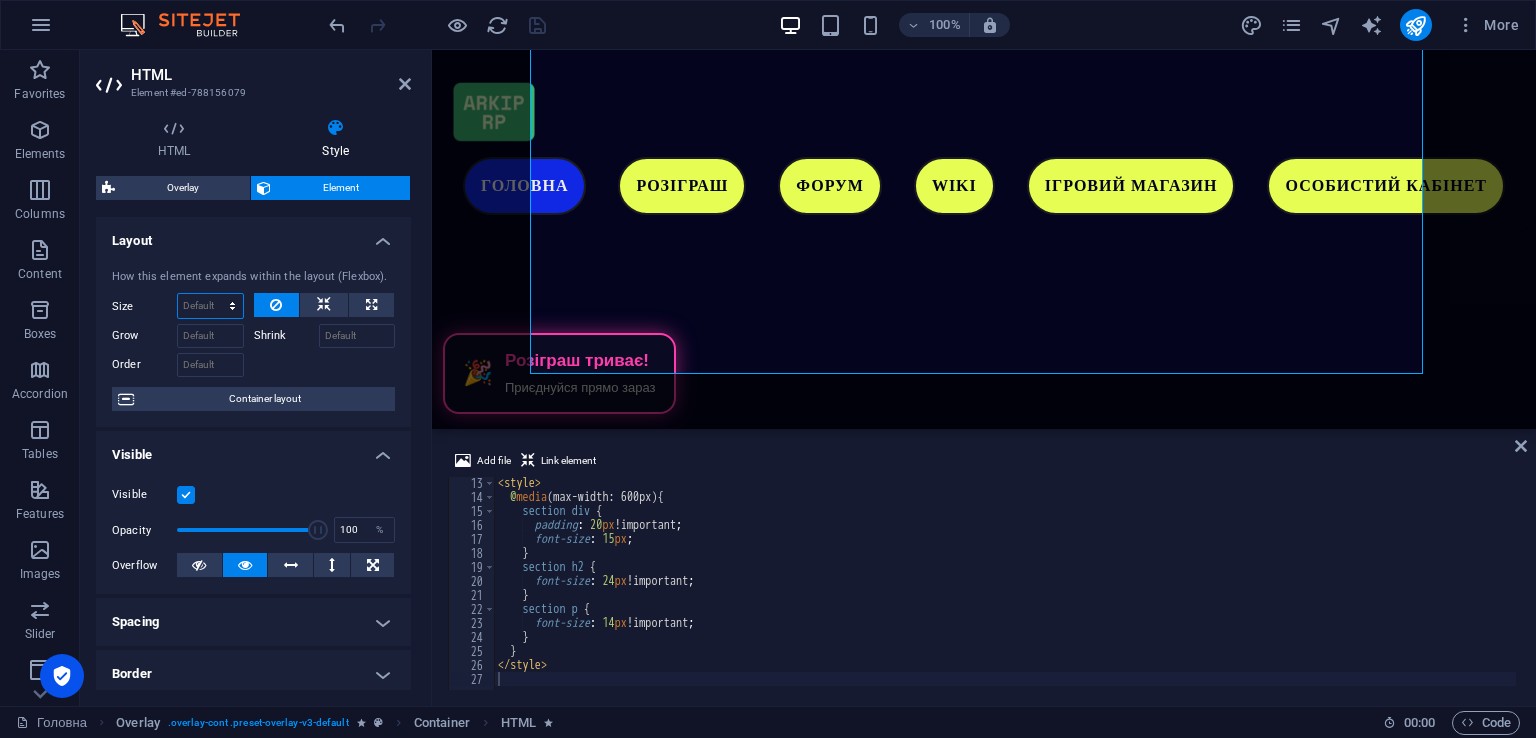 click on "Default auto px % 1/1 1/2 1/3 1/4 1/5 1/6 1/7 1/8 1/9 1/10" at bounding box center (210, 306) 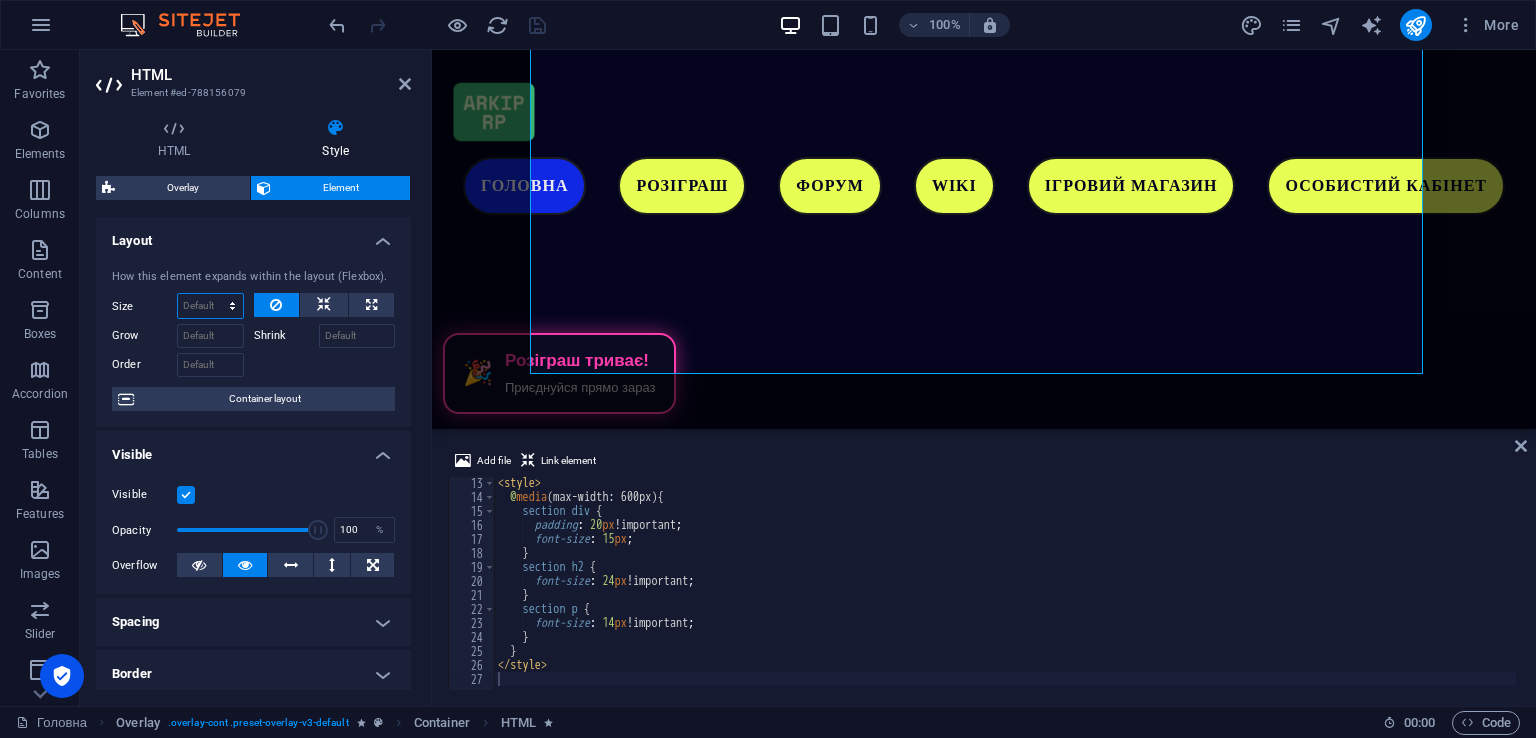 select on "px" 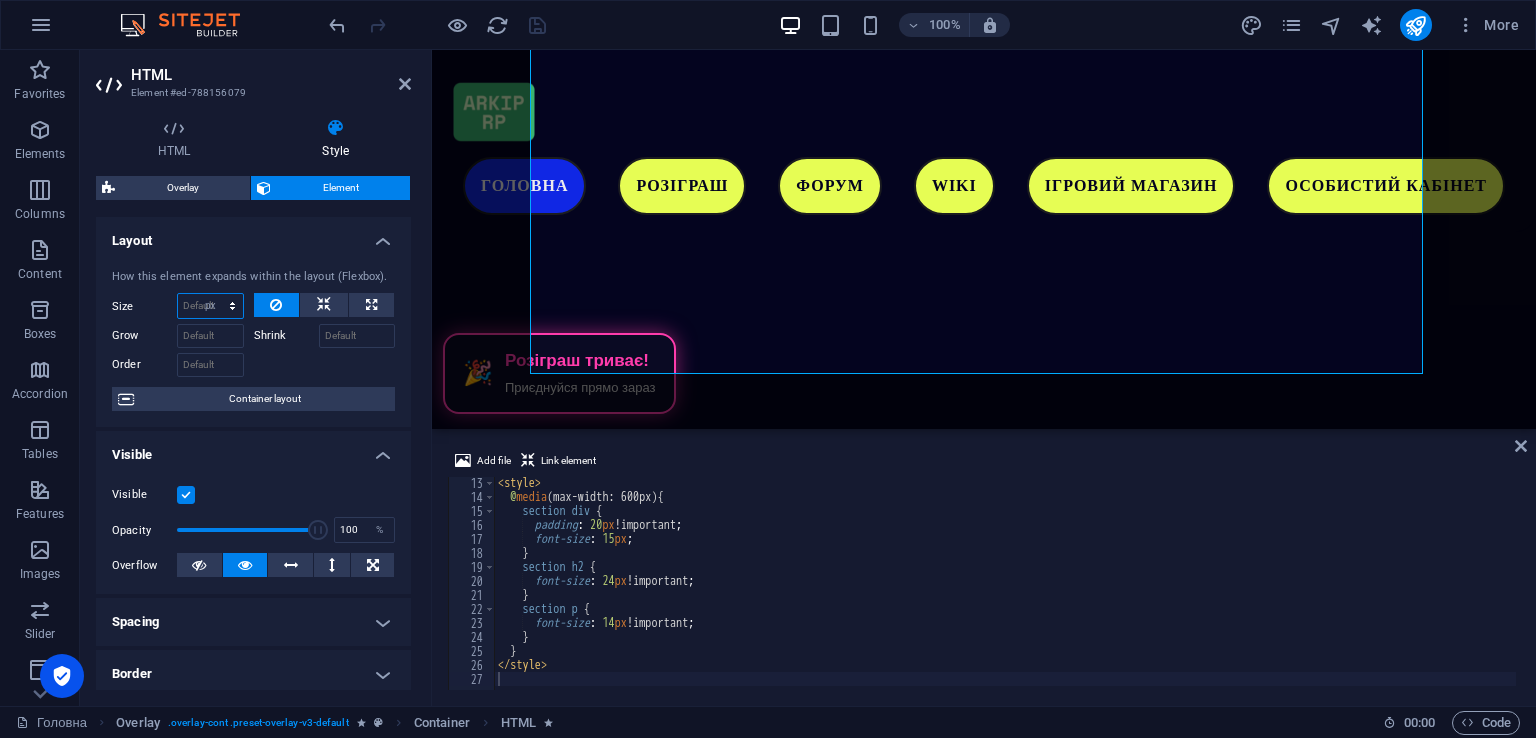 click on "Default auto px % 1/1 1/2 1/3 1/4 1/5 1/6 1/7 1/8 1/9 1/10" at bounding box center (210, 306) 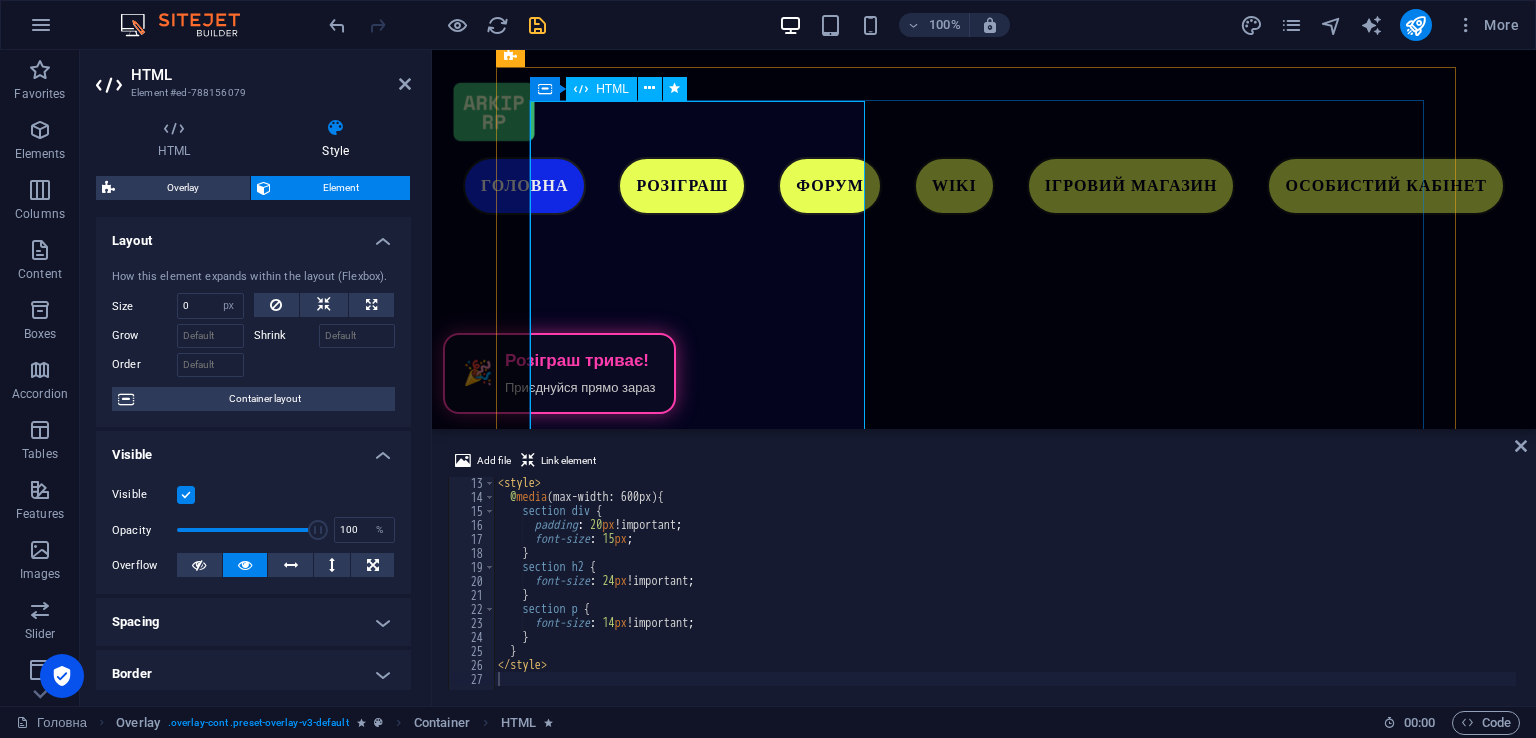 scroll, scrollTop: 4981, scrollLeft: 0, axis: vertical 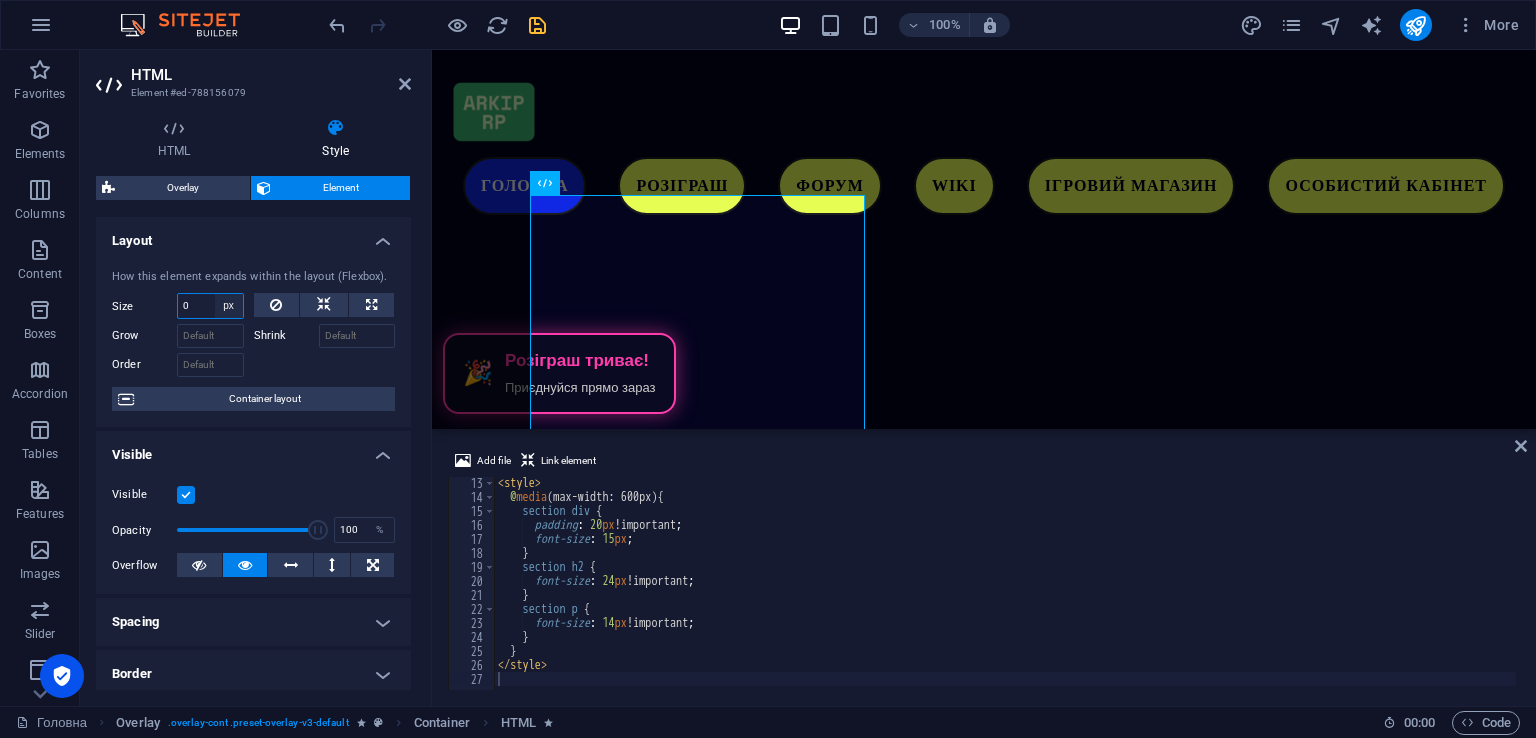 click on "Default auto px % 1/1 1/2 1/3 1/4 1/5 1/6 1/7 1/8 1/9 1/10" at bounding box center [229, 306] 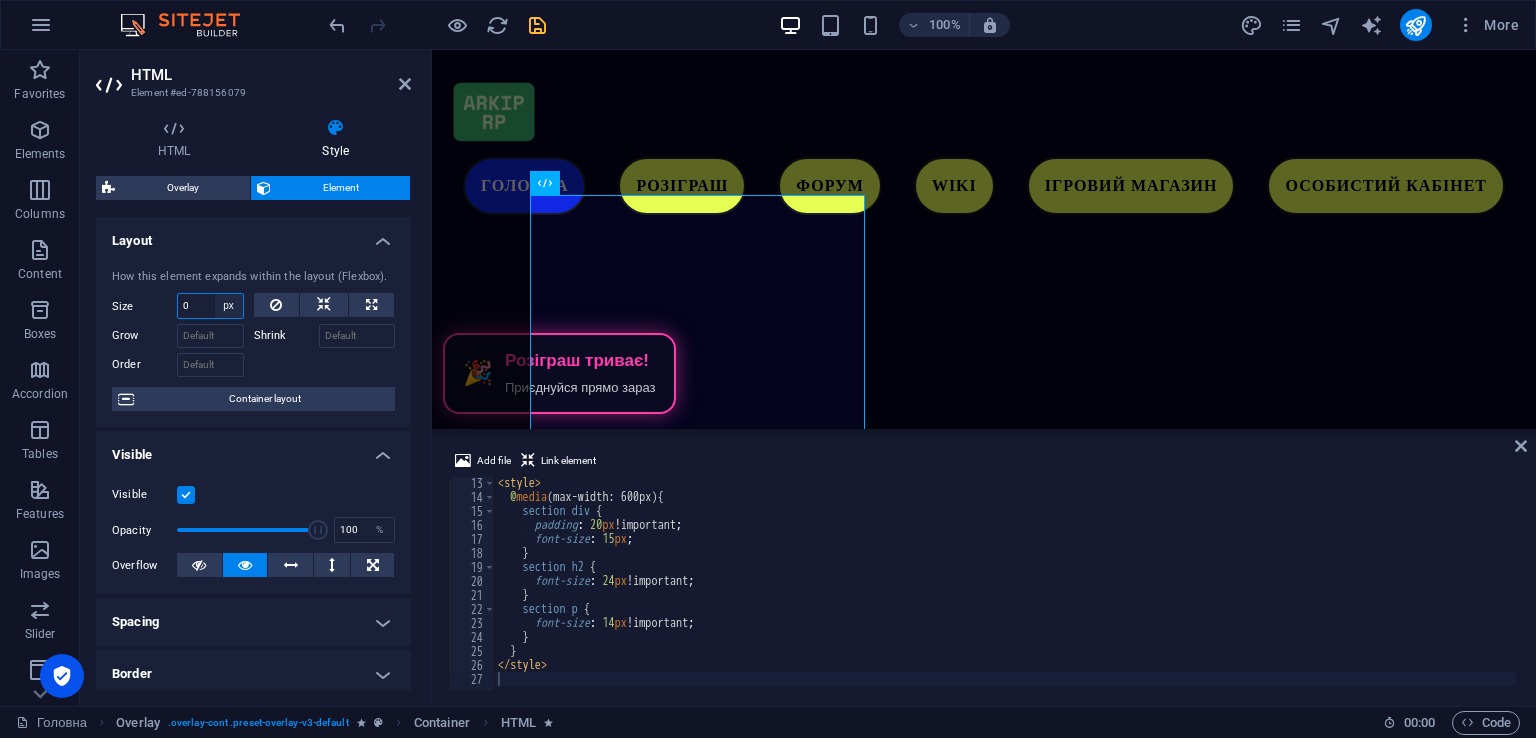 select on "viitmlun974" 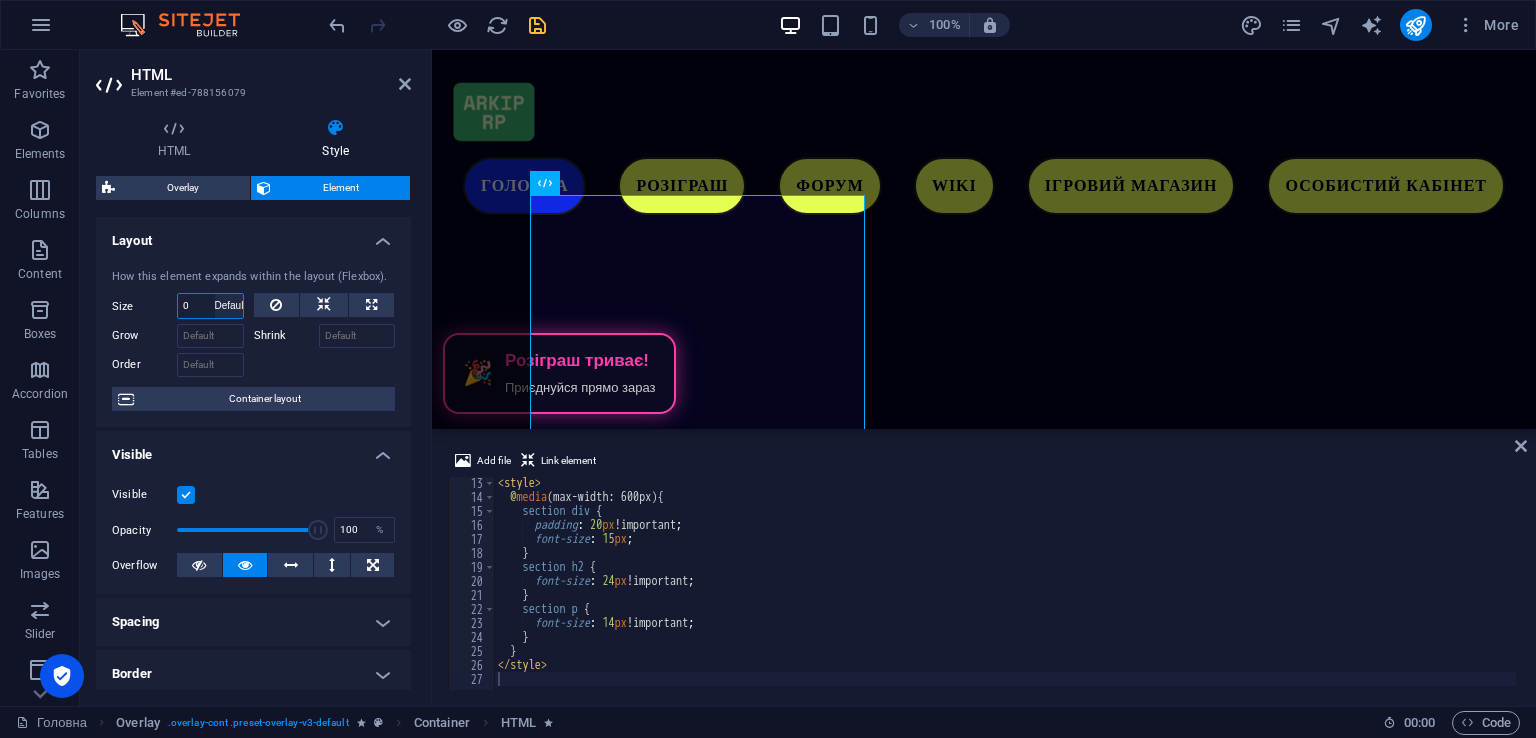 click on "Default auto px % 1/1 1/2 1/3 1/4 1/5 1/6 1/7 1/8 1/9 1/10" at bounding box center [229, 306] 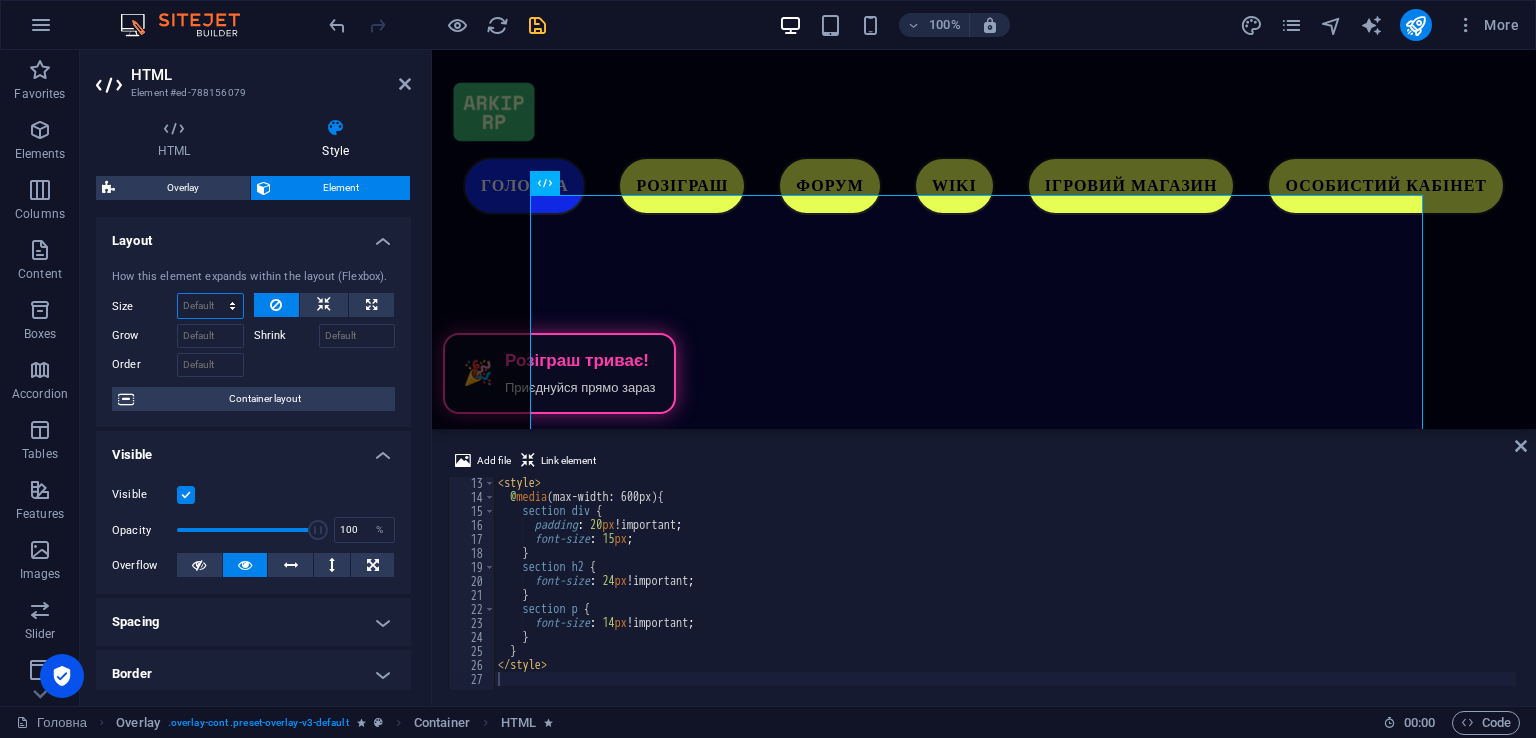 click on "Default auto px % 1/1 1/2 1/3 1/4 1/5 1/6 1/7 1/8 1/9 1/10" at bounding box center (210, 306) 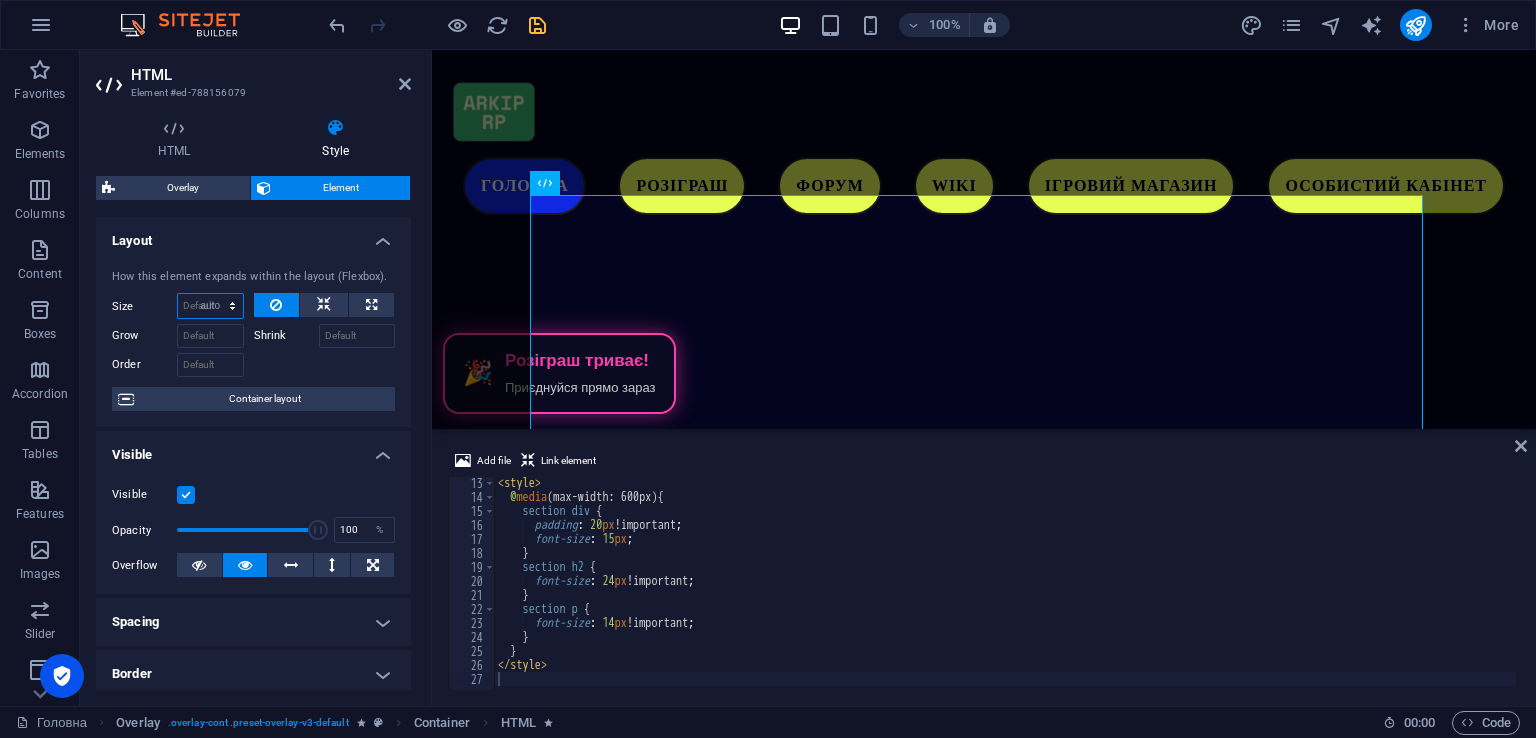 click on "Default auto px % 1/1 1/2 1/3 1/4 1/5 1/6 1/7 1/8 1/9 1/10" at bounding box center (210, 306) 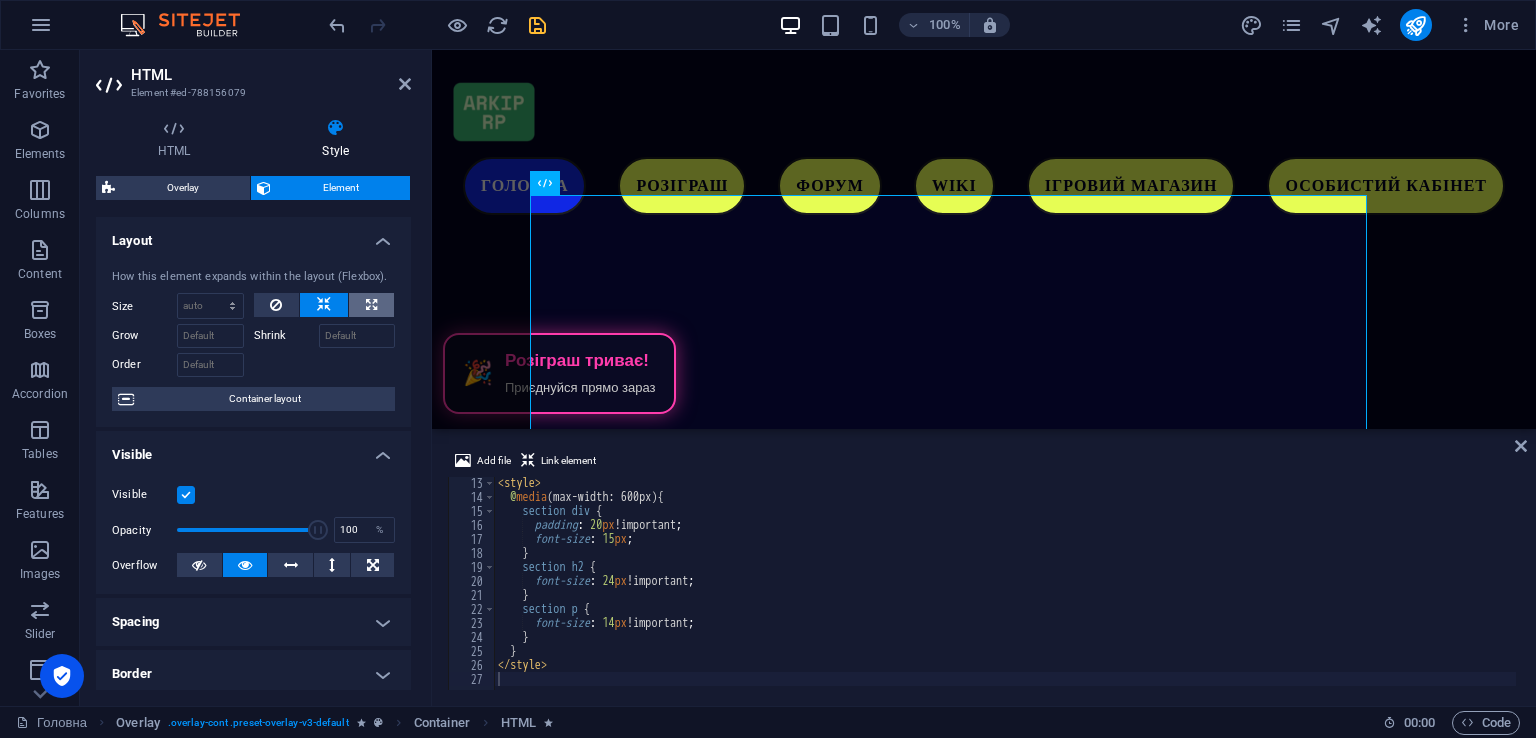 click at bounding box center [371, 305] 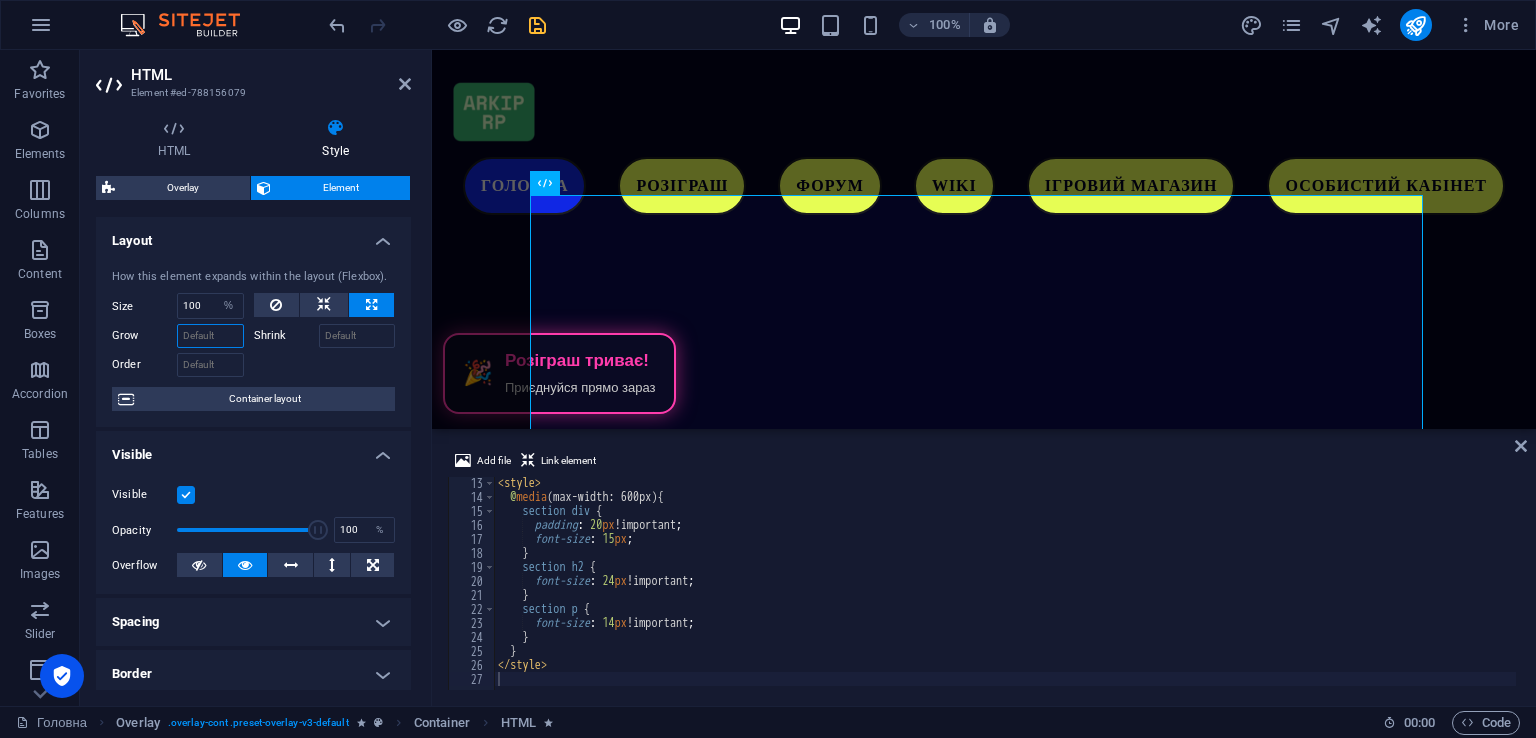 click on "Grow" at bounding box center (210, 336) 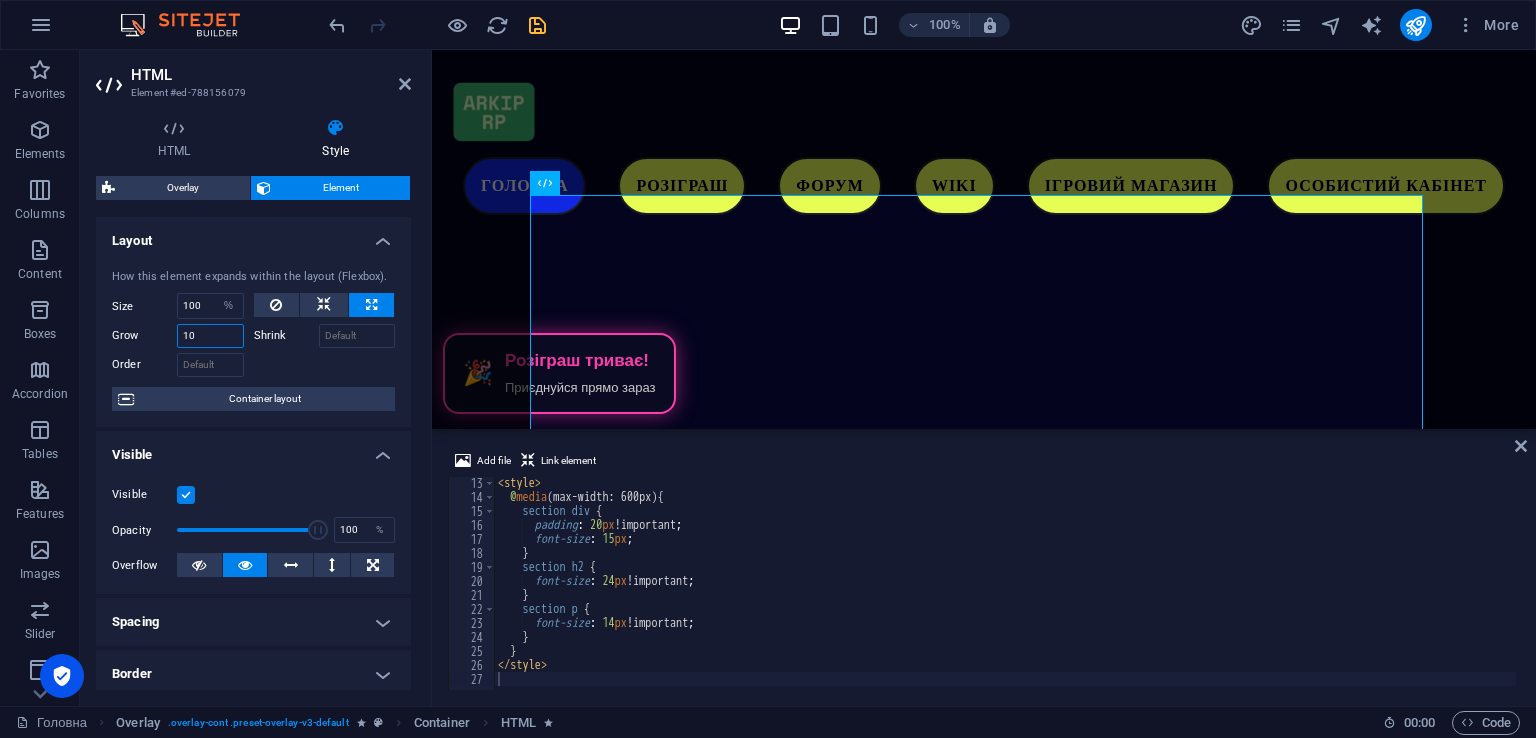 type on "10" 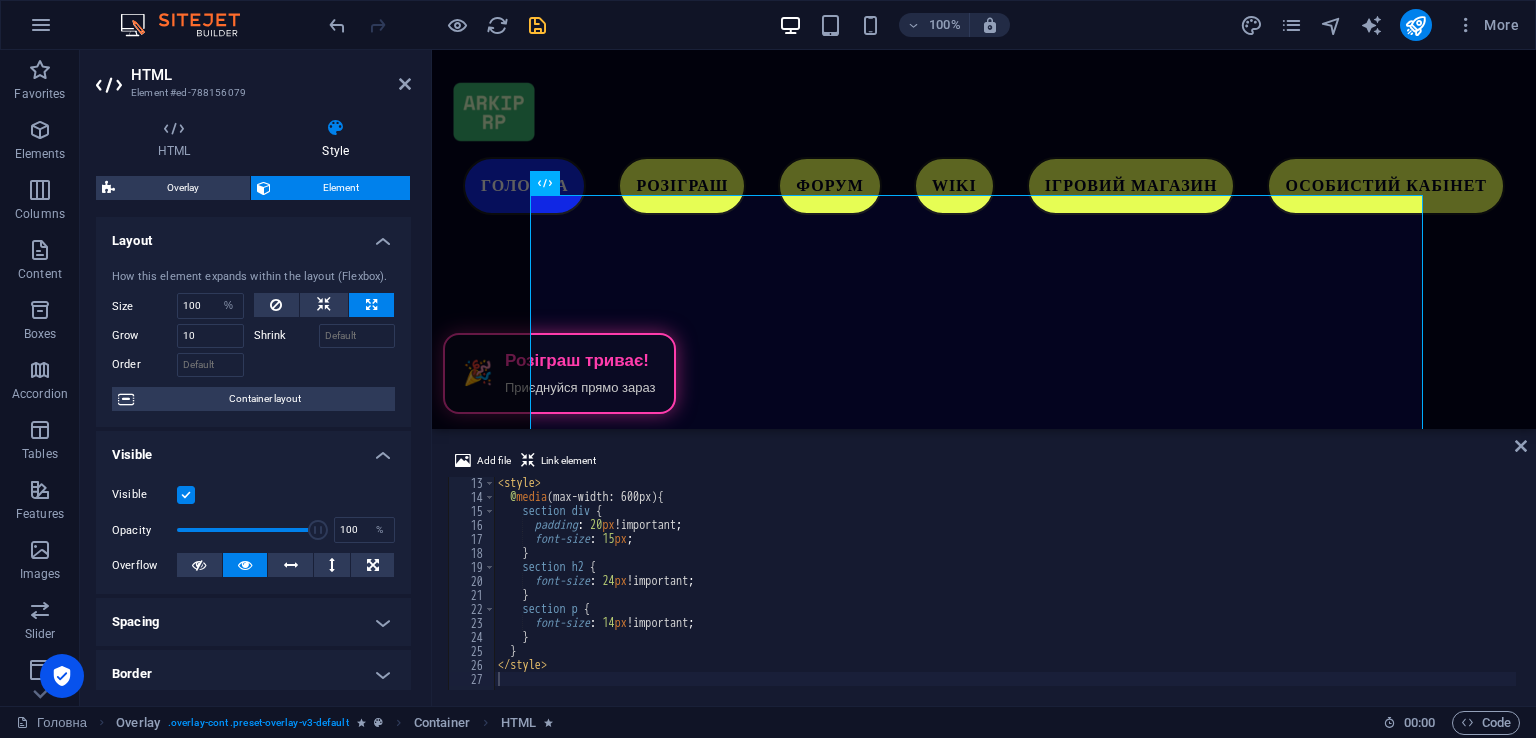 click at bounding box center (325, 362) 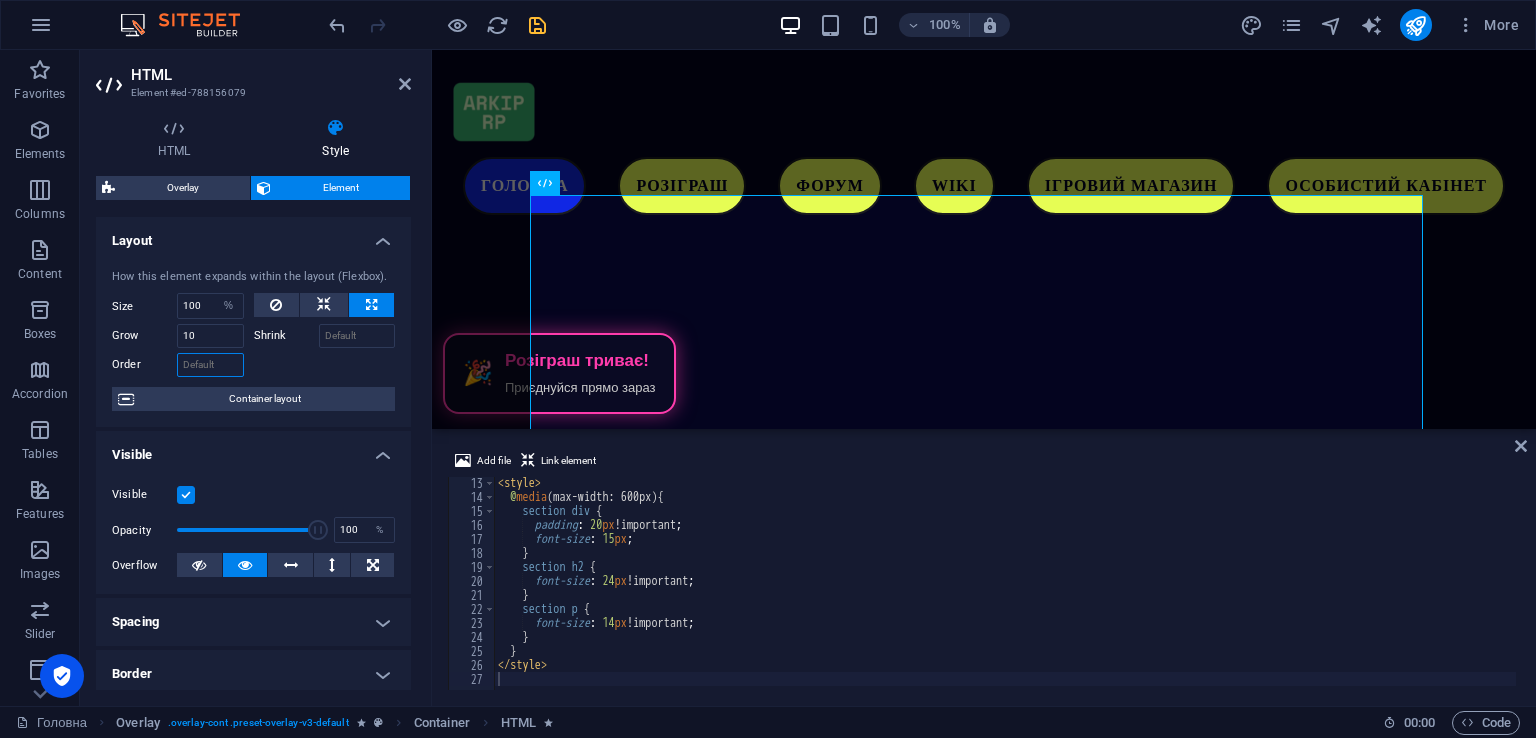 click on "Order" at bounding box center (210, 365) 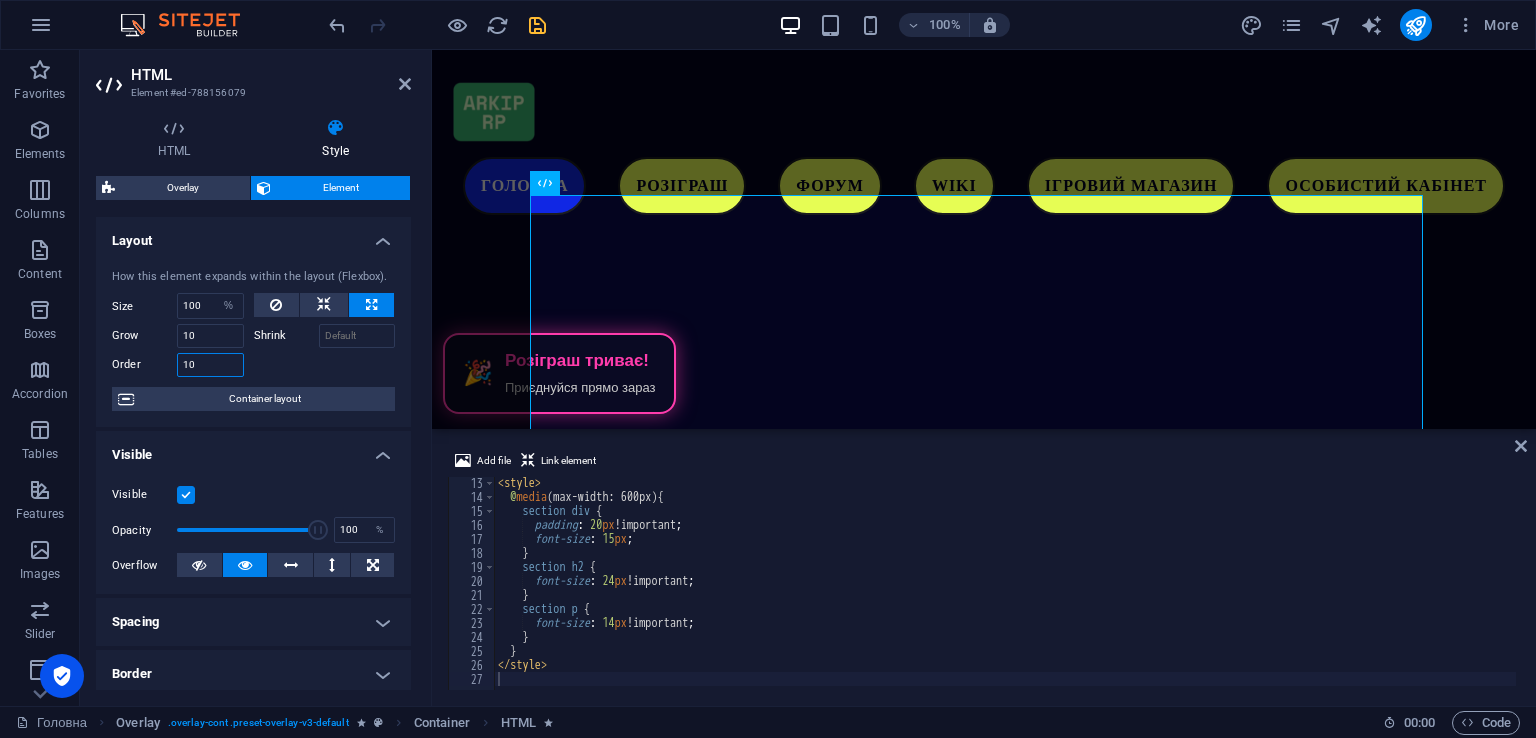 type on "10" 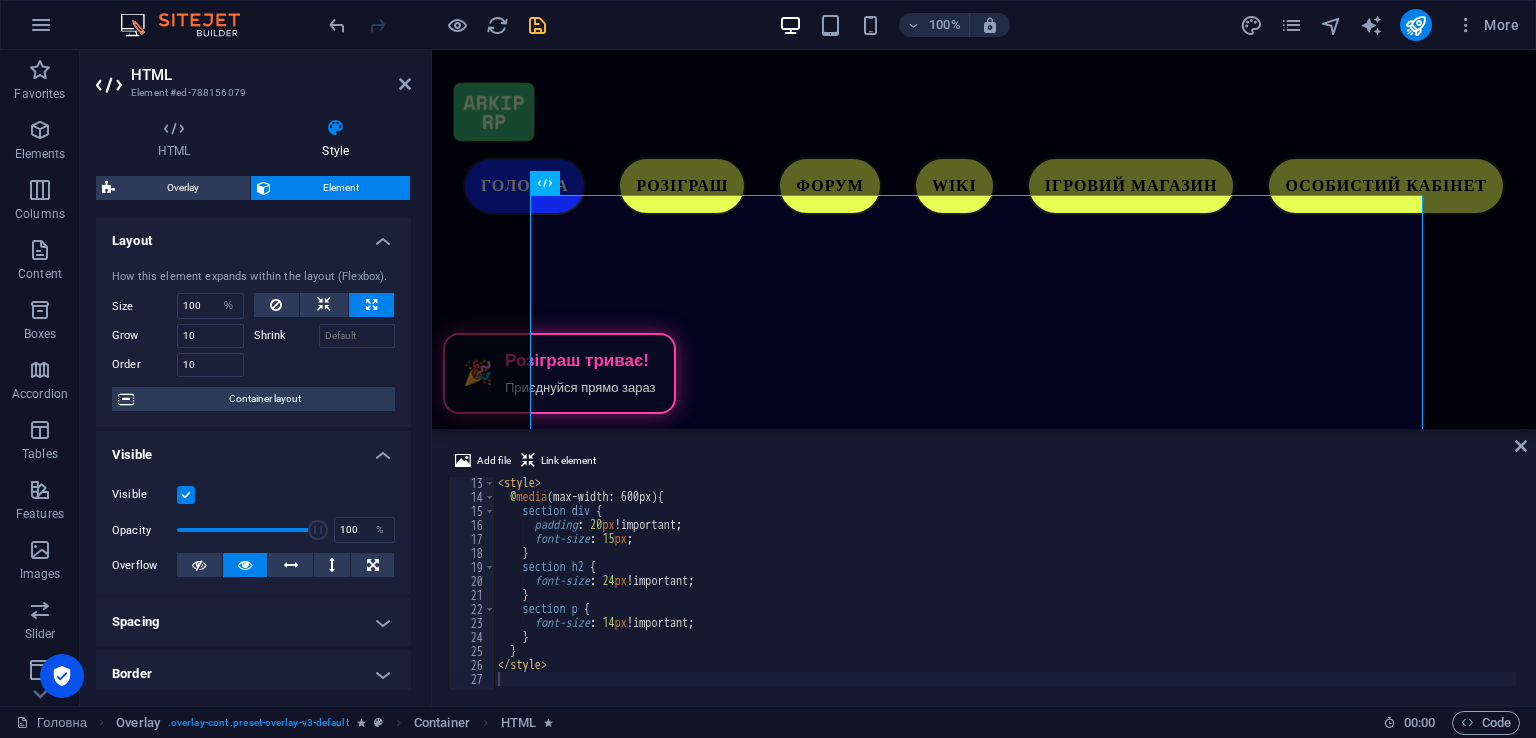 click at bounding box center [325, 362] 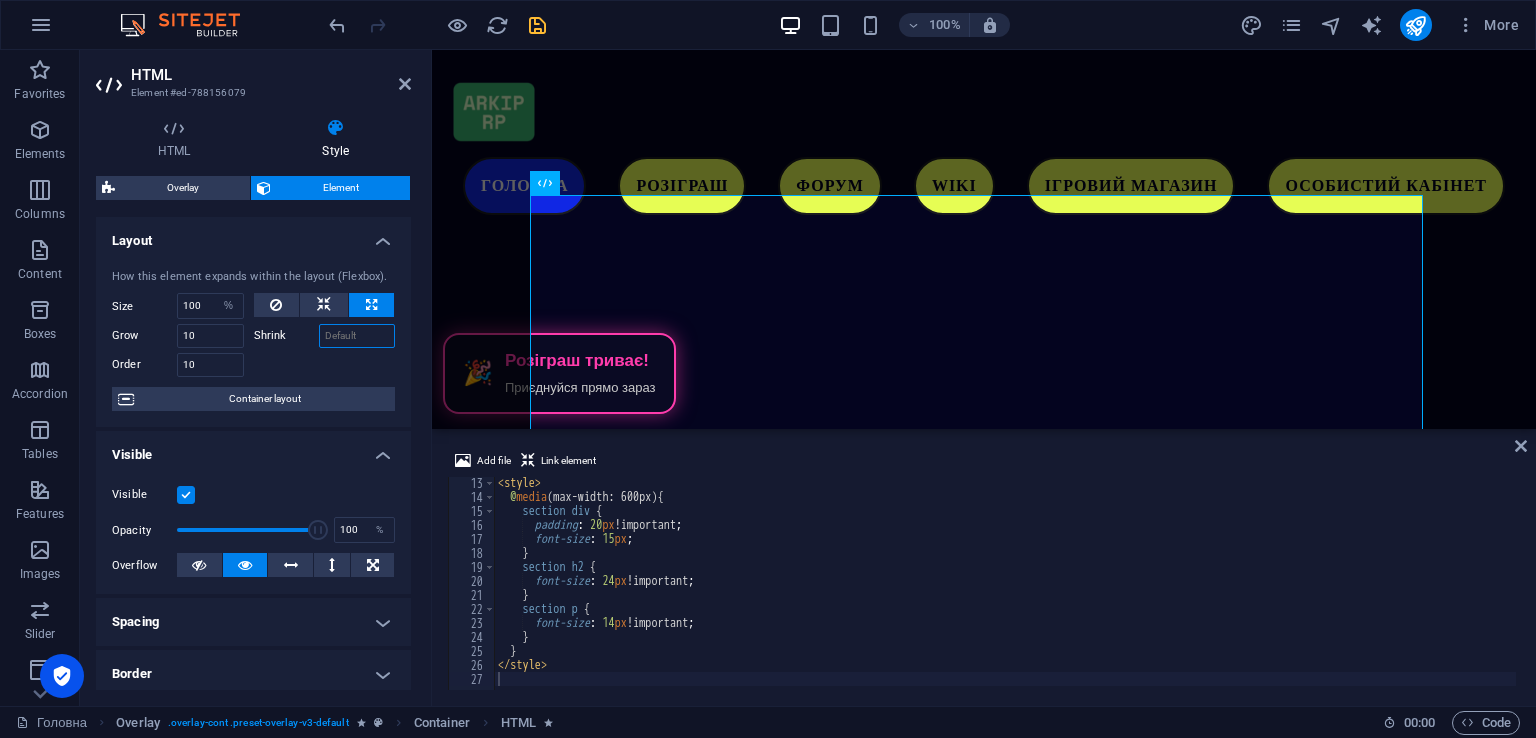 click on "Shrink" at bounding box center [357, 336] 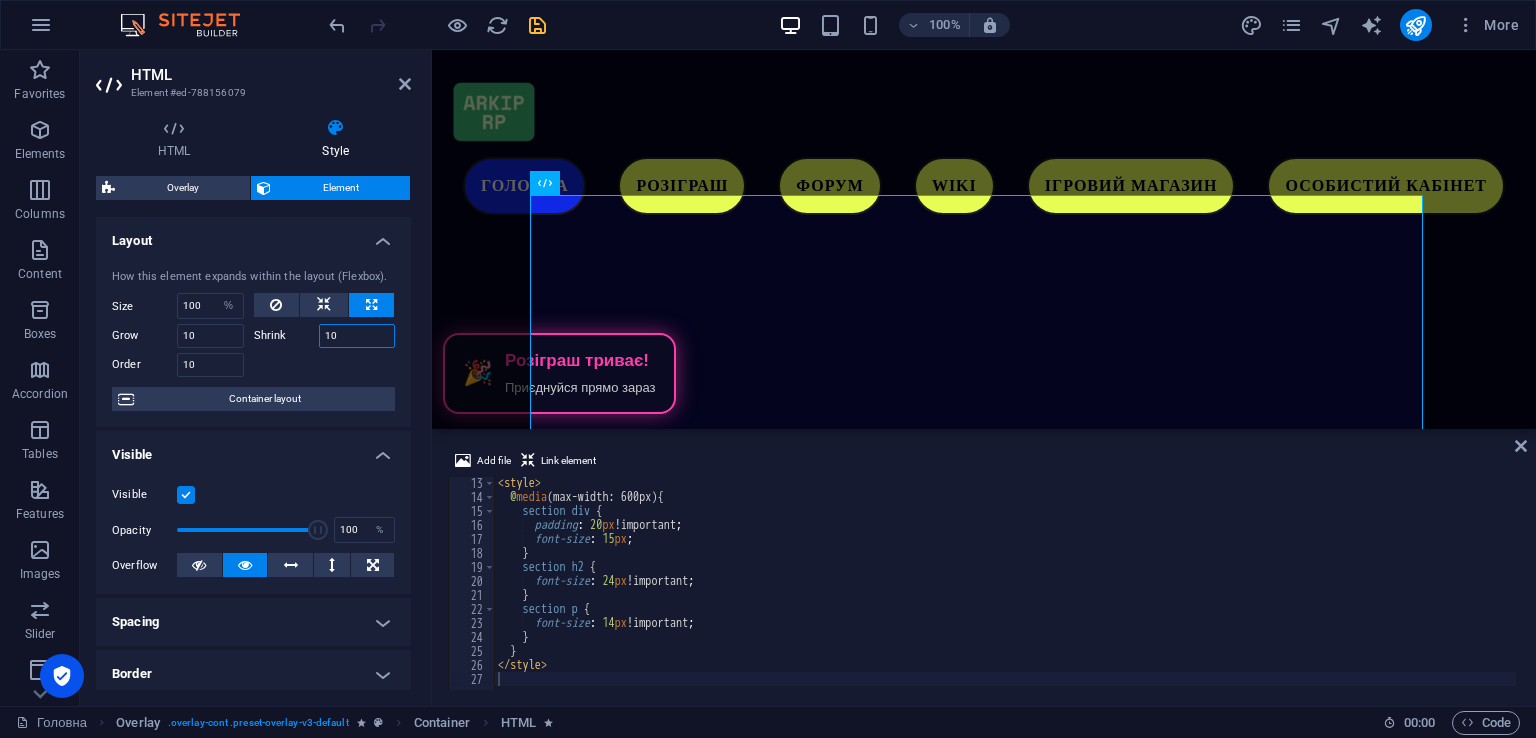 type on "10" 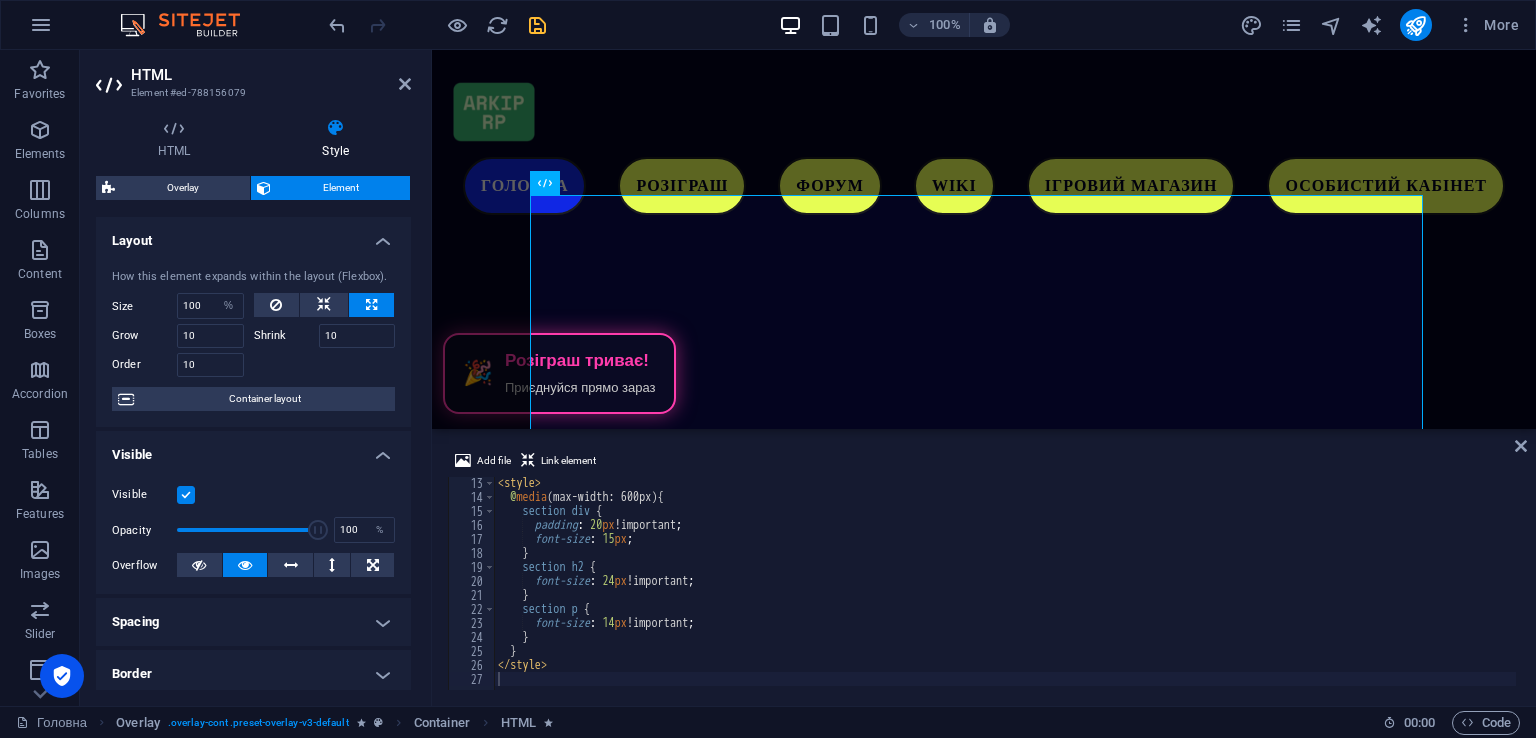 click at bounding box center [325, 362] 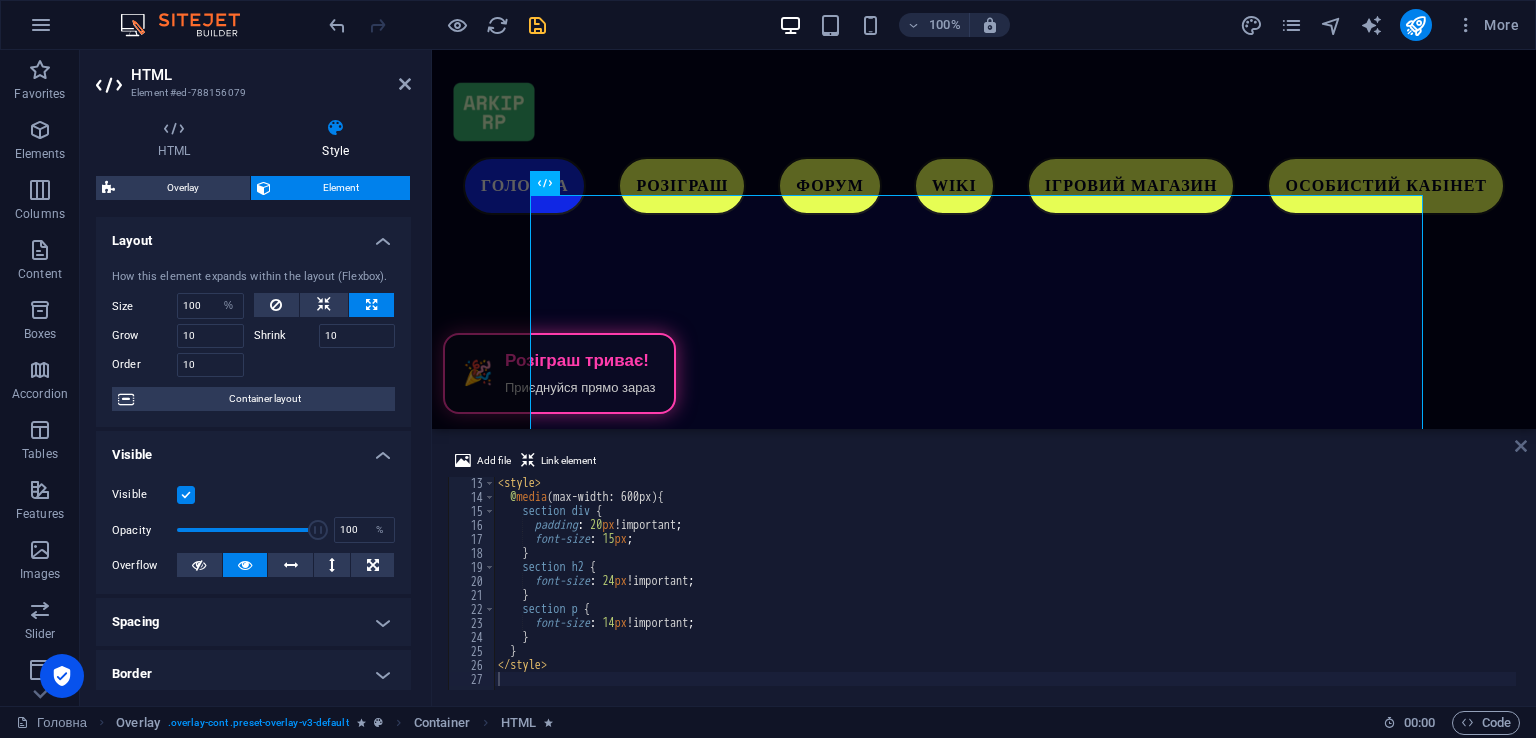 click at bounding box center (1521, 446) 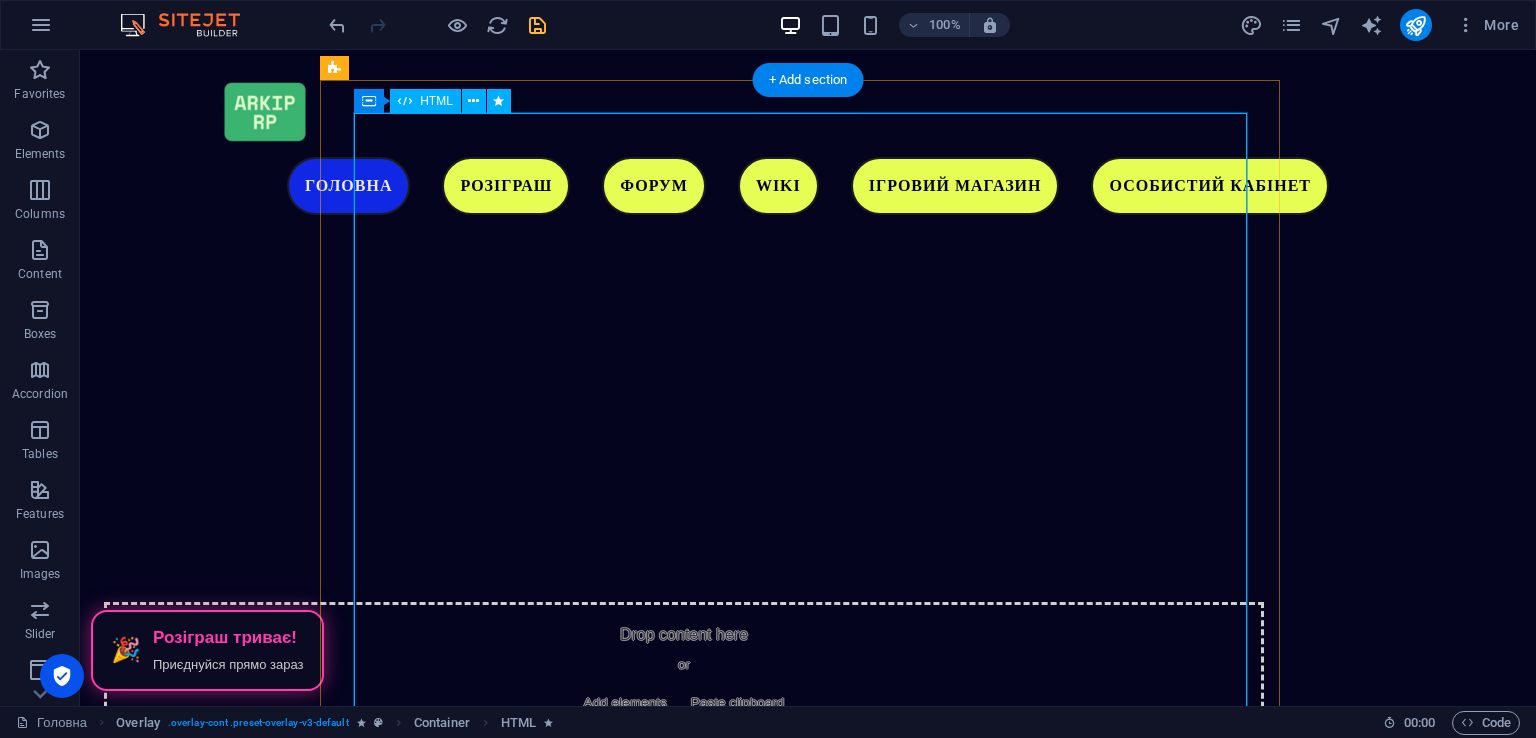 click on "Слідкуйте за виходом гри в Discord сервері ARKIP RP
[URL][DOMAIN_NAME]" at bounding box center (808, 2640) 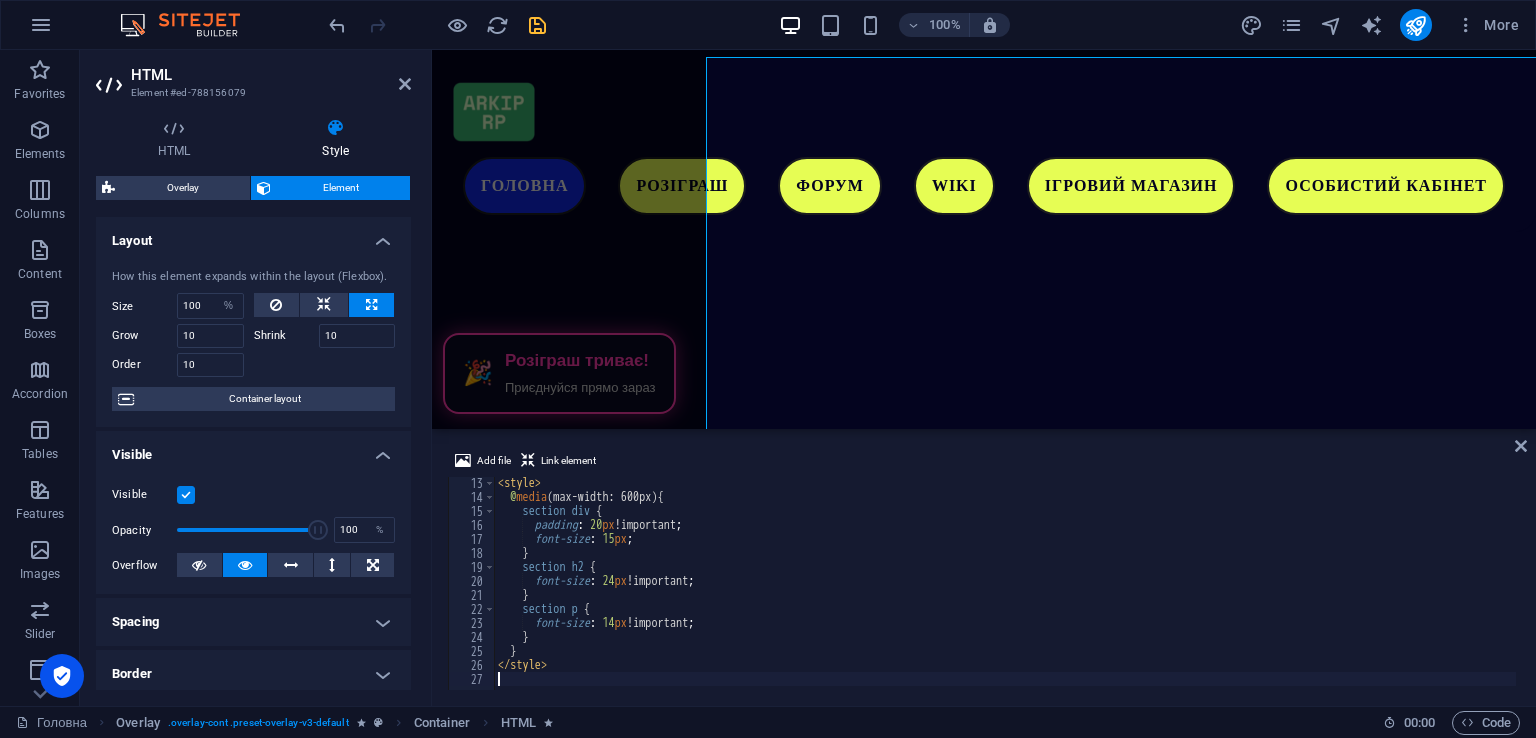 scroll, scrollTop: 5273, scrollLeft: 0, axis: vertical 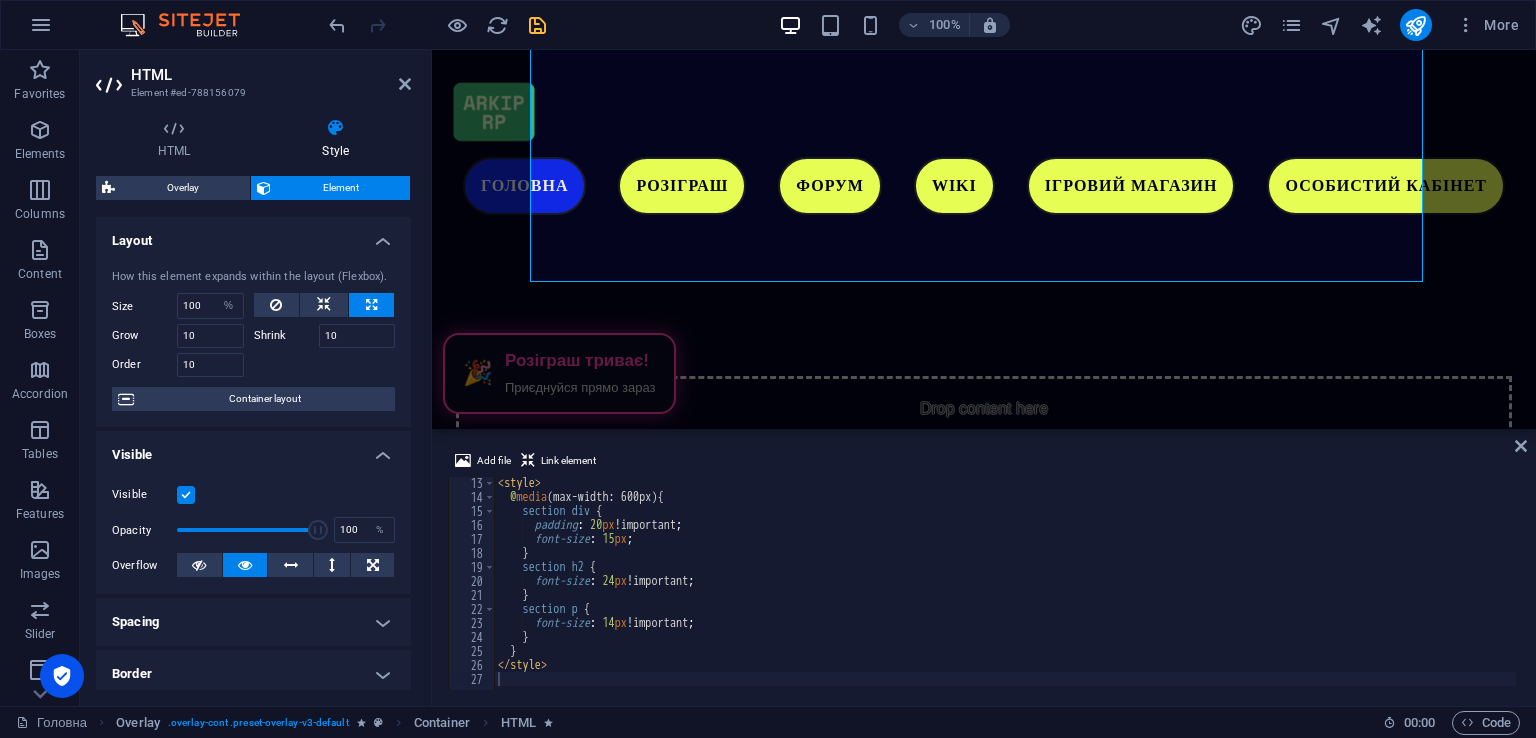 click at bounding box center (186, 495) 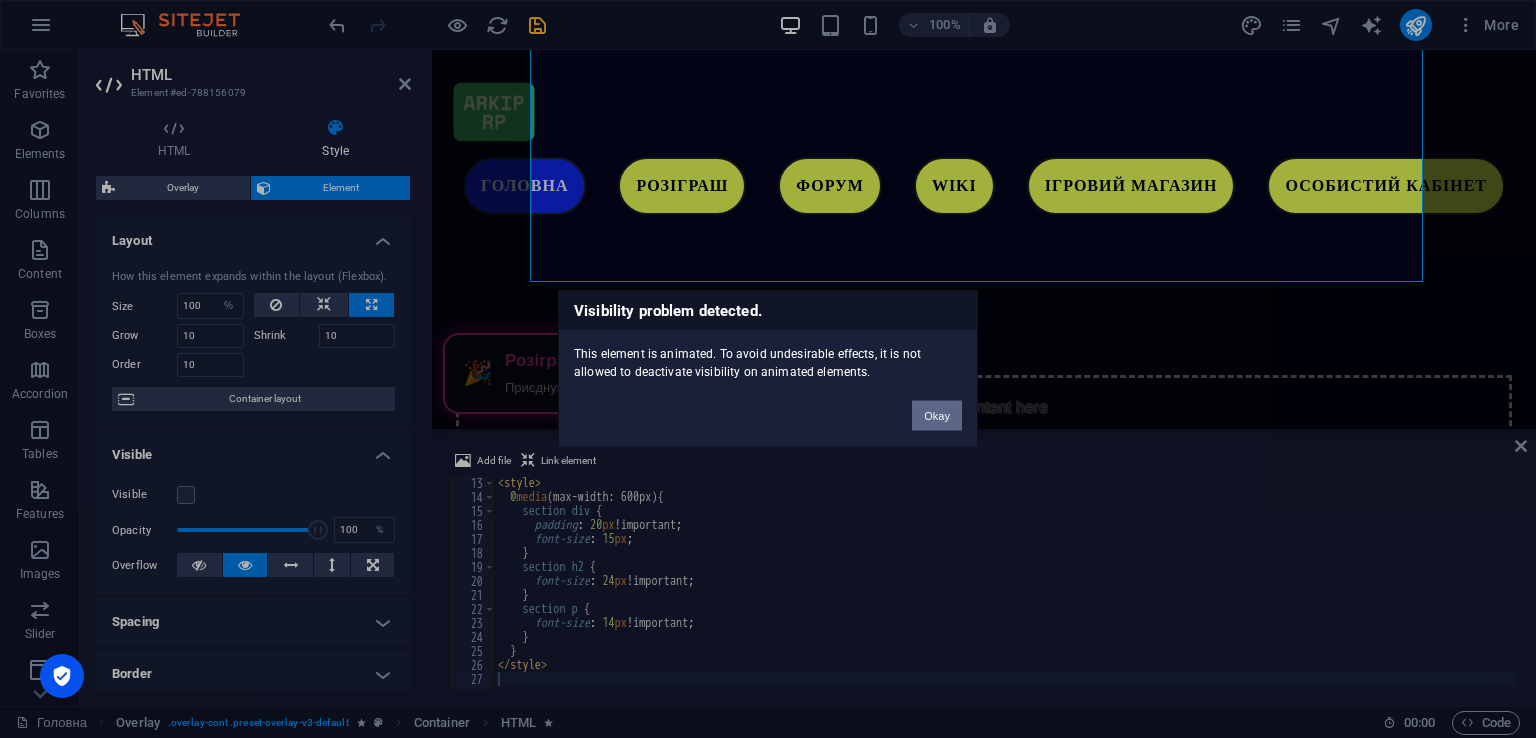 click on "Okay" at bounding box center (937, 416) 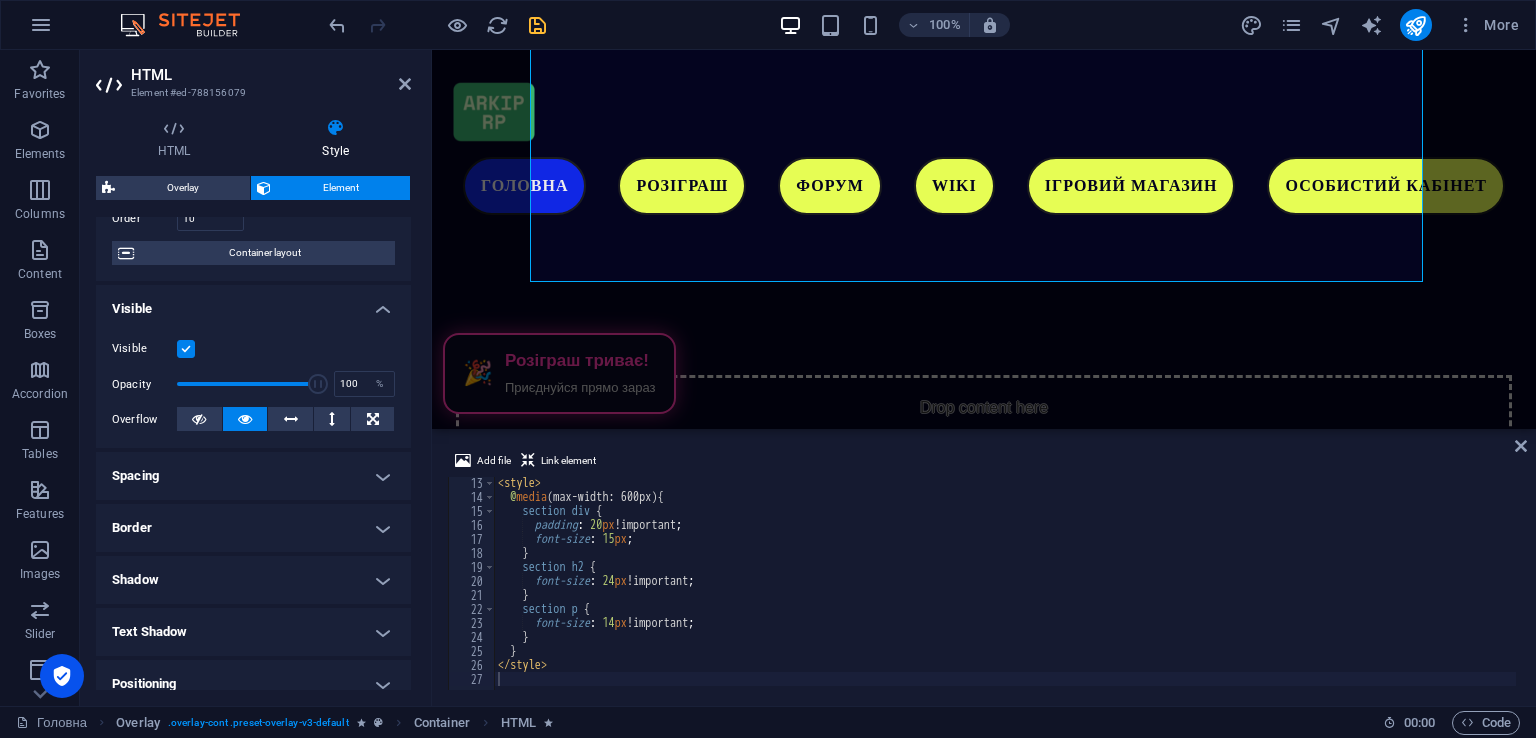 scroll, scrollTop: 200, scrollLeft: 0, axis: vertical 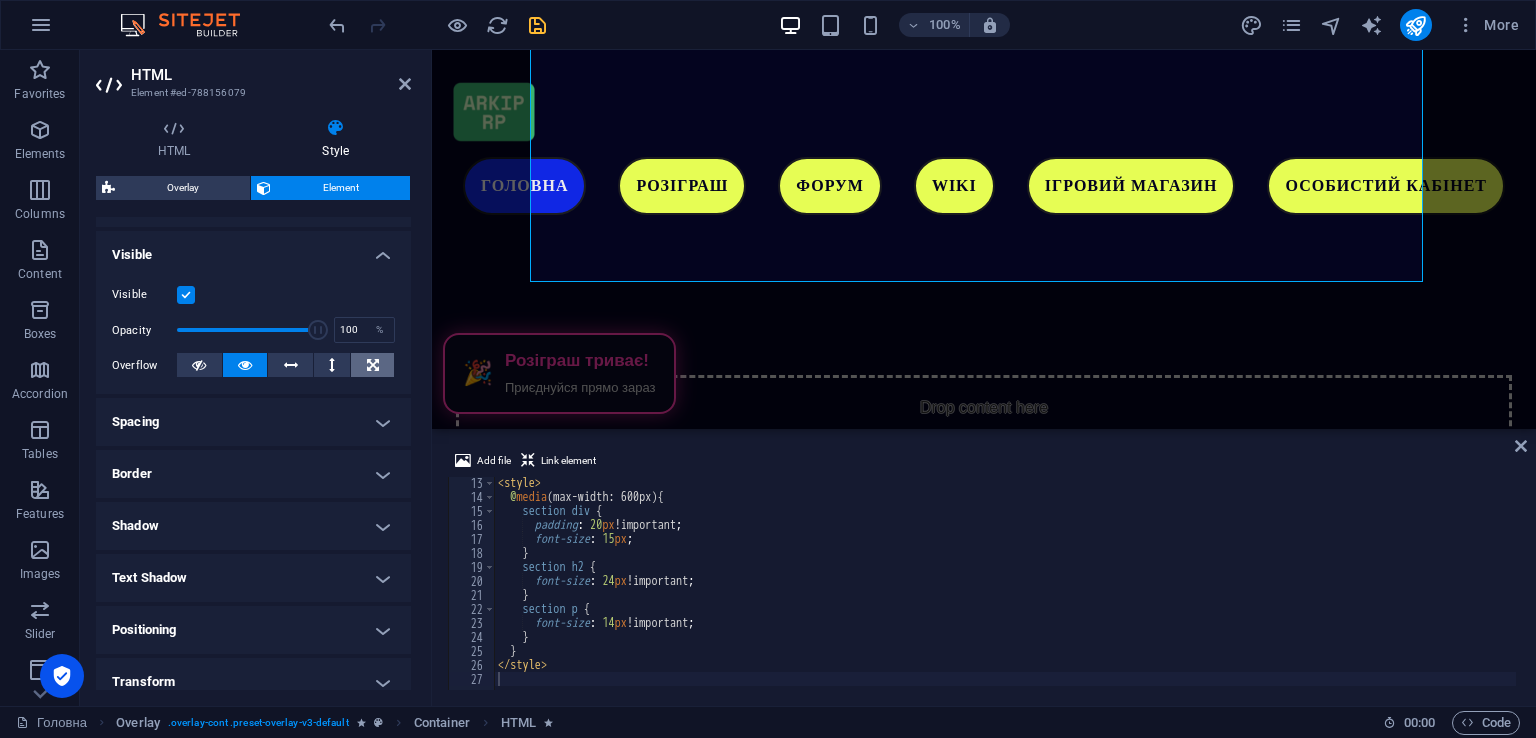 click at bounding box center [372, 365] 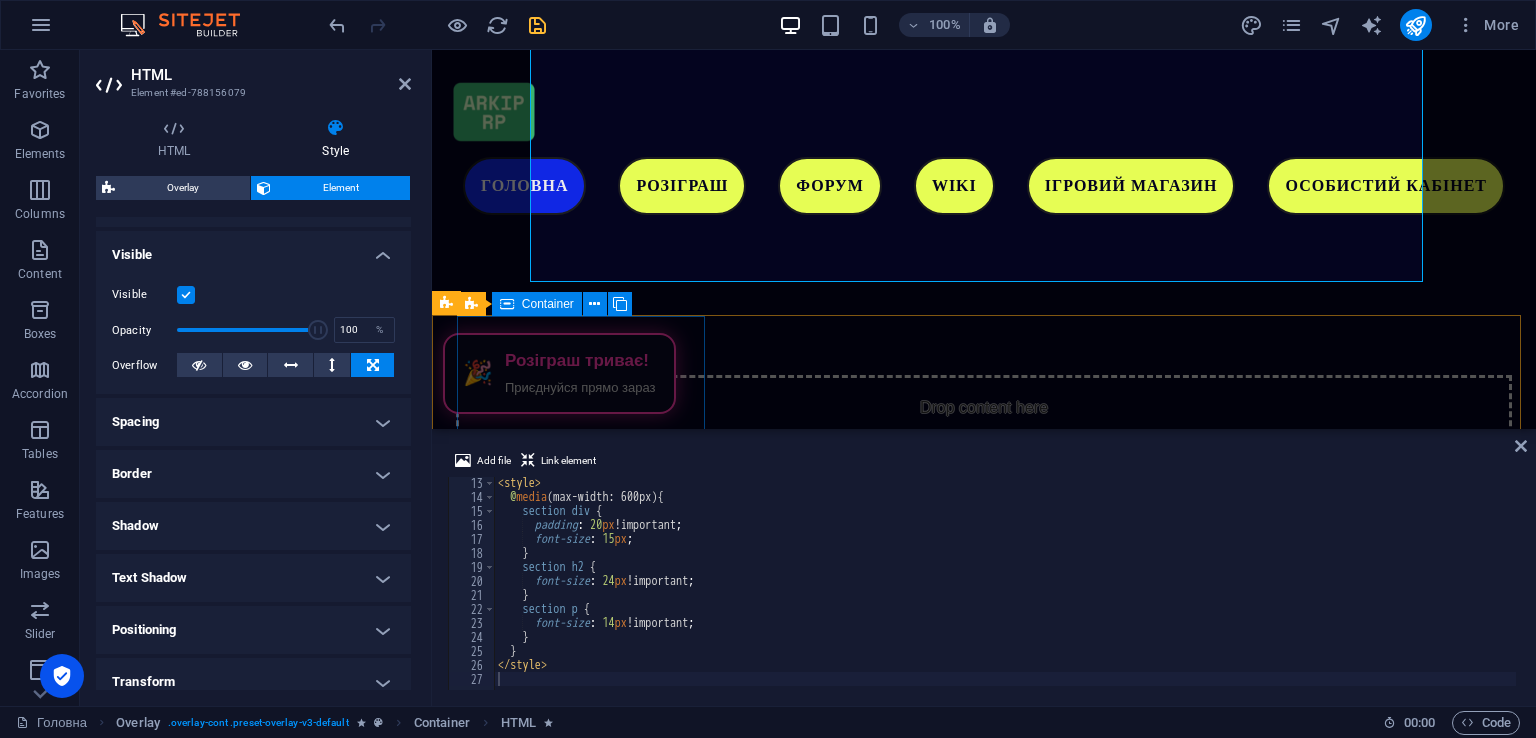 scroll, scrollTop: 5073, scrollLeft: 0, axis: vertical 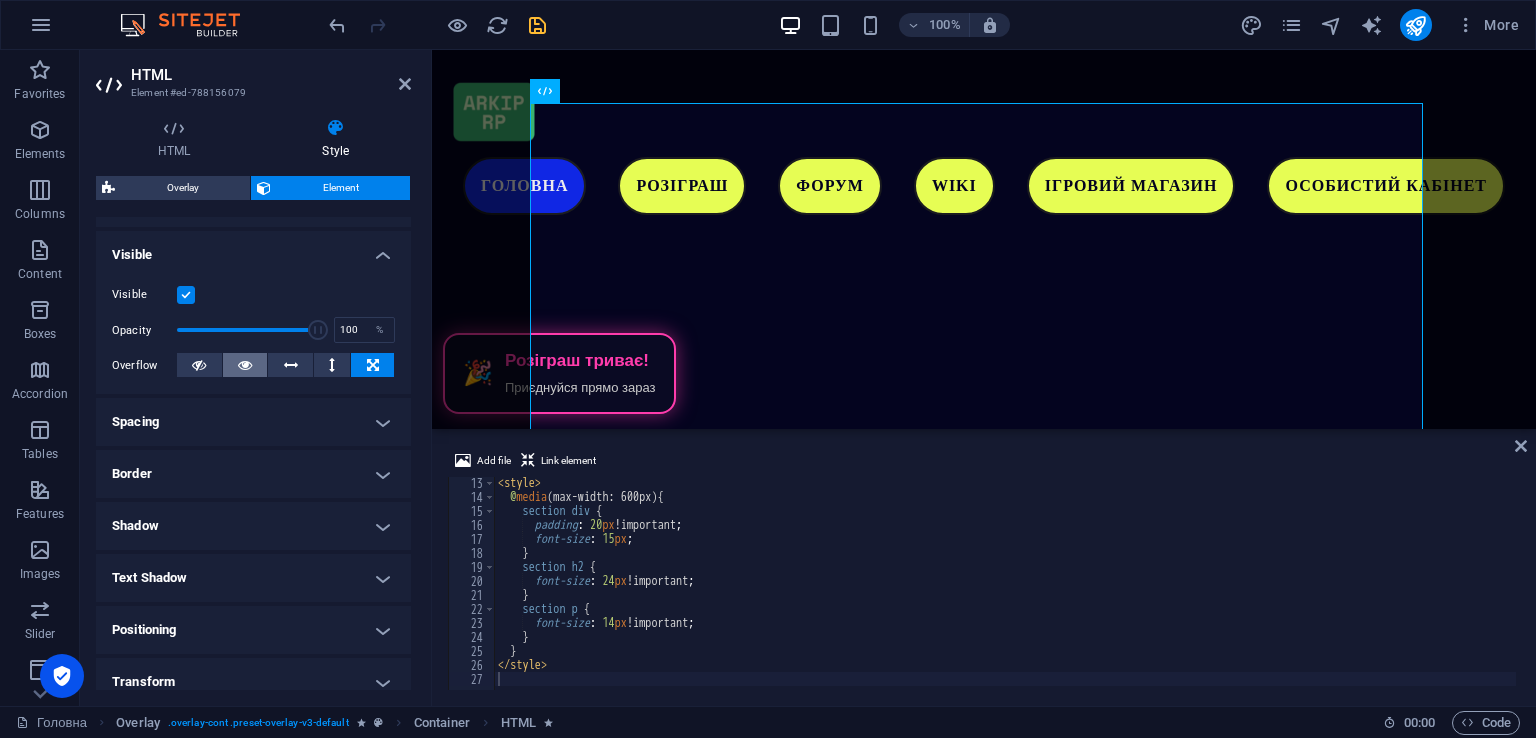 click at bounding box center [245, 365] 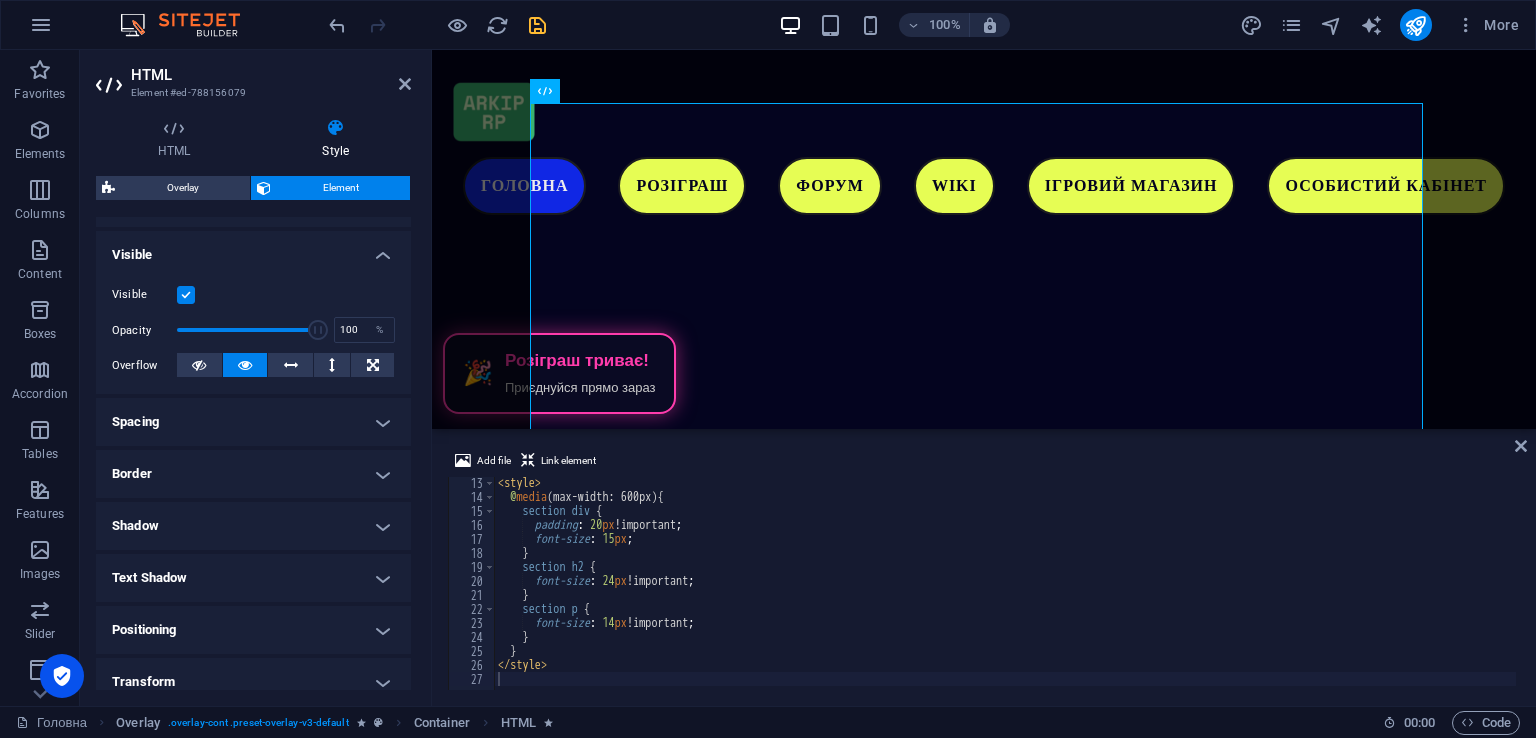 click on "Border" at bounding box center (253, 474) 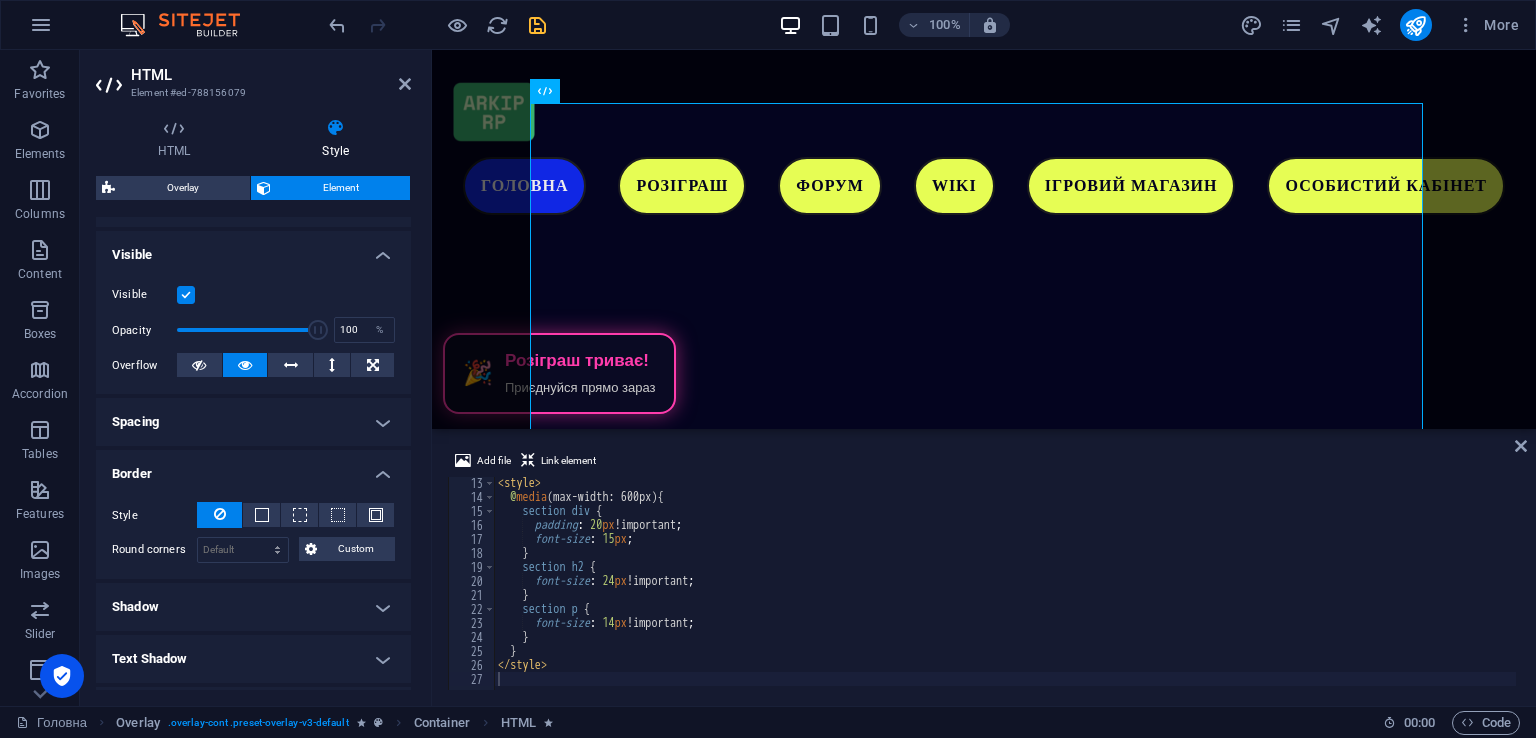 click on "Spacing" at bounding box center [253, 422] 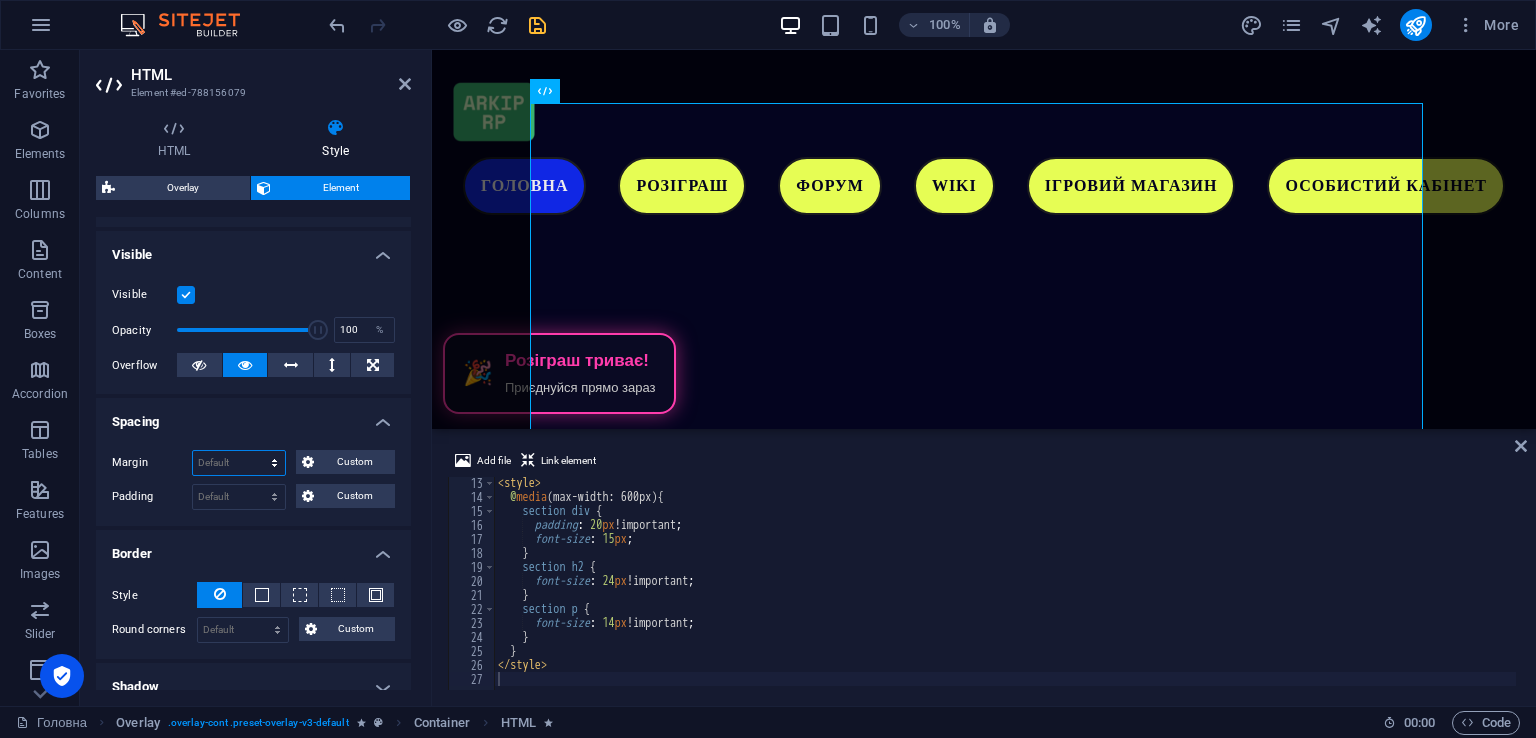 click on "Default auto px % rem vw vh Custom" at bounding box center (239, 463) 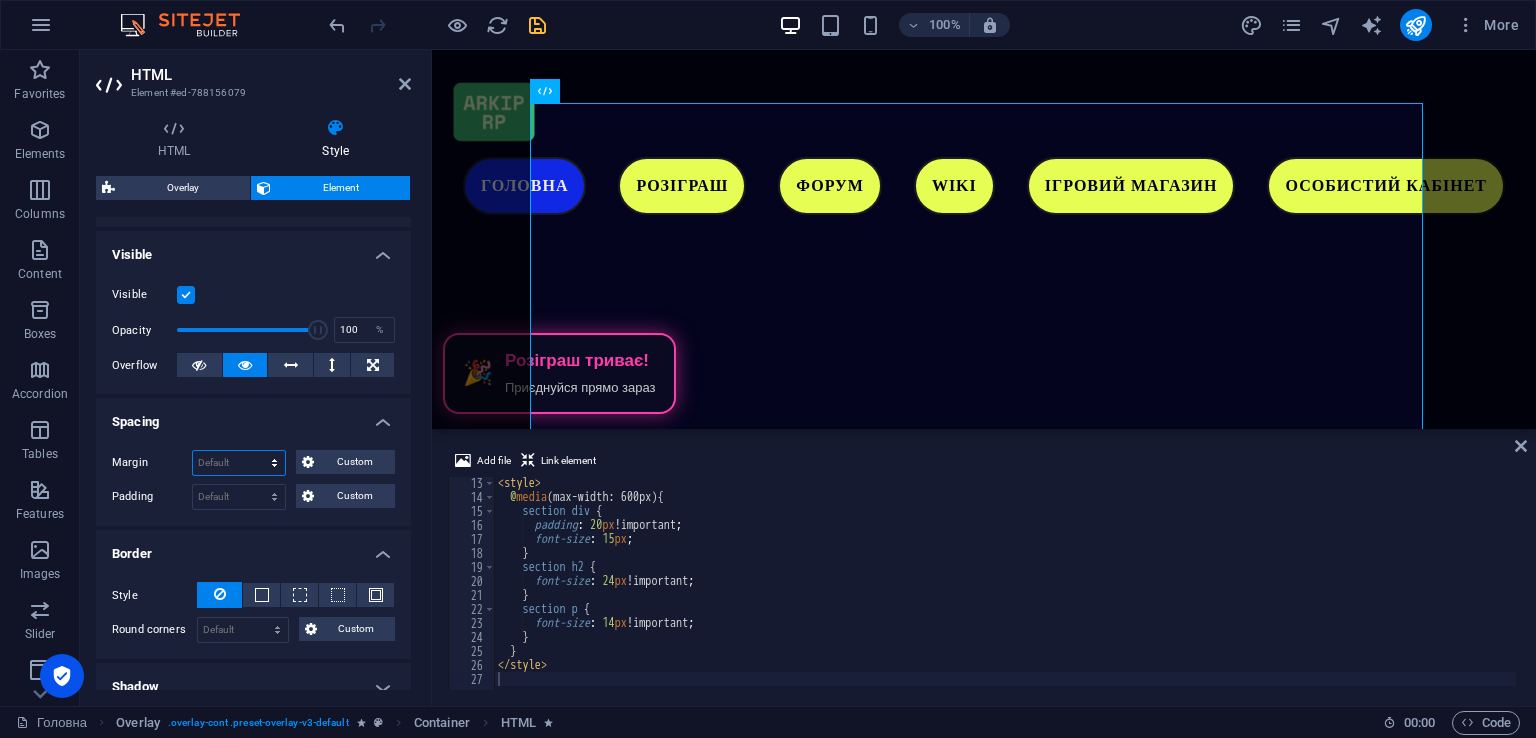 select on "%" 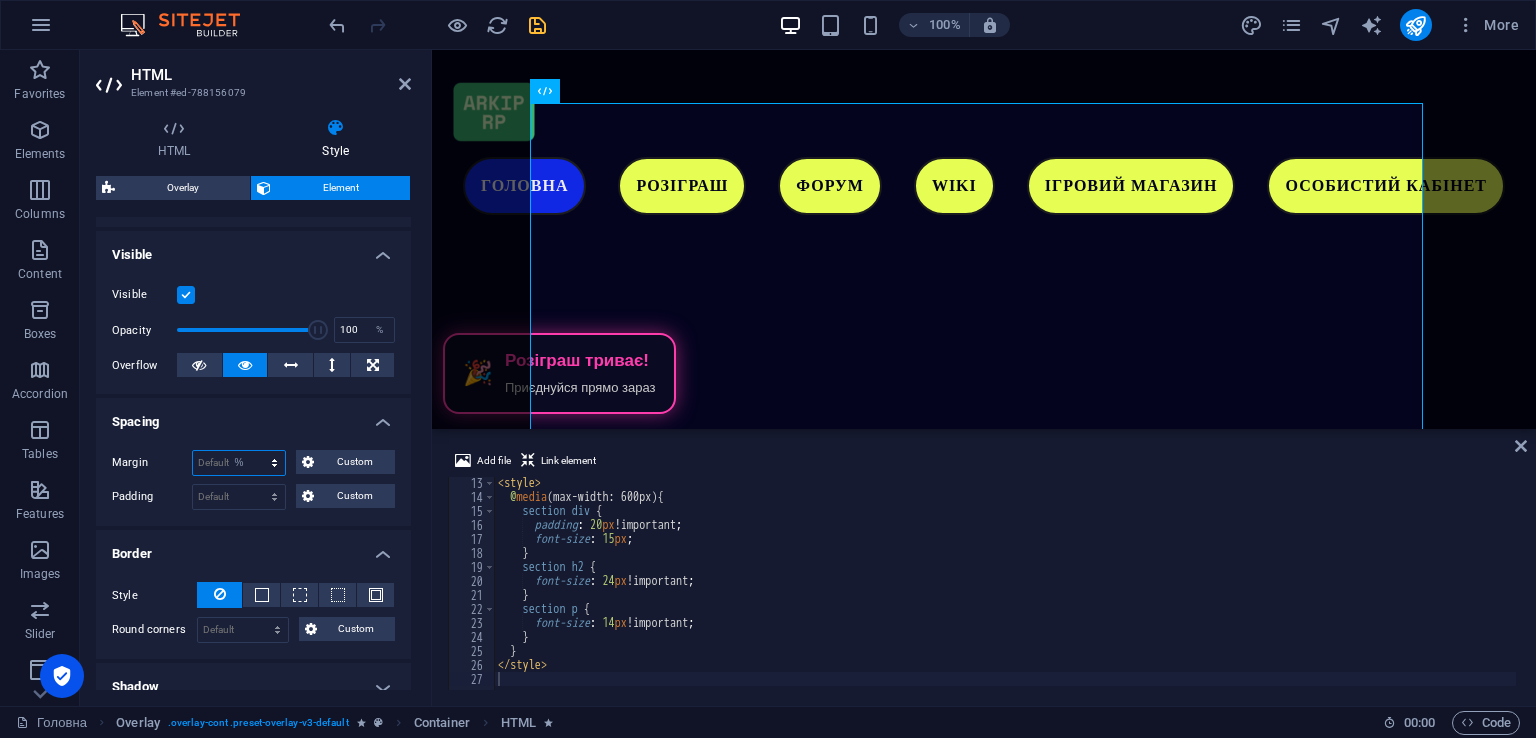 click on "Default auto px % rem vw vh Custom" at bounding box center (239, 463) 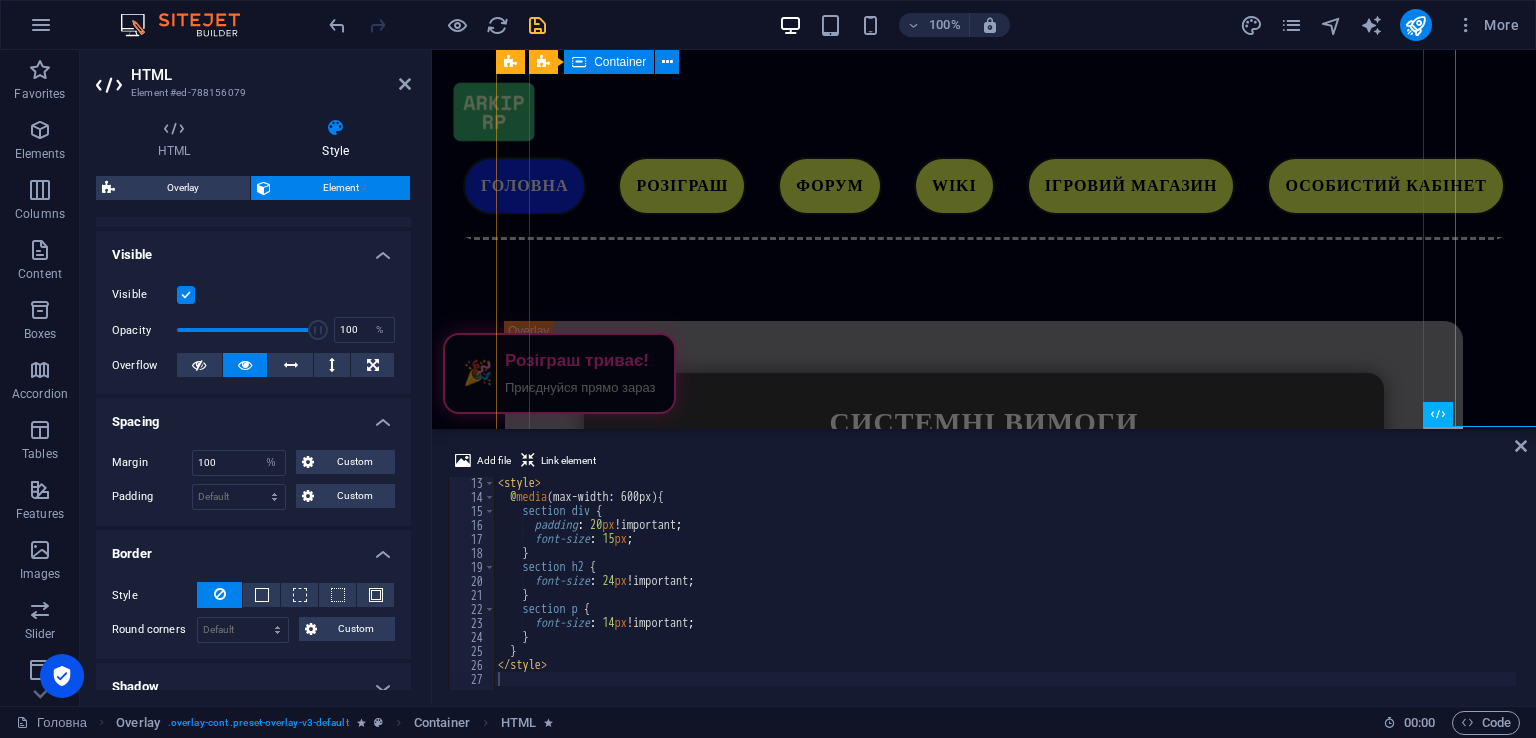 scroll, scrollTop: 5519, scrollLeft: 0, axis: vertical 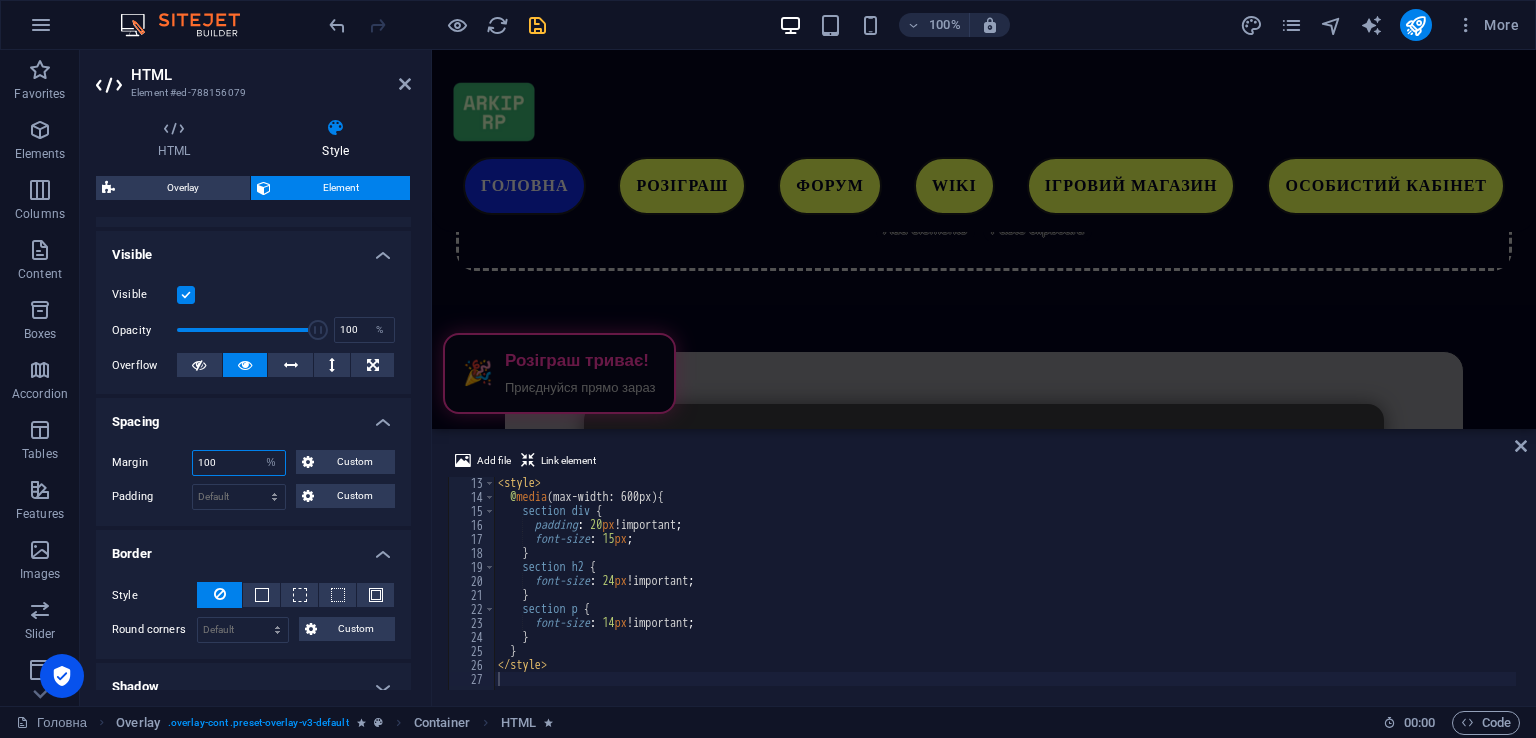 click on "100" at bounding box center [239, 463] 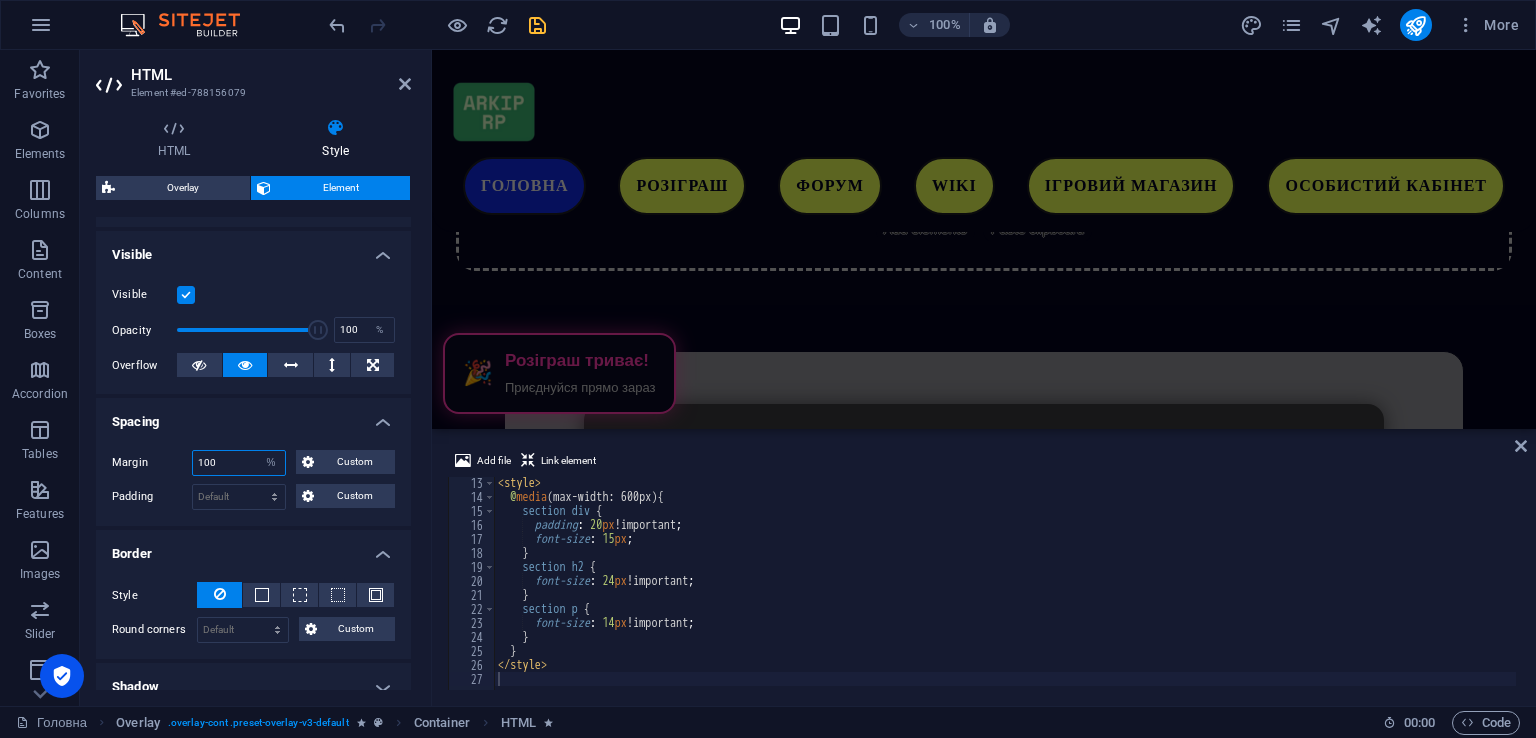 drag, startPoint x: 230, startPoint y: 465, endPoint x: 182, endPoint y: 461, distance: 48.166378 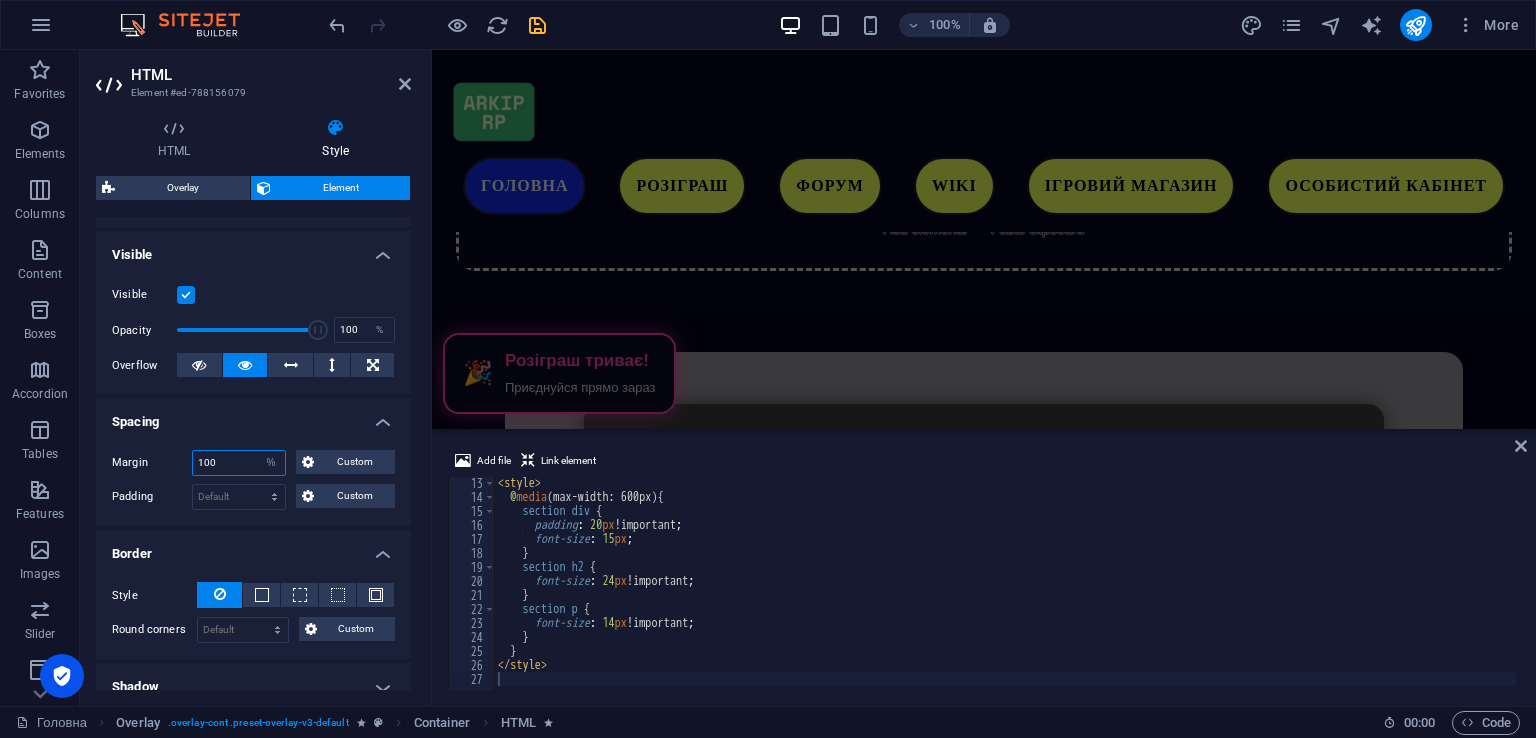 click on "Margin 100 Default auto px % rem vw vh Custom Custom" at bounding box center [253, 463] 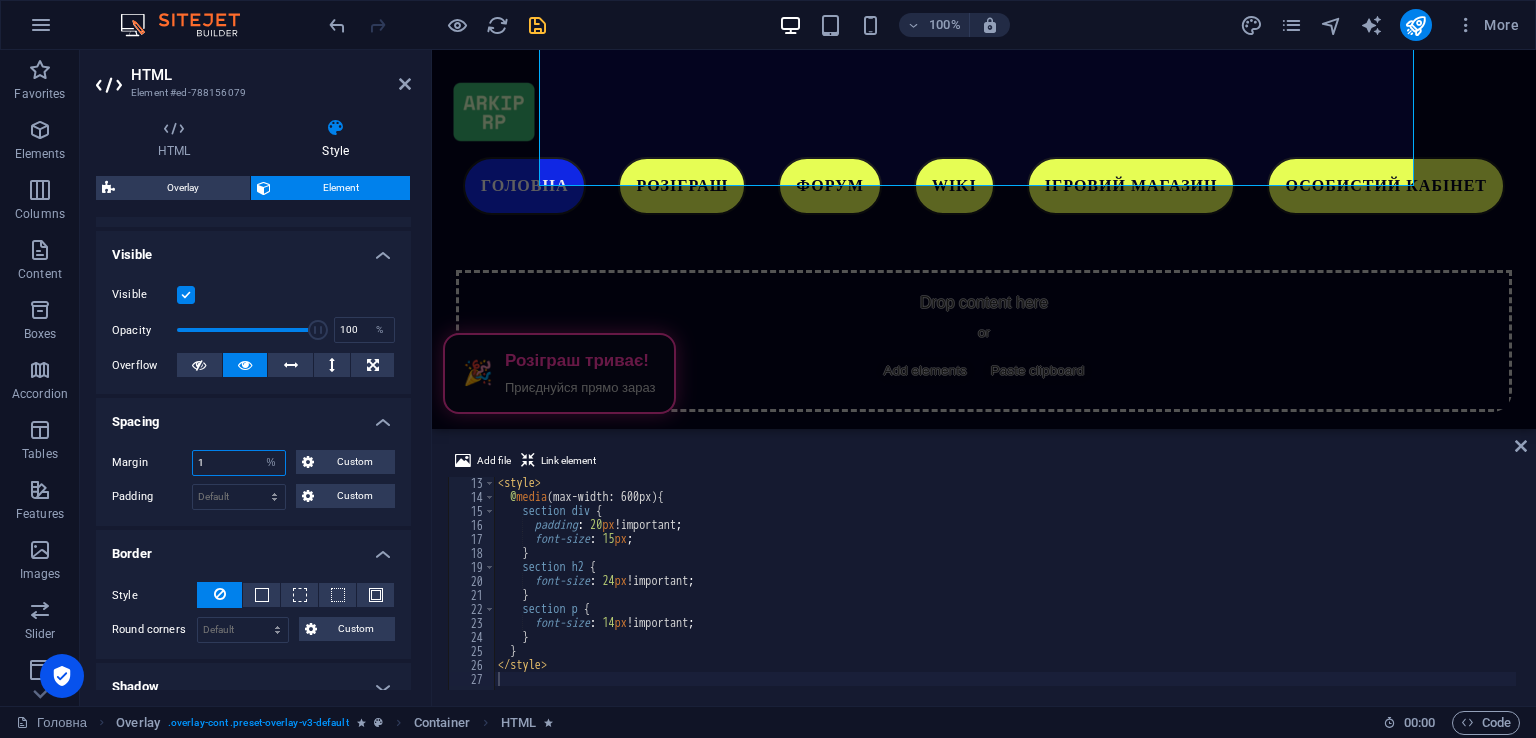 type on "1" 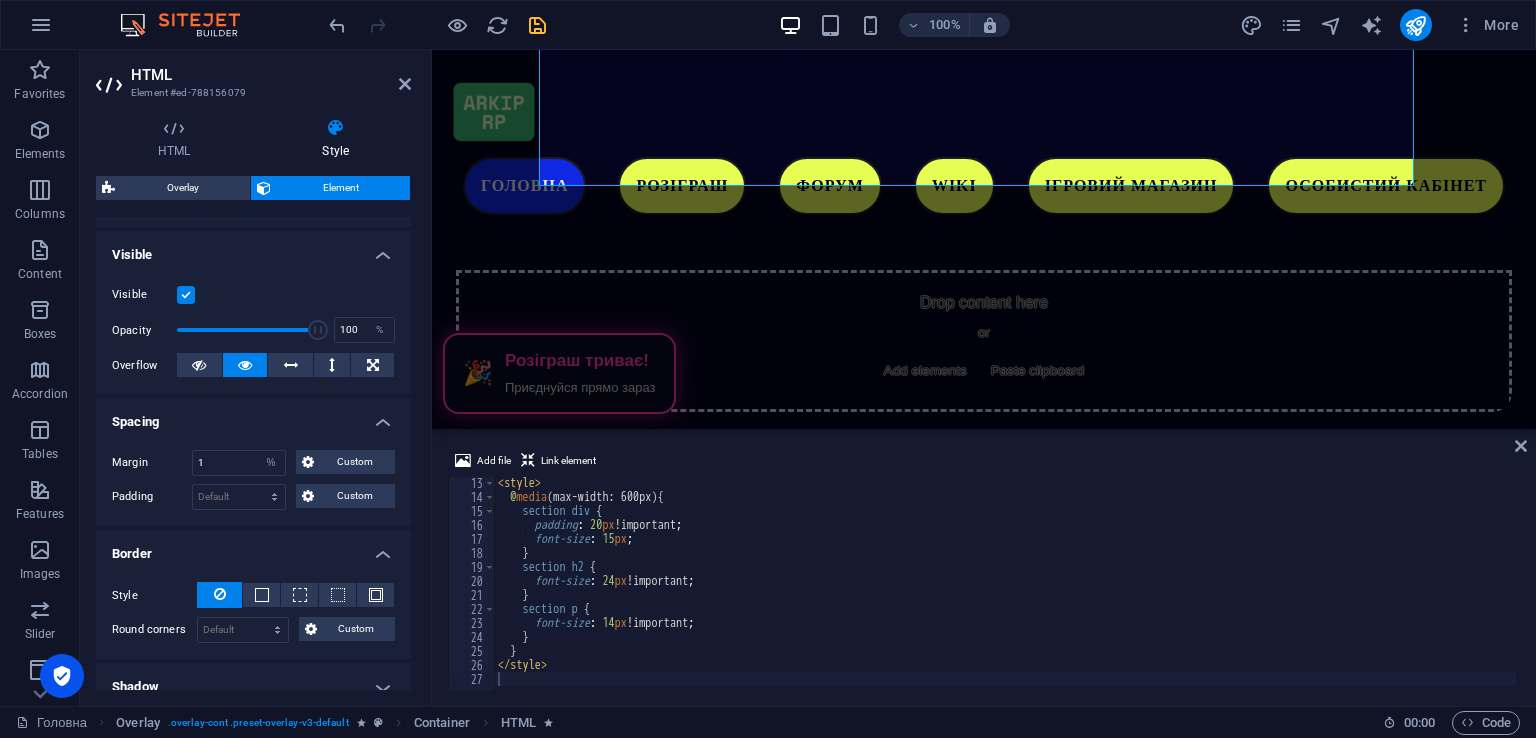 click on "Margin" at bounding box center (152, 463) 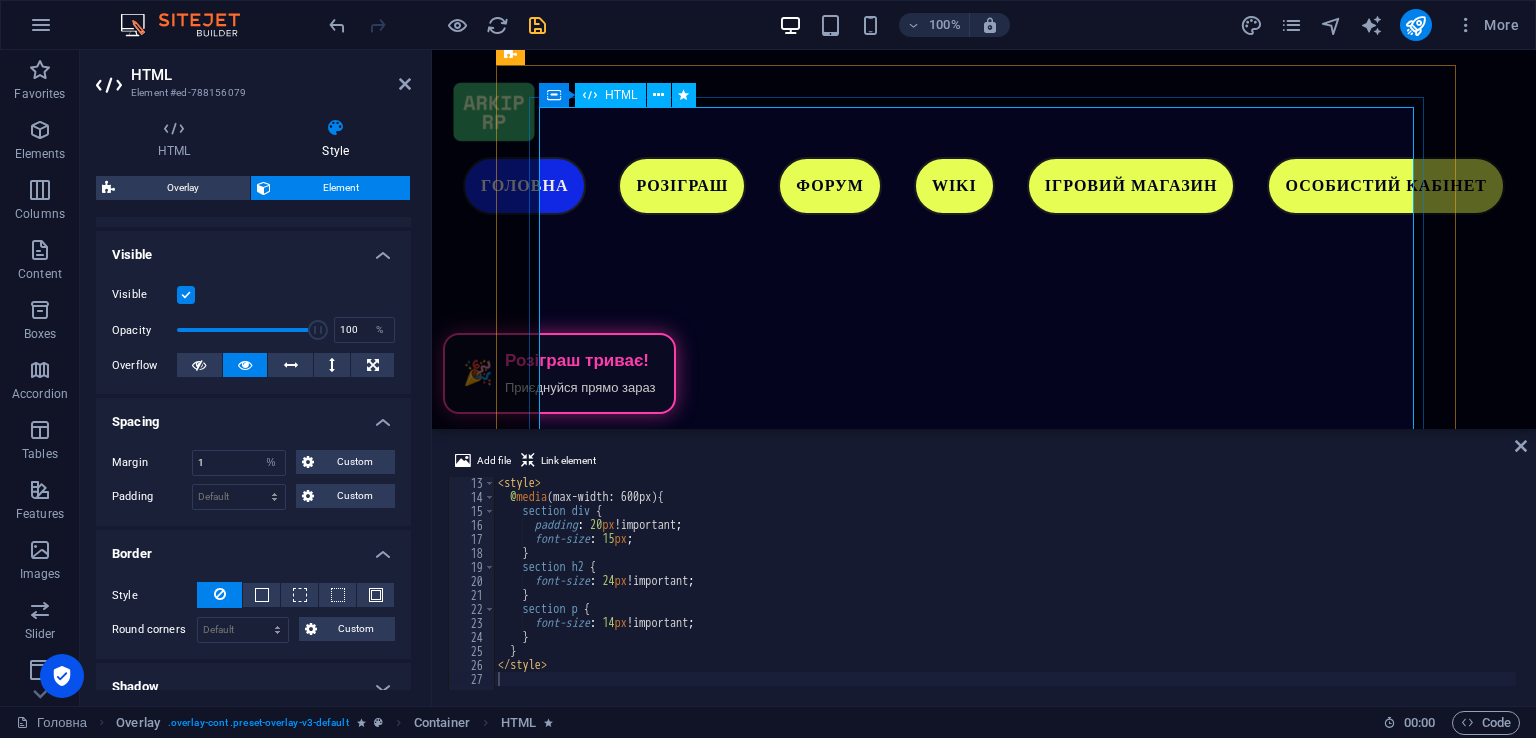 scroll, scrollTop: 4978, scrollLeft: 0, axis: vertical 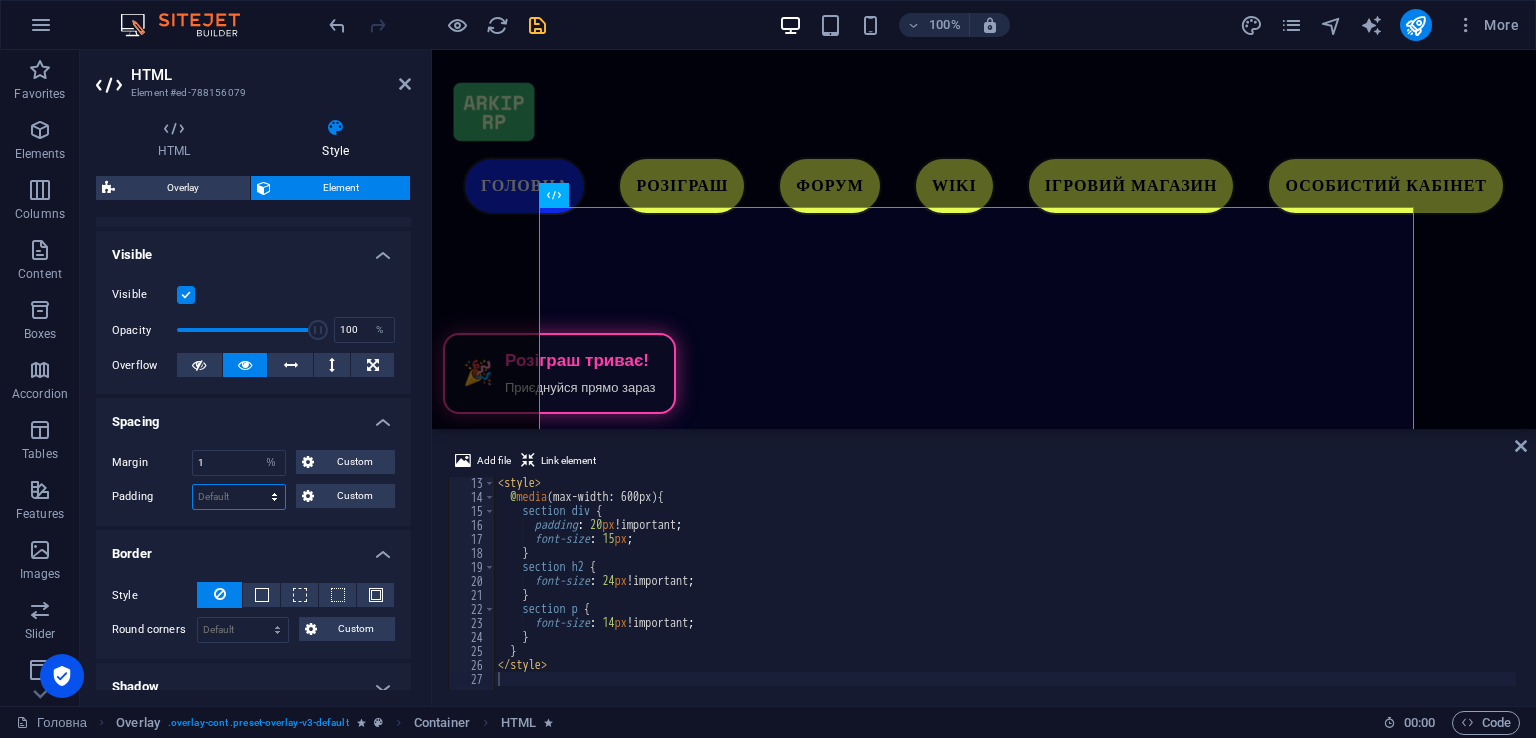 click on "Default px rem % vh vw Custom" at bounding box center (239, 497) 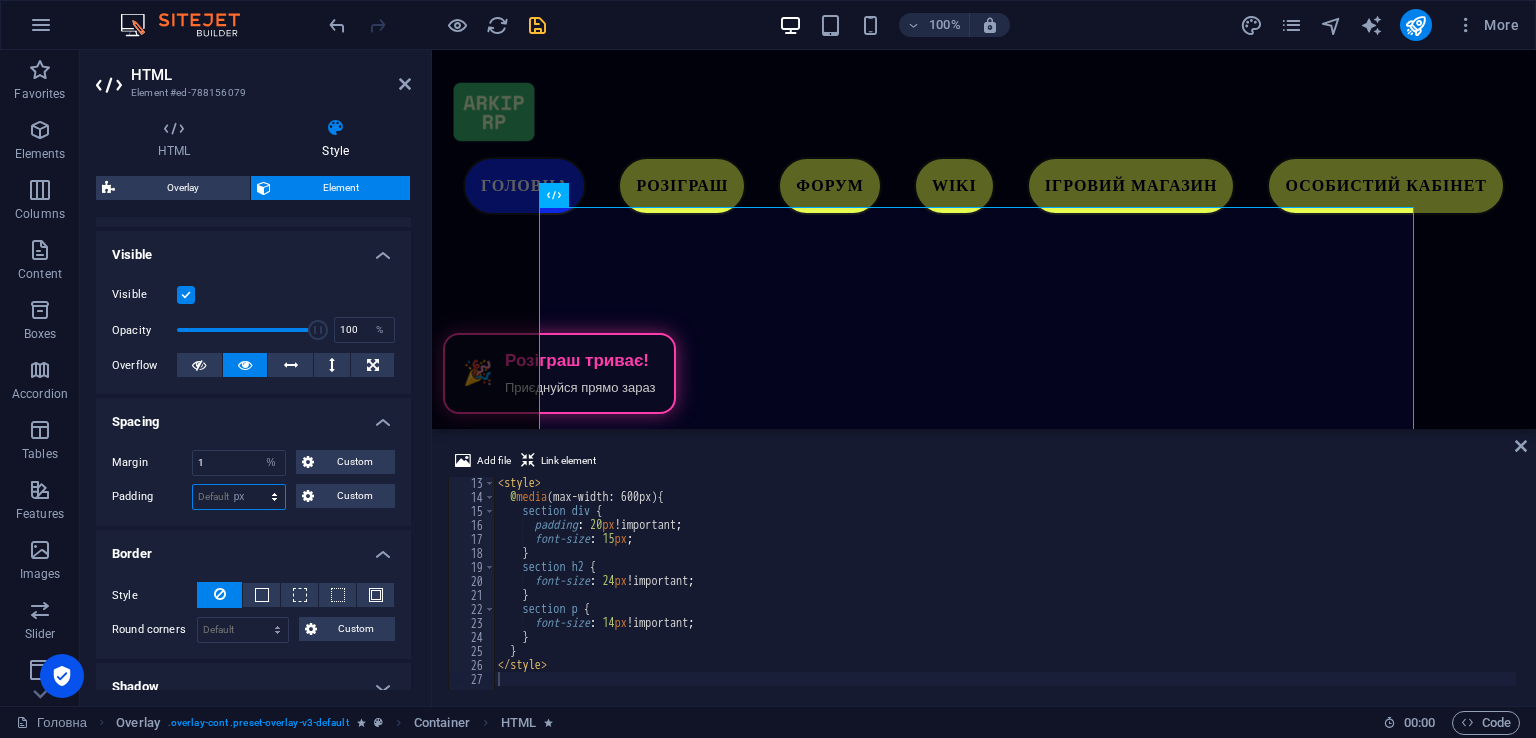 click on "Default px rem % vh vw Custom" at bounding box center [239, 497] 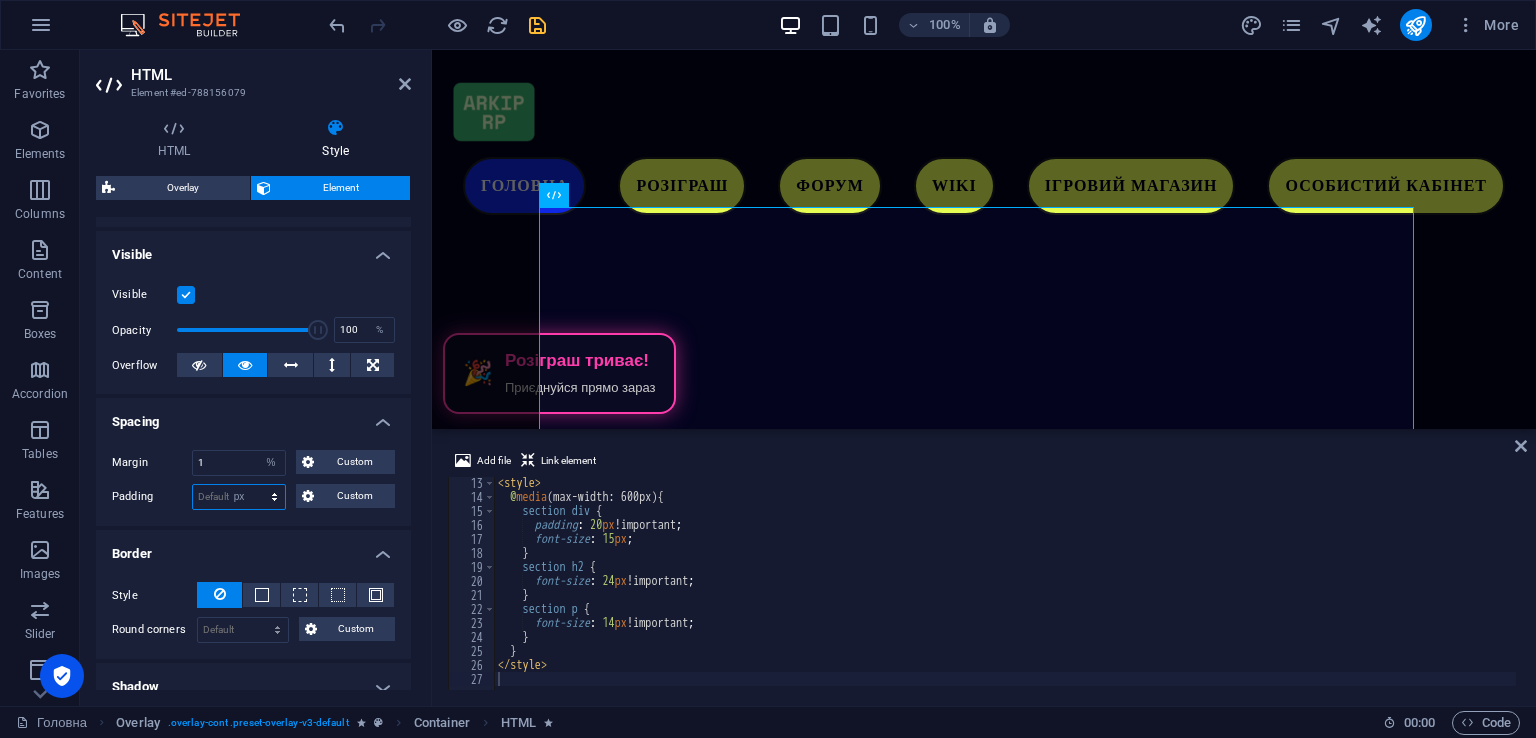 type on "0" 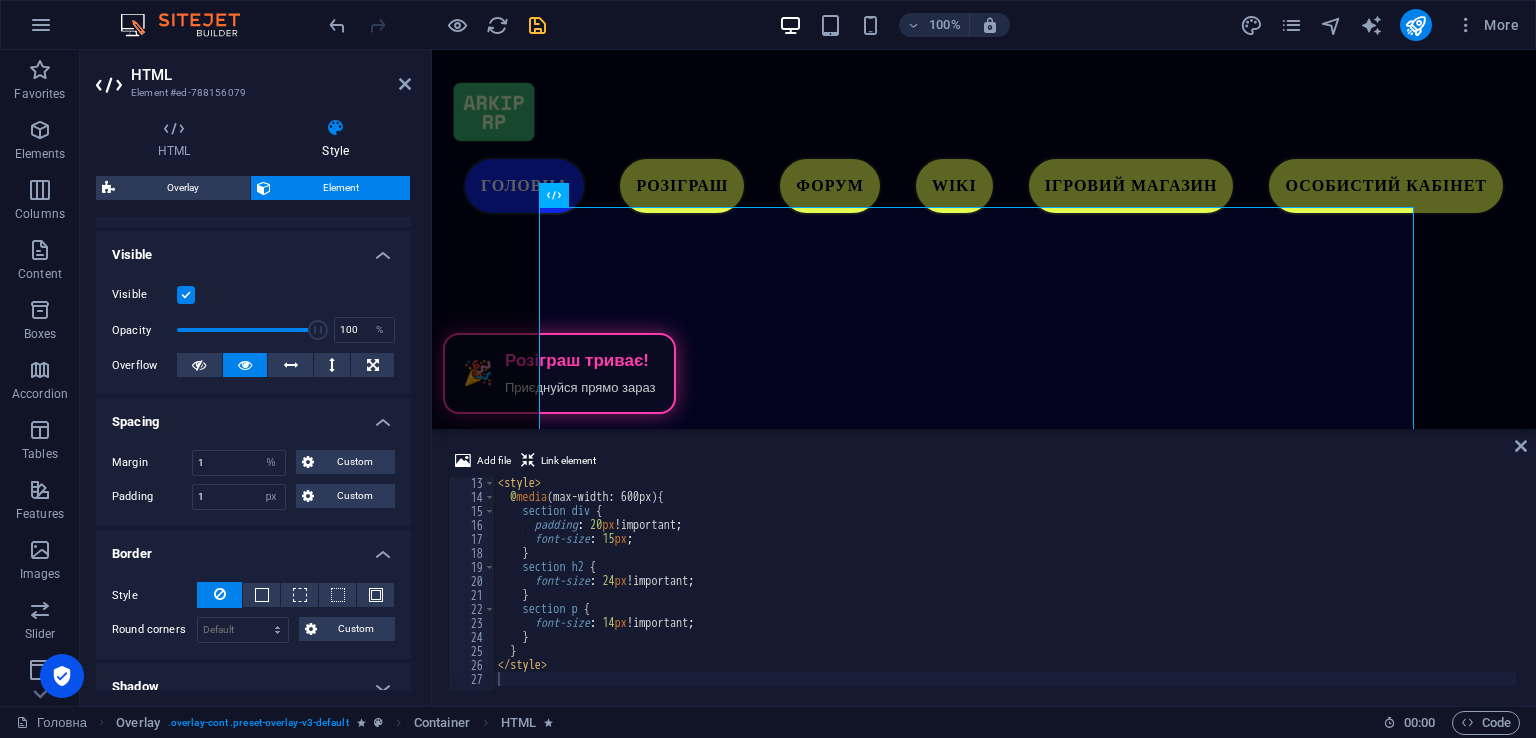 click on "Padding" at bounding box center [152, 497] 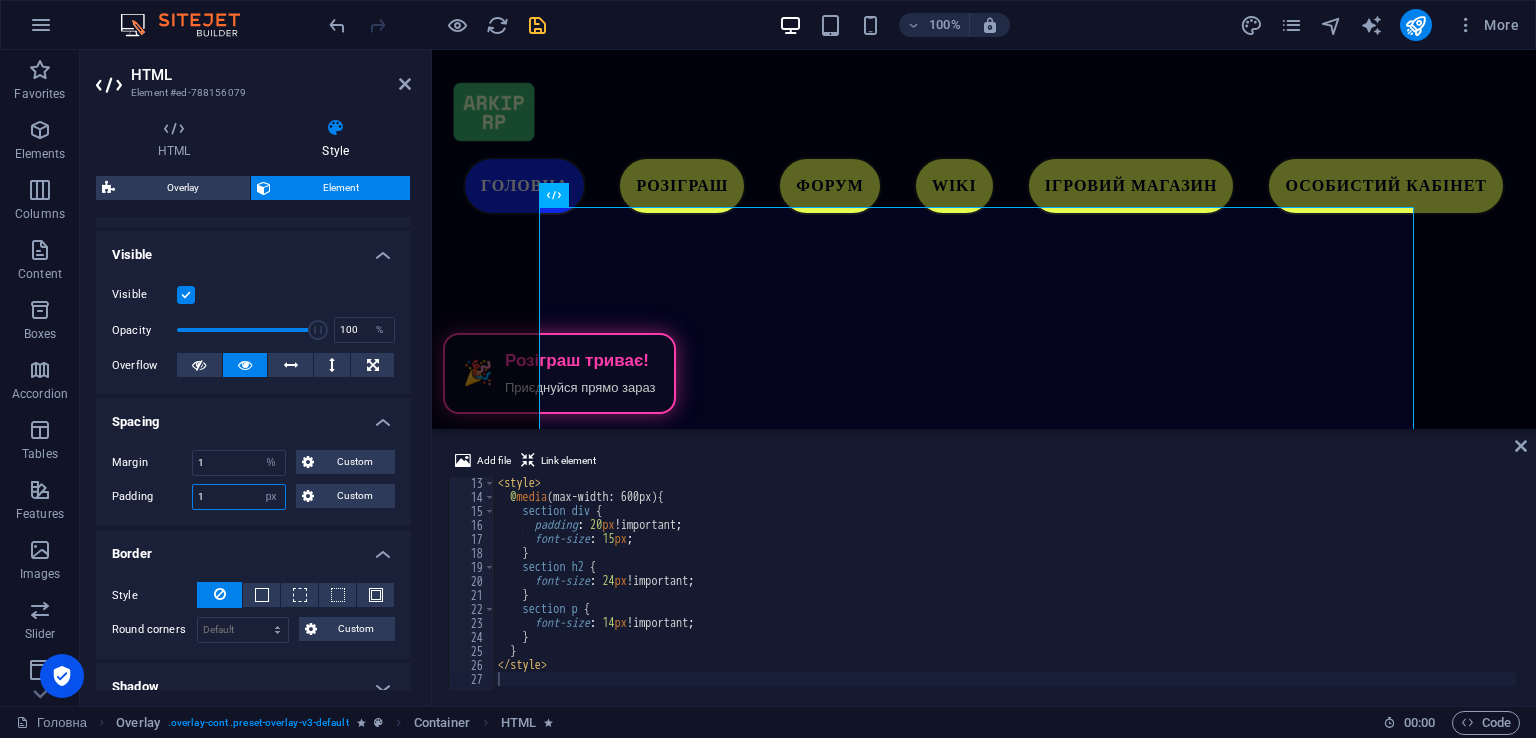 click on "1" at bounding box center [239, 497] 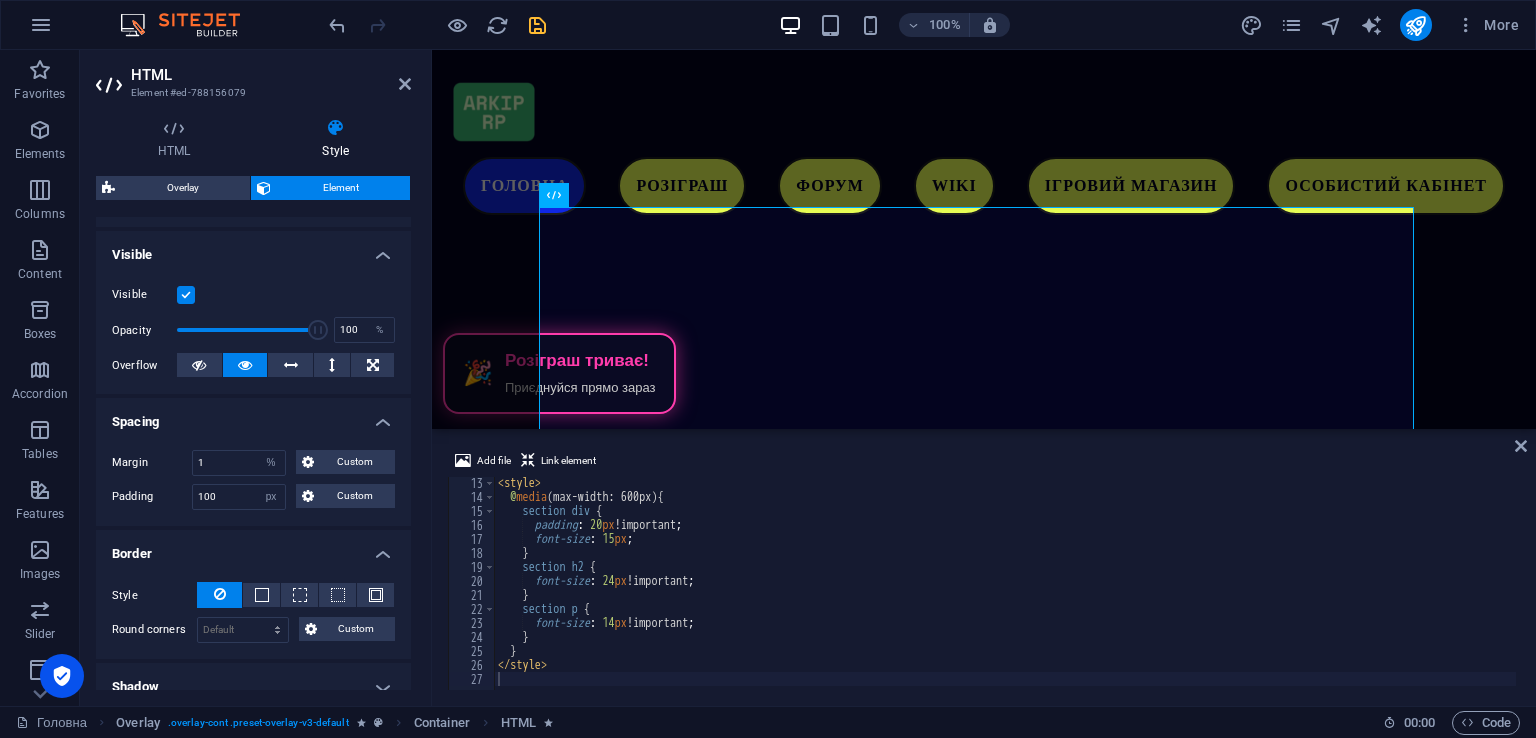 click on "Padding" at bounding box center [152, 497] 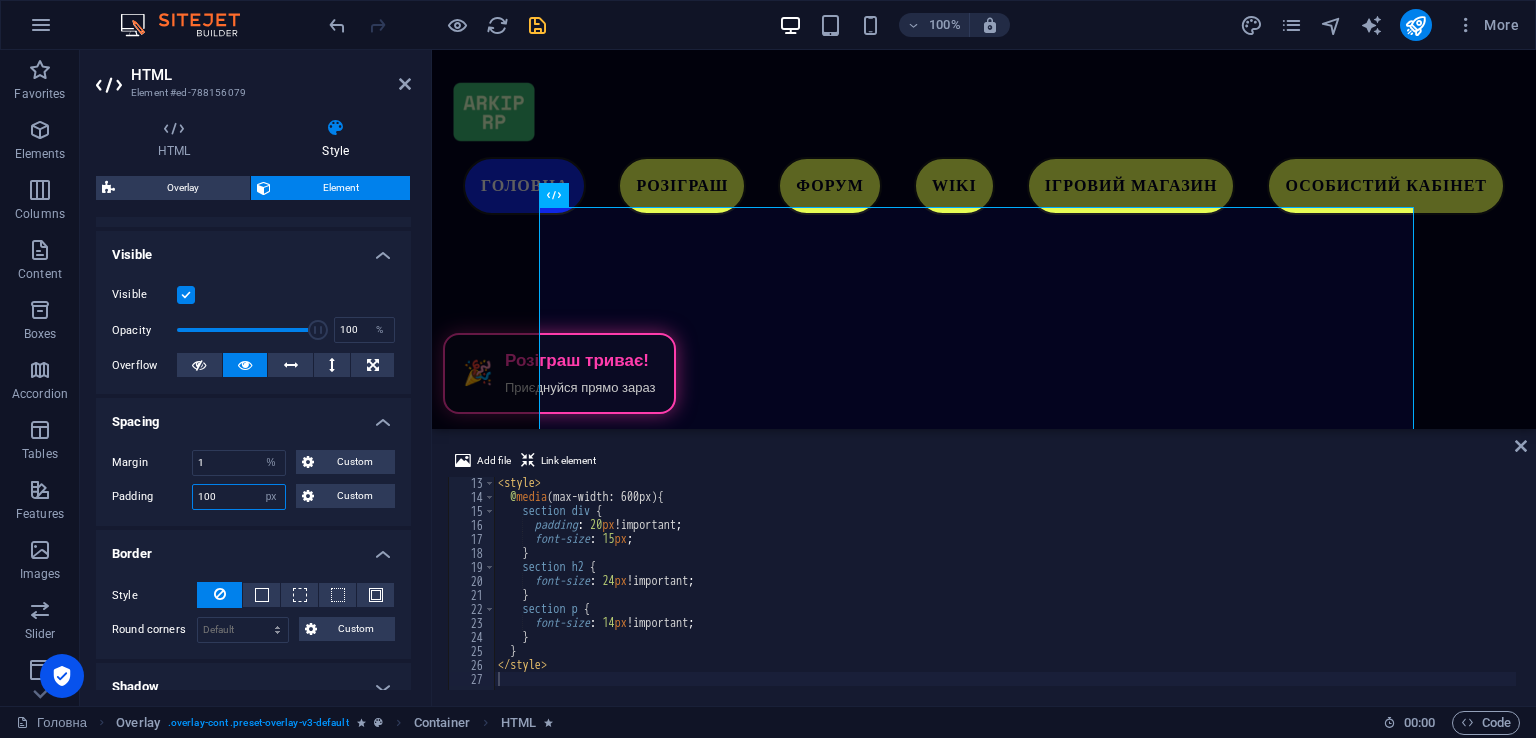 drag, startPoint x: 217, startPoint y: 502, endPoint x: 196, endPoint y: 498, distance: 21.377558 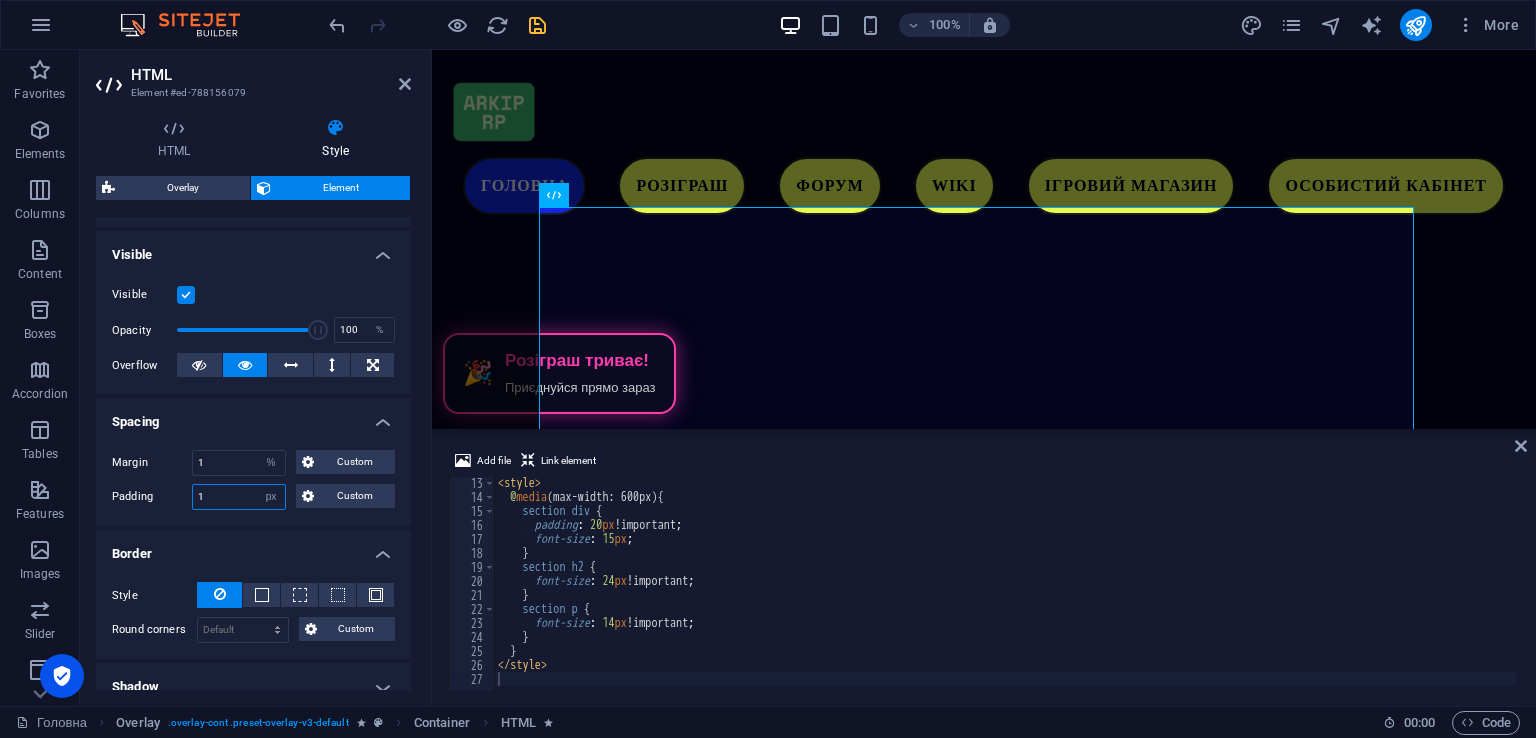 click on "1" at bounding box center (239, 497) 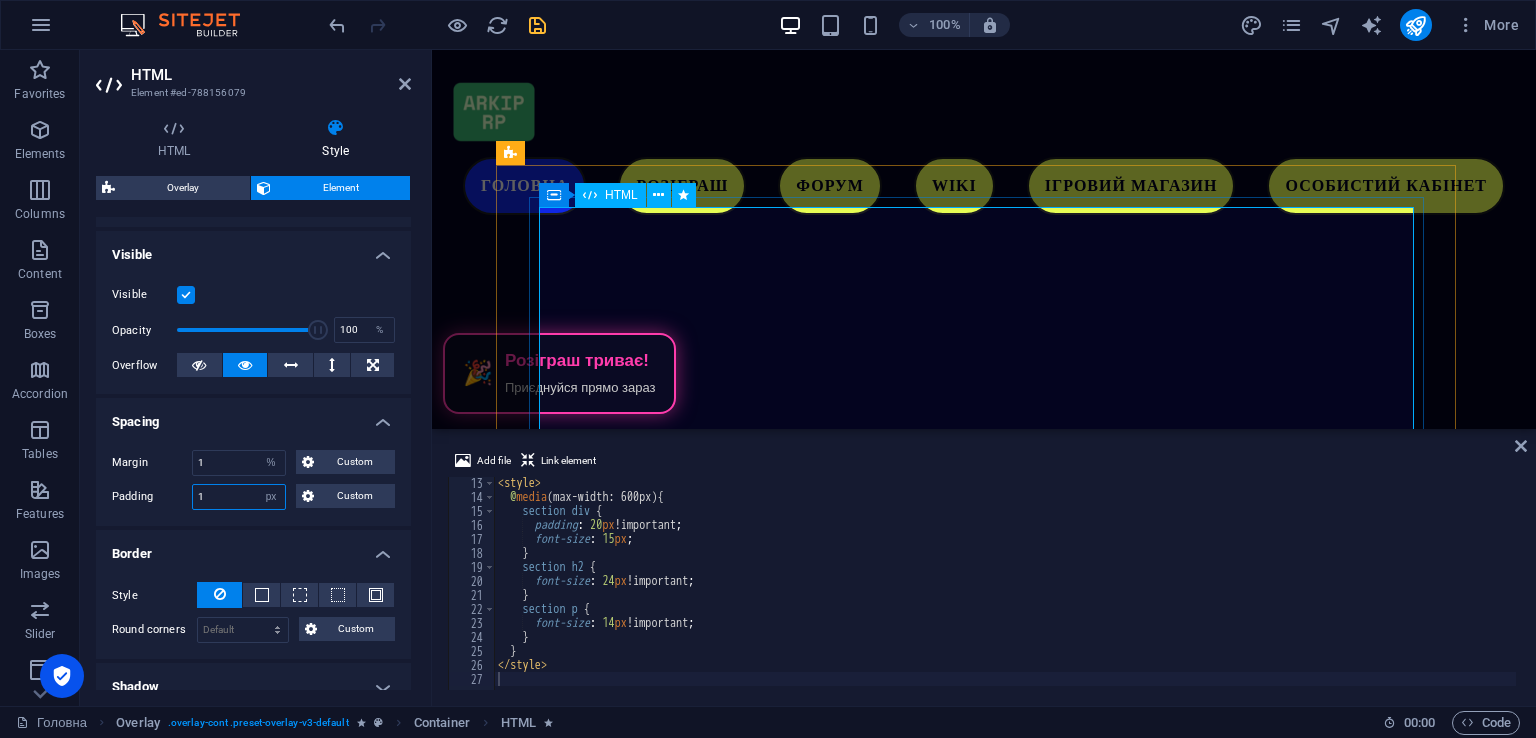 type on "1" 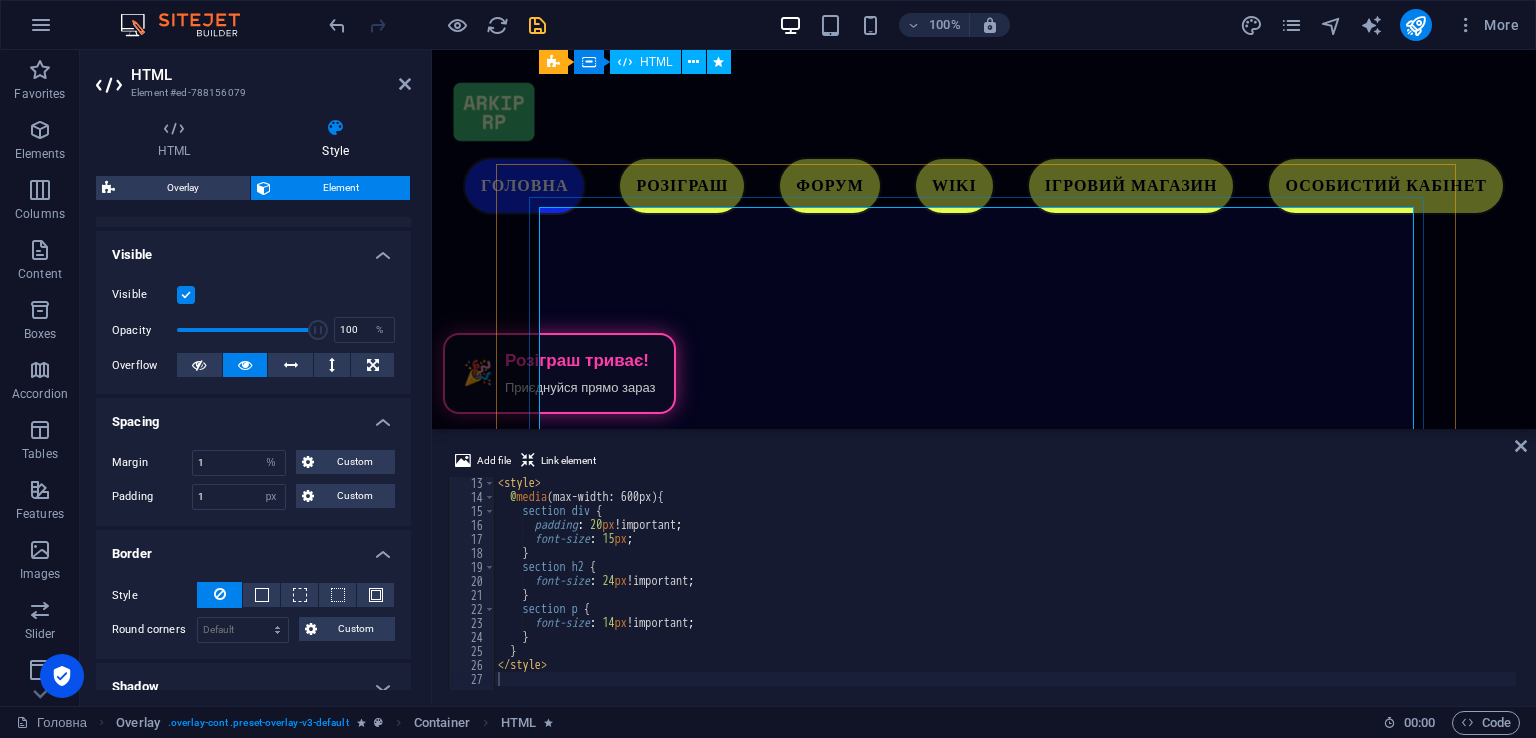 scroll, scrollTop: 4878, scrollLeft: 0, axis: vertical 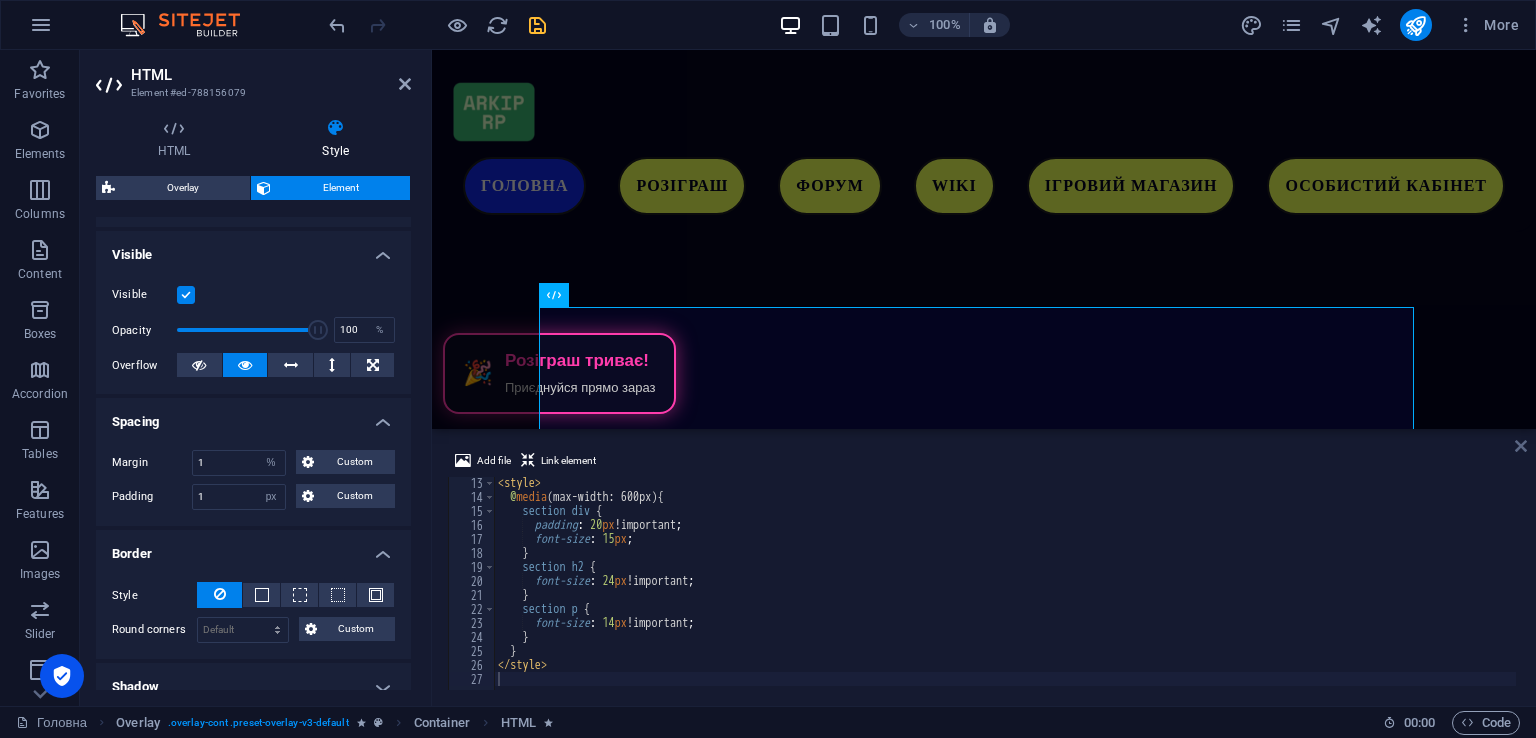 click at bounding box center (1521, 446) 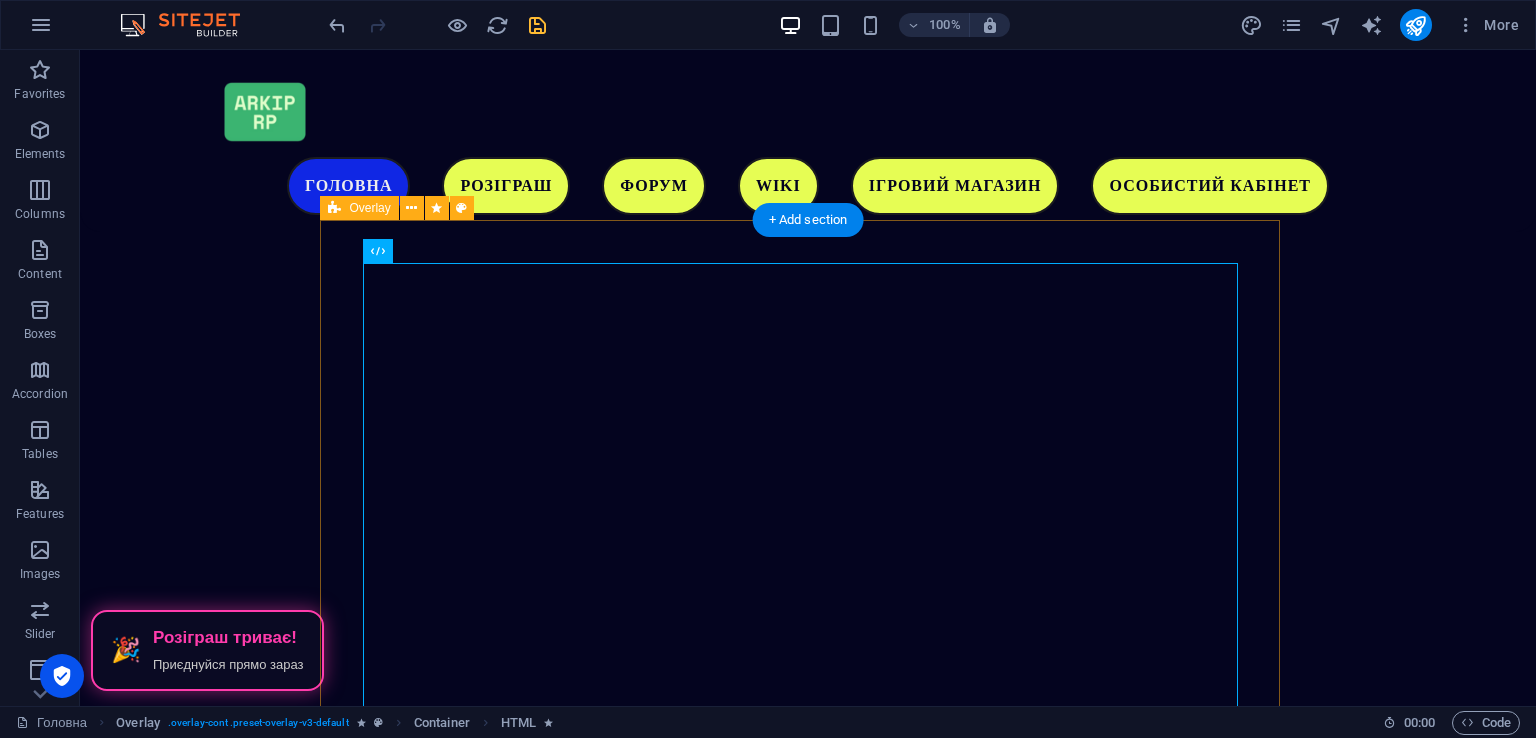 scroll, scrollTop: 5120, scrollLeft: 0, axis: vertical 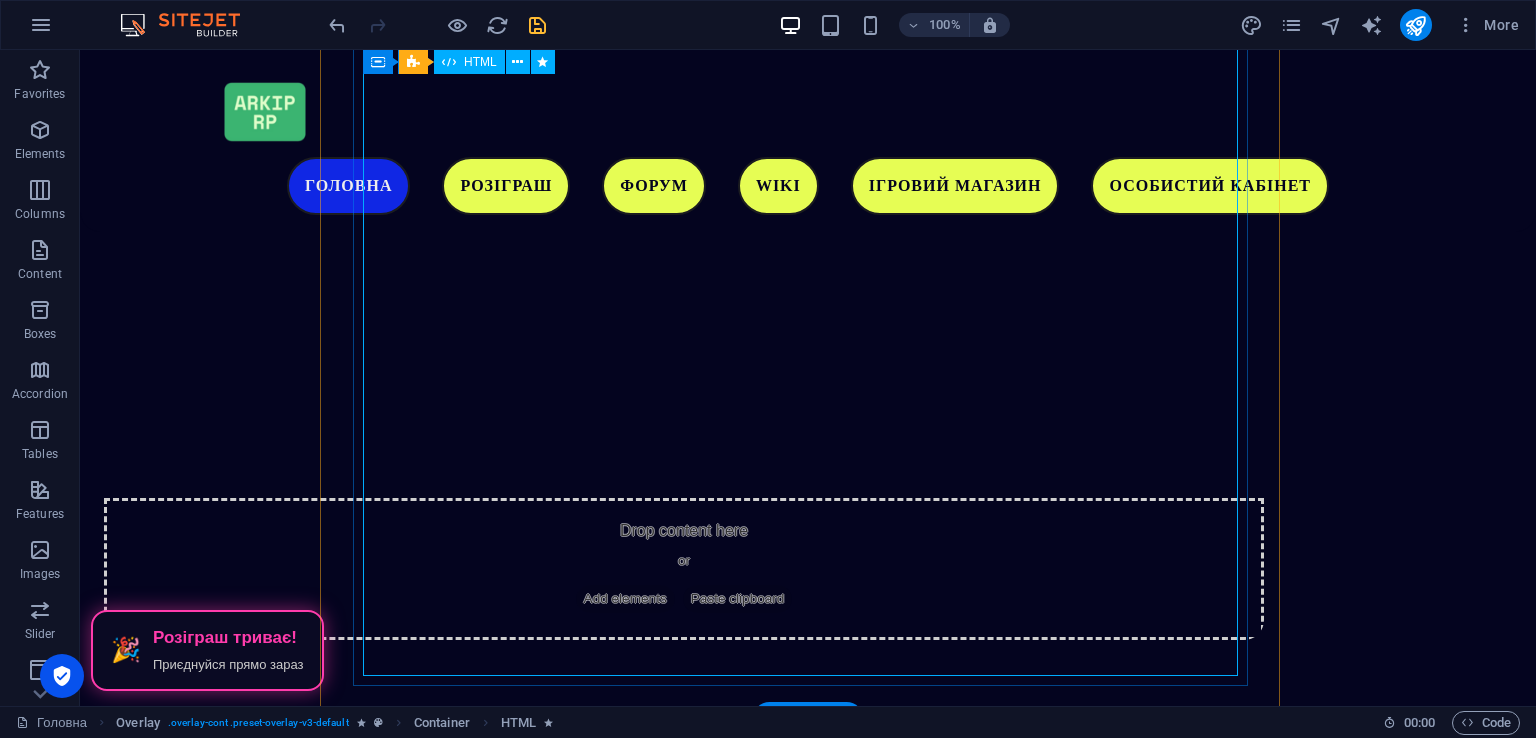 click on "Слідкуйте за виходом гри в Discord сервері ARKIP RP
[URL][DOMAIN_NAME]" at bounding box center [808, 2546] 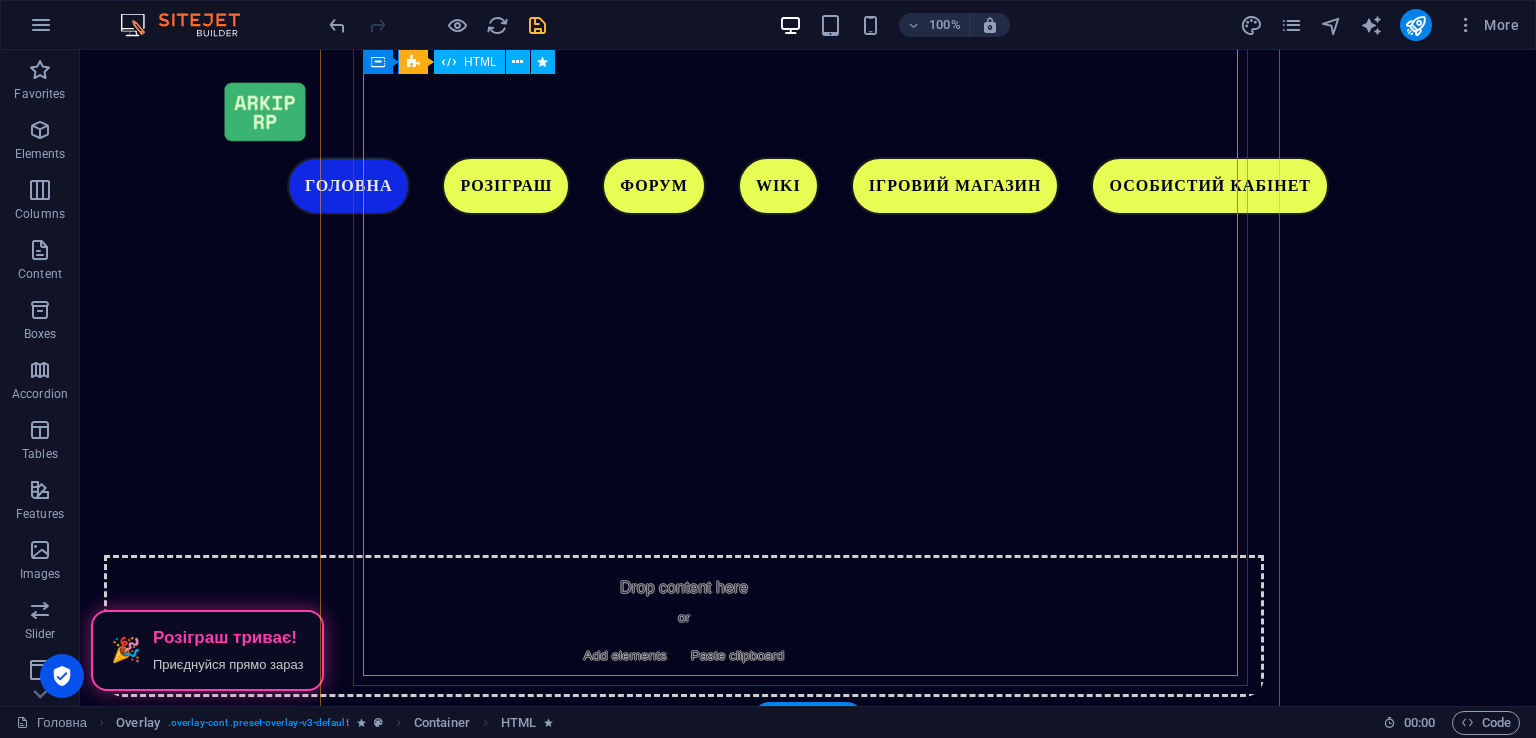 scroll, scrollTop: 5100, scrollLeft: 0, axis: vertical 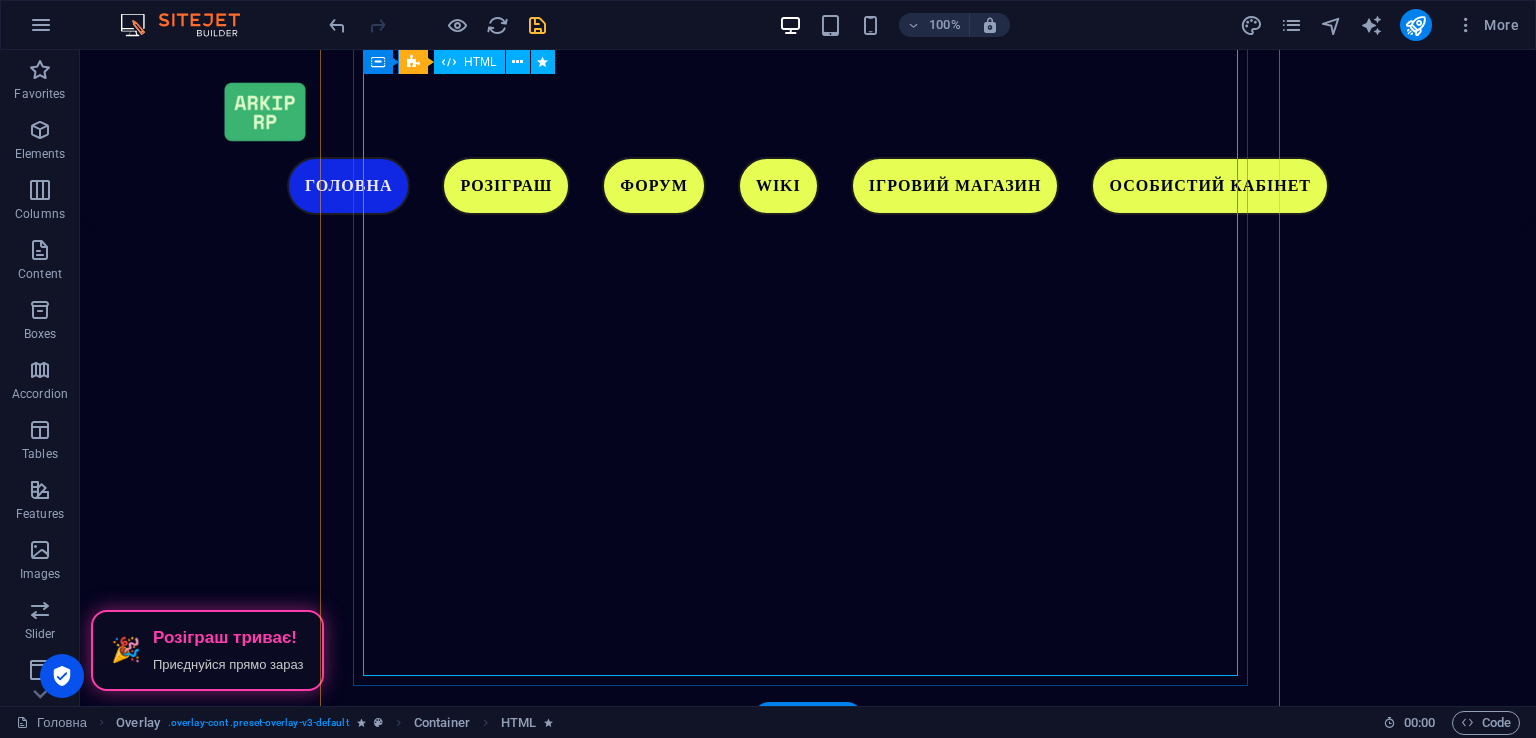 select on "%" 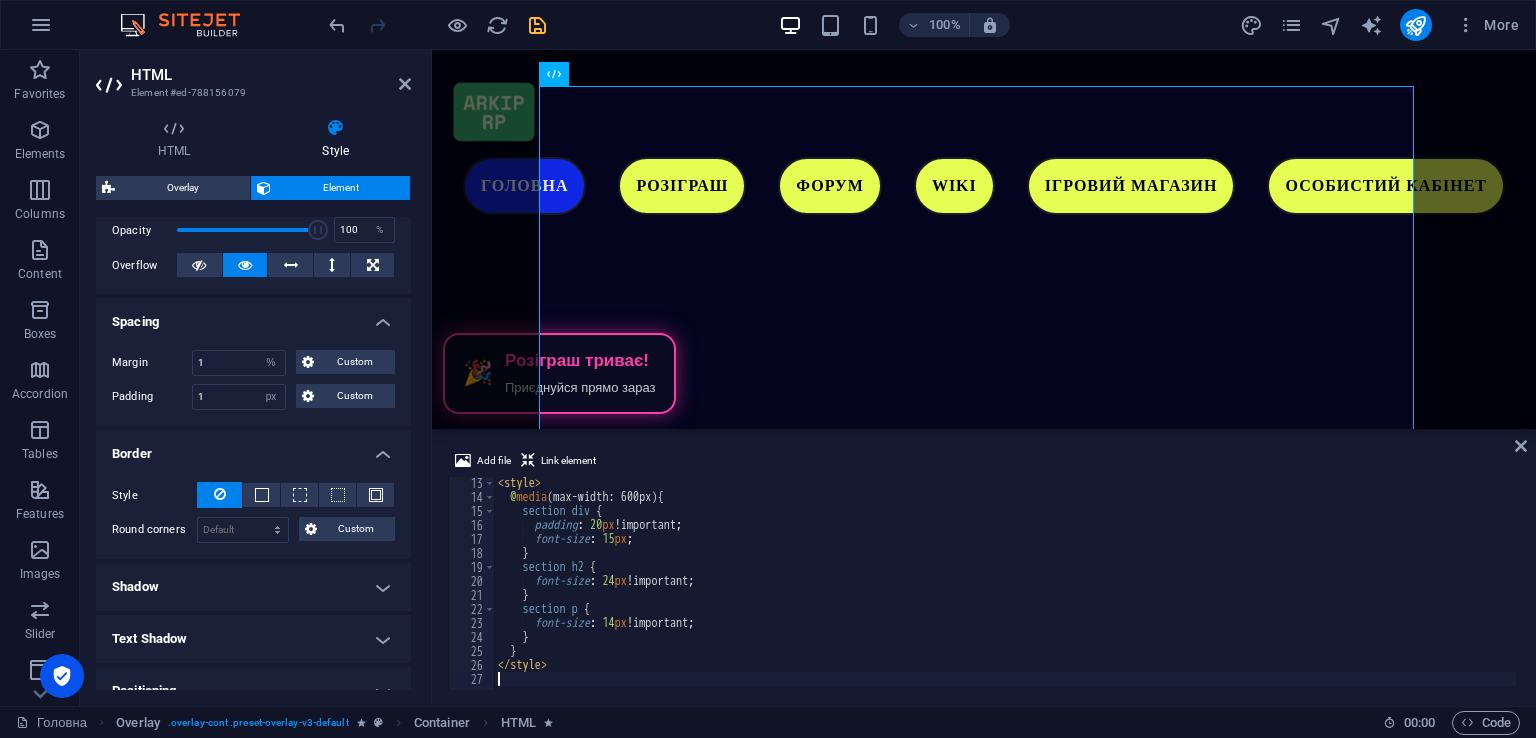 scroll, scrollTop: 400, scrollLeft: 0, axis: vertical 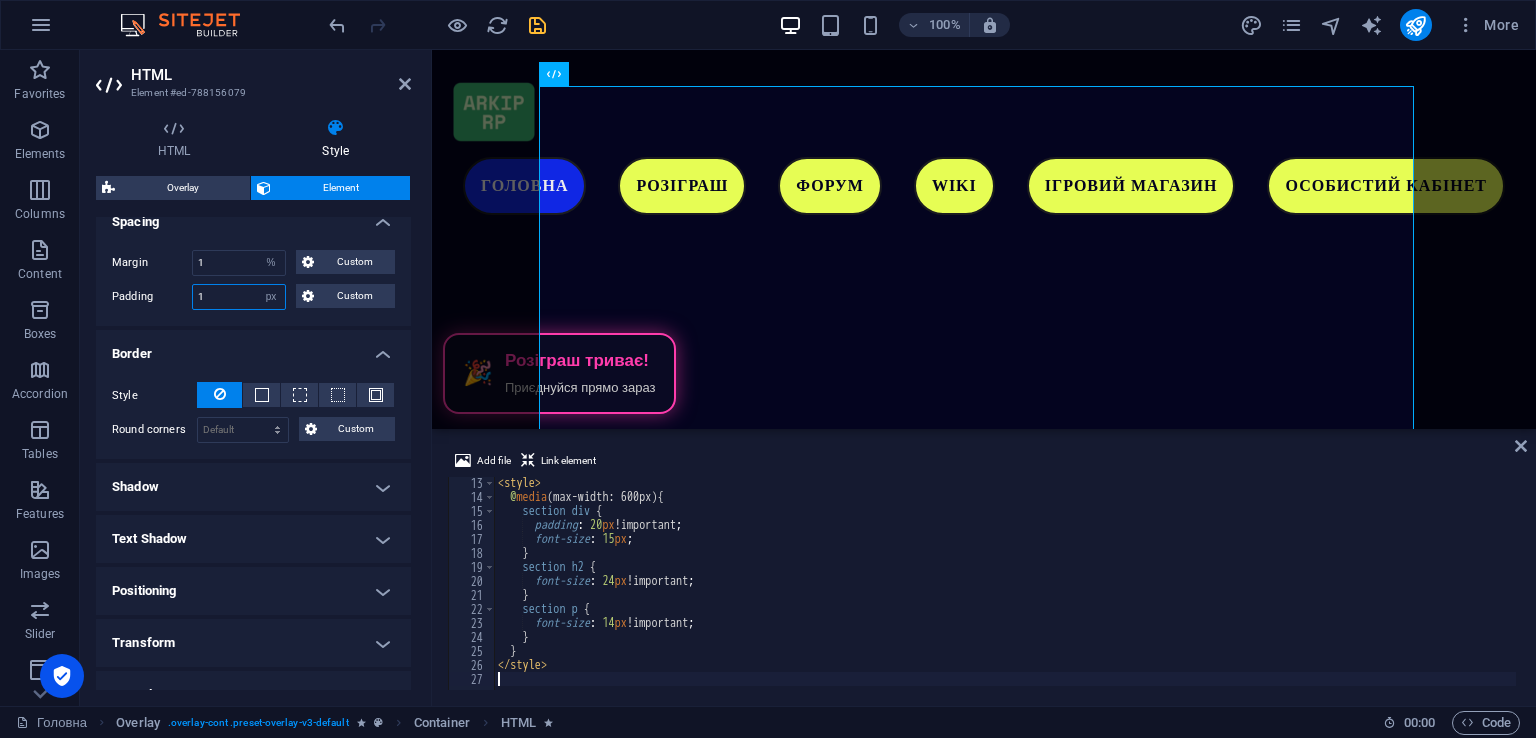 click on "1" at bounding box center (239, 297) 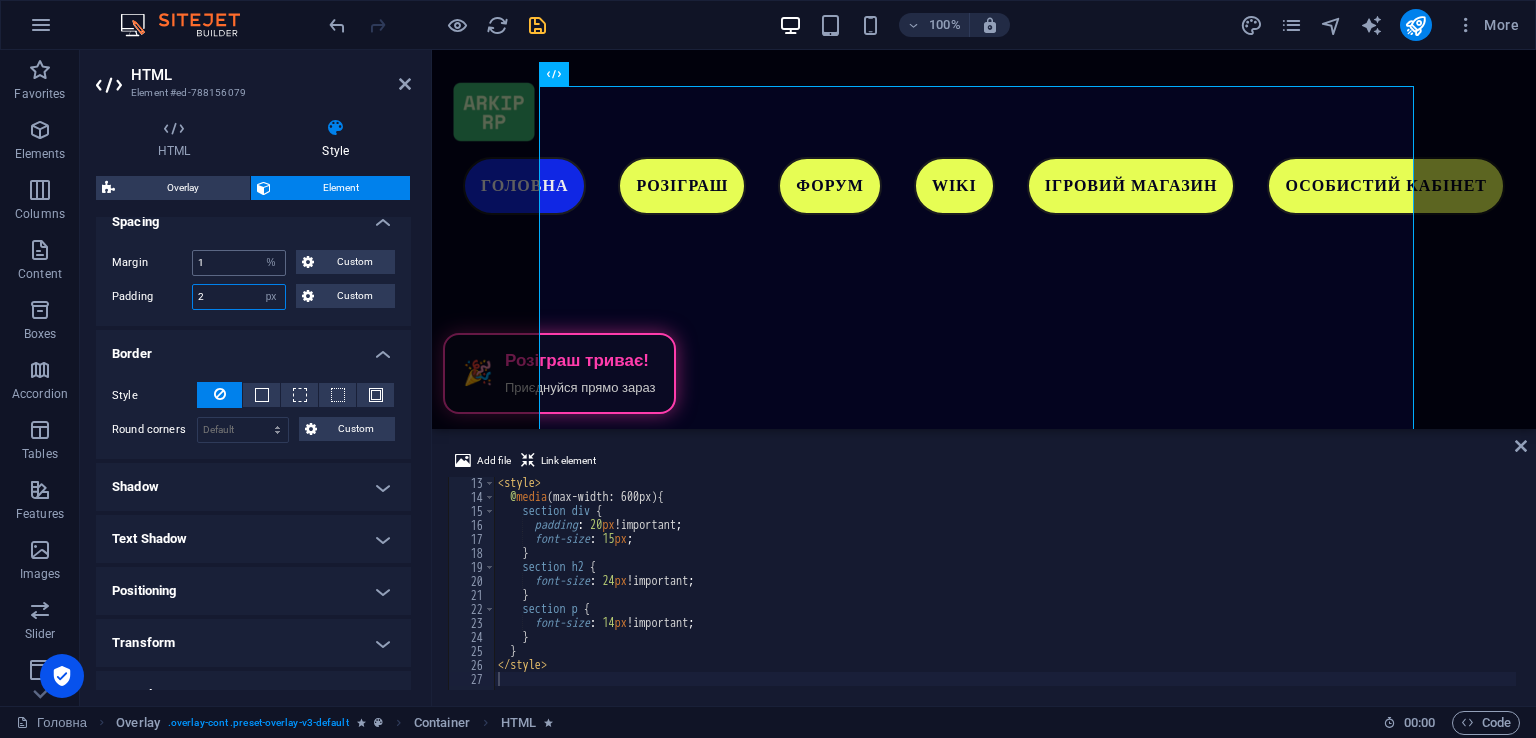 type on "2" 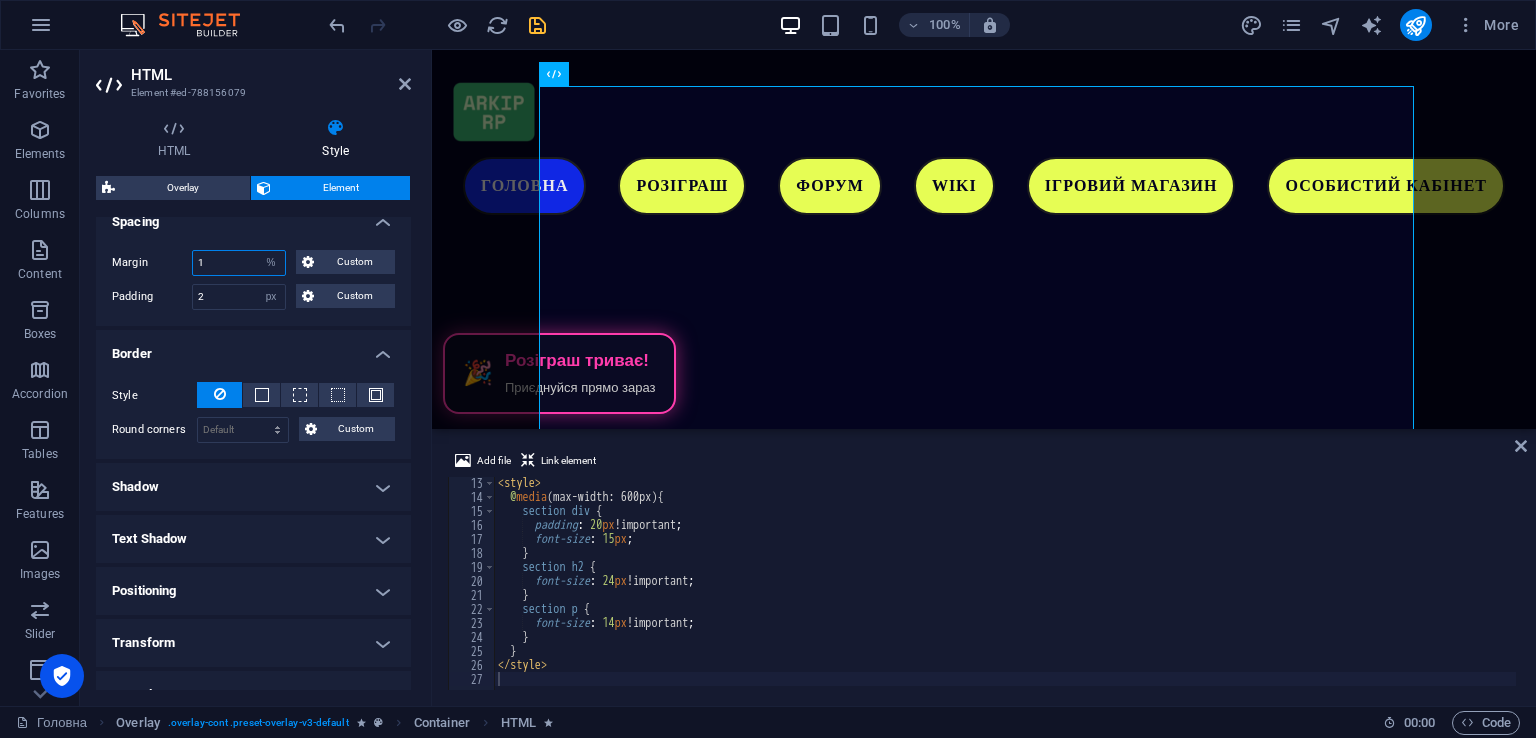 click on "1" at bounding box center [239, 263] 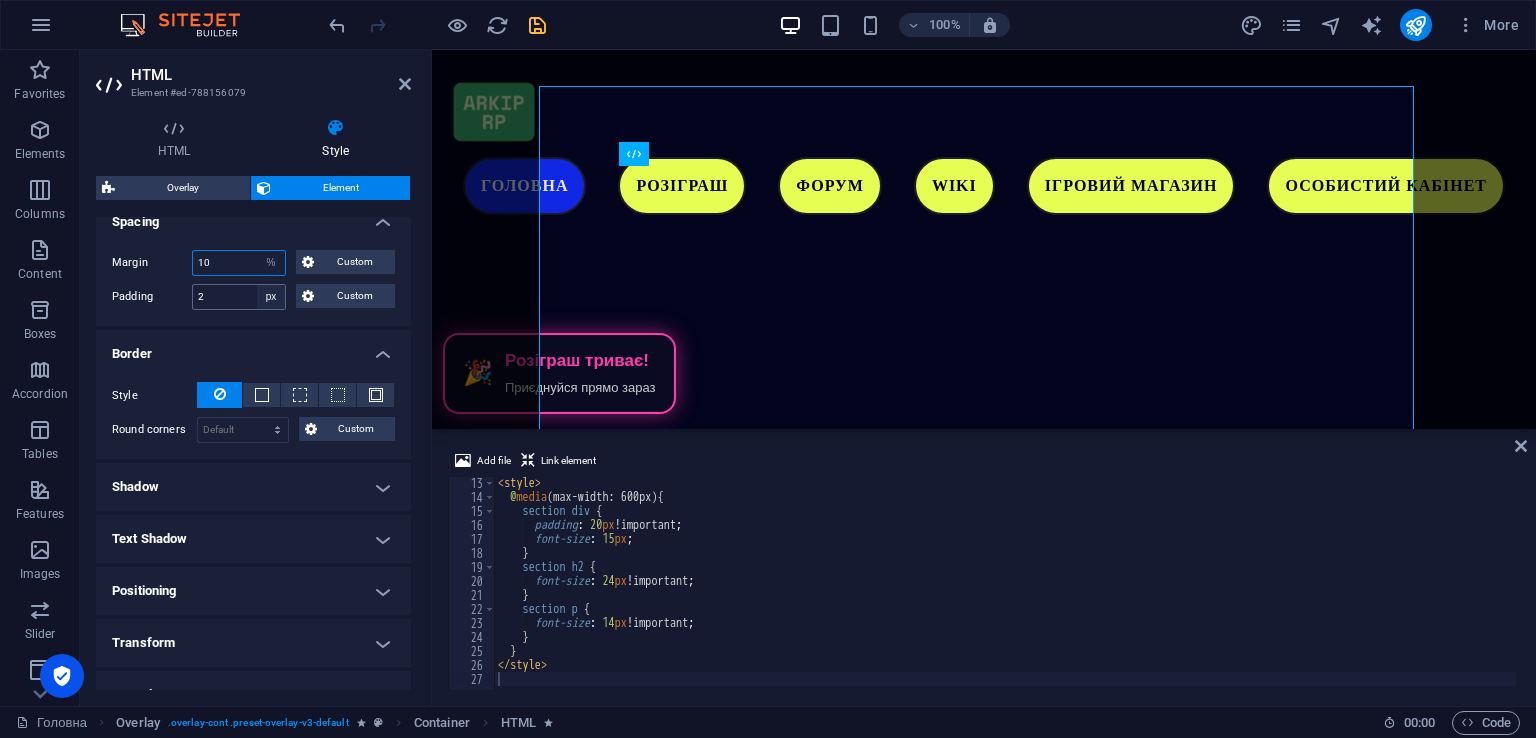 type on "10" 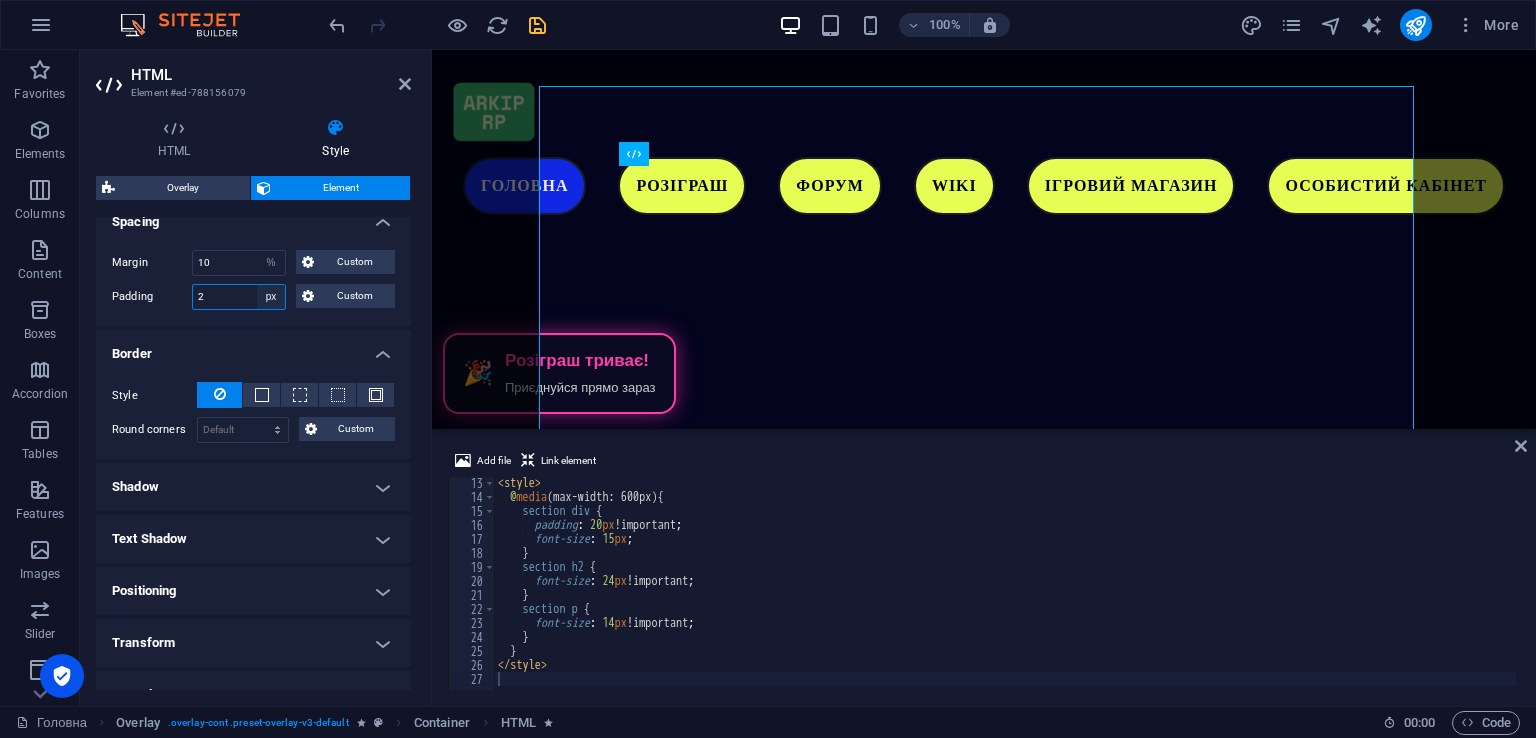 click on "Default px rem % vh vw Custom" at bounding box center (271, 297) 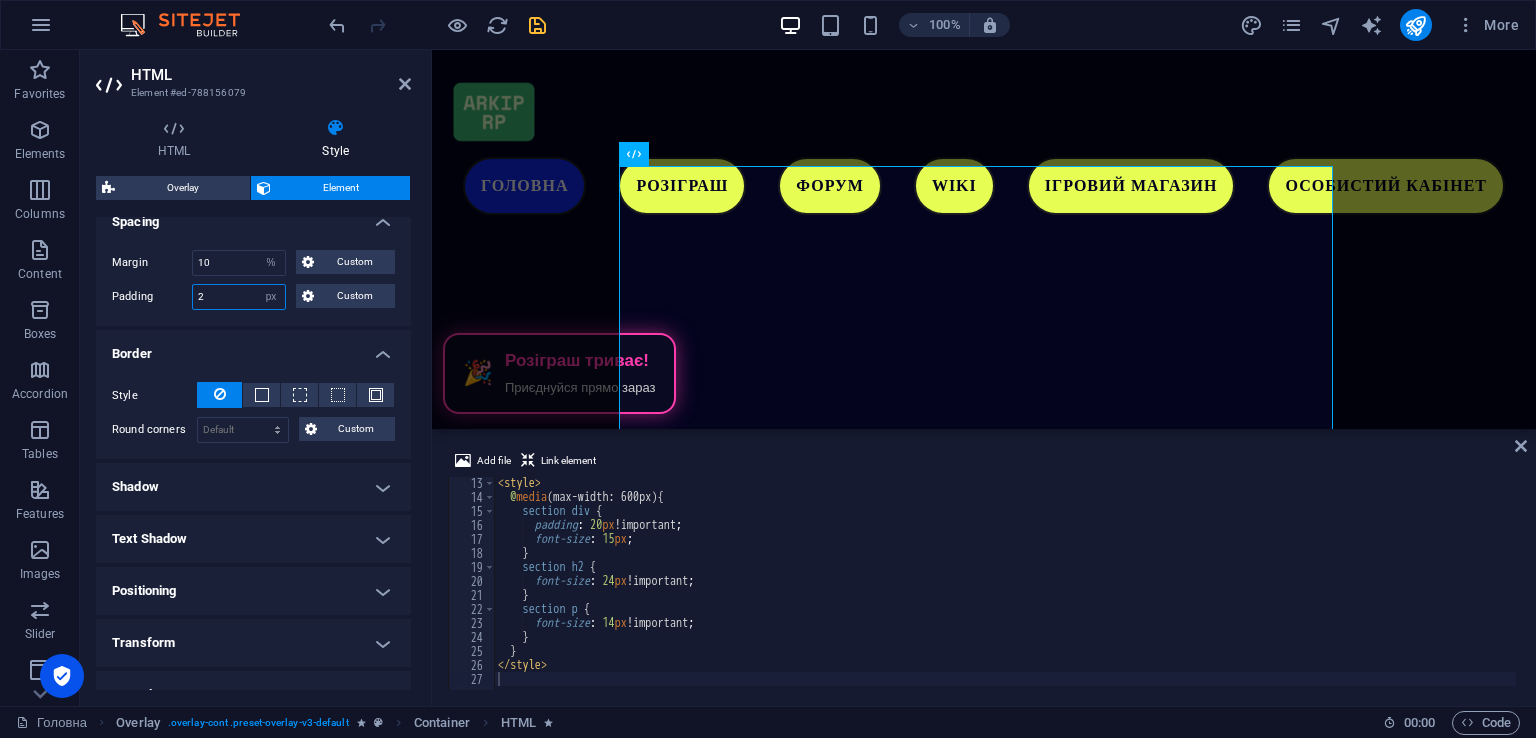 select on "%" 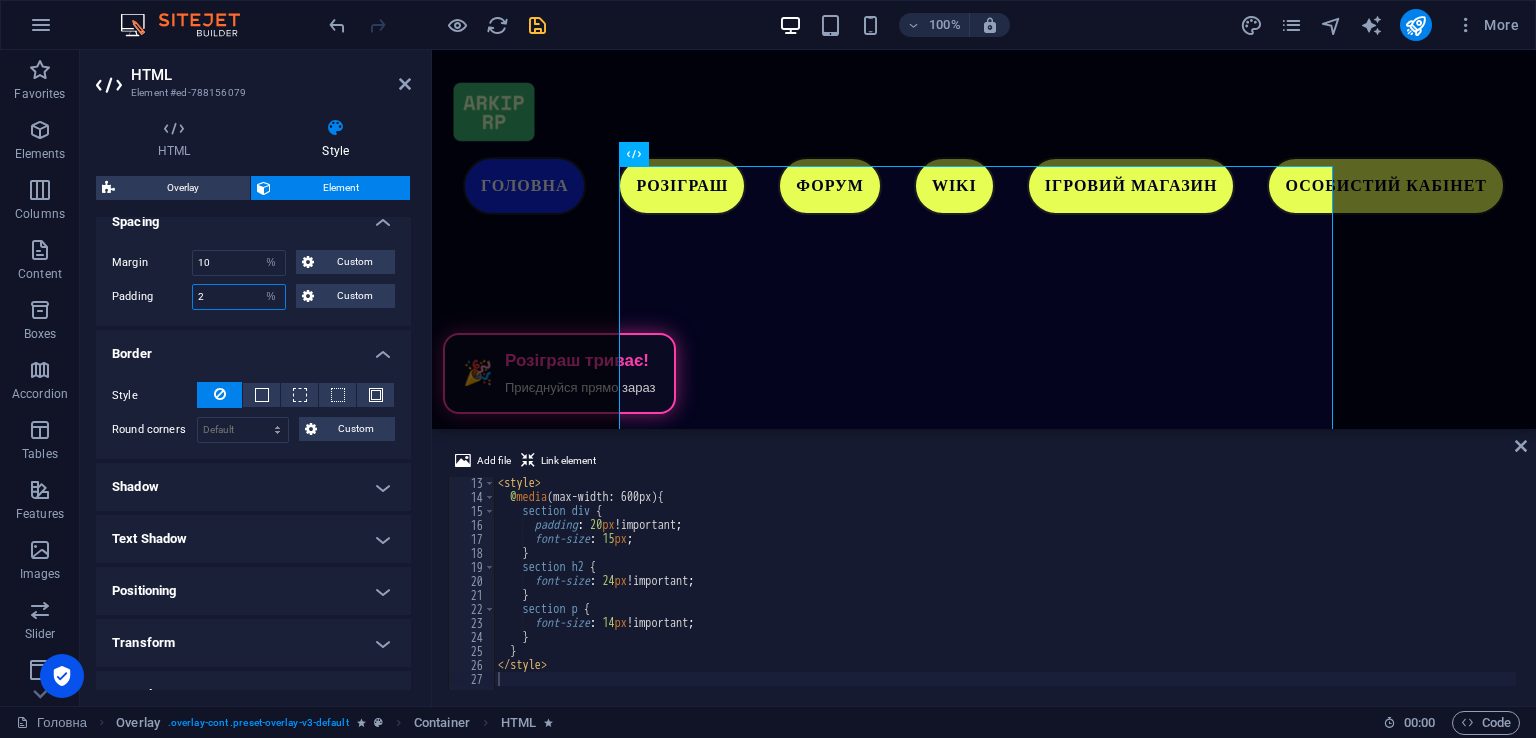 click on "Default px rem % vh vw Custom" at bounding box center [271, 297] 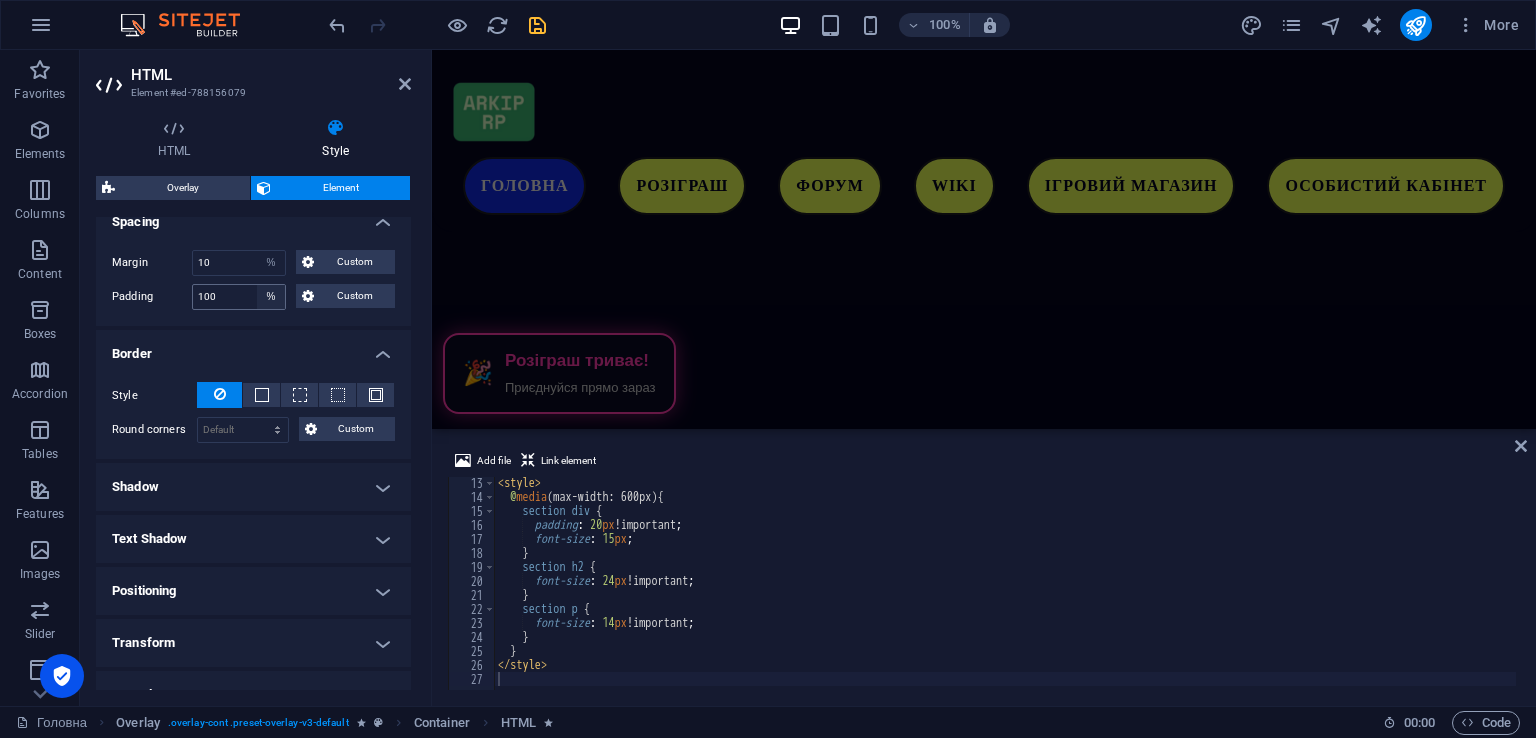 scroll, scrollTop: 4600, scrollLeft: 0, axis: vertical 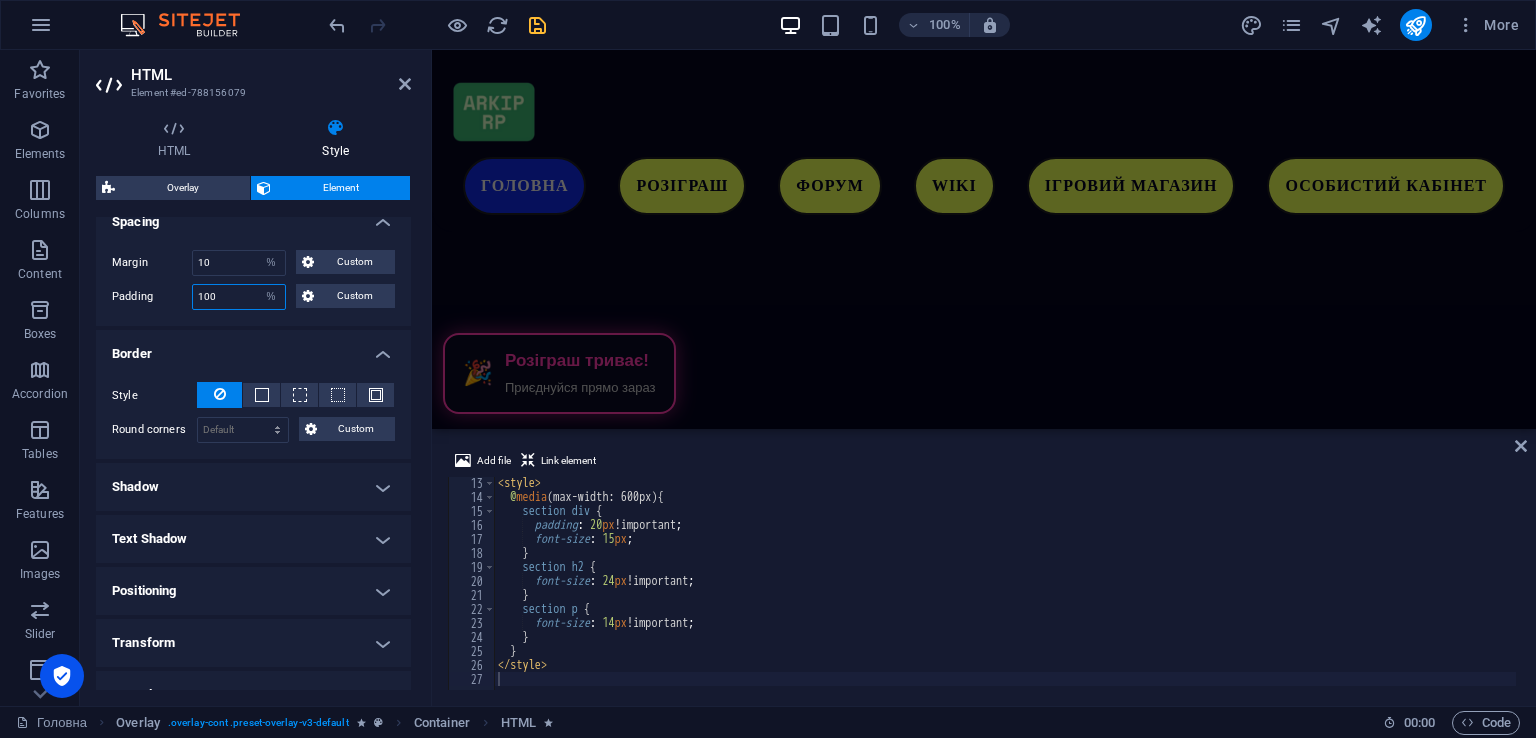 click on "100" at bounding box center (239, 297) 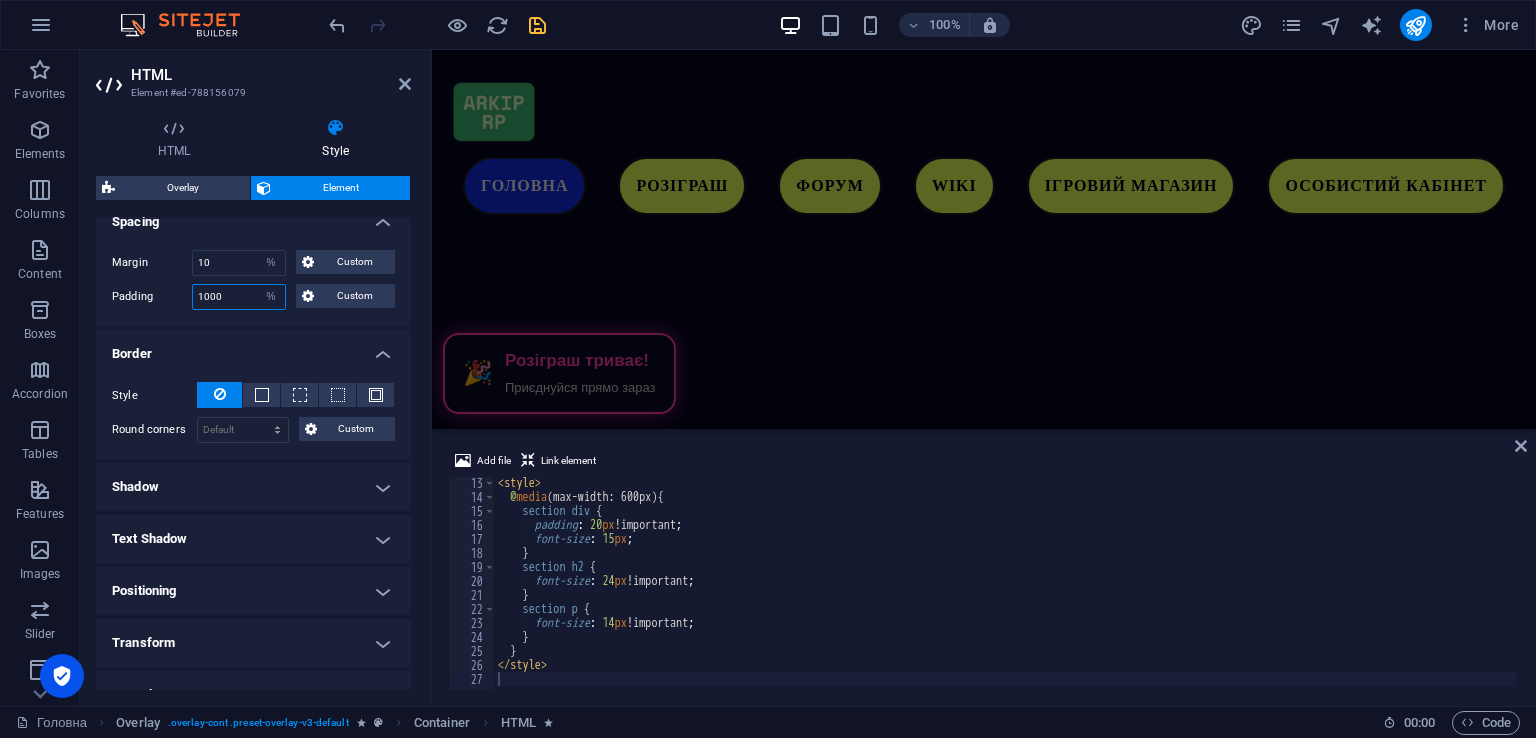 click on "Margin 10 Default auto px % rem vw vh Custom Custom 10 auto px % rem vw vh 10 auto px % rem vw vh 10 auto px % rem vw vh 10 auto px % rem vw vh Padding 1000 Default px rem % vh vw Custom Custom 1000 px rem % vh vw 1000 px rem % vh vw 1000 px rem % vh vw 1000 px rem % vh vw" at bounding box center (253, 280) 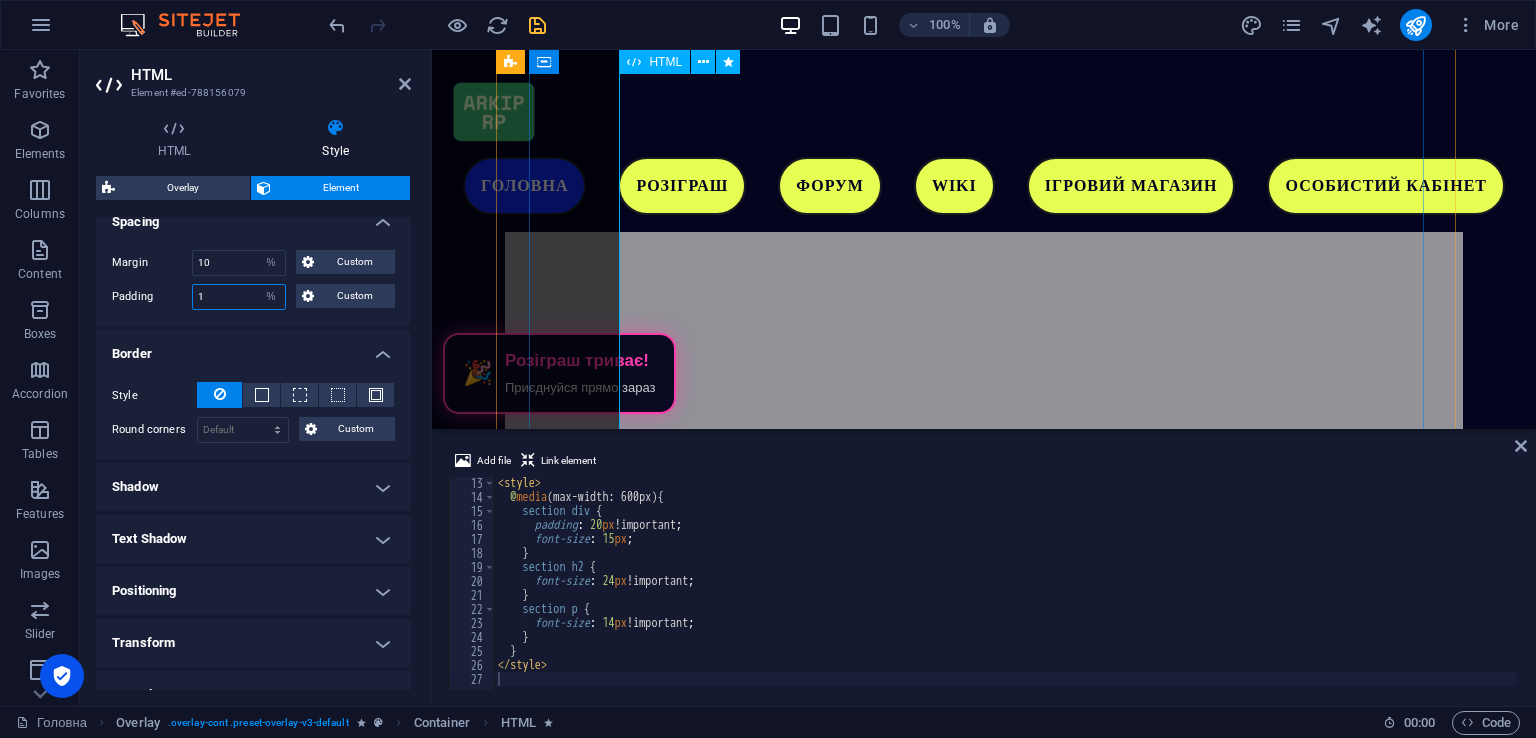 type on "1" 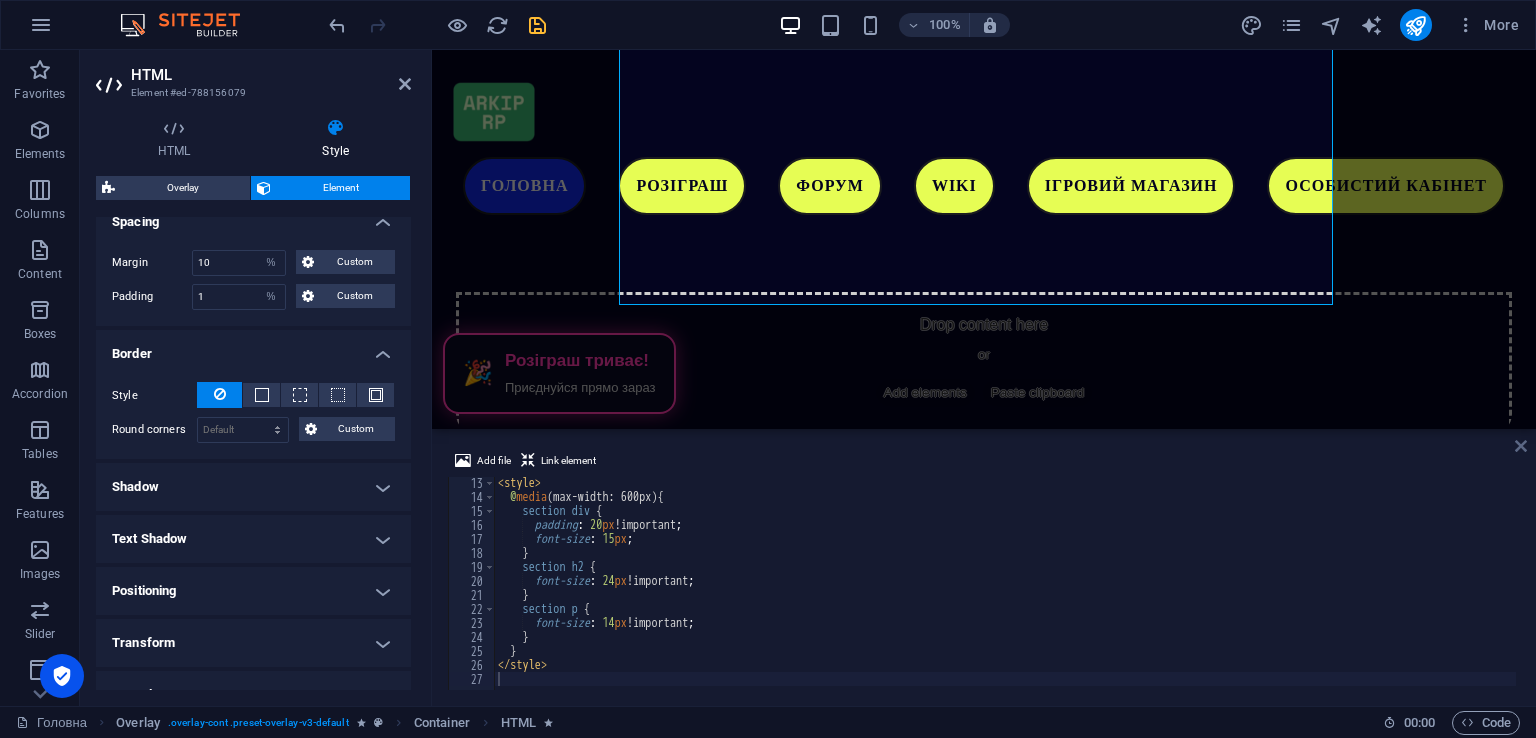 drag, startPoint x: 1519, startPoint y: 449, endPoint x: 1434, endPoint y: 398, distance: 99.12618 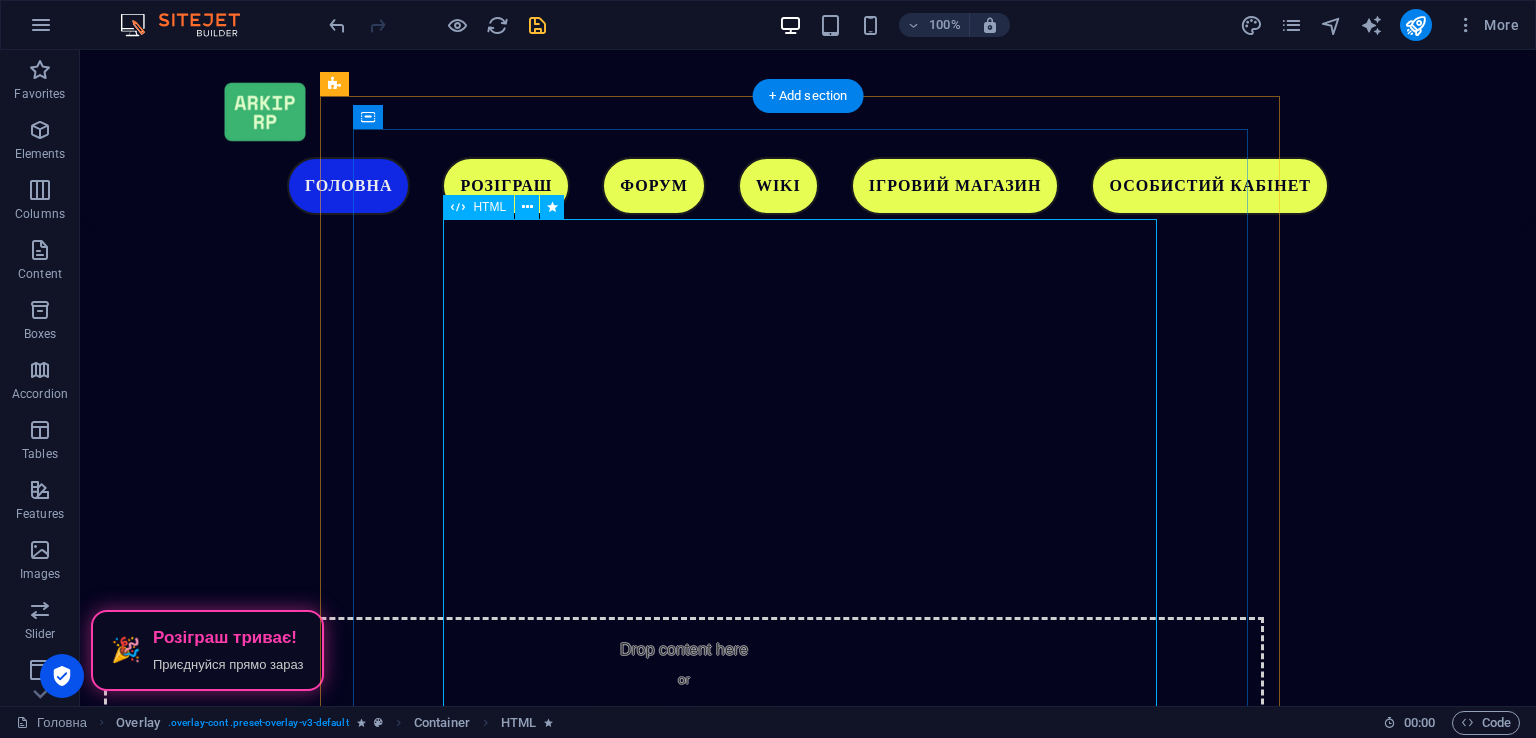 click on "Слідкуйте за виходом гри в Discord сервері ARKIP RP
[URL][DOMAIN_NAME]" at bounding box center [808, 2753] 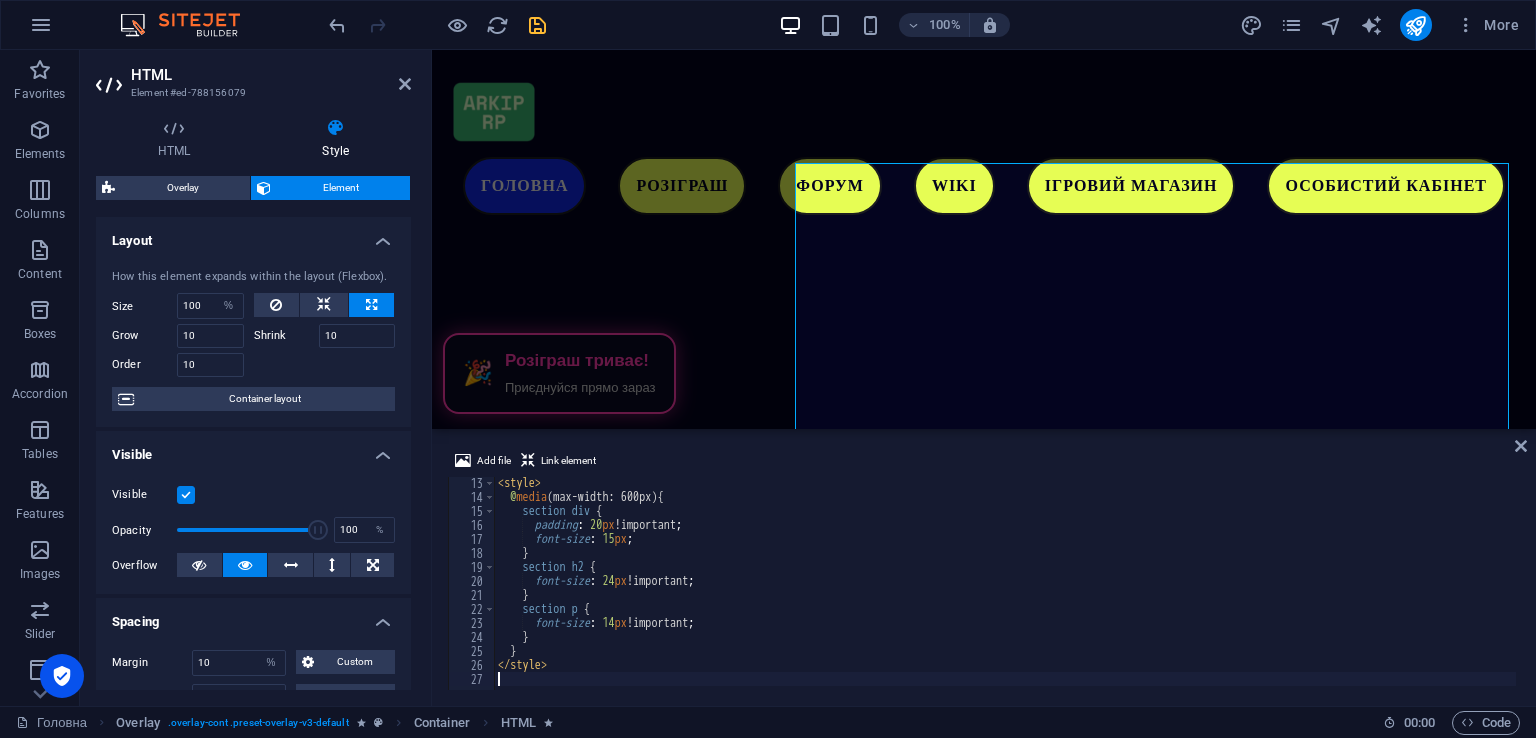 scroll, scrollTop: 5256, scrollLeft: 0, axis: vertical 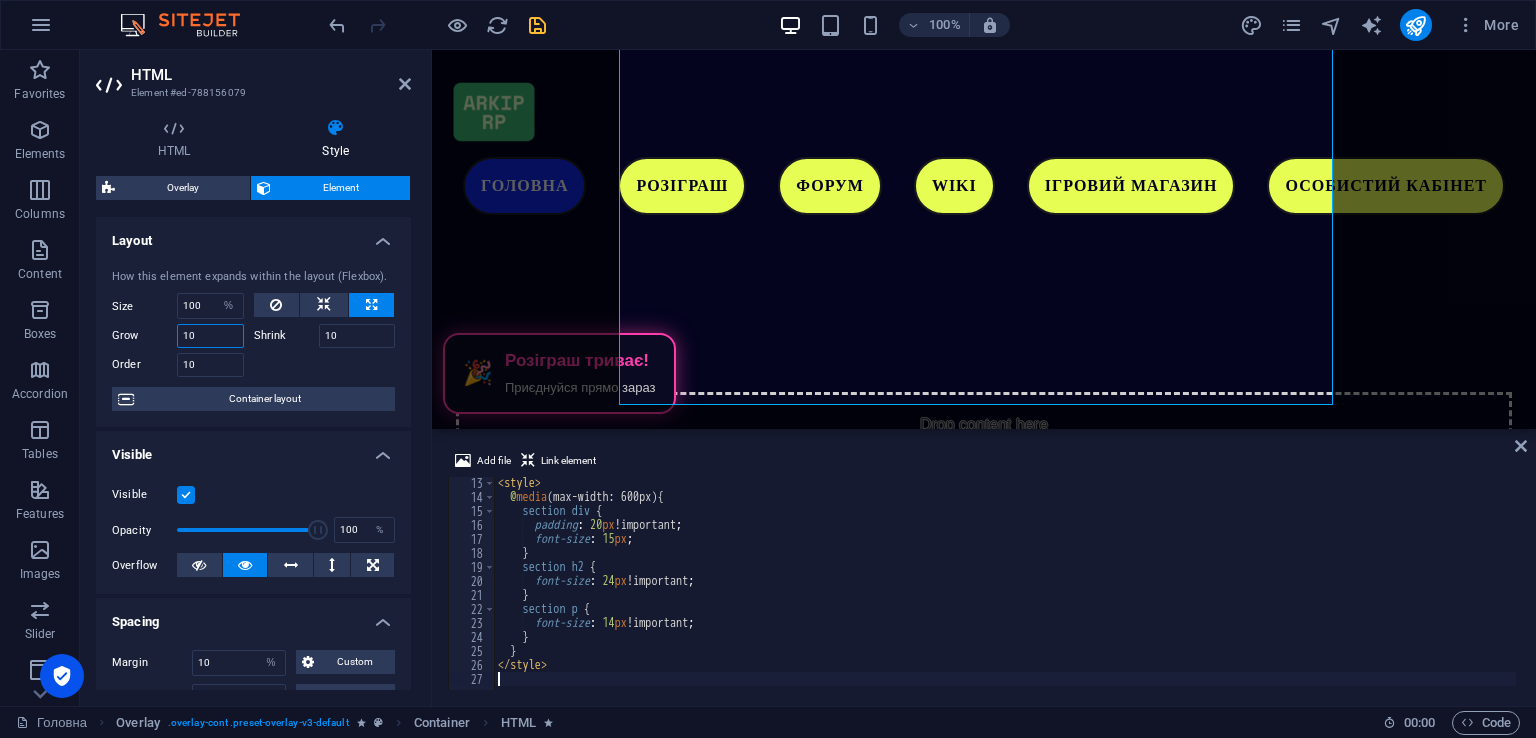 drag, startPoint x: 208, startPoint y: 341, endPoint x: 103, endPoint y: 322, distance: 106.7052 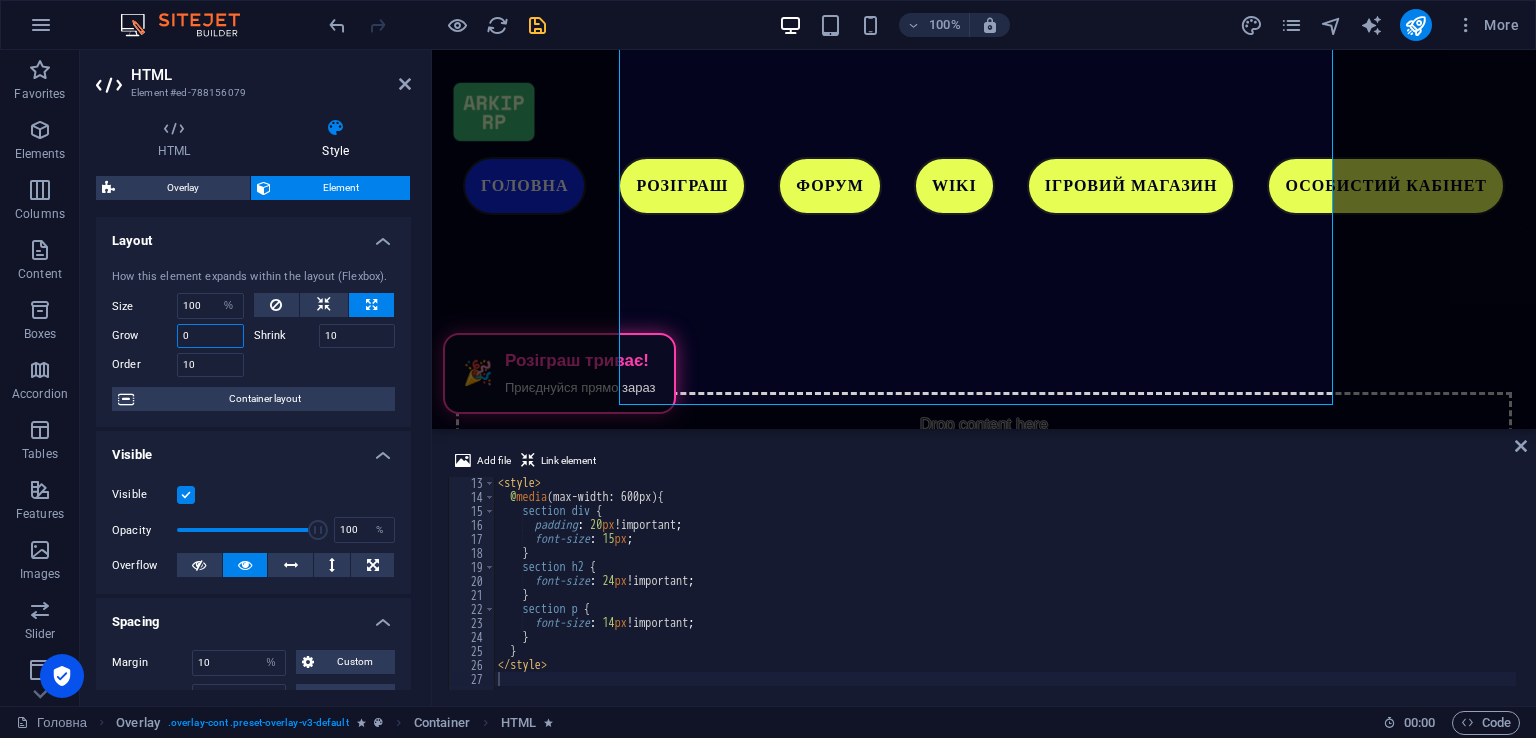 type on "0" 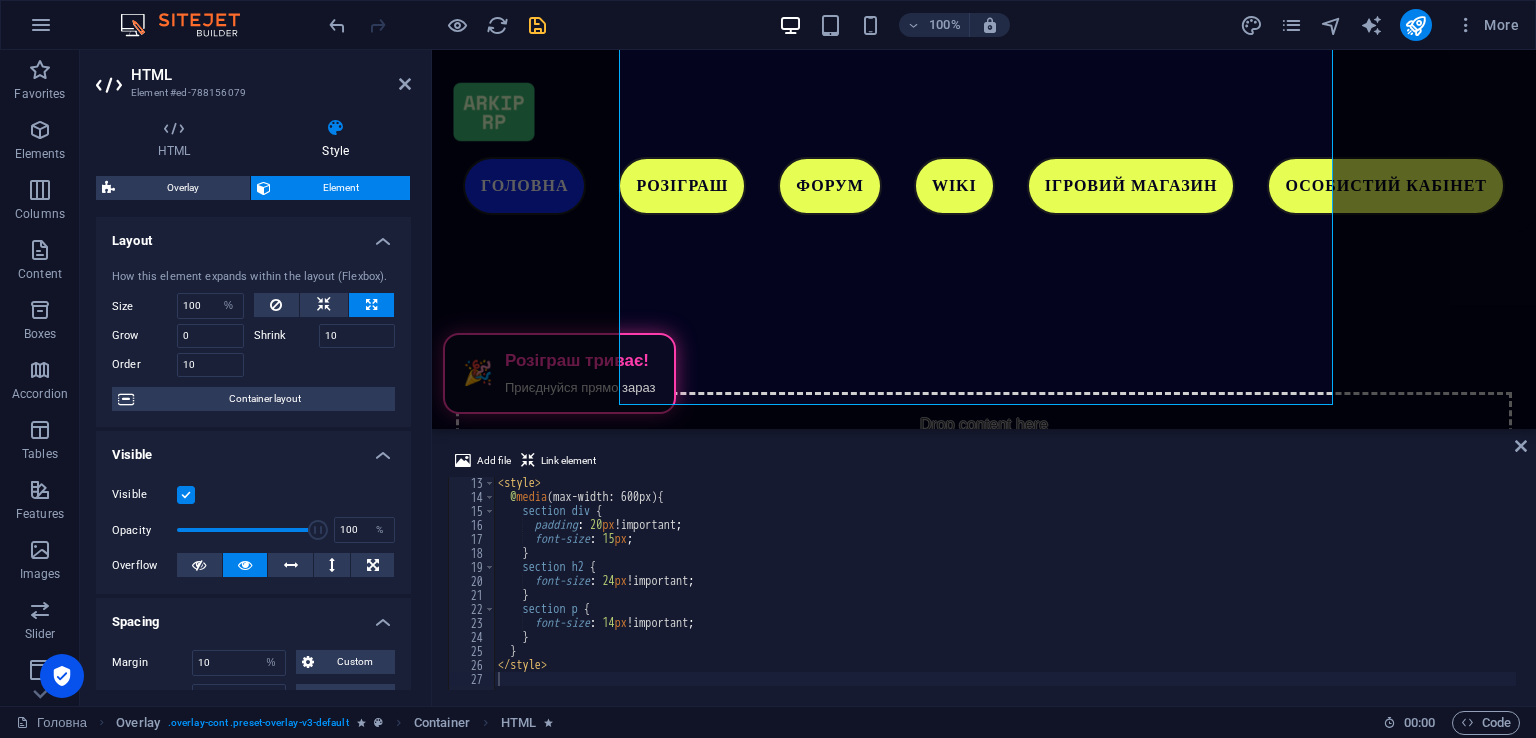 click at bounding box center (325, 362) 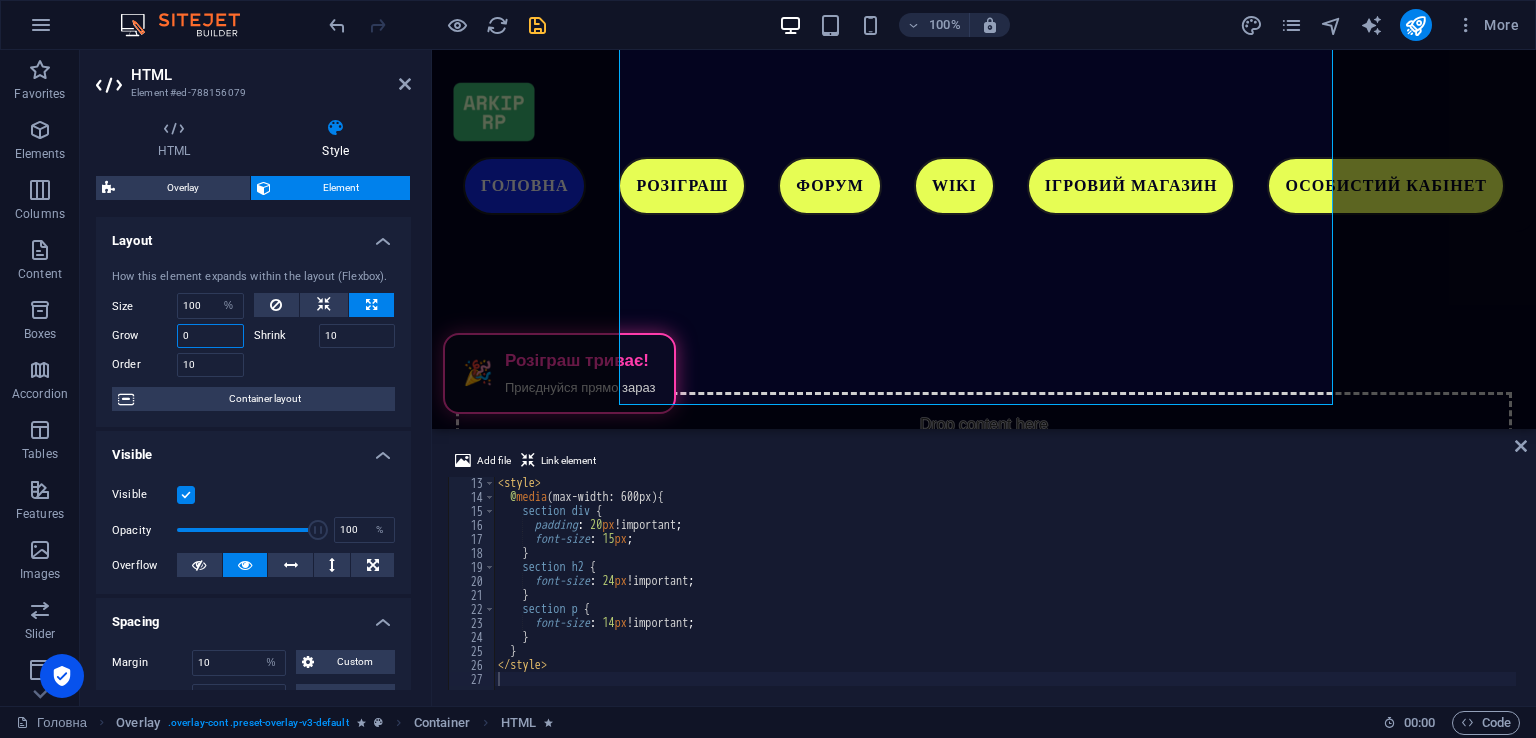 click on "0" at bounding box center [210, 336] 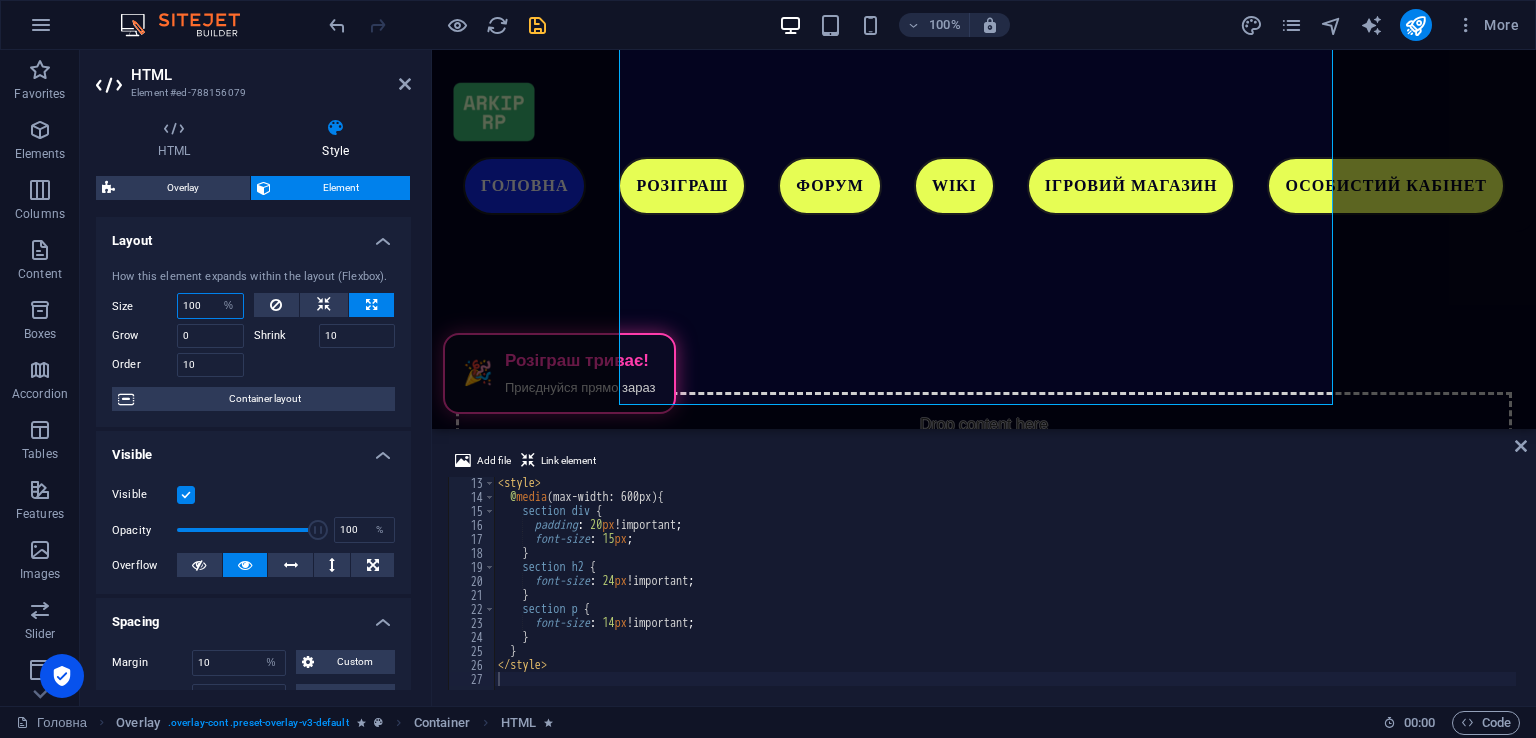click on "100" at bounding box center [210, 306] 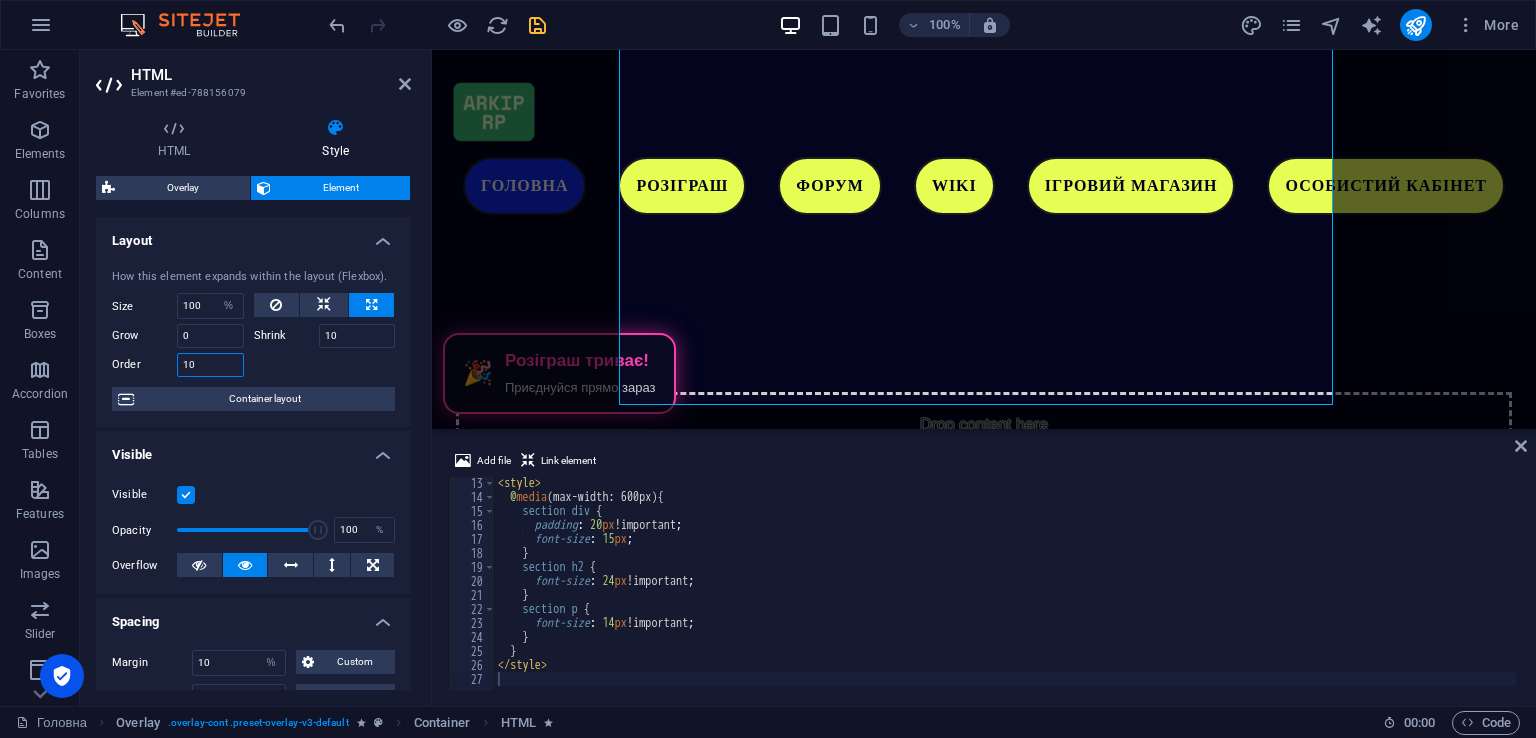 drag, startPoint x: 209, startPoint y: 358, endPoint x: 181, endPoint y: 349, distance: 29.410883 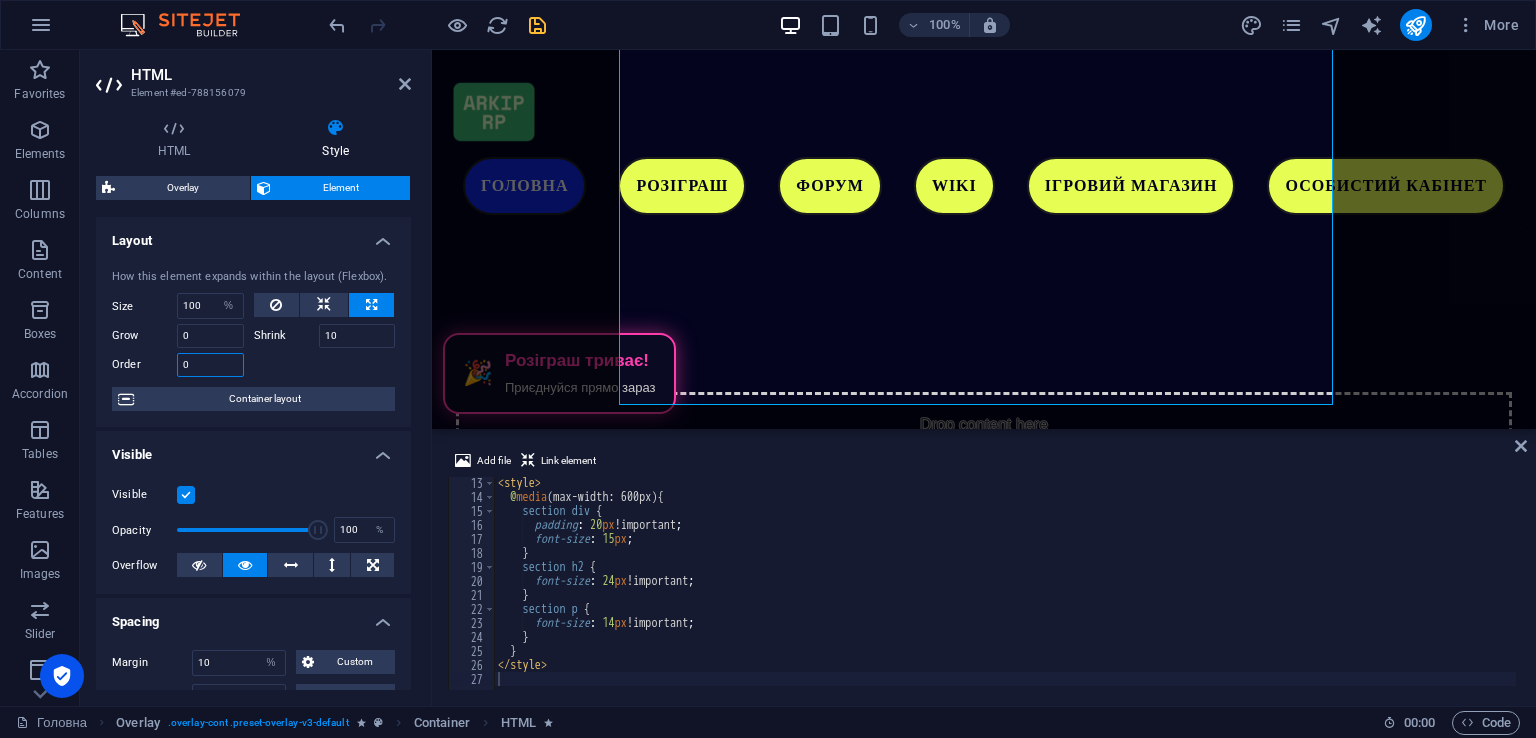 type on "0" 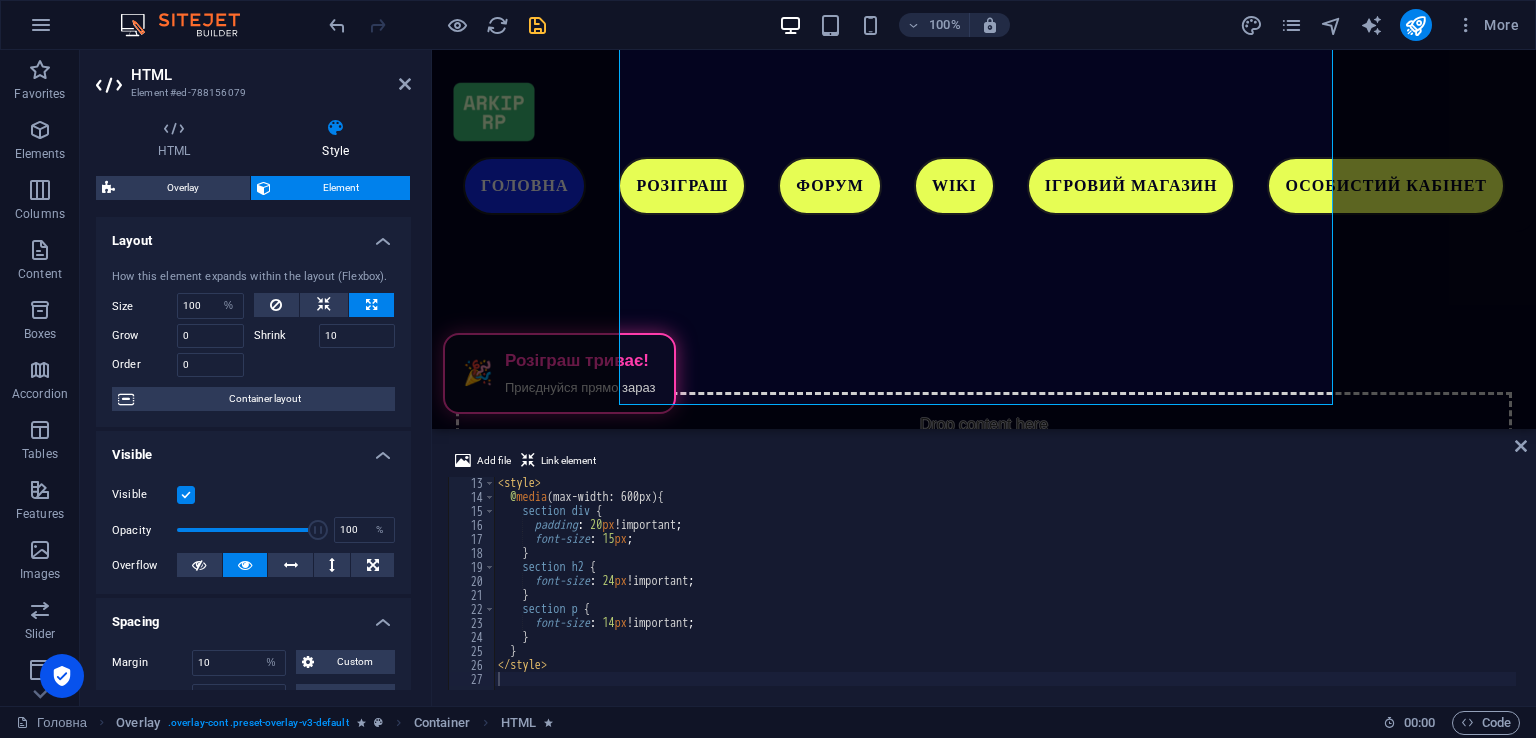 click at bounding box center [325, 362] 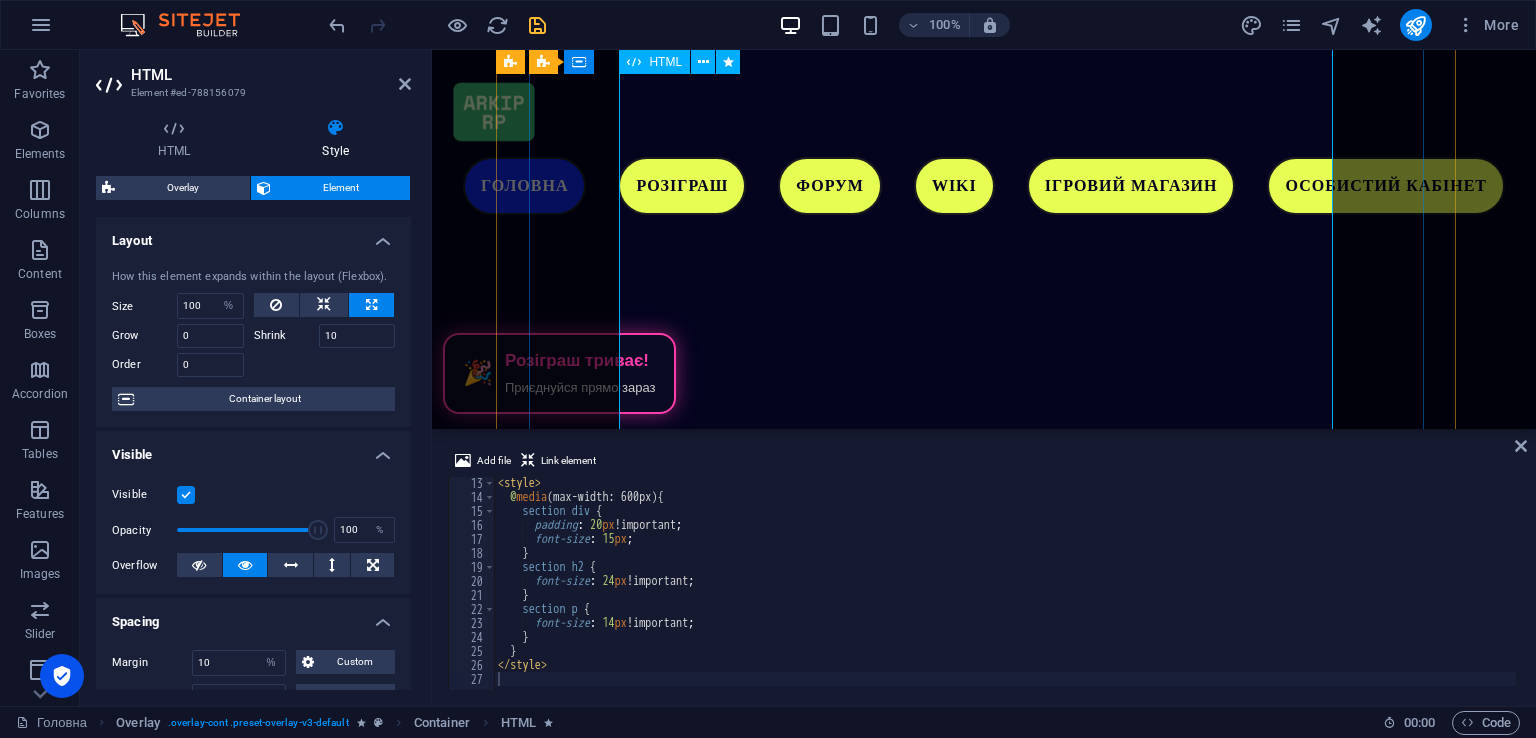 scroll, scrollTop: 4956, scrollLeft: 0, axis: vertical 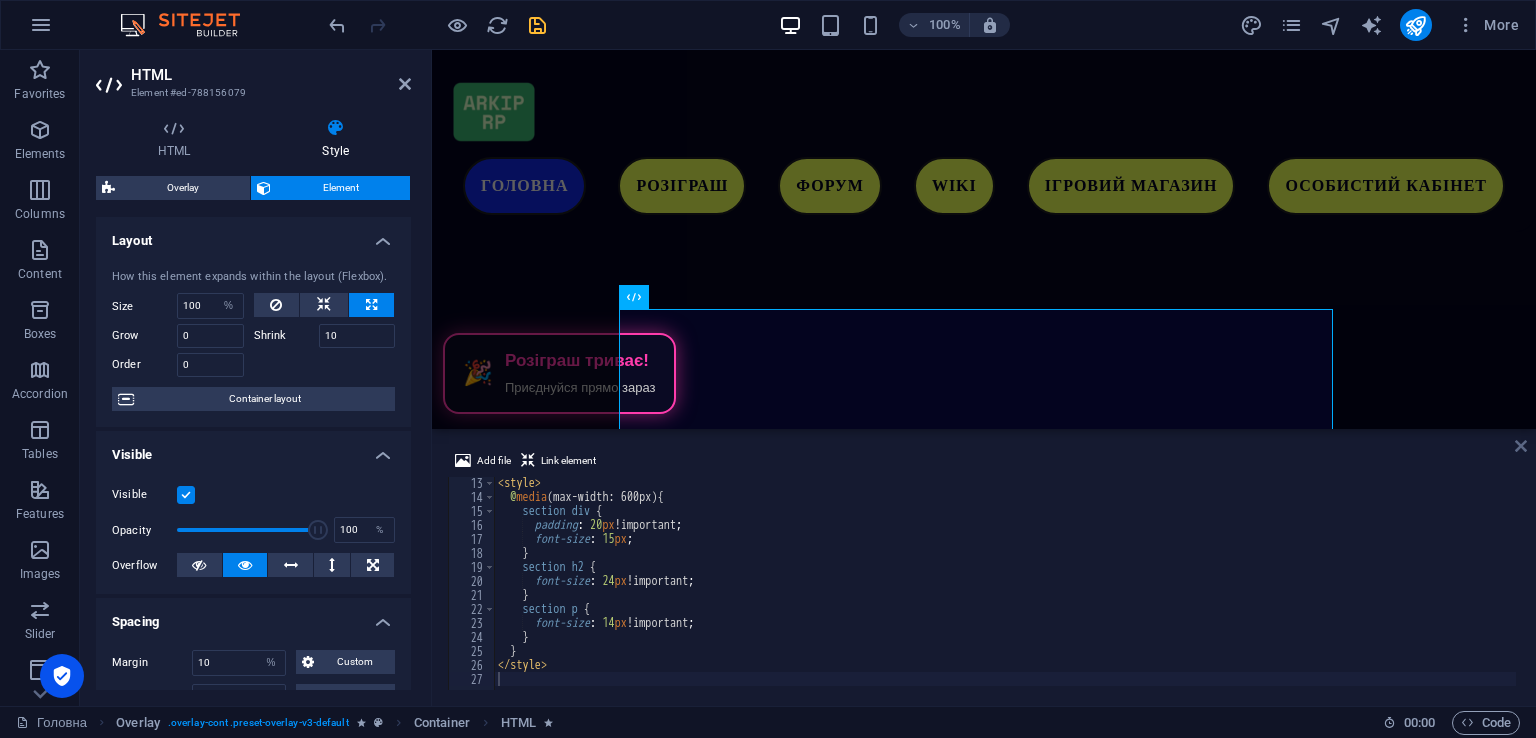 click at bounding box center [1521, 446] 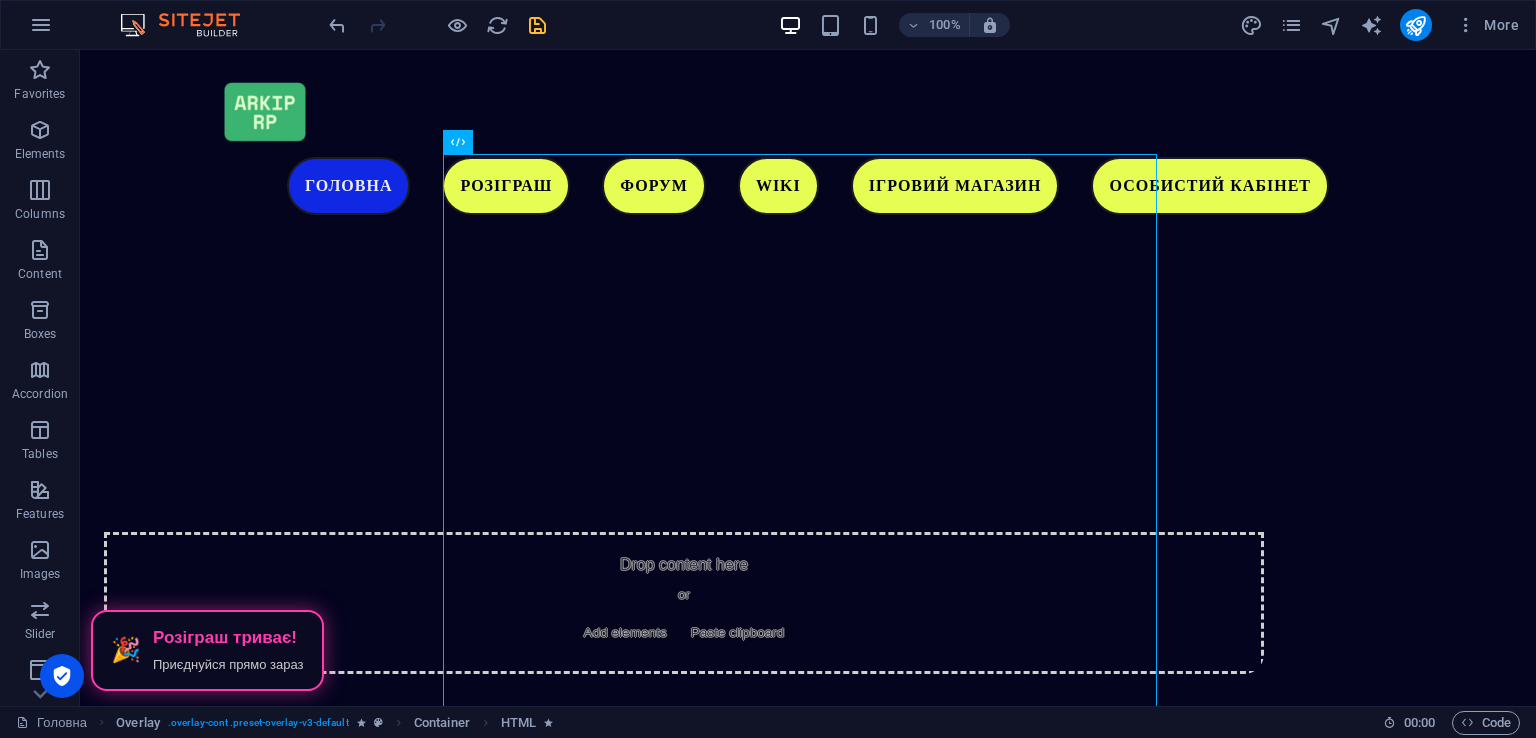 scroll, scrollTop: 5299, scrollLeft: 0, axis: vertical 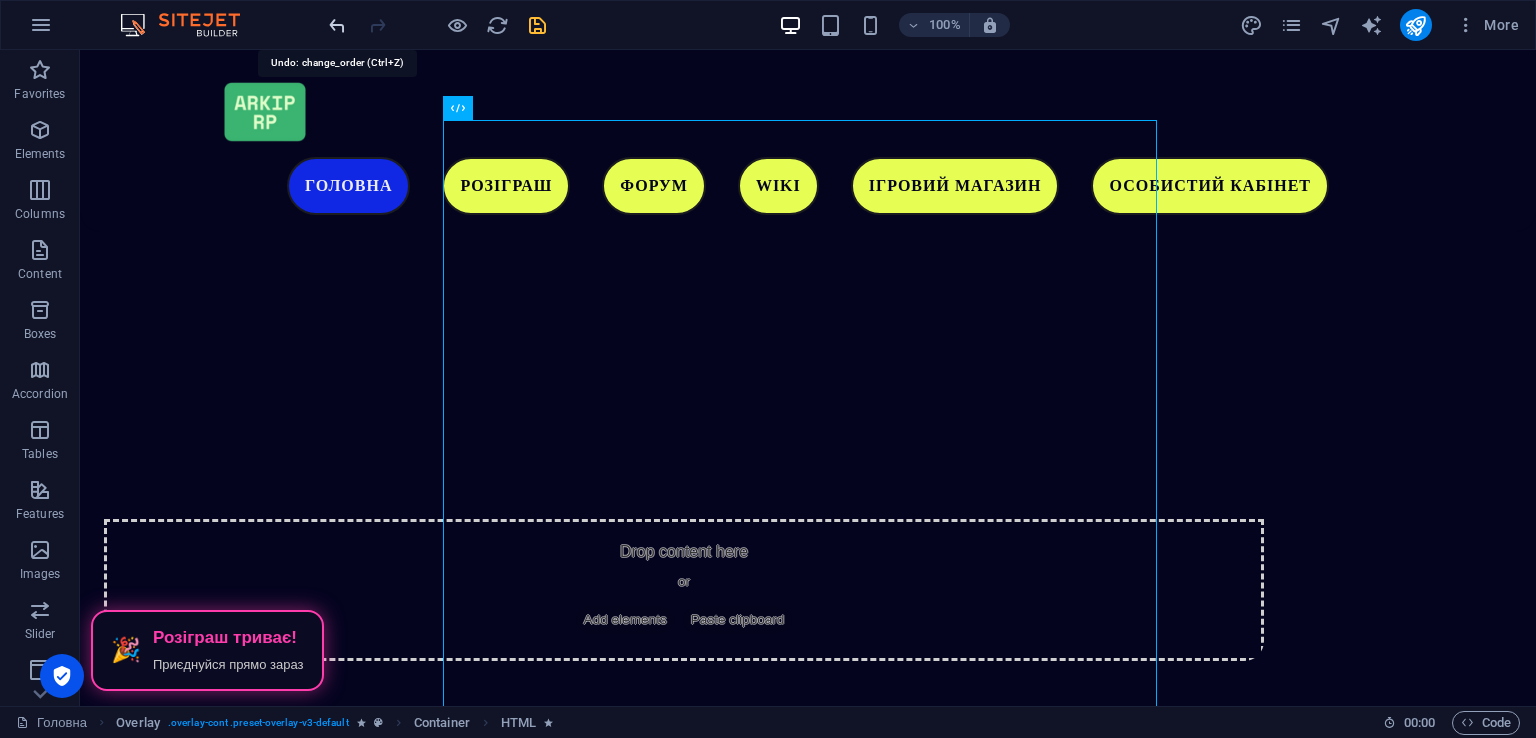 click at bounding box center (337, 25) 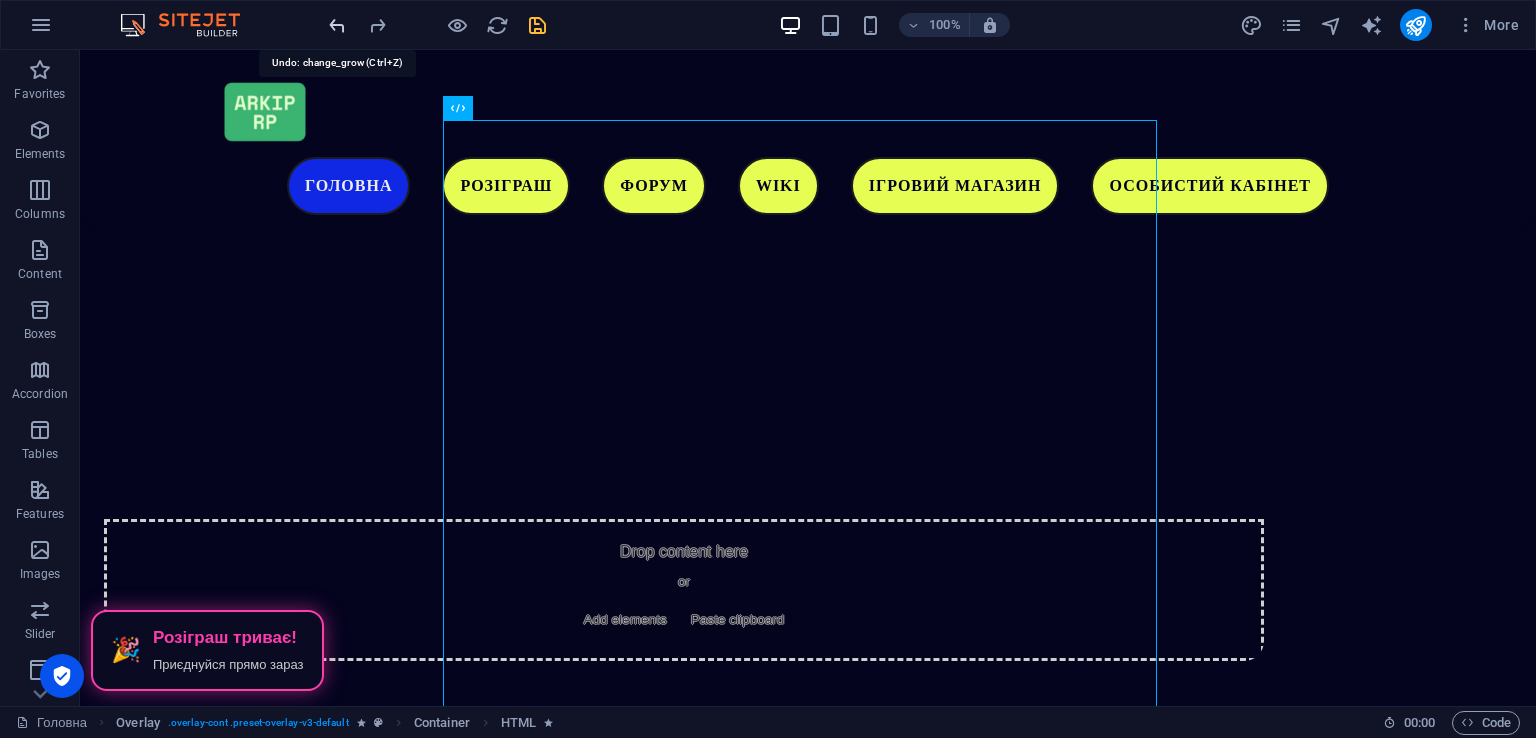 click at bounding box center [337, 25] 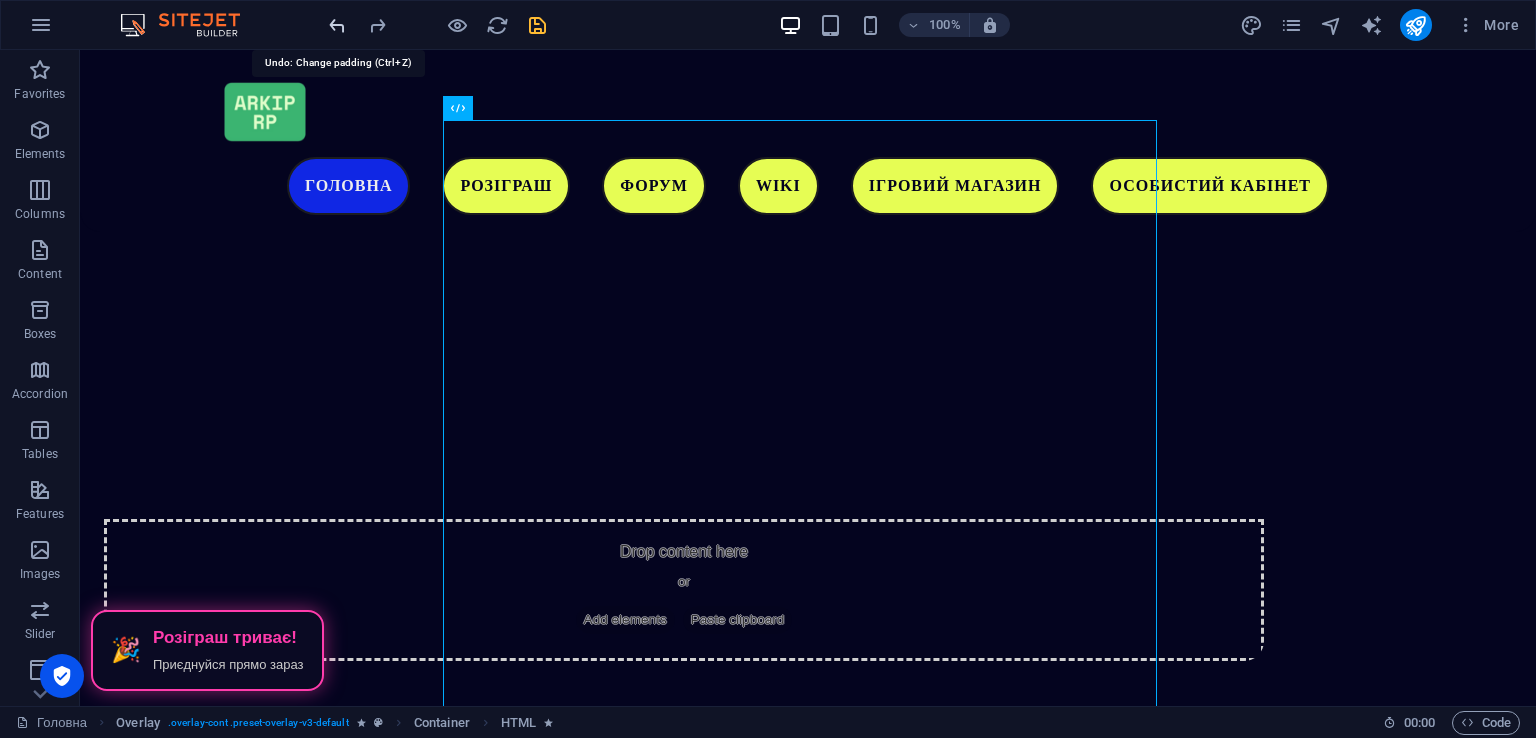click at bounding box center (337, 25) 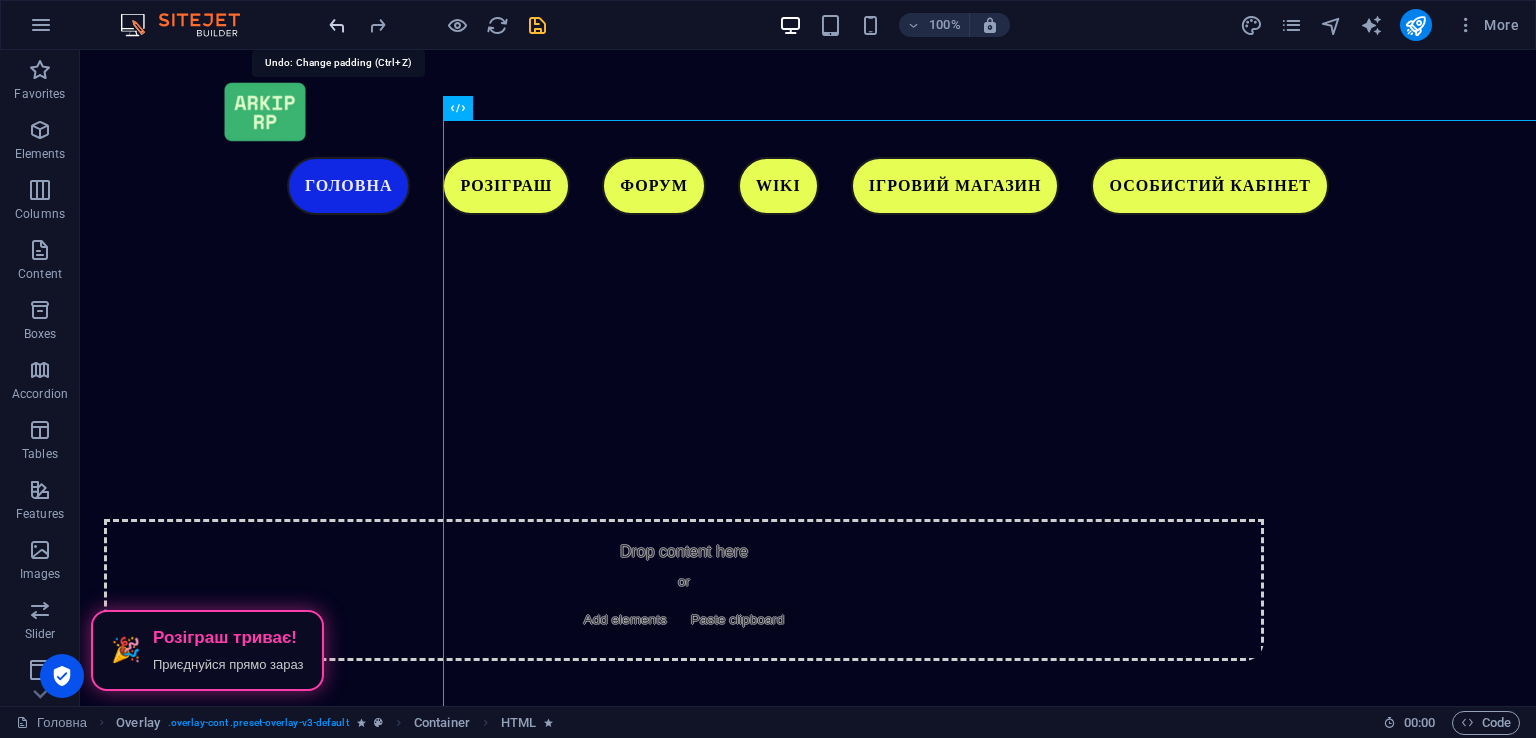click at bounding box center [337, 25] 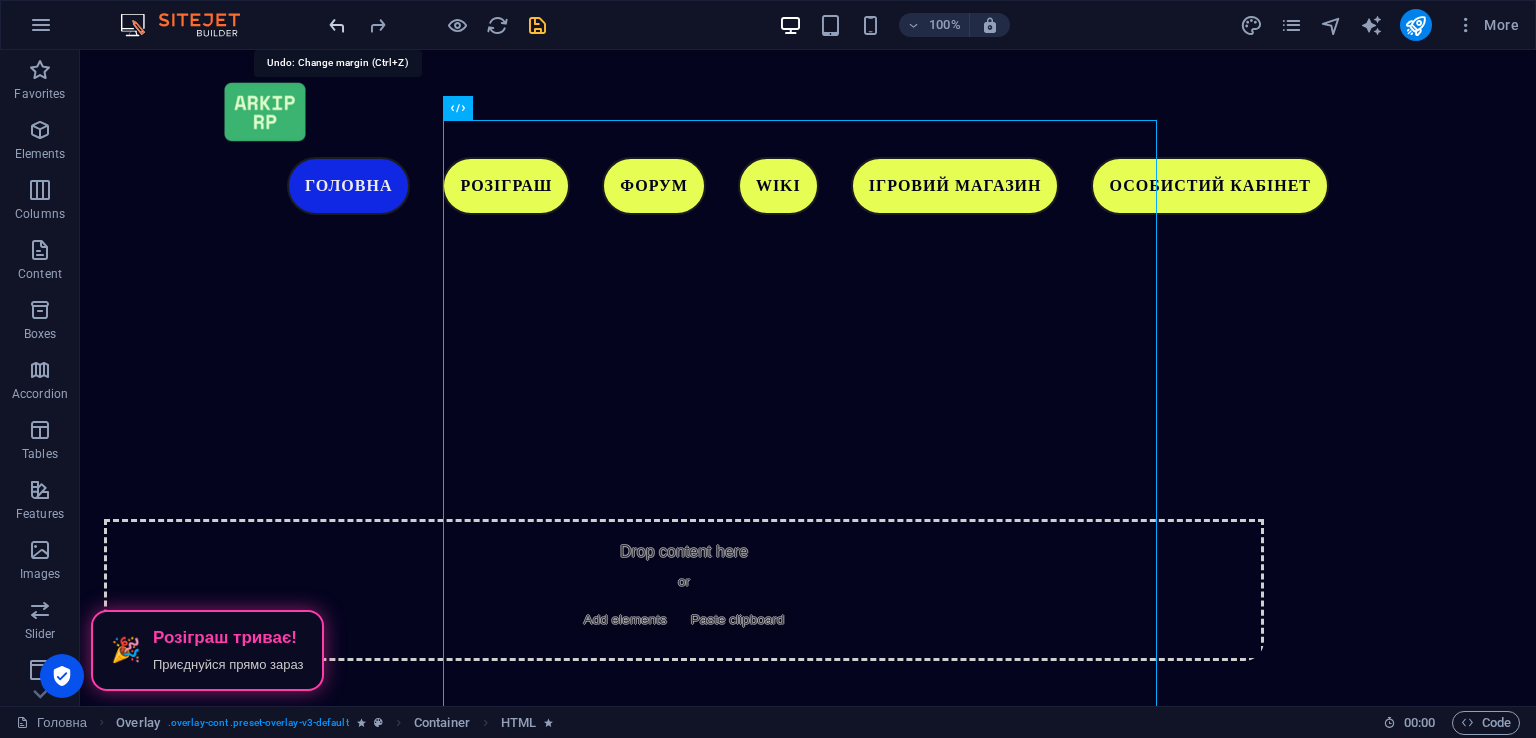 click at bounding box center (337, 25) 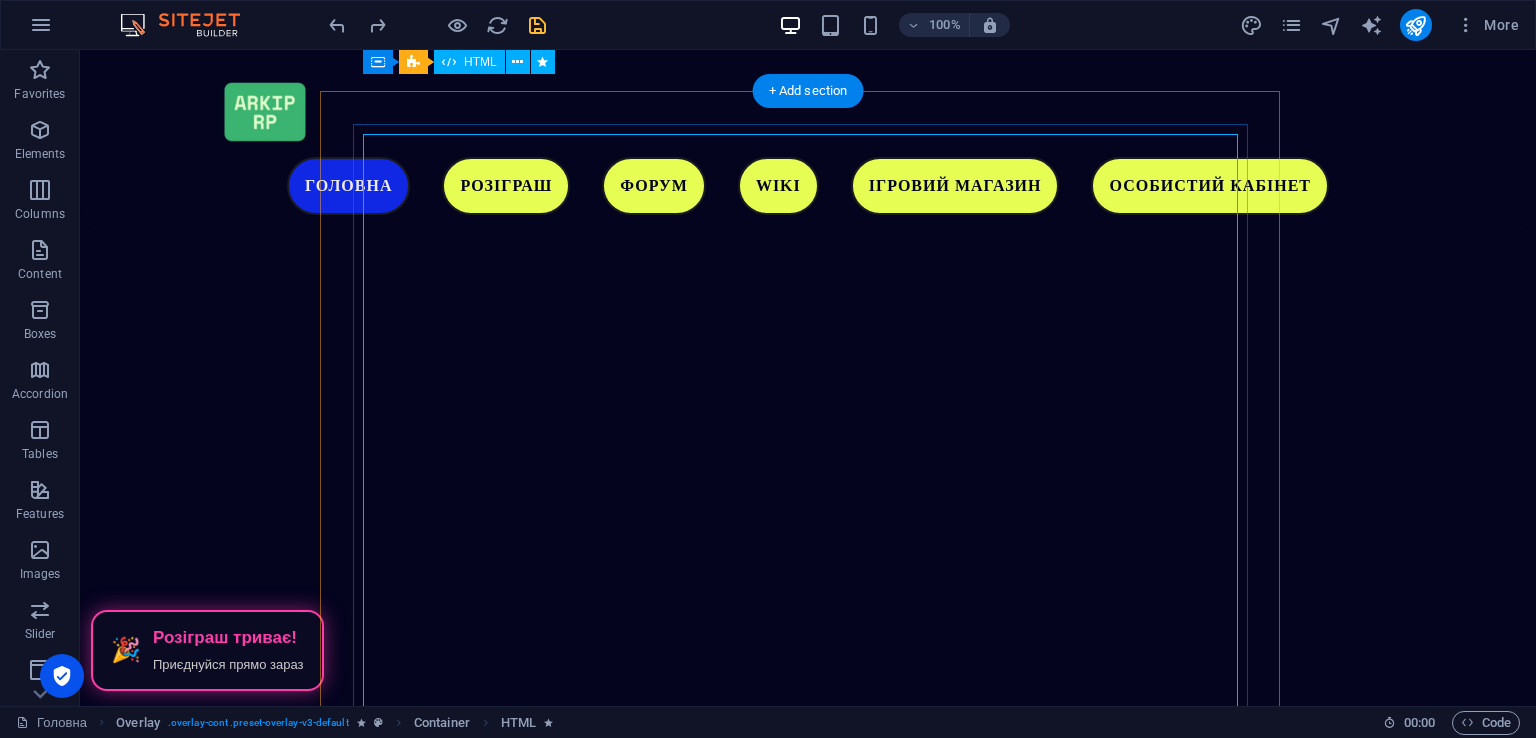 scroll, scrollTop: 4999, scrollLeft: 0, axis: vertical 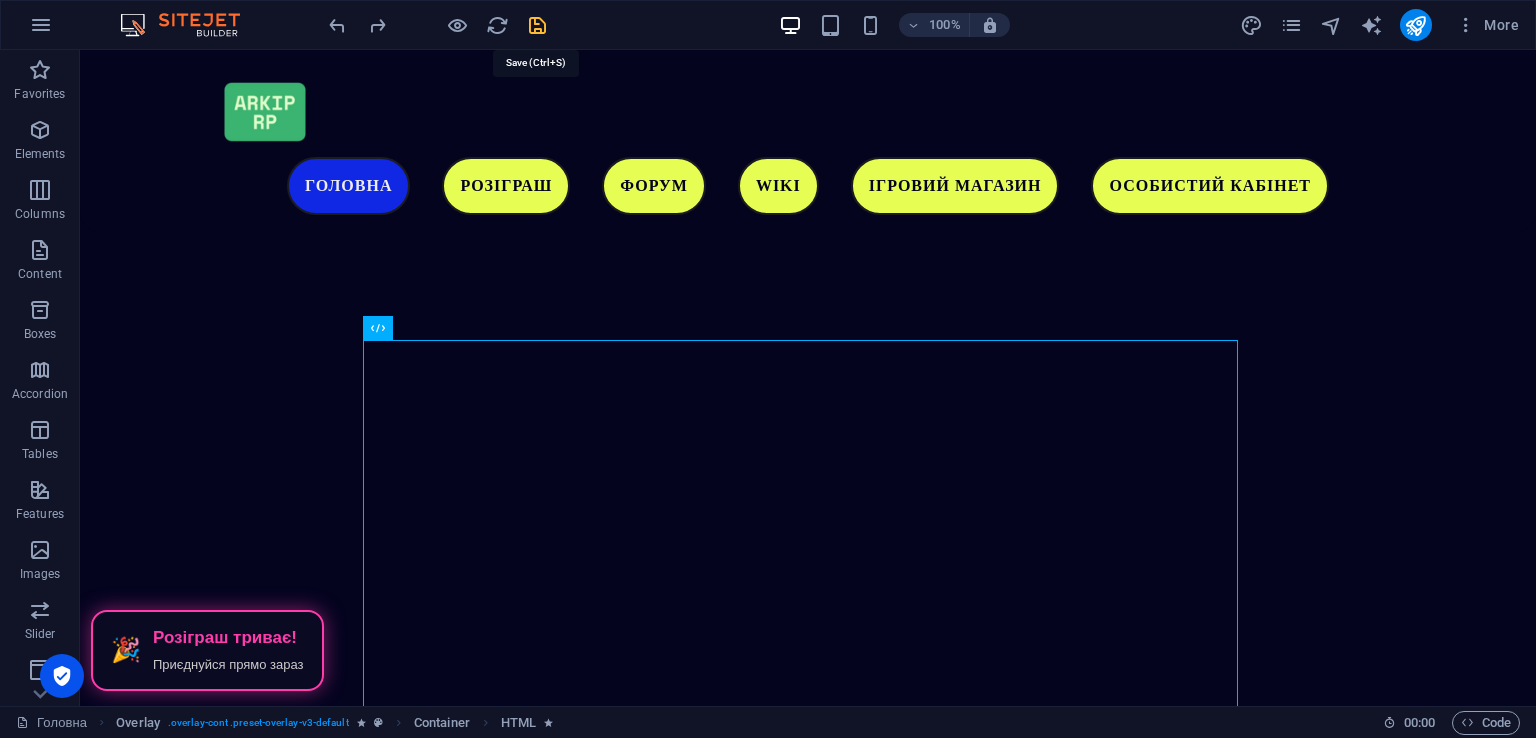 click at bounding box center (537, 25) 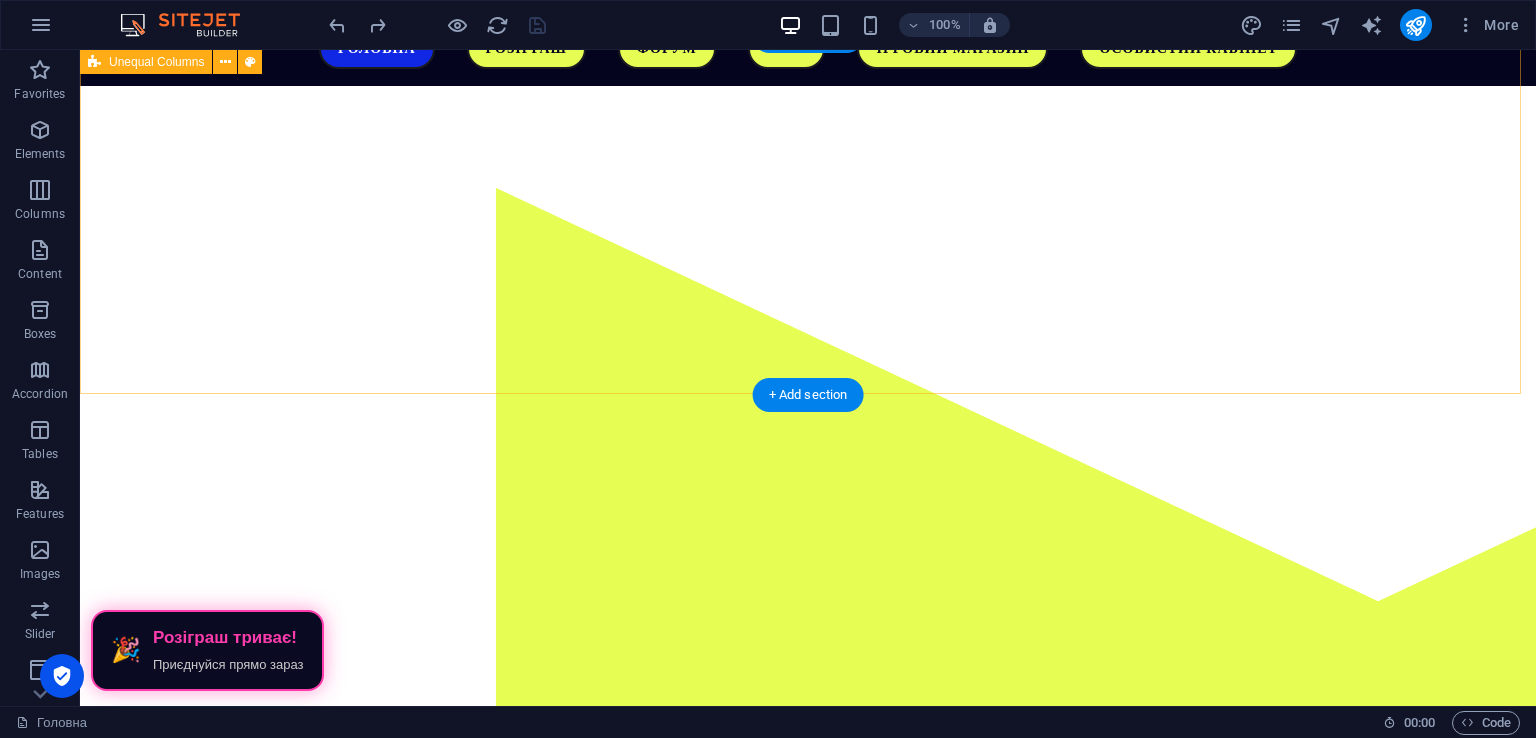 scroll, scrollTop: 0, scrollLeft: 0, axis: both 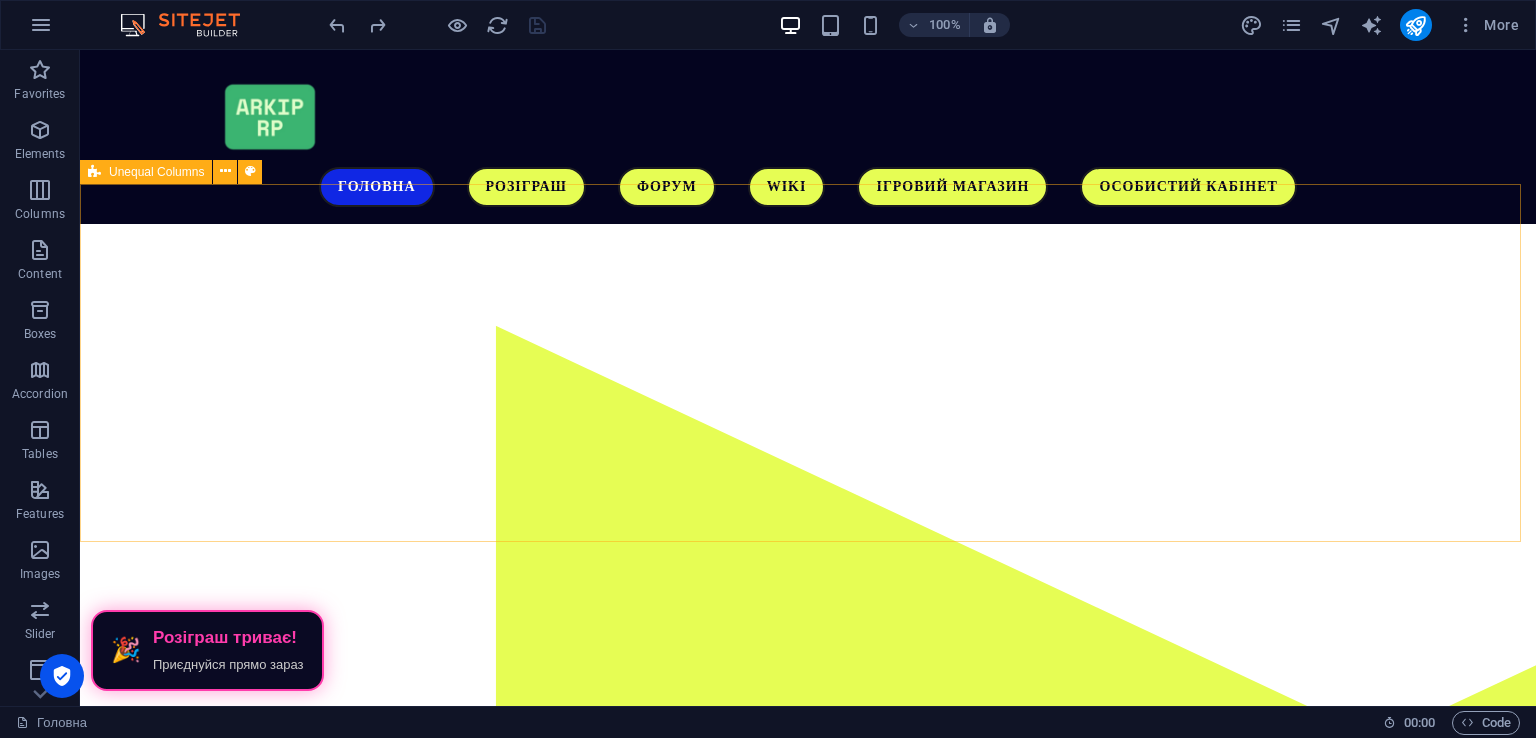 click on "Unequal Columns" at bounding box center [146, 172] 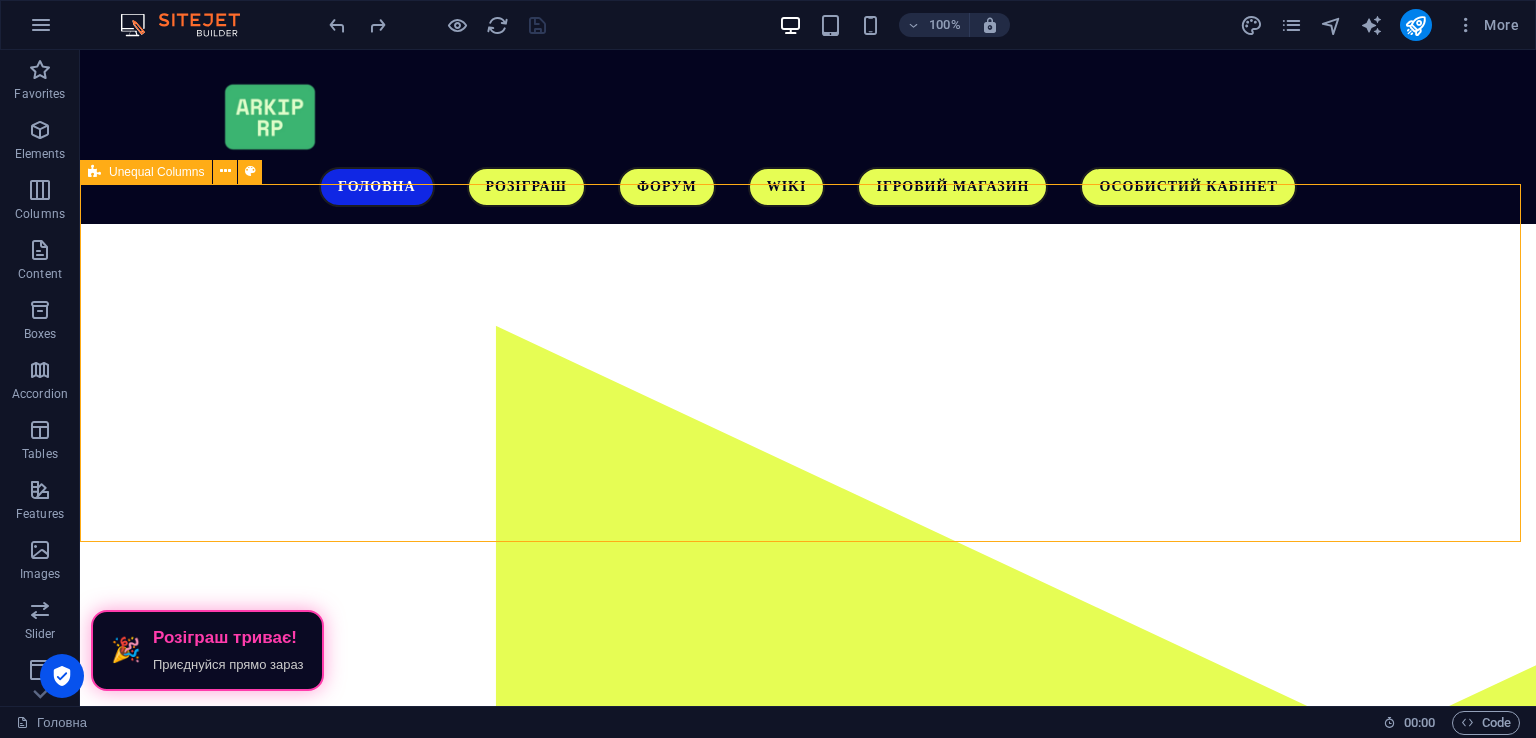 click on "Unequal Columns" at bounding box center [146, 172] 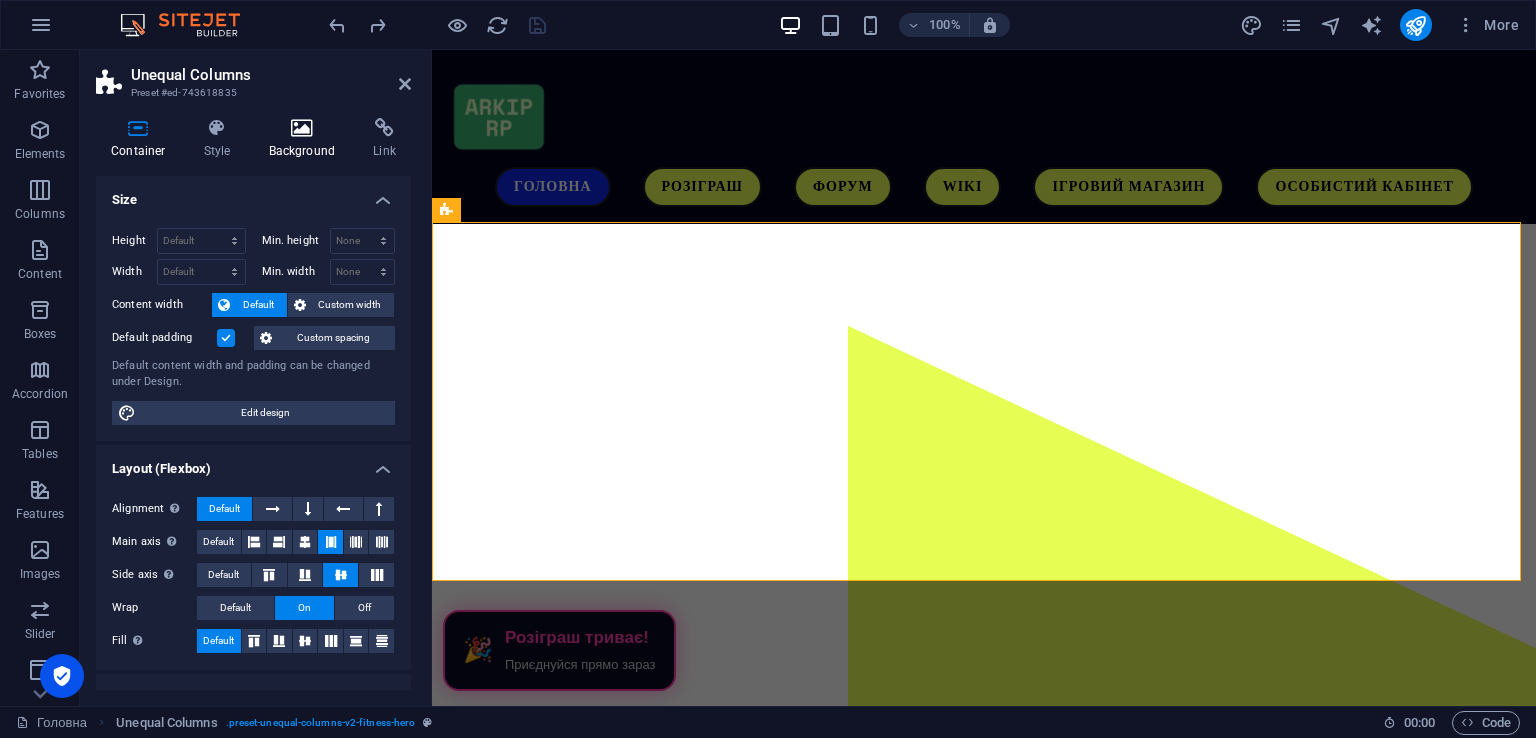 click at bounding box center (302, 128) 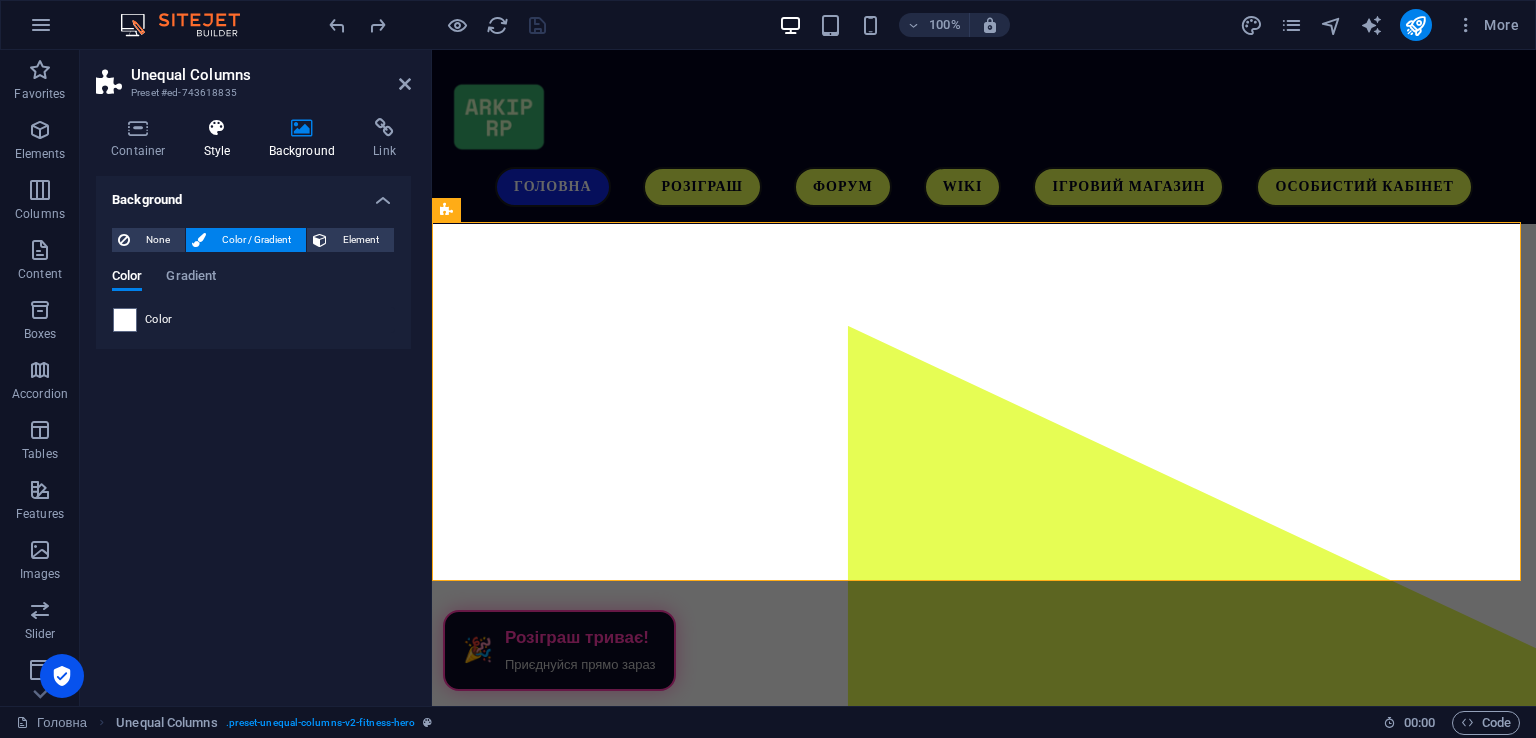 click at bounding box center (217, 128) 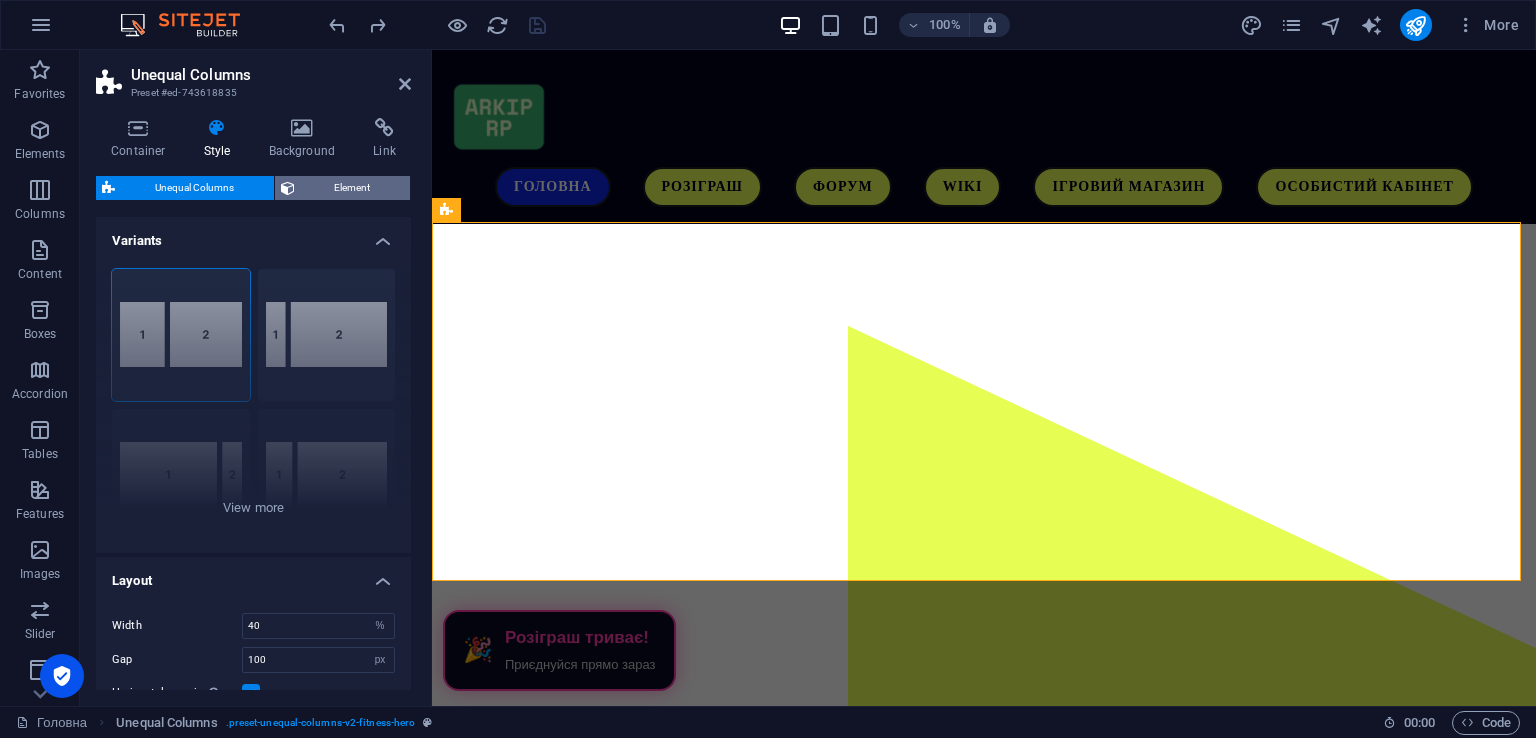 click at bounding box center [288, 188] 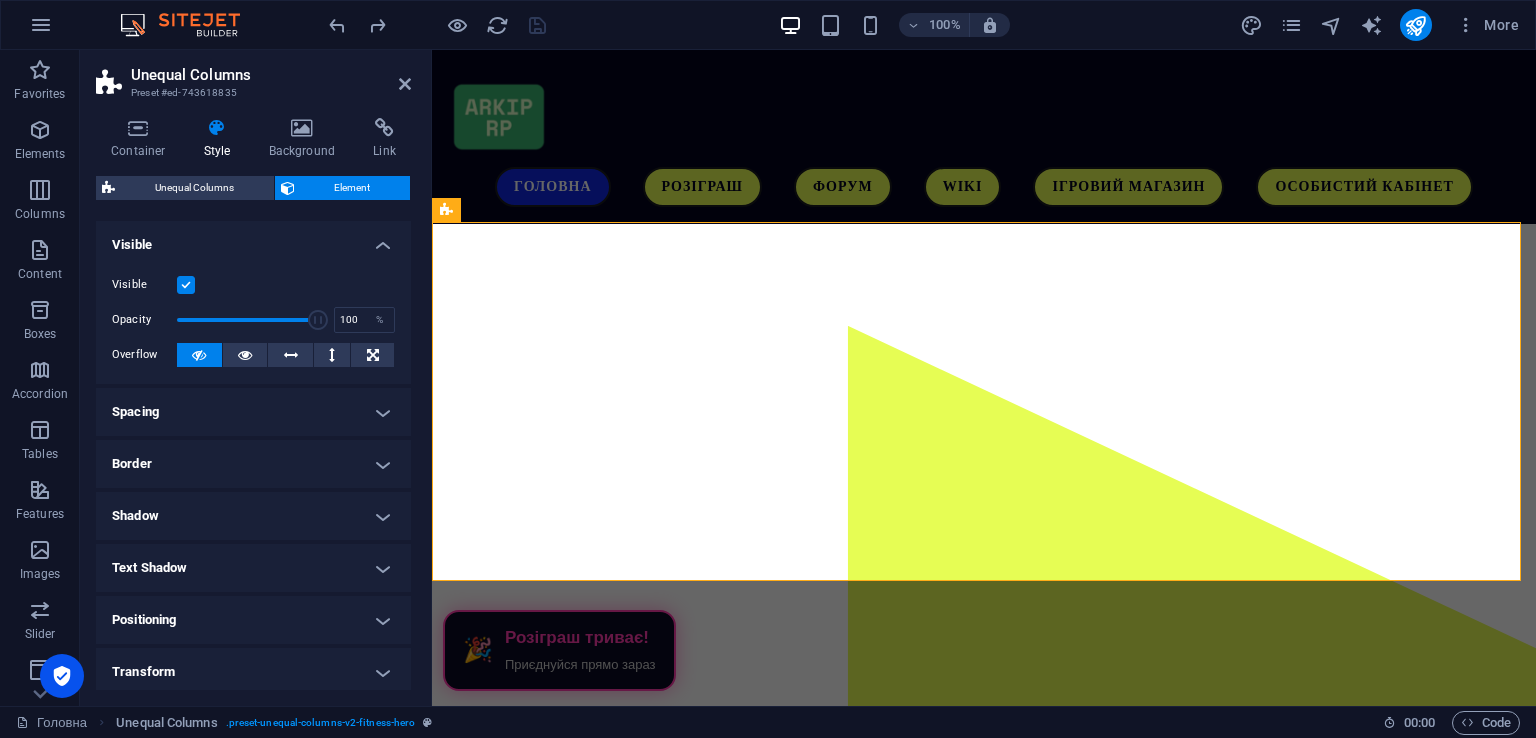 click on "Spacing" at bounding box center (253, 412) 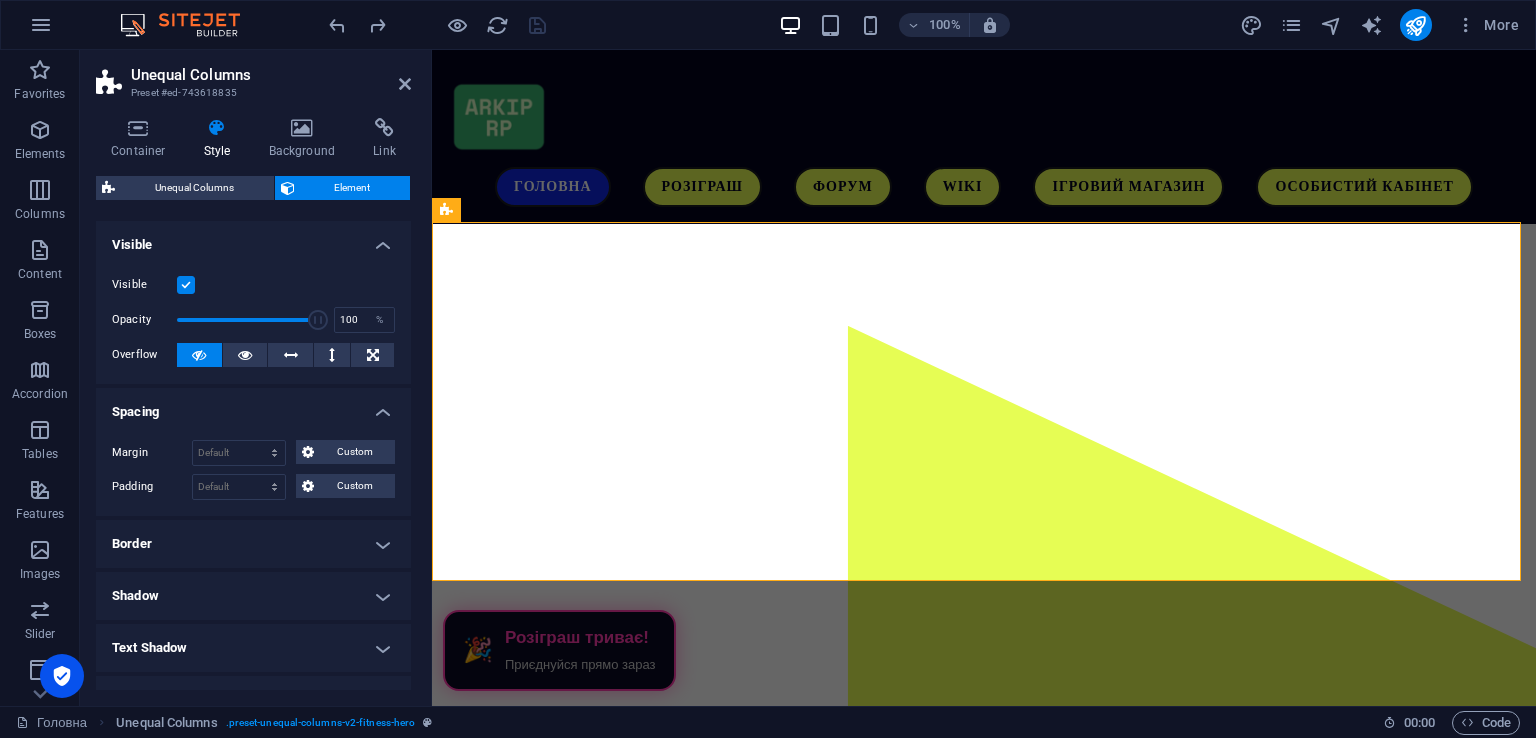 click on "Spacing" at bounding box center [253, 406] 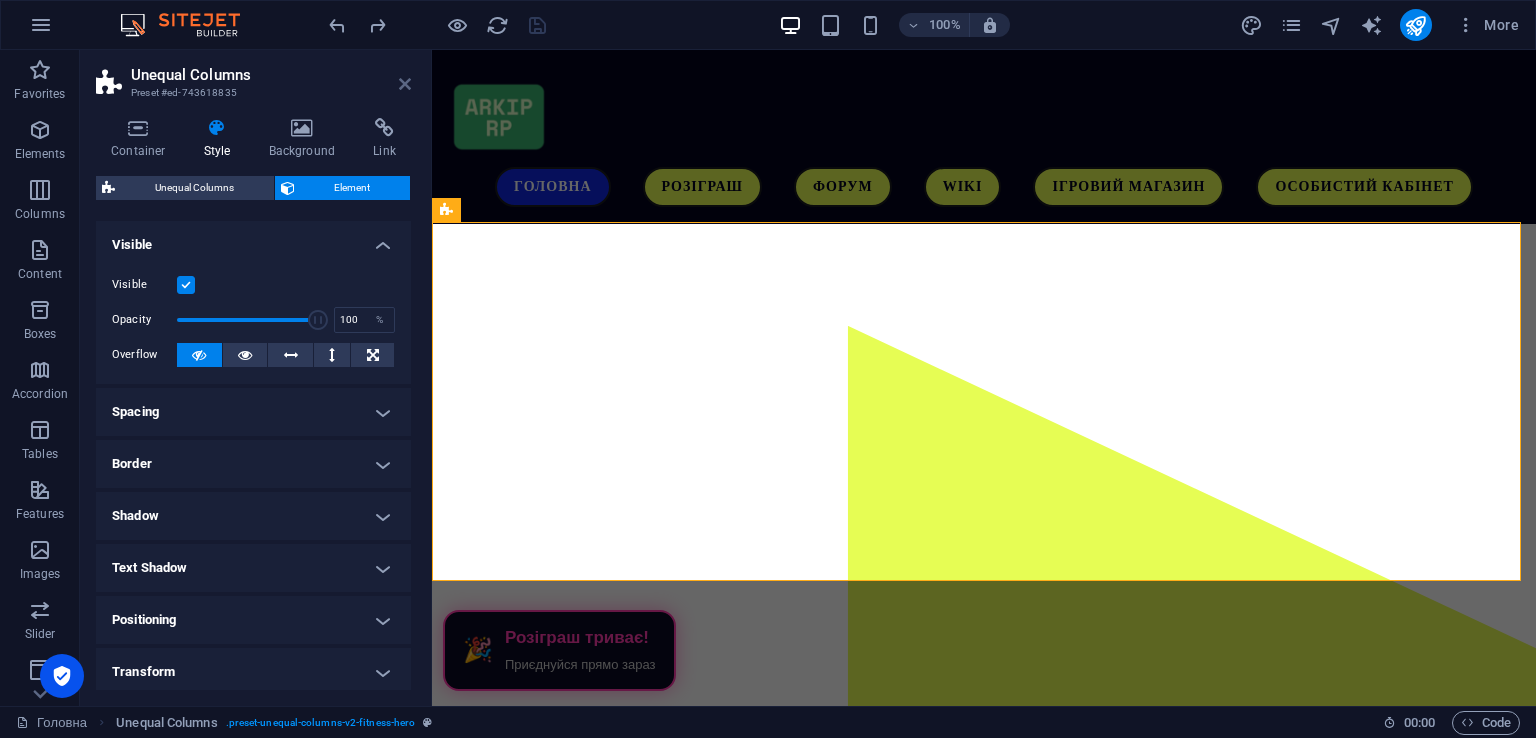 click at bounding box center [405, 84] 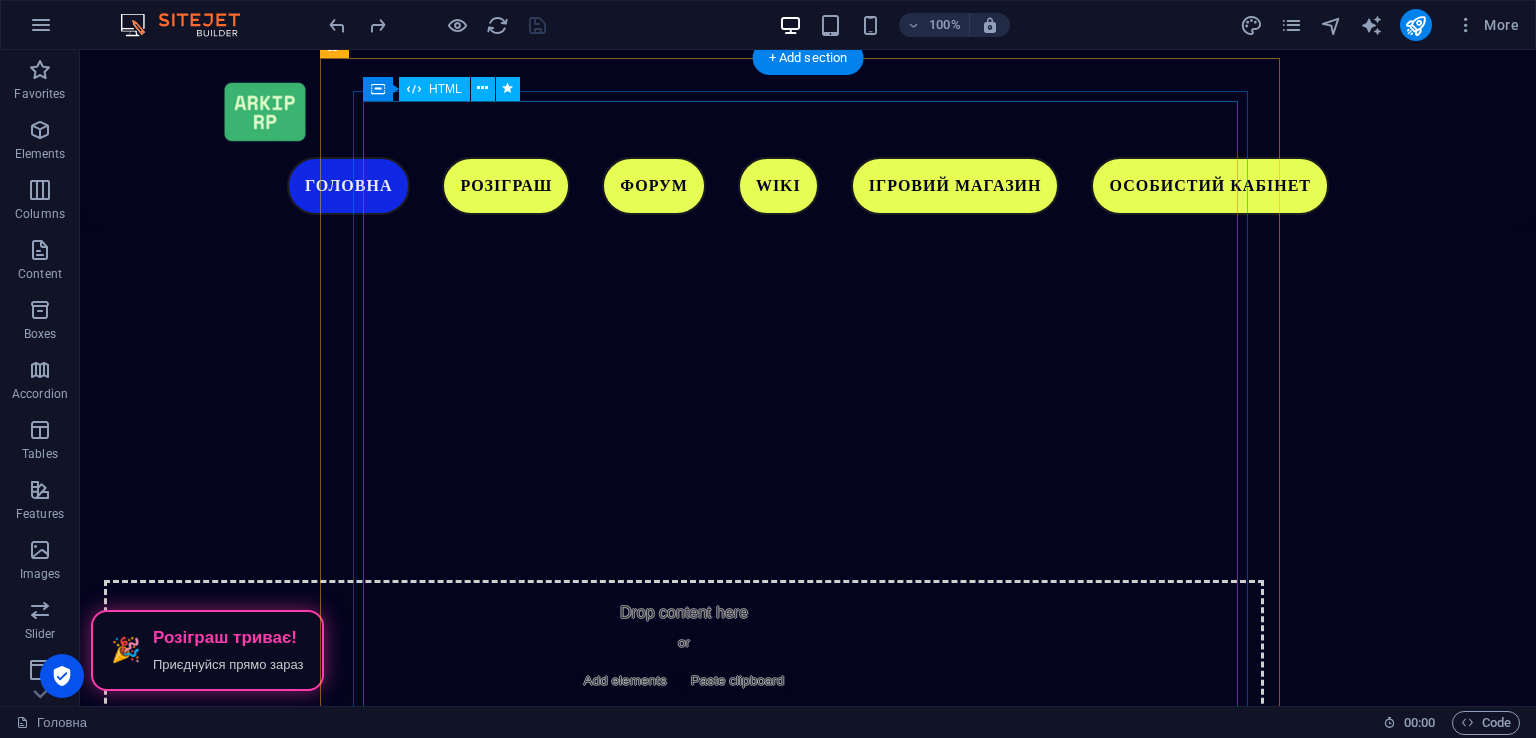scroll, scrollTop: 5538, scrollLeft: 0, axis: vertical 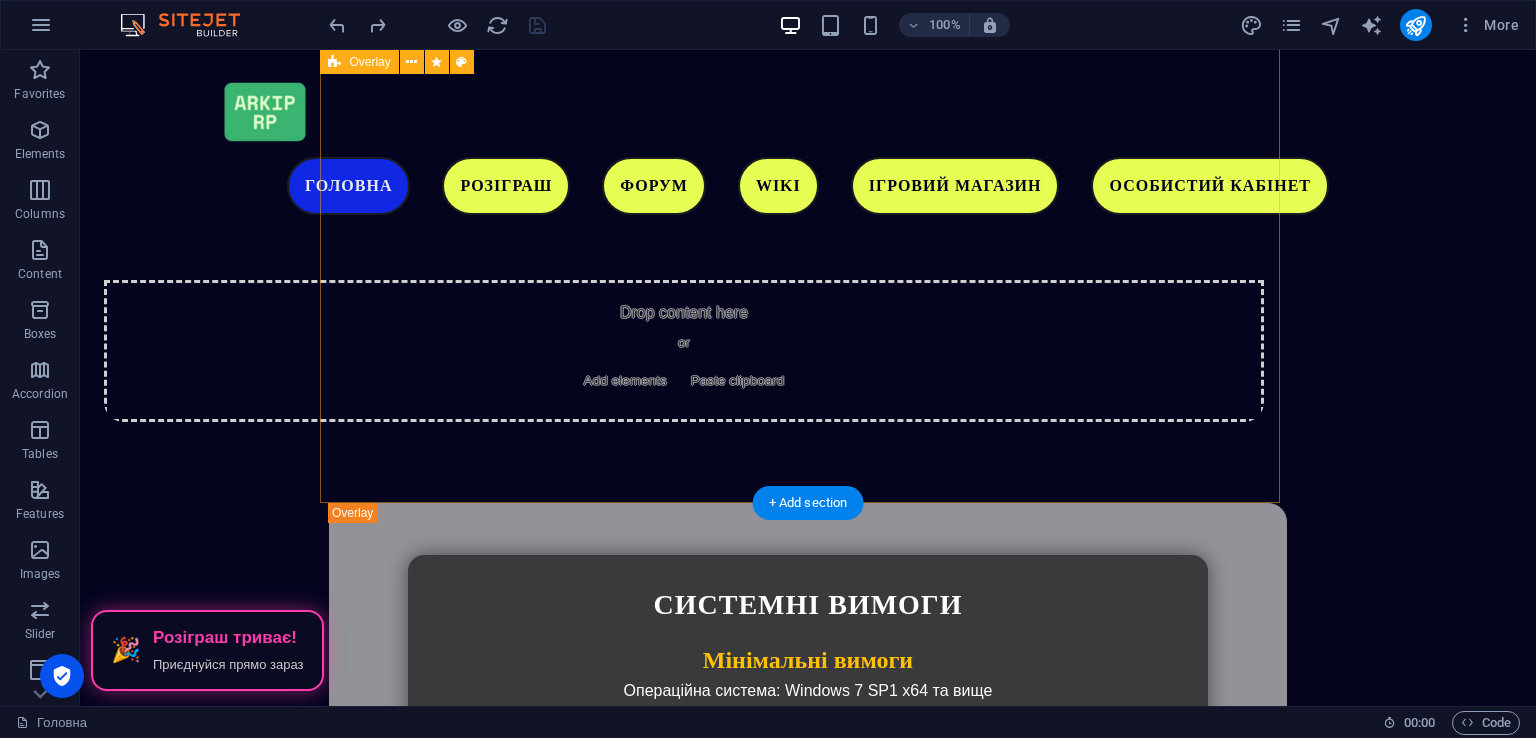 click on "Слідкуйте за виходом гри в Discord сервері ARKIP RP
[URL][DOMAIN_NAME]" at bounding box center (808, 2329) 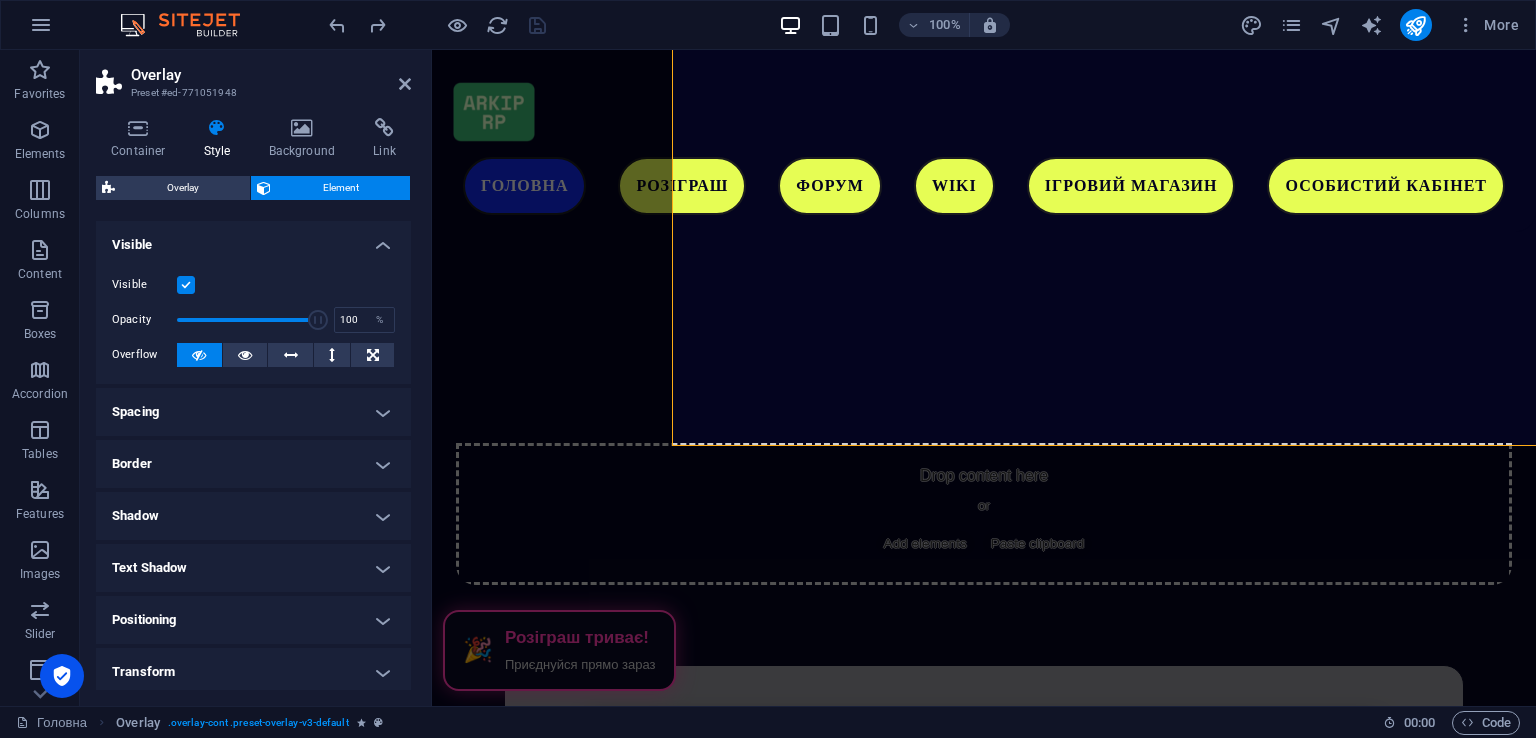 scroll, scrollTop: 5596, scrollLeft: 0, axis: vertical 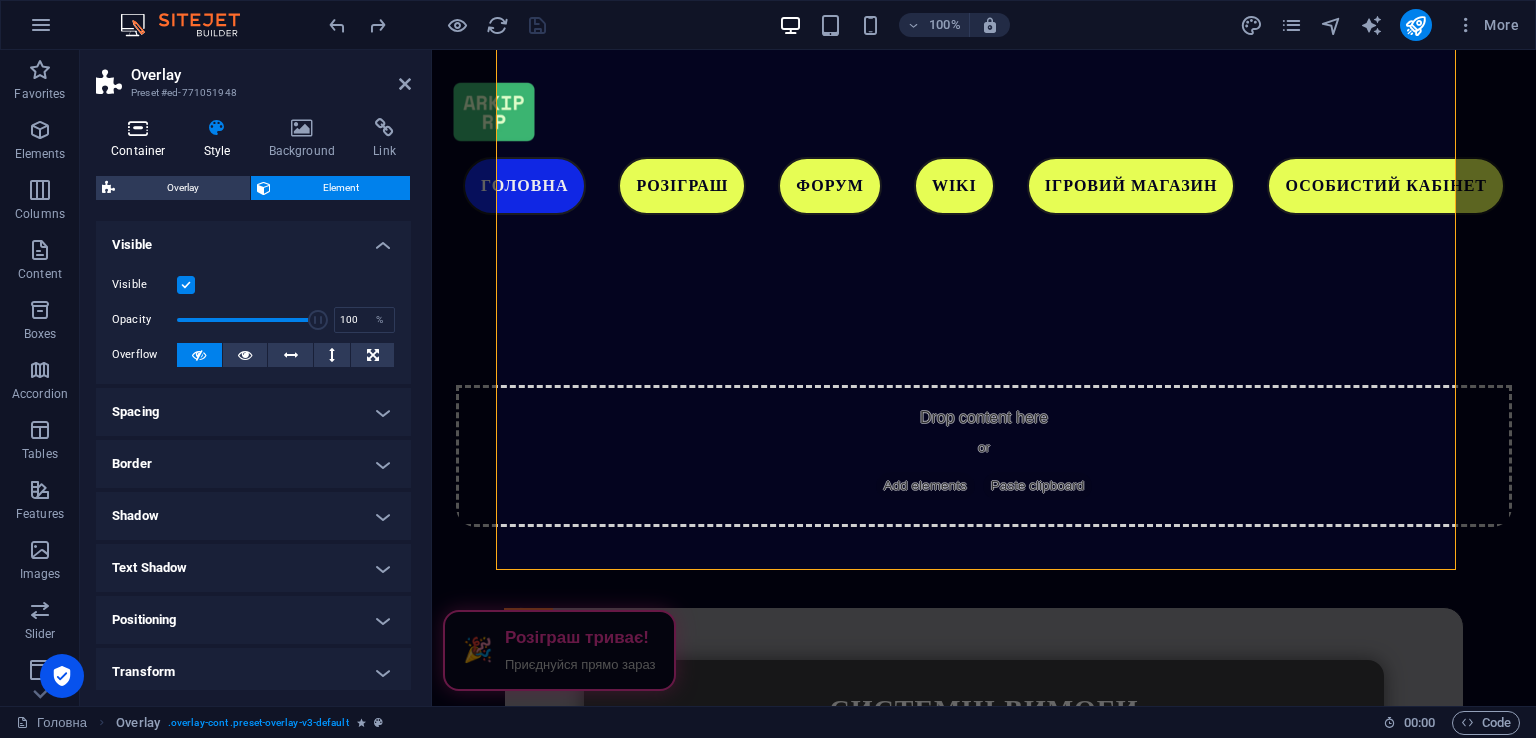 click on "Container" at bounding box center [142, 139] 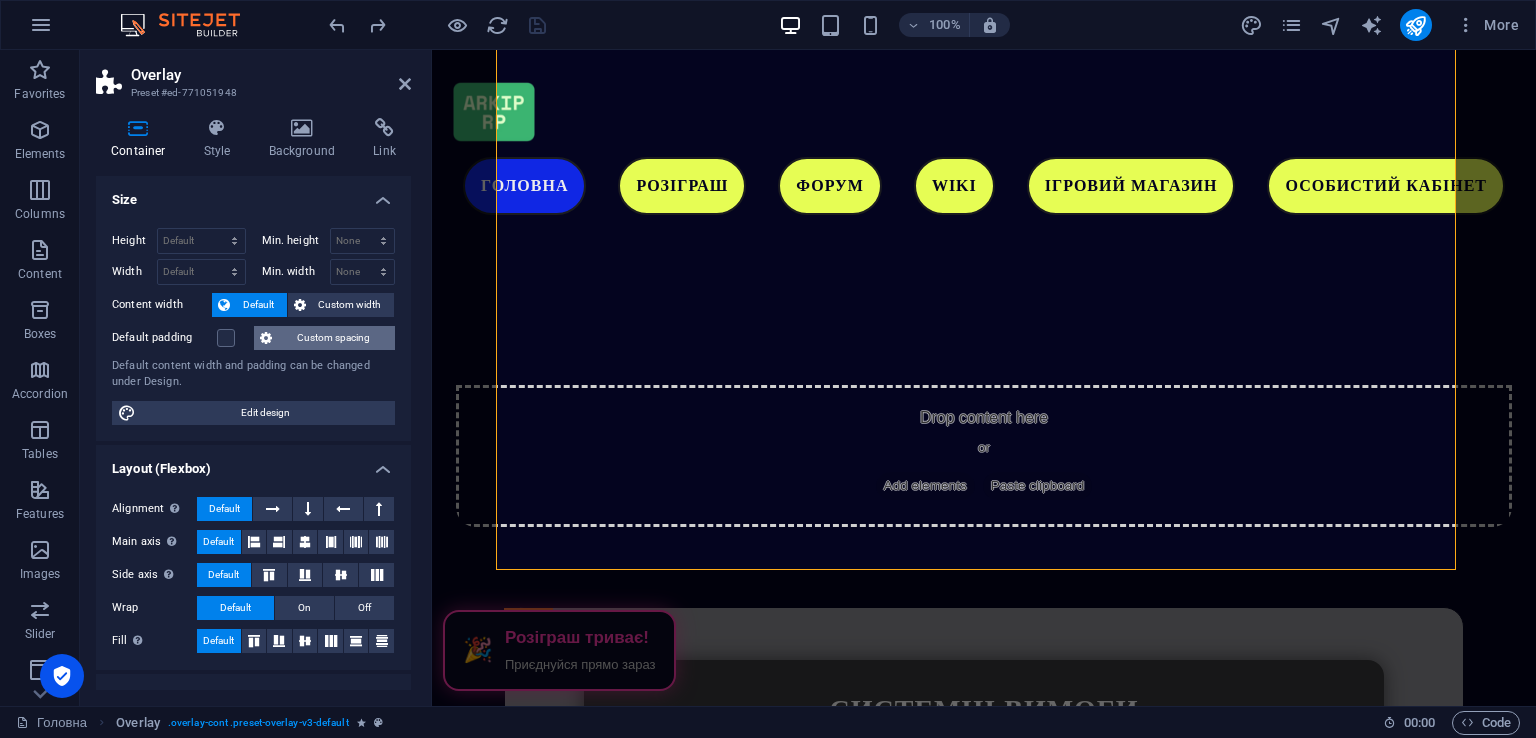 click on "Custom spacing" at bounding box center (333, 338) 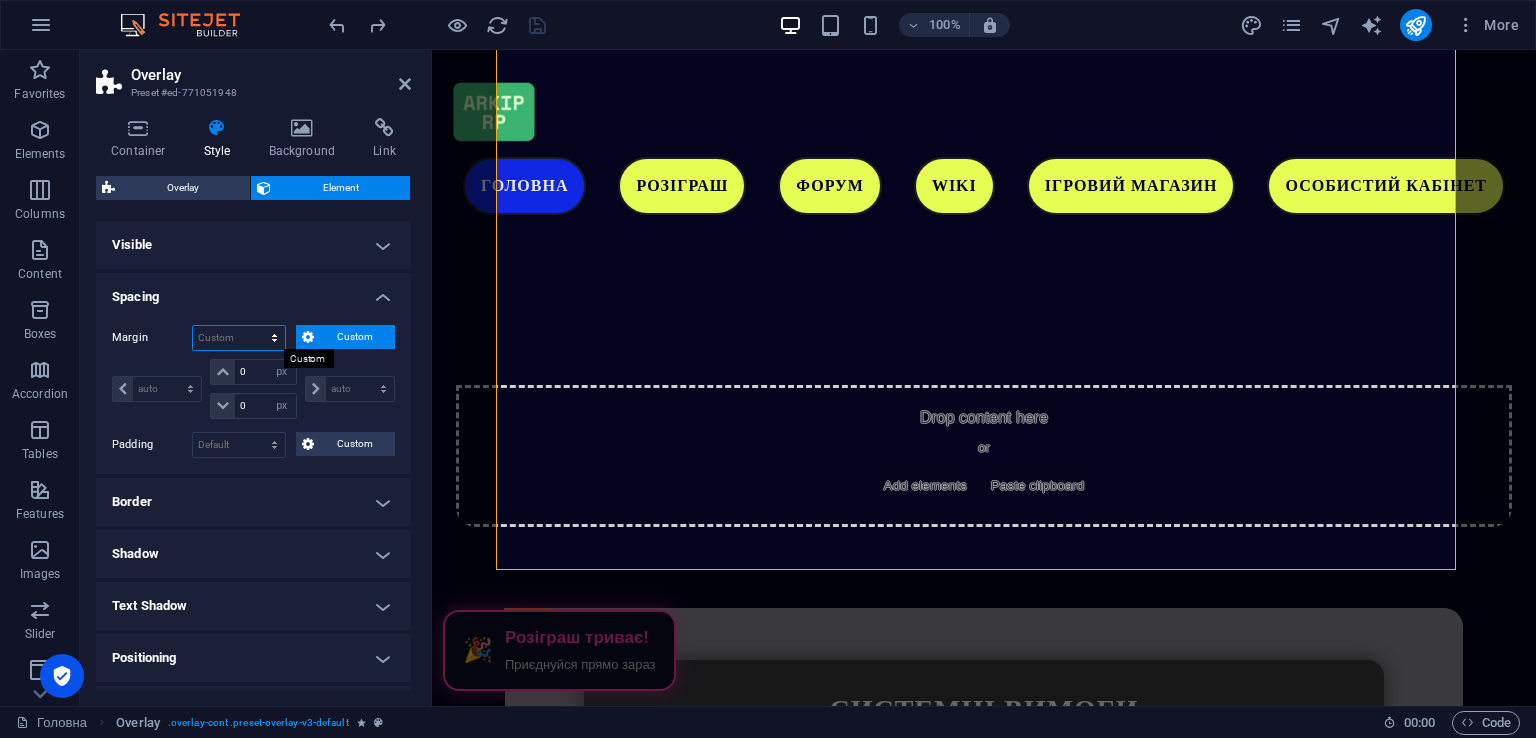 click on "Default auto px % rem vw vh Custom" at bounding box center (239, 338) 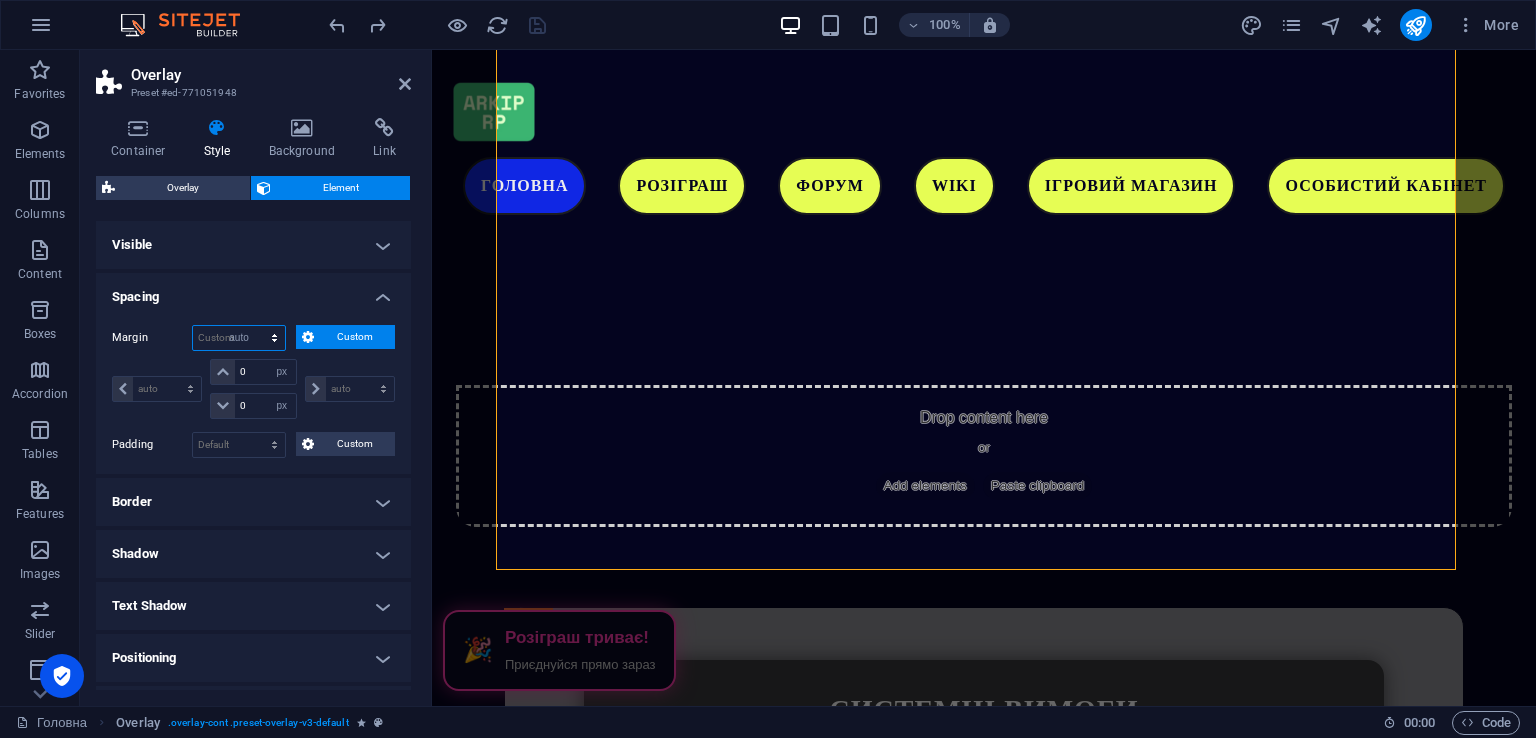 click on "Default auto px % rem vw vh Custom" at bounding box center [239, 338] 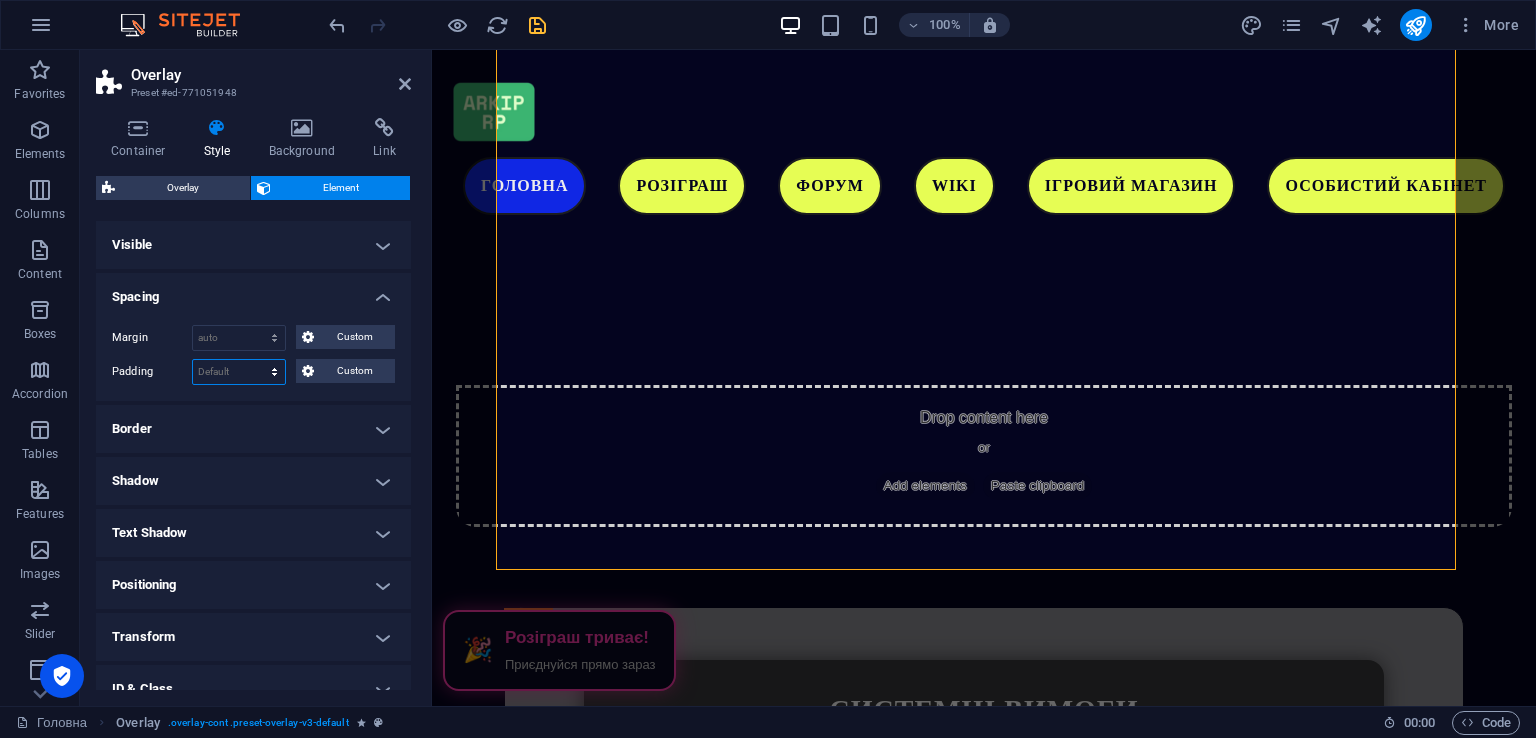 click on "Default px rem % vh vw Custom" at bounding box center (239, 372) 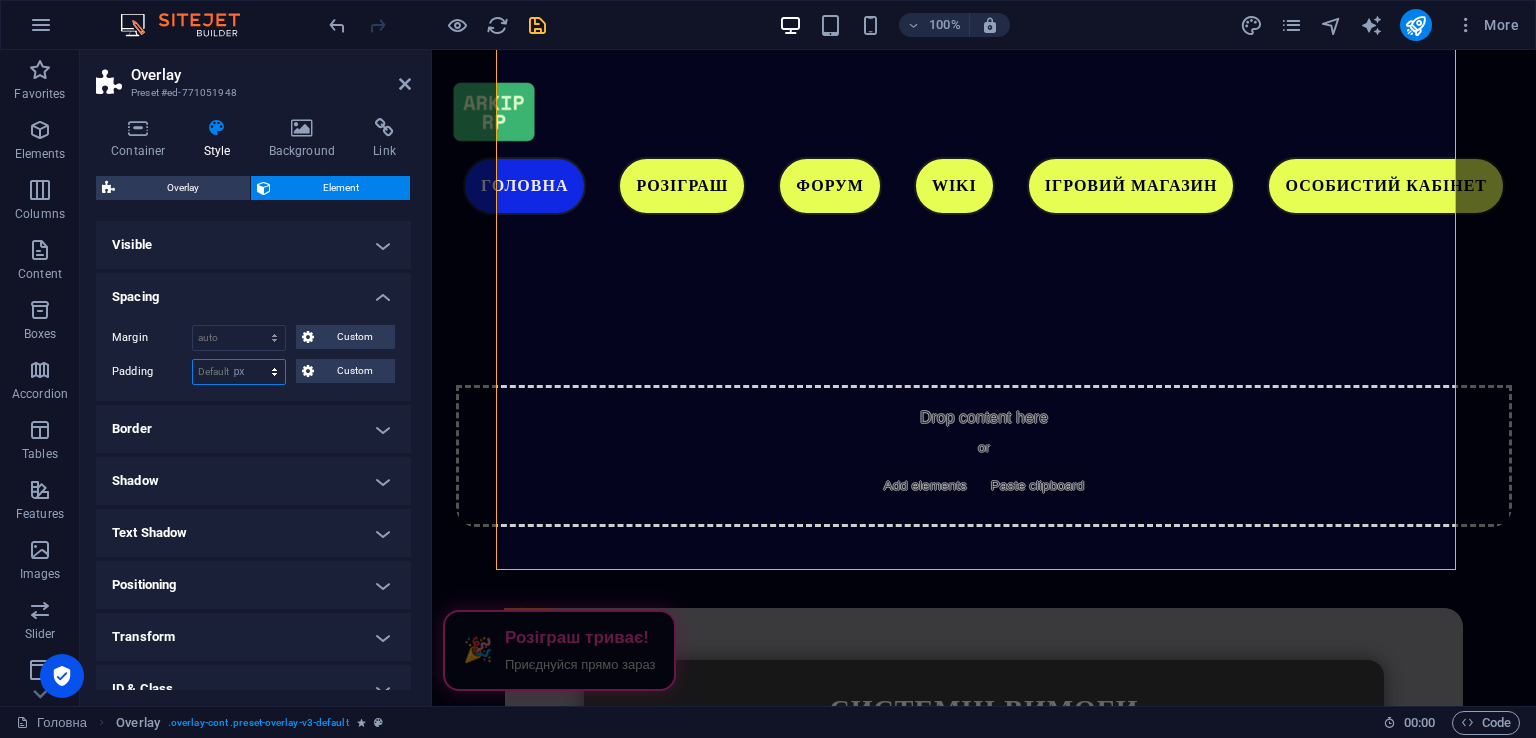 click on "Default px rem % vh vw Custom" at bounding box center [239, 372] 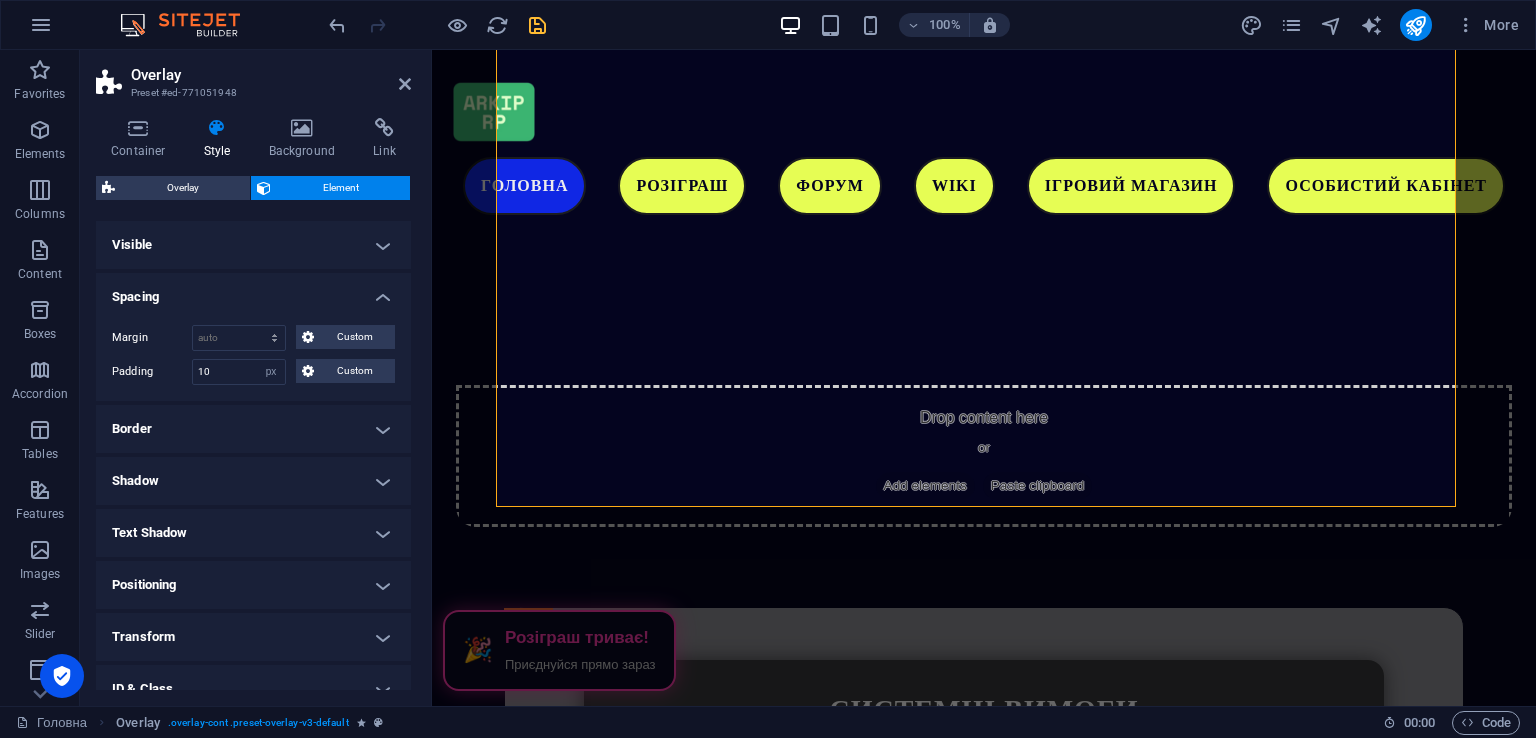 click on "Padding" at bounding box center [152, 372] 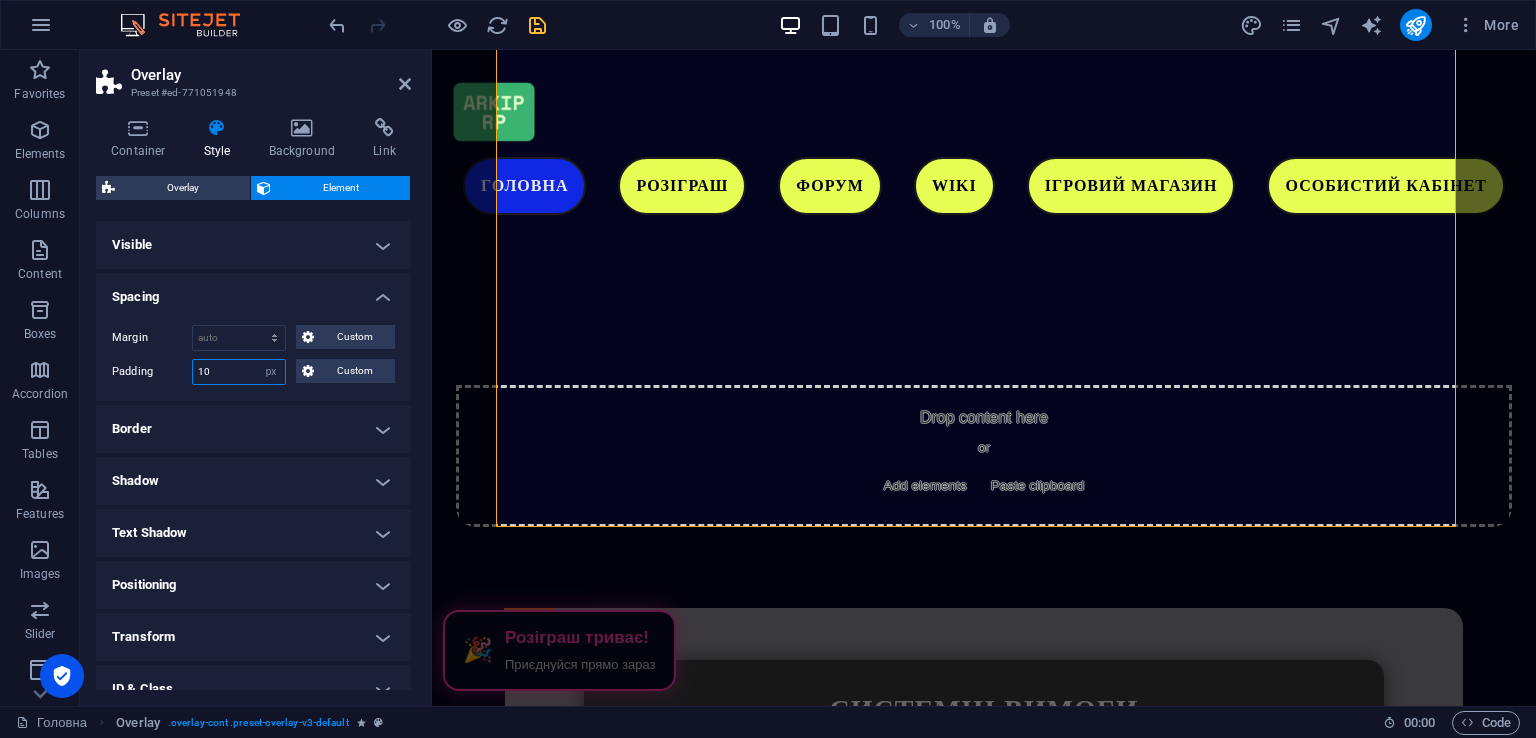 drag, startPoint x: 216, startPoint y: 374, endPoint x: 124, endPoint y: 357, distance: 93.55747 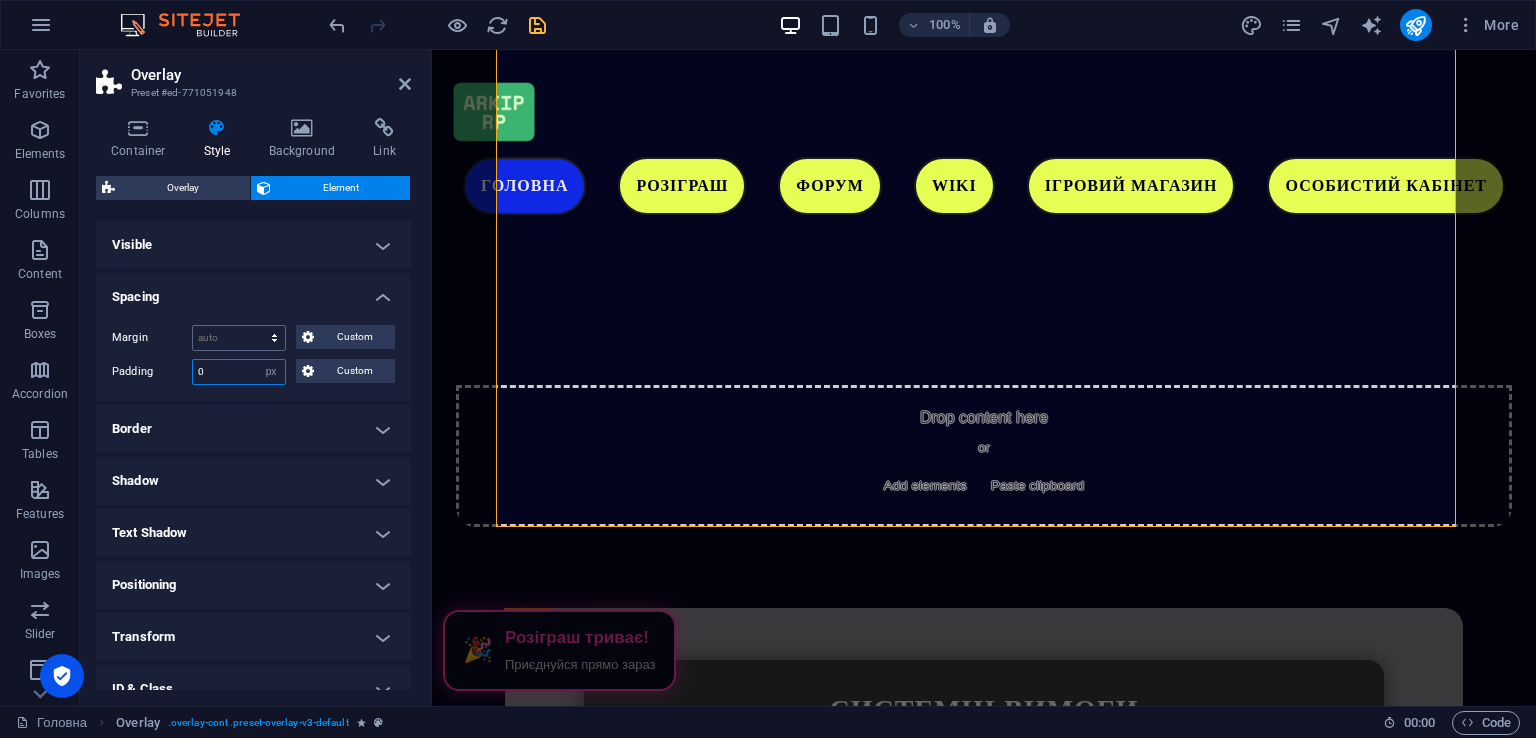 type on "0" 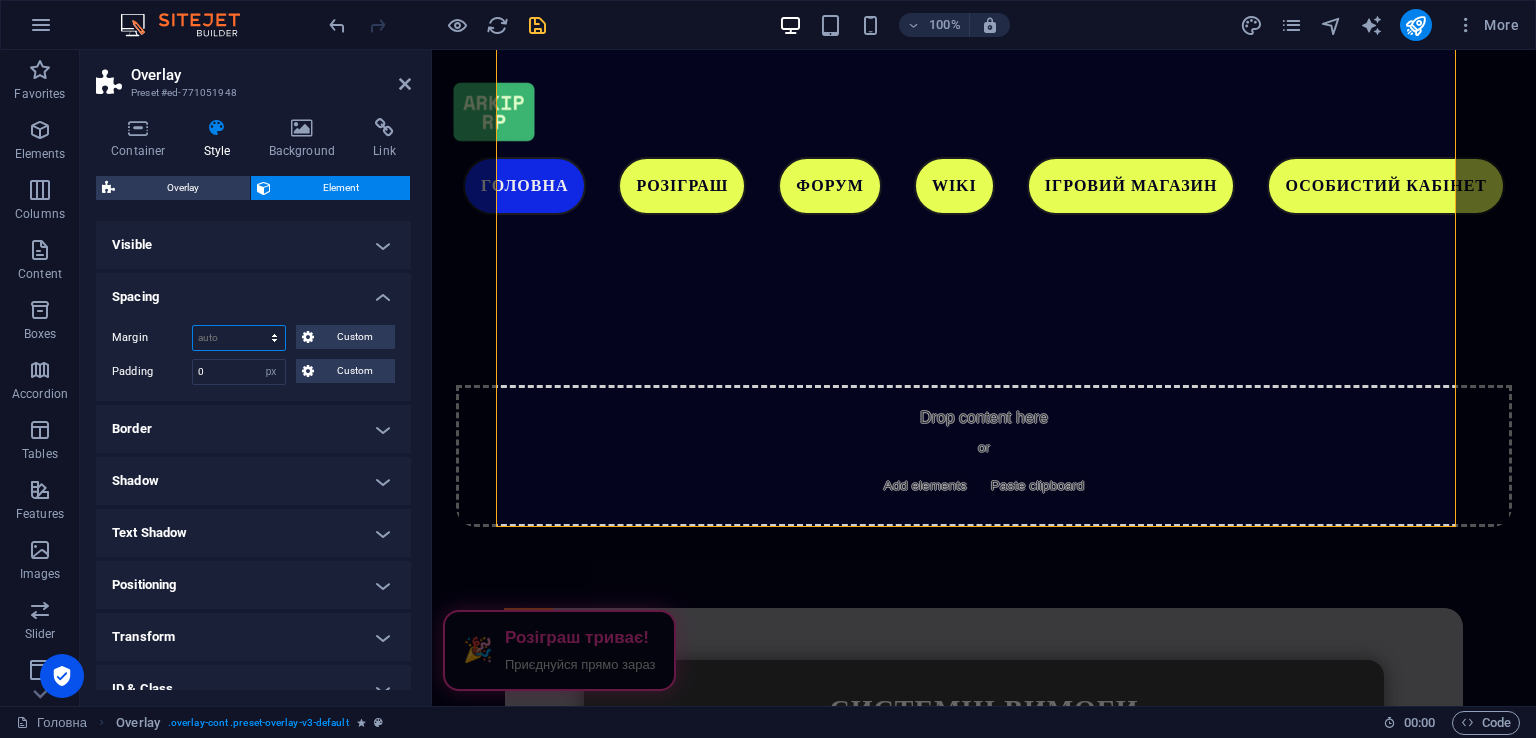 click on "Default auto px % rem vw vh Custom" at bounding box center (239, 338) 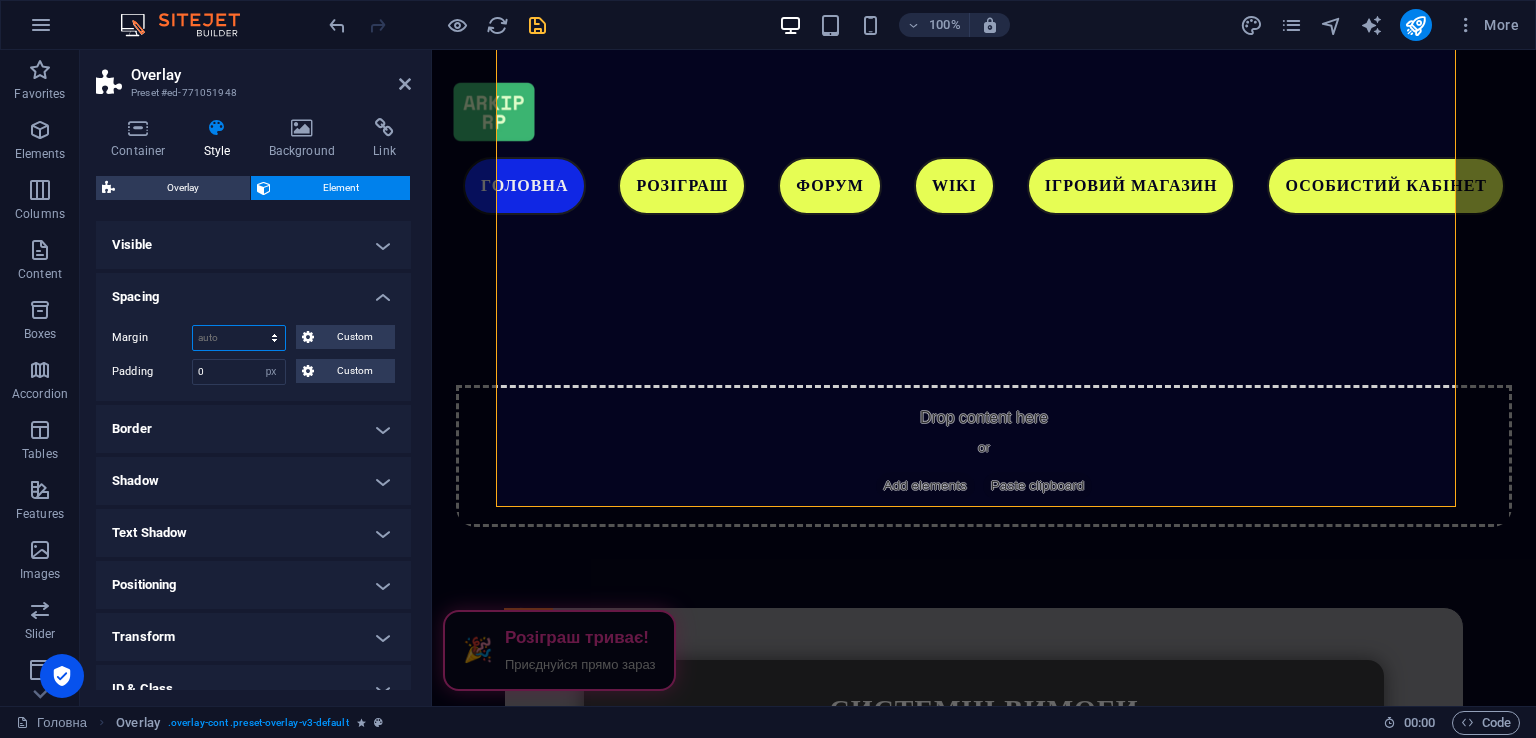 select on "px" 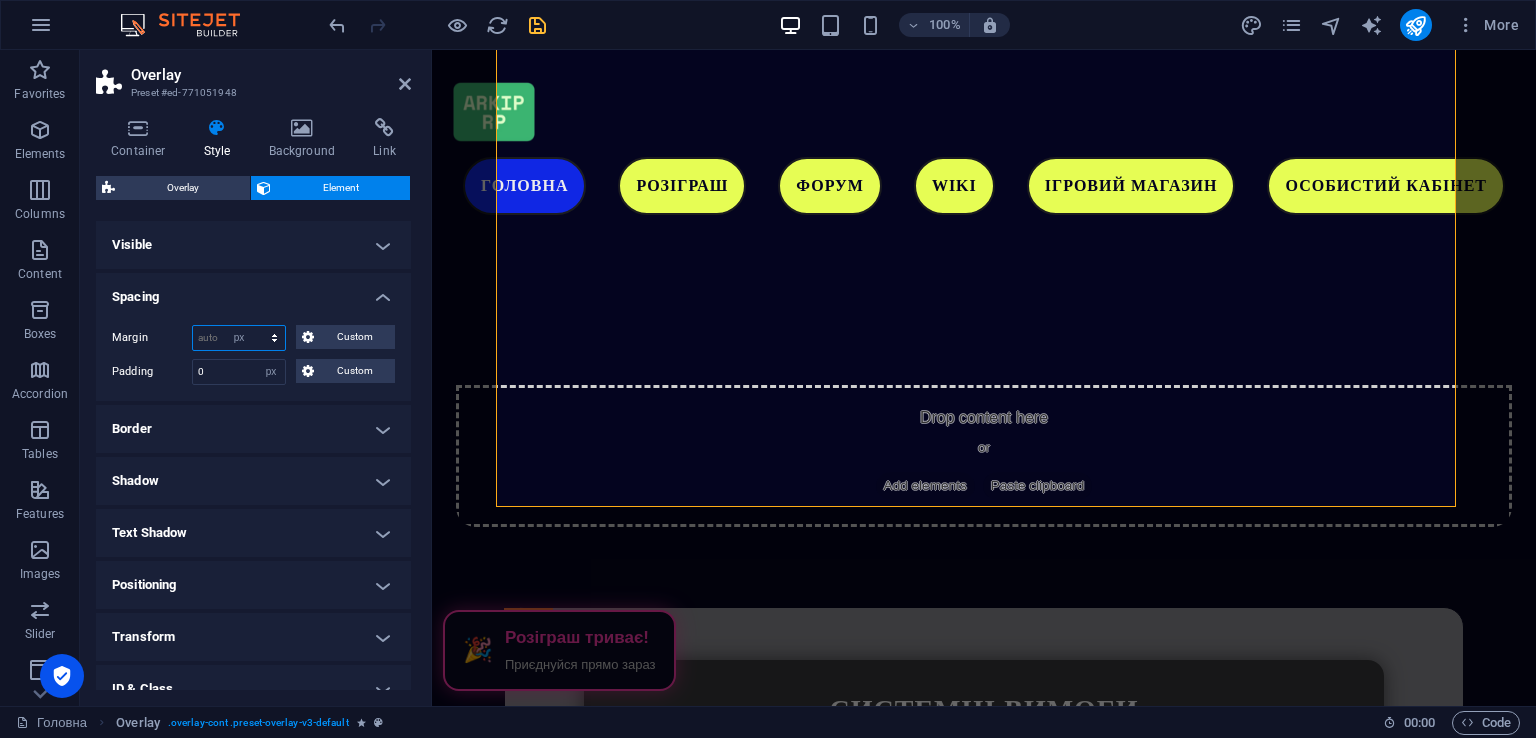 click on "Default auto px % rem vw vh Custom" at bounding box center (239, 338) 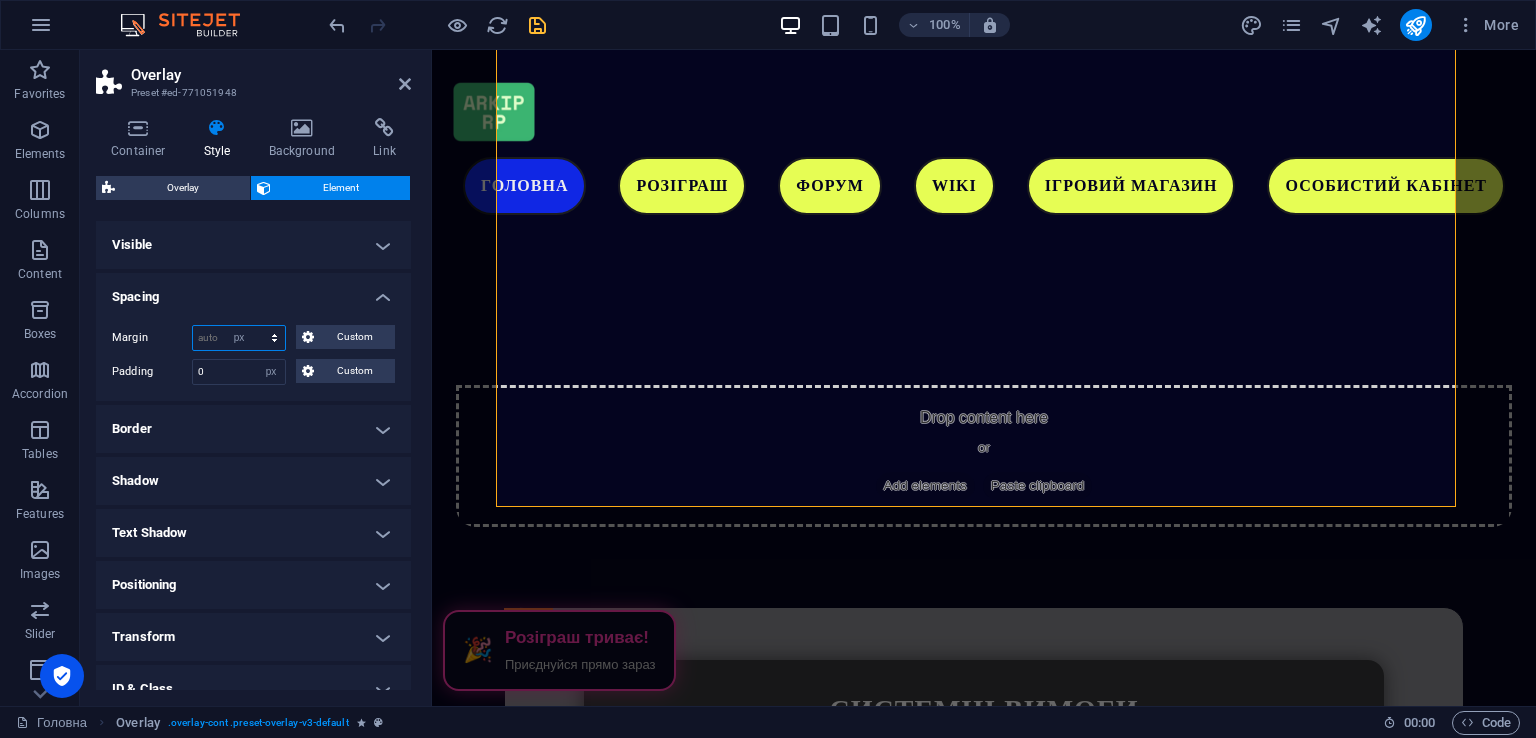type on "0" 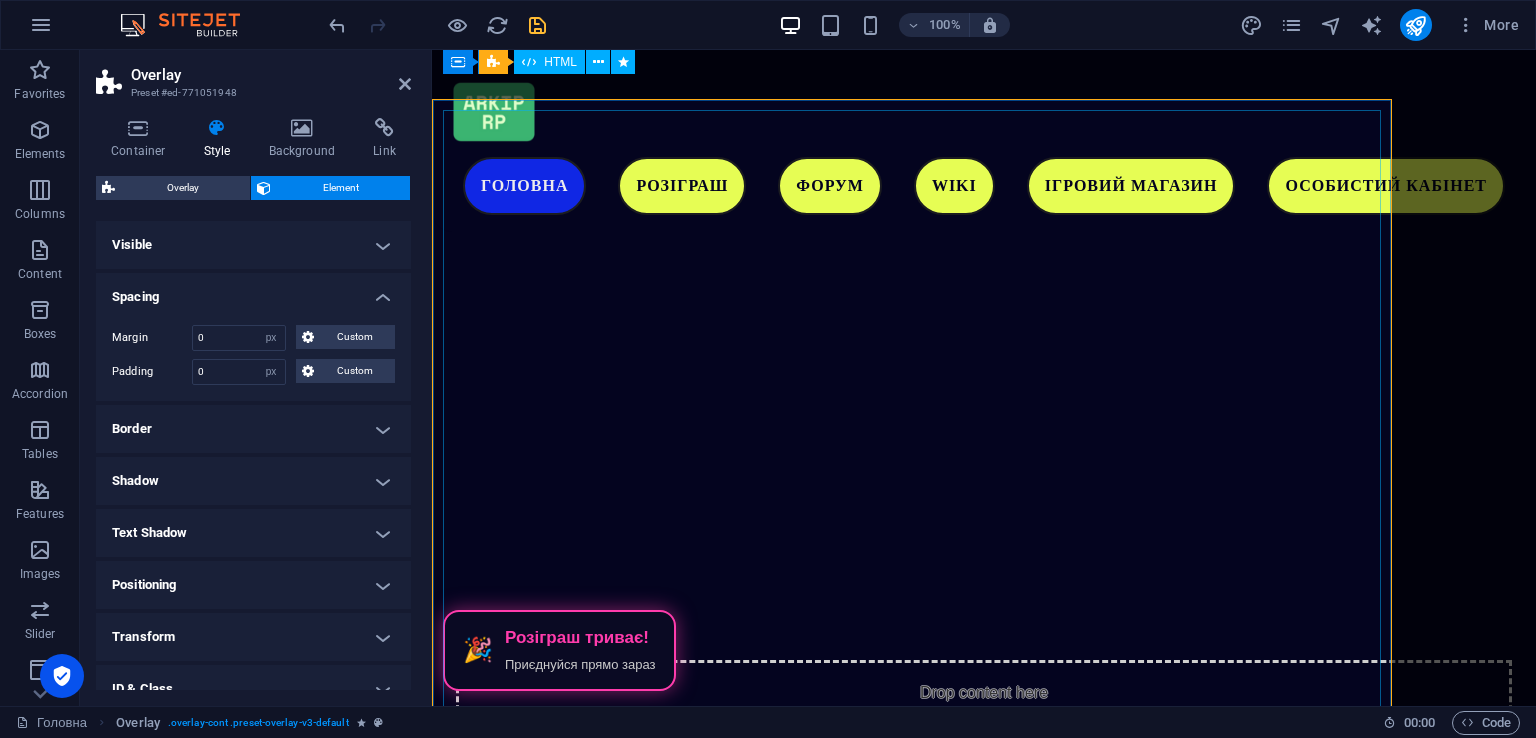 scroll, scrollTop: 5296, scrollLeft: 0, axis: vertical 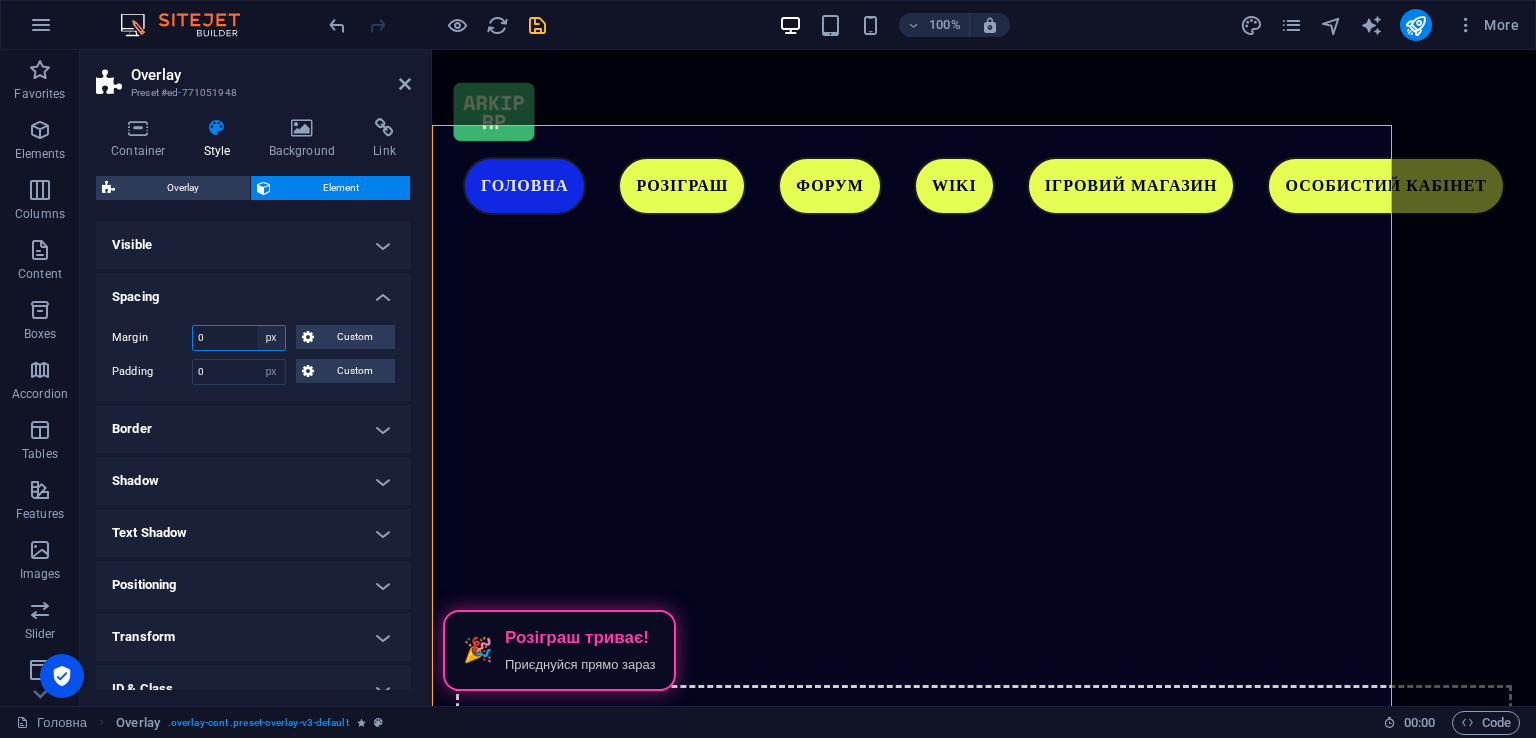 click on "Default auto px % rem vw vh Custom" at bounding box center (271, 338) 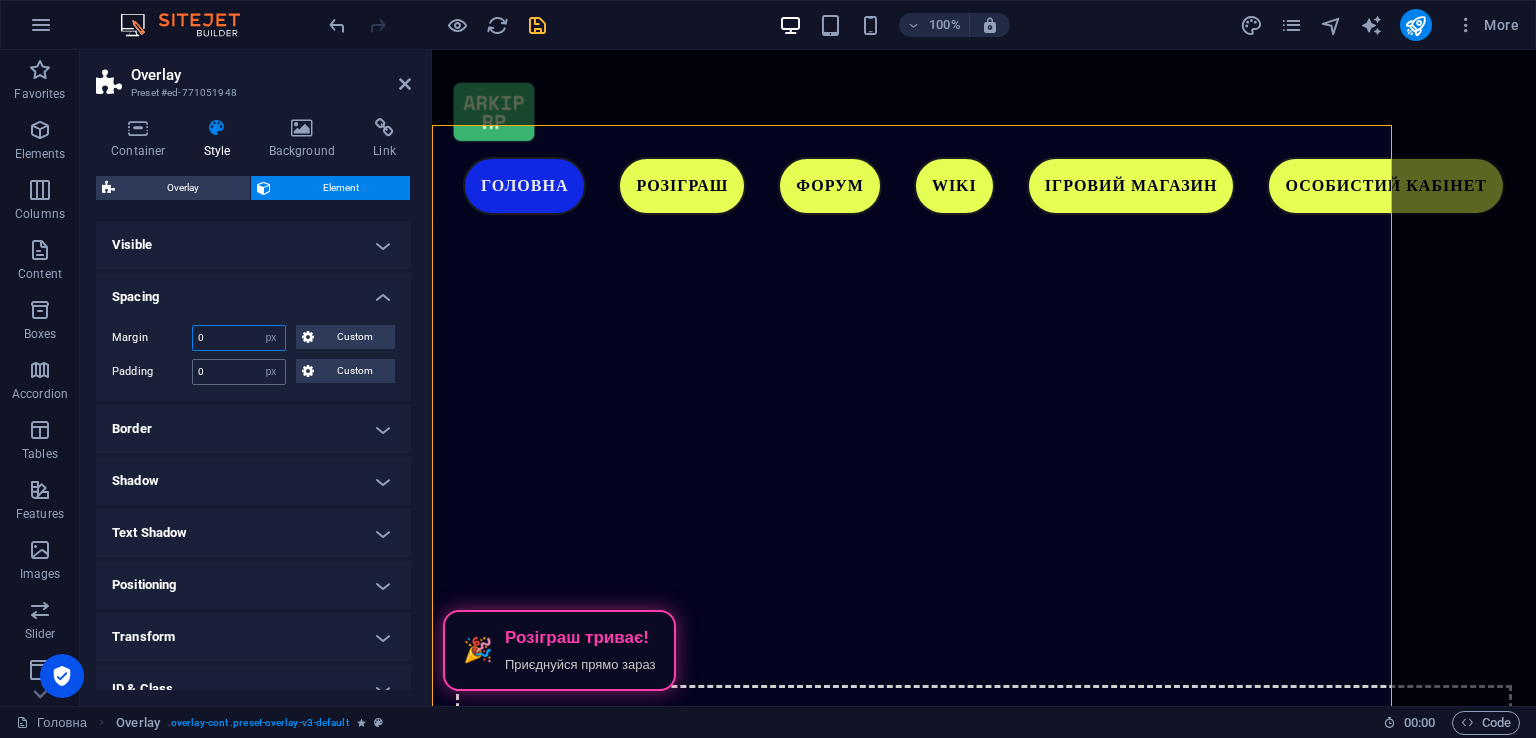 select on "default" 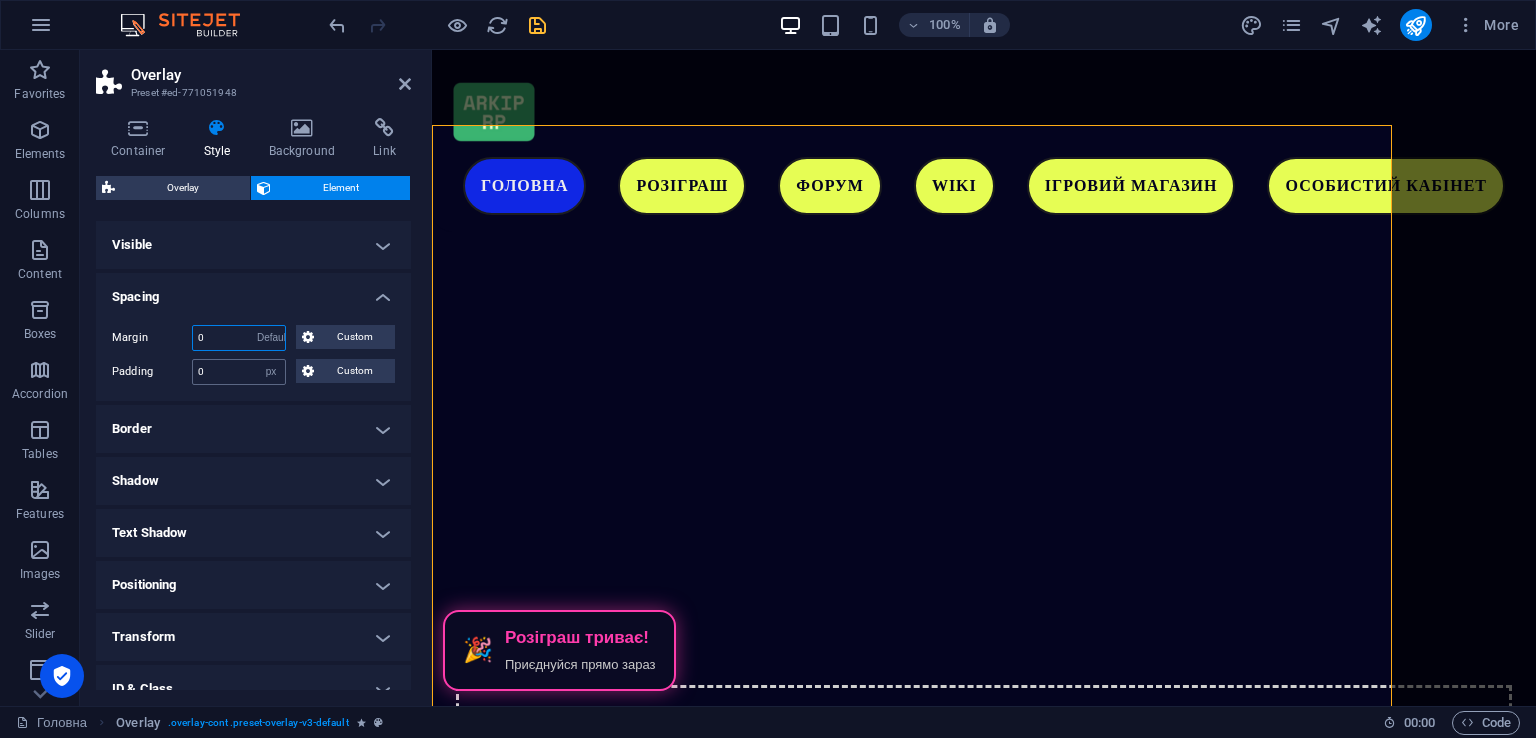 click on "Default auto px % rem vw vh Custom" at bounding box center [271, 338] 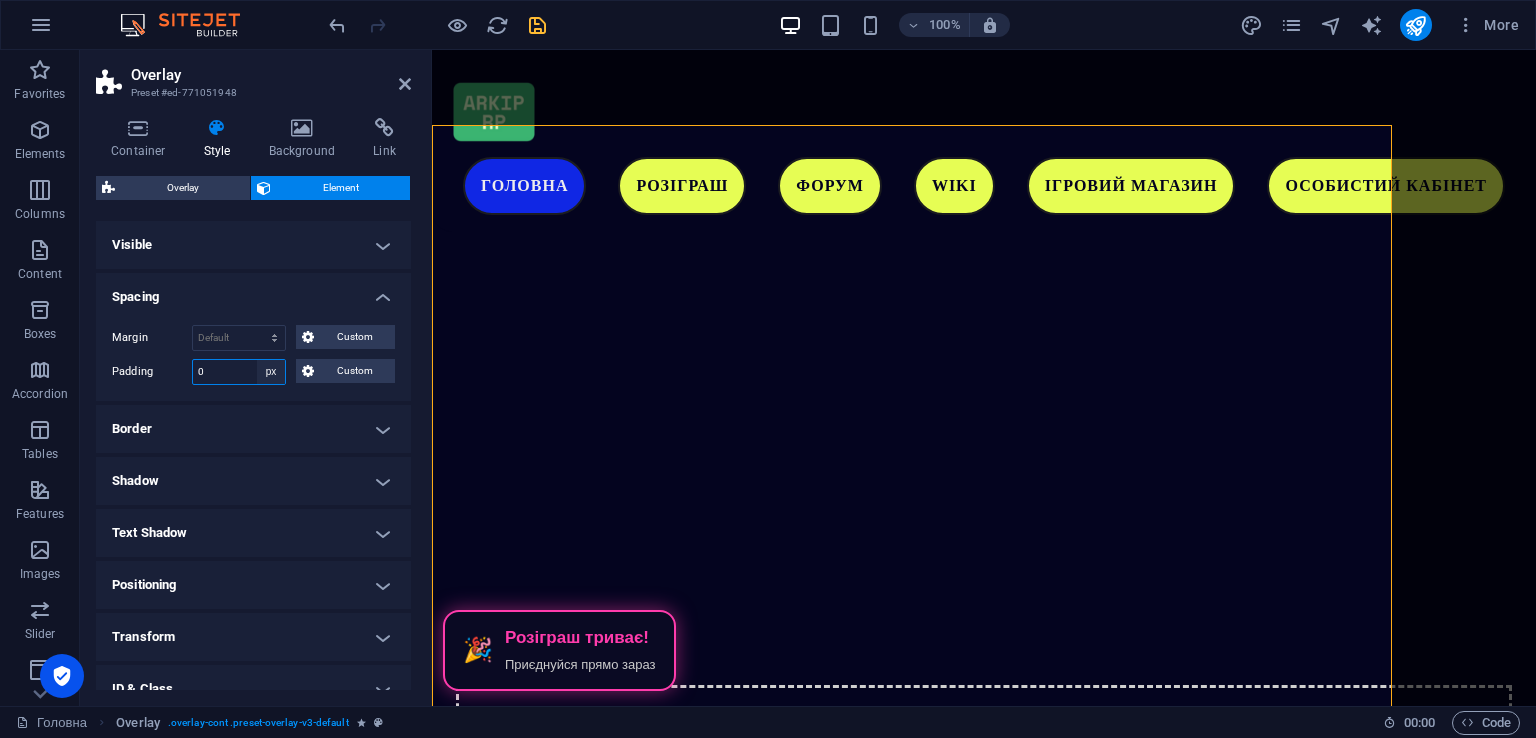 click on "Default px rem % vh vw Custom" at bounding box center (271, 372) 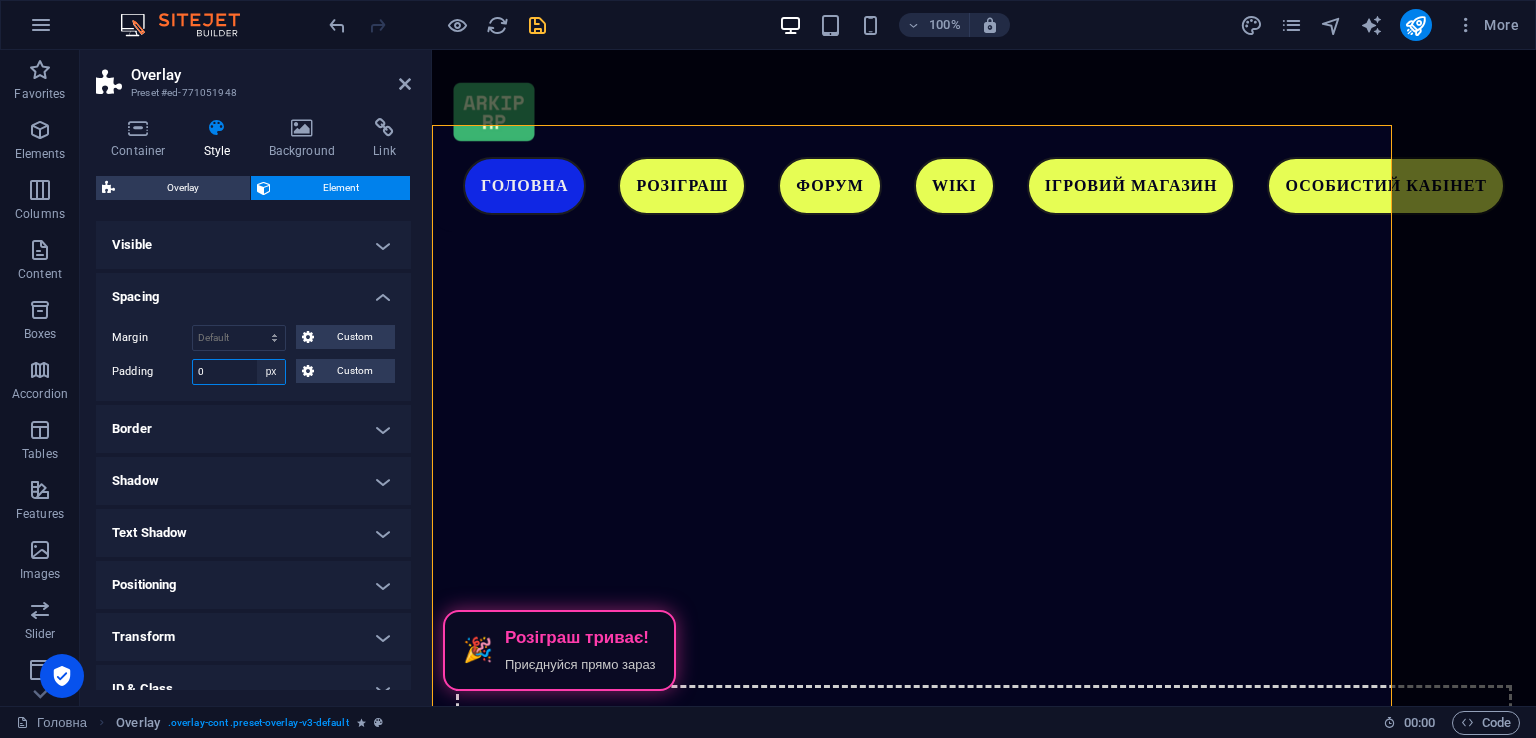select on "default" 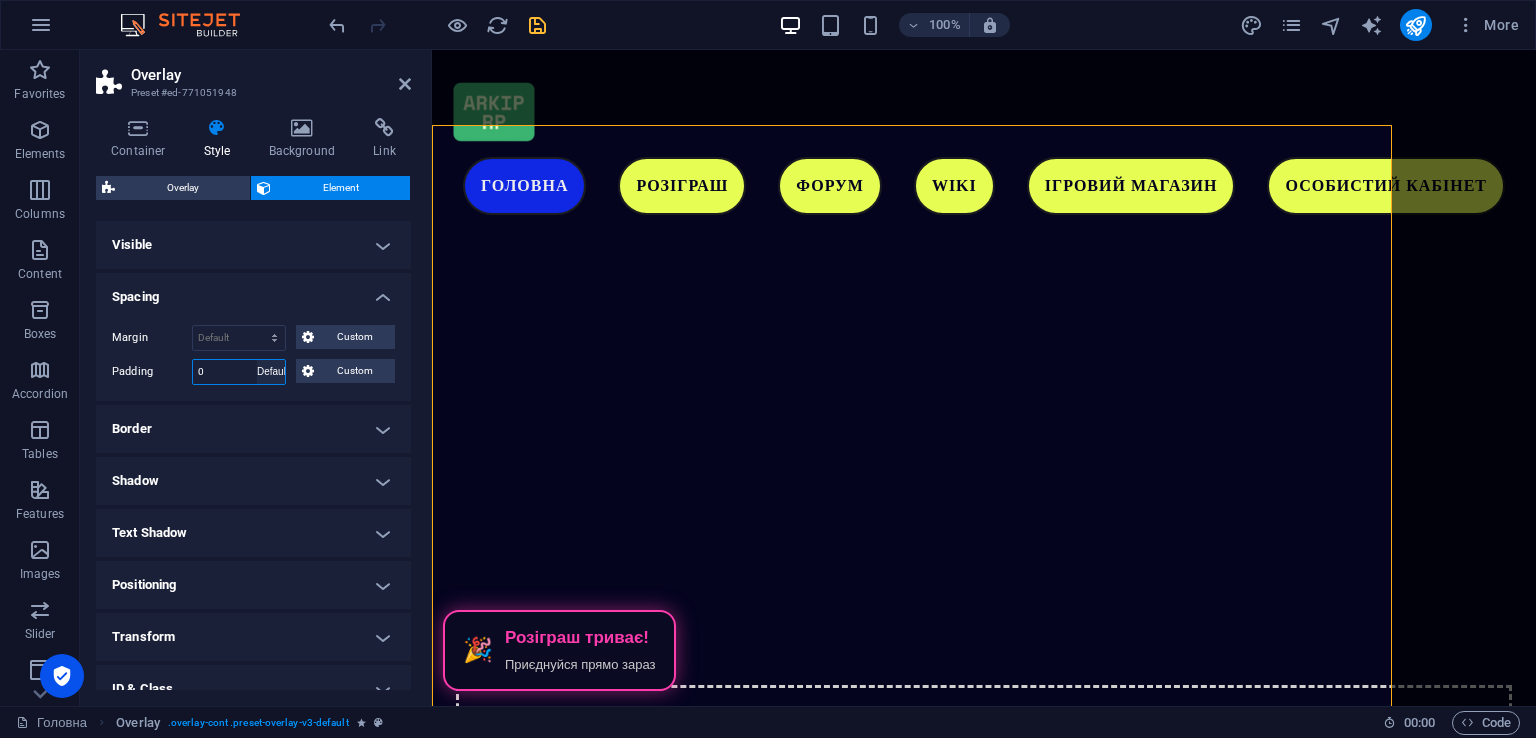 click on "Default px rem % vh vw Custom" at bounding box center (271, 372) 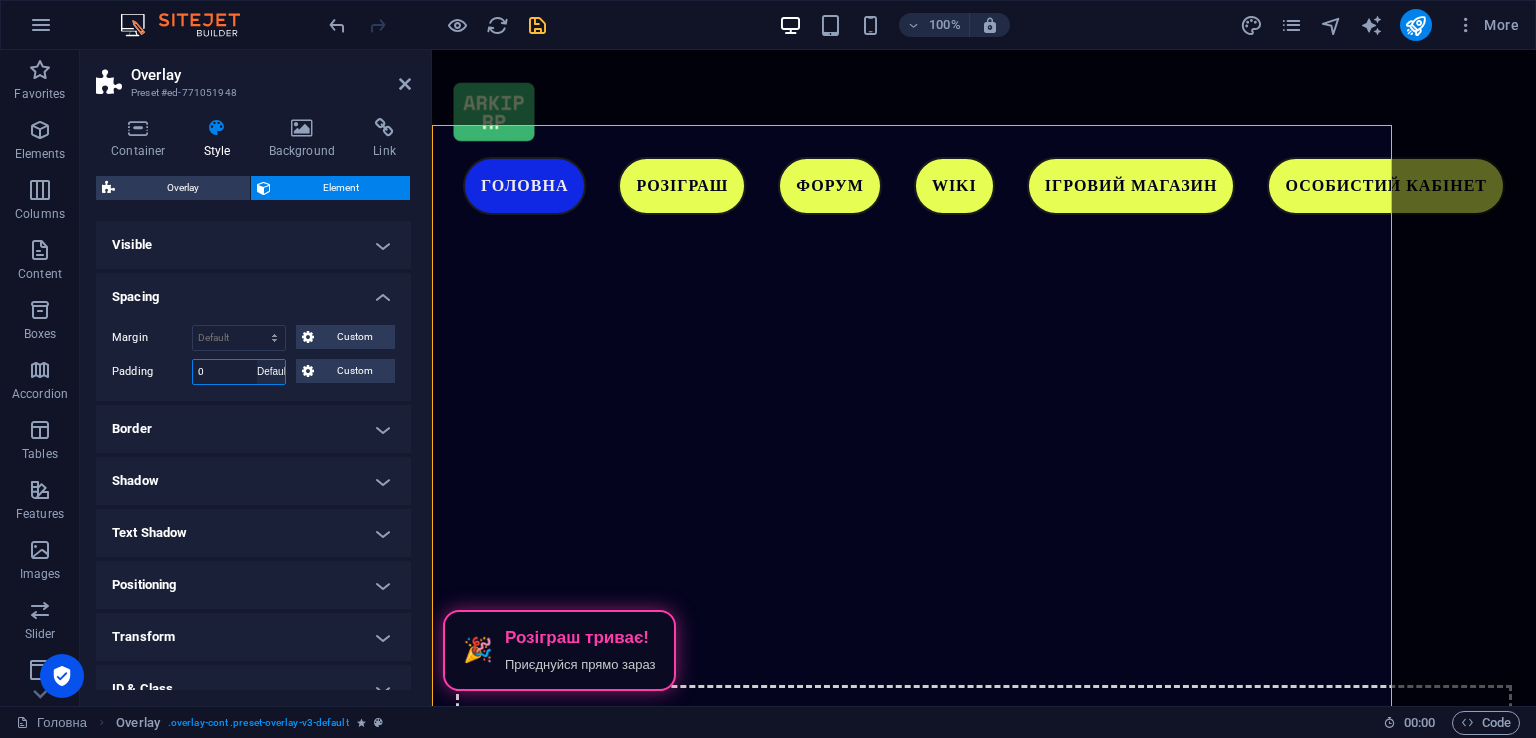 type 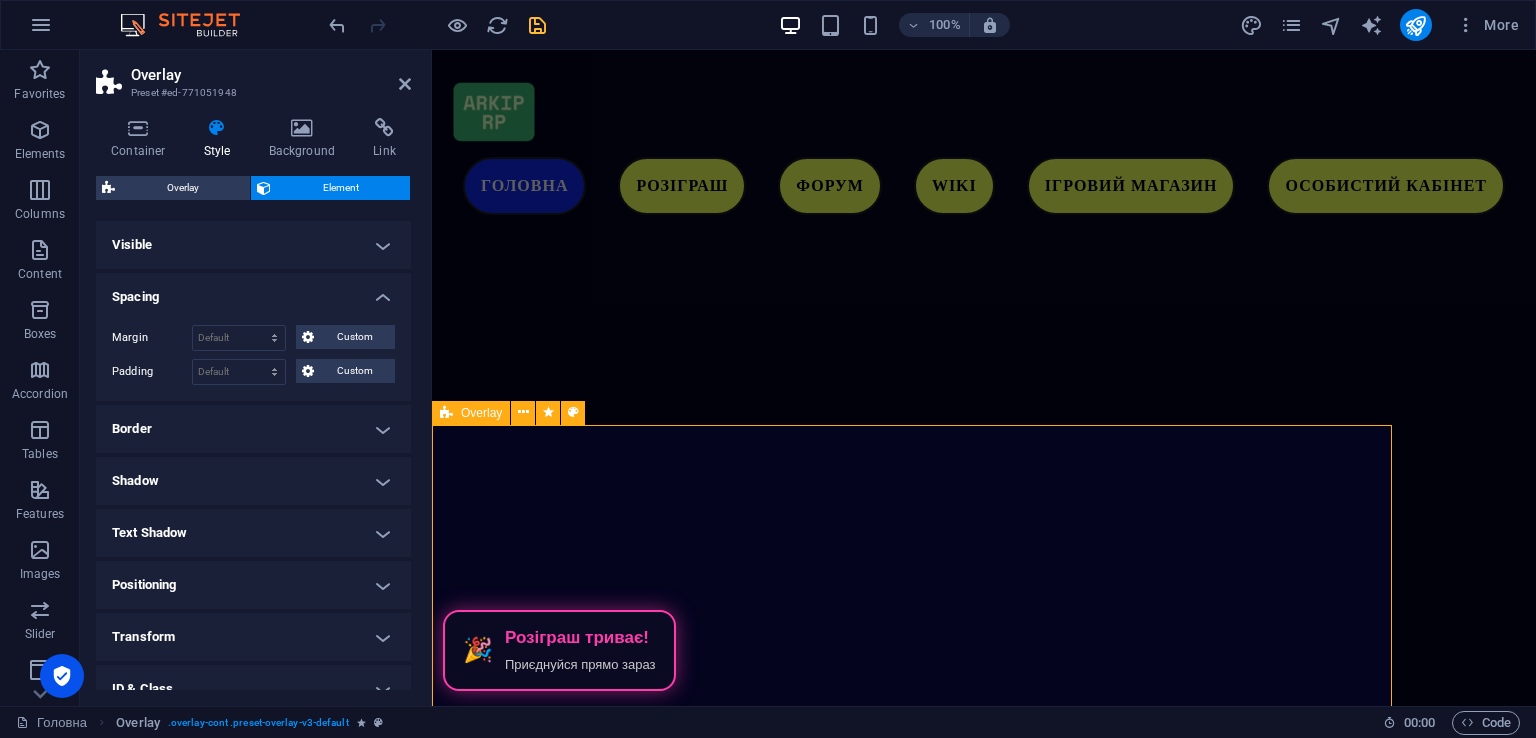 scroll, scrollTop: 5096, scrollLeft: 0, axis: vertical 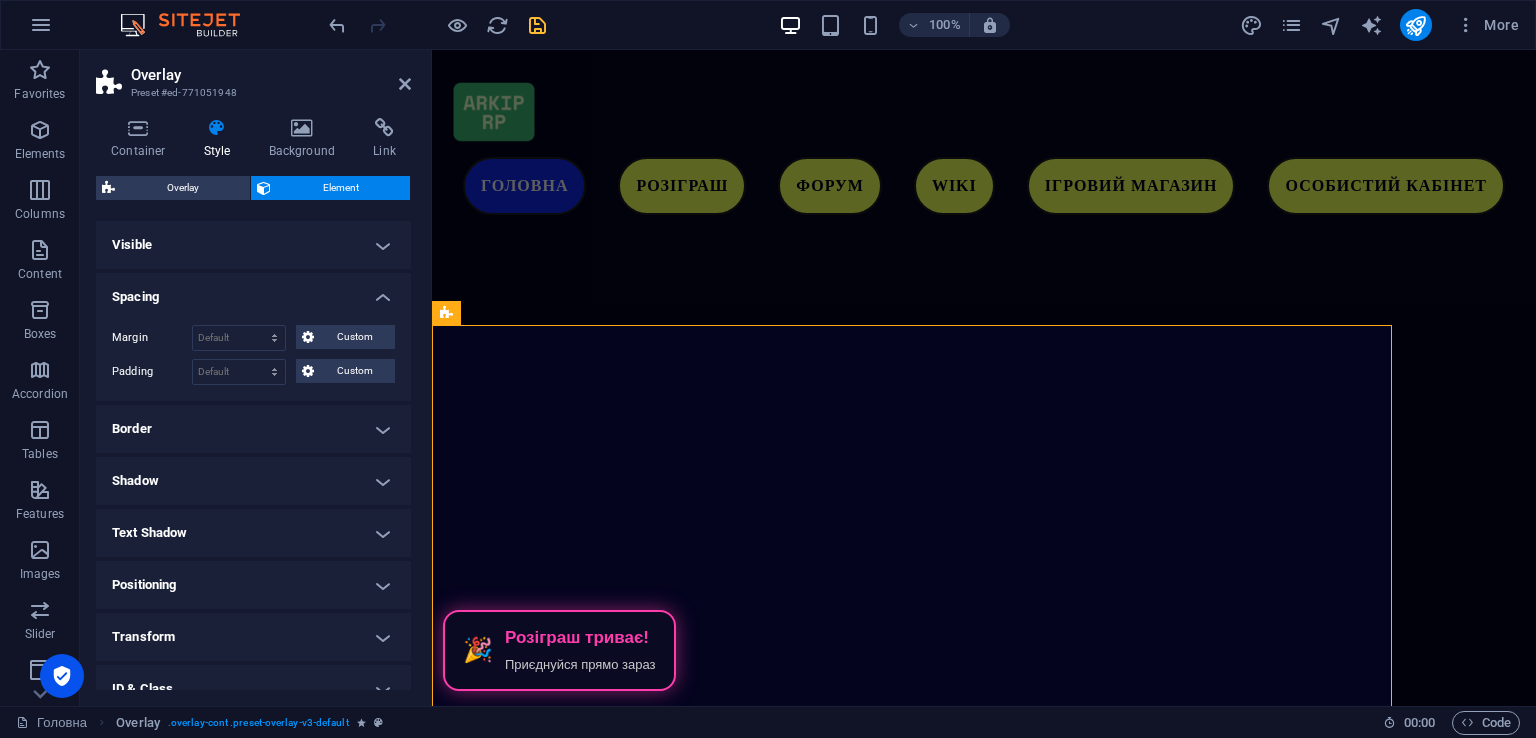 click on "Container Style Background Link Size Height Default px rem % vh vw Min. height None px rem % vh vw Width Default px rem % em vh vw Min. width None px rem % vh vw Content width Default Custom width Width Default px rem % em vh vw Min. width None px rem % vh vw Default padding Custom spacing Default content width and padding can be changed under Design. Edit design Layout (Flexbox) Alignment Determines the flex direction. Default Main axis Determine how elements should behave along the main axis inside this container (justify content). Default Side axis Control the vertical direction of the element inside of the container (align items). Default Wrap Default On Off Fill Controls the distances and direction of elements on the y-axis across several lines (align content). Default Accessibility ARIA helps assistive technologies (like screen readers) to understand the role, state, and behavior of web elements Role The ARIA role defines the purpose of an element.  None Alert Article Banner Comment Fan" at bounding box center (253, 404) 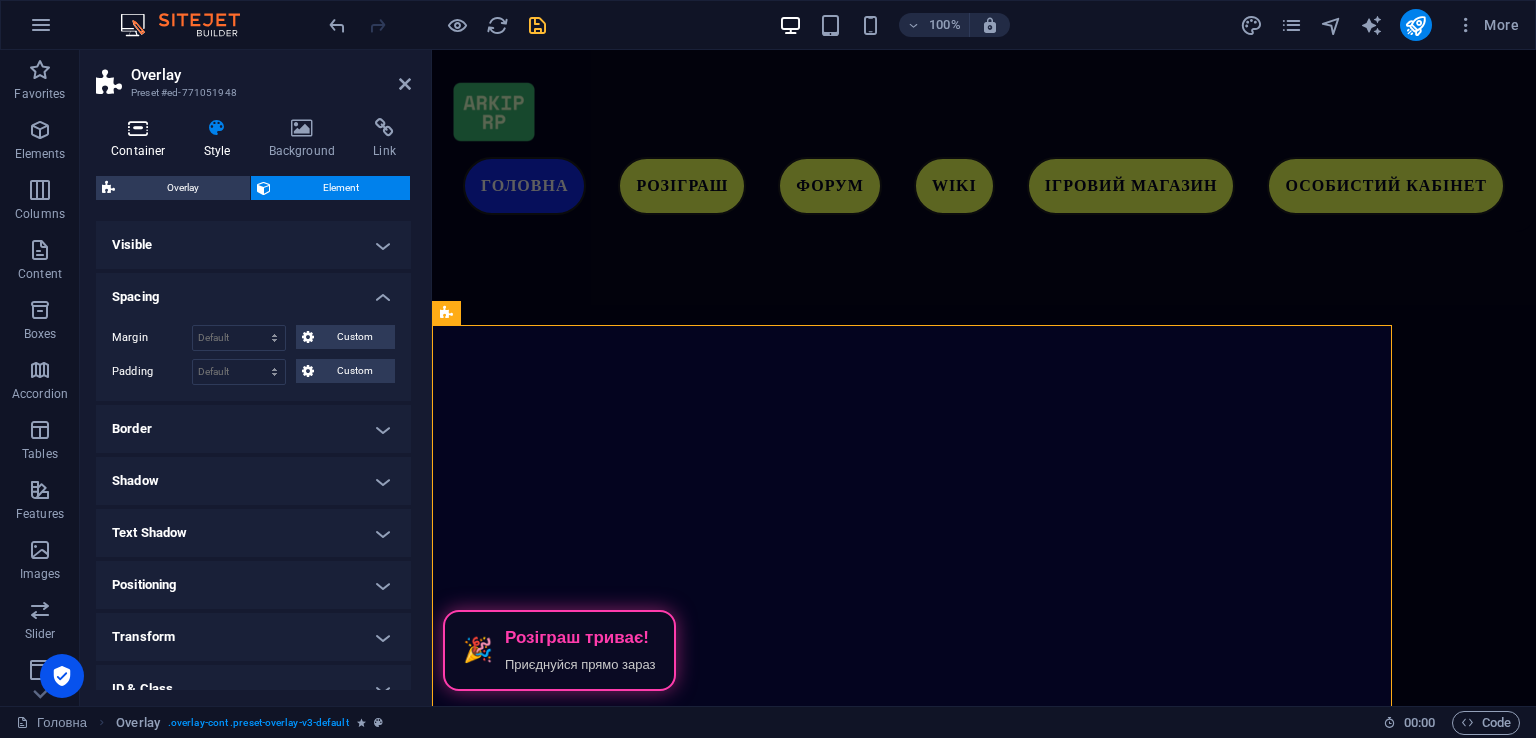 click on "Container" at bounding box center (142, 139) 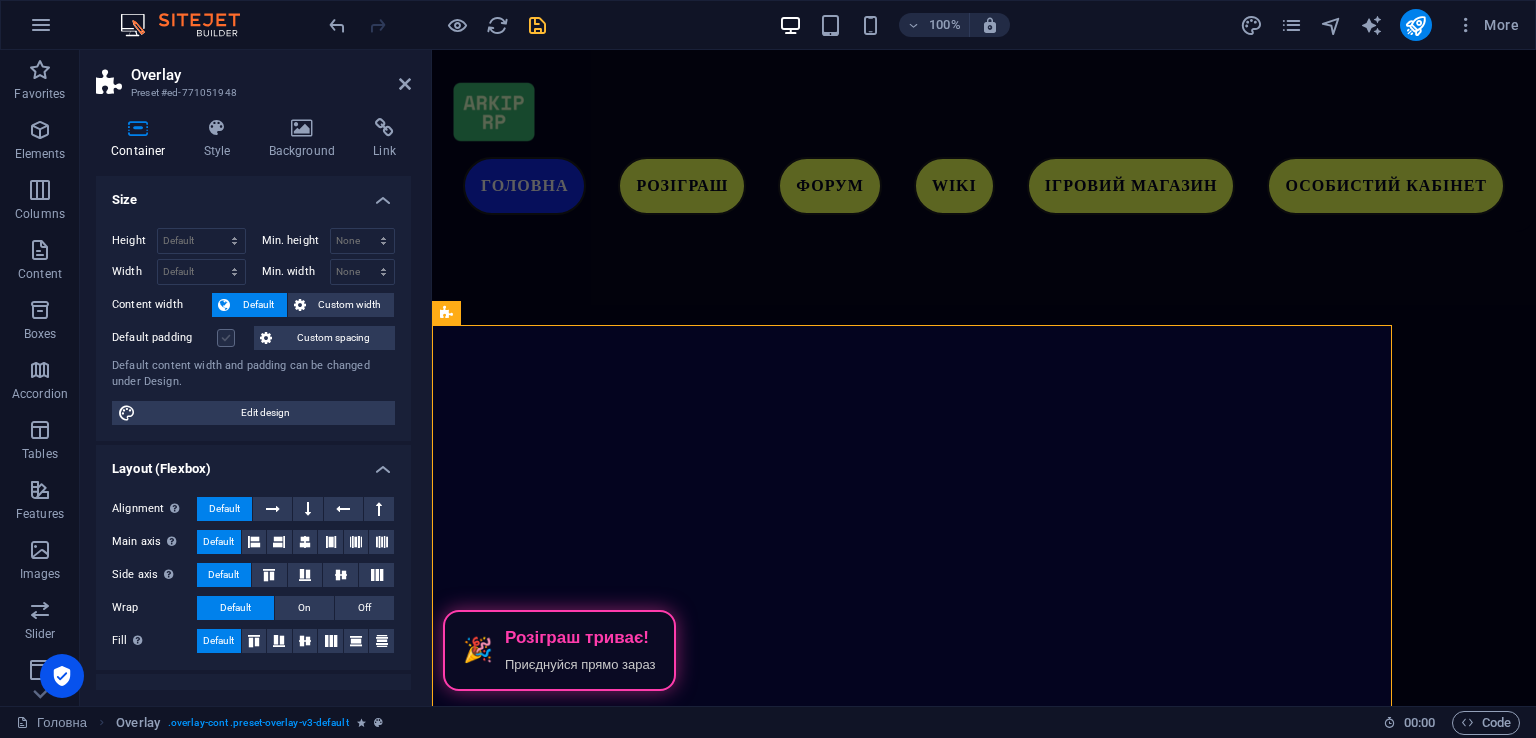 click at bounding box center [226, 338] 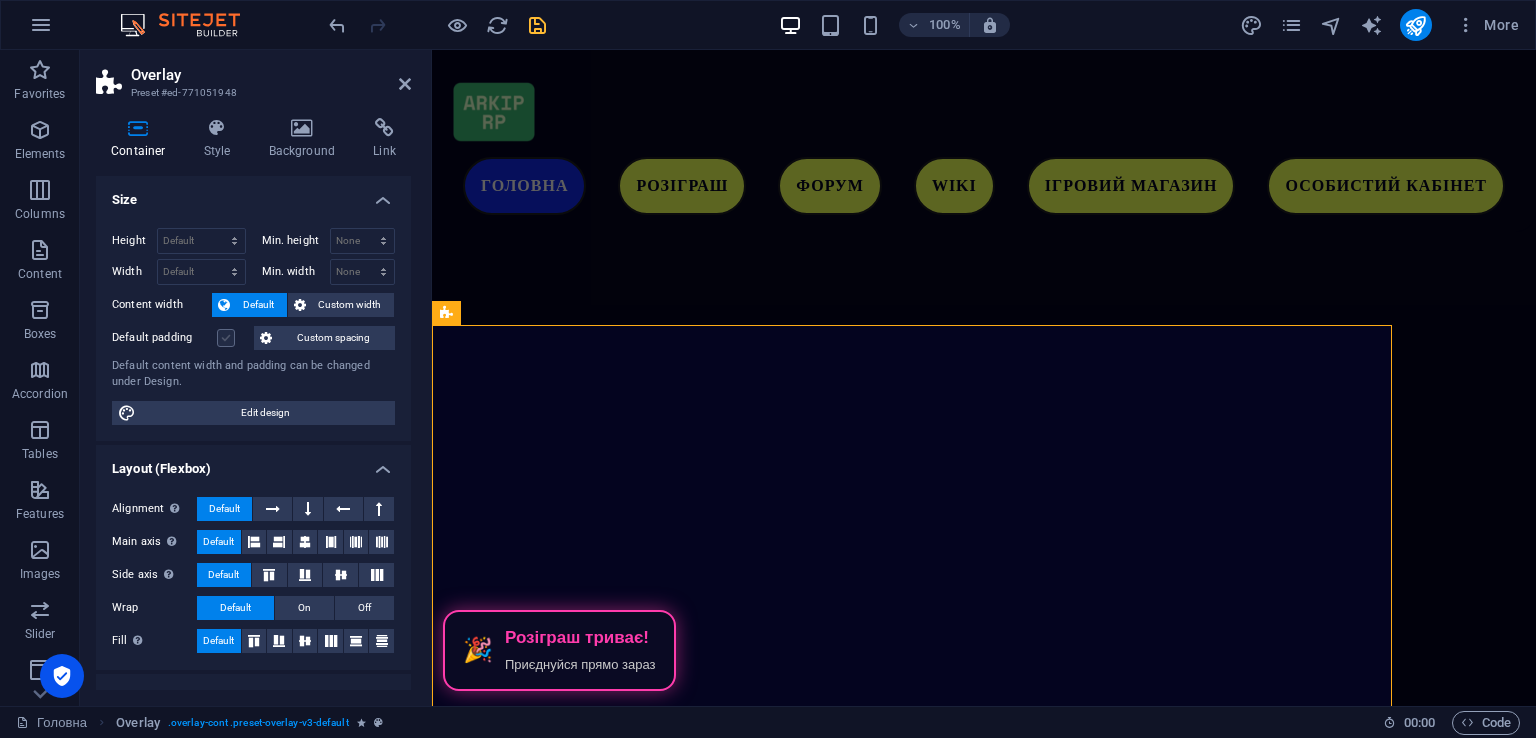 click on "Default padding" at bounding box center [0, 0] 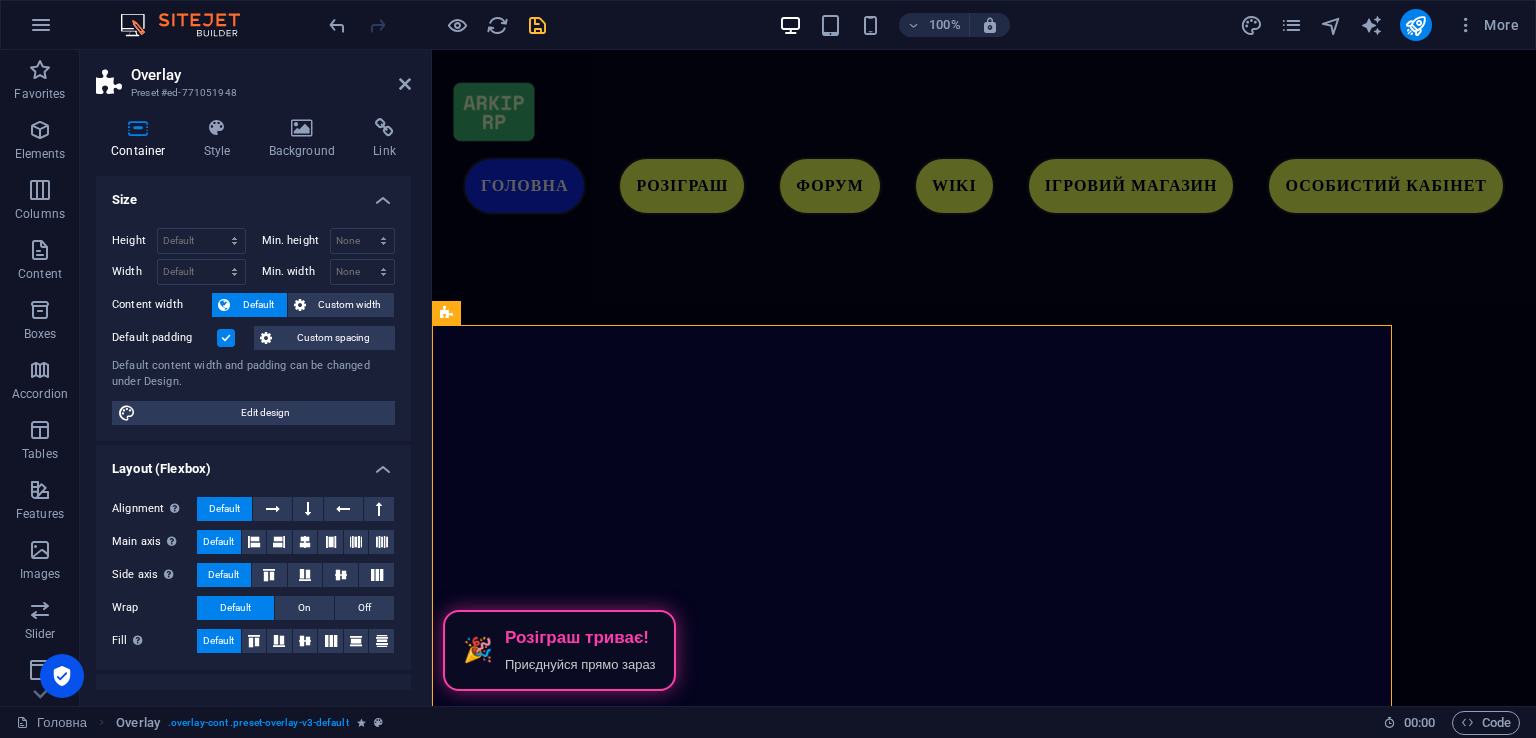click at bounding box center (226, 338) 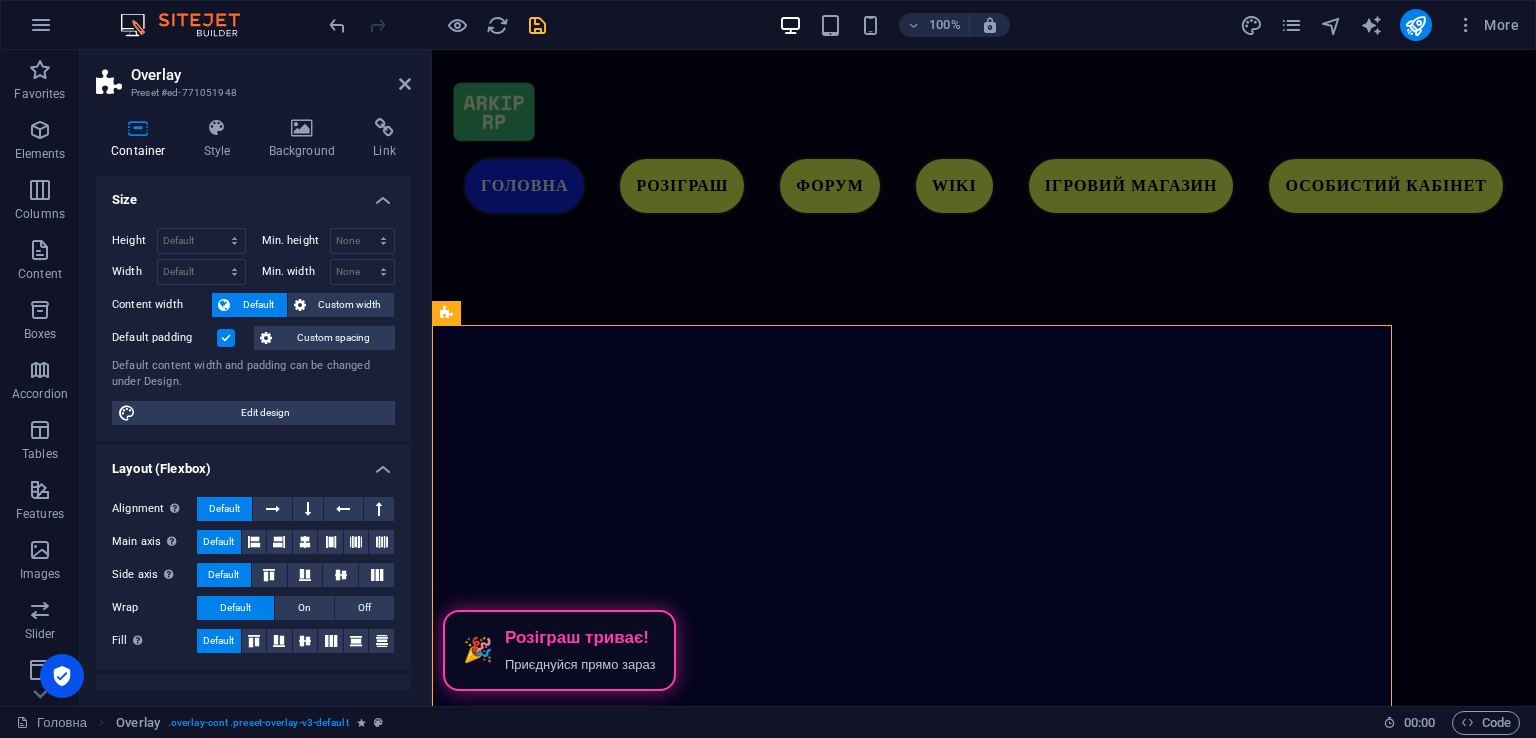 click on "Default padding" at bounding box center [0, 0] 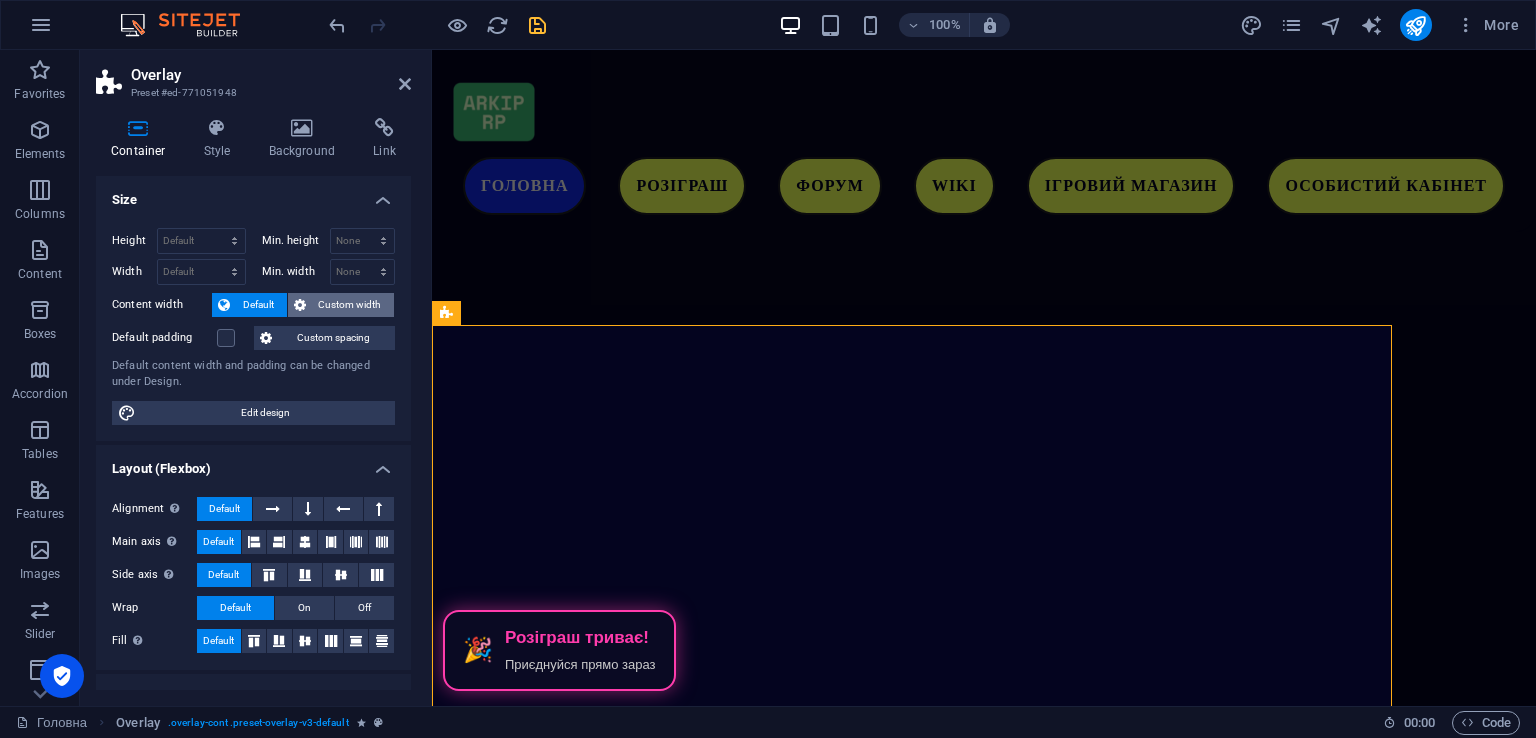 click on "Custom width" at bounding box center [350, 305] 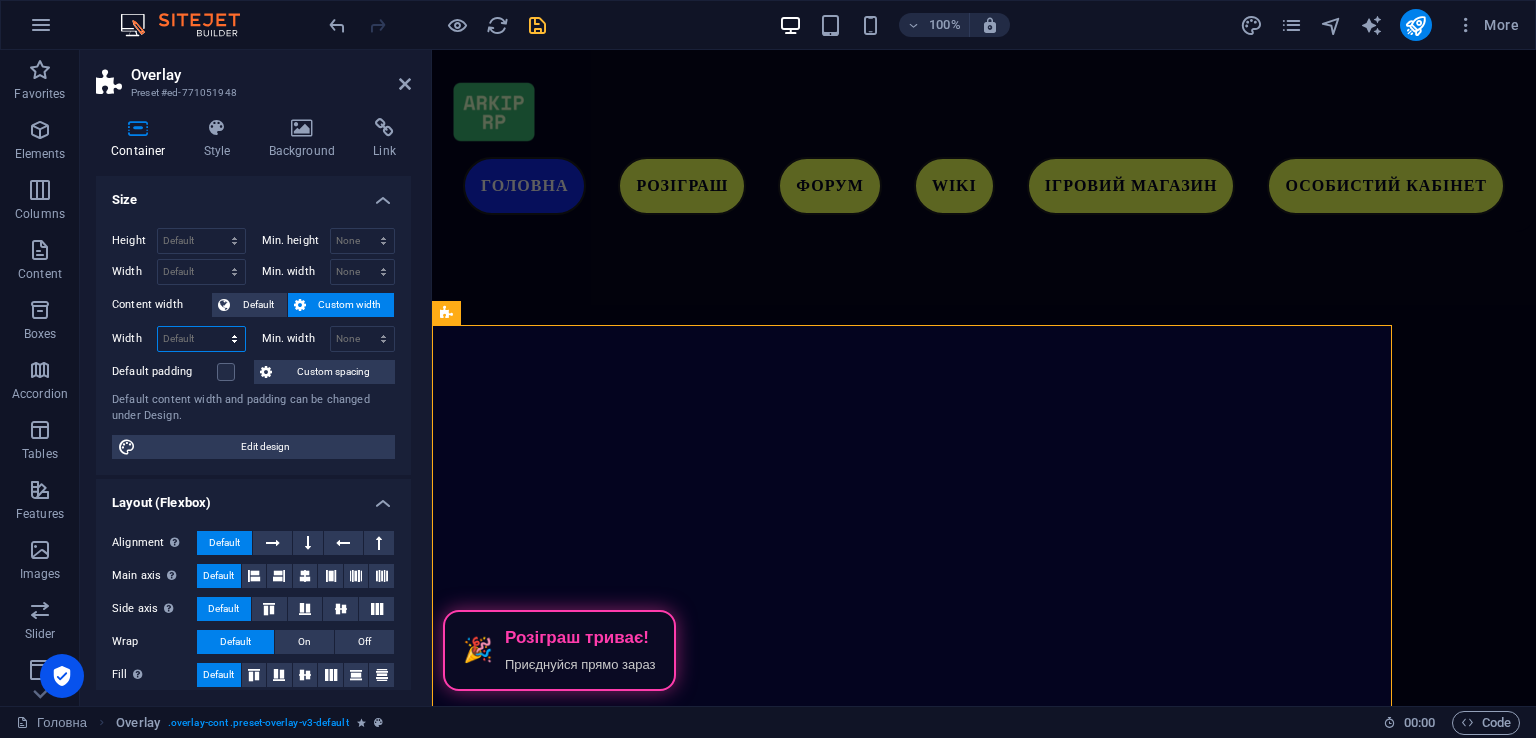 click on "Default px rem % em vh vw" at bounding box center (201, 339) 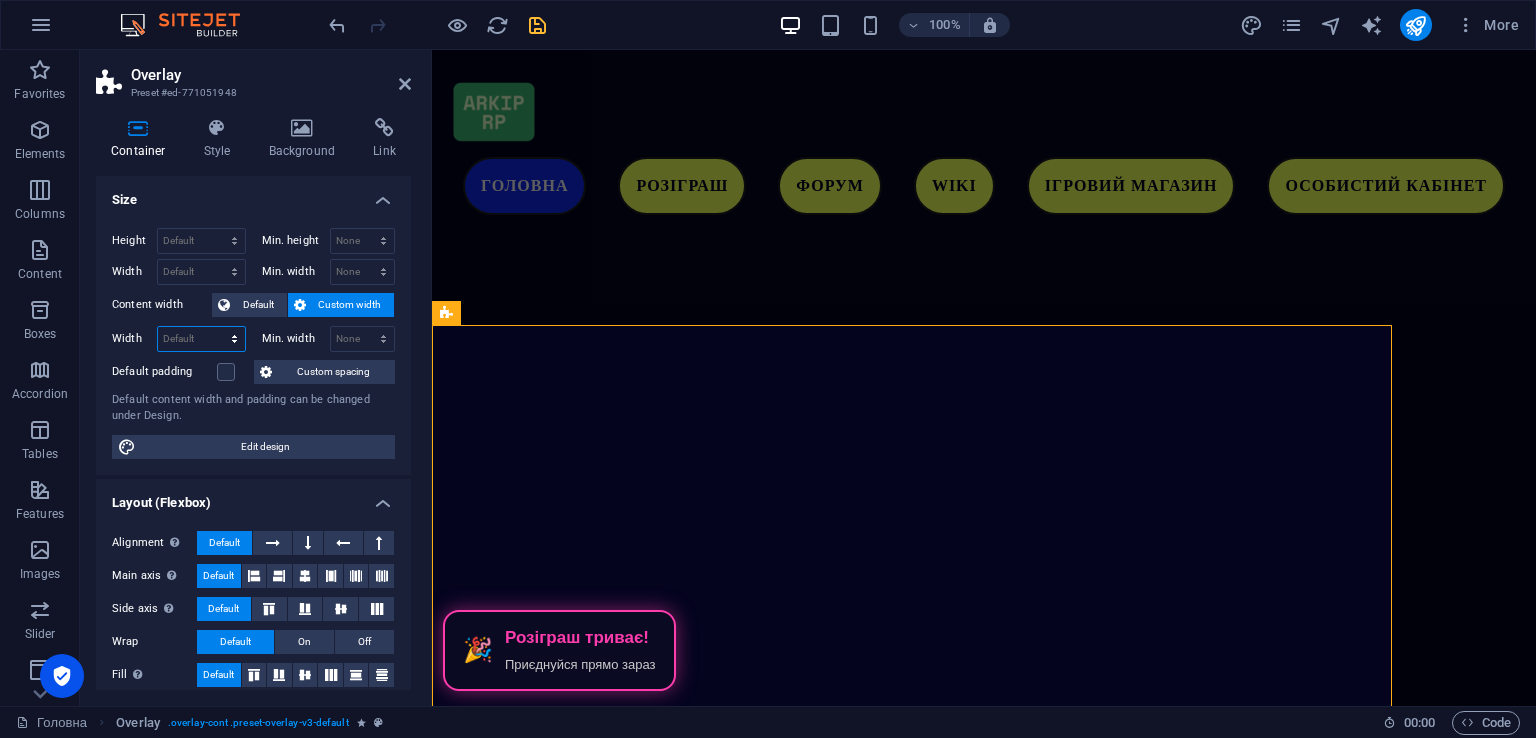 select on "px" 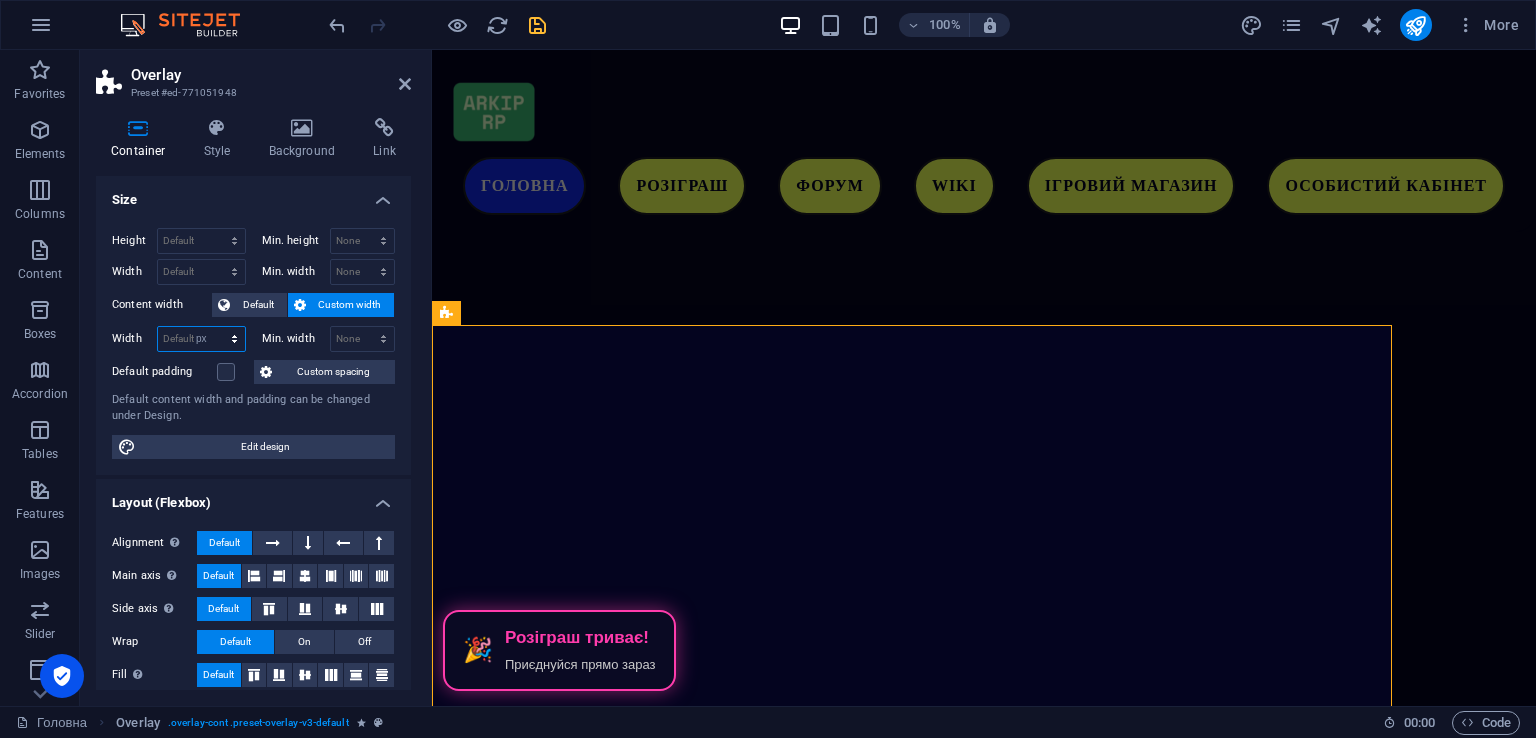 click on "Default px rem % em vh vw" at bounding box center [201, 339] 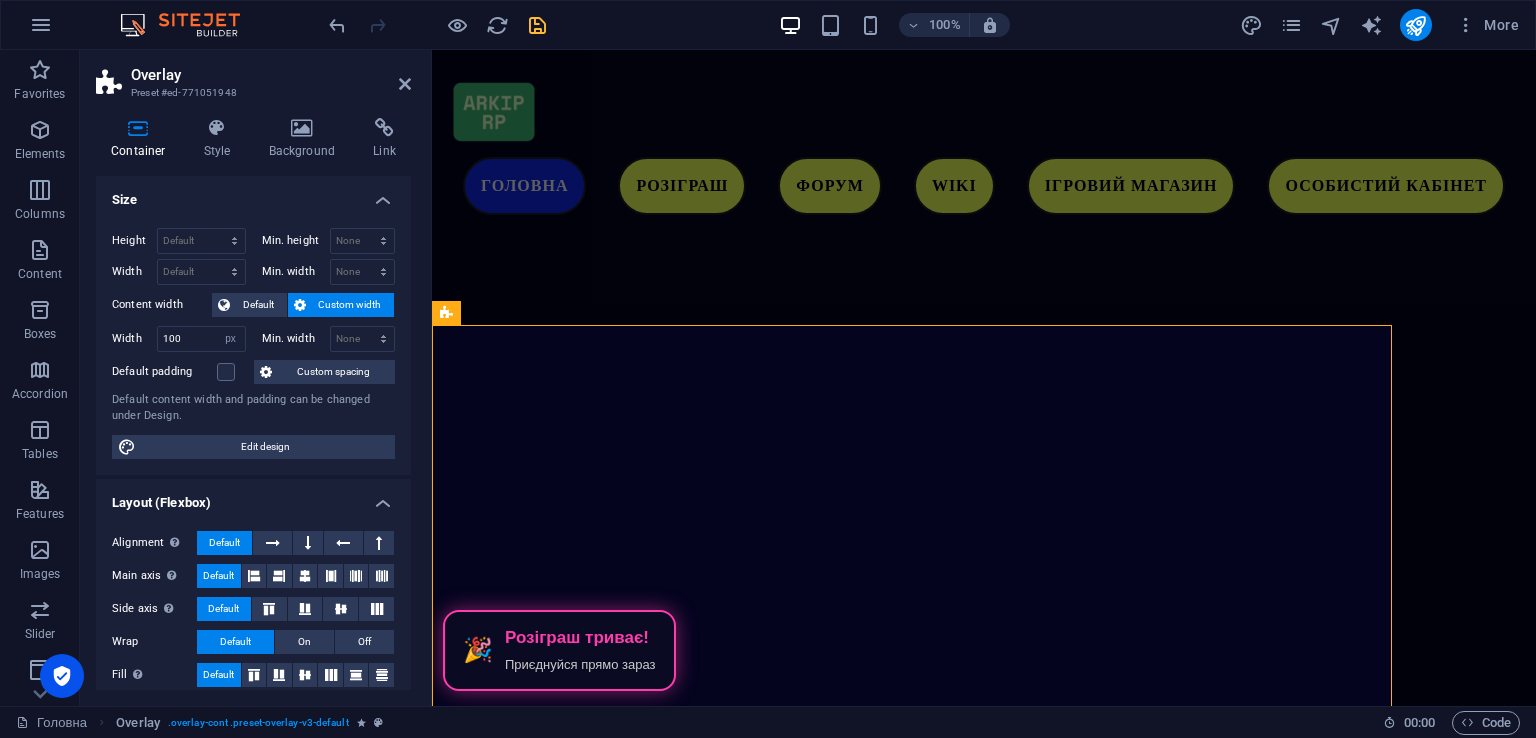 click on "Width 100 Default px rem % em vh vw" at bounding box center [179, 339] 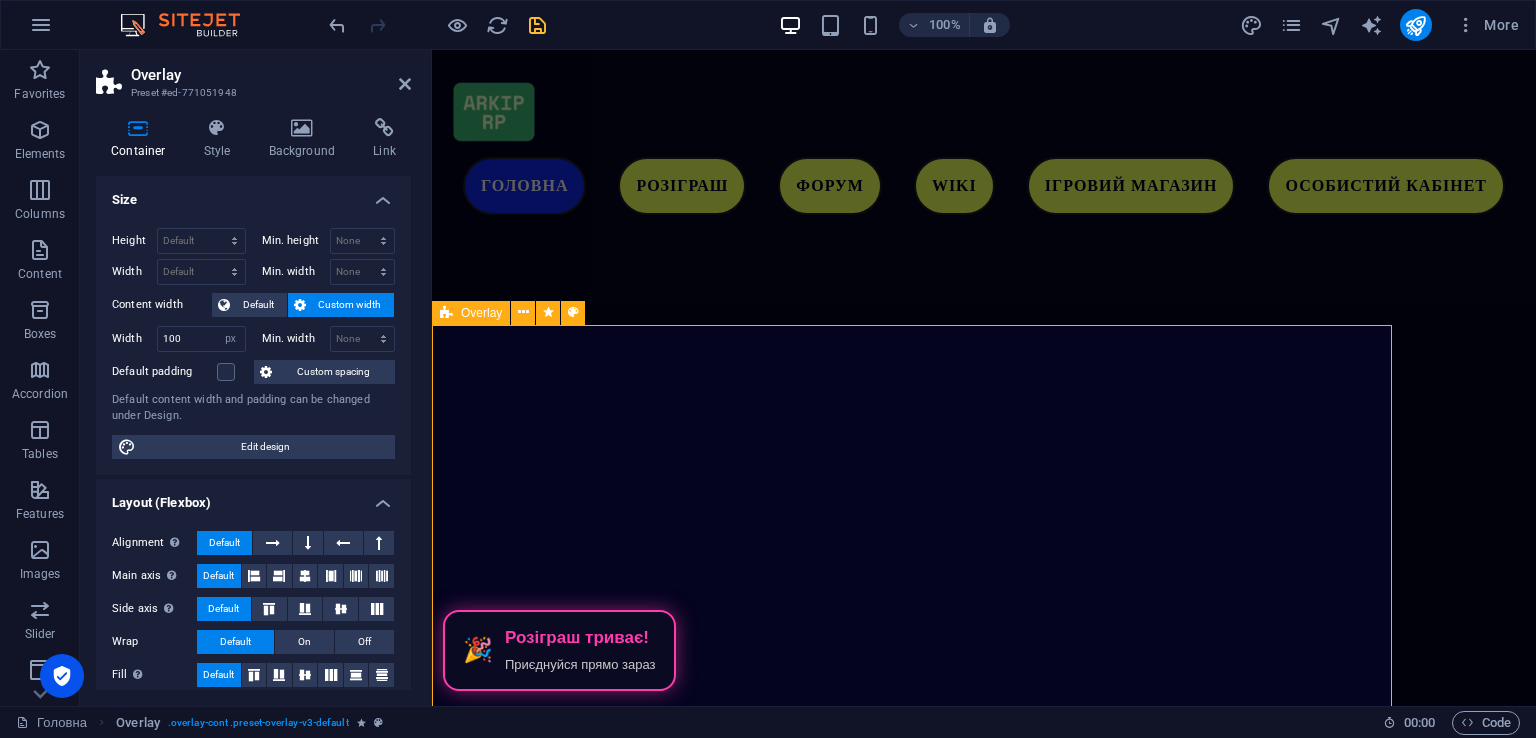 scroll, scrollTop: 5296, scrollLeft: 0, axis: vertical 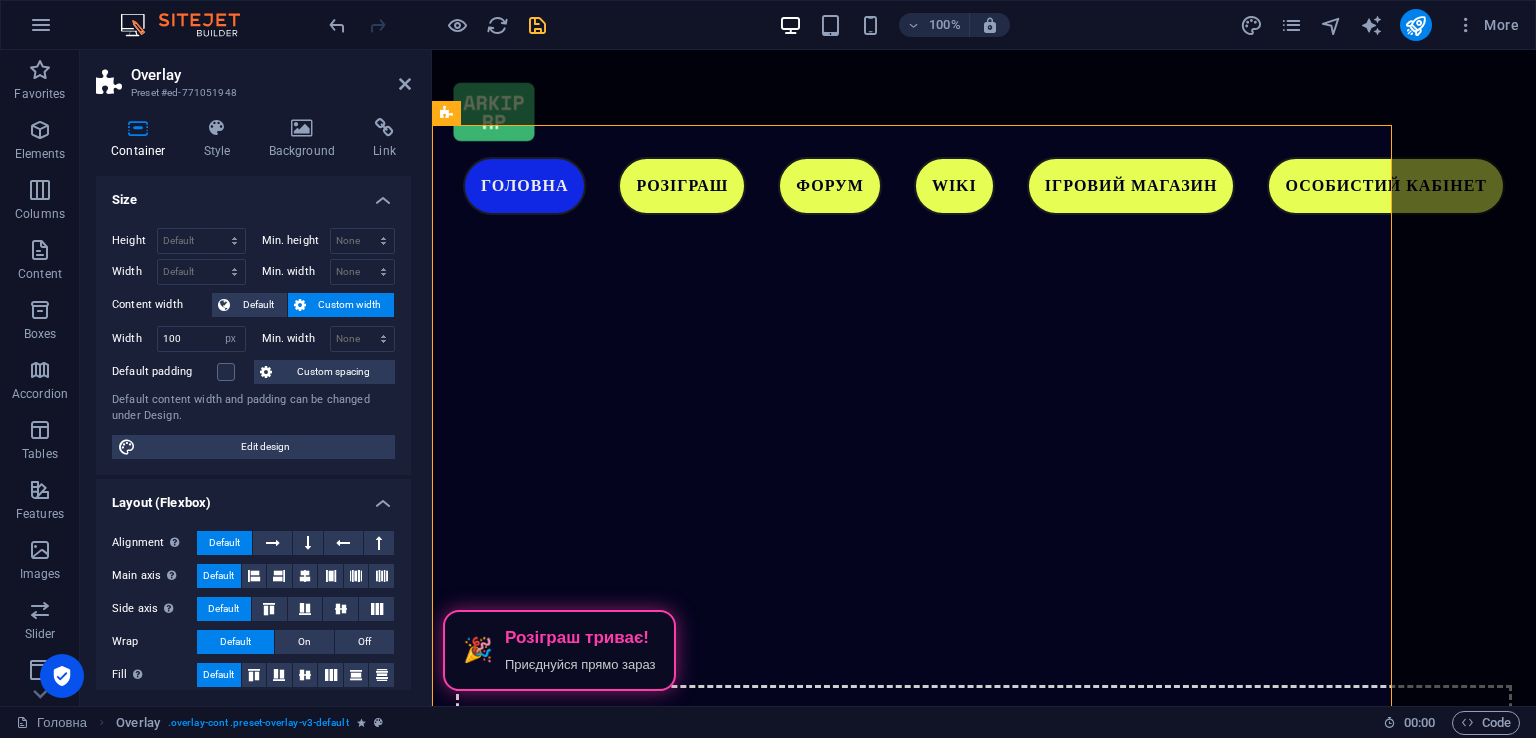 click on "100% More" at bounding box center (768, 25) 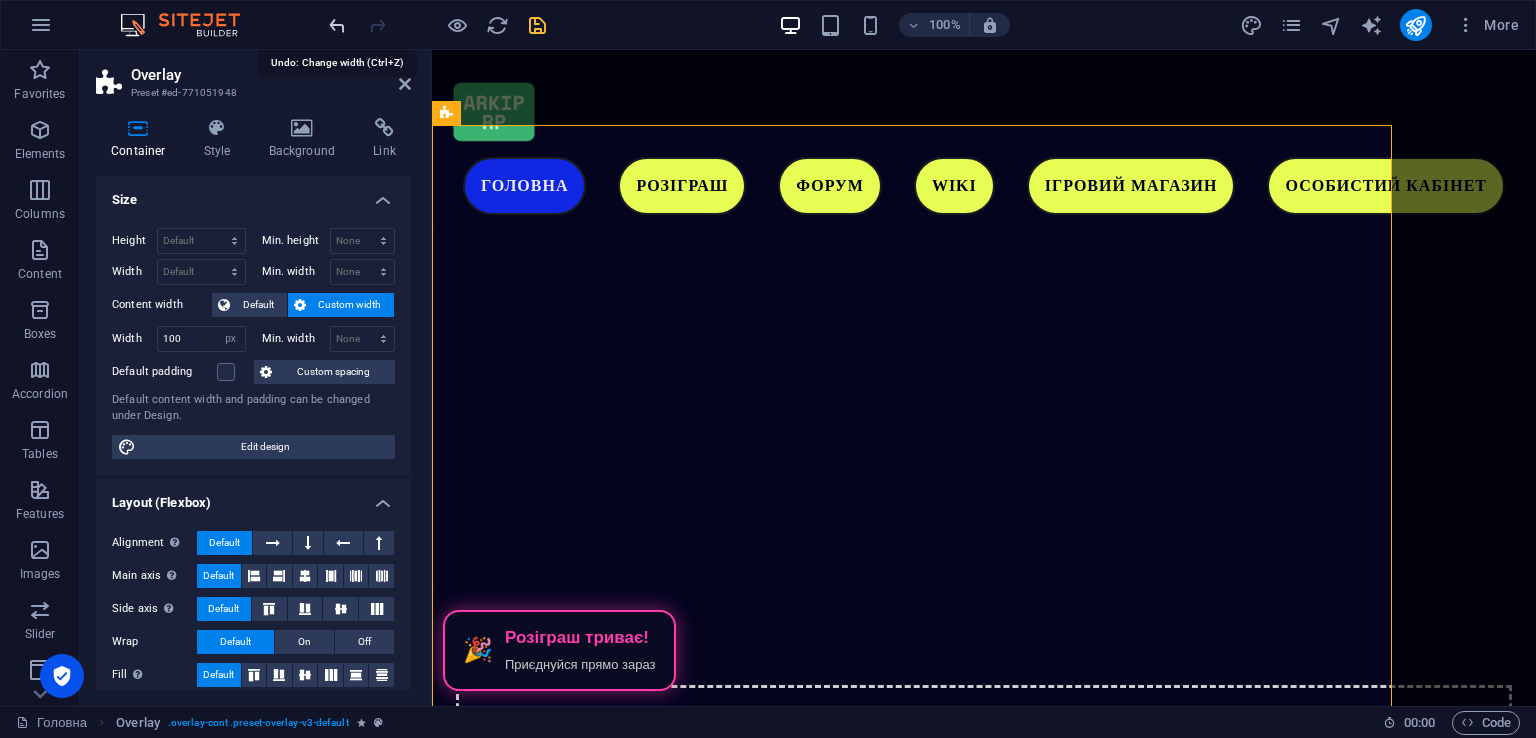 click at bounding box center [337, 25] 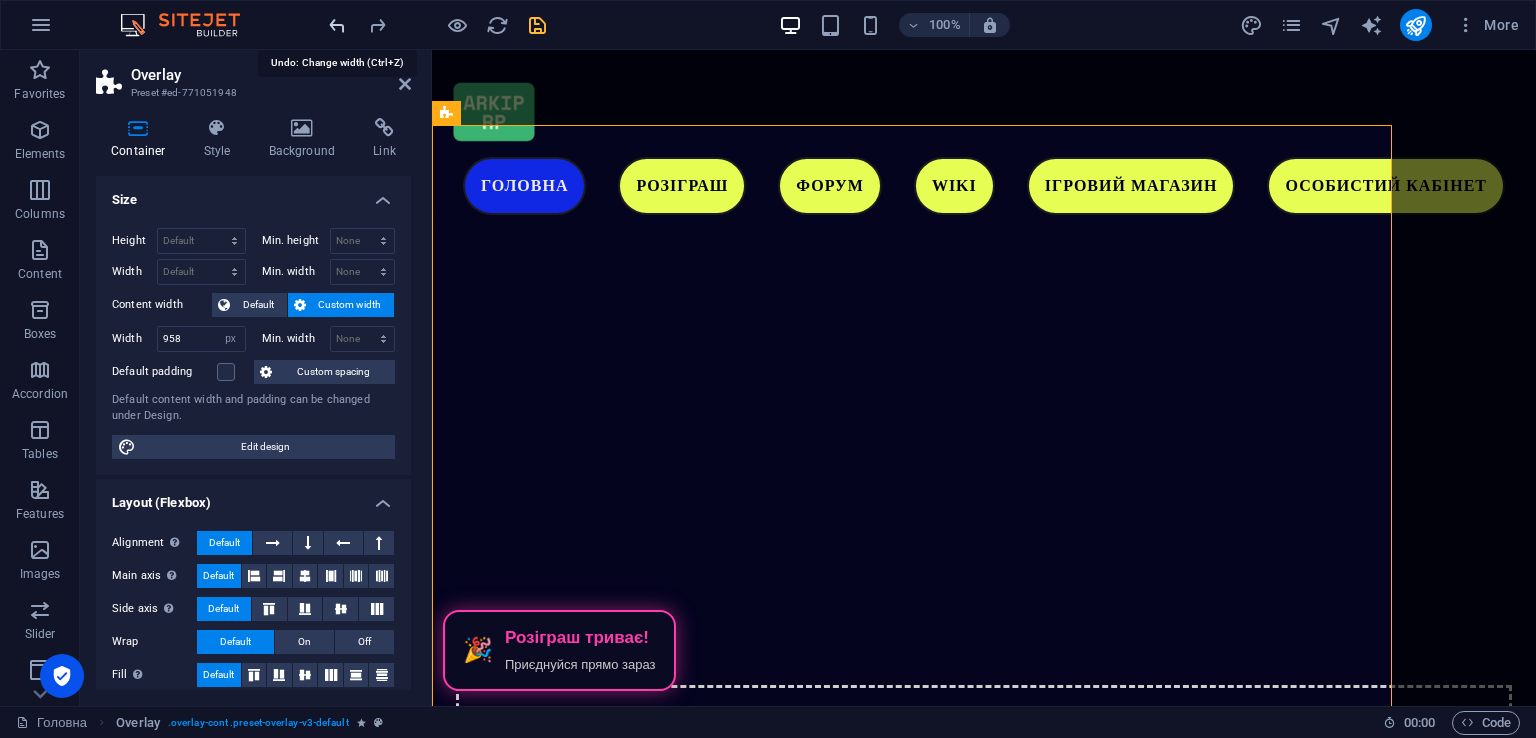 click at bounding box center (337, 25) 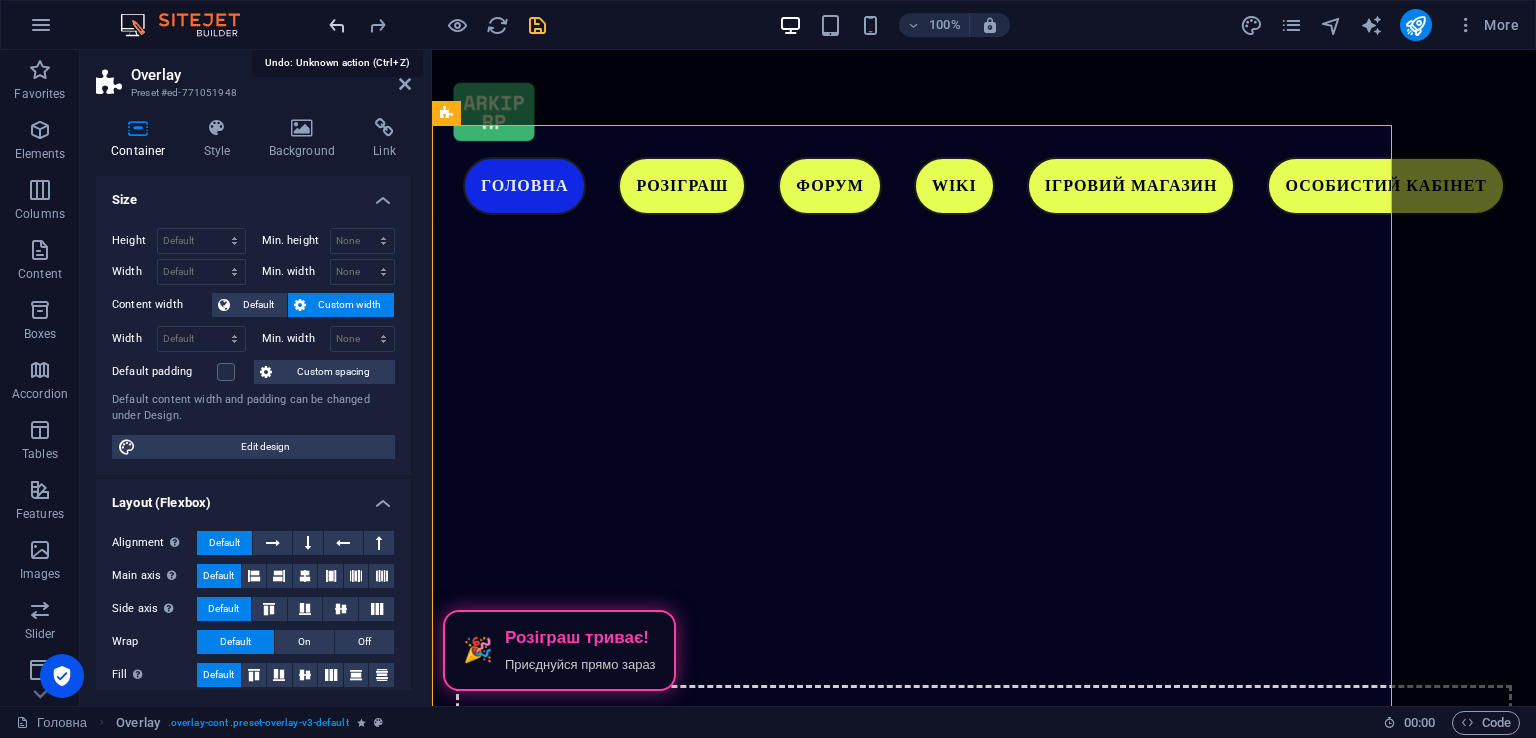 click at bounding box center (337, 25) 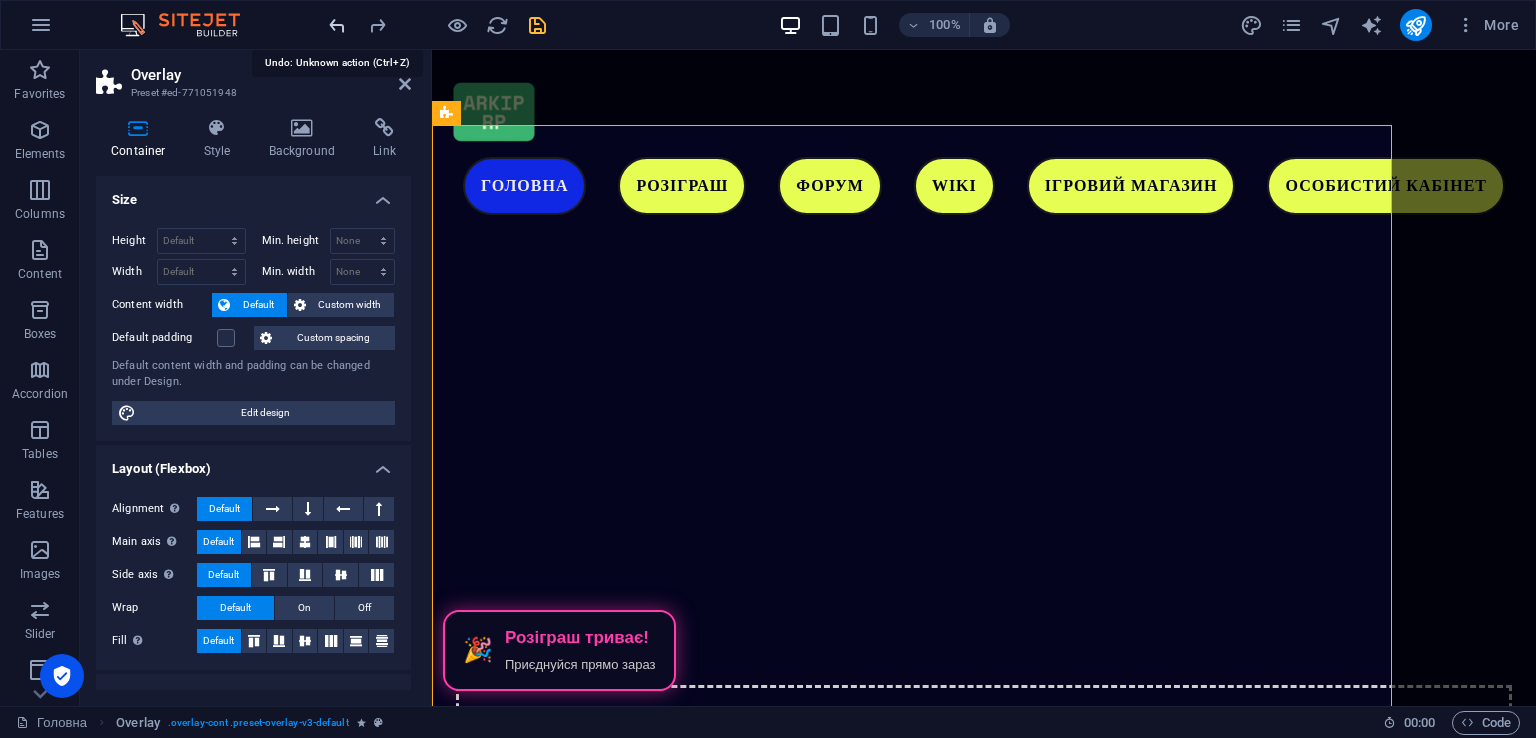 click at bounding box center [337, 25] 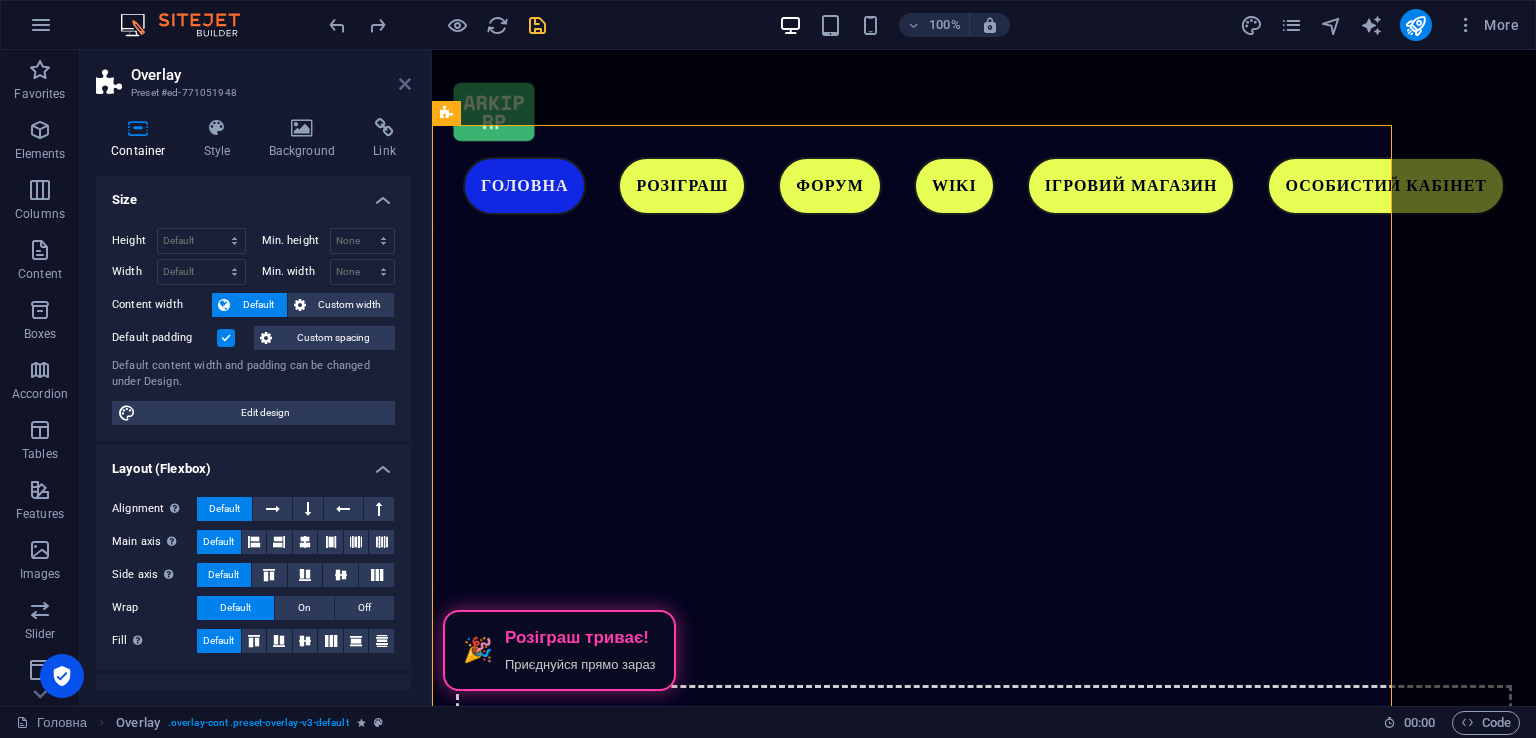 click at bounding box center [405, 84] 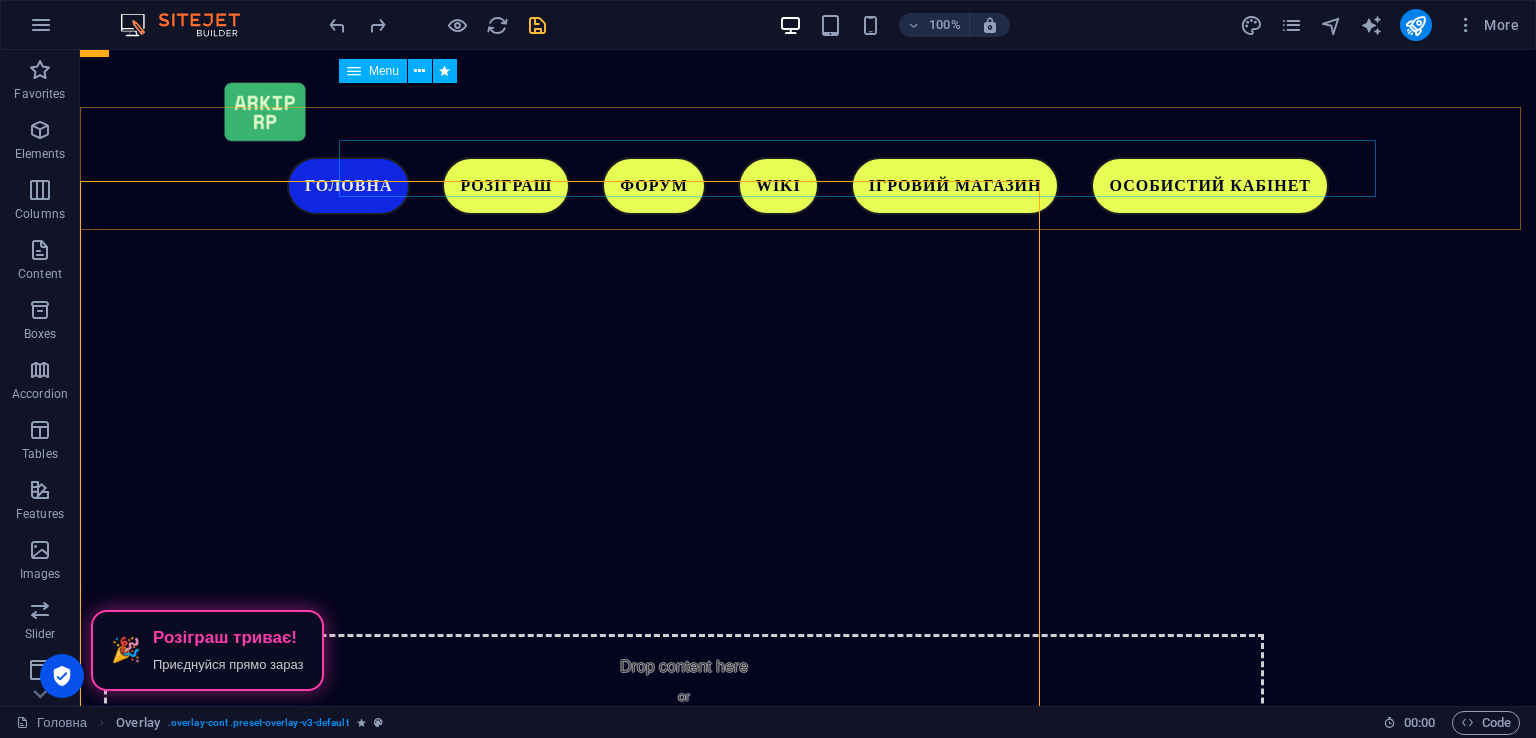 scroll, scrollTop: 5239, scrollLeft: 0, axis: vertical 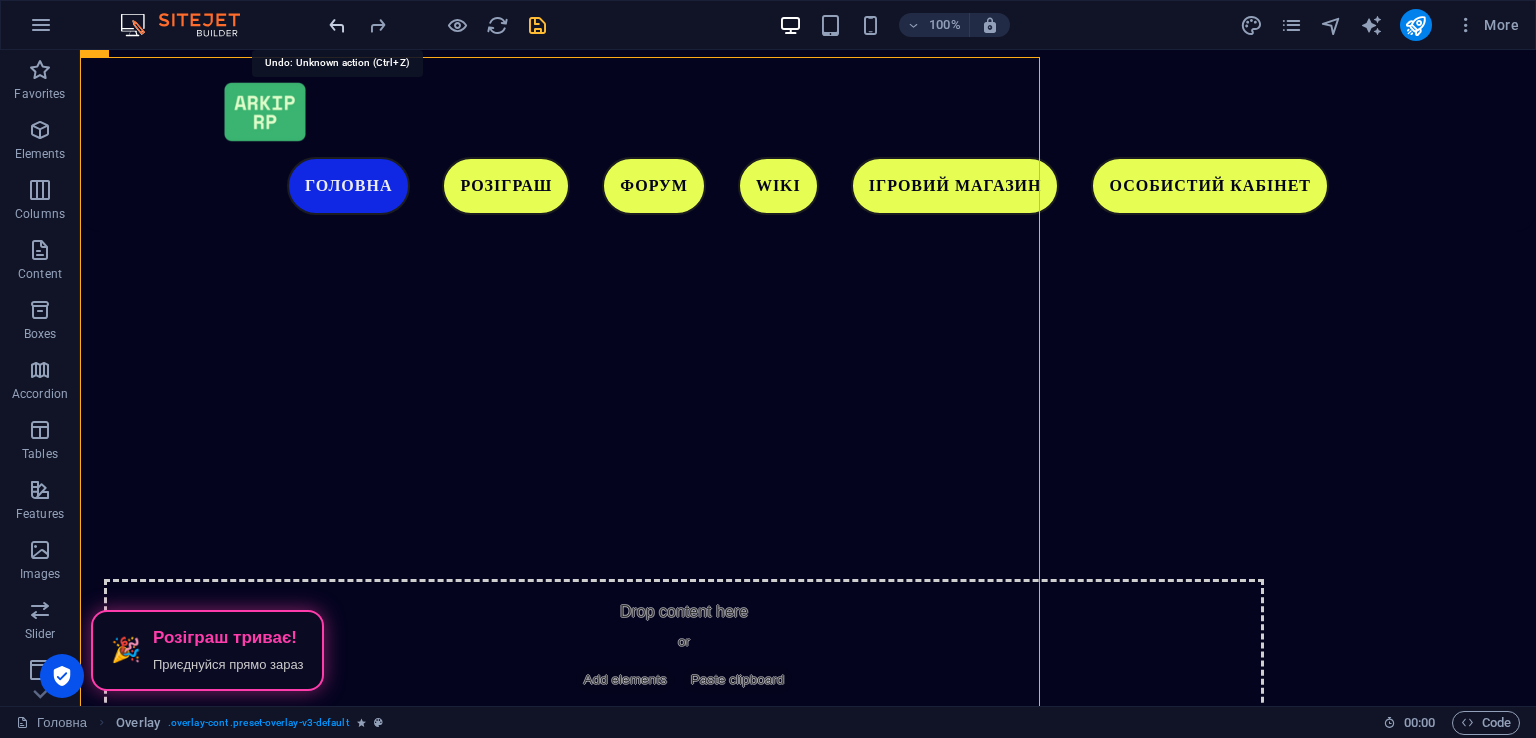 click at bounding box center (337, 25) 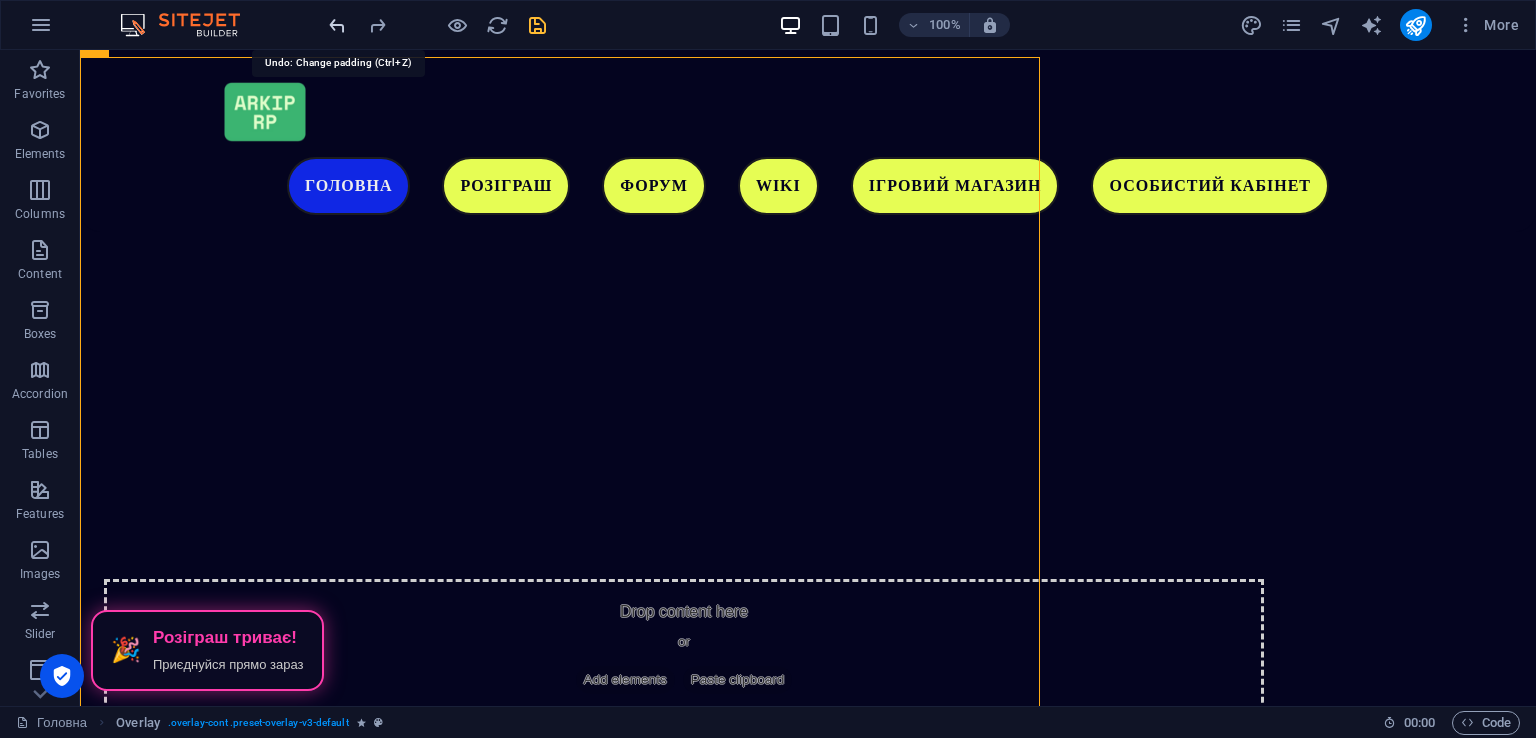 click at bounding box center (337, 25) 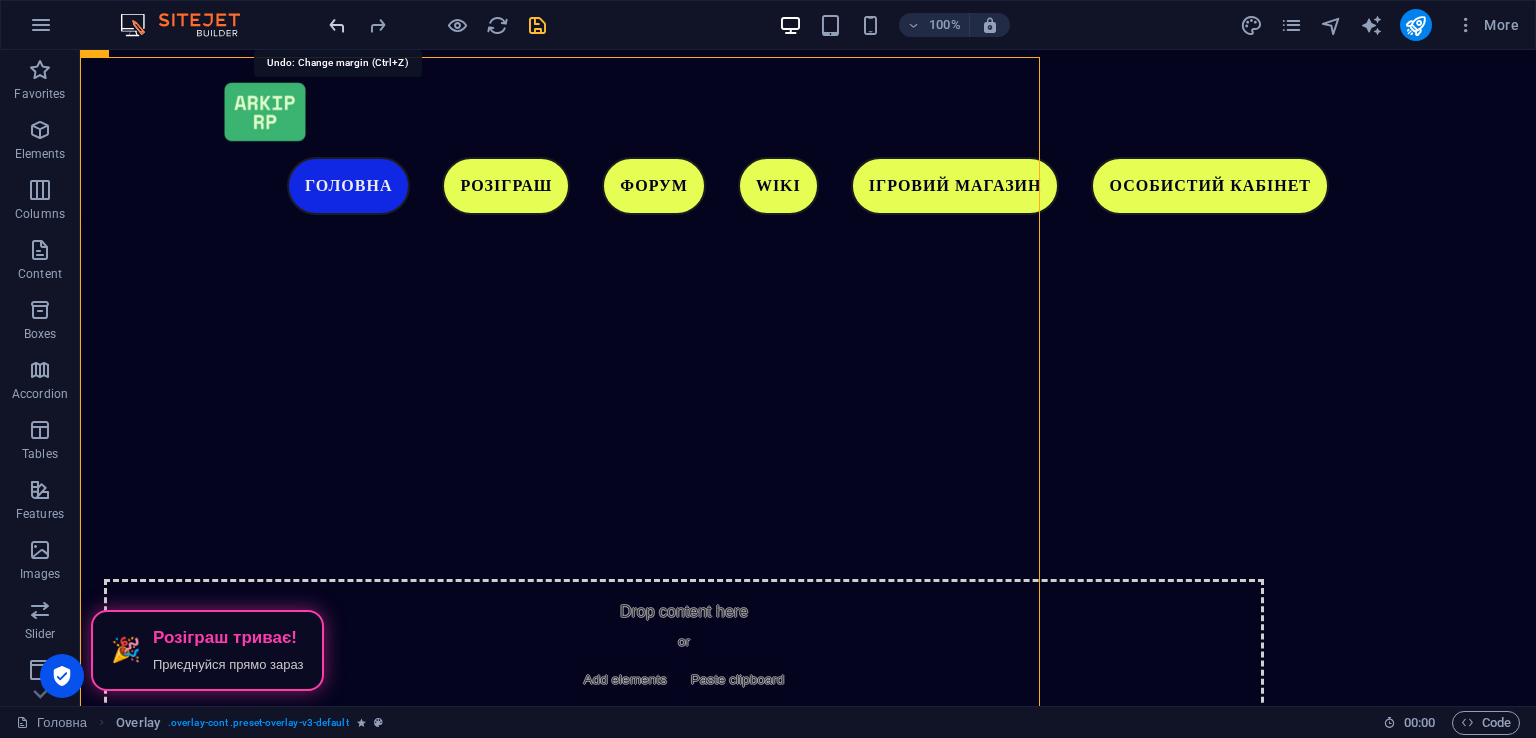 click at bounding box center (337, 25) 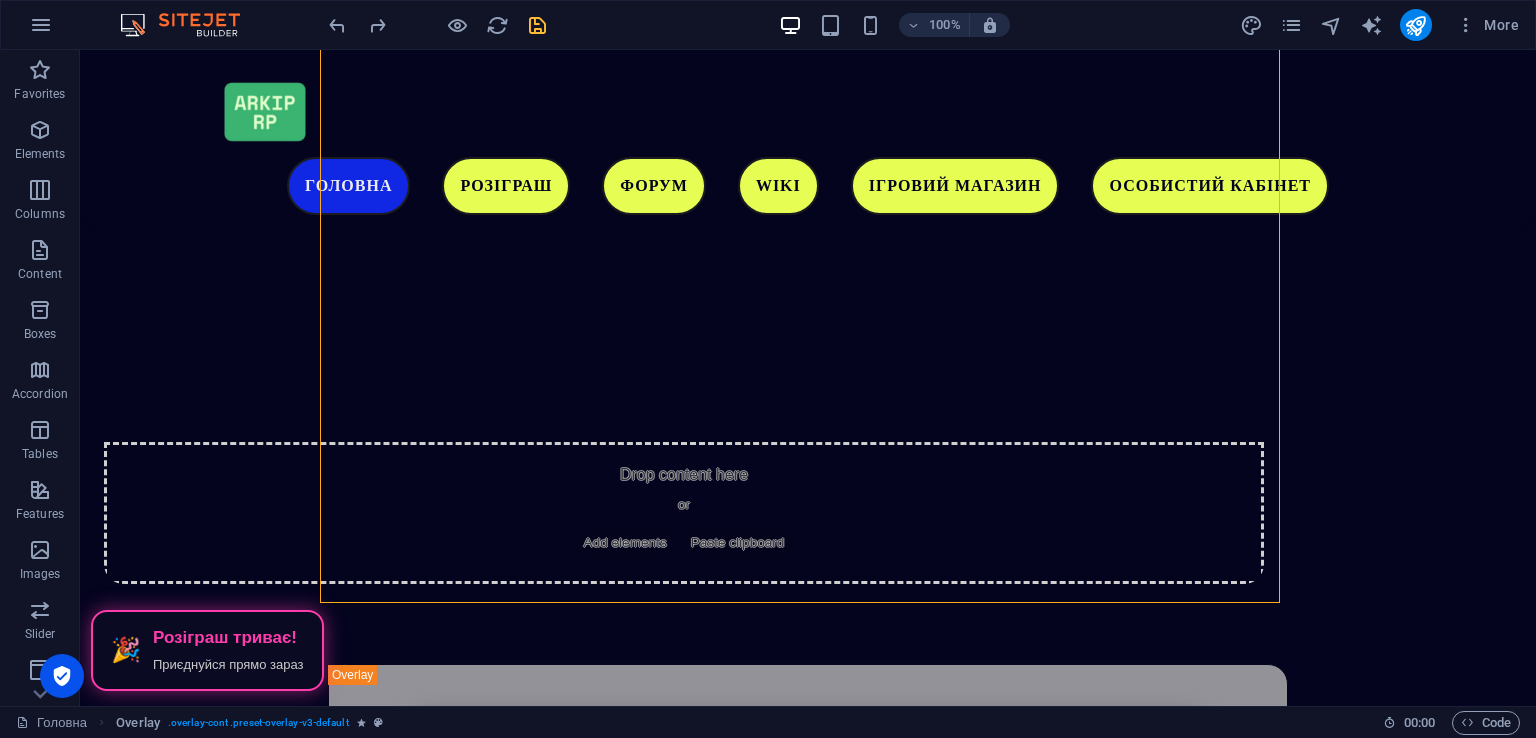 click on "Головна Розіграш Форум WIKI Ігровий магазин Особистий кабінет ARKIP  RP   ГРА ПРО УКРАЇНУ Завантажити гру
🎉
Розіграш триває!
Приєднуйся прямо зараз
Наші соціальні мережі Чому саме ми? Ми розробляємо свою карту, на якій будуть представлені великі масштаби, яких не було в одному українському проекті. Приєднуйся до нас!
Загальний онлайн: ...
Адміністратори в мережі: ...
Drop content here or  Add elements  Paste clipboard 🎁  Промокод для новачків –  #Start  🎁 Ласкаво просимо до гри! 🎮 Для вас ми підготували унікальний промокод  #Start 💰  🛠️   #Start or" at bounding box center (808, -619) 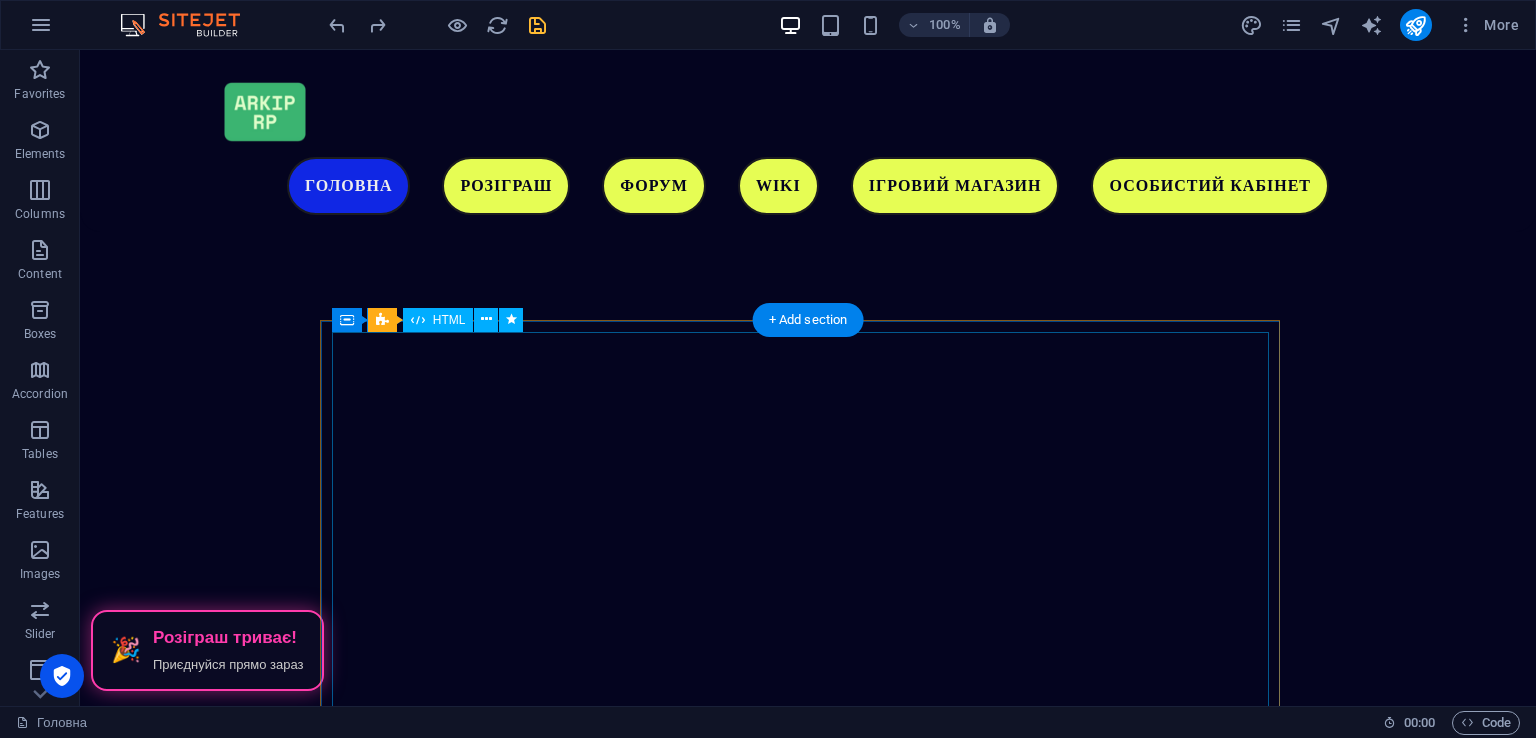 scroll, scrollTop: 4376, scrollLeft: 0, axis: vertical 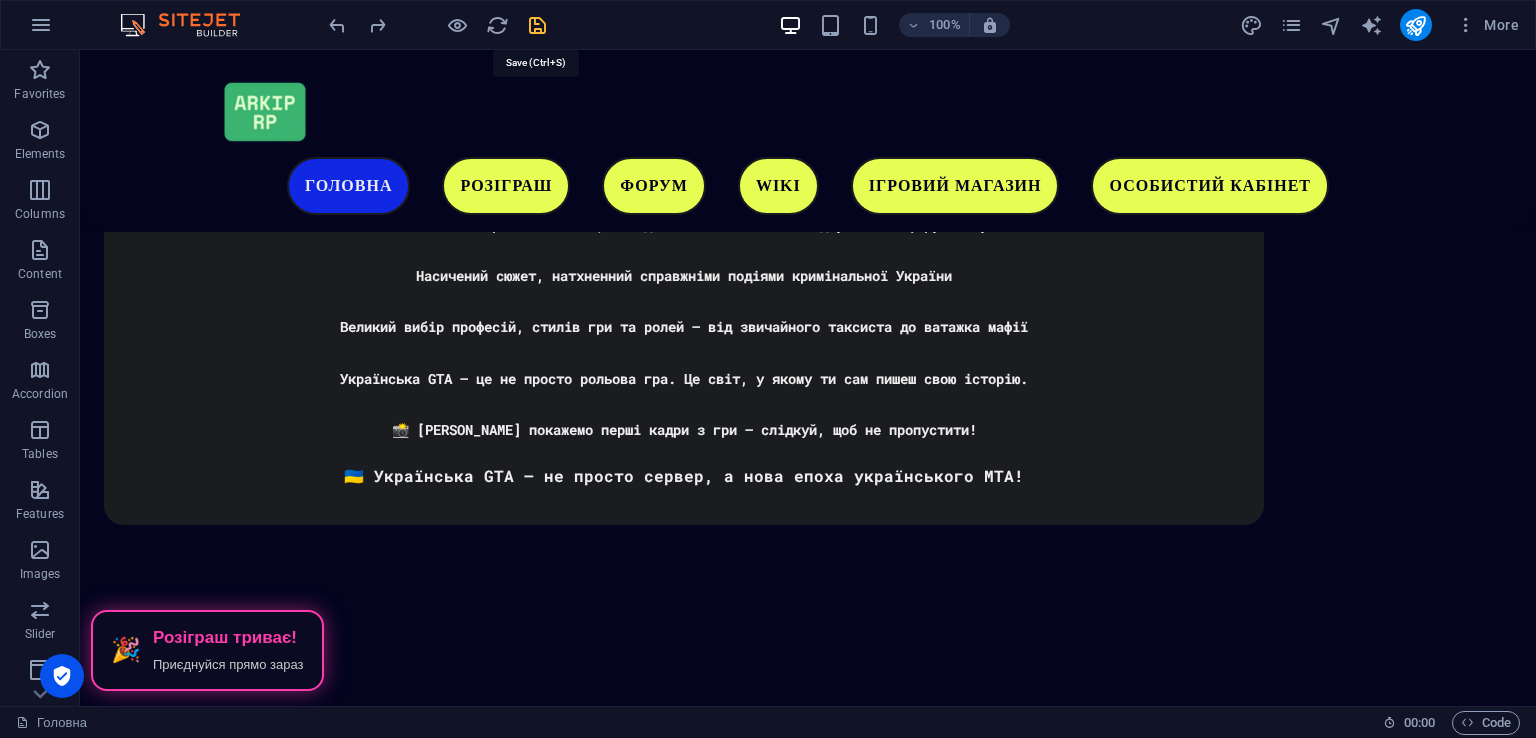 click at bounding box center (537, 25) 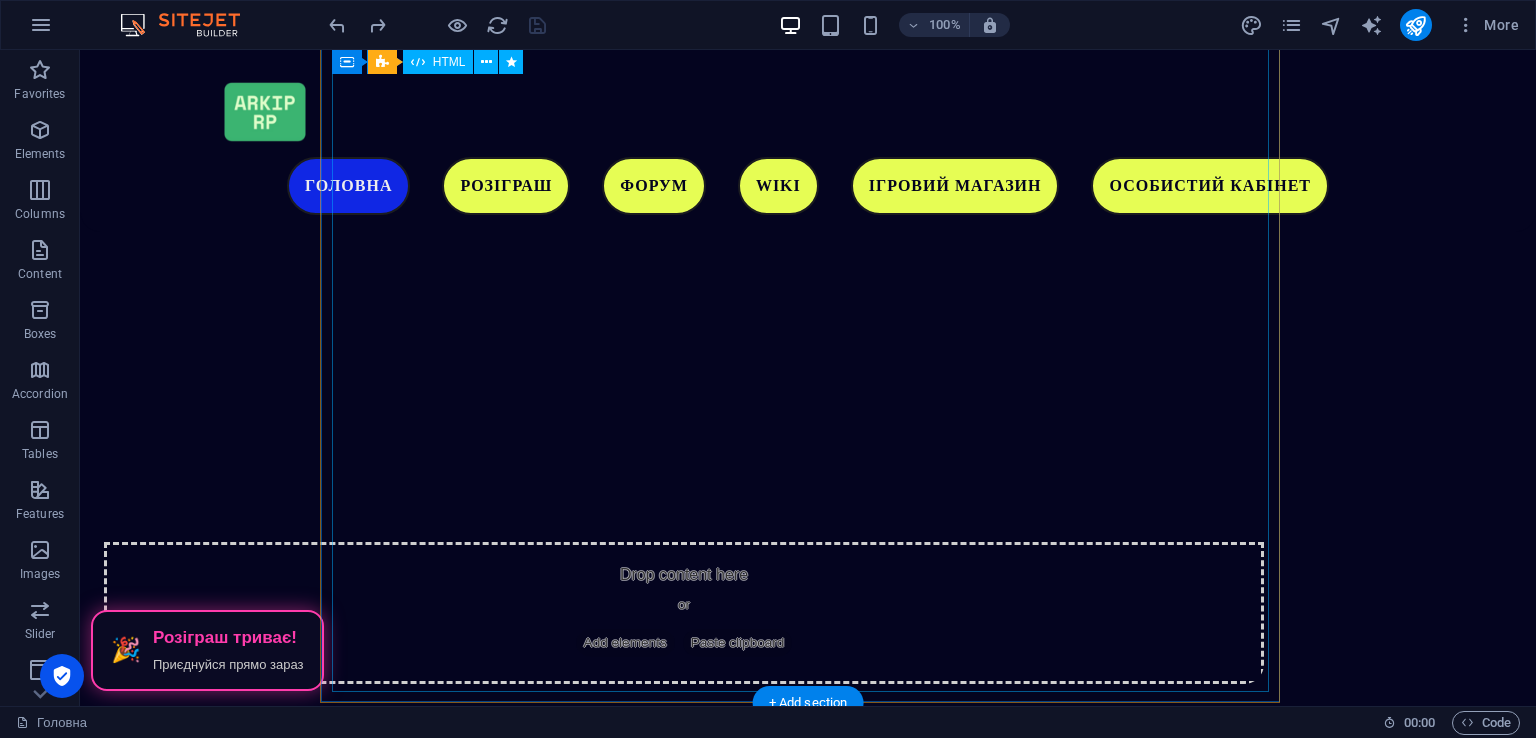 scroll, scrollTop: 5476, scrollLeft: 0, axis: vertical 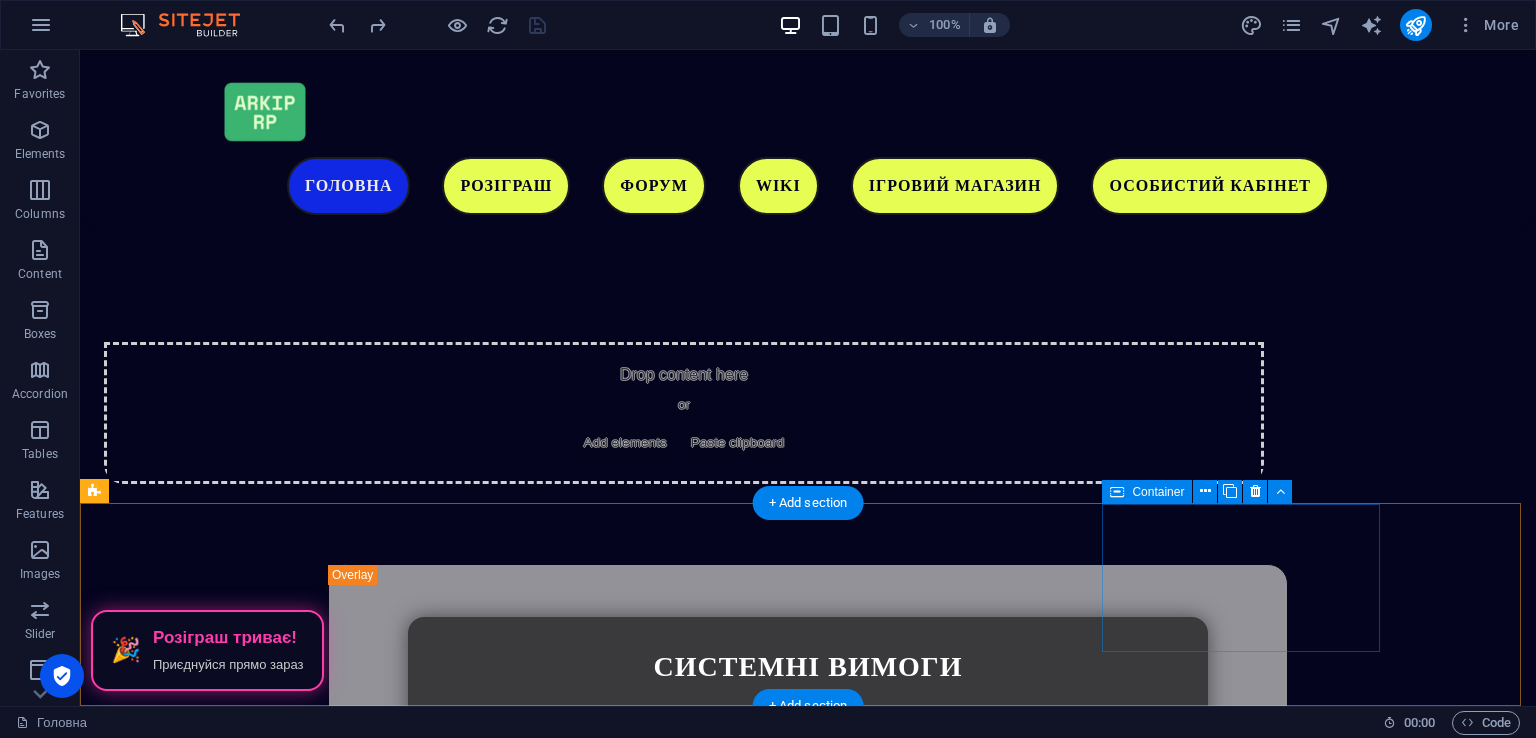 click on "Соціальні мережі YOUTUBE TIKTOK TELEGRAM" at bounding box center (685, 3707) 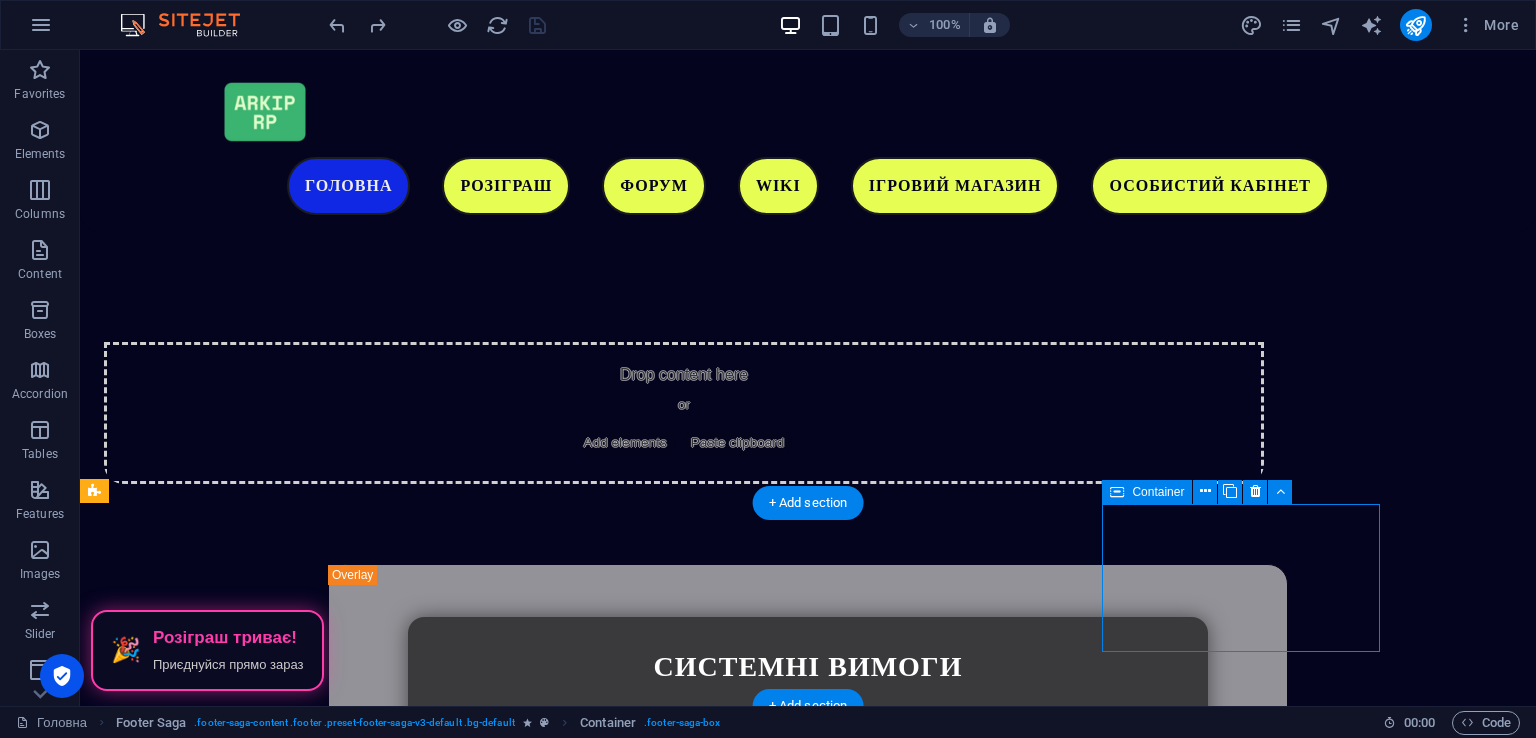 click on "Соціальні мережі YOUTUBE TIKTOK TELEGRAM" at bounding box center [685, 3707] 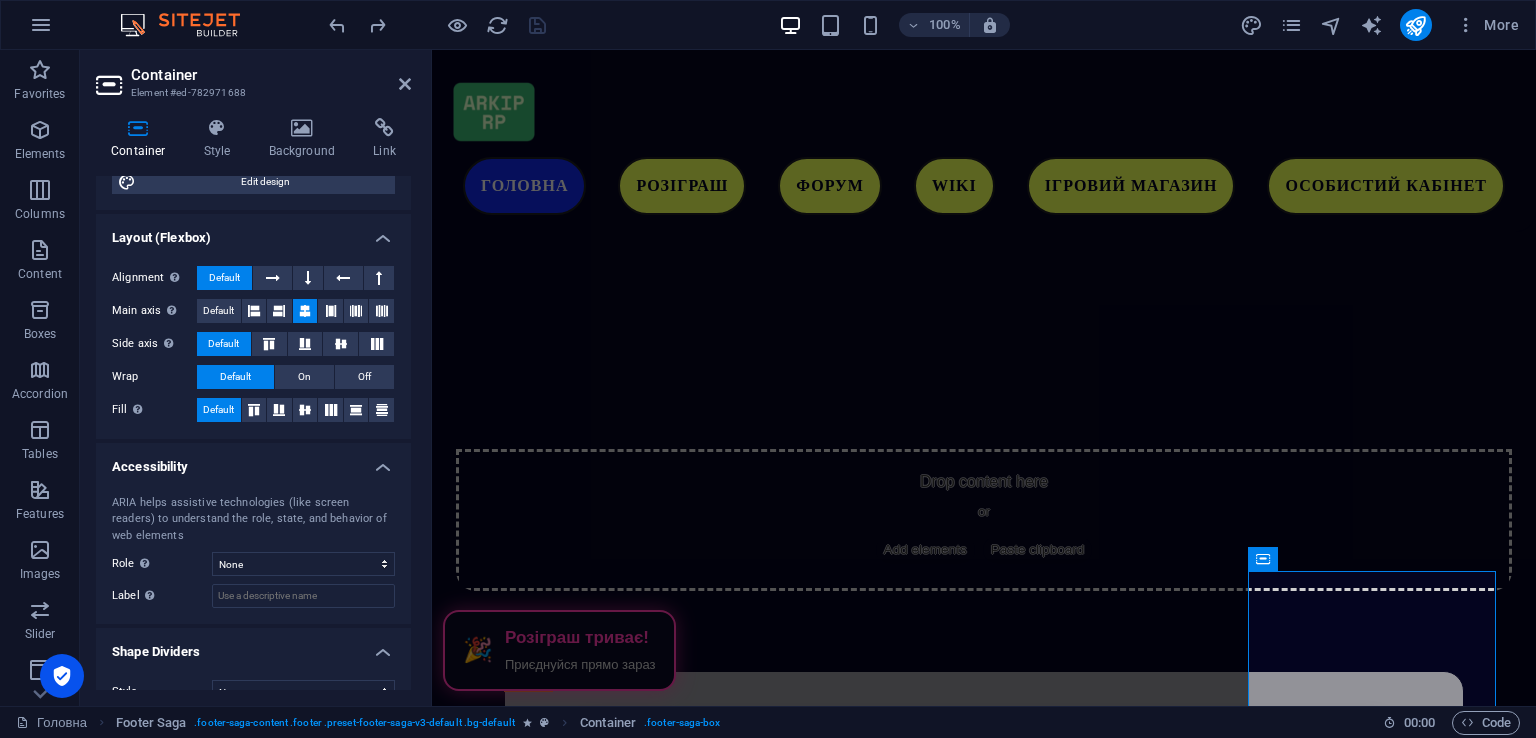 scroll, scrollTop: 293, scrollLeft: 0, axis: vertical 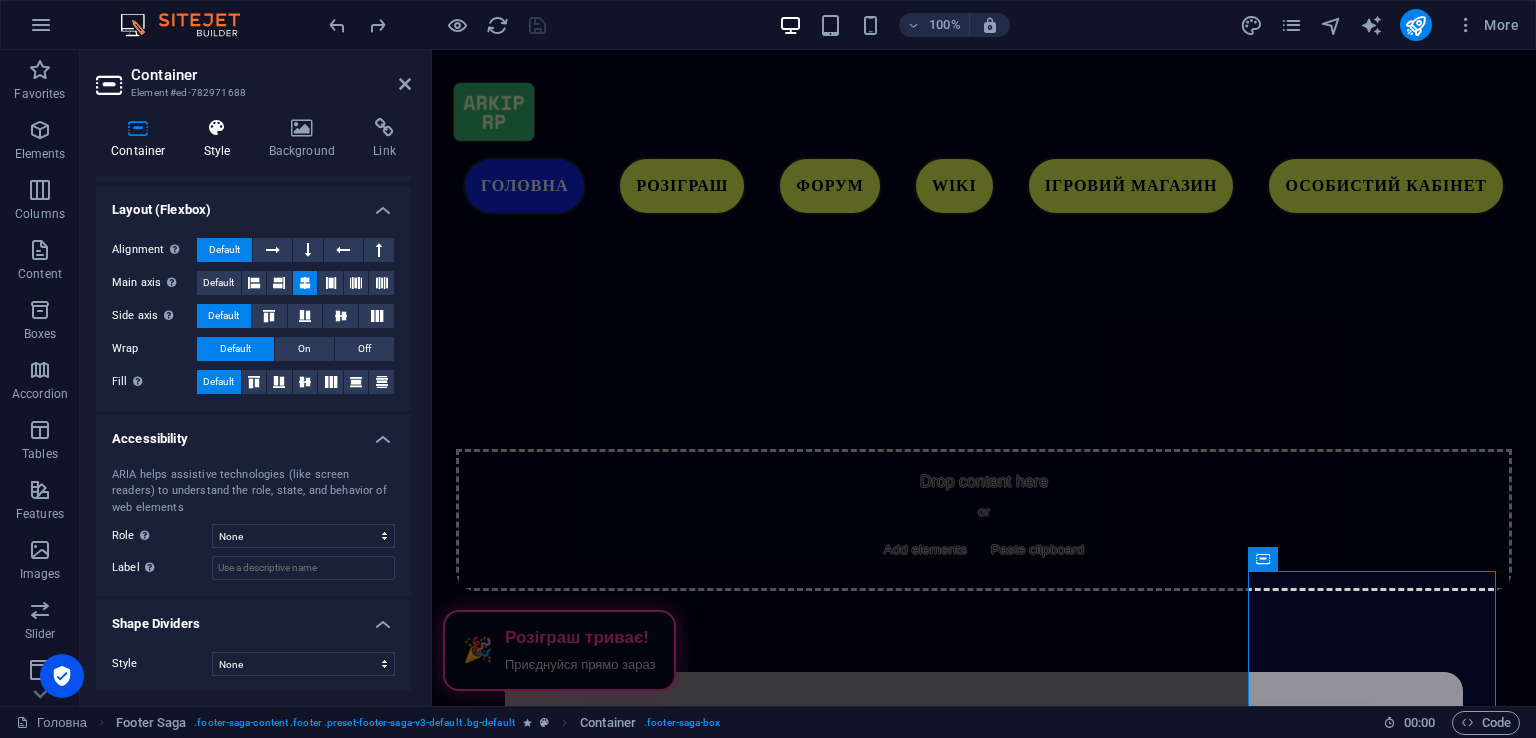 click at bounding box center [217, 128] 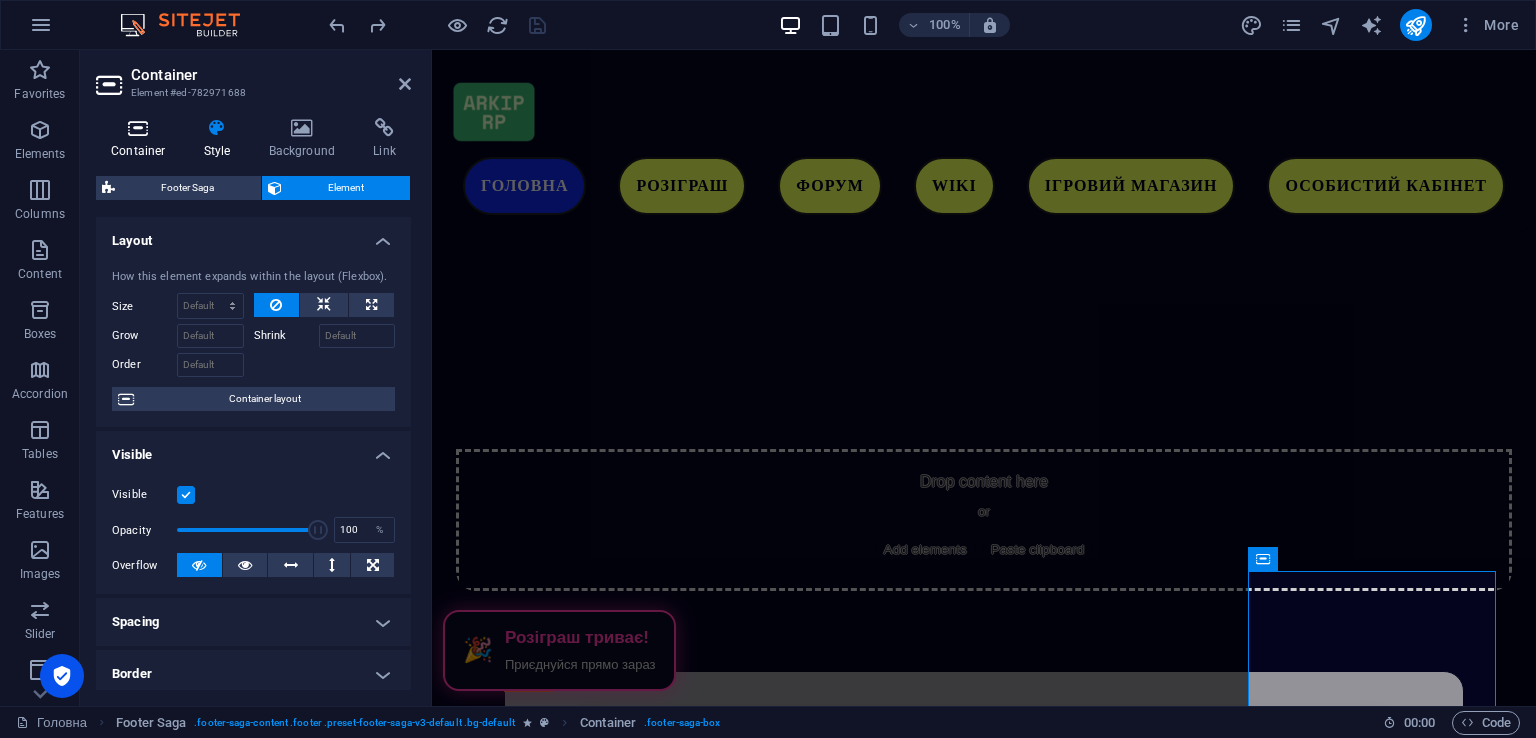click at bounding box center (138, 128) 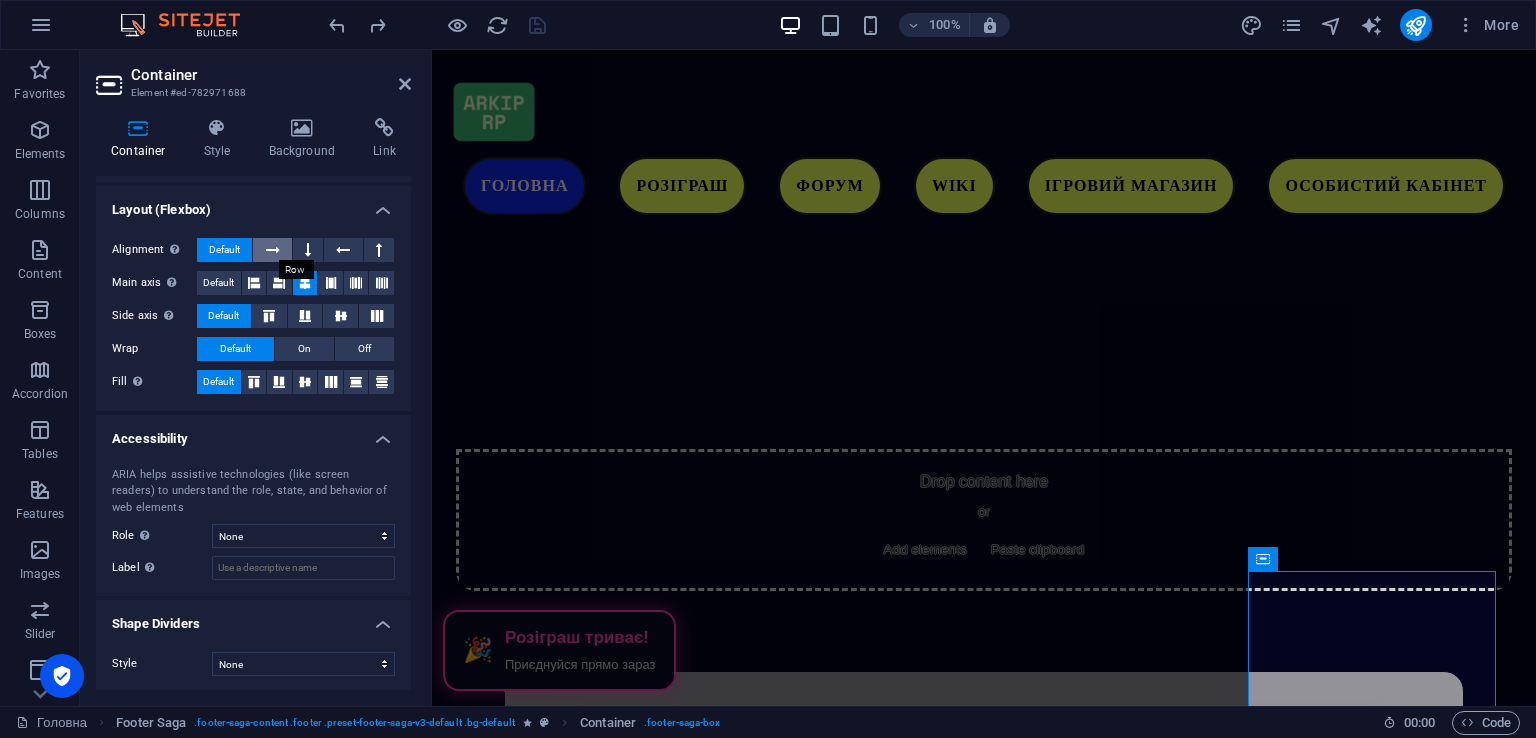 click at bounding box center [273, 250] 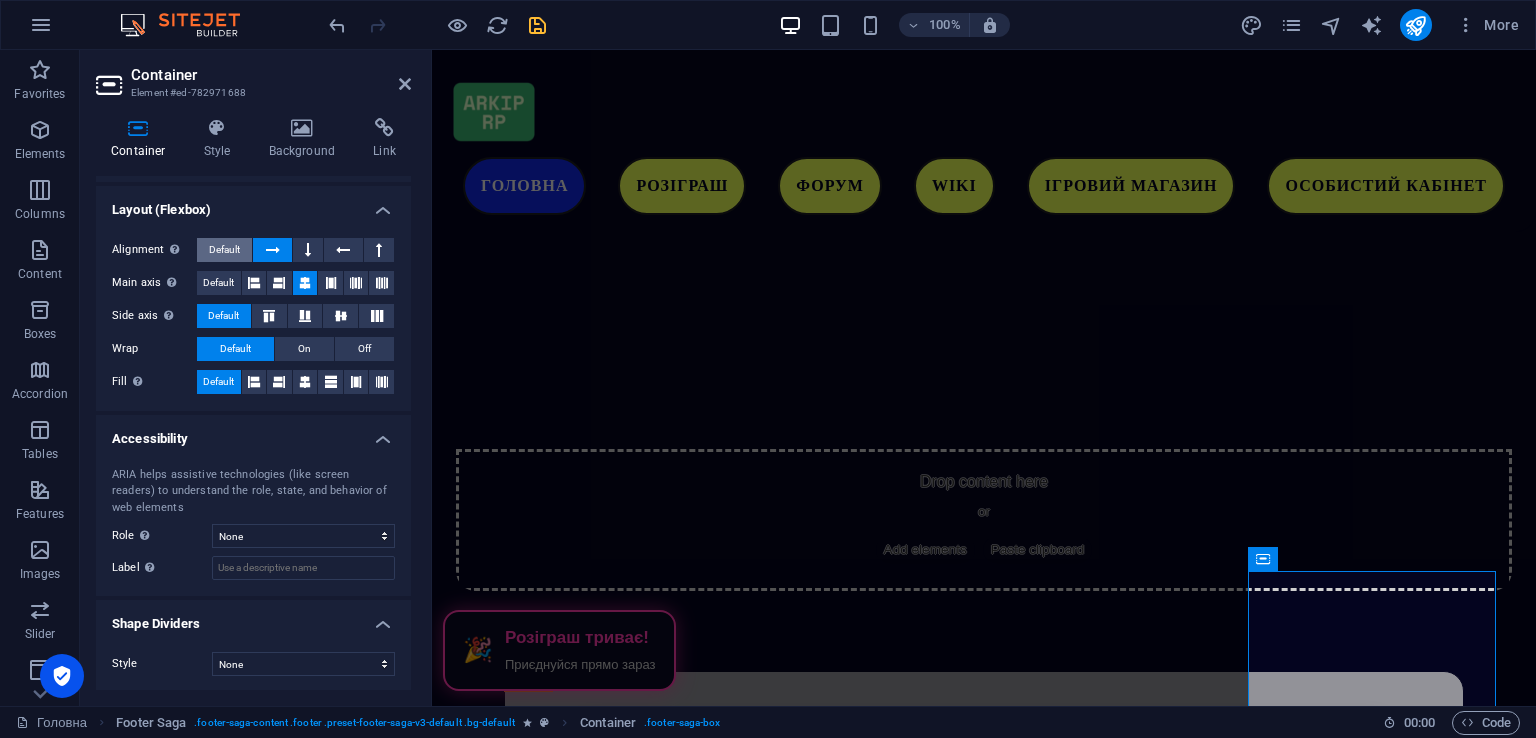 click on "Default" at bounding box center (224, 250) 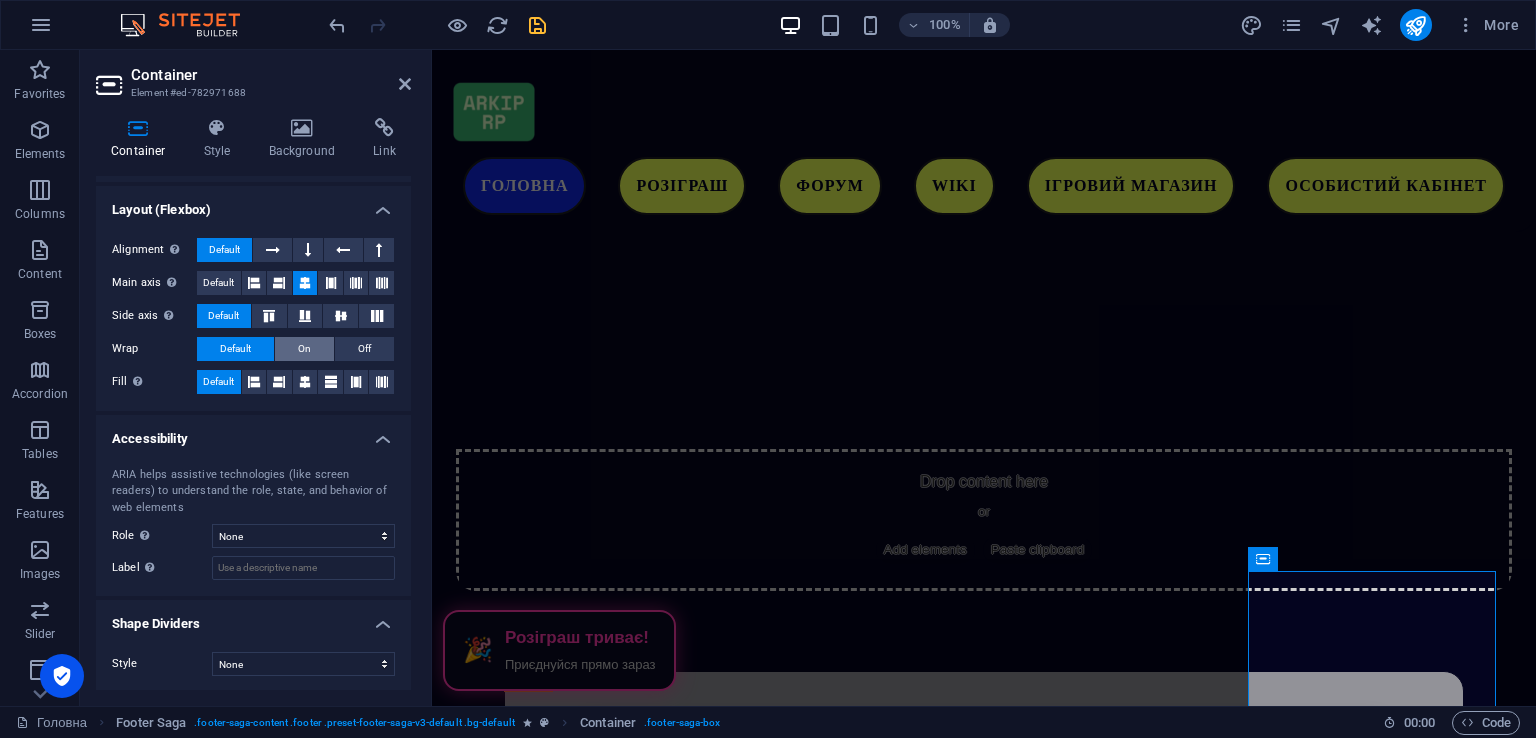click on "On" at bounding box center [304, 349] 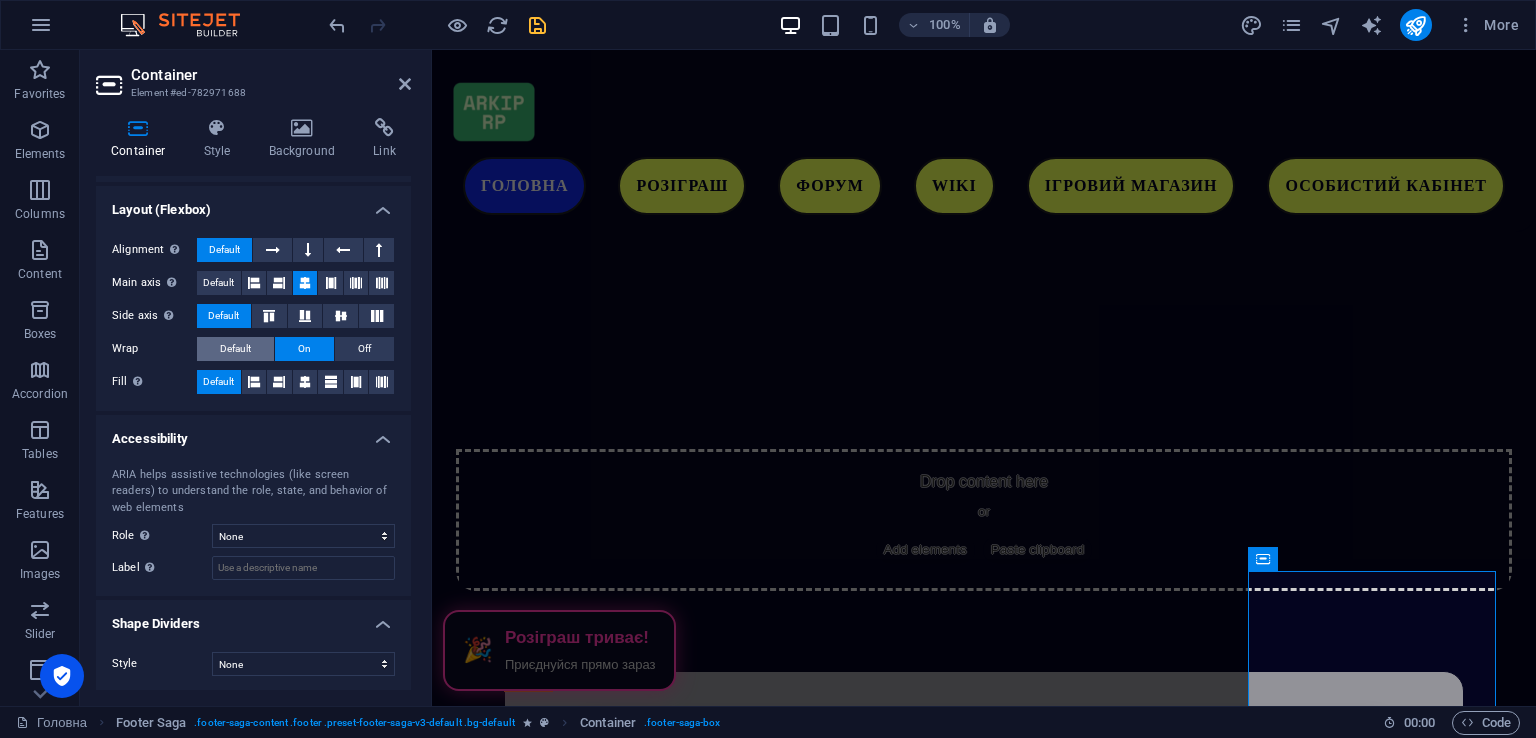 click on "Default" at bounding box center [235, 349] 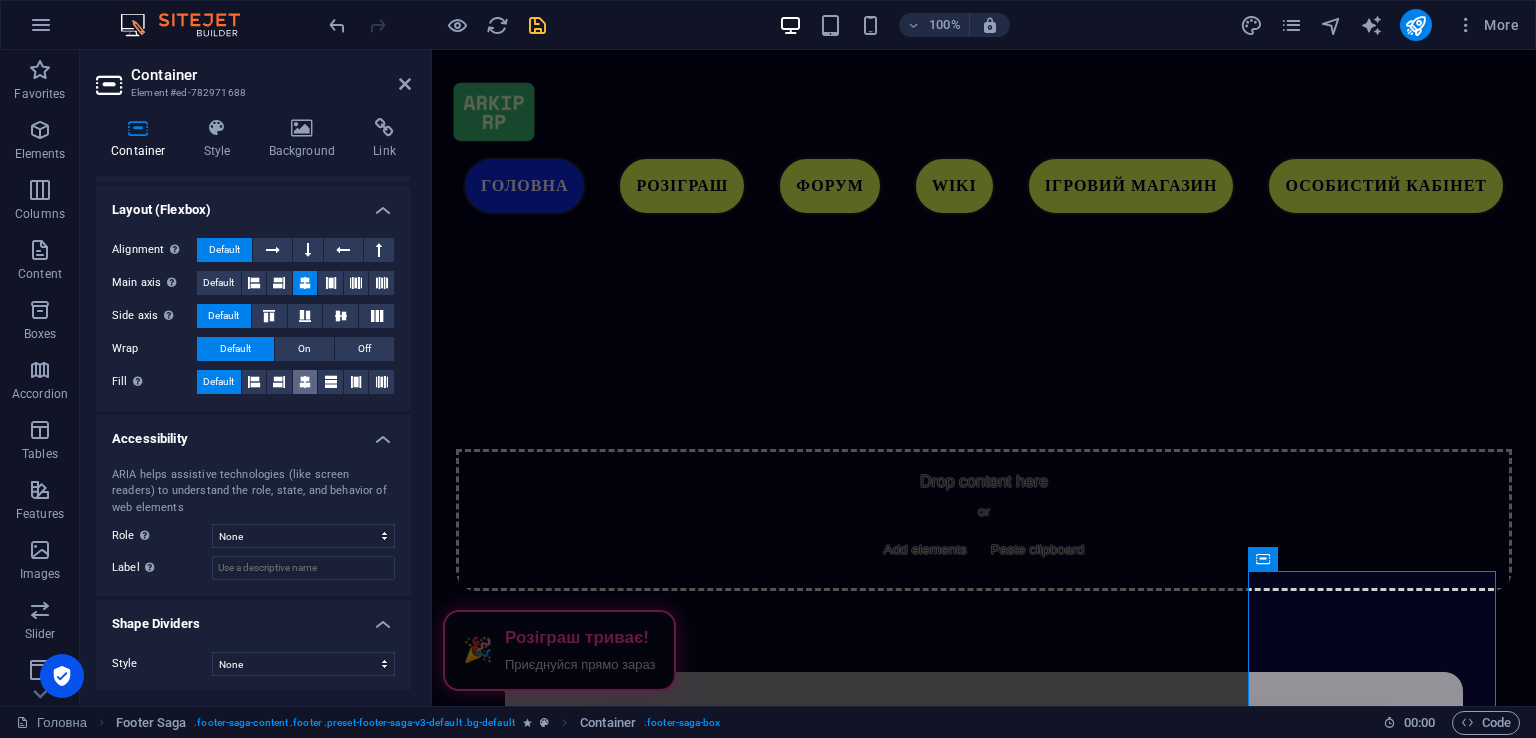 click at bounding box center (305, 382) 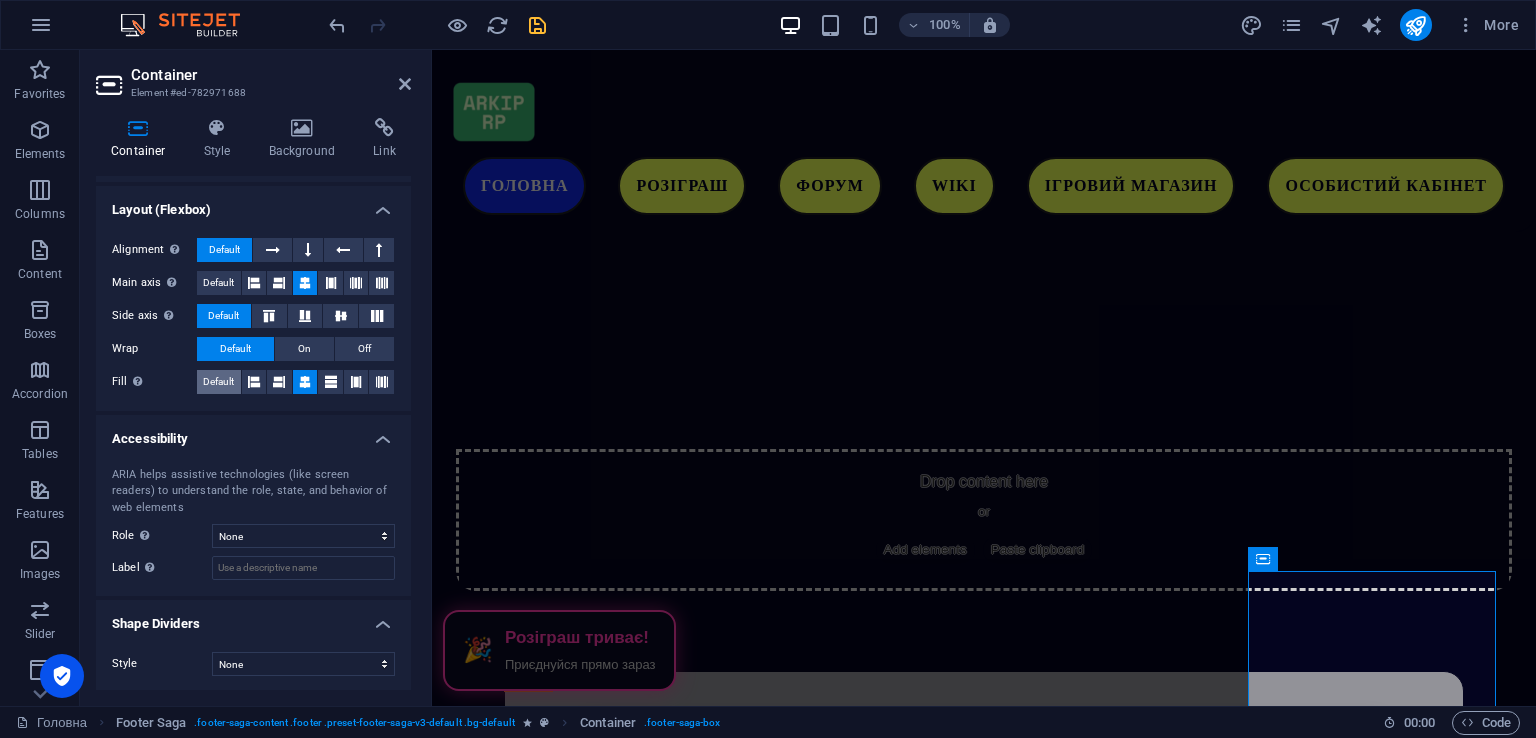 click on "Default" at bounding box center [218, 382] 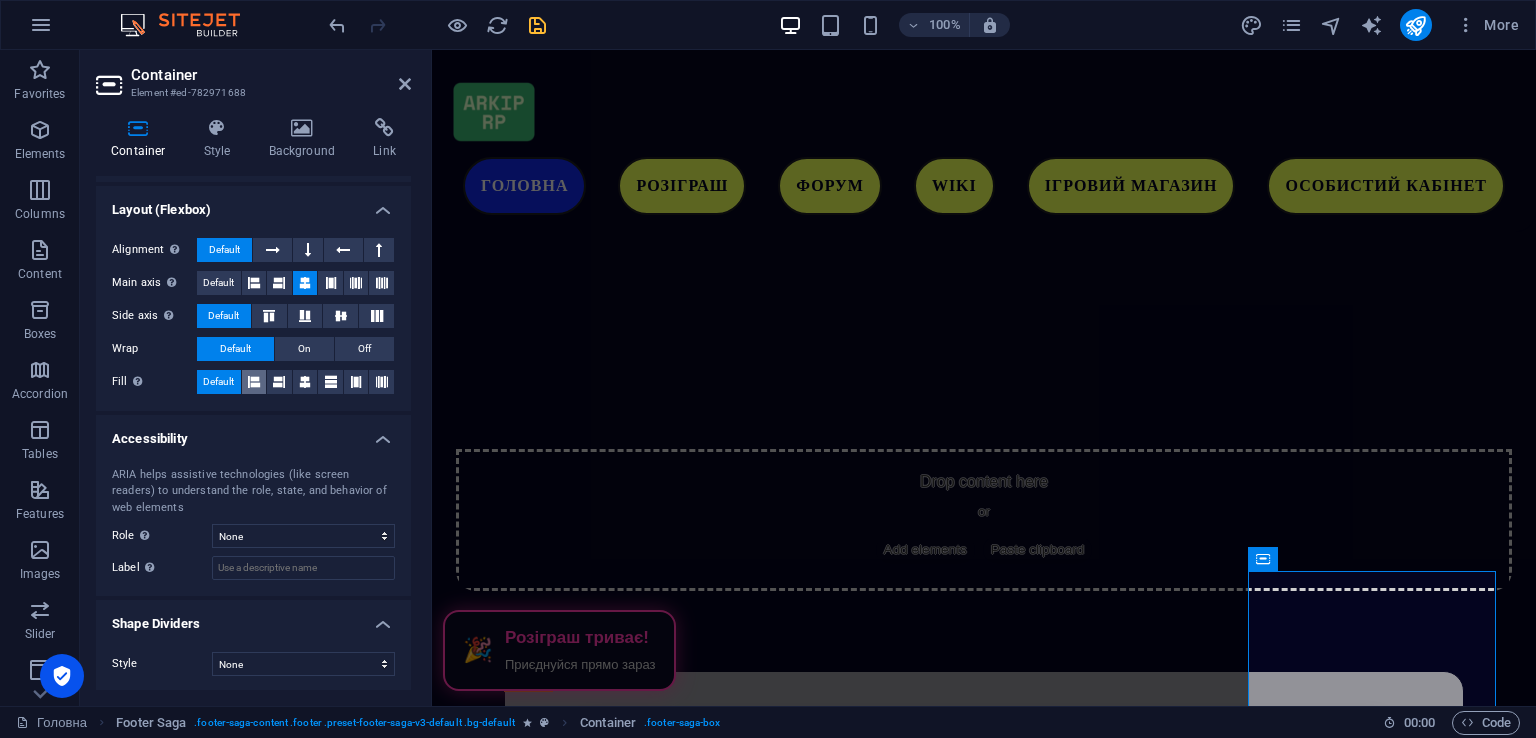 click at bounding box center [254, 382] 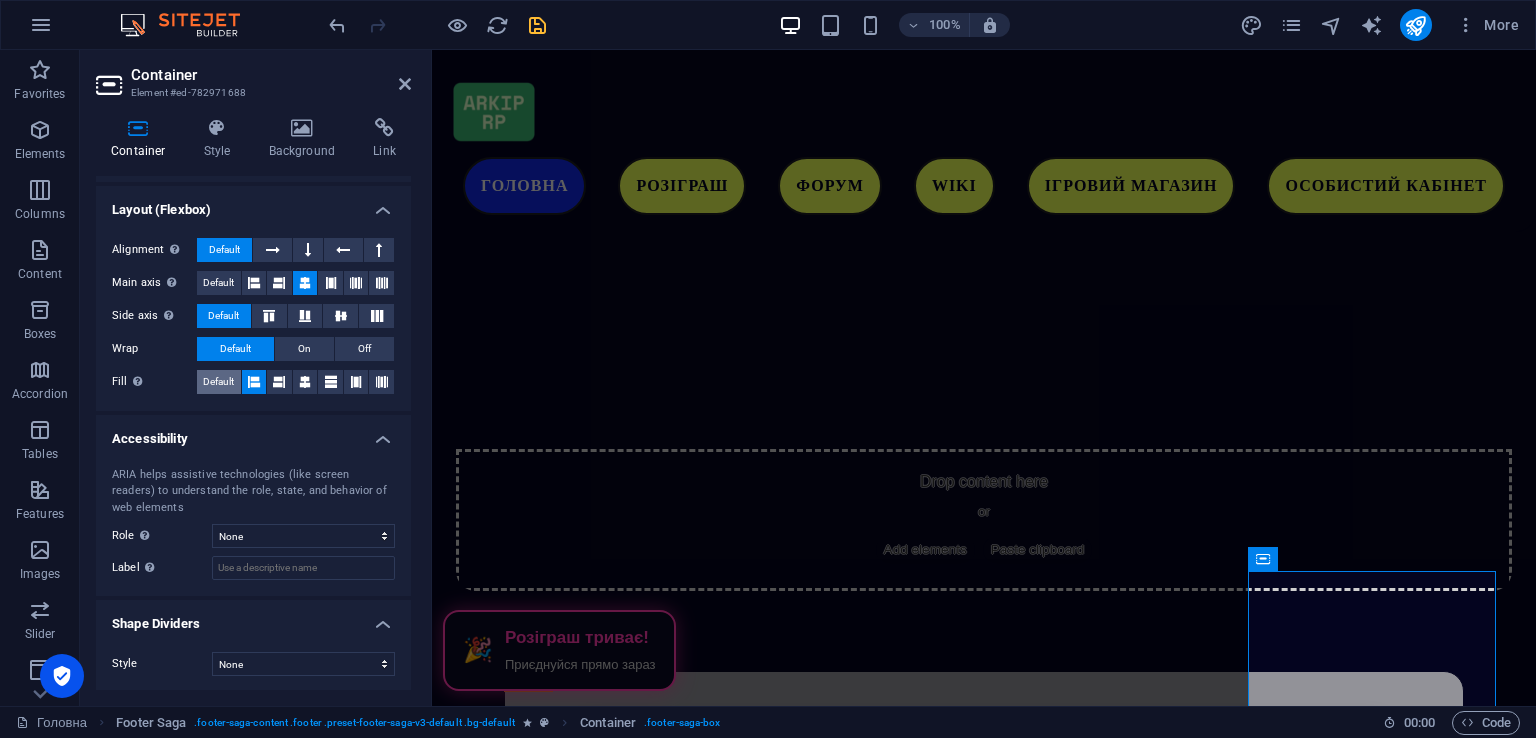 click on "Default" at bounding box center (219, 382) 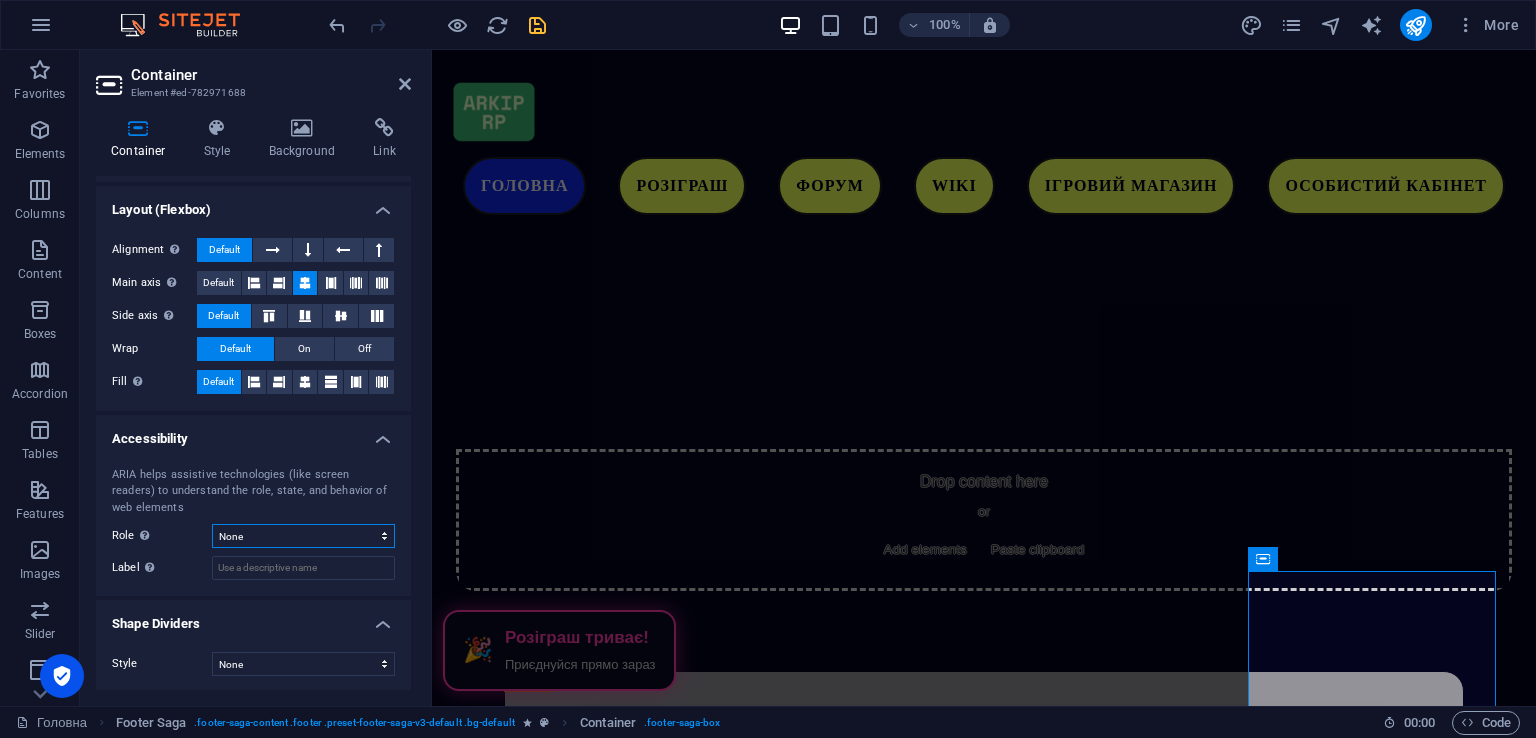 click on "None Alert Article Banner Comment Complementary Dialog Footer Header Marquee Presentation Region Section Separator Status Timer" at bounding box center [303, 536] 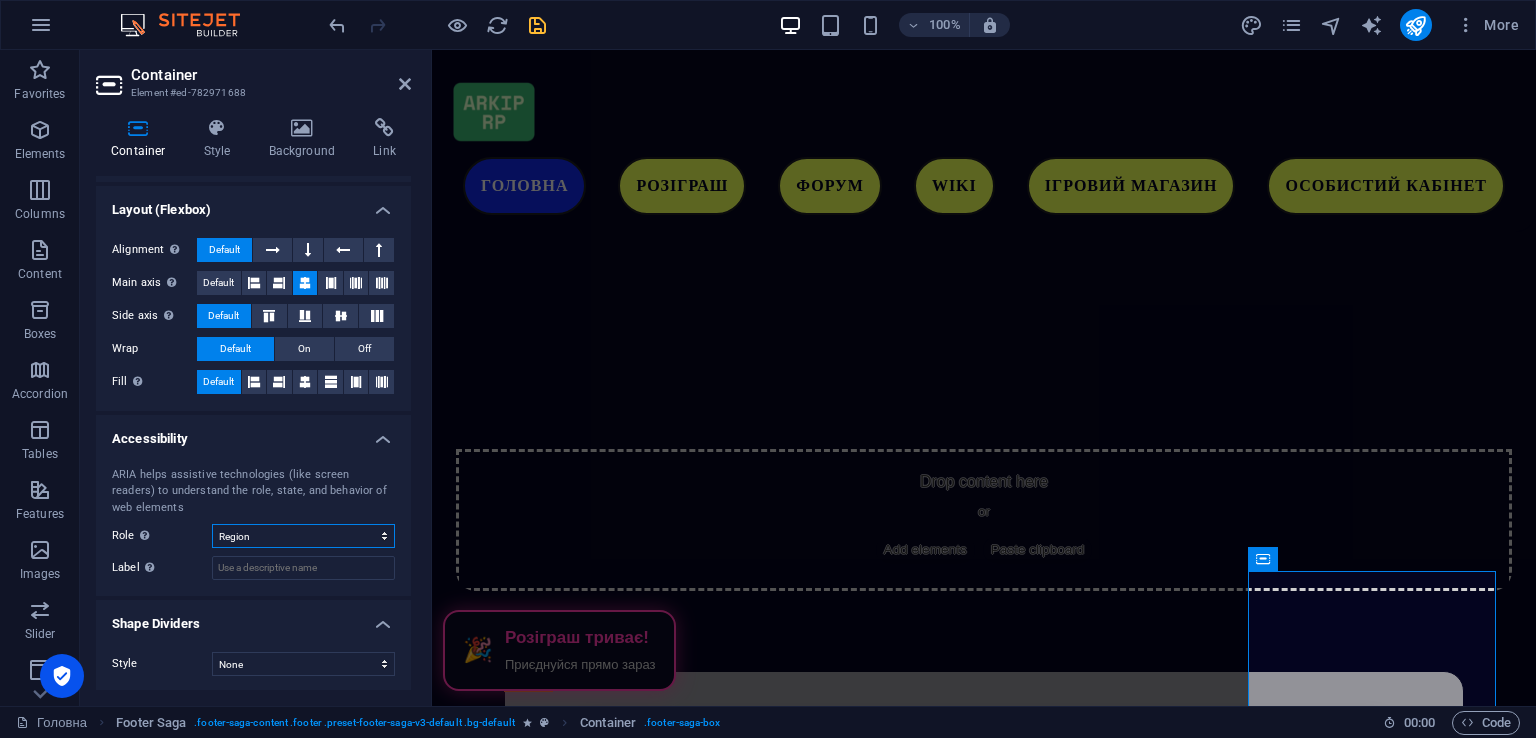 click on "None Alert Article Banner Comment Complementary Dialog Footer Header Marquee Presentation Region Section Separator Status Timer" at bounding box center (303, 536) 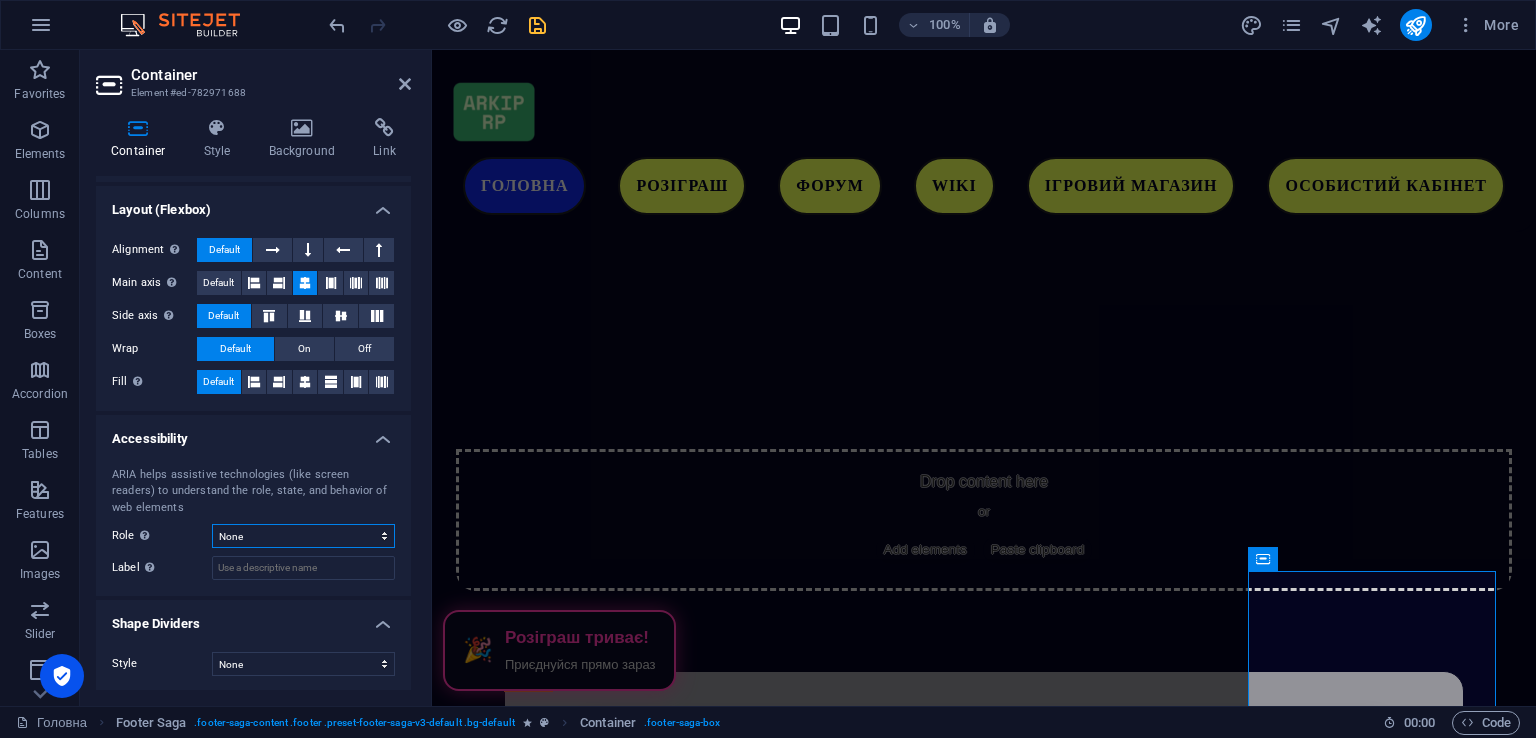 click on "None Alert Article Banner Comment Complementary Dialog Footer Header Marquee Presentation Region Section Separator Status Timer" at bounding box center (303, 536) 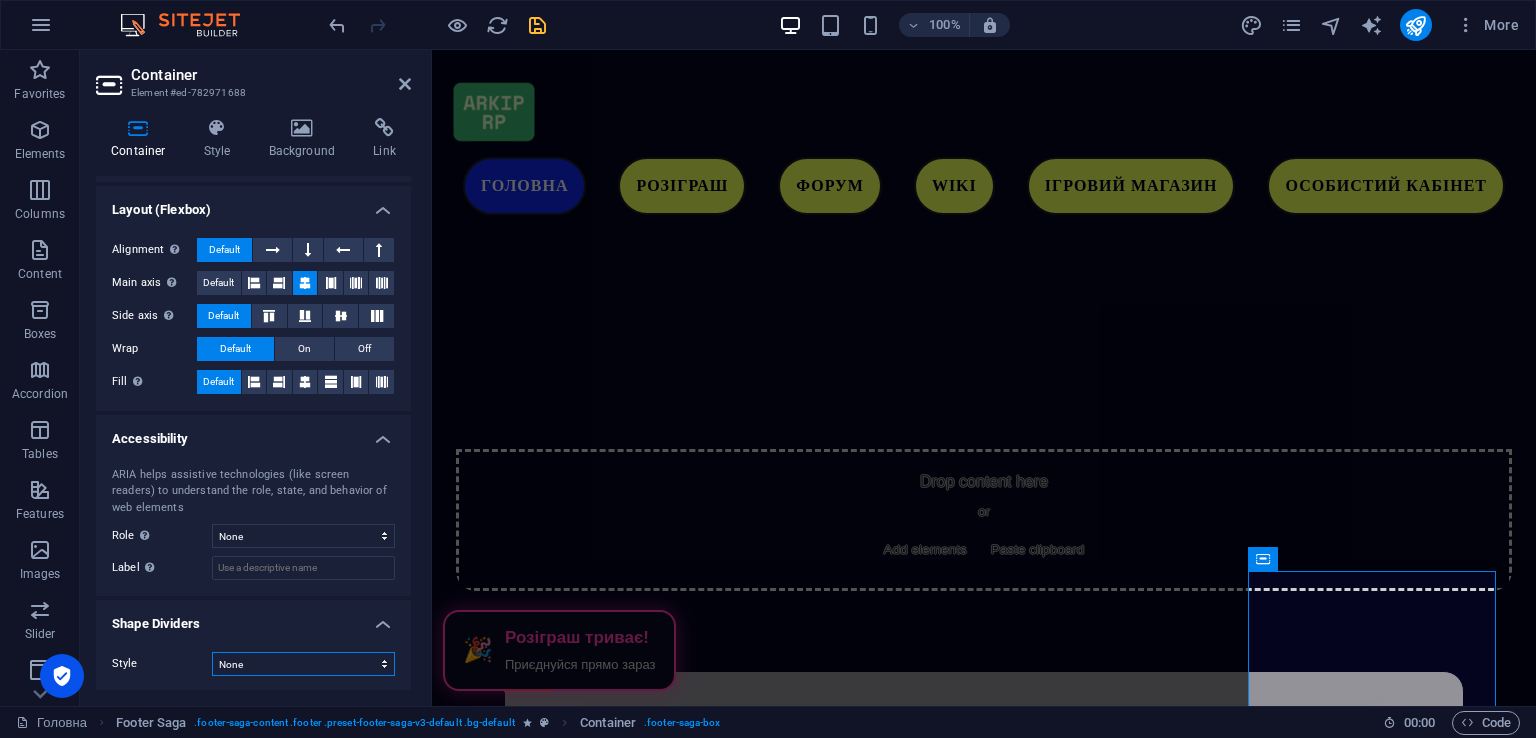click on "None Triangle Square Diagonal Polygon 1 Polygon 2 Zigzag Multiple Zigzags Waves Multiple Waves Half Circle Circle Circle Shadow Blocks Hexagons Clouds Multiple Clouds Fan Pyramids Book Paint Drip Fire Shredded Paper Arrow" at bounding box center [303, 664] 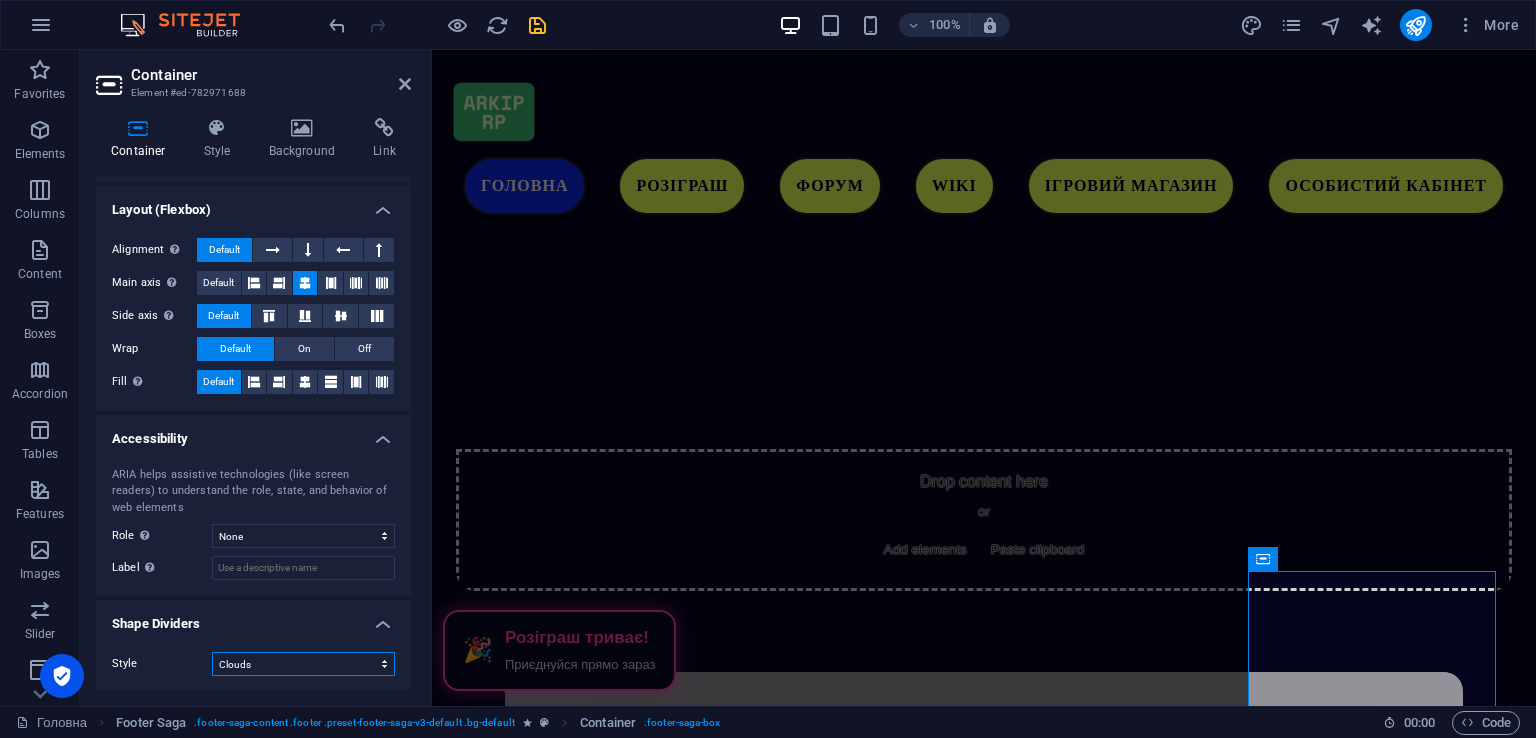 click on "None Triangle Square Diagonal Polygon 1 Polygon 2 Zigzag Multiple Zigzags Waves Multiple Waves Half Circle Circle Circle Shadow Blocks Hexagons Clouds Multiple Clouds Fan Pyramids Book Paint Drip Fire Shredded Paper Arrow" at bounding box center (303, 664) 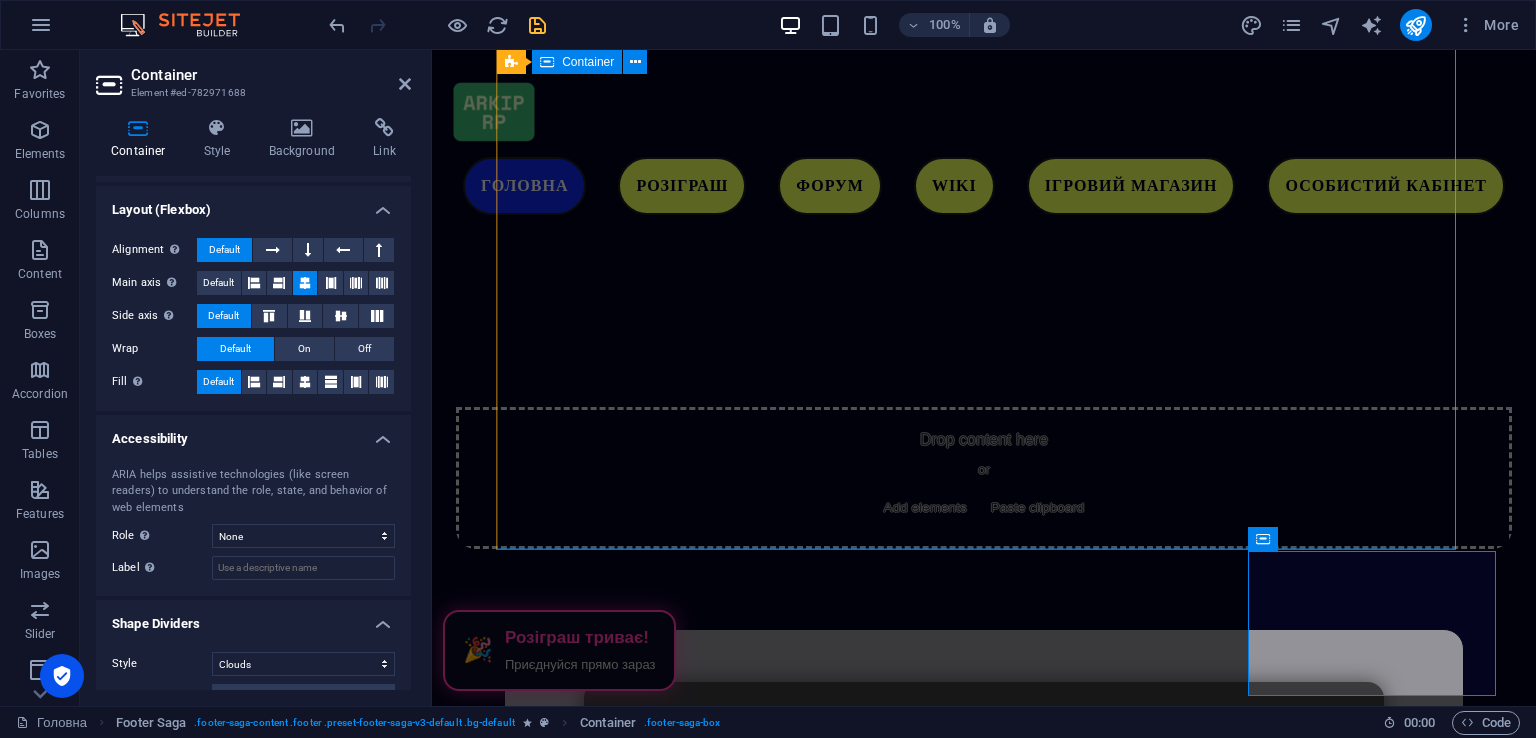 scroll, scrollTop: 5596, scrollLeft: 0, axis: vertical 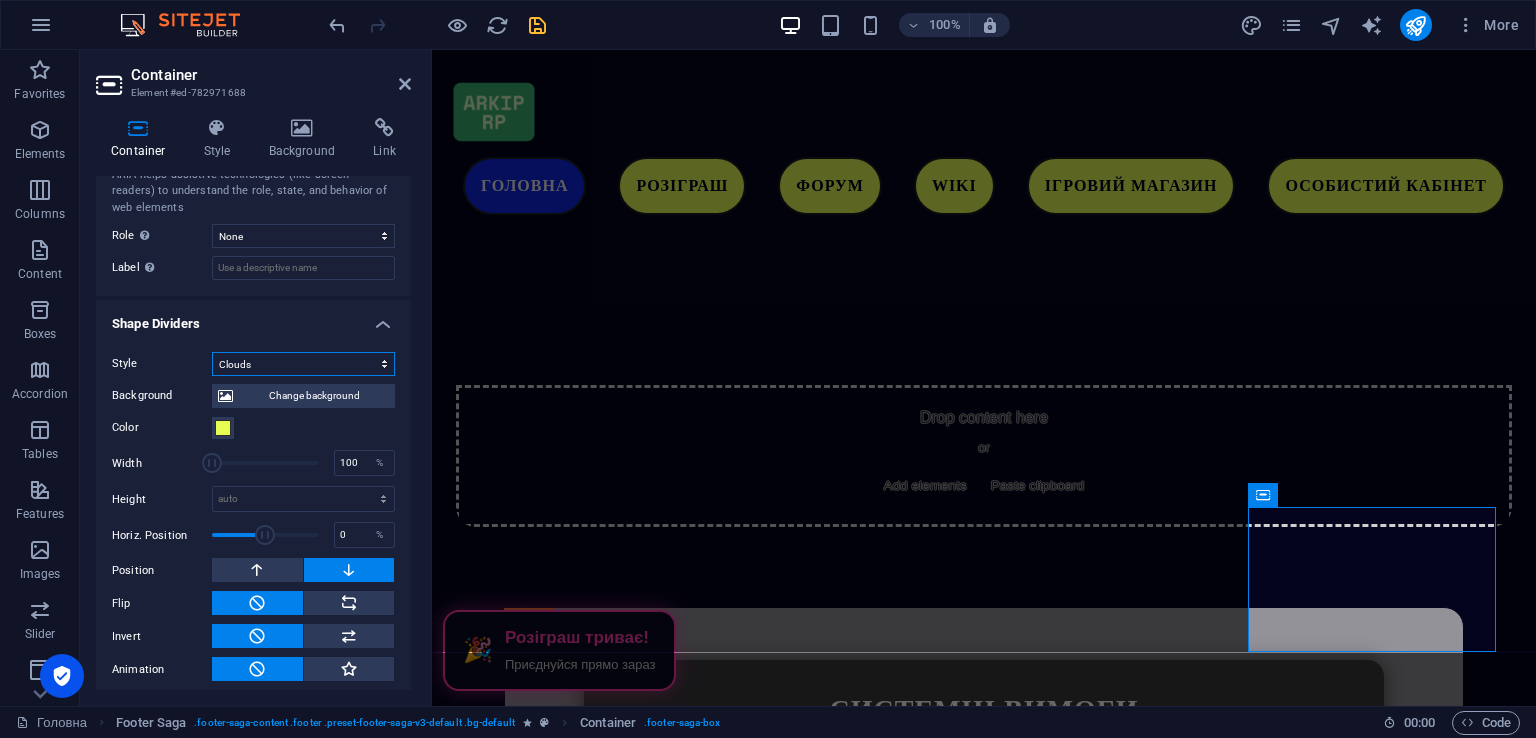 click on "None Triangle Square Diagonal Polygon 1 Polygon 2 Zigzag Multiple Zigzags Waves Multiple Waves Half Circle Circle Circle Shadow Blocks Hexagons Clouds Multiple Clouds Fan Pyramids Book Paint Drip Fire Shredded Paper Arrow" at bounding box center (303, 364) 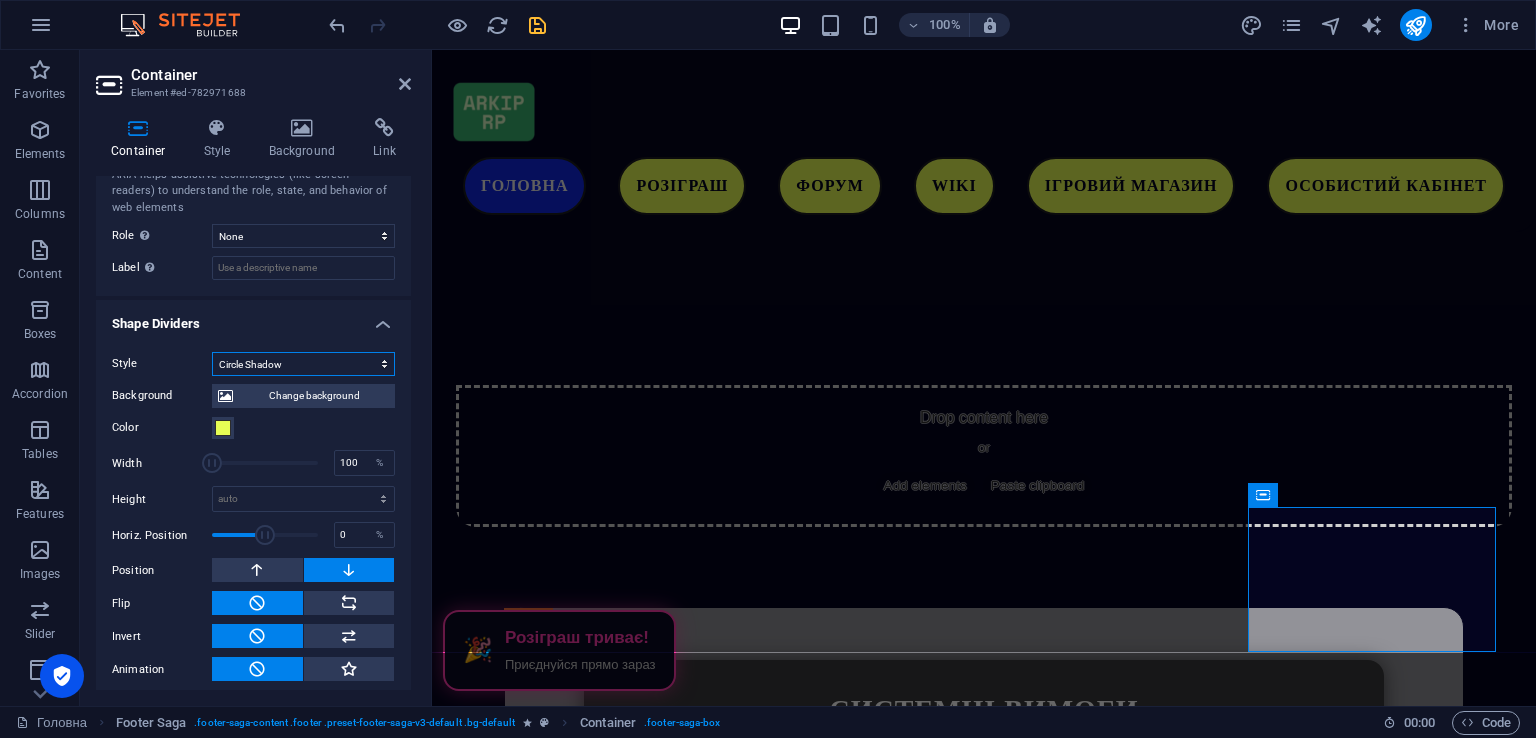 click on "None Triangle Square Diagonal Polygon 1 Polygon 2 Zigzag Multiple Zigzags Waves Multiple Waves Half Circle Circle Circle Shadow Blocks Hexagons Clouds Multiple Clouds Fan Pyramids Book Paint Drip Fire Shredded Paper Arrow" at bounding box center (303, 364) 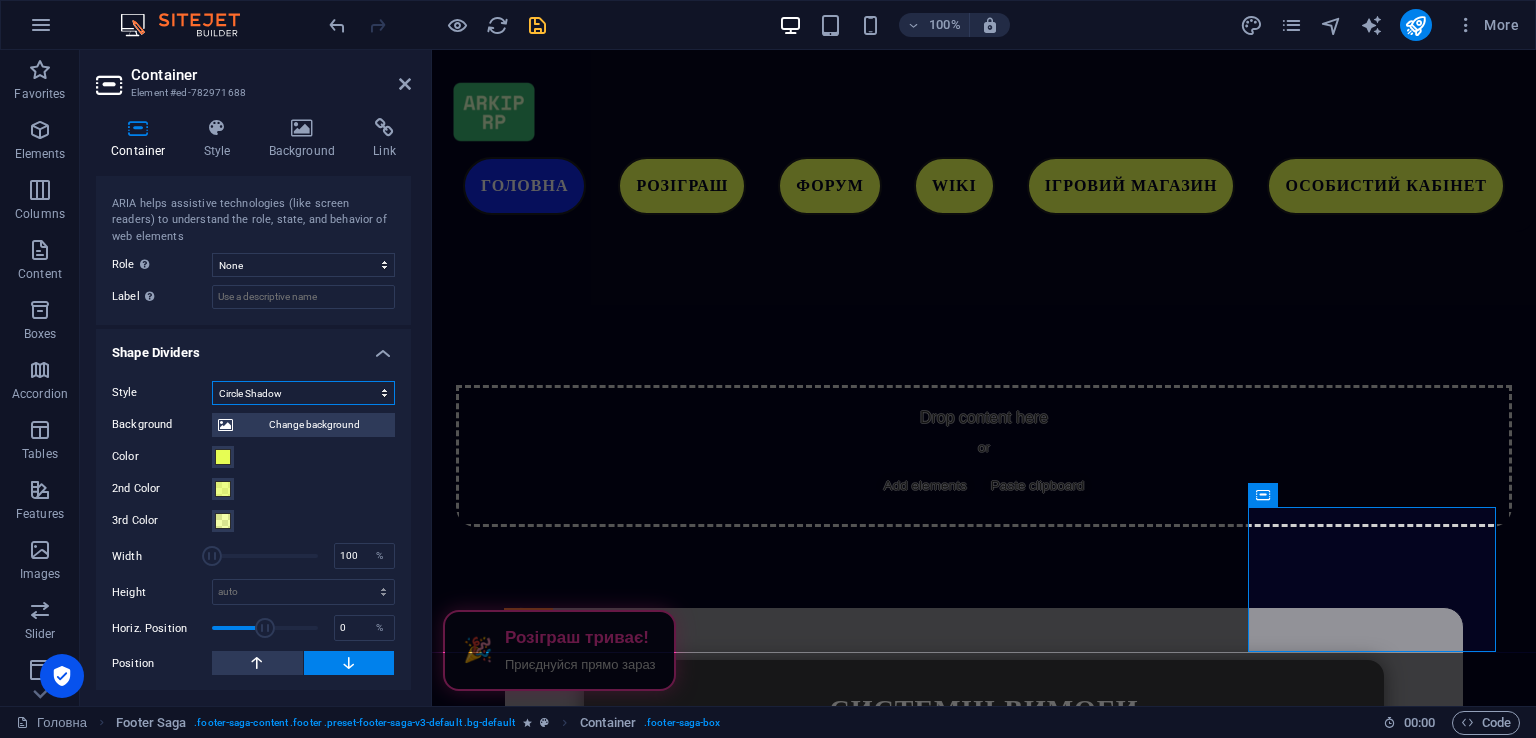 click on "None Triangle Square Diagonal Polygon 1 Polygon 2 Zigzag Multiple Zigzags Waves Multiple Waves Half Circle Circle Circle Shadow Blocks Hexagons Clouds Multiple Clouds Fan Pyramids Book Paint Drip Fire Shredded Paper Arrow" at bounding box center [303, 393] 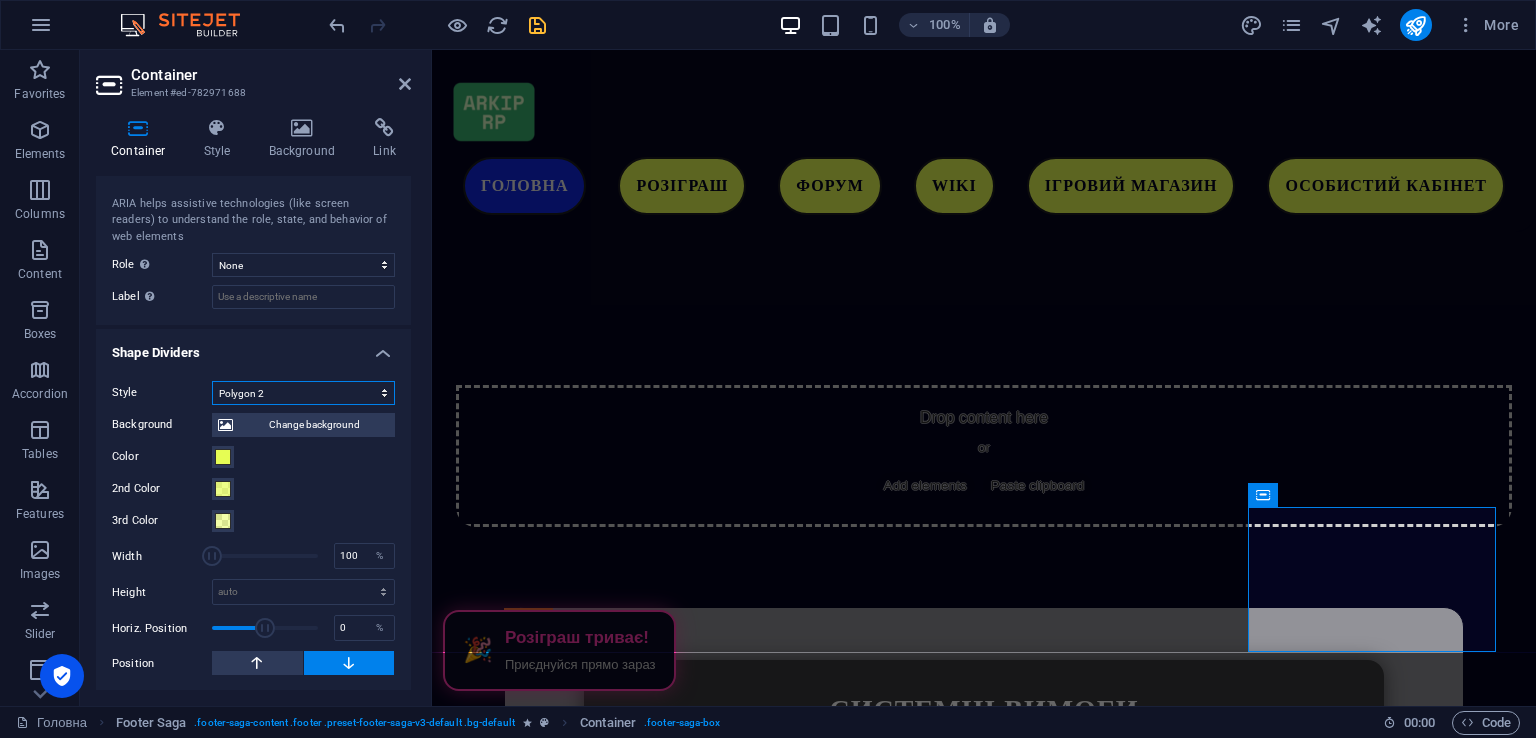 click on "None Triangle Square Diagonal Polygon 1 Polygon 2 Zigzag Multiple Zigzags Waves Multiple Waves Half Circle Circle Circle Shadow Blocks Hexagons Clouds Multiple Clouds Fan Pyramids Book Paint Drip Fire Shredded Paper Arrow" at bounding box center [303, 393] 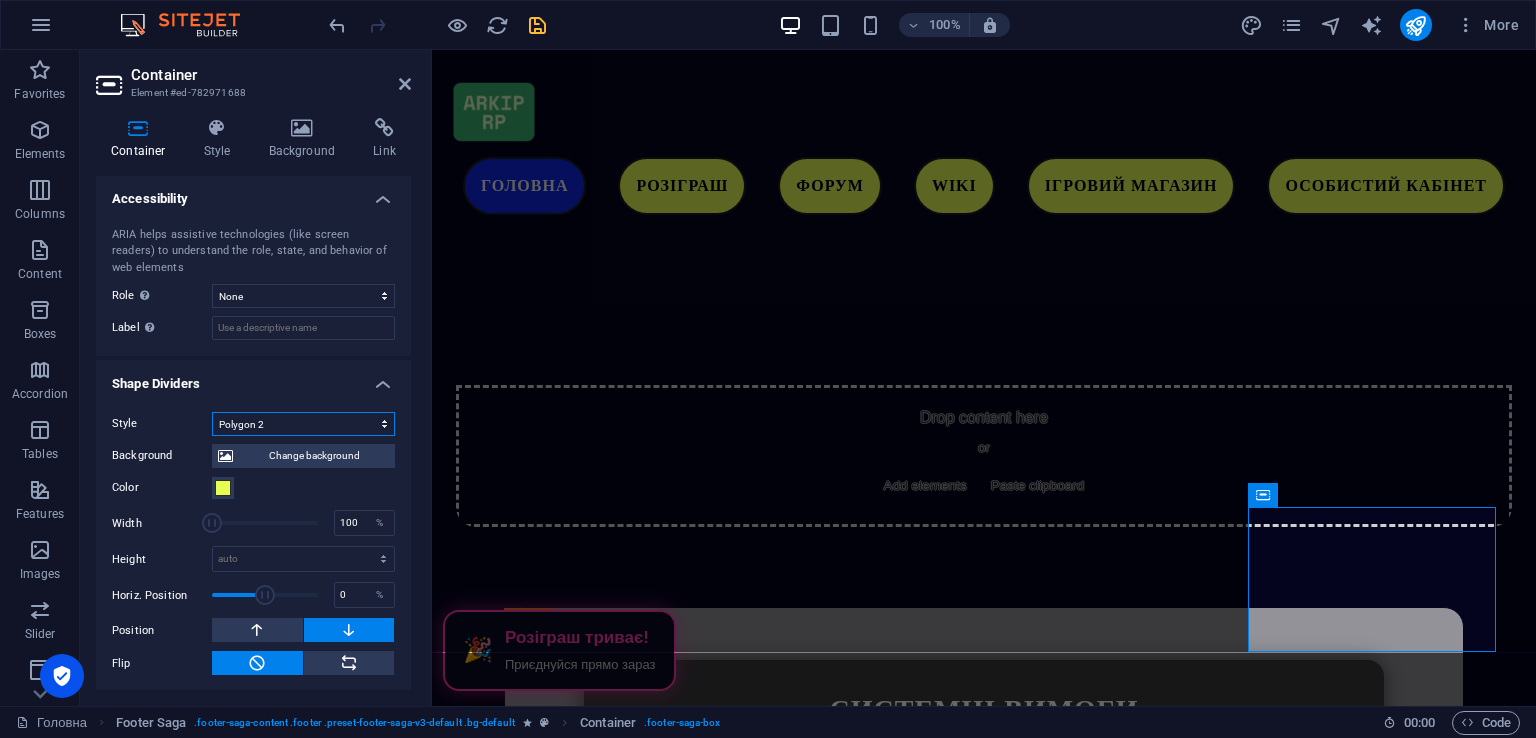 click on "None Triangle Square Diagonal Polygon 1 Polygon 2 Zigzag Multiple Zigzags Waves Multiple Waves Half Circle Circle Circle Shadow Blocks Hexagons Clouds Multiple Clouds Fan Pyramids Book Paint Drip Fire Shredded Paper Arrow" at bounding box center [303, 424] 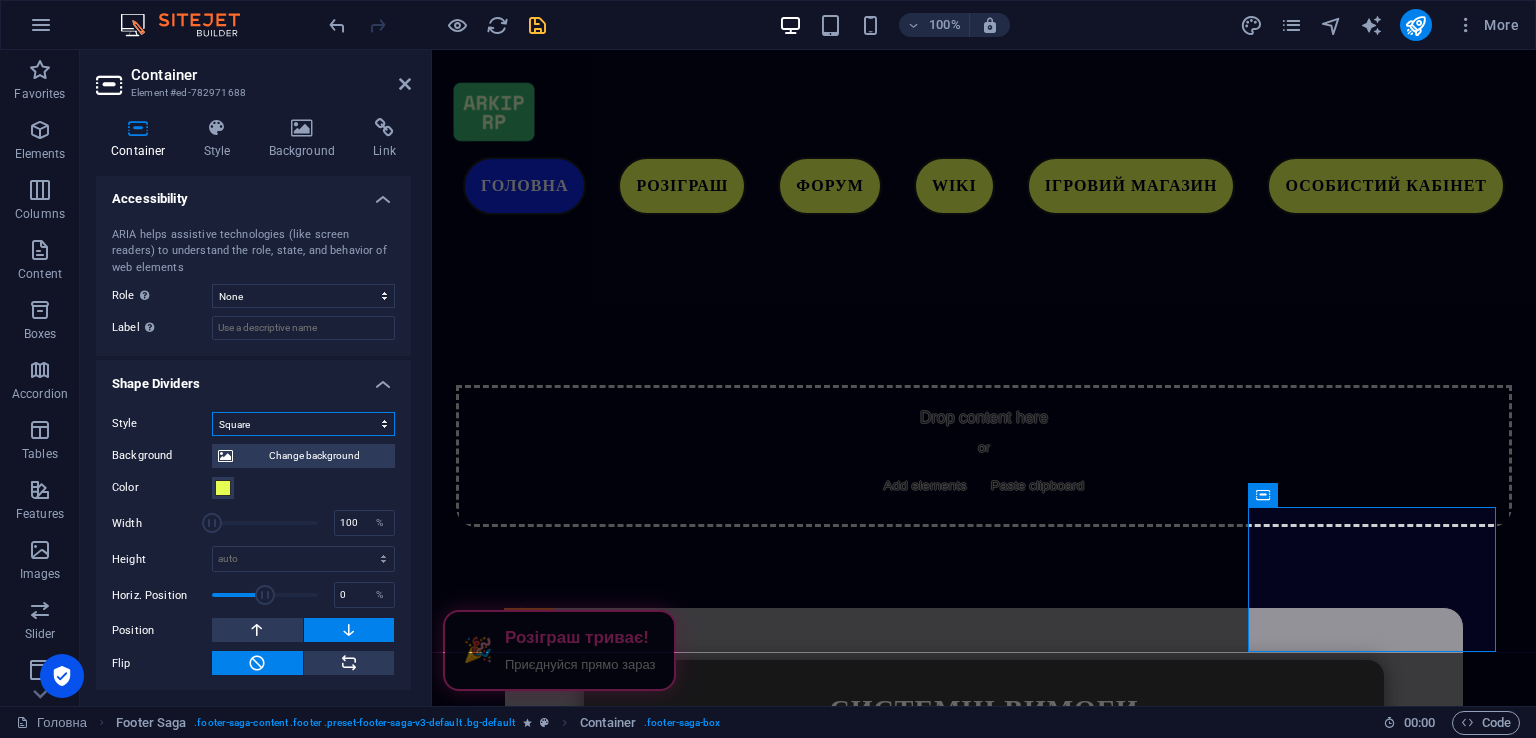 click on "None Triangle Square Diagonal Polygon 1 Polygon 2 Zigzag Multiple Zigzags Waves Multiple Waves Half Circle Circle Circle Shadow Blocks Hexagons Clouds Multiple Clouds Fan Pyramids Book Paint Drip Fire Shredded Paper Arrow" at bounding box center [303, 424] 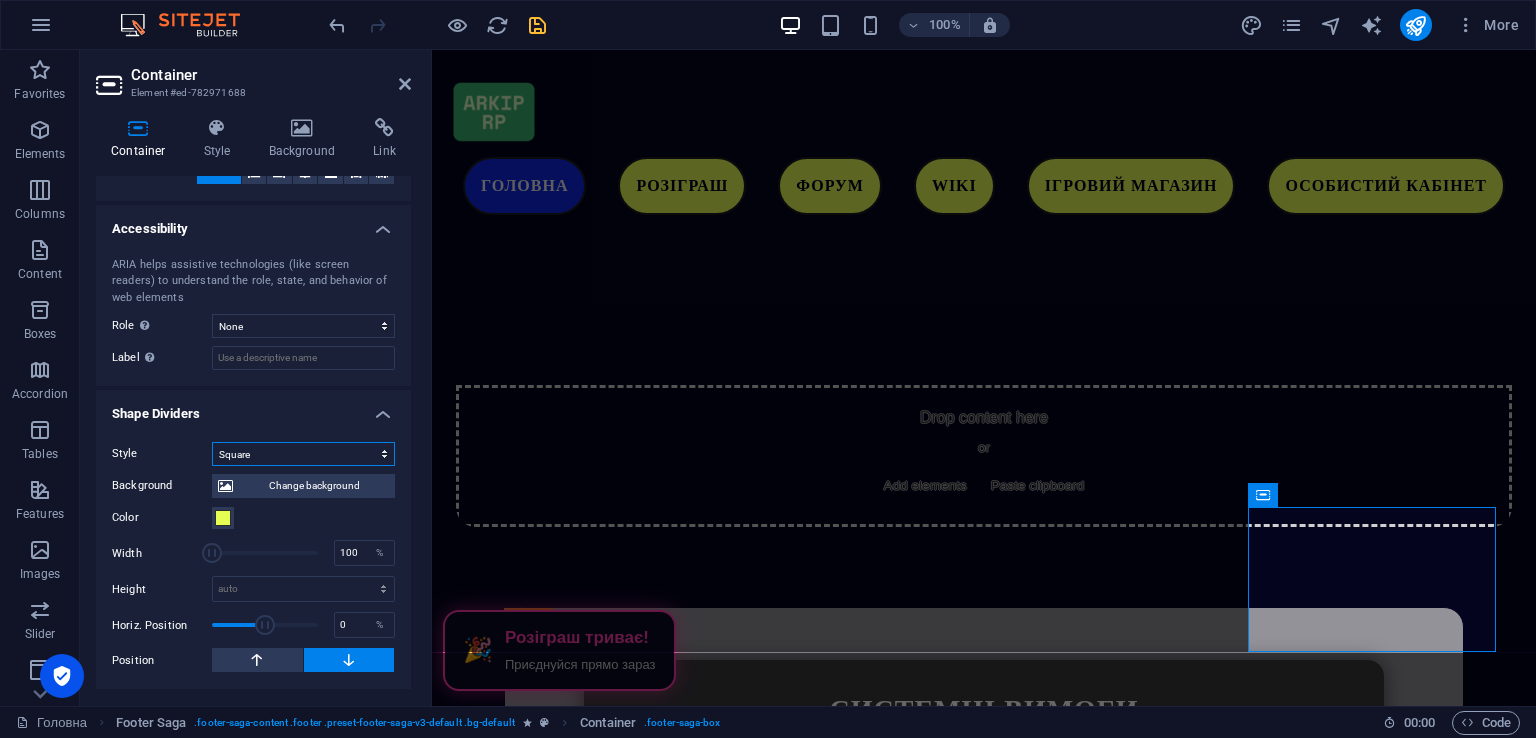 scroll, scrollTop: 500, scrollLeft: 0, axis: vertical 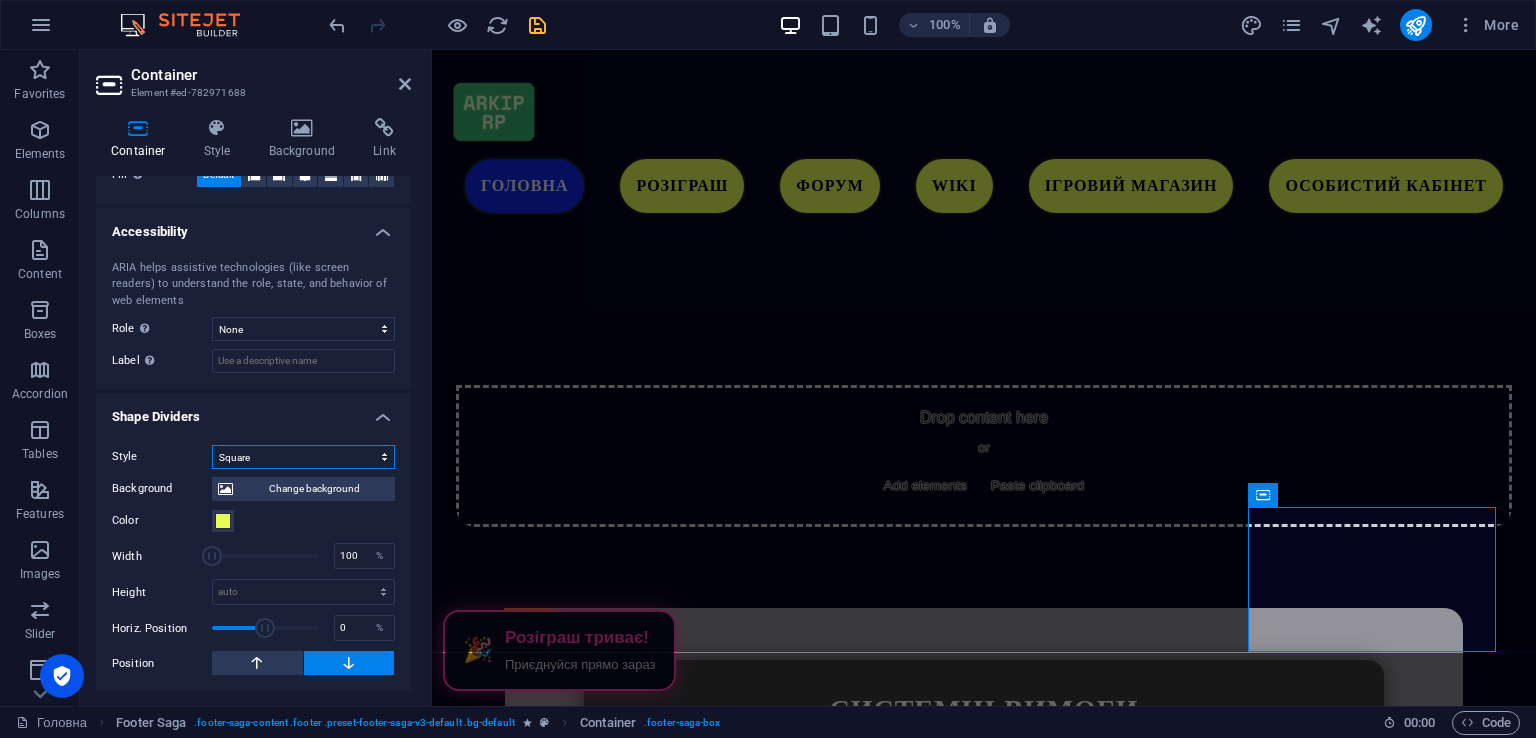 click on "None Triangle Square Diagonal Polygon 1 Polygon 2 Zigzag Multiple Zigzags Waves Multiple Waves Half Circle Circle Circle Shadow Blocks Hexagons Clouds Multiple Clouds Fan Pyramids Book Paint Drip Fire Shredded Paper Arrow" at bounding box center (303, 457) 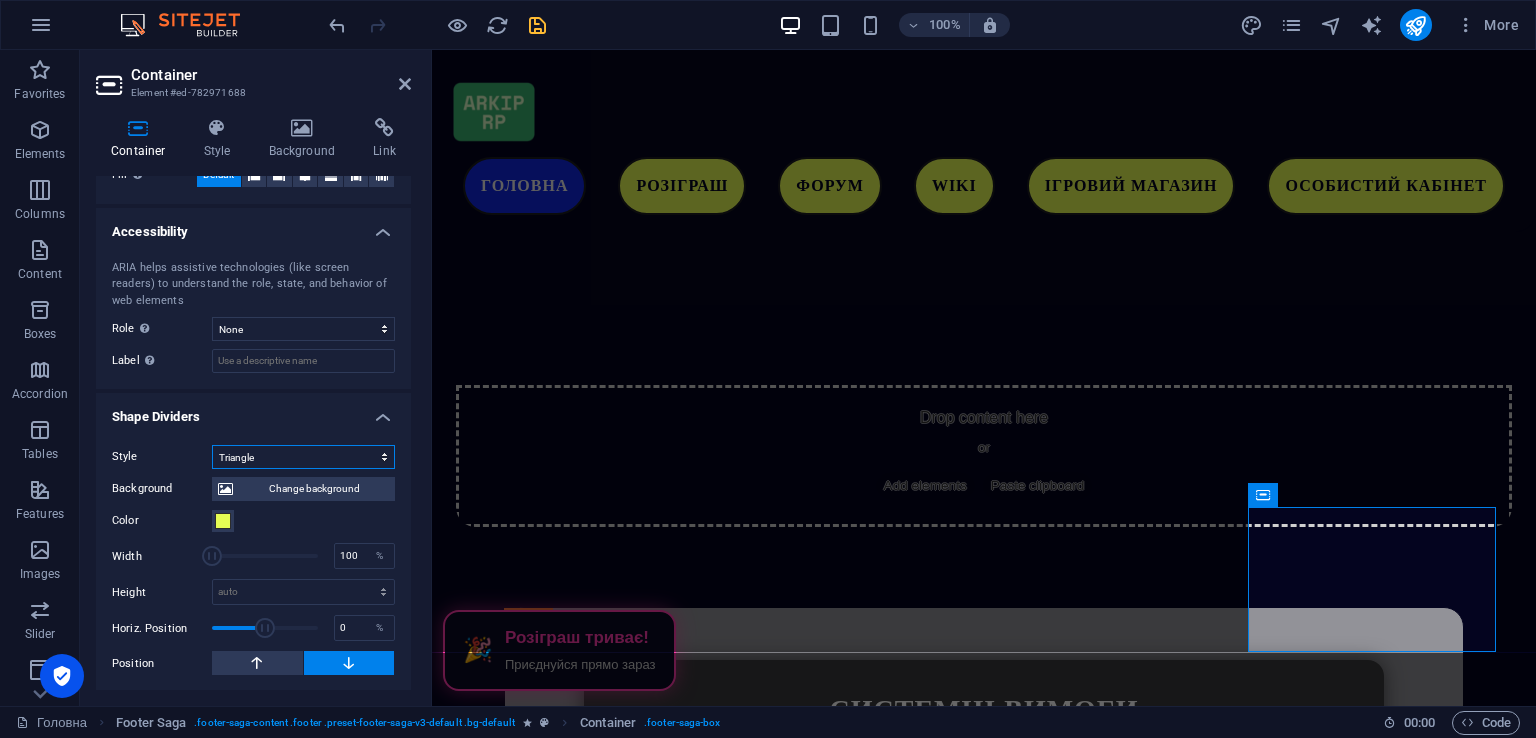 click on "None Triangle Square Diagonal Polygon 1 Polygon 2 Zigzag Multiple Zigzags Waves Multiple Waves Half Circle Circle Circle Shadow Blocks Hexagons Clouds Multiple Clouds Fan Pyramids Book Paint Drip Fire Shredded Paper Arrow" at bounding box center (303, 457) 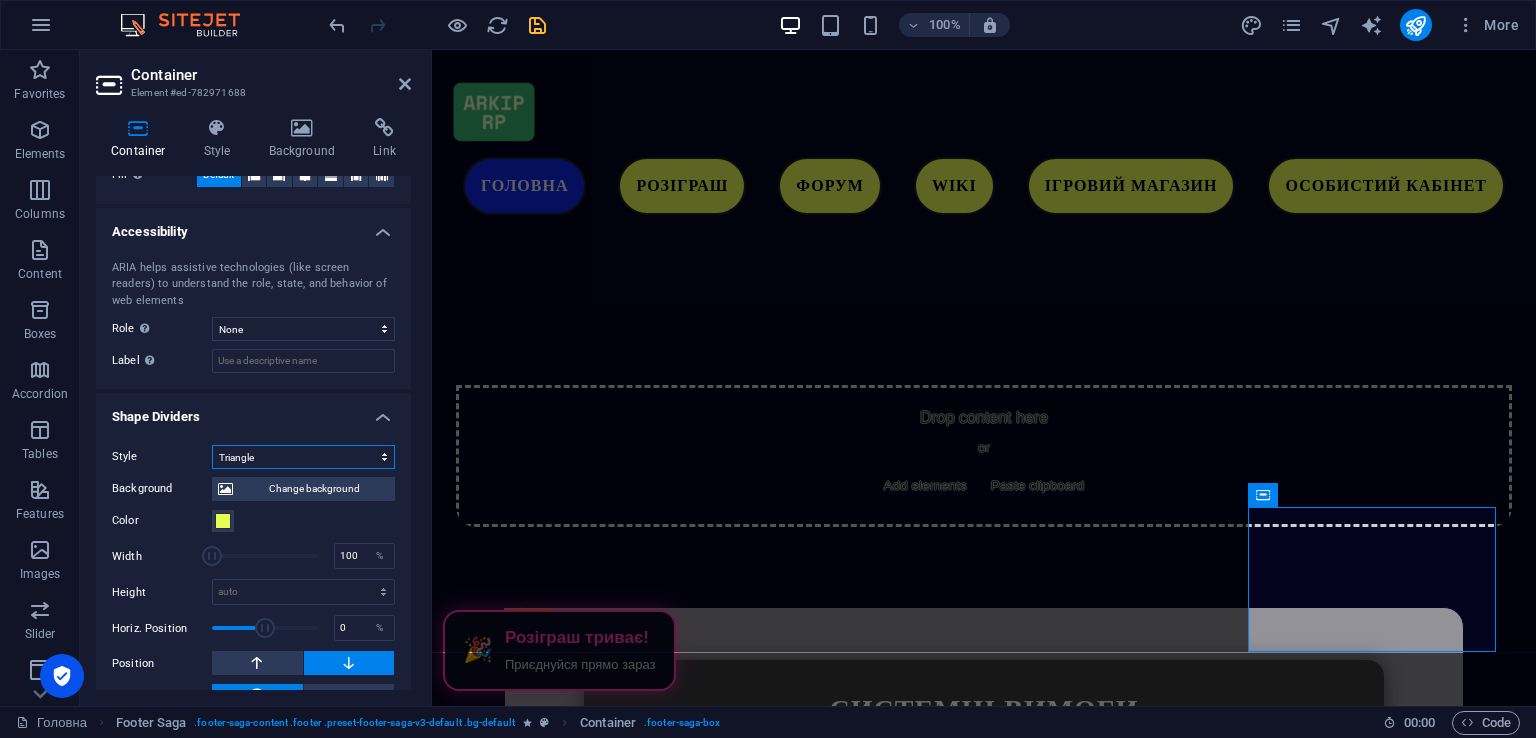 scroll, scrollTop: 533, scrollLeft: 0, axis: vertical 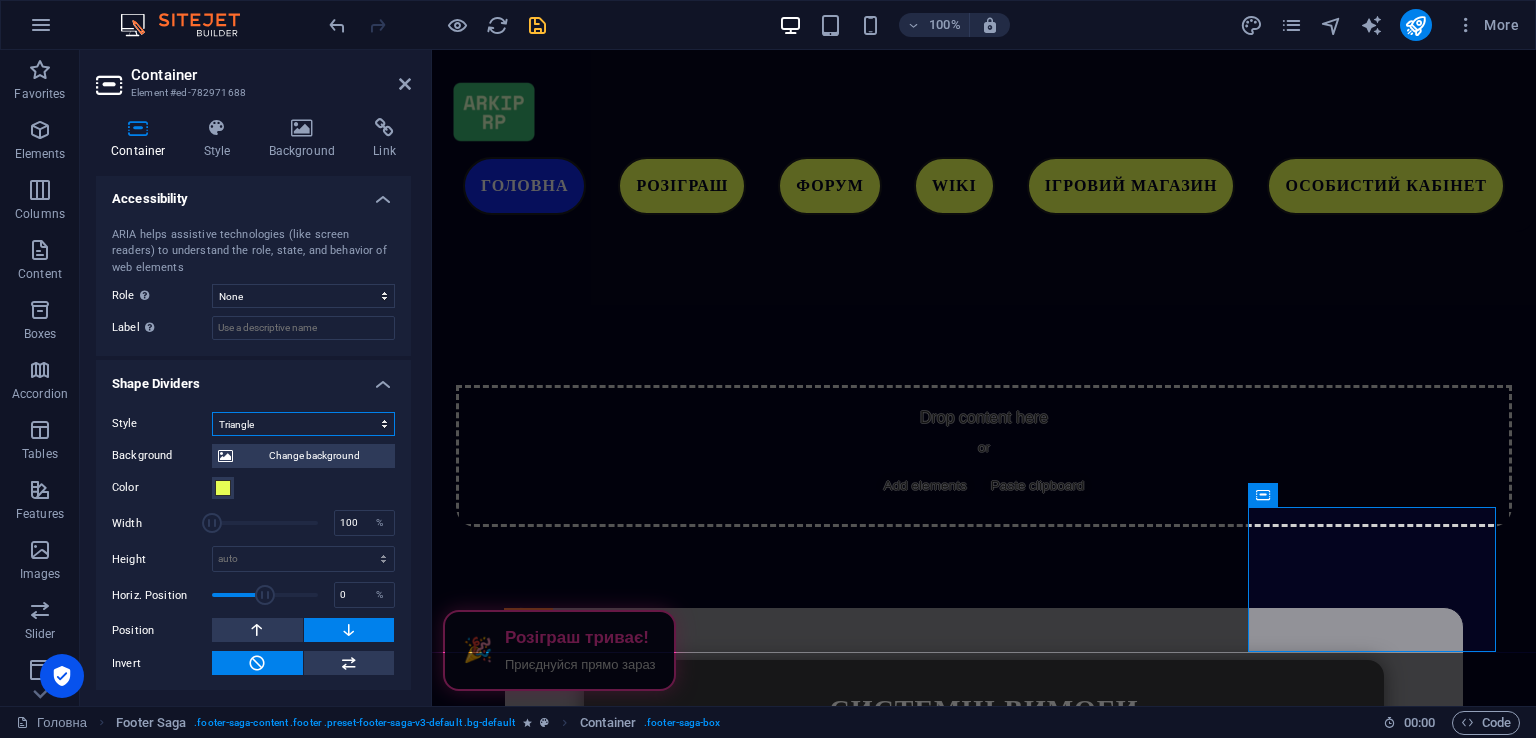 click on "None Triangle Square Diagonal Polygon 1 Polygon 2 Zigzag Multiple Zigzags Waves Multiple Waves Half Circle Circle Circle Shadow Blocks Hexagons Clouds Multiple Clouds Fan Pyramids Book Paint Drip Fire Shredded Paper Arrow" at bounding box center (303, 424) 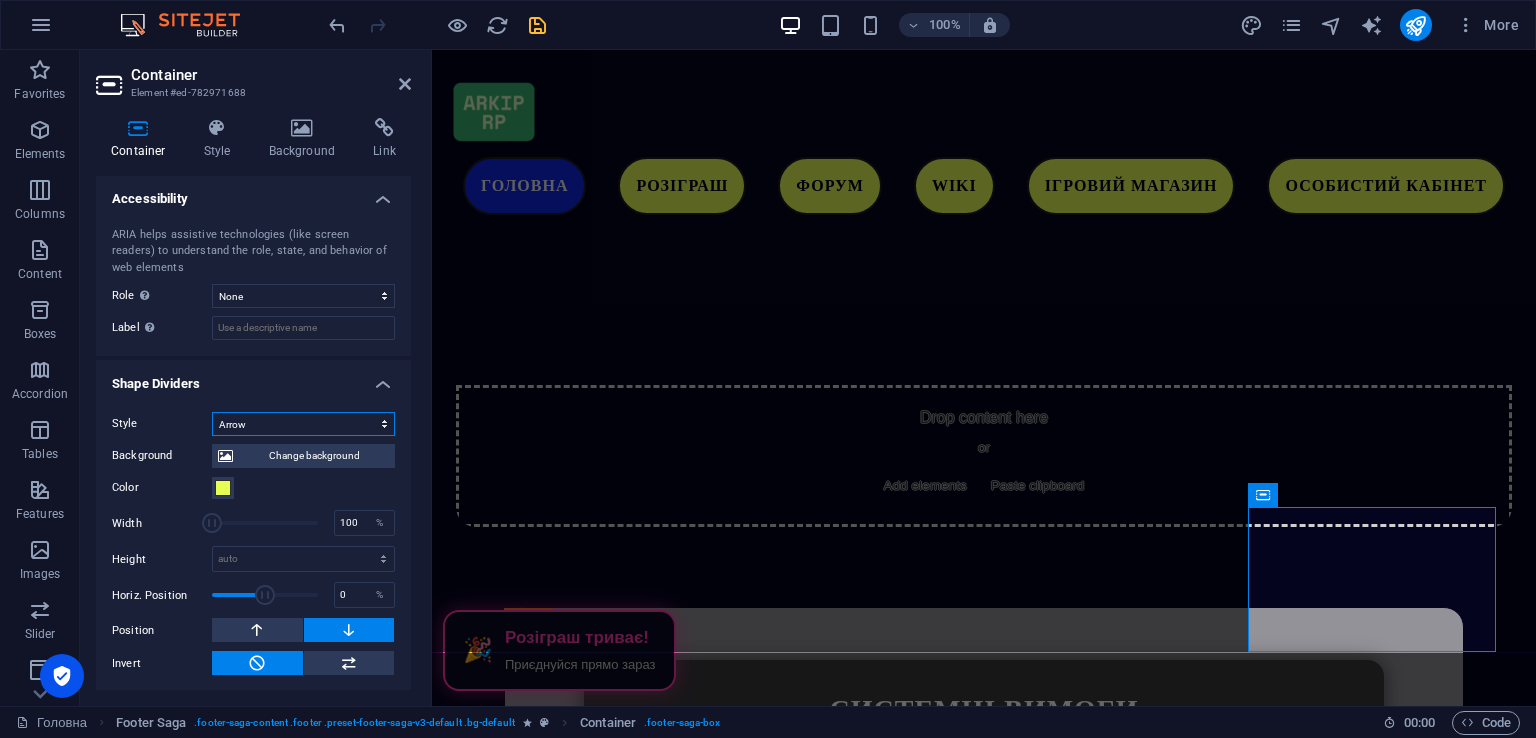 click on "None Triangle Square Diagonal Polygon 1 Polygon 2 Zigzag Multiple Zigzags Waves Multiple Waves Half Circle Circle Circle Shadow Blocks Hexagons Clouds Multiple Clouds Fan Pyramids Book Paint Drip Fire Shredded Paper Arrow" at bounding box center [303, 424] 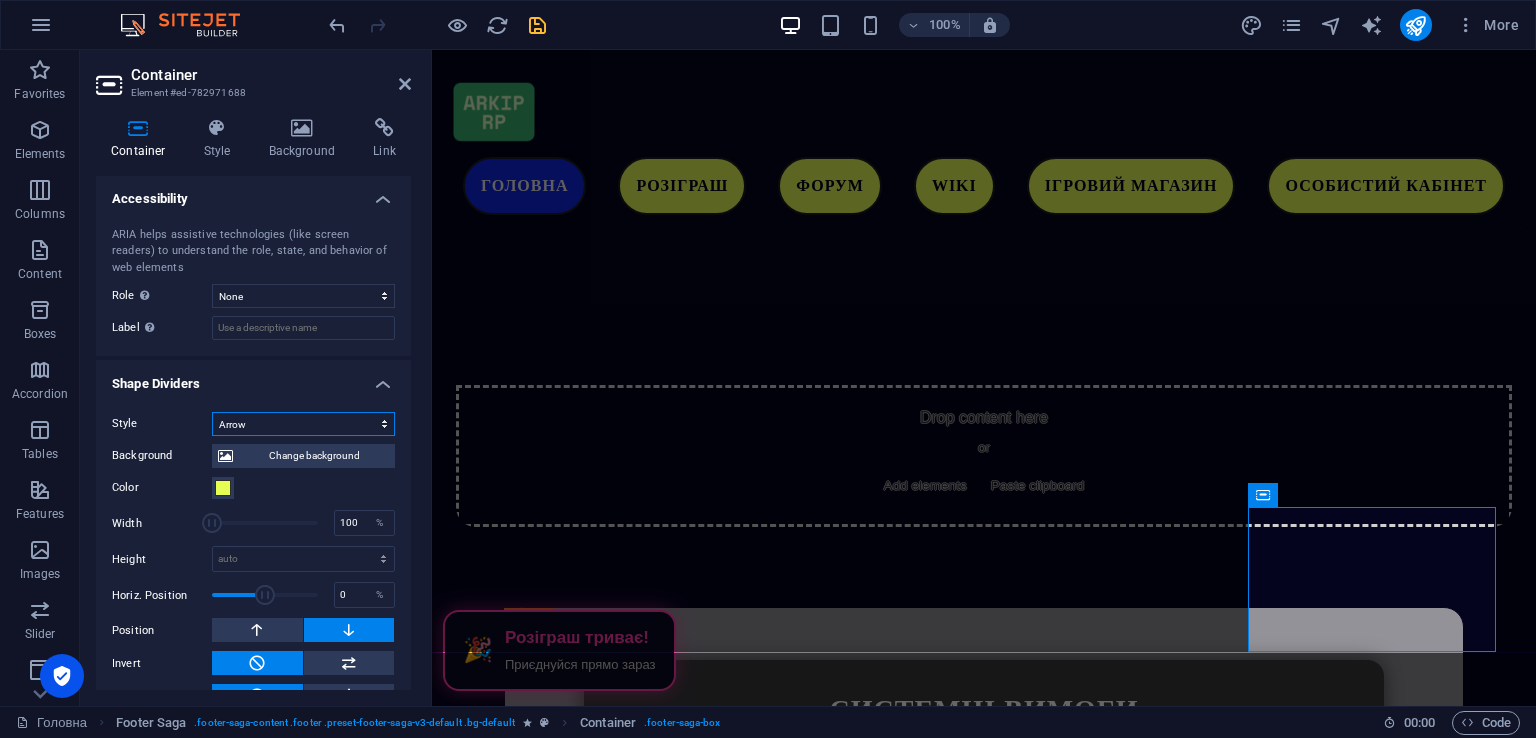 scroll, scrollTop: 566, scrollLeft: 0, axis: vertical 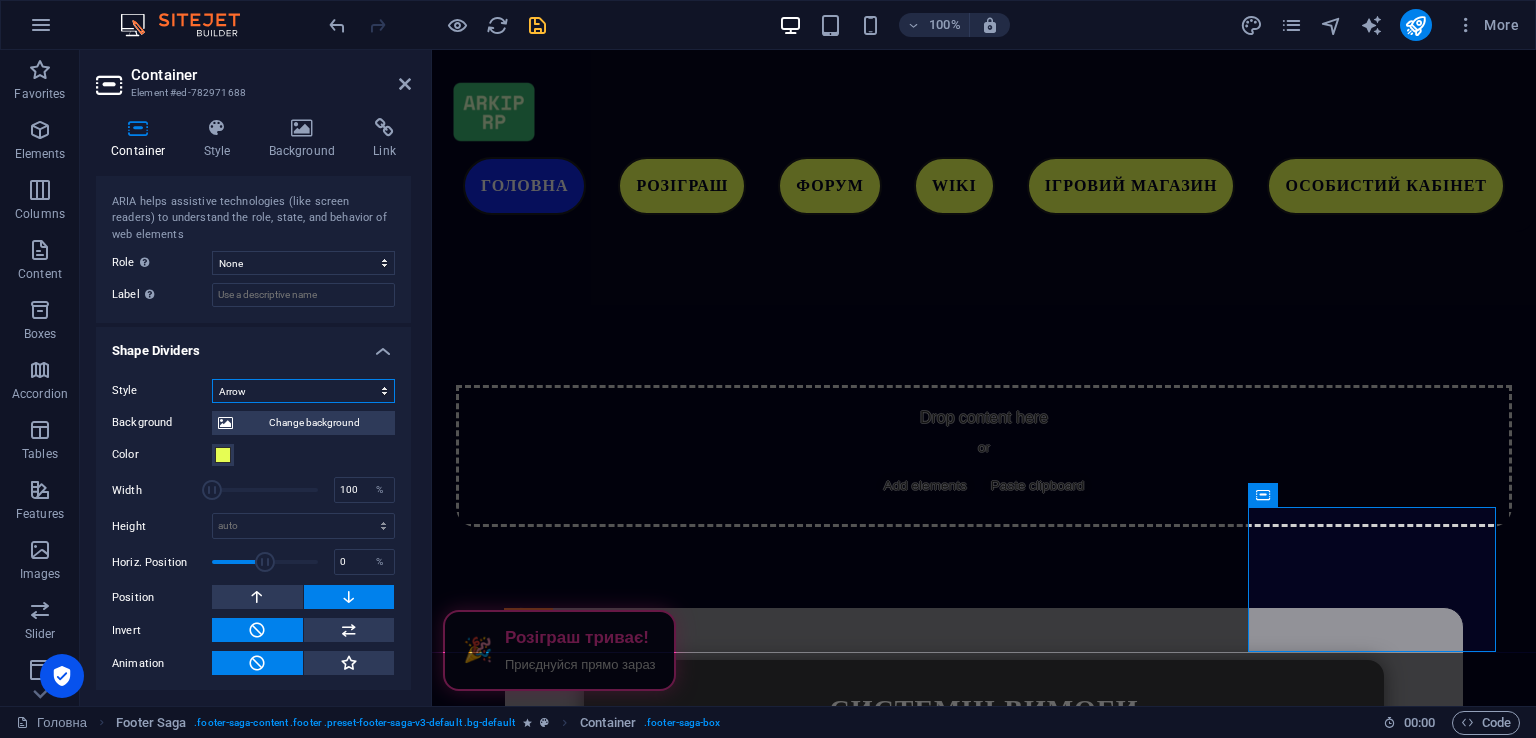 click on "None Triangle Square Diagonal Polygon 1 Polygon 2 Zigzag Multiple Zigzags Waves Multiple Waves Half Circle Circle Circle Shadow Blocks Hexagons Clouds Multiple Clouds Fan Pyramids Book Paint Drip Fire Shredded Paper Arrow" at bounding box center (303, 391) 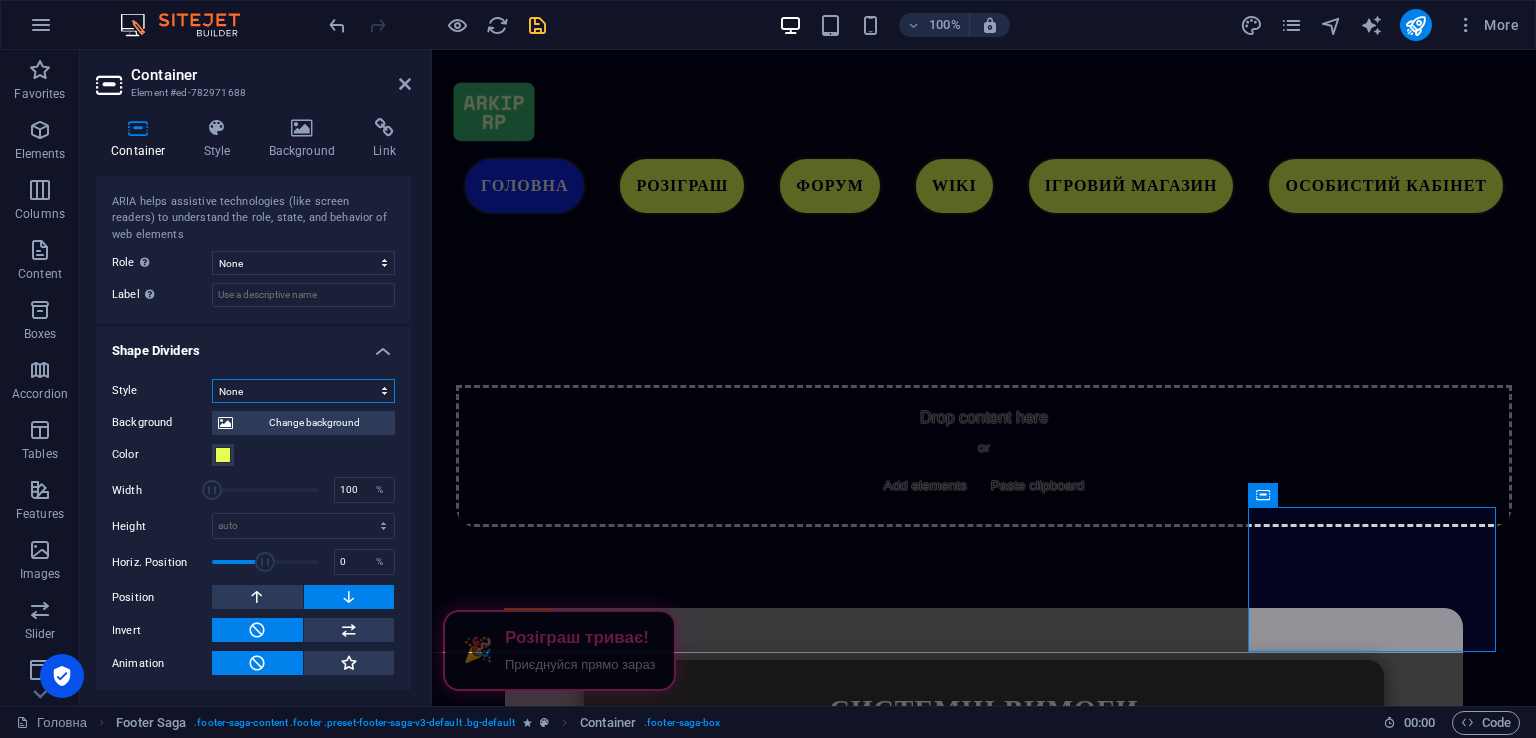 click on "None Triangle Square Diagonal Polygon 1 Polygon 2 Zigzag Multiple Zigzags Waves Multiple Waves Half Circle Circle Circle Shadow Blocks Hexagons Clouds Multiple Clouds Fan Pyramids Book Paint Drip Fire Shredded Paper Arrow" at bounding box center (303, 391) 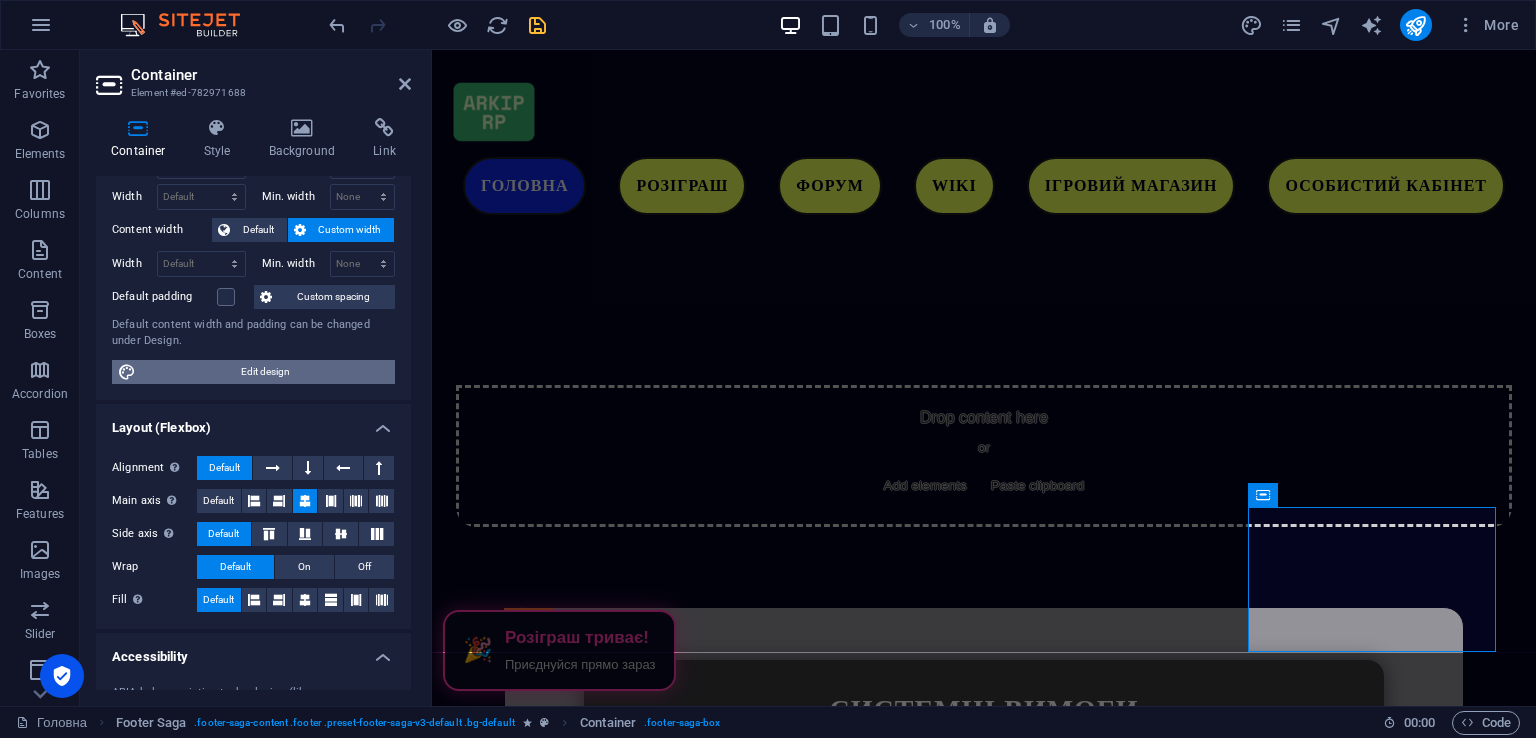 scroll, scrollTop: 0, scrollLeft: 0, axis: both 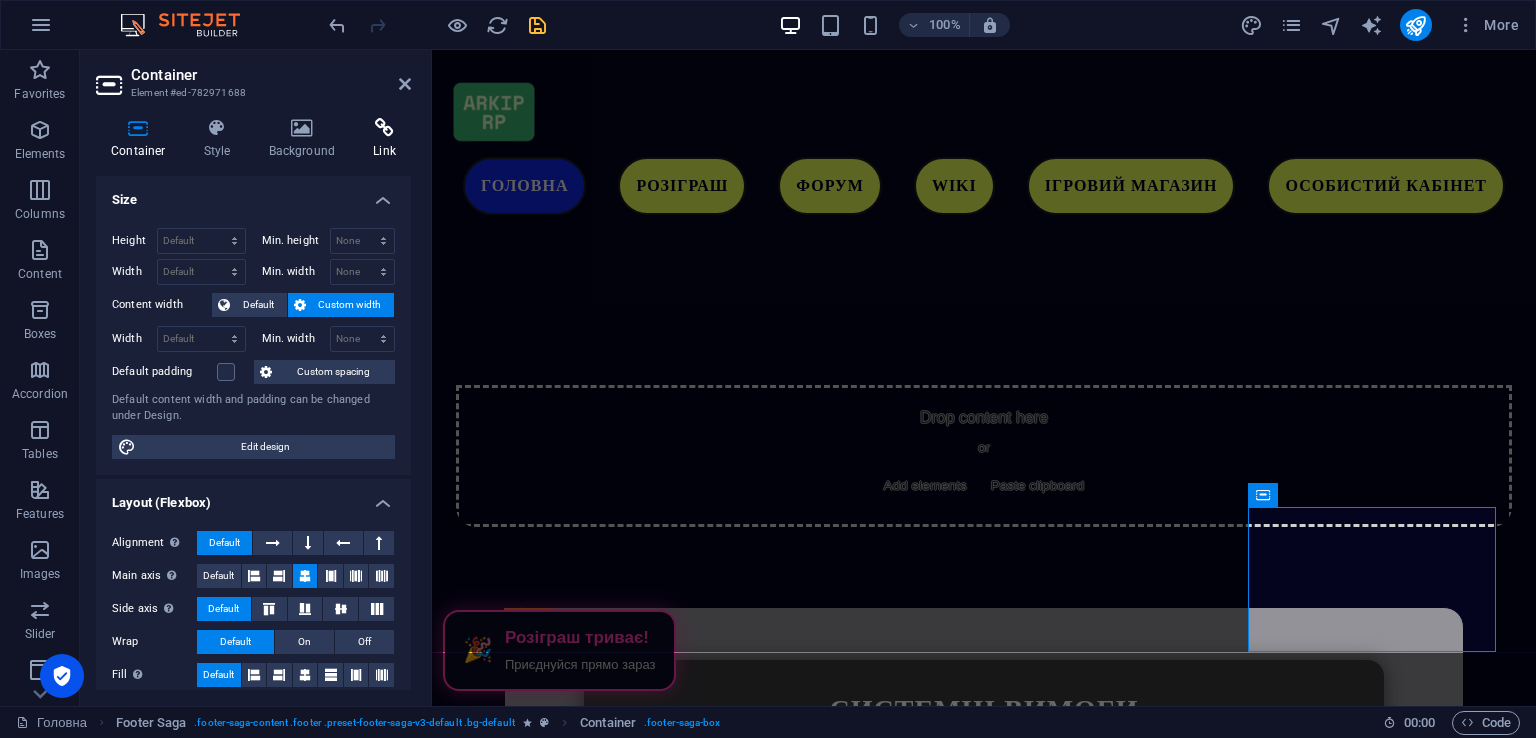 click on "Link" at bounding box center (384, 139) 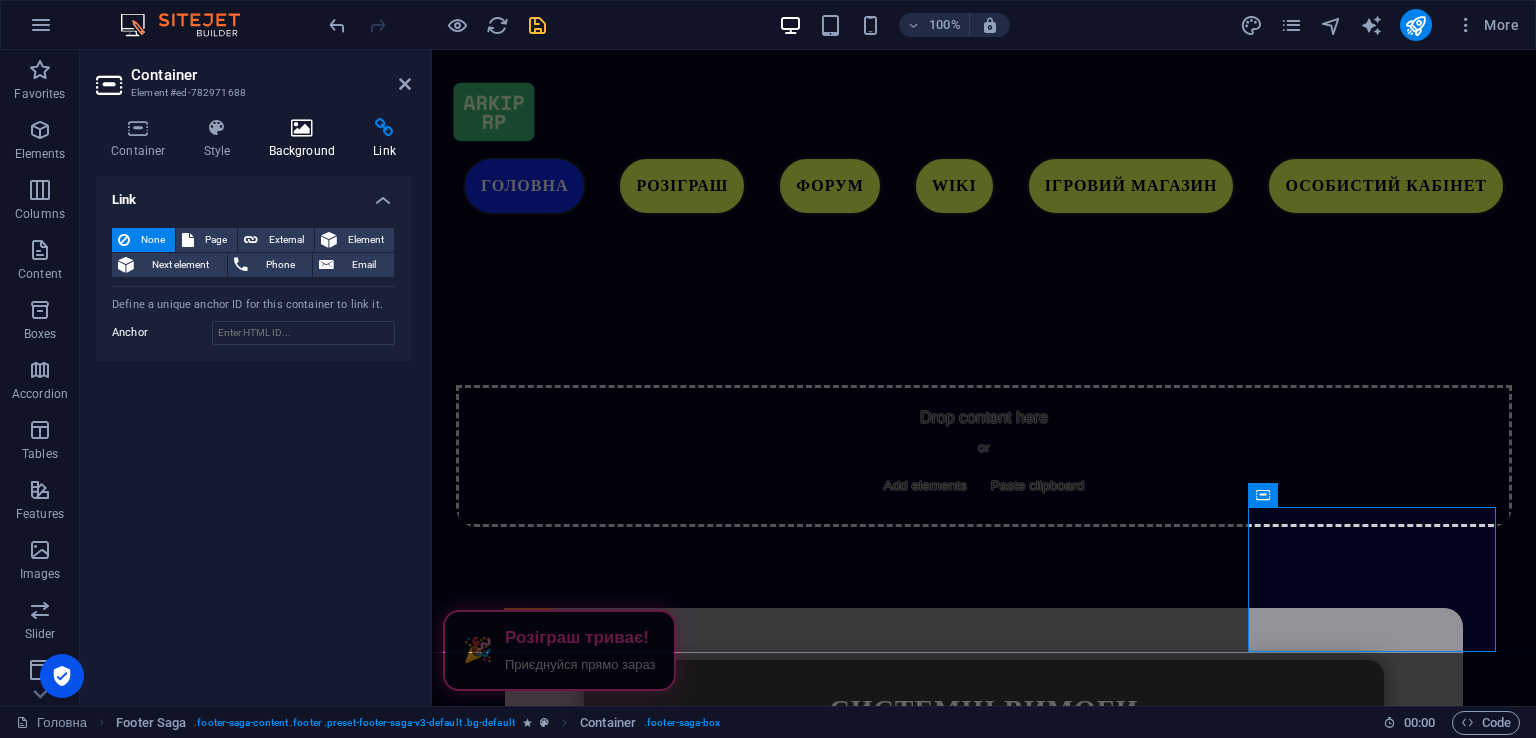 click at bounding box center [302, 128] 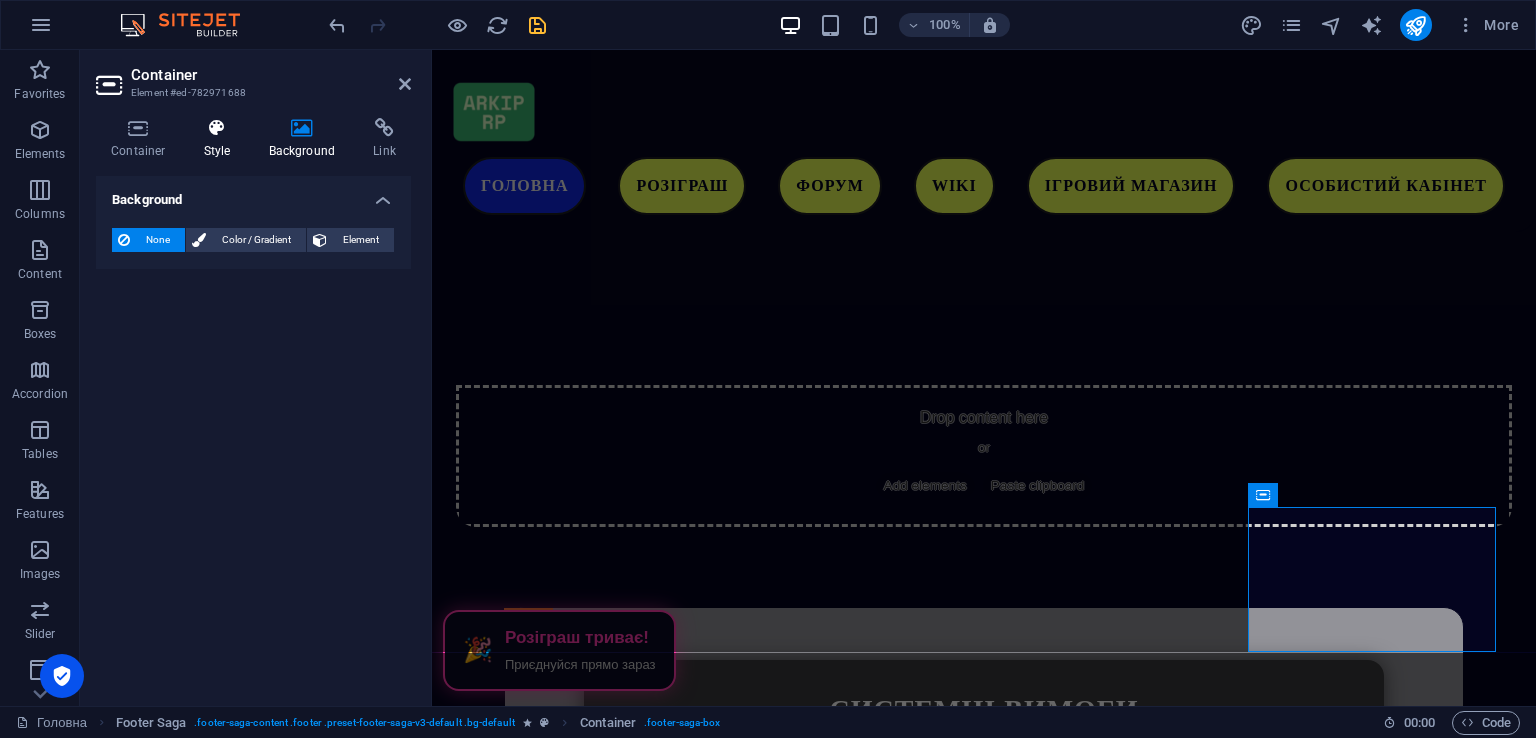 click on "Style" at bounding box center [221, 139] 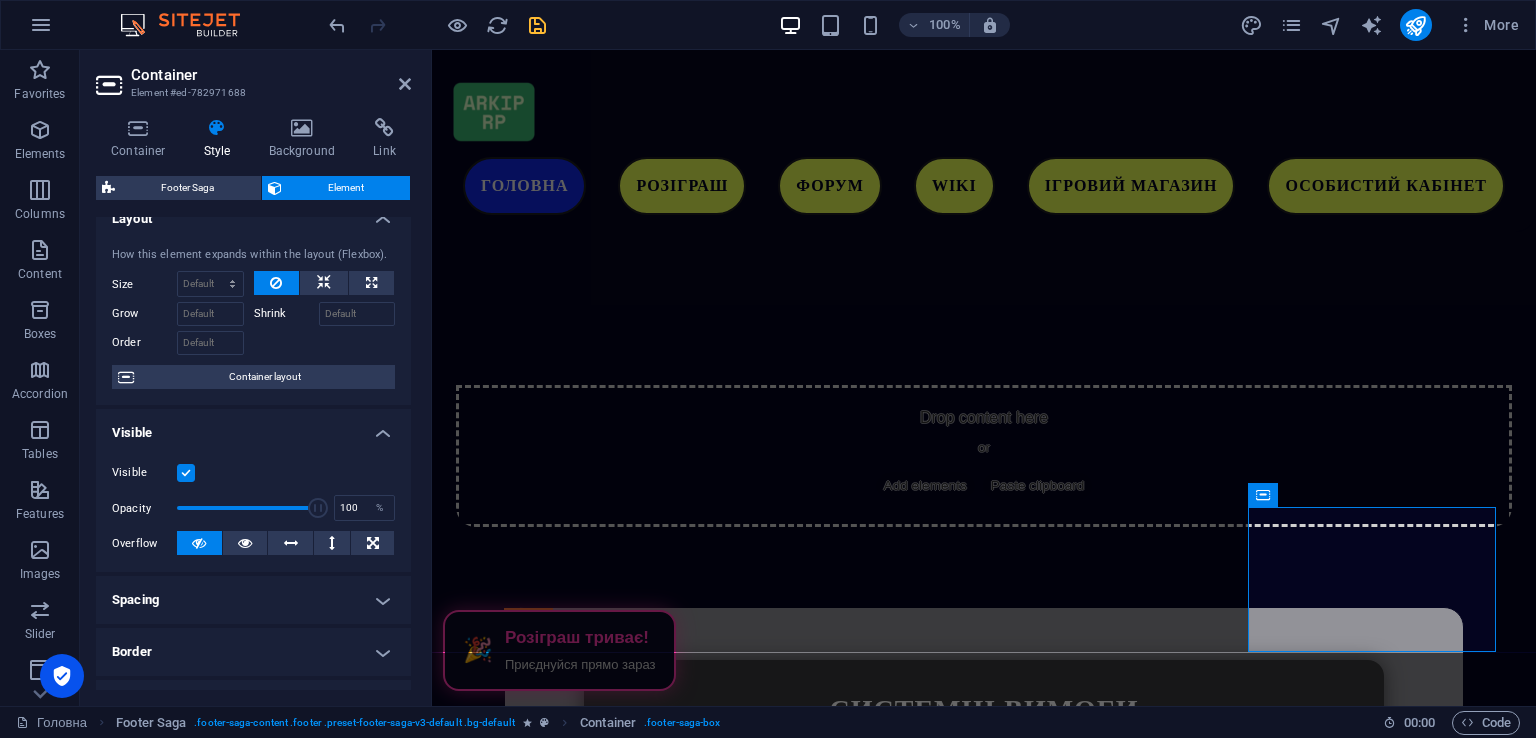scroll, scrollTop: 0, scrollLeft: 0, axis: both 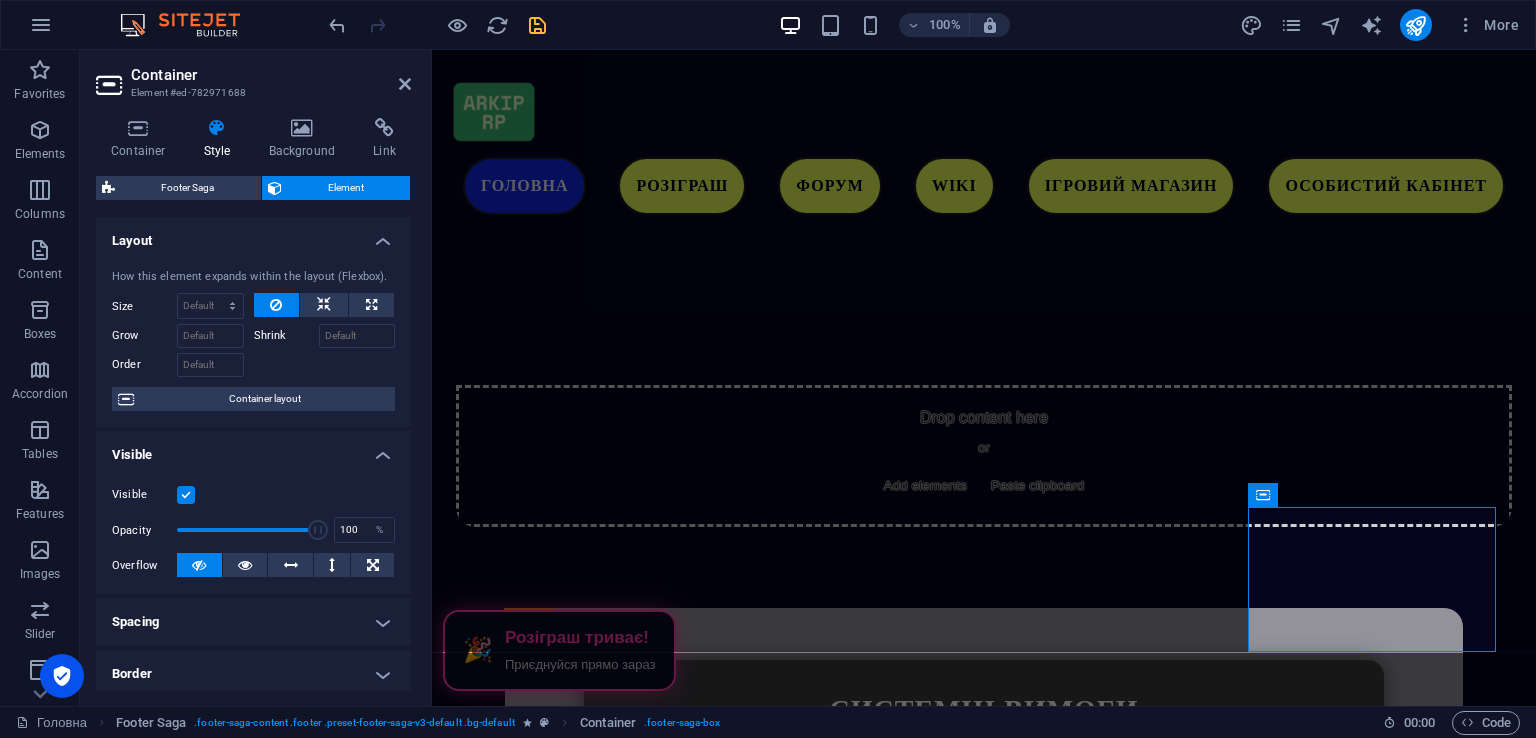click at bounding box center [537, 25] 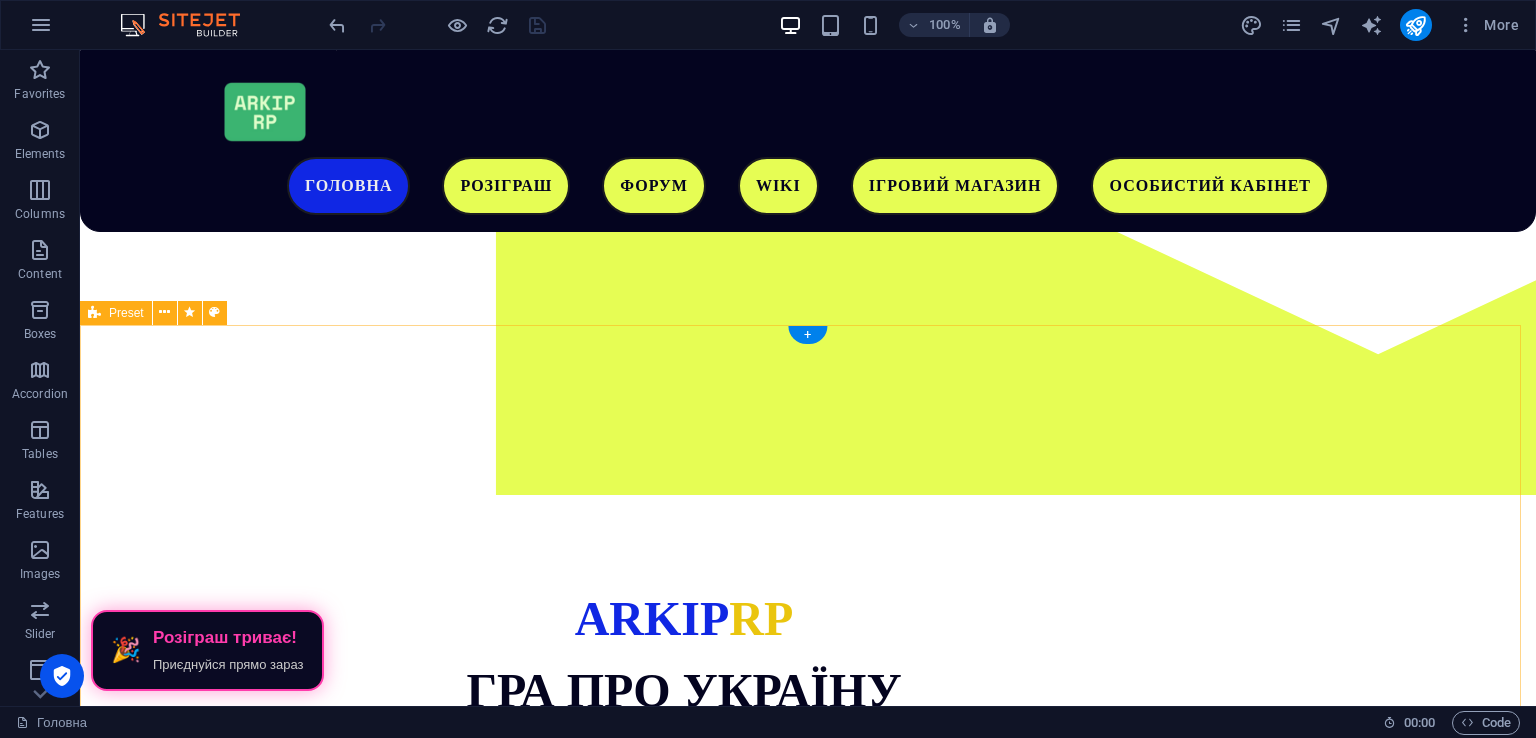 scroll, scrollTop: 176, scrollLeft: 0, axis: vertical 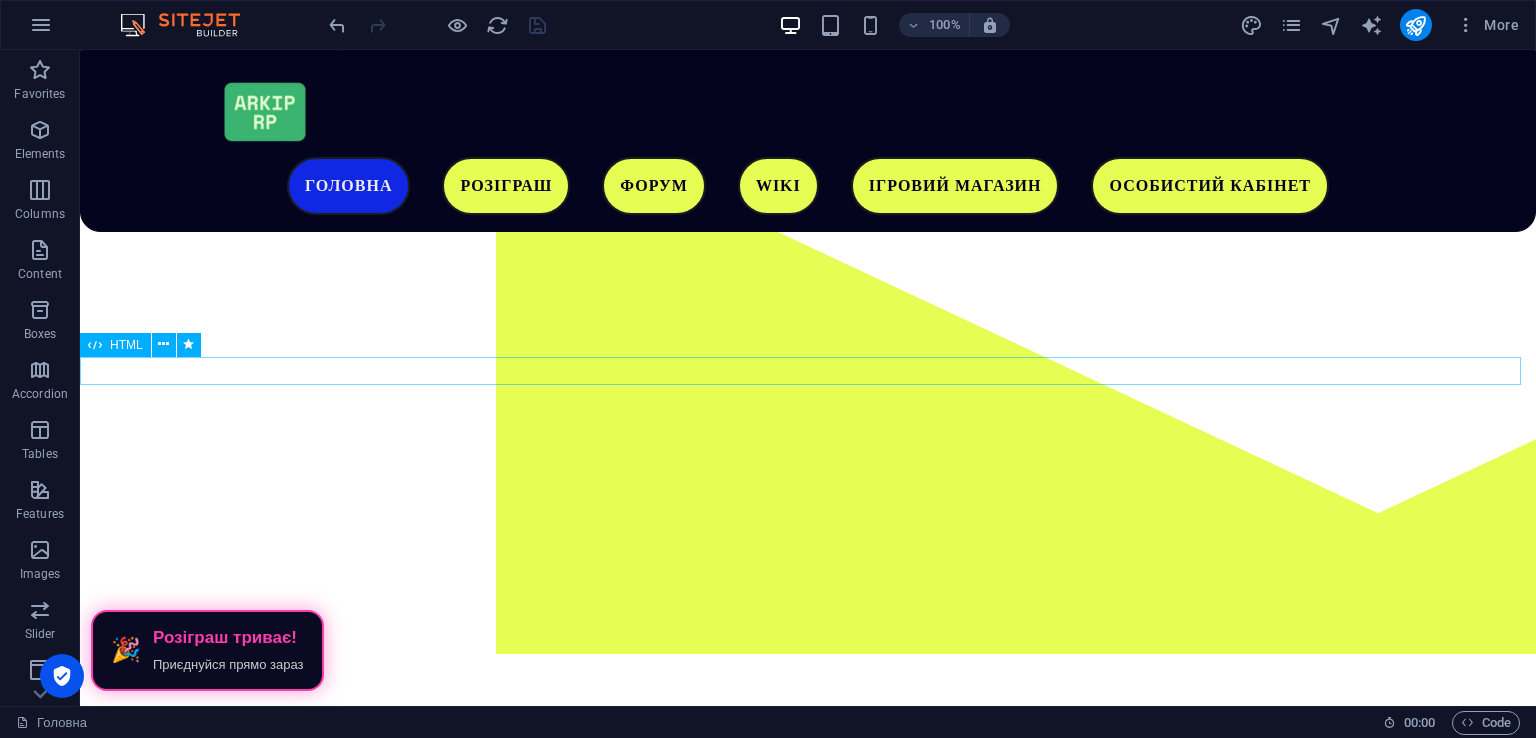 click on "🎉
Розіграш триває!
Приєднуйся прямо зараз" at bounding box center [808, 1035] 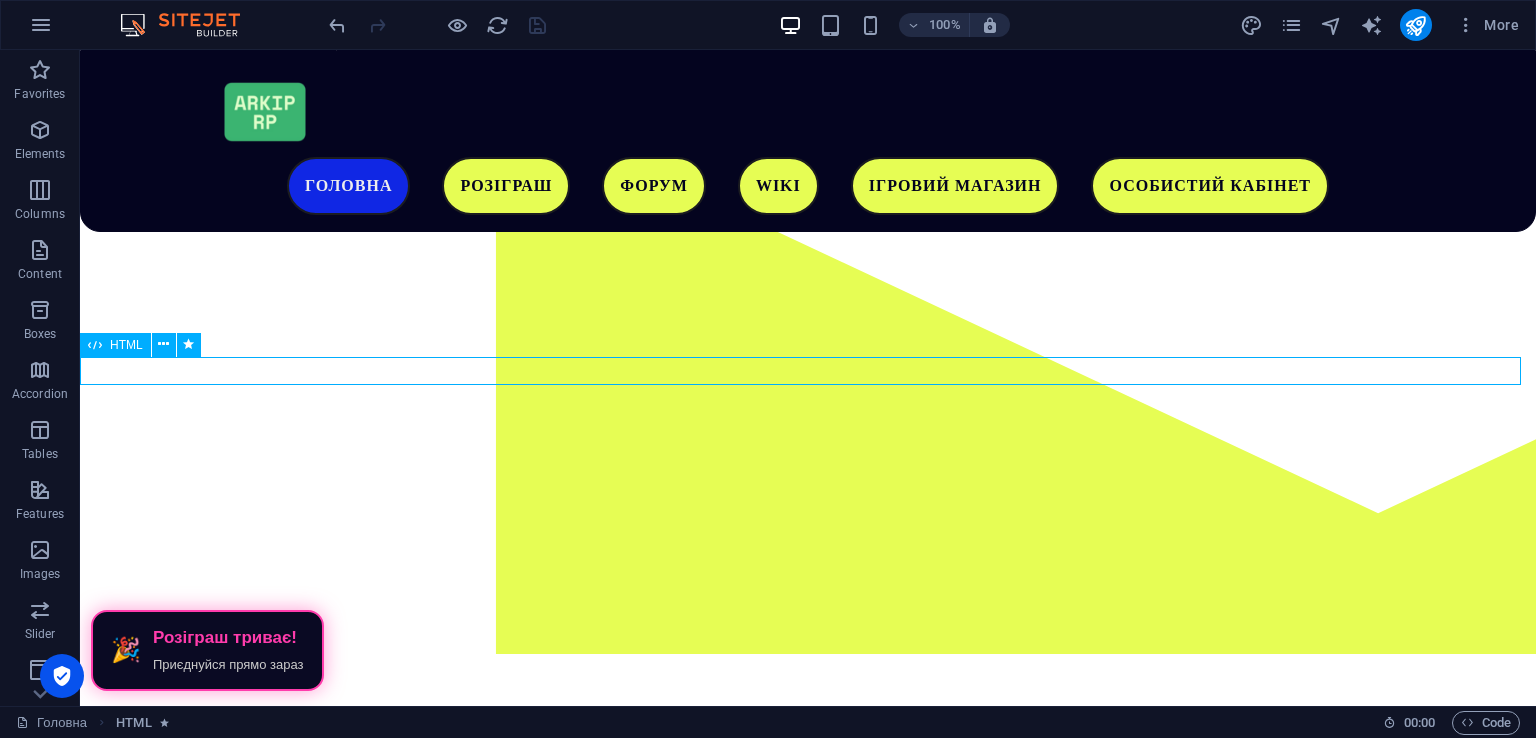 click on "🎉
Розіграш триває!
Приєднуйся прямо зараз" at bounding box center (808, 1035) 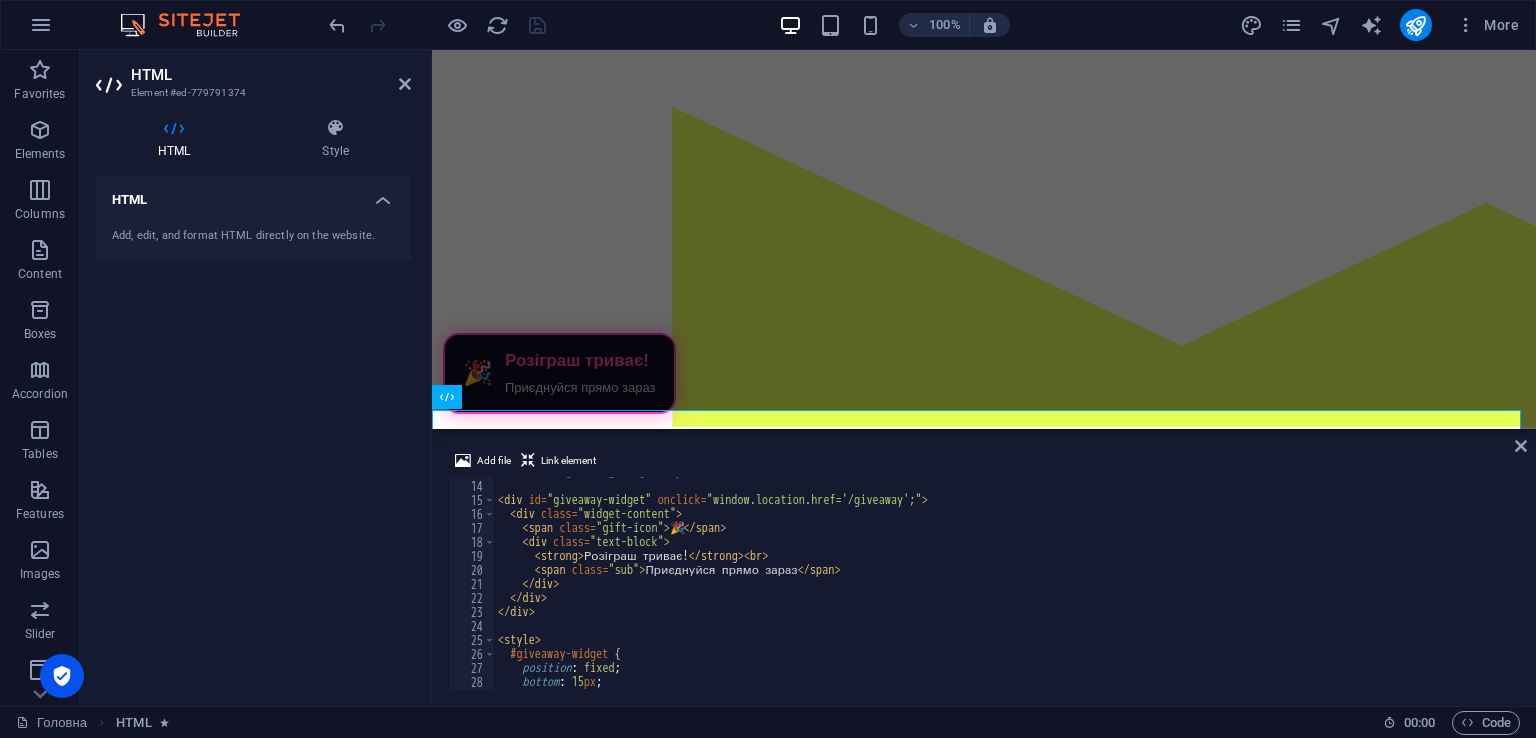 scroll, scrollTop: 360, scrollLeft: 0, axis: vertical 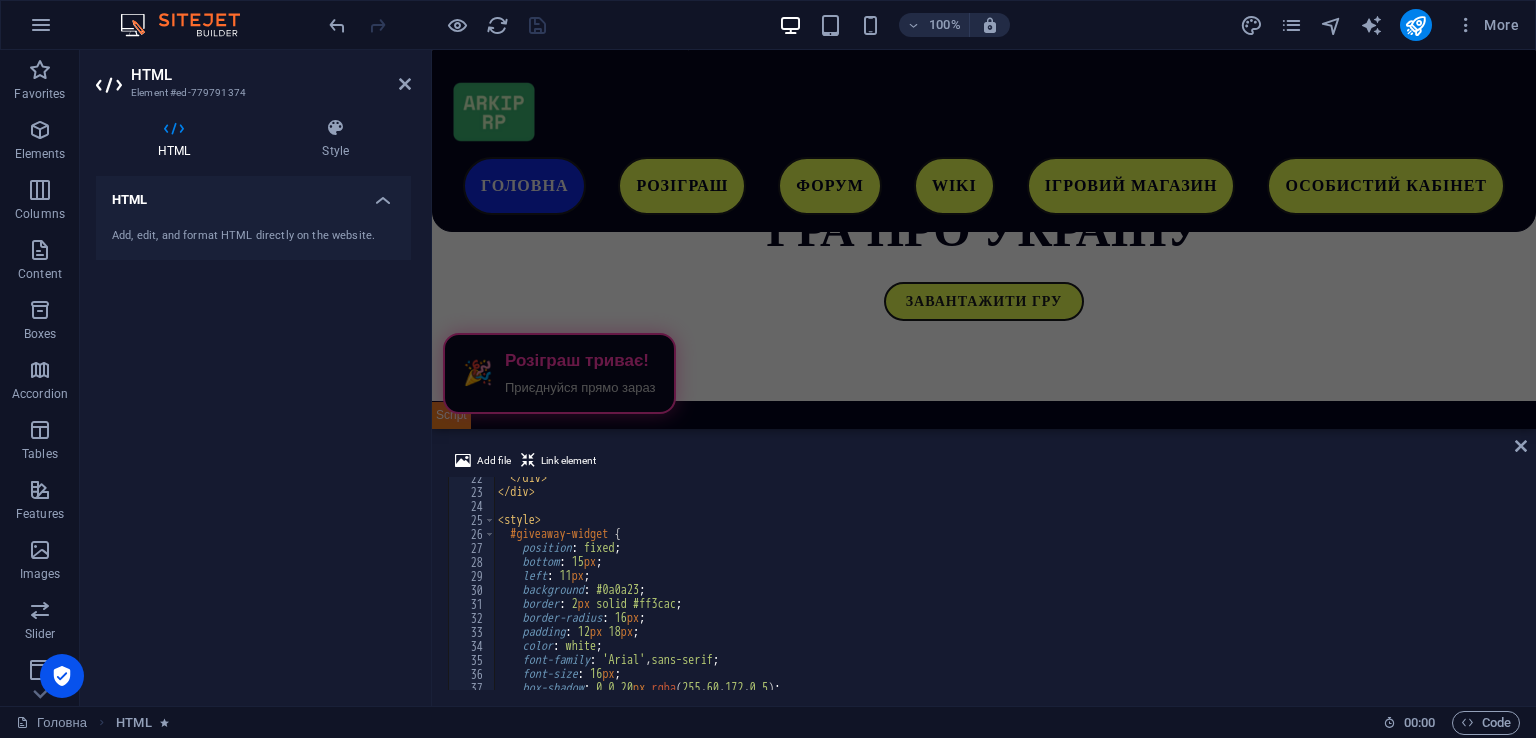 click on "</ div > </ div > < style >    #giveaway-widget   {      position :   fixed ;      bottom :   15 px ;      left :   11 px ;      background :   #0a0a23 ;      border :   2 px   solid   #ff3cac ;      border-radius :   16 px ;      padding :   12 px   18 px ;      color :   white ;      font-family :   ' Arial ' ,  sans-serif ;      font-size :   16 px ;      box-shadow :   0   0   20 px   rgba ( 255 ,  60 ,  172 ,  0.5 ) ;      cursor :   pointer ;" at bounding box center (1005, 591) 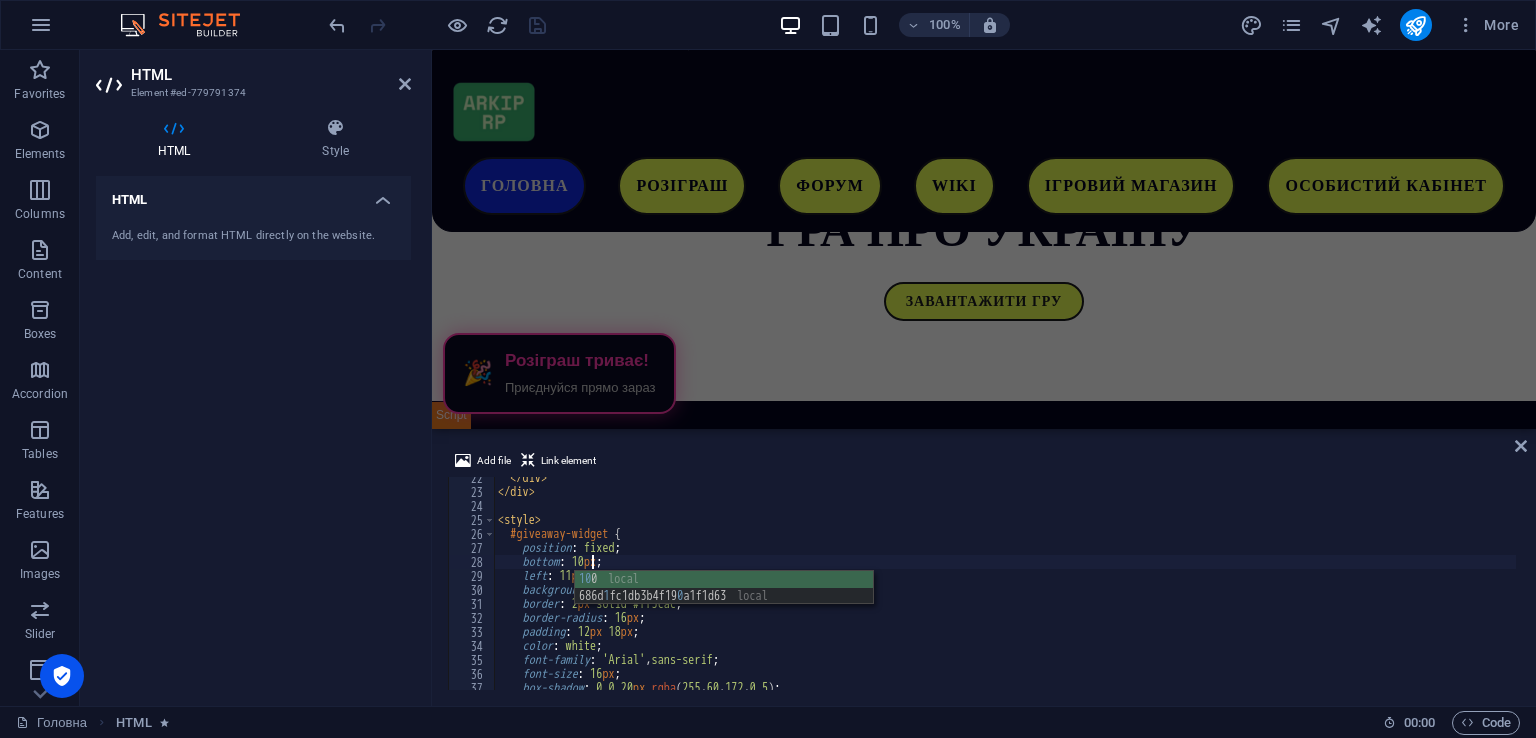 scroll, scrollTop: 0, scrollLeft: 7, axis: horizontal 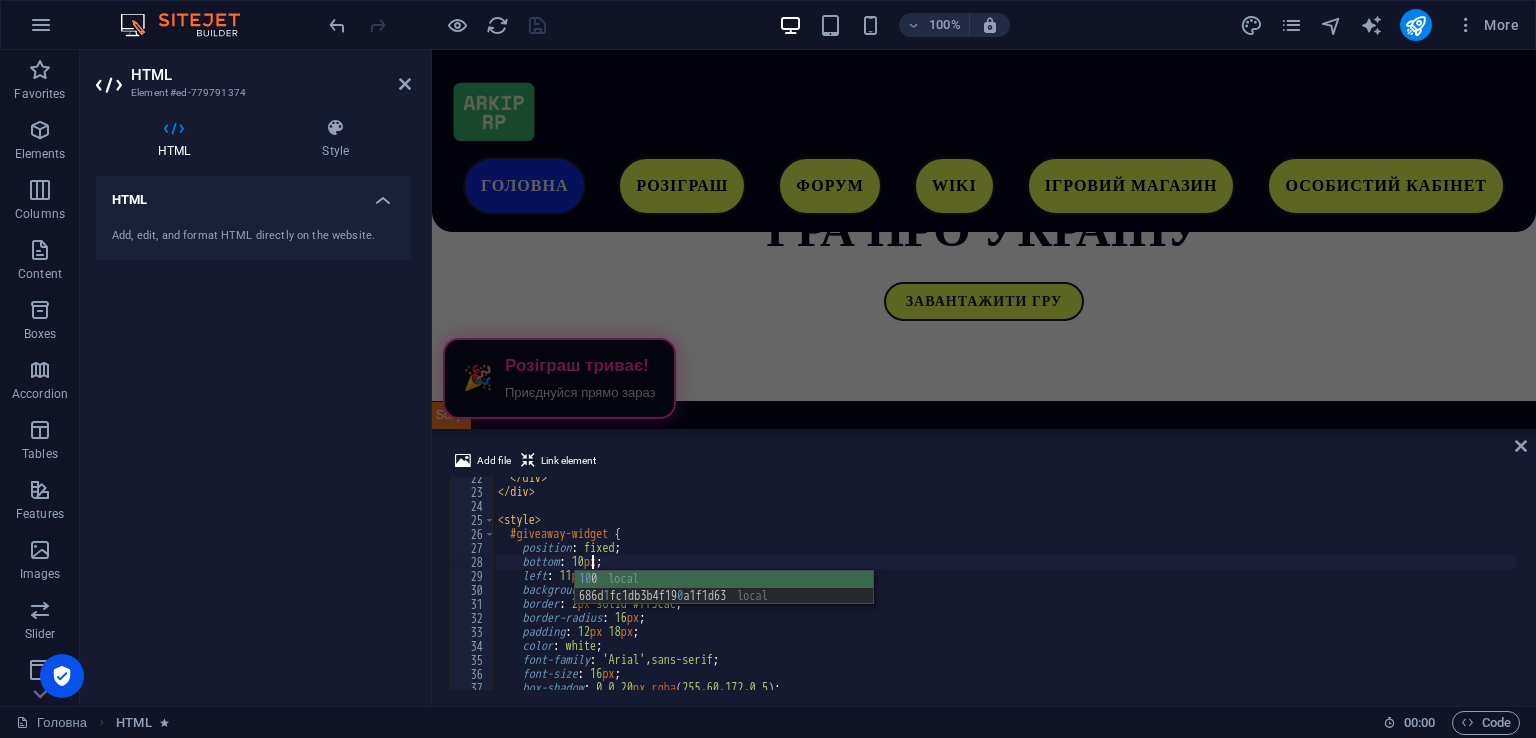 click on "Add file Link element" at bounding box center (984, 463) 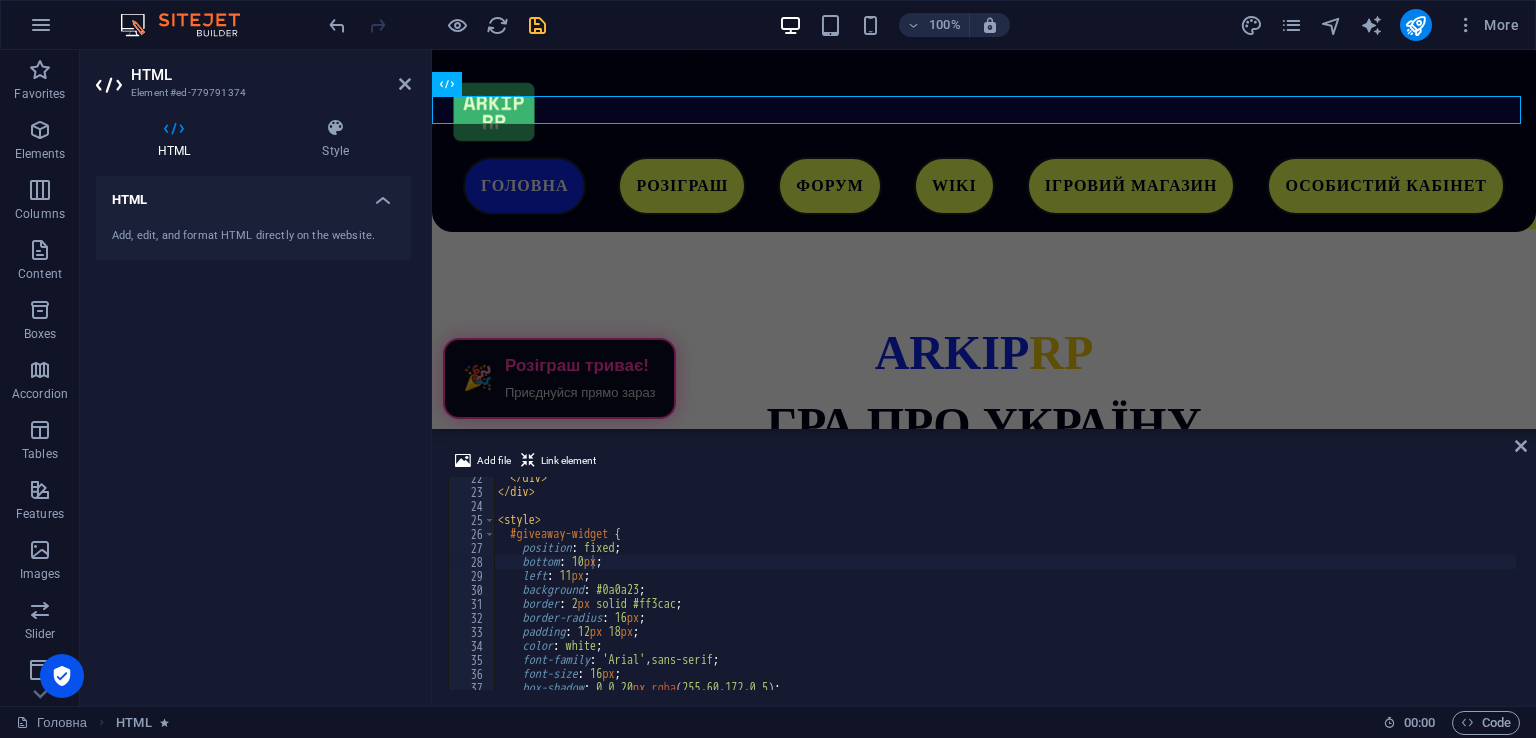 scroll, scrollTop: 364, scrollLeft: 0, axis: vertical 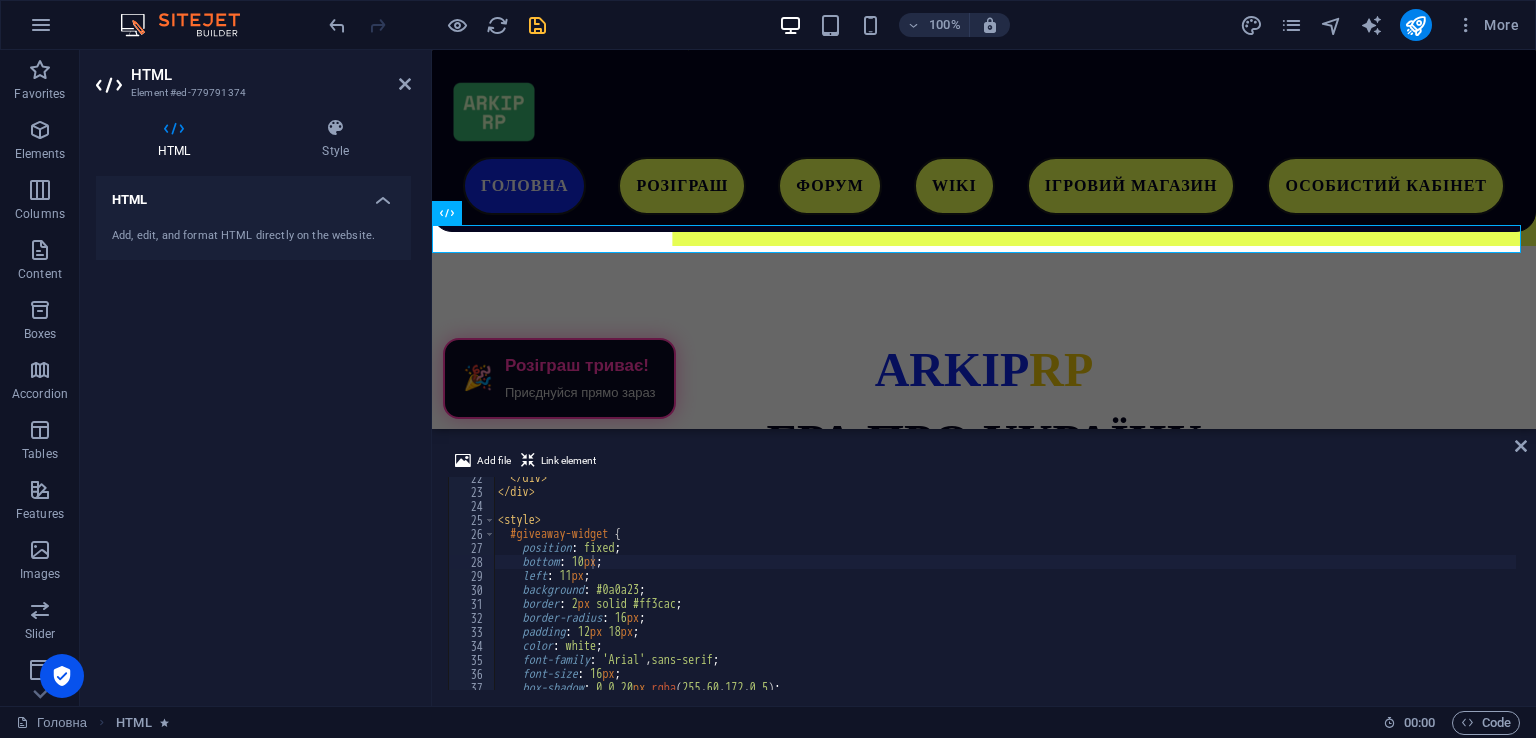 click on "</ div > </ div > < style >    #giveaway-widget   {      position :   fixed ;      bottom :   10 px ;      left :   11 px ;      background :   #0a0a23 ;      border :   2 px   solid   #ff3cac ;      border-radius :   16 px ;      padding :   12 px   18 px ;      color :   white ;      font-family :   ' Arial ' ,  sans-serif ;      font-size :   16 px ;      box-shadow :   0   0   20 px   rgba ( 255 ,  60 ,  172 ,  0.5 ) ;      cursor :   pointer ;" at bounding box center [1005, 591] 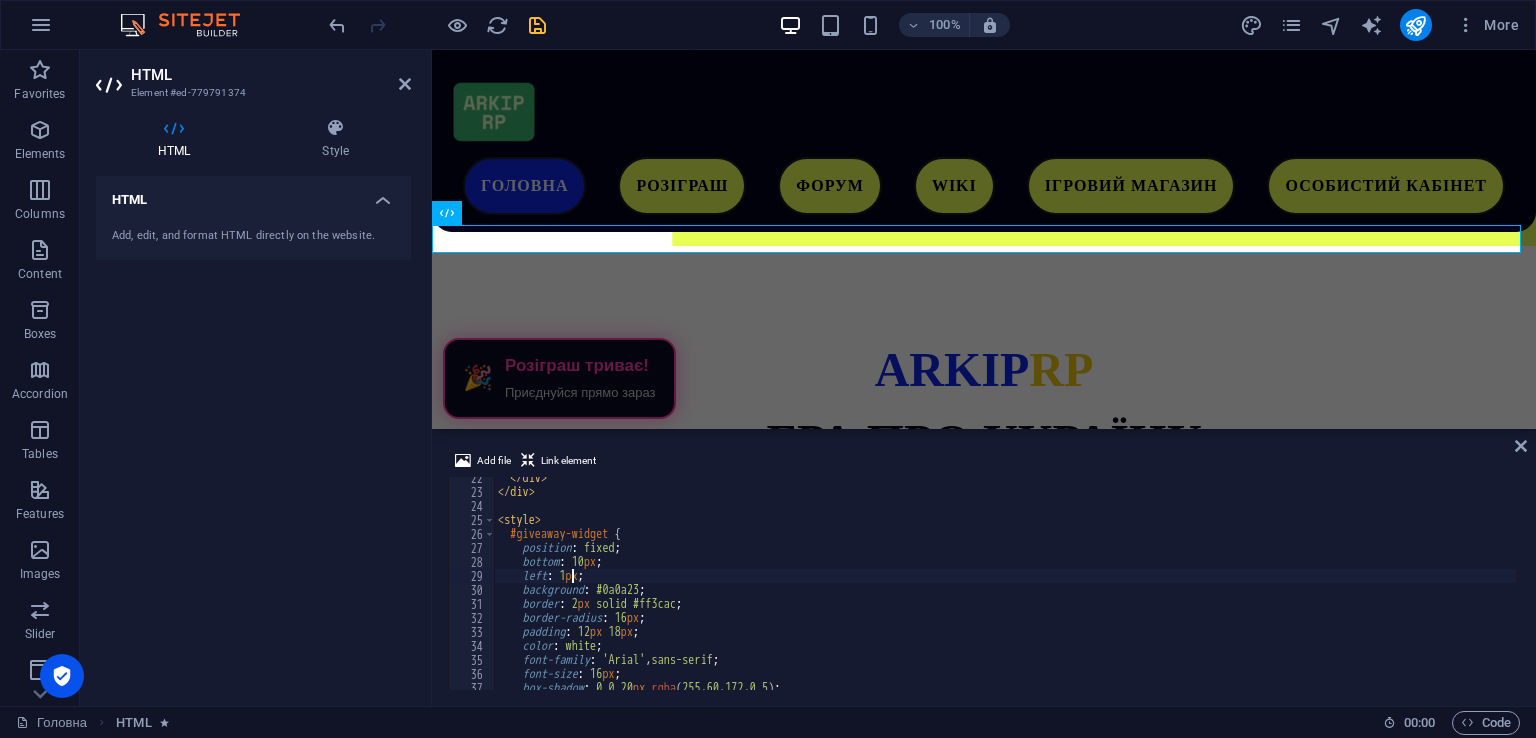 scroll, scrollTop: 0, scrollLeft: 7, axis: horizontal 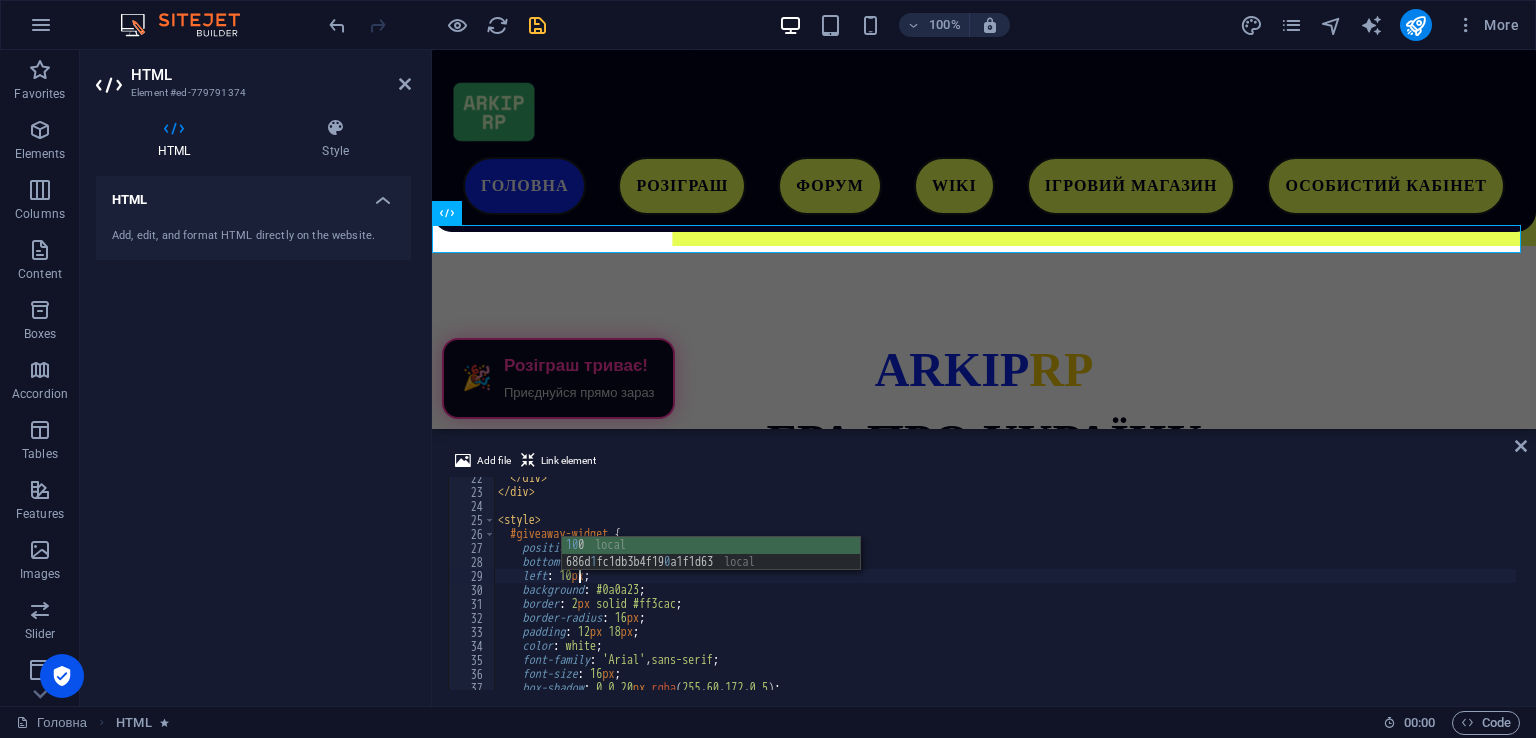 click on "</ div > </ div > < style >    #giveaway-widget   {      position :   fixed ;      bottom :   10 px ;      left :   10 px ;      background :   #0a0a23 ;      border :   2 px   solid   #ff3cac ;      border-radius :   16 px ;      padding :   12 px   18 px ;      color :   white ;      font-family :   ' Arial ' ,  sans-serif ;      font-size :   16 px ;      box-shadow :   0   0   20 px   rgba ( 255 ,  60 ,  172 ,  0.5 ) ;      cursor :   pointer ;" at bounding box center (1005, 591) 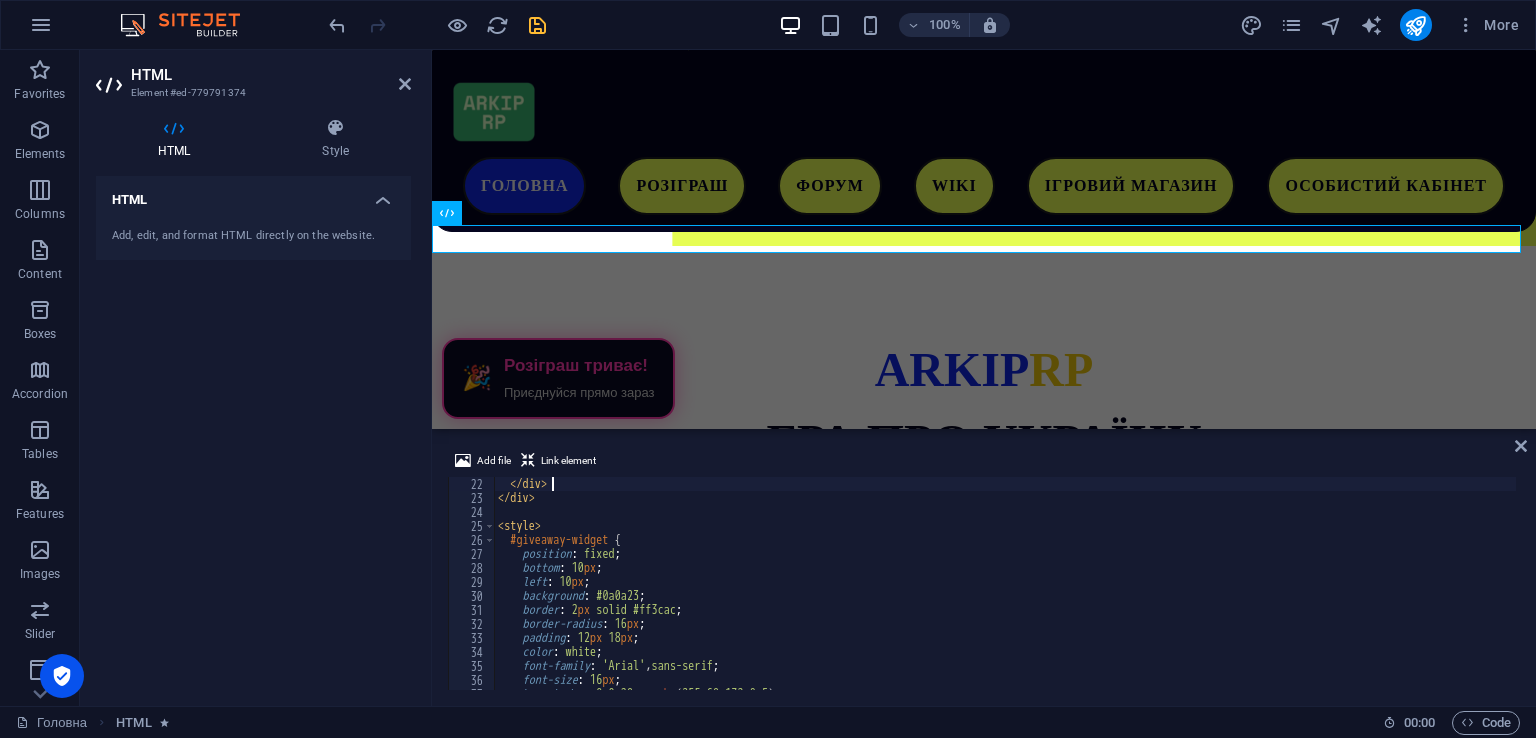 scroll, scrollTop: 0, scrollLeft: 3, axis: horizontal 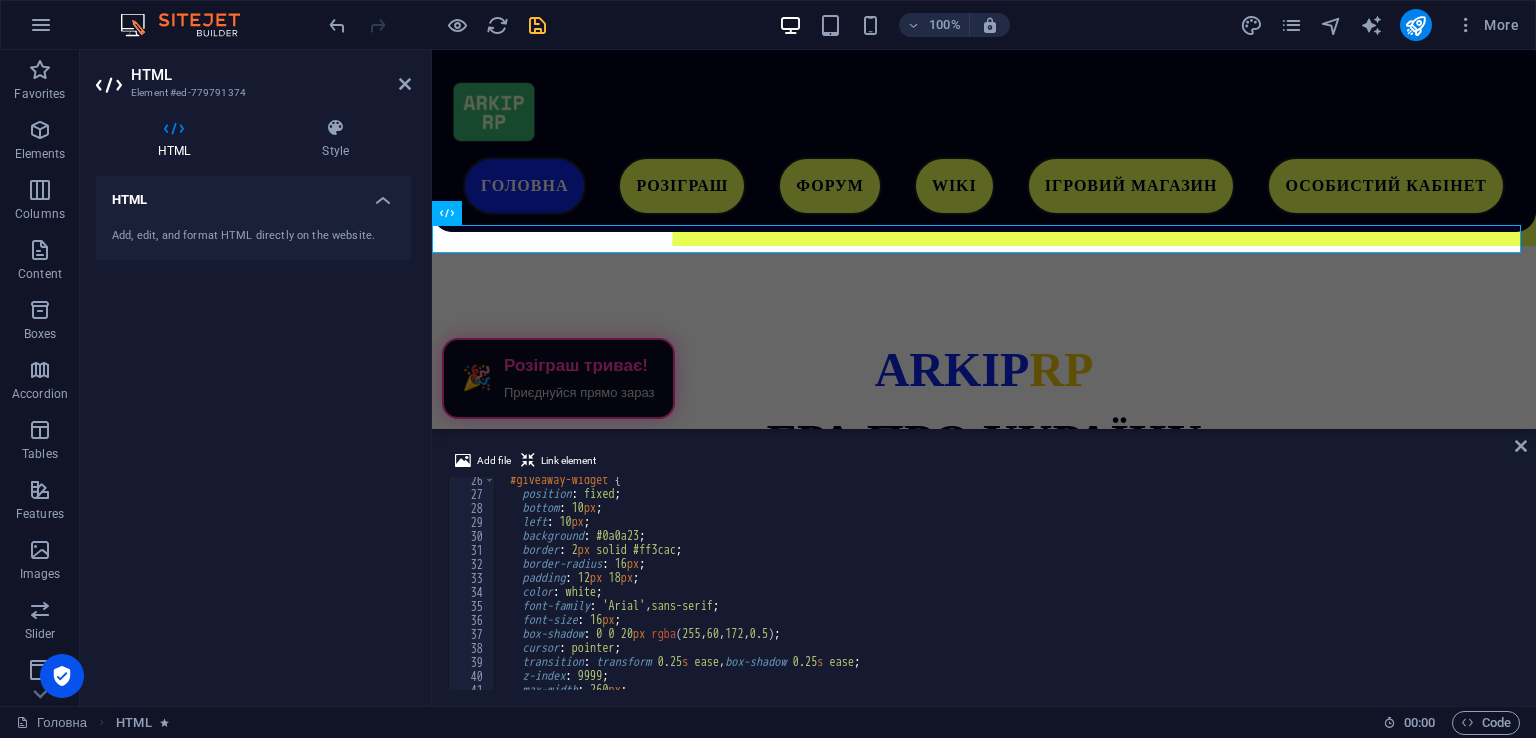 click on "#giveaway-widget   {      position :   fixed ;      bottom :   10 px ;      left :   10 px ;      background :   #0a0a23 ;      border :   2 px   solid   #ff3cac ;      border-radius :   16 px ;      padding :   12 px   18 px ;      color :   white ;      font-family :   ' Arial ' ,  sans-serif ;      font-size :   16 px ;      box-shadow :   0   0   20 px   rgba ( 255 ,  60 ,  172 ,  0.5 ) ;      cursor :   pointer ;      transition :   transform   0.25 s   ease ,  box-shadow   0.25 s   ease ;      z-index :   9999 ;      max-width :   260 px ;      animation :  glowPulse  2 s  infinite ;" at bounding box center (1005, 593) 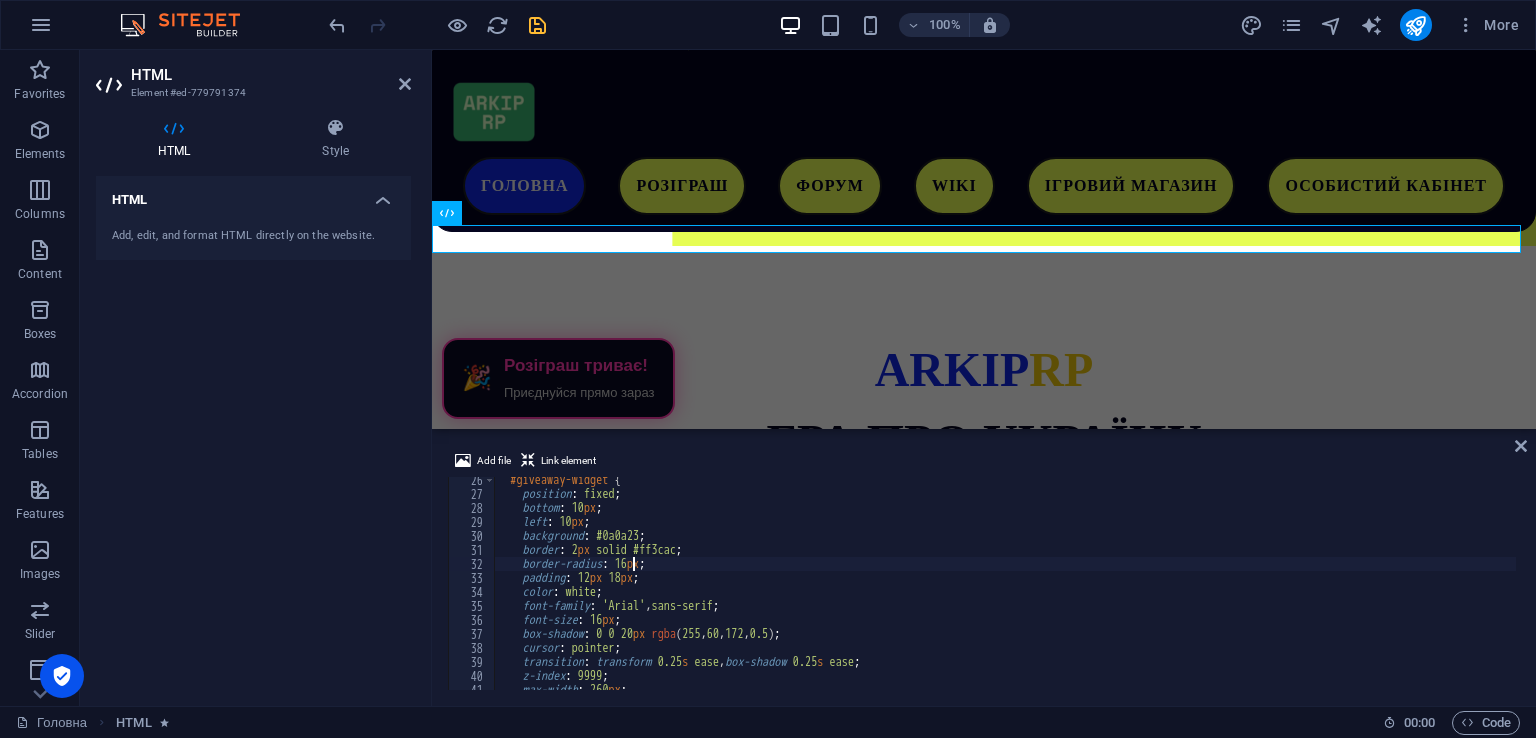 click on "#giveaway-widget   {      position :   fixed ;      bottom :   10 px ;      left :   10 px ;      background :   #0a0a23 ;      border :   2 px   solid   #ff3cac ;      border-radius :   16 px ;      padding :   12 px   18 px ;      color :   white ;      font-family :   ' Arial ' ,  sans-serif ;      font-size :   16 px ;      box-shadow :   0   0   20 px   rgba ( 255 ,  60 ,  172 ,  0.5 ) ;      cursor :   pointer ;      transition :   transform   0.25 s   ease ,  box-shadow   0.25 s   ease ;      z-index :   9999 ;      max-width :   260 px ;      animation :  glowPulse  2 s  infinite ;" at bounding box center (1005, 593) 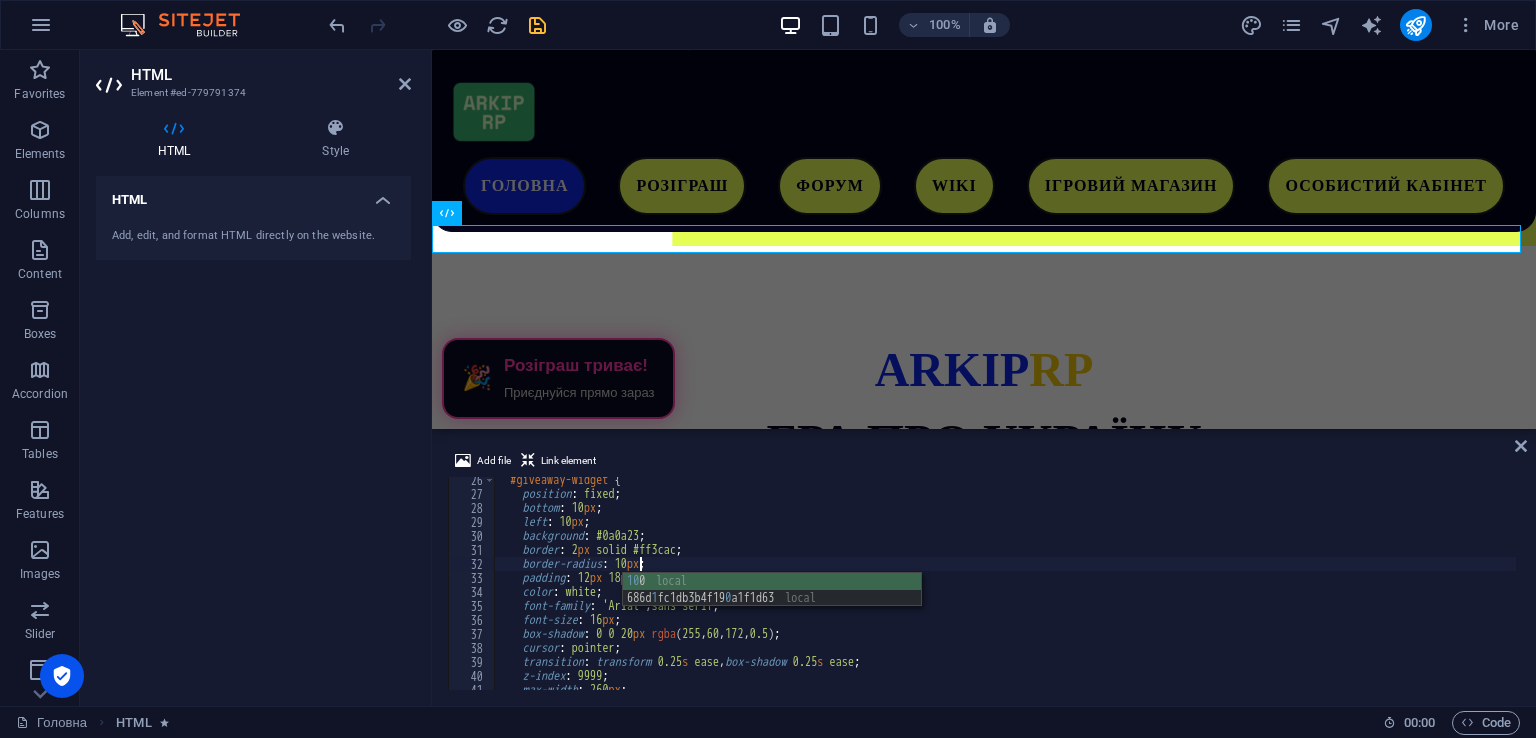 scroll, scrollTop: 0, scrollLeft: 12, axis: horizontal 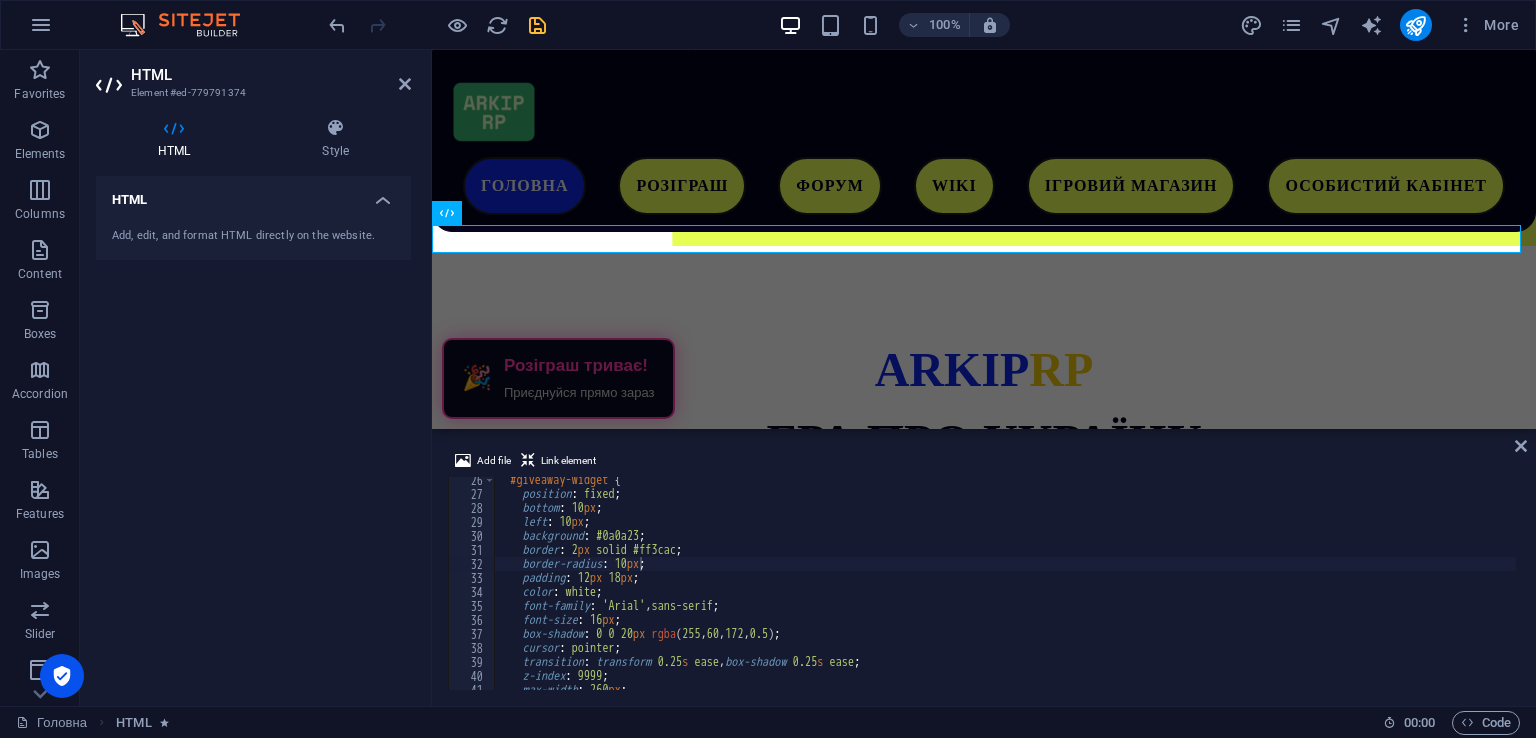 click on "Add file Link element border-radius: 10px; 26 27 28 29 30 31 32 33 34 35 36 37 38 39 40 41 42 43    #giveaway-widget   {      position :   fixed ;      bottom :   10 px ;      left :   10 px ;      background :   #0a0a23 ;      border :   2 px   solid   #ff3cac ;      border-radius :   10 px ;      padding :   12 px   18 px ;      color :   white ;      font-family :   ' Arial ' ,  sans-serif ;      font-size :   16 px ;      box-shadow :   0   0   20 px   rgba ( 255 ,  60 ,  172 ,  0.5 ) ;      cursor :   pointer ;      transition :   transform   0.25 s   ease ,  box-shadow   0.25 s   ease ;      z-index :   9999 ;      max-width :   260 px ;      animation :  glowPulse  2 s  infinite ;     XXXXXXXXXXXXXXXXXXXXXXXXXXXXXXXXXXXXXXXXXXXXXXXXXXXXXXXXXXXXXXXXXXXXXXXXXXXXXXXXXXXXXXXXXXXXXXXXXXXXXXXXXXXXXXXXXXXXXXXXXXXXXXXXXXXXXXXXXXXXXXXXXXXXXXXXXXXXXXXXXXXXXXXXXXXXXXXXXXXXXXXXXXXXXXXXXXXXXXXXXXXXXXXXXXXXXXXXXXXXXXXXXXXXXXXXXXXXXXXXXXXXXXXXXXXXXXXX" at bounding box center [984, 569] 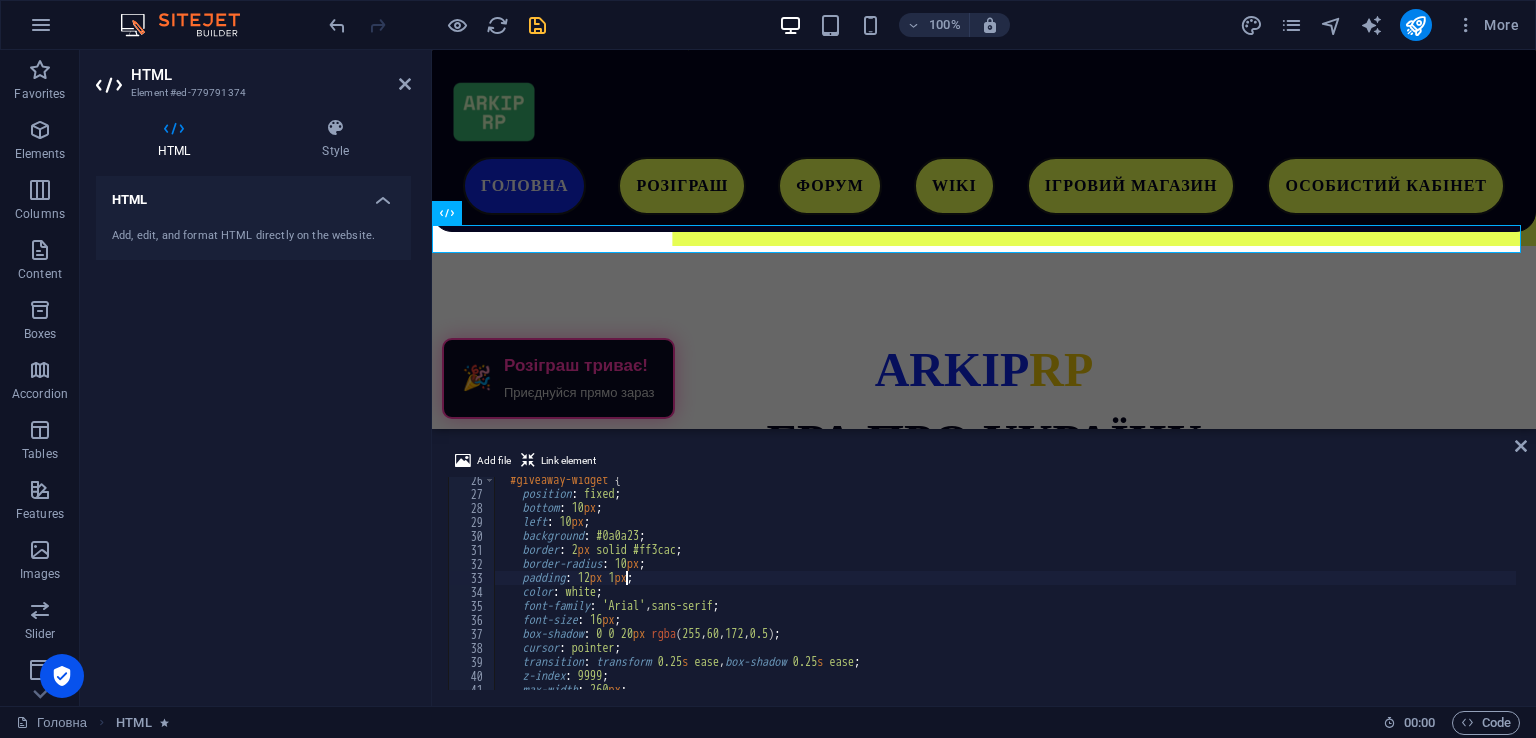 scroll, scrollTop: 0, scrollLeft: 10, axis: horizontal 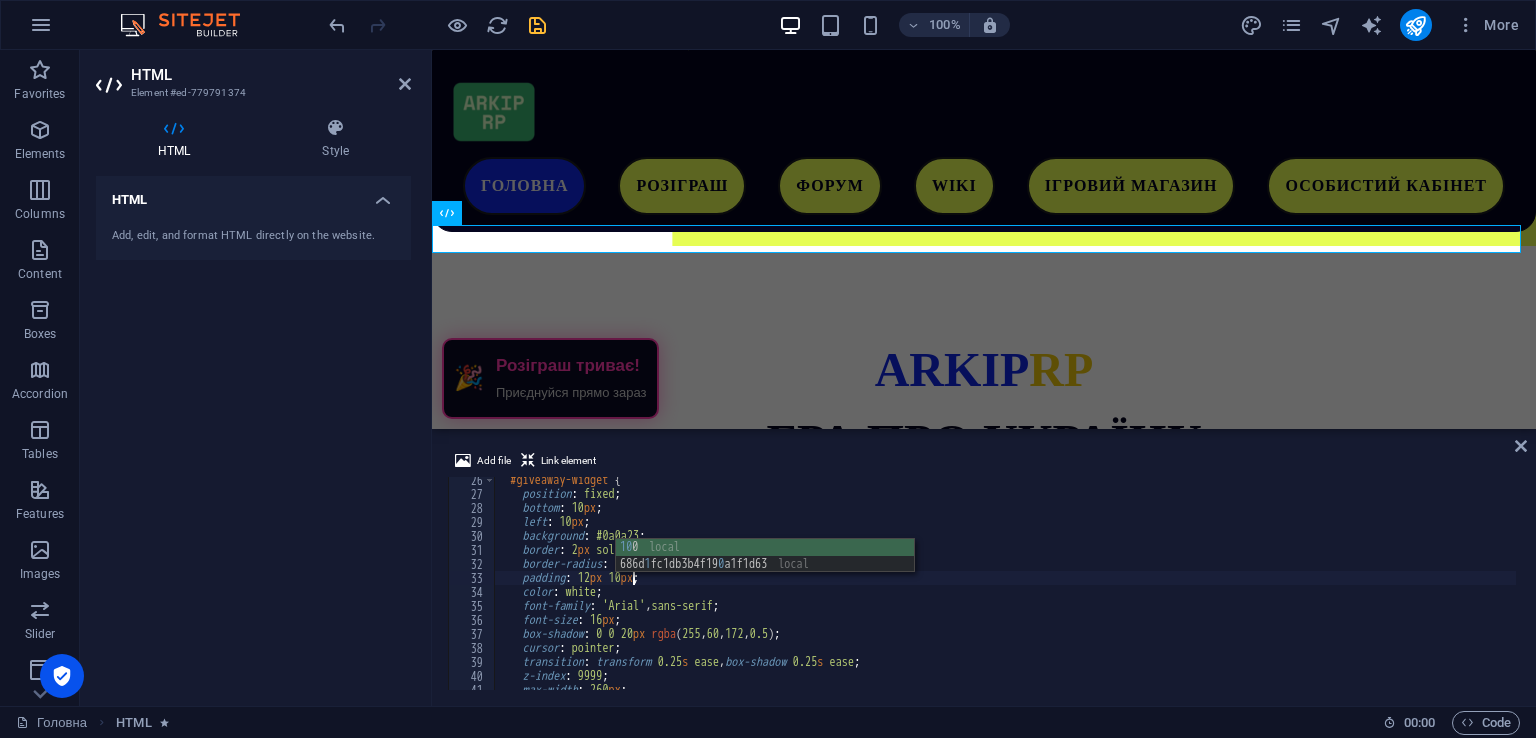type on "padding: 12px 10px;" 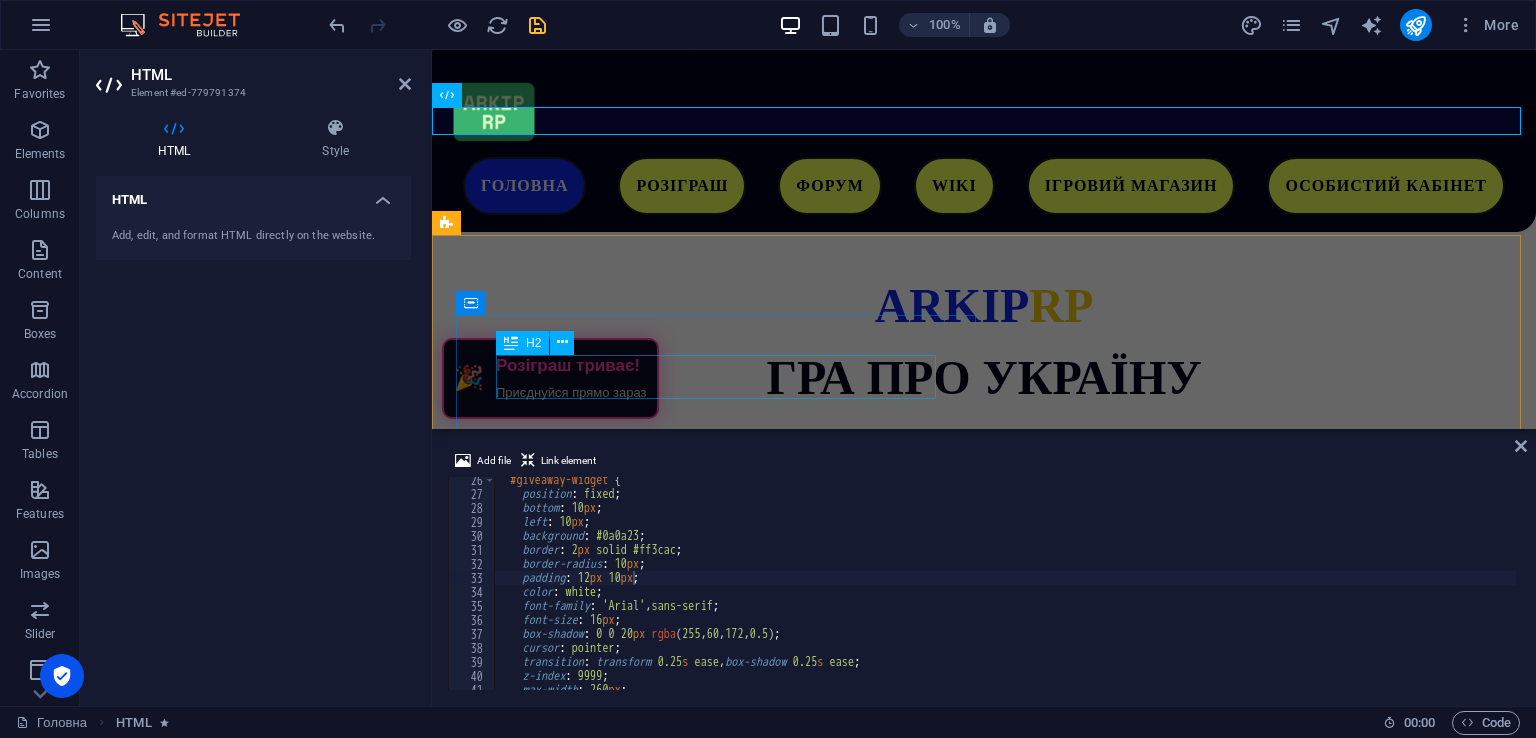 scroll, scrollTop: 364, scrollLeft: 0, axis: vertical 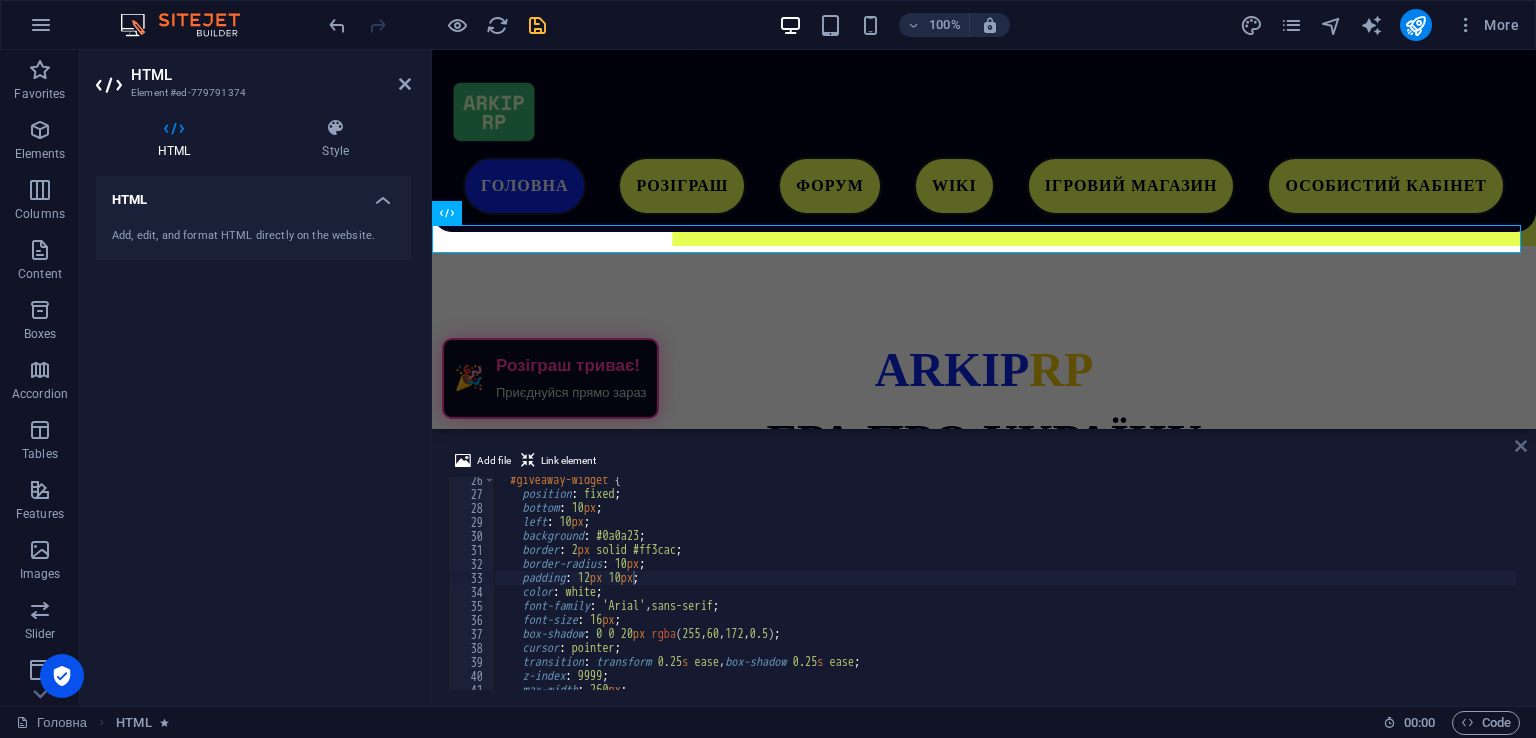 click at bounding box center (1521, 446) 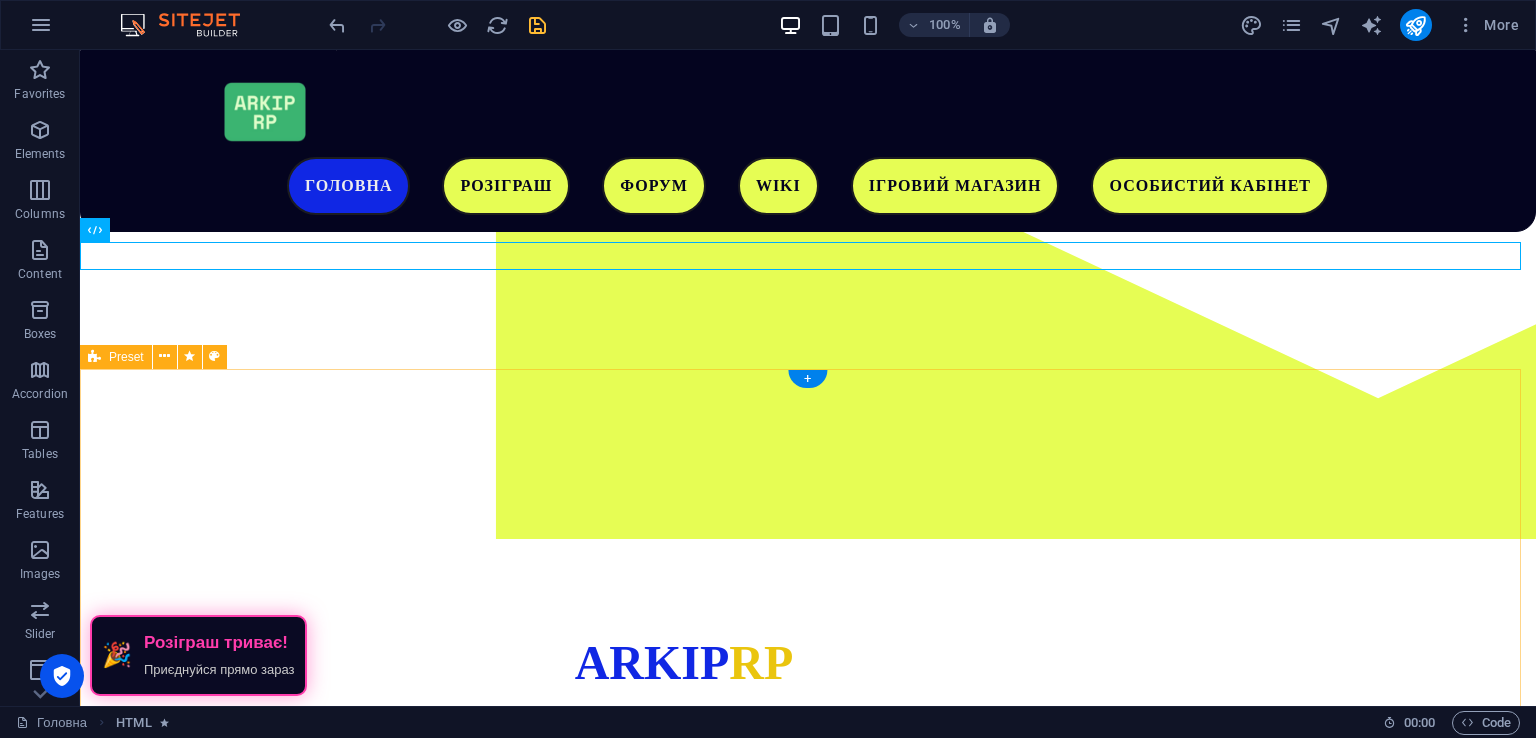 scroll, scrollTop: 264, scrollLeft: 0, axis: vertical 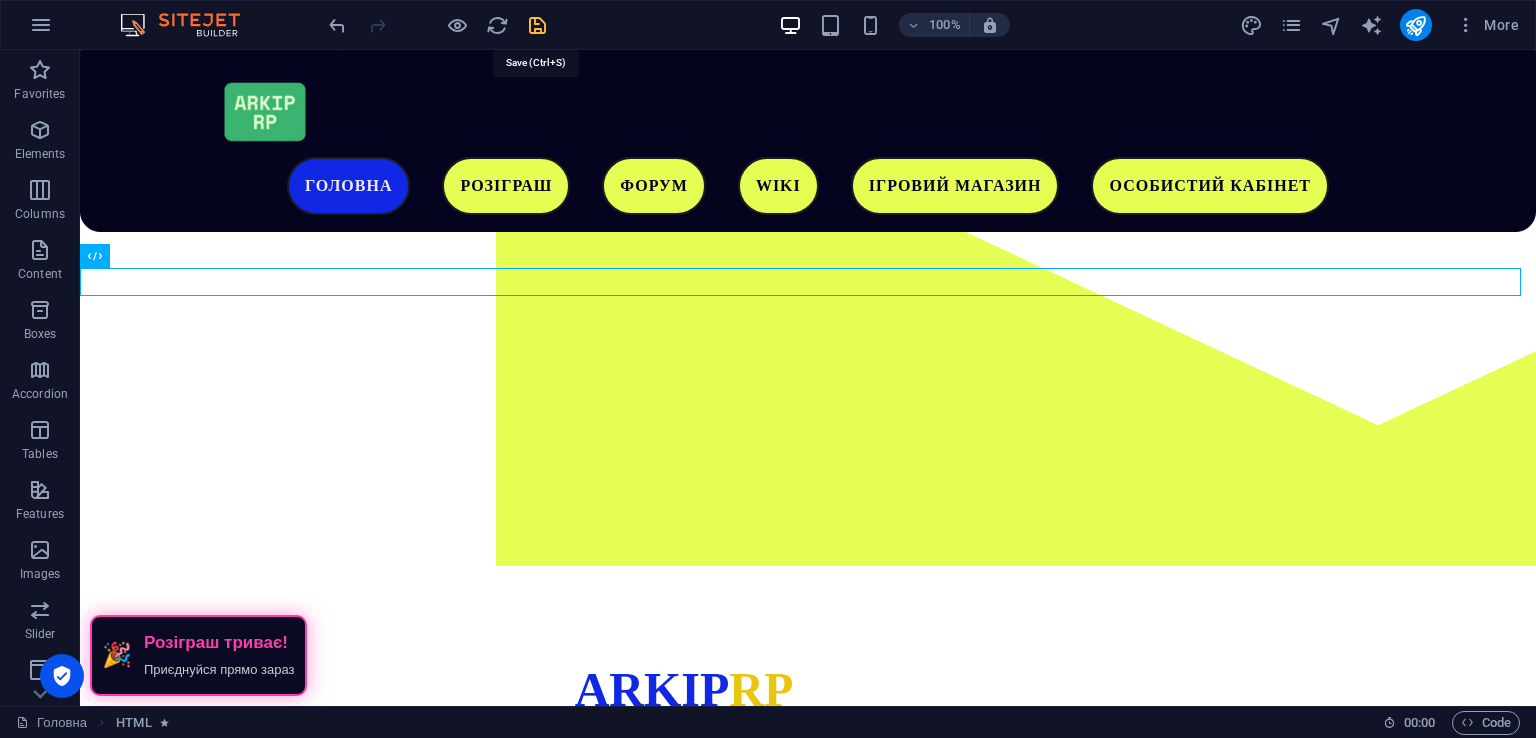 click at bounding box center (537, 25) 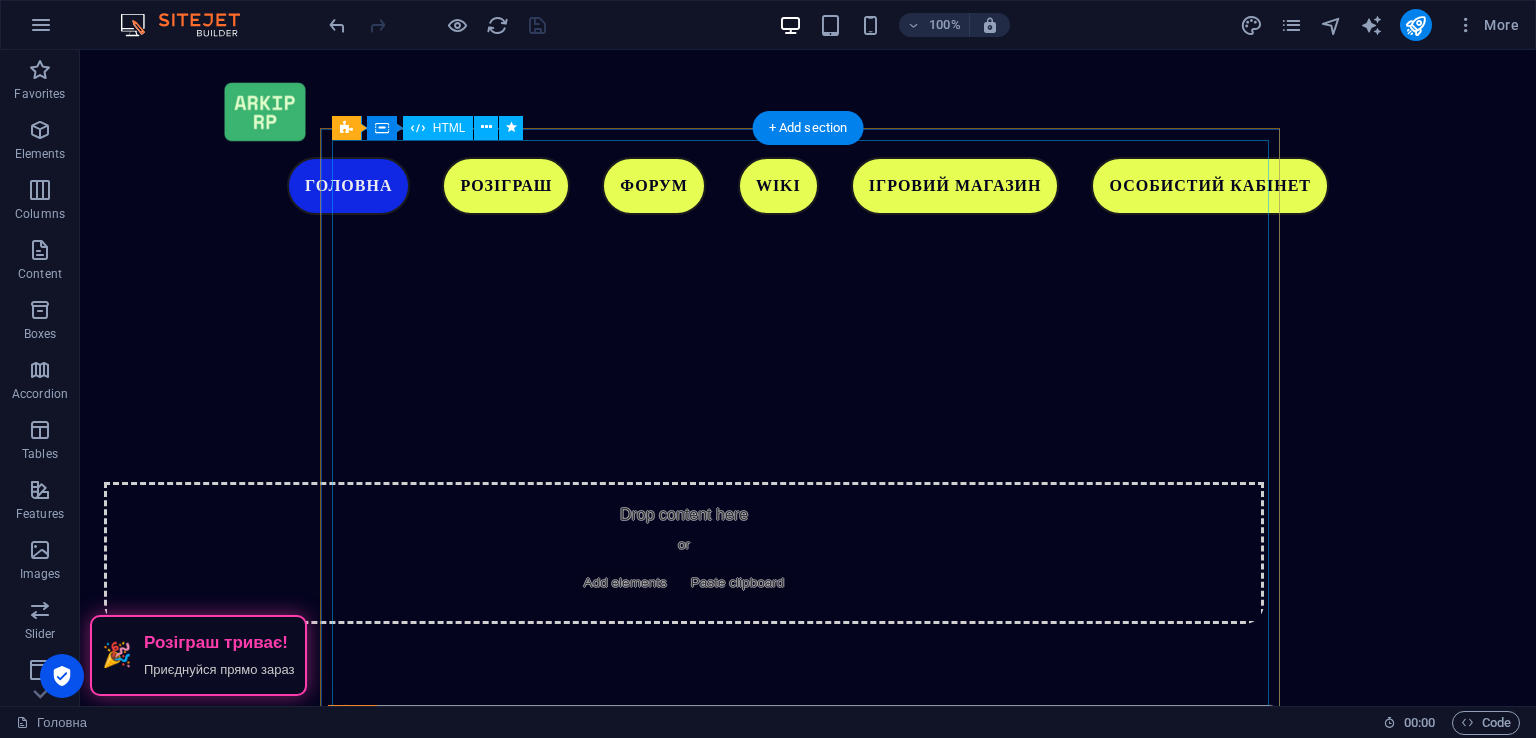 scroll, scrollTop: 5476, scrollLeft: 0, axis: vertical 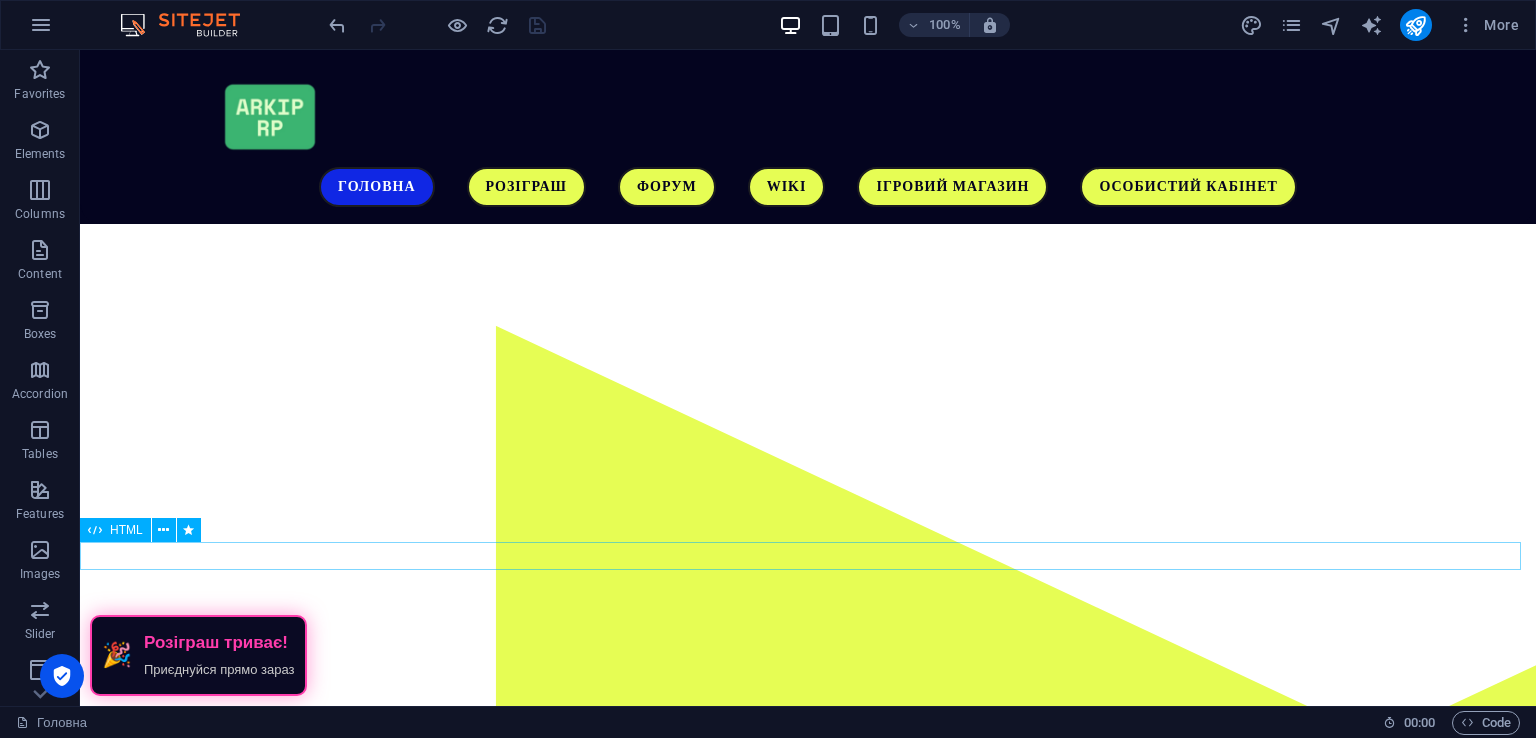 click on "🎉
Розіграш триває!
Приєднуйся прямо зараз" at bounding box center [808, 1261] 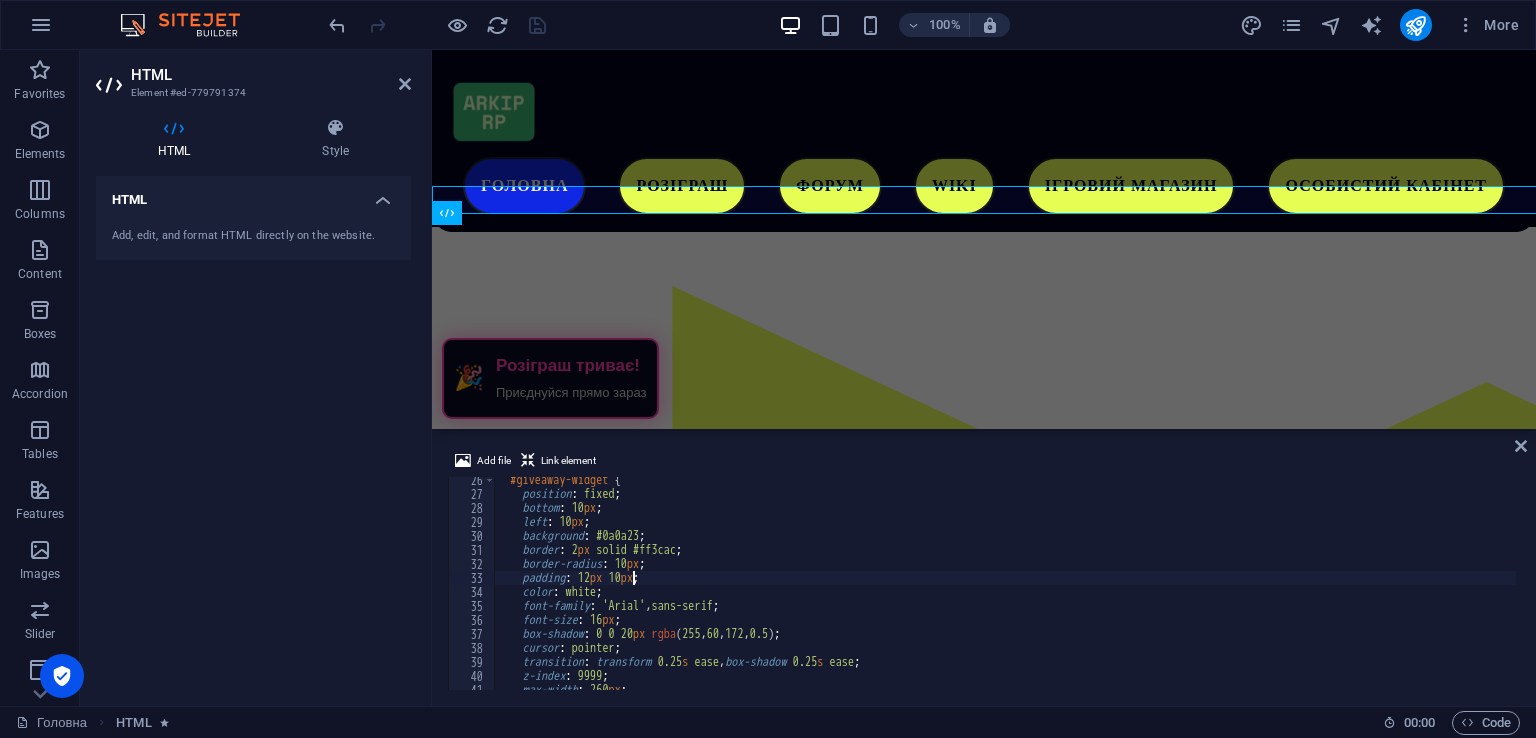 scroll, scrollTop: 356, scrollLeft: 0, axis: vertical 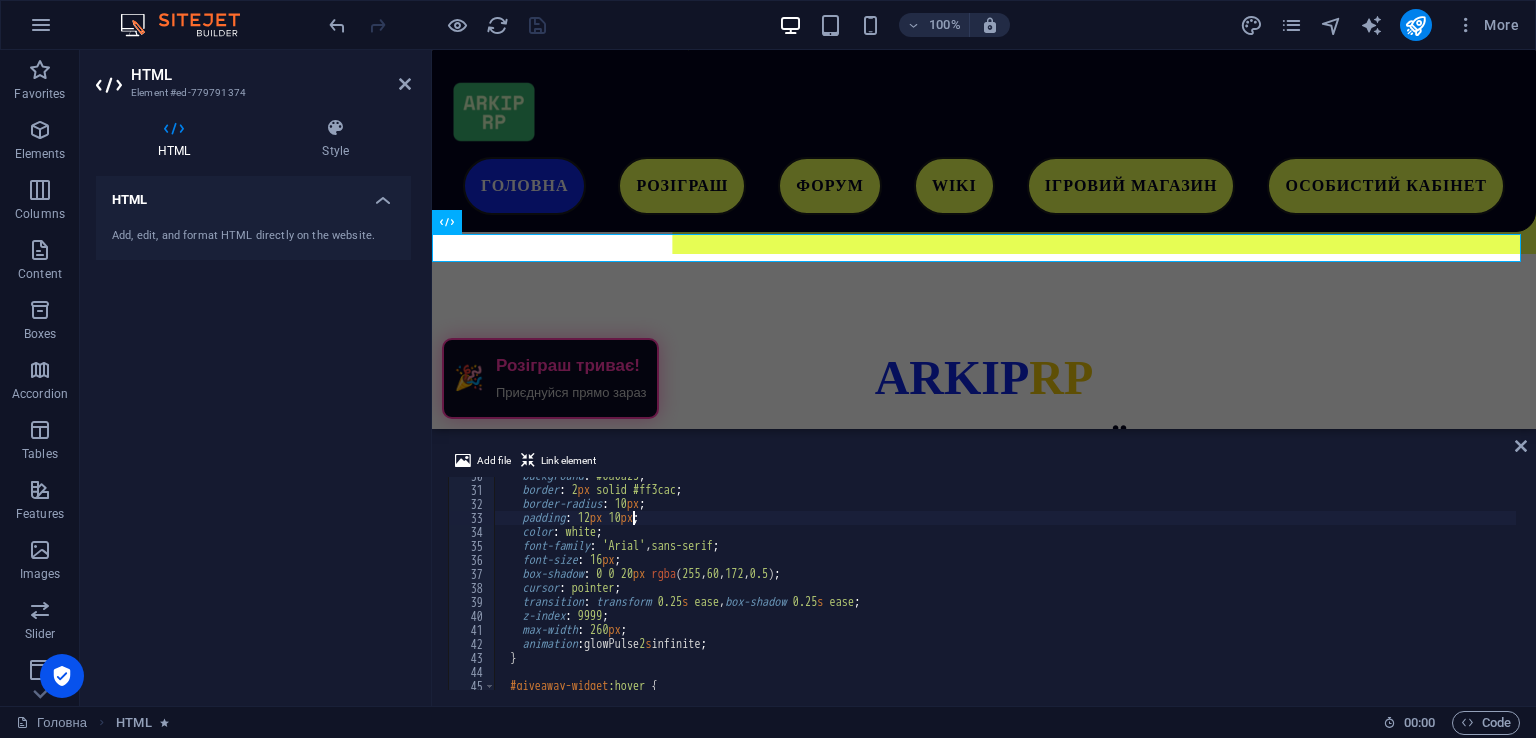 click on "background :   #0a0a23 ;      border :   2 px   solid   #ff3cac ;      border-radius :   10 px ;      padding :   12 px   10 px ;      color :   white ;      font-family :   ' Arial ' ,  sans-serif ;      font-size :   16 px ;      box-shadow :   0   0   20 px   rgba ( 255 ,  60 ,  172 ,  0.5 ) ;      cursor :   pointer ;      transition :   transform   0.25 s   ease ,  box-shadow   0.25 s   ease ;      z-index :   9999 ;      max-width :   260 px ;      animation :  glowPulse  2 s  infinite ;    }    #giveaway-widget :hover   {      transform :  scale( 1.05 ) ;" at bounding box center [1005, 589] 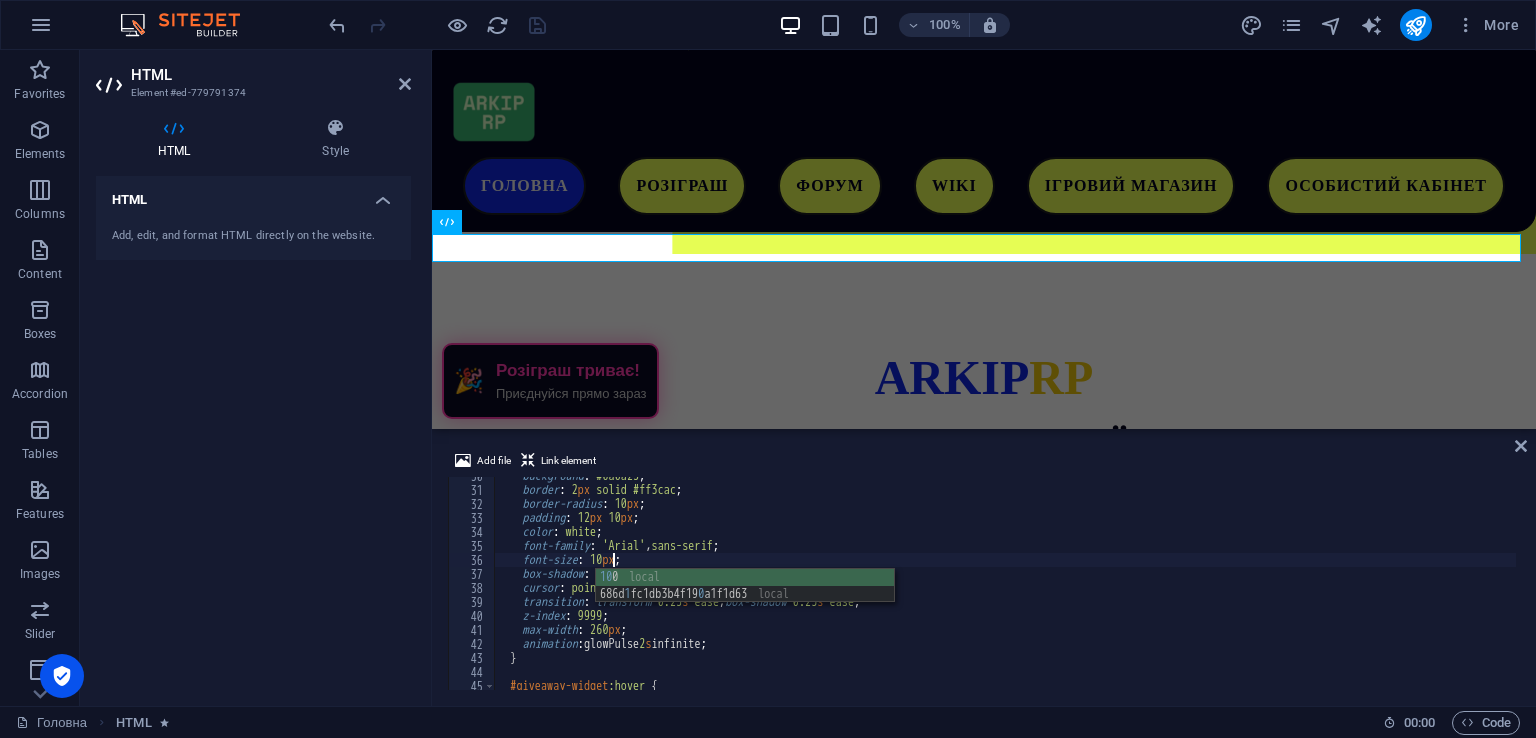 scroll, scrollTop: 0, scrollLeft: 8, axis: horizontal 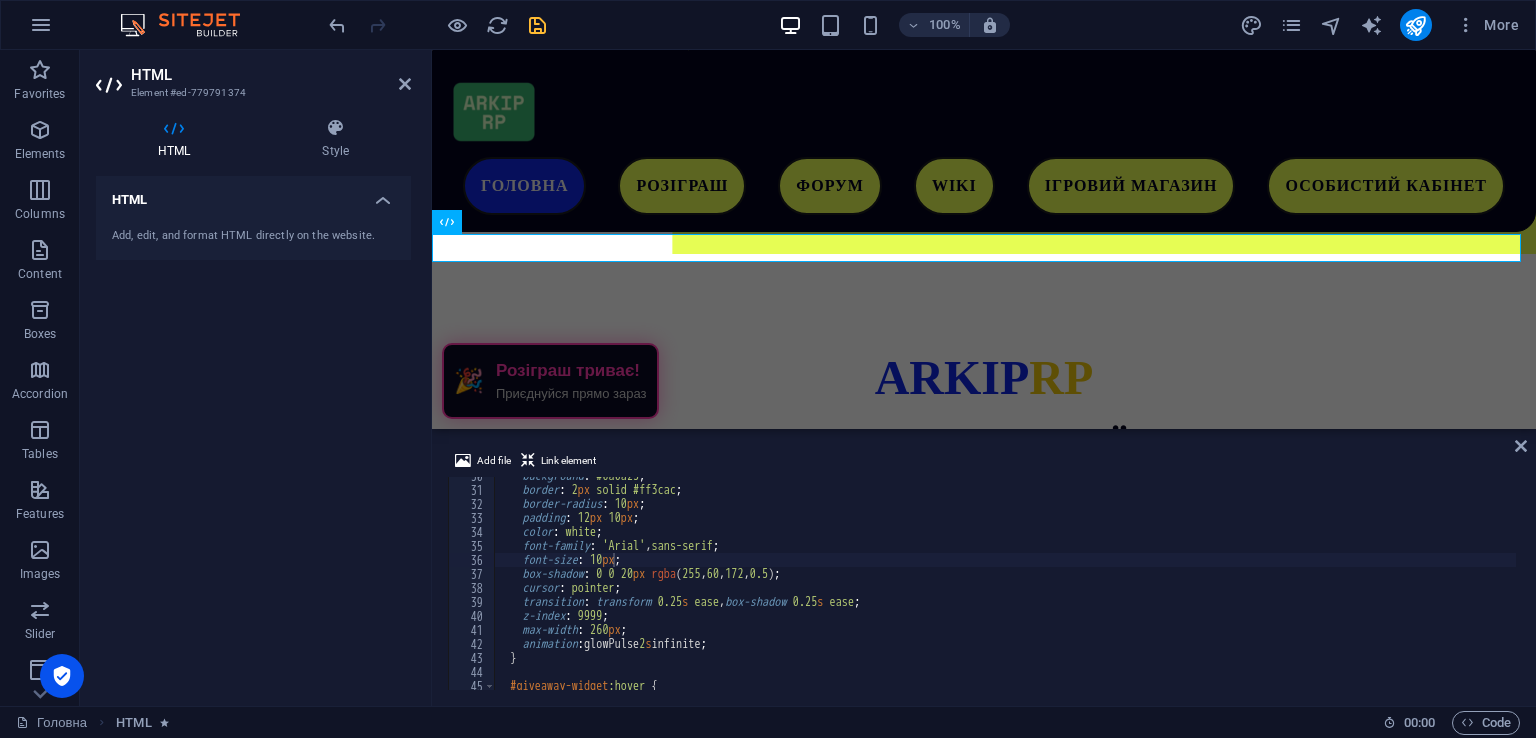 click on "Add file Link element" at bounding box center (984, 463) 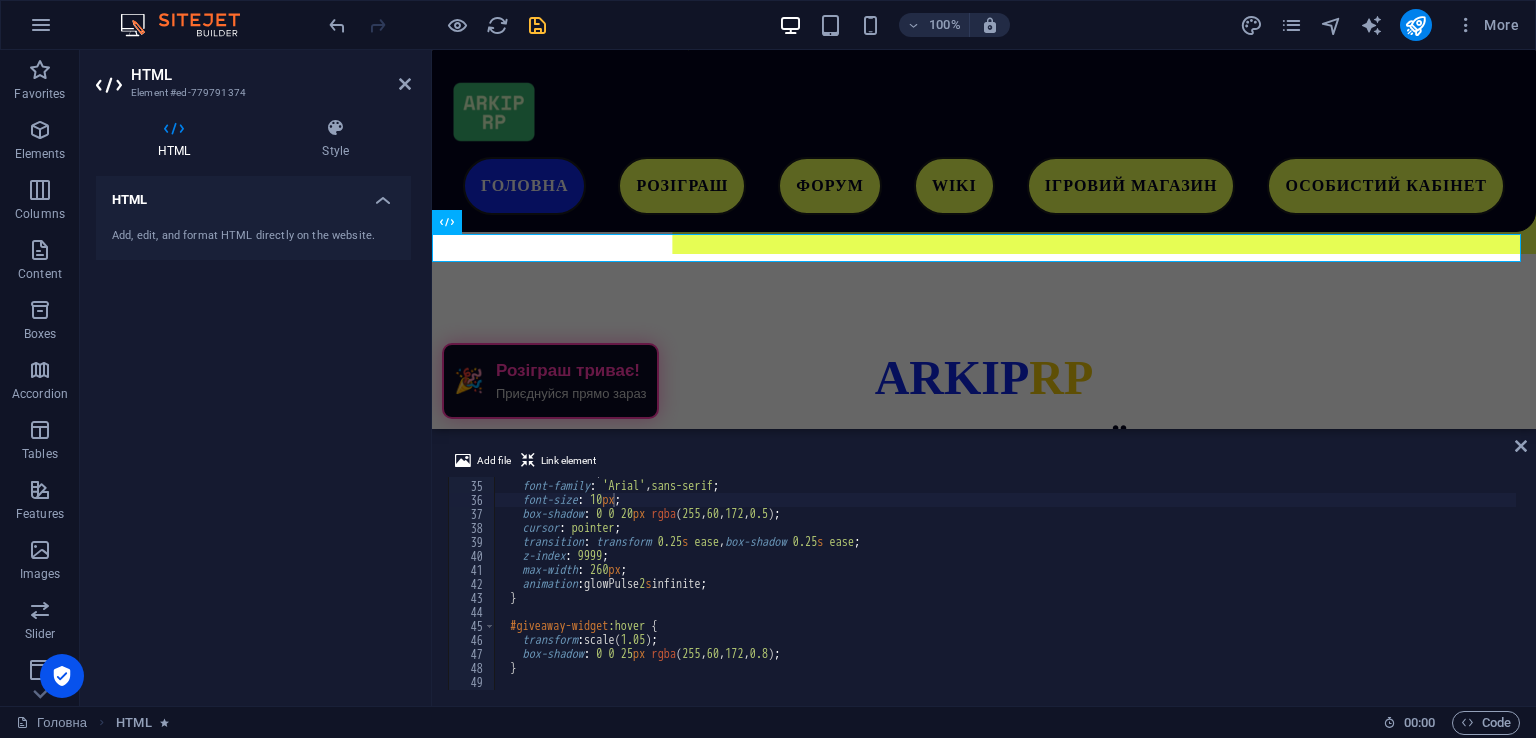scroll, scrollTop: 414, scrollLeft: 0, axis: vertical 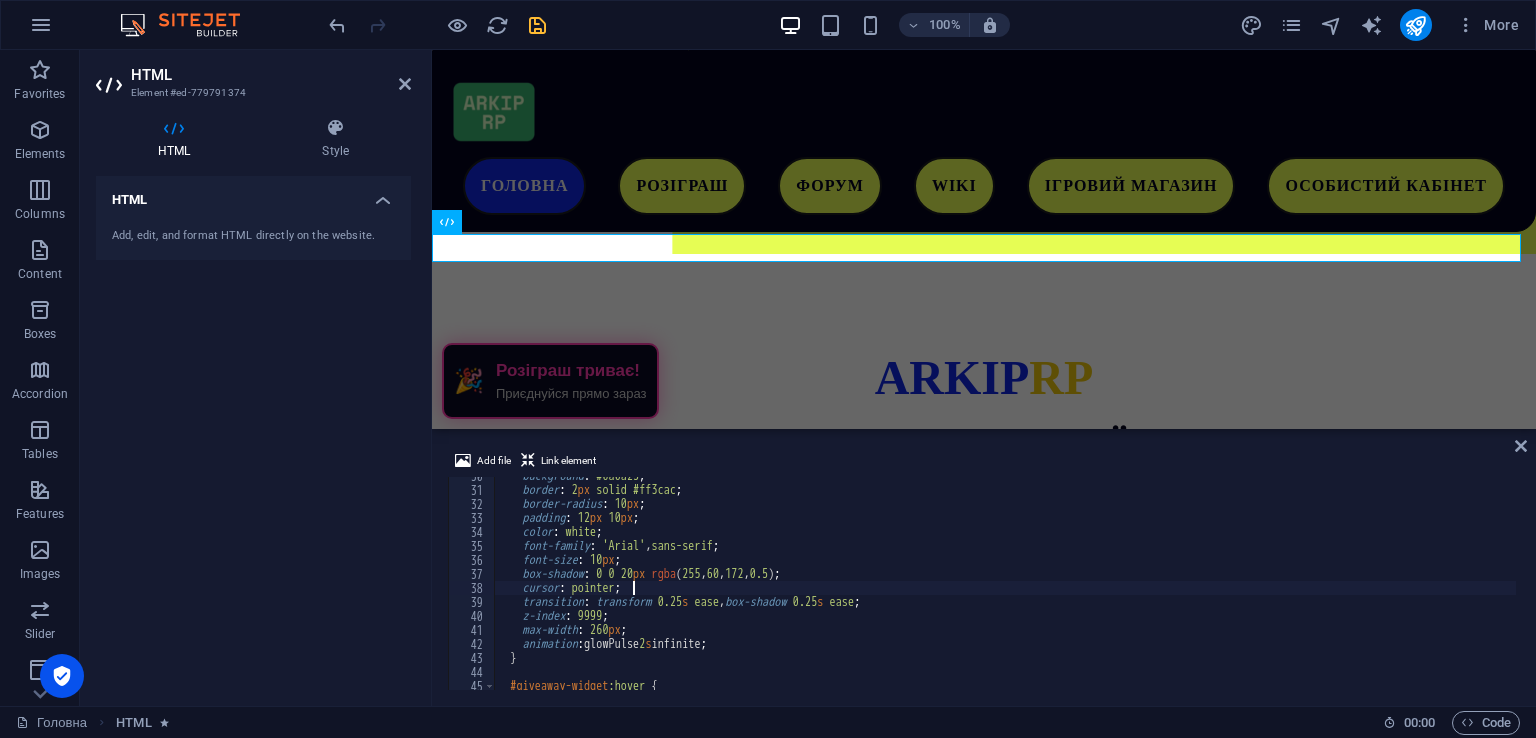 click on "background :   #0a0a23 ;      border :   2 px   solid   #ff3cac ;      border-radius :   10 px ;      padding :   12 px   10 px ;      color :   white ;      font-family :   ' Arial ' ,  sans-serif ;      font-size :   10 px ;      box-shadow :   0   0   20 px   rgba ( 255 ,  60 ,  172 ,  0.5 ) ;      cursor :   pointer ;      transition :   transform   0.25 s   ease ,  box-shadow   0.25 s   ease ;      z-index :   9999 ;      max-width :   260 px ;      animation :  glowPulse  2 s  infinite ;    }    #giveaway-widget :hover   {      transform :  scale( 1.05 ) ;" at bounding box center (1005, 589) 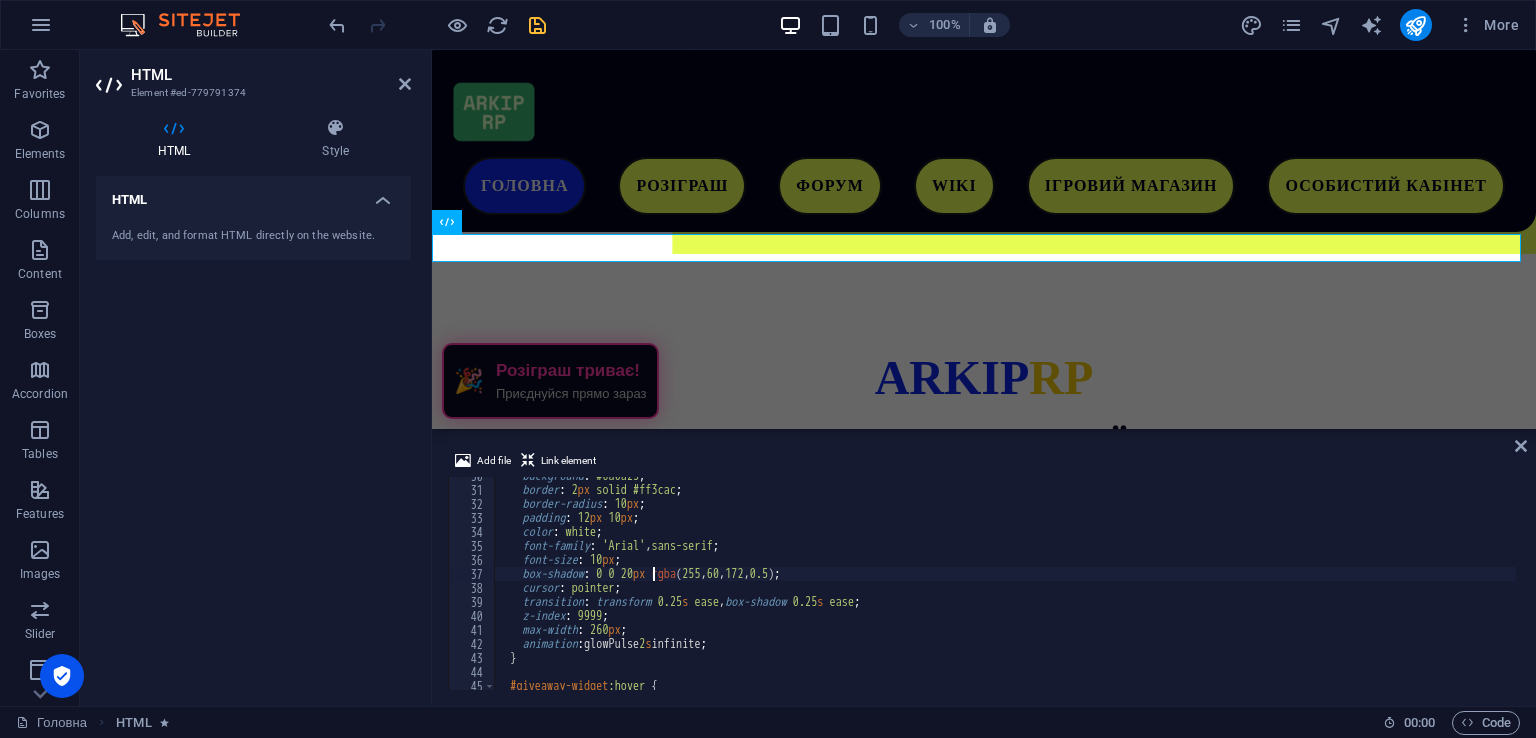 click on "background :   #0a0a23 ;      border :   2 px   solid   #ff3cac ;      border-radius :   10 px ;      padding :   12 px   10 px ;      color :   white ;      font-family :   ' Arial ' ,  sans-serif ;      font-size :   10 px ;      box-shadow :   0   0   20 px   rgba ( 255 ,  60 ,  172 ,  0.5 ) ;      cursor :   pointer ;      transition :   transform   0.25 s   ease ,  box-shadow   0.25 s   ease ;      z-index :   9999 ;      max-width :   260 px ;      animation :  glowPulse  2 s  infinite ;    }    #giveaway-widget :hover   {      transform :  scale( 1.05 ) ;" at bounding box center [1005, 589] 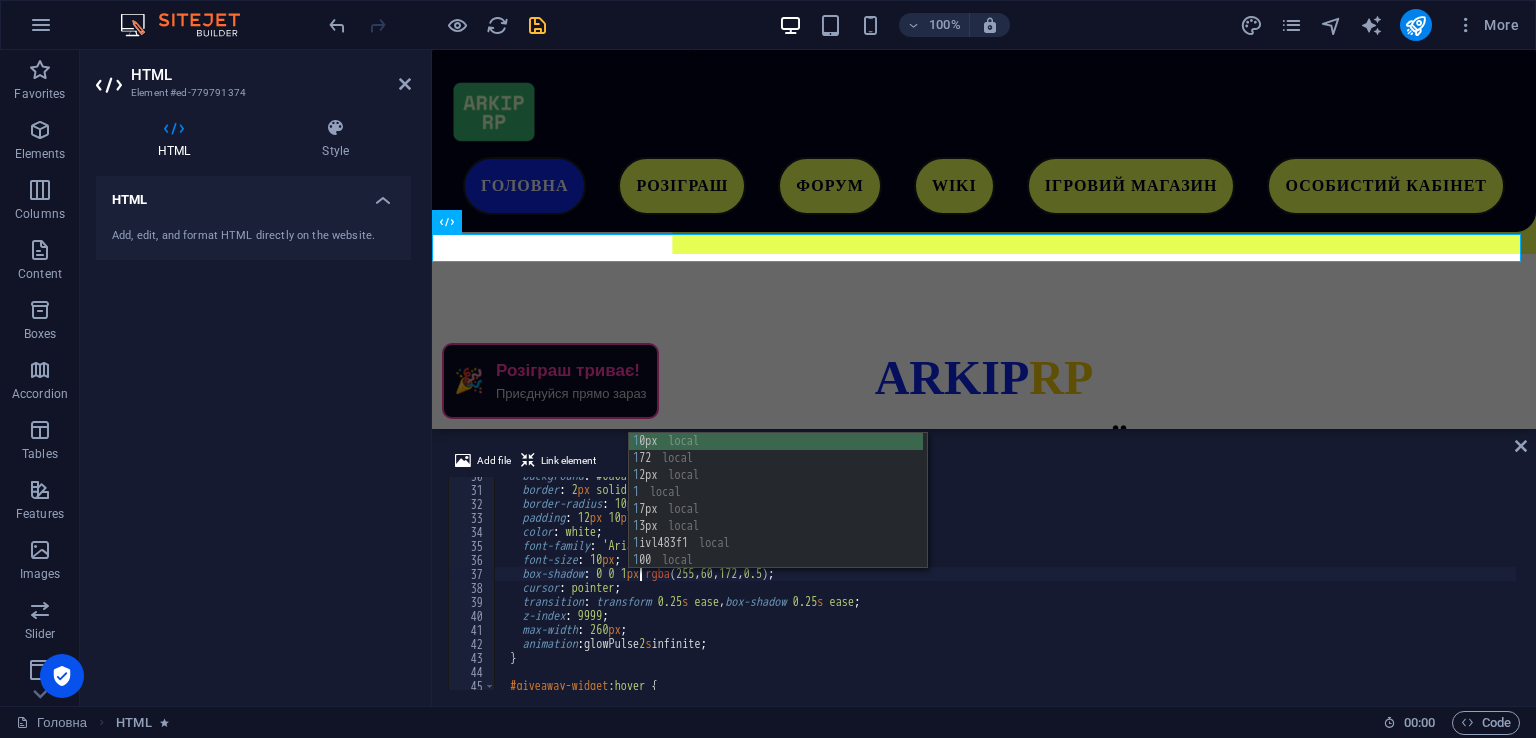 scroll, scrollTop: 0, scrollLeft: 12, axis: horizontal 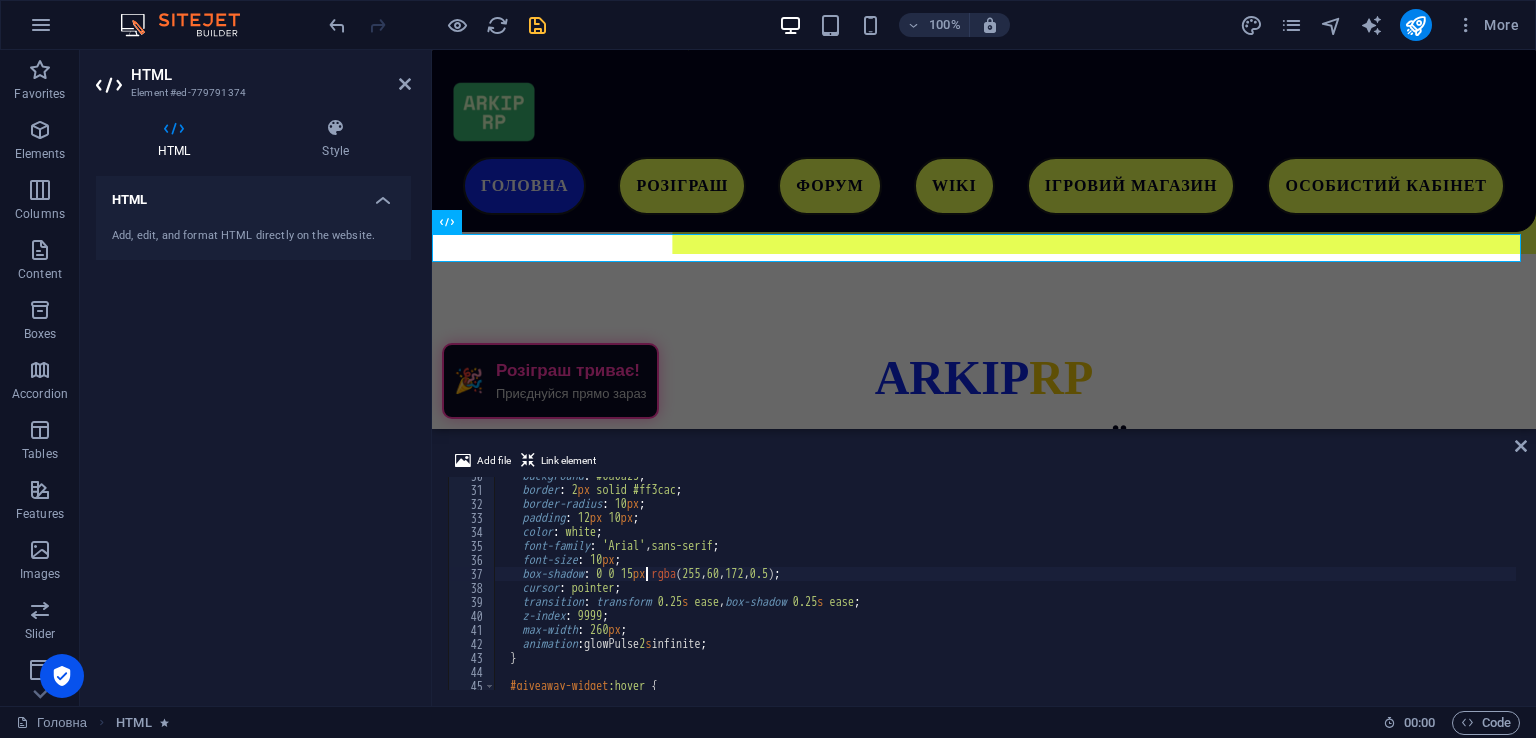 click on "Add file Link element" at bounding box center [984, 463] 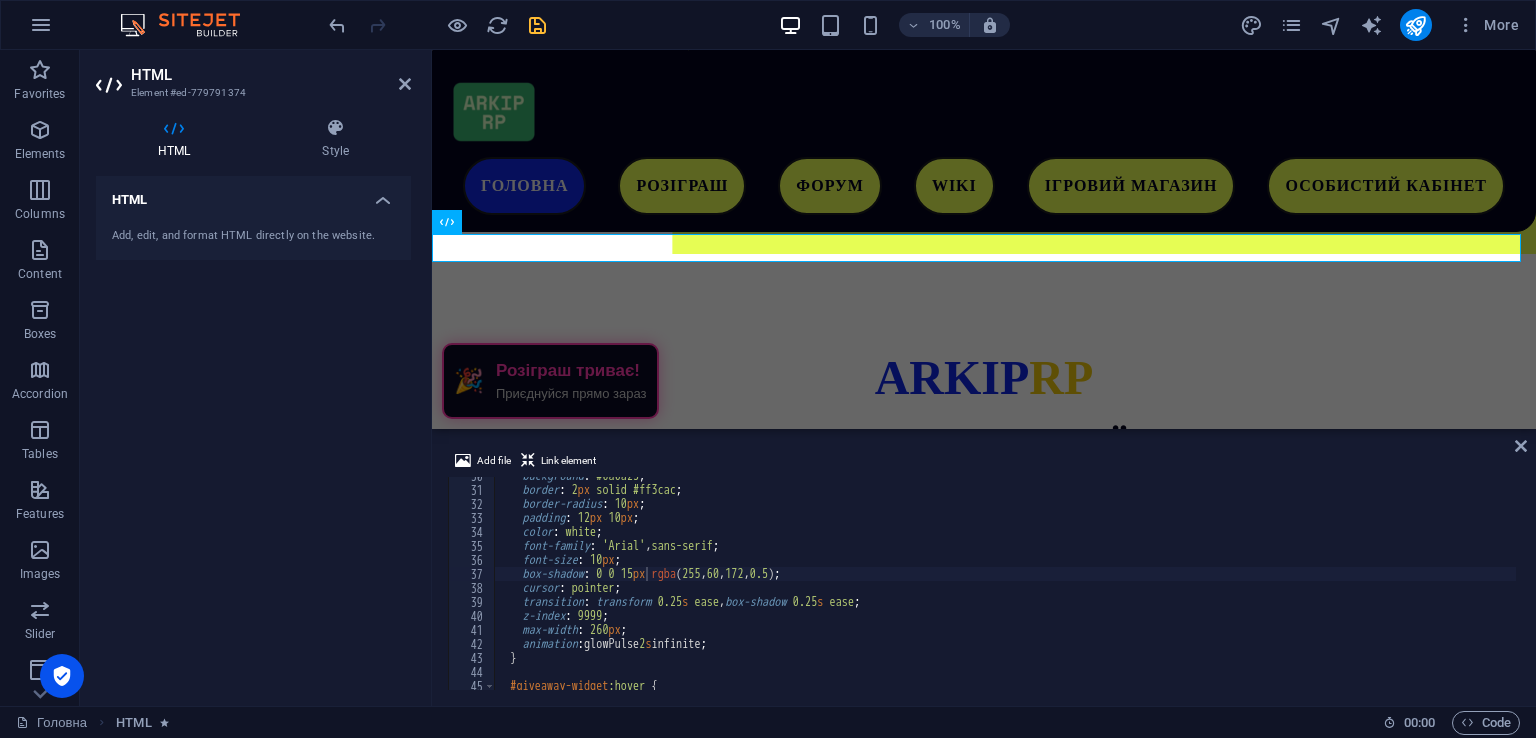 scroll, scrollTop: 354, scrollLeft: 0, axis: vertical 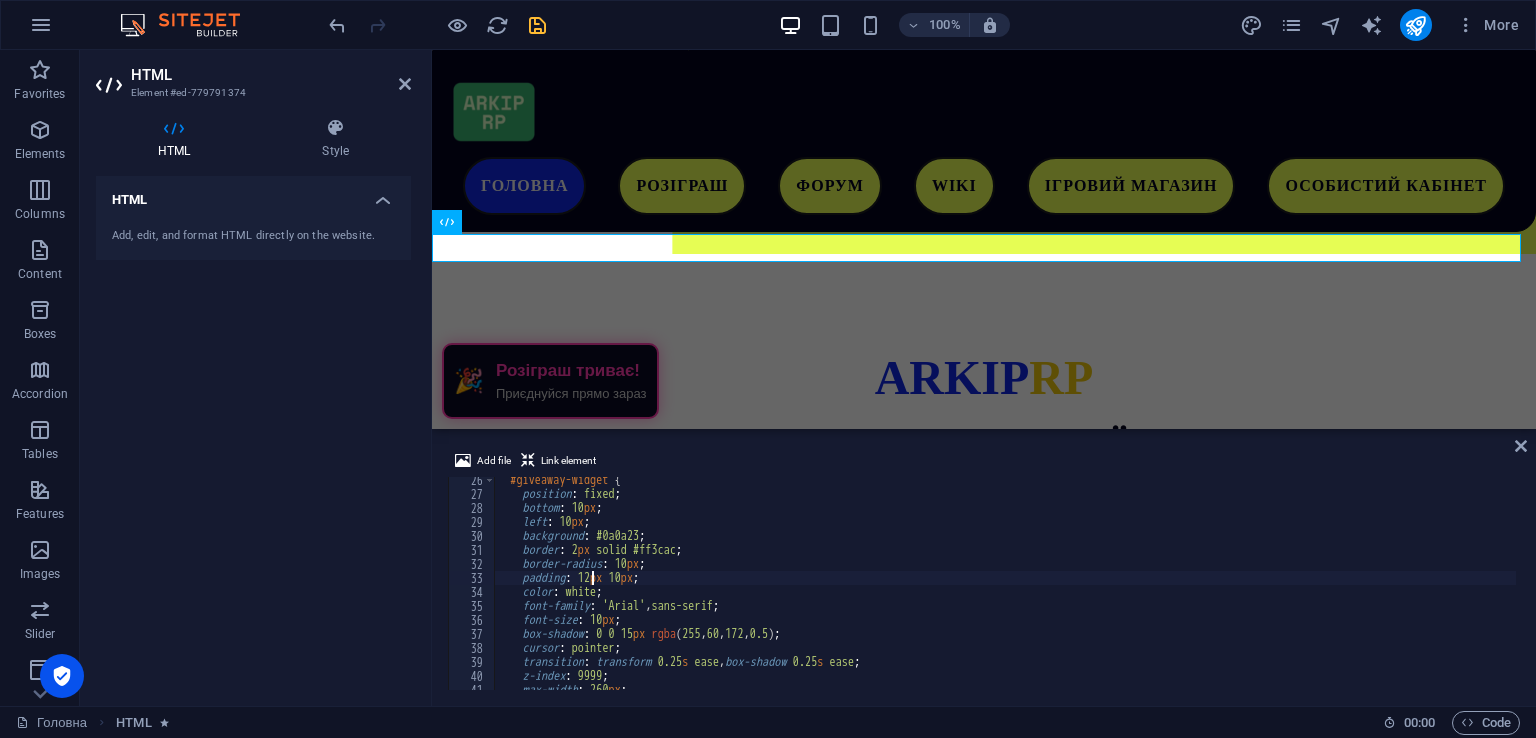click on "#giveaway-widget   {      position :   fixed ;      bottom :   10 px ;      left :   10 px ;      background :   #0a0a23 ;      border :   2 px   solid   #ff3cac ;      border-radius :   10 px ;      padding :   12 px   10 px ;      color :   white ;      font-family :   ' Arial ' ,  sans-serif ;      font-size :   10 px ;      box-shadow :   0   0   15 px   rgba ( 255 ,  60 ,  172 ,  0.5 ) ;      cursor :   pointer ;      transition :   transform   0.25 s   ease ,  box-shadow   0.25 s   ease ;      z-index :   9999 ;      max-width :   260 px ;      animation :  glowPulse  2 s  infinite ;" at bounding box center [1005, 593] 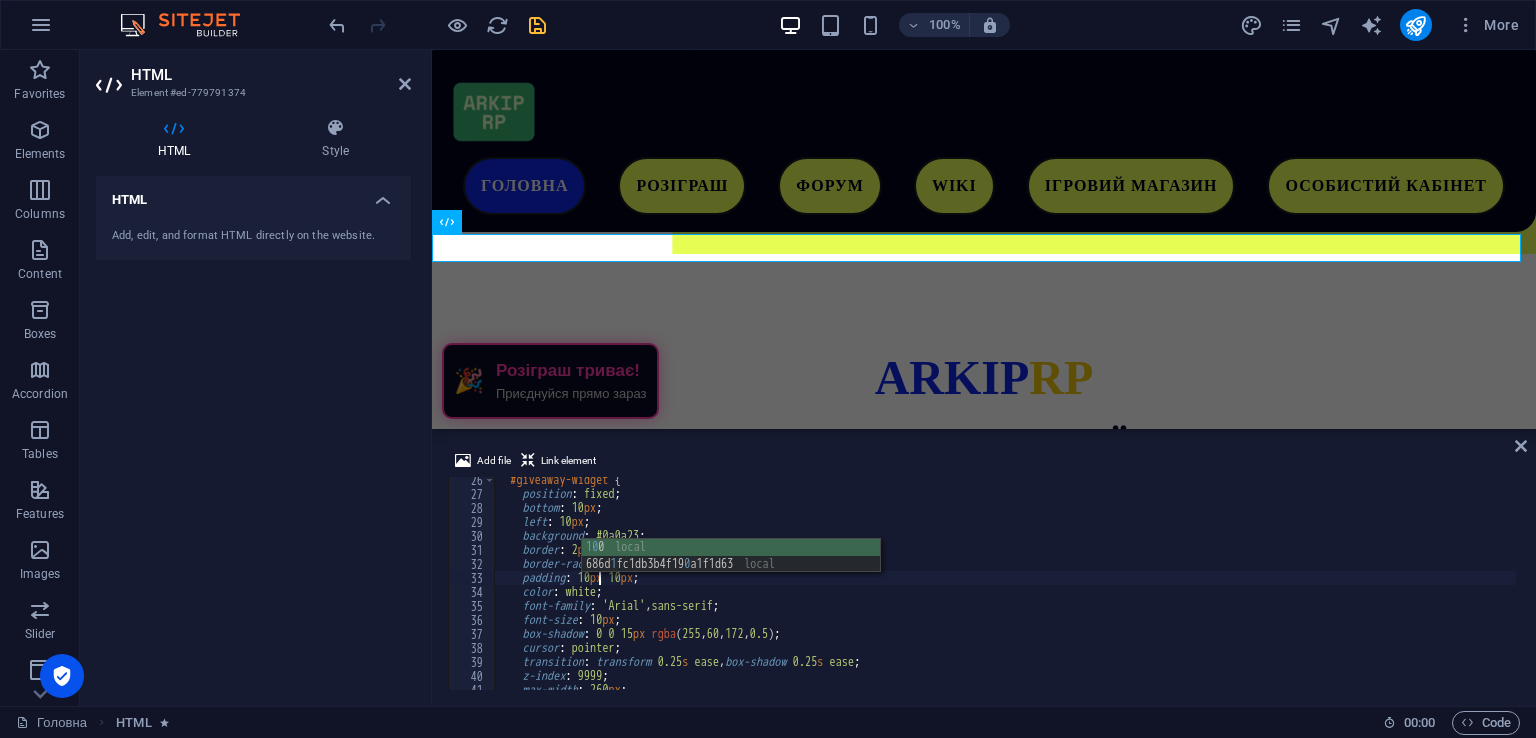 scroll, scrollTop: 0, scrollLeft: 8, axis: horizontal 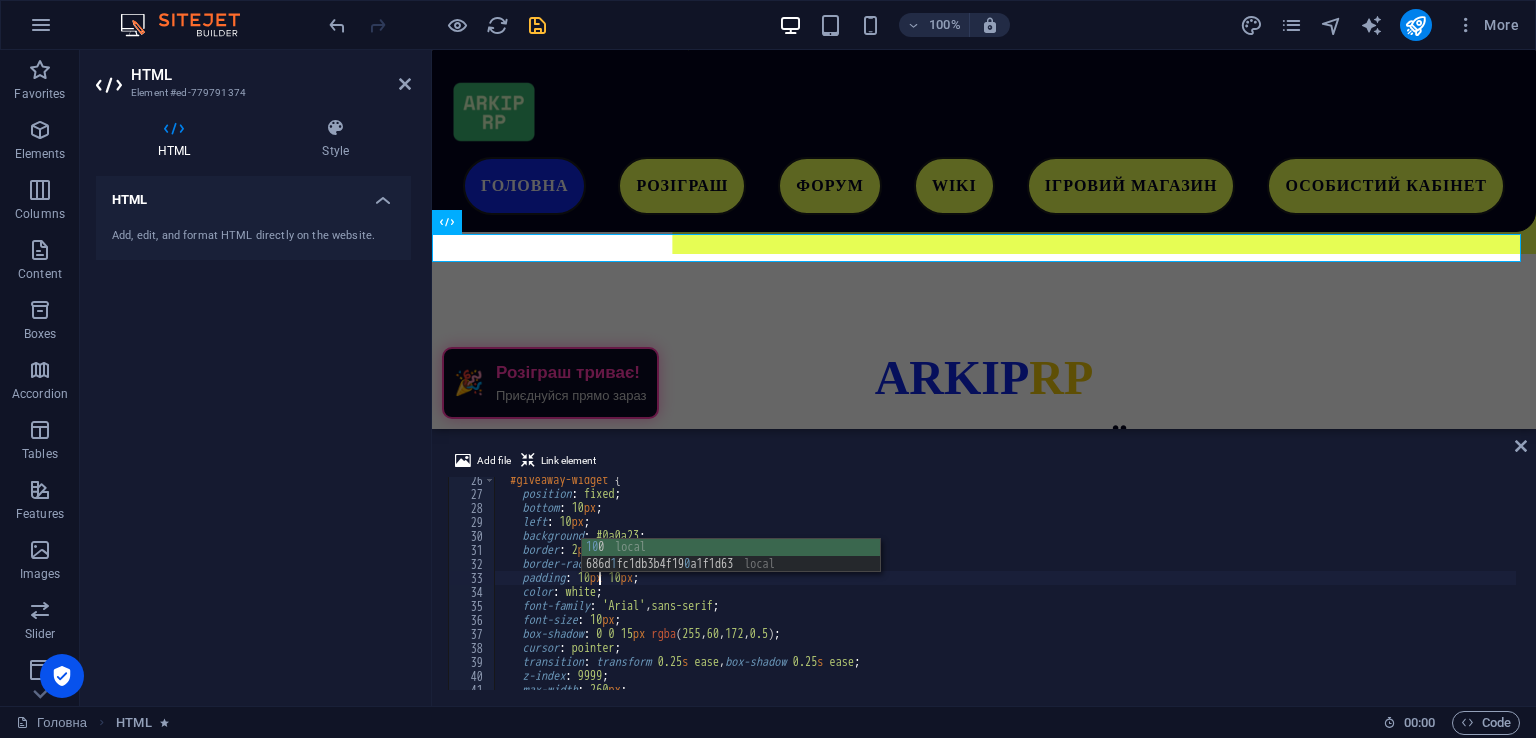 type on "padding: 10px 10px;" 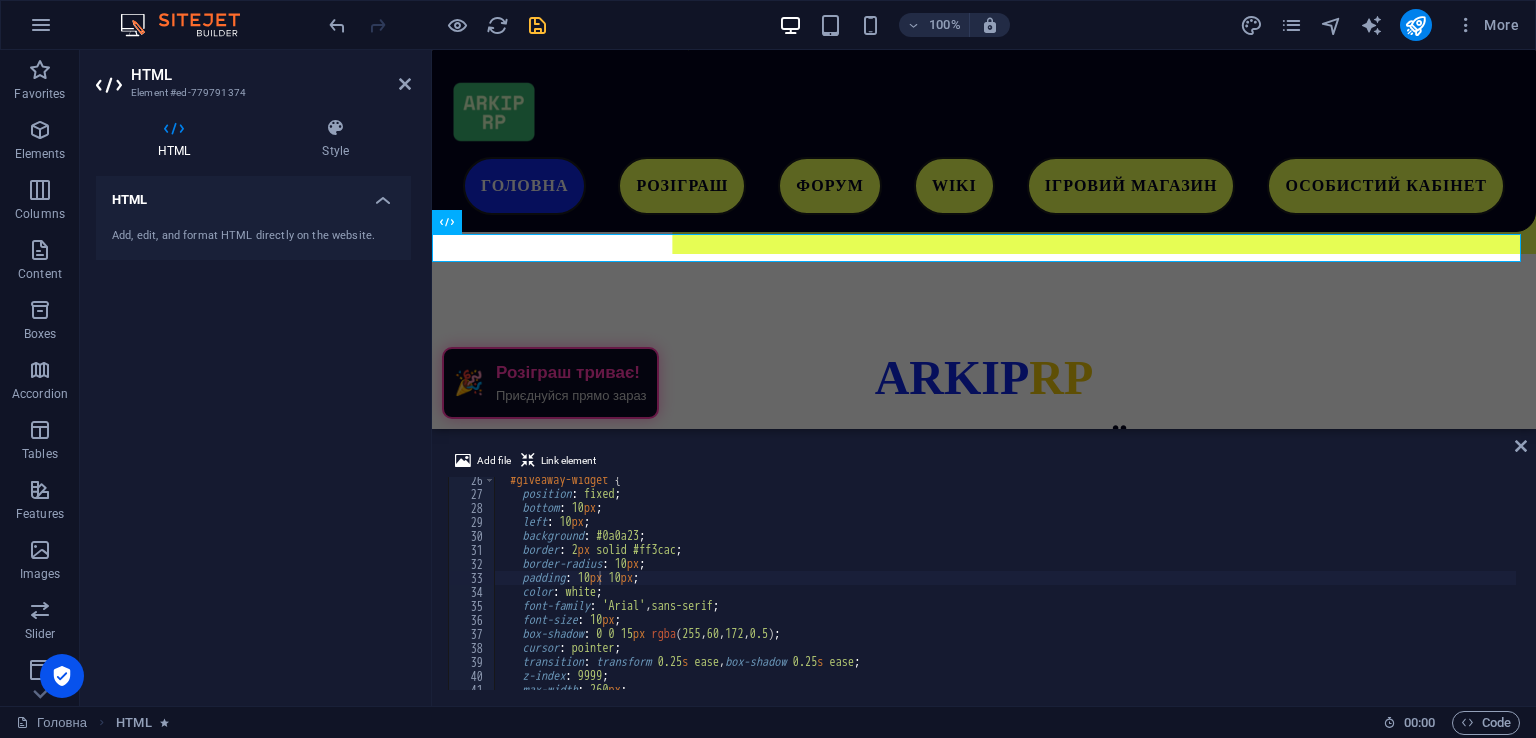 click on "Add file Link element" at bounding box center [984, 463] 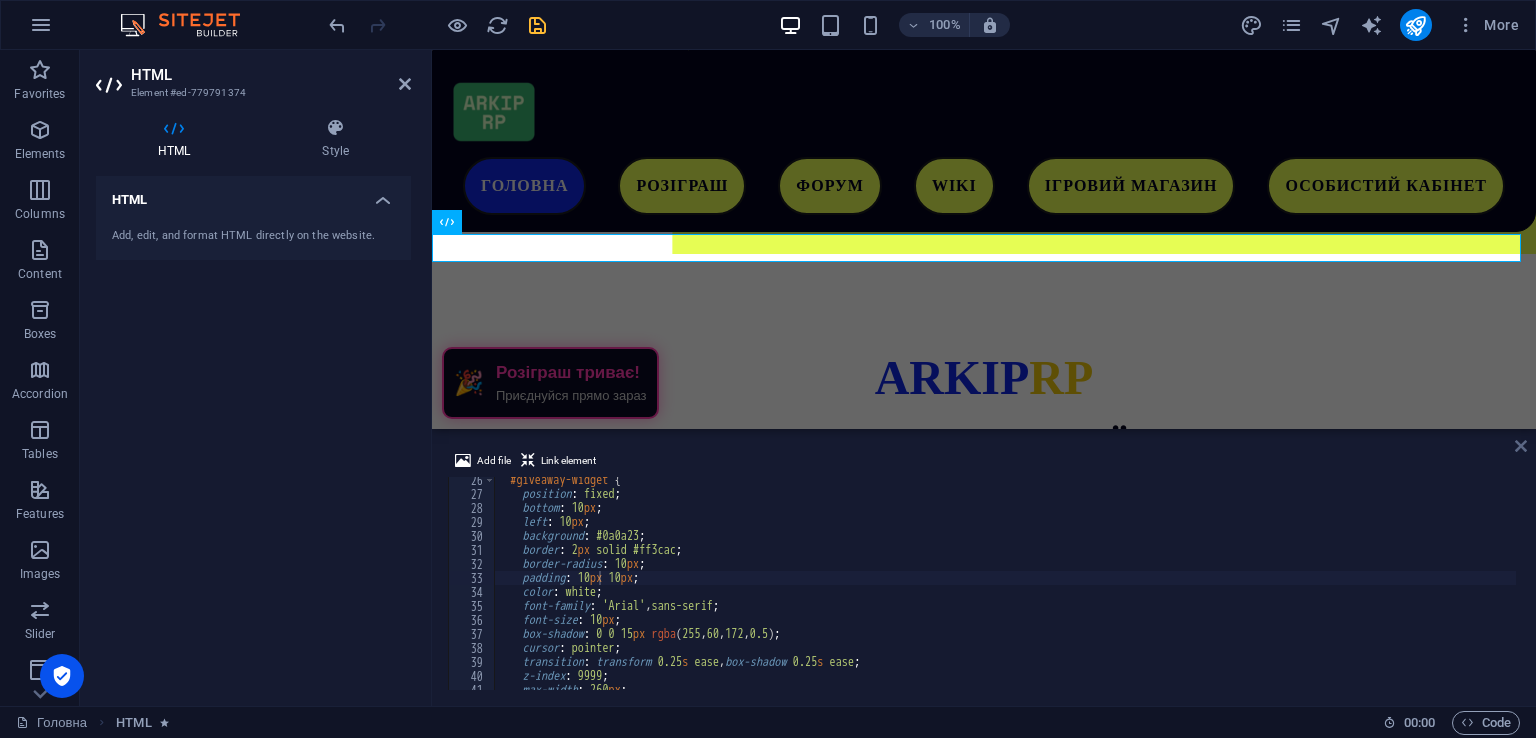 click at bounding box center [1521, 446] 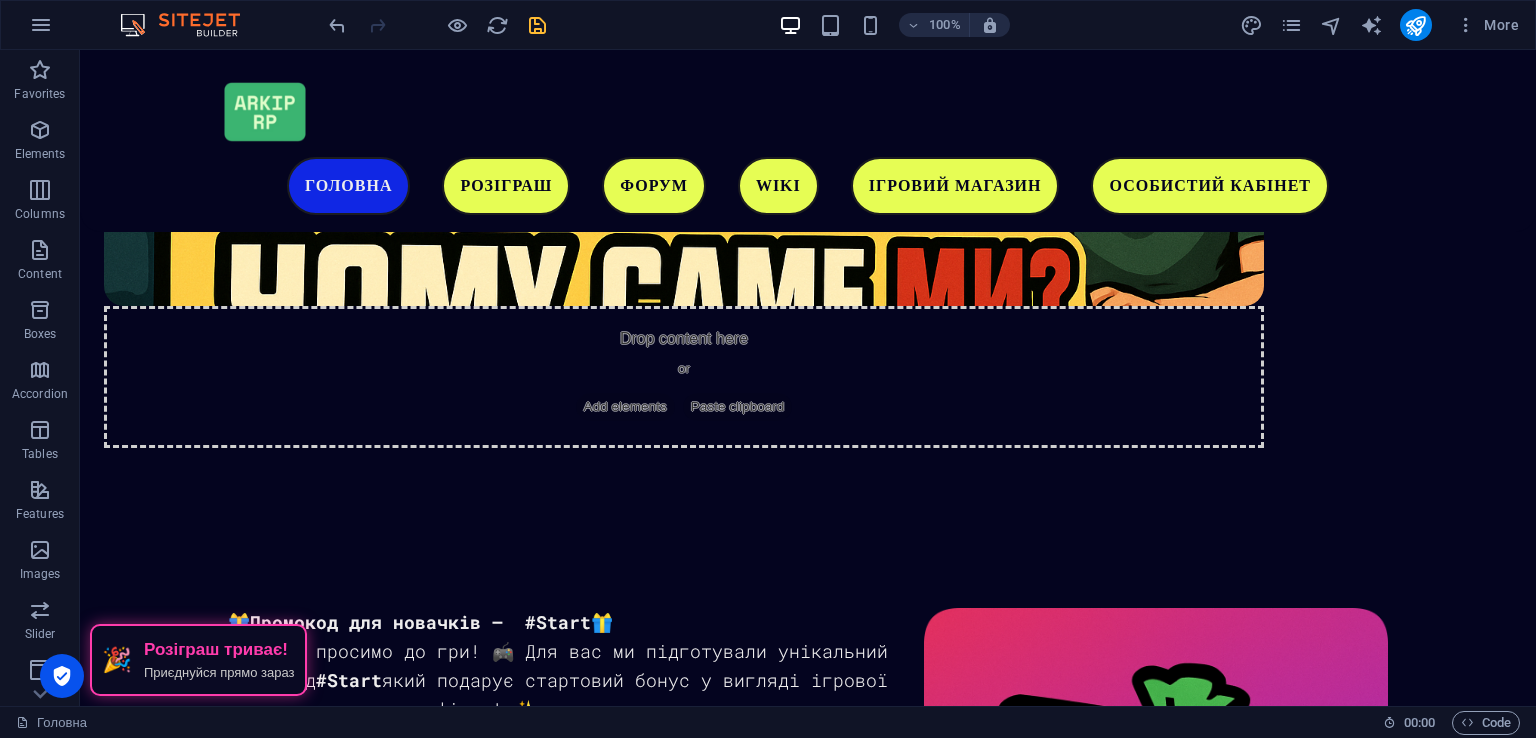 scroll, scrollTop: 5476, scrollLeft: 0, axis: vertical 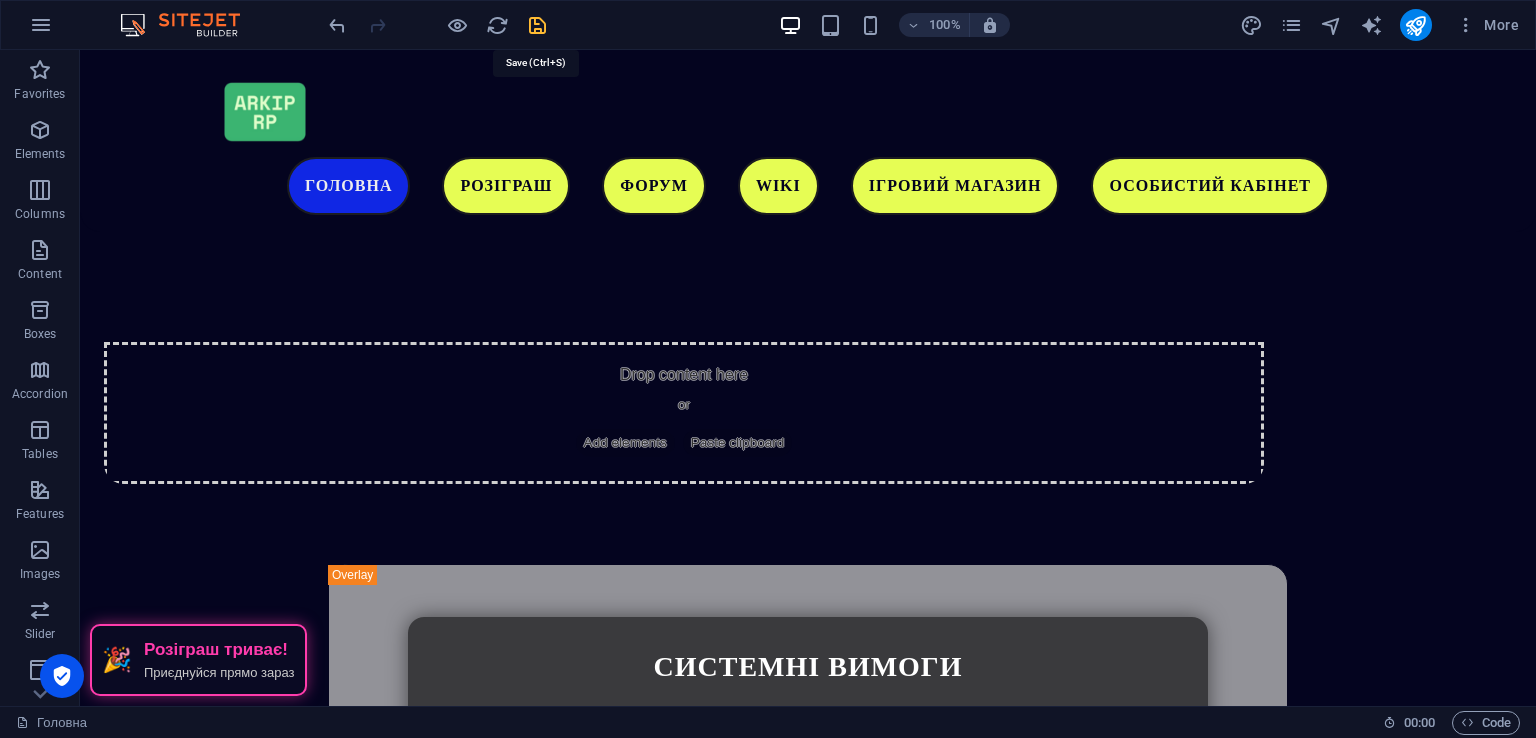 click at bounding box center [537, 25] 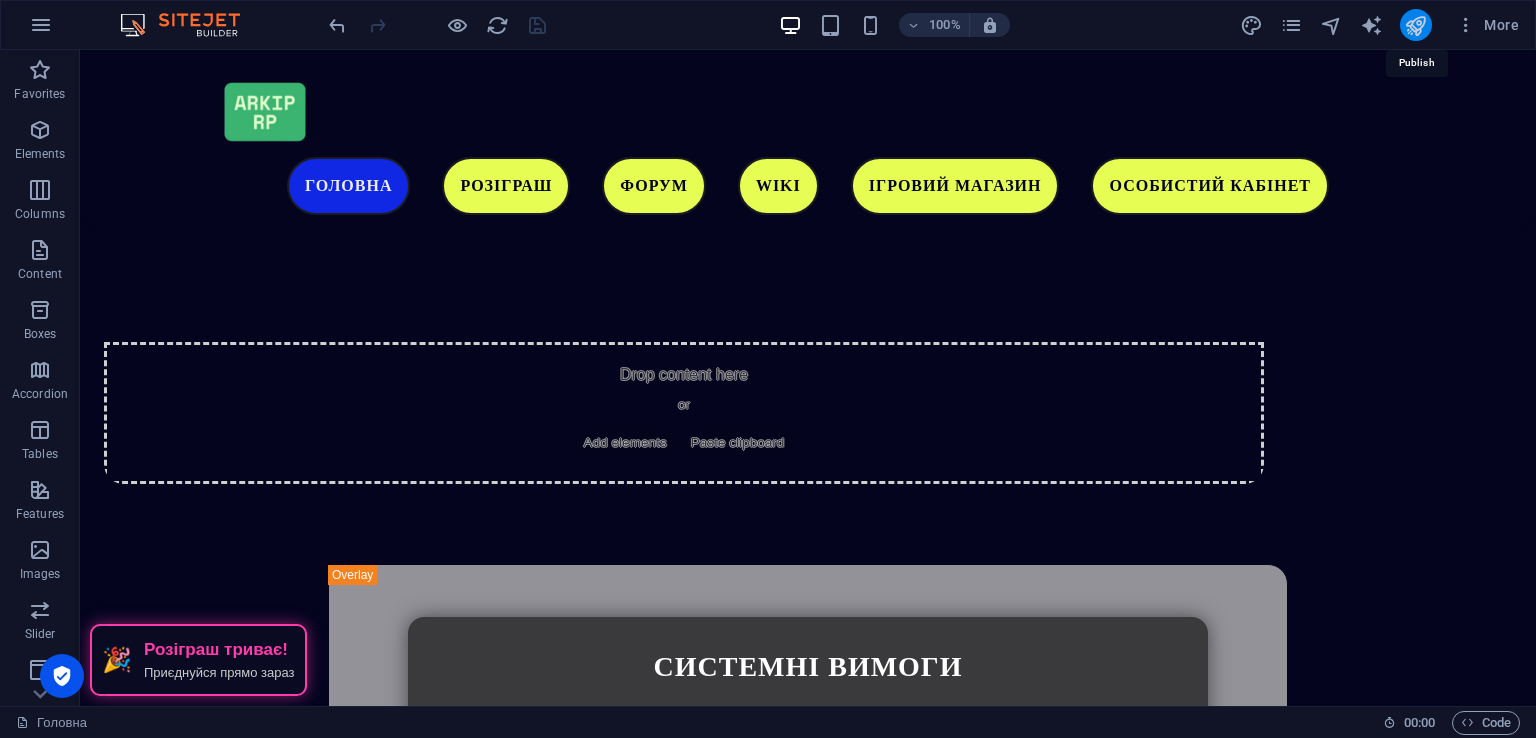 click at bounding box center (1415, 25) 